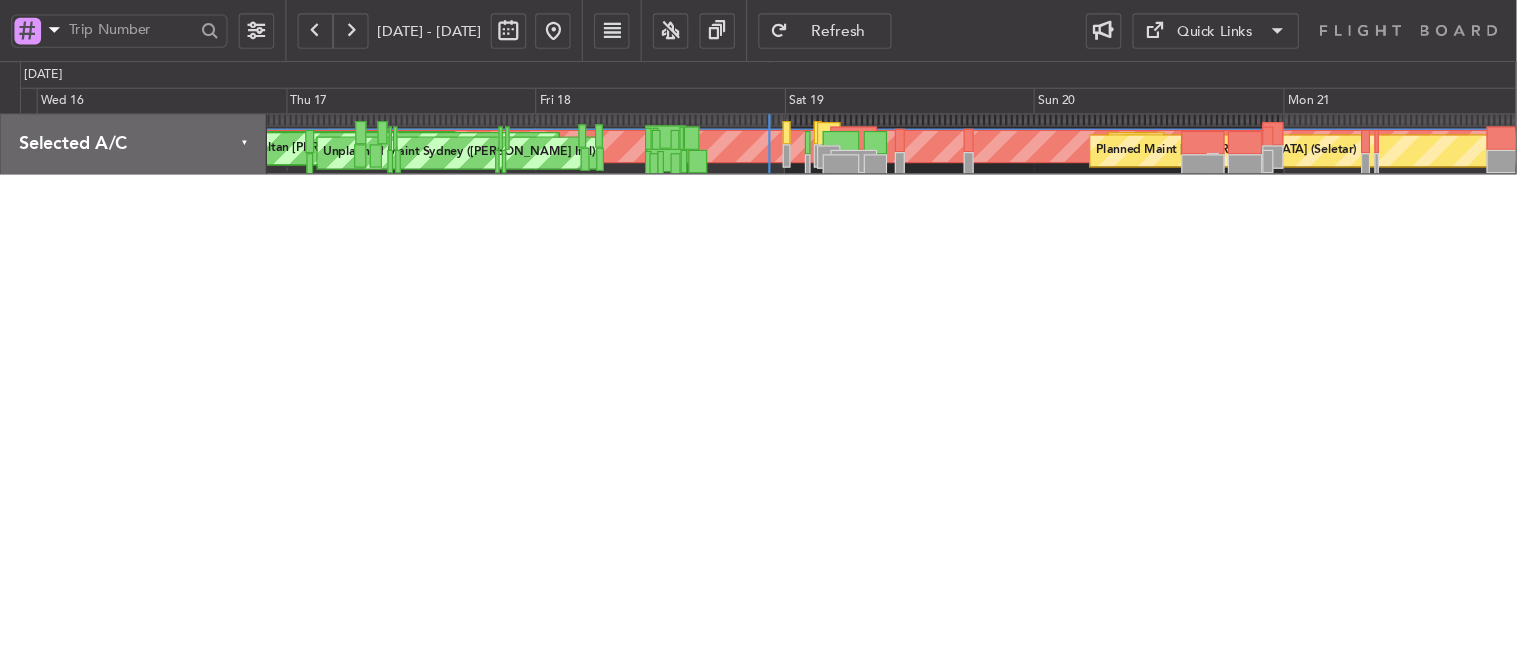 scroll, scrollTop: 0, scrollLeft: 0, axis: both 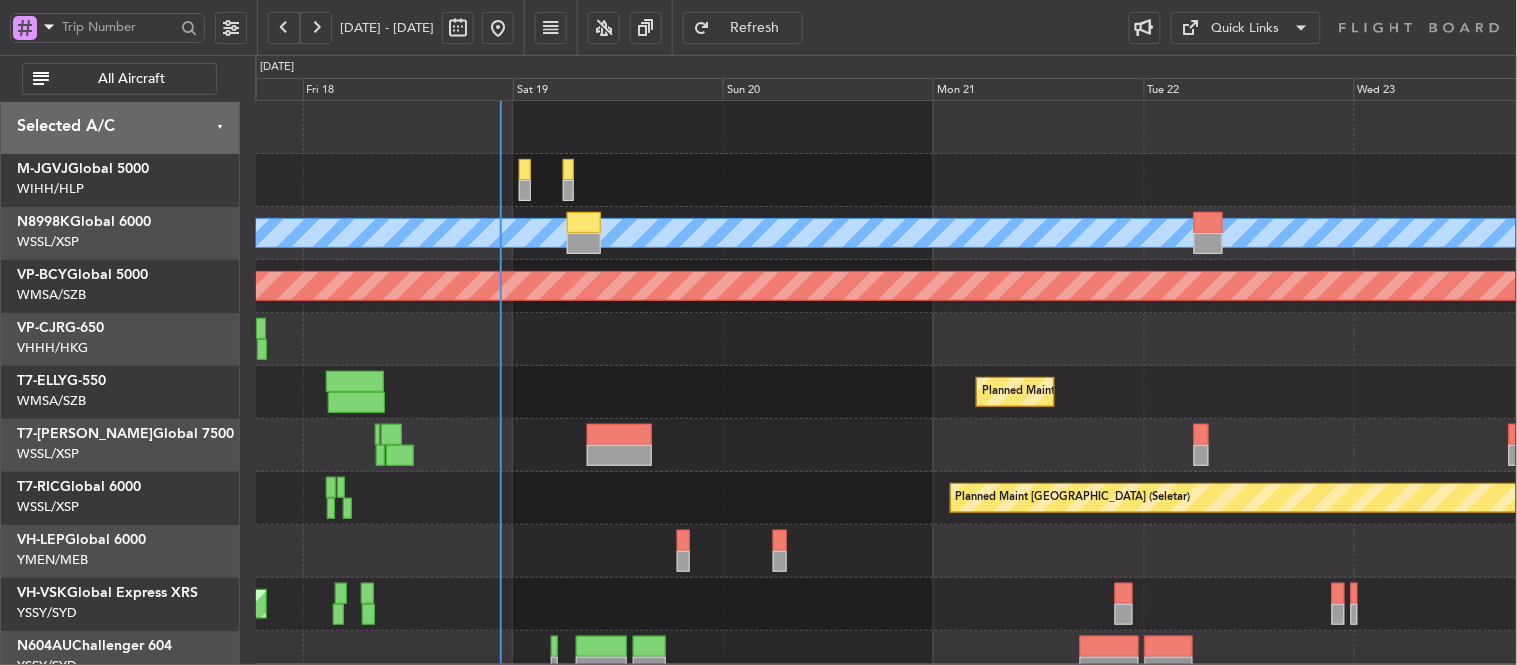 click on "Planned Maint [GEOGRAPHIC_DATA] (Seletar)
Planned Maint [GEOGRAPHIC_DATA] (Seletar)
MEL
Planned Maint [GEOGRAPHIC_DATA] (Seletar)
[GEOGRAPHIC_DATA] (Mineta [GEOGRAPHIC_DATA])
MEL San Jose (Mineta [GEOGRAPHIC_DATA])
Planned Maint Sharjah (Sharjah Intl)
[PERSON_NAME] (Sultan [PERSON_NAME])
[PERSON_NAME] (Sultan [PERSON_NAME])
Planned Maint [GEOGRAPHIC_DATA] (Sultan [PERSON_NAME])
Planned Maint [GEOGRAPHIC_DATA] (Seletar)
Unplanned Maint Sydney ([PERSON_NAME] Intl)" 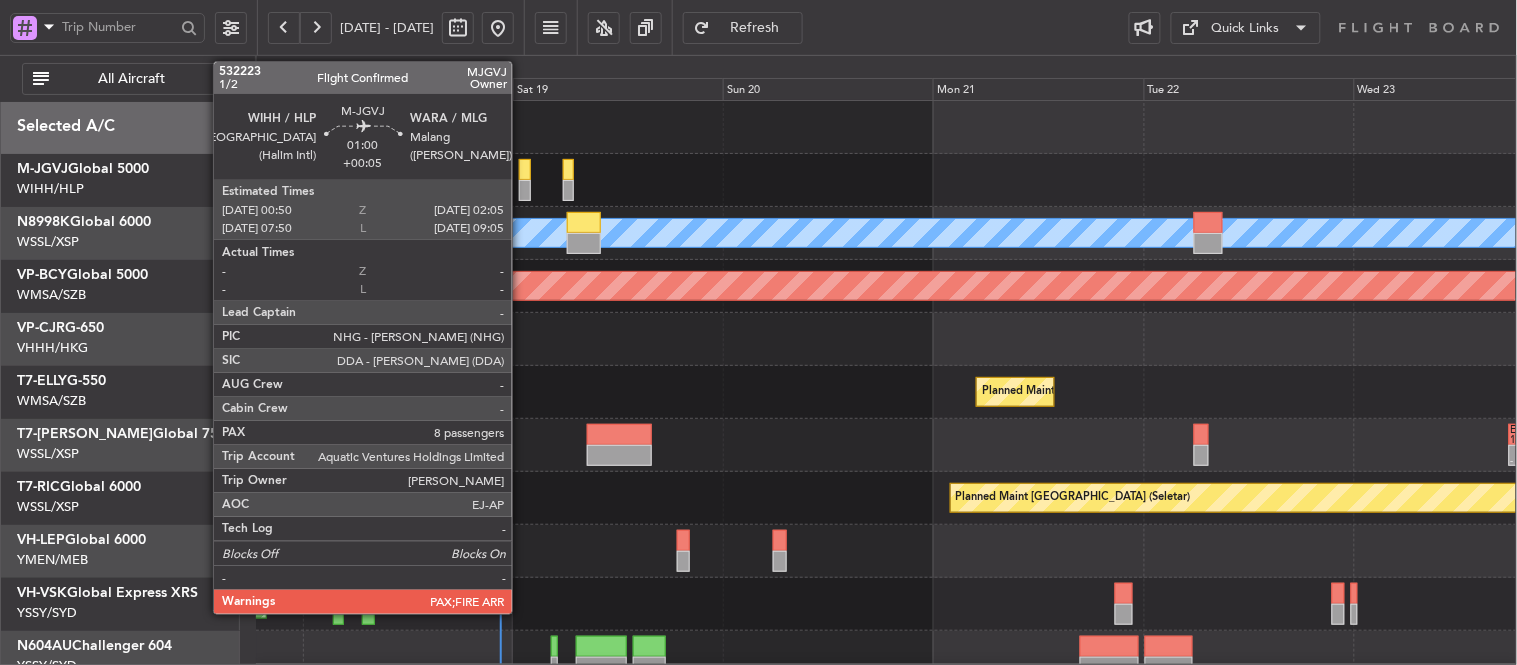 click 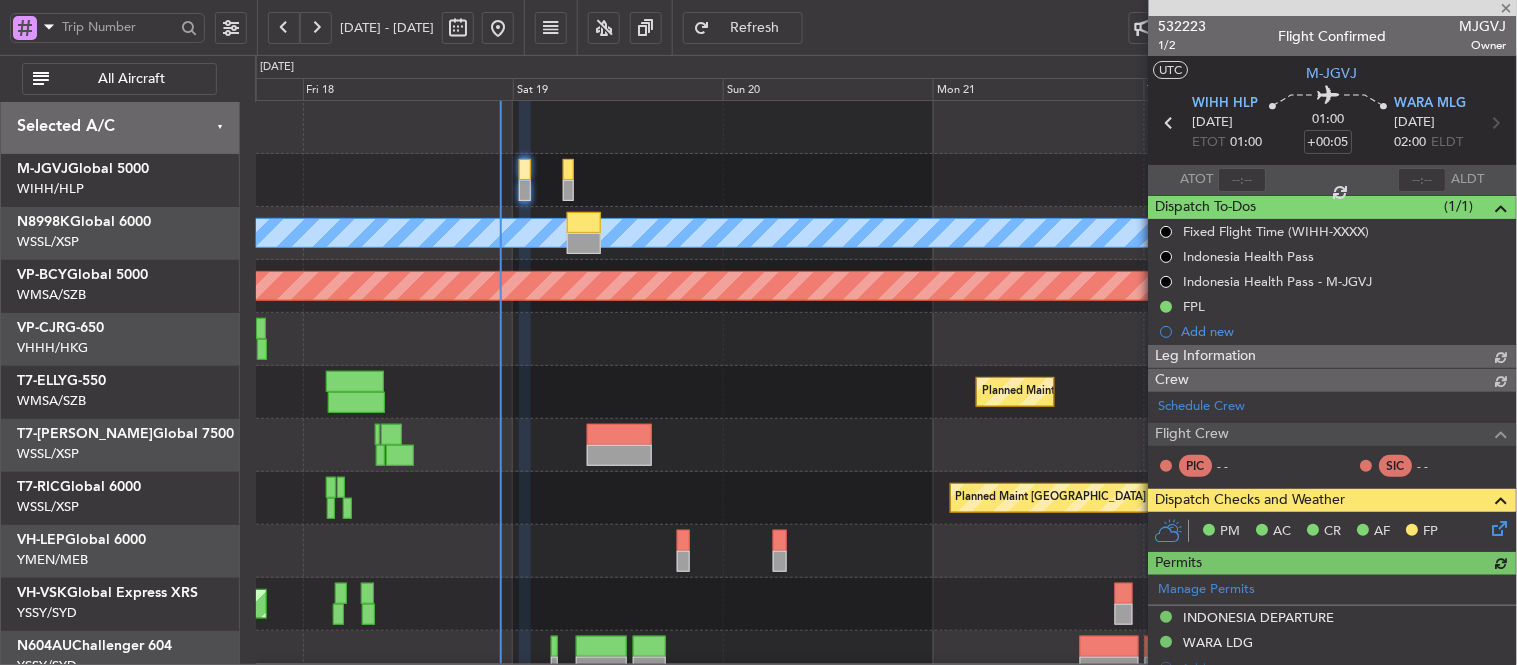 type on "[PERSON_NAME] (EYU)" 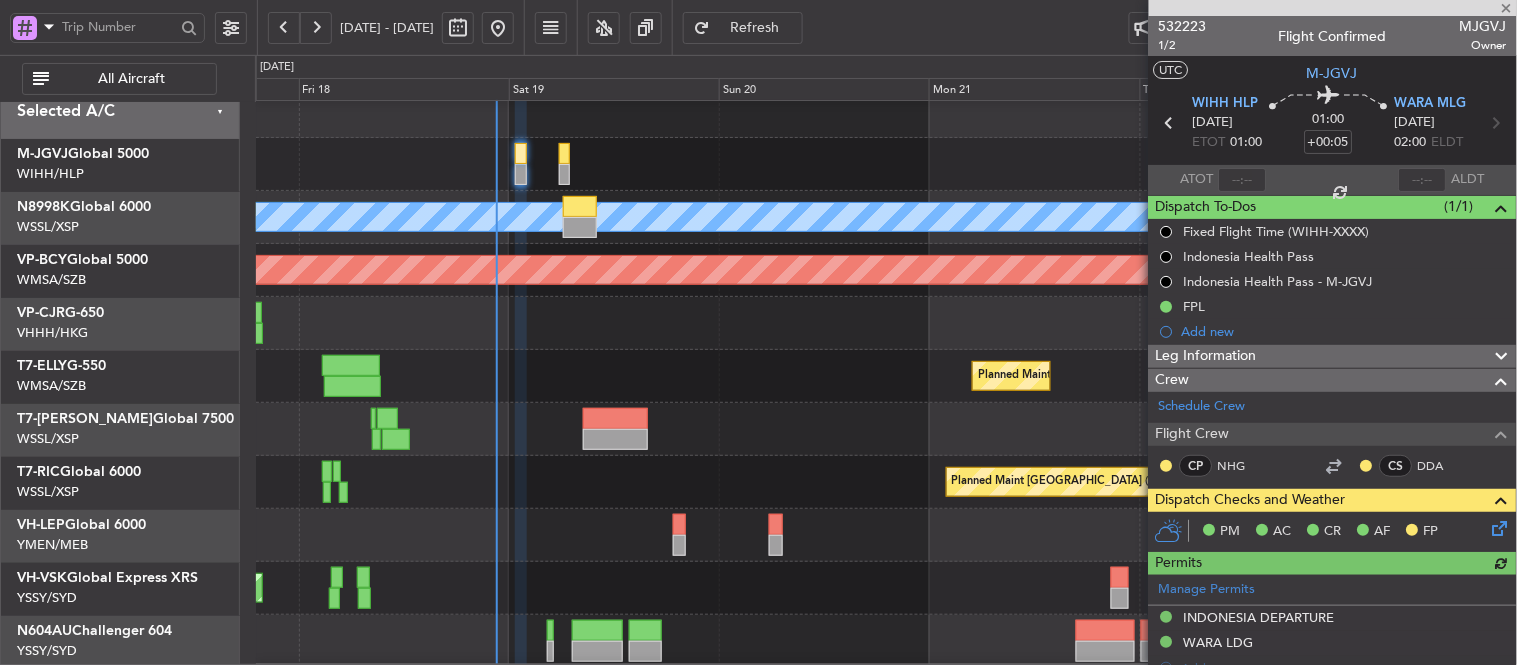 click 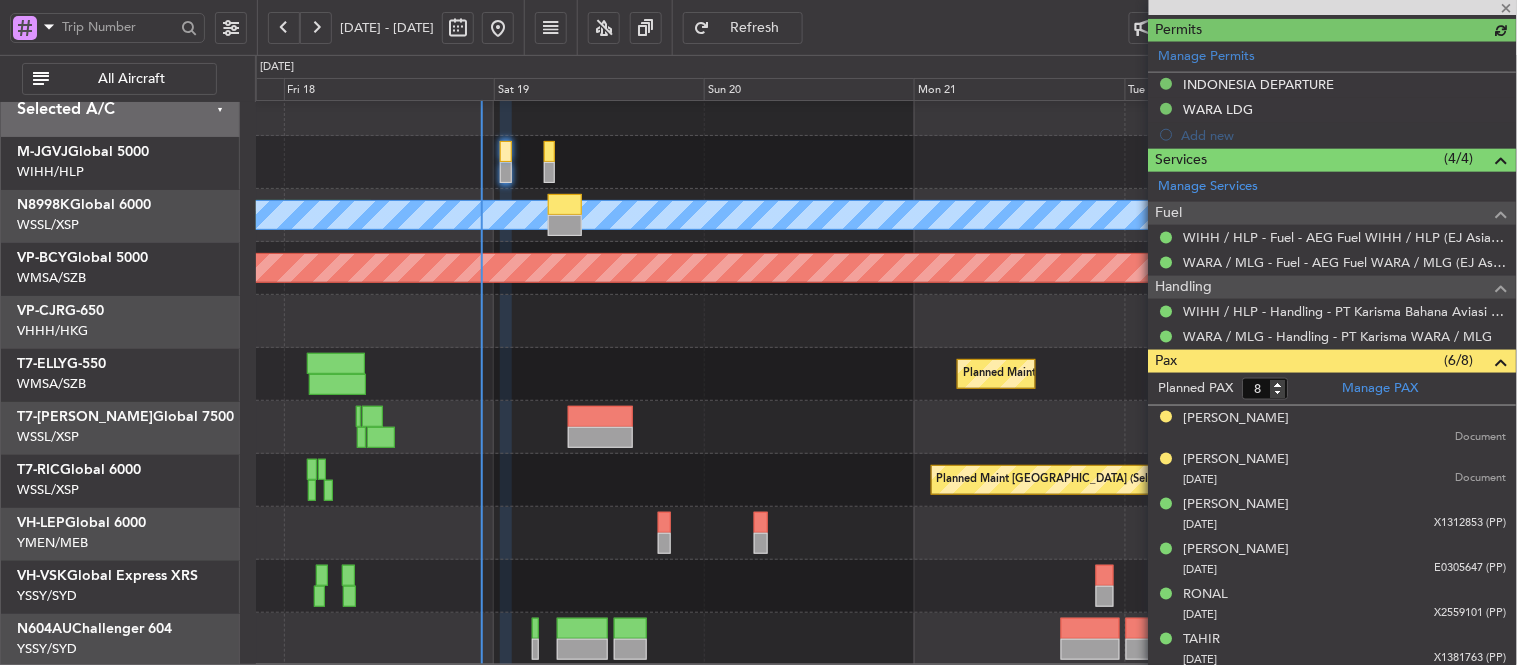 scroll, scrollTop: 555, scrollLeft: 0, axis: vertical 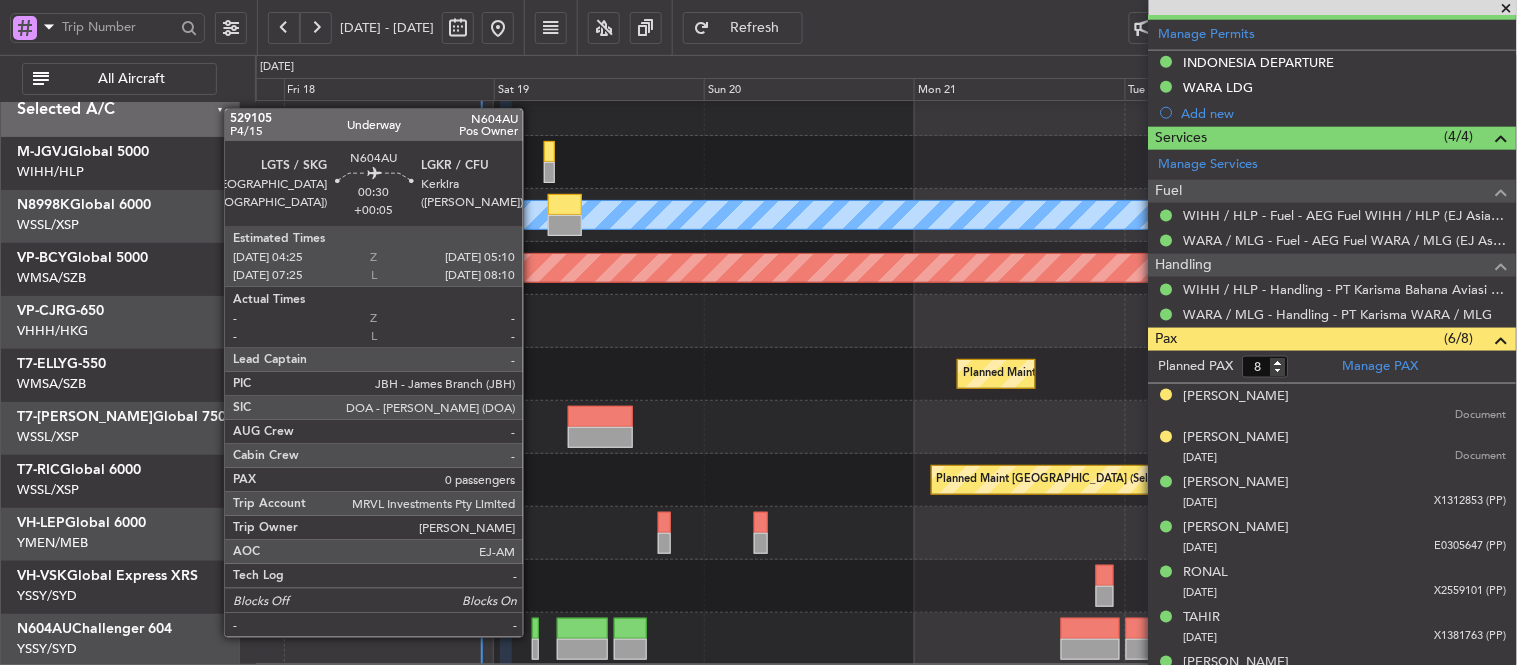 click 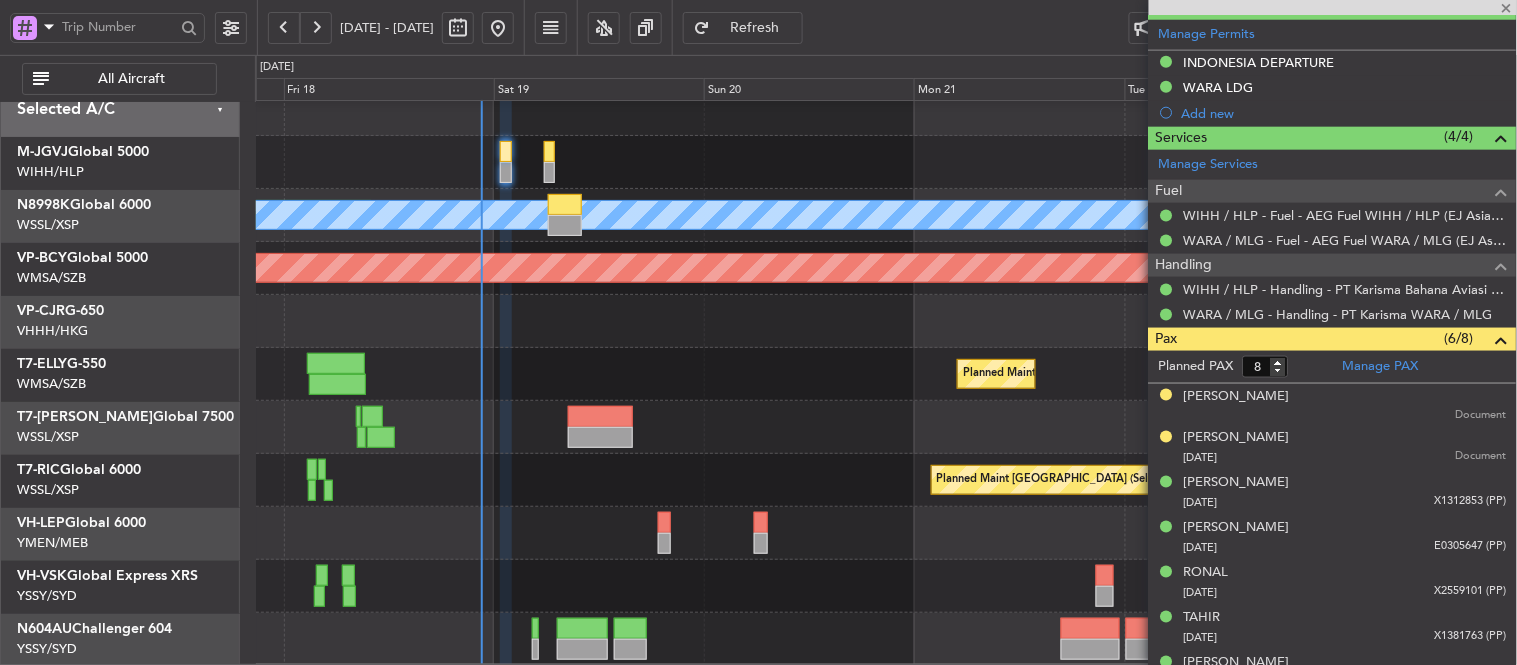 type 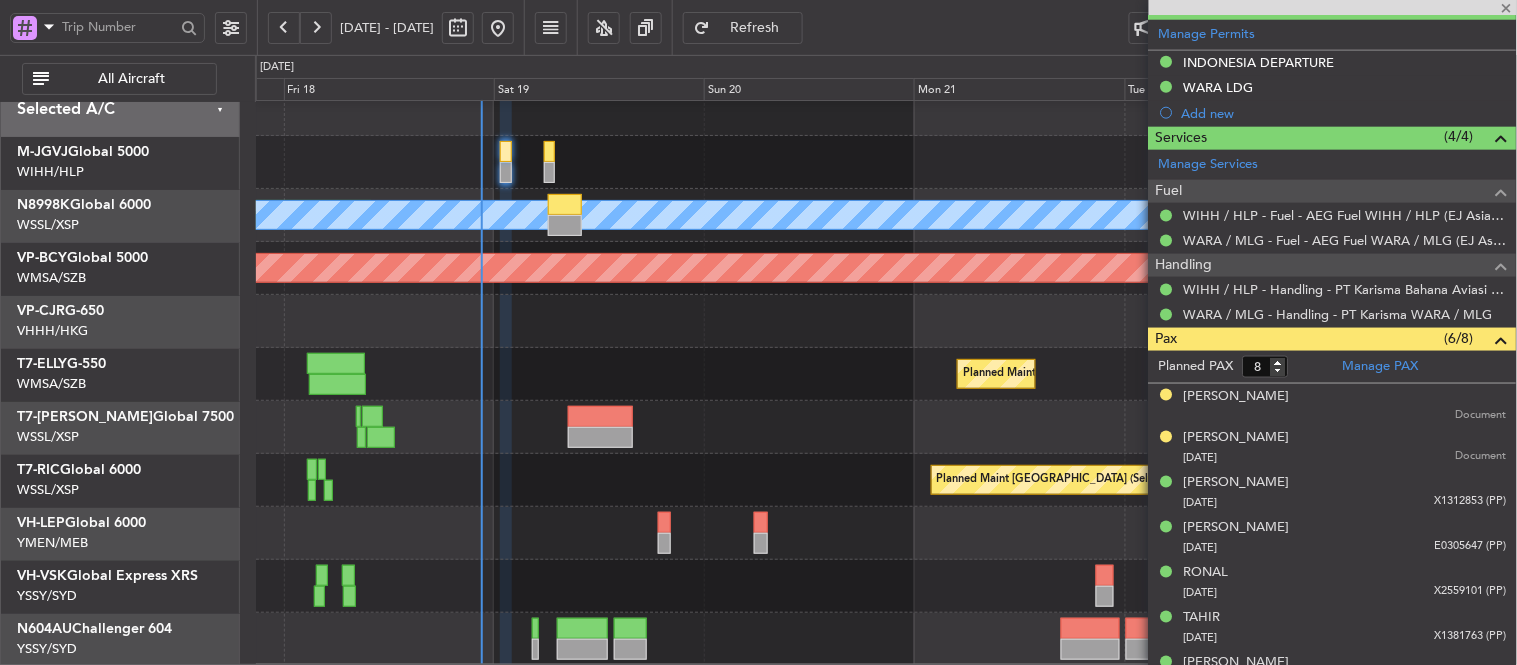 type 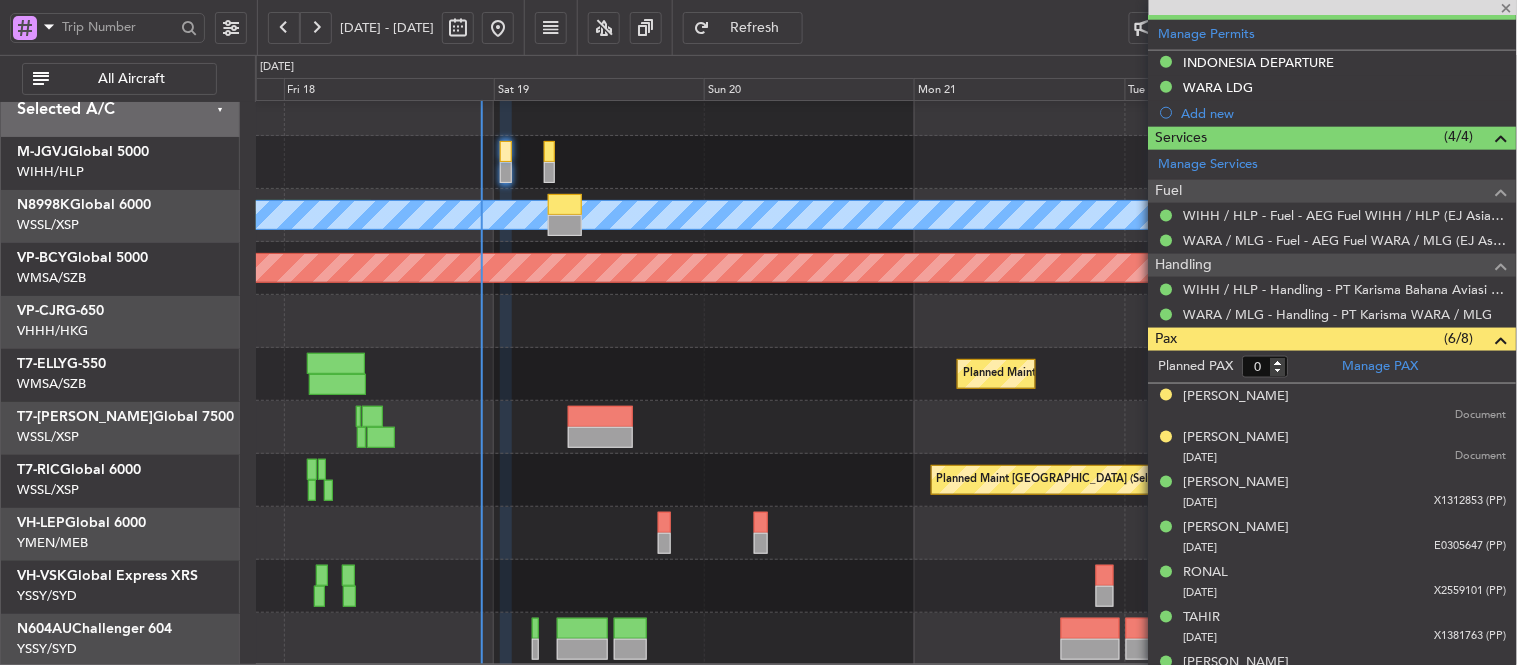 scroll, scrollTop: 0, scrollLeft: 0, axis: both 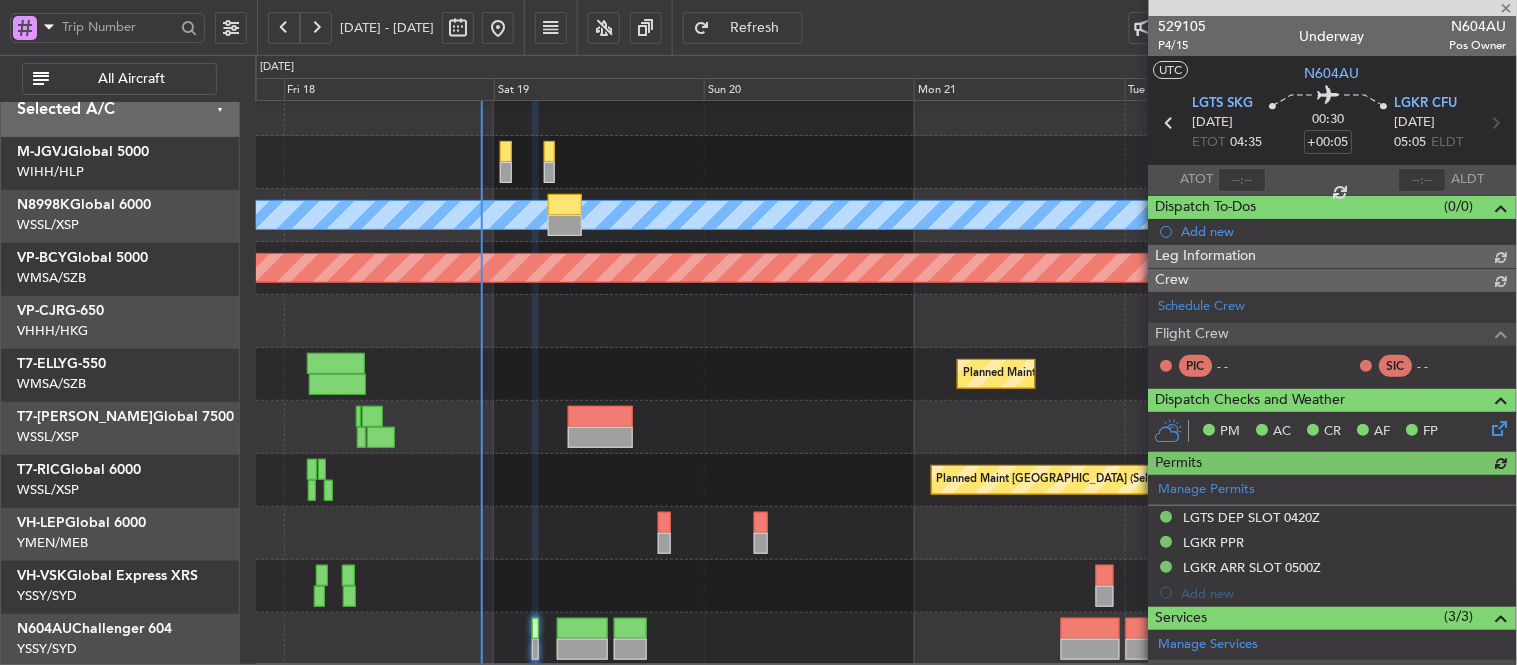 type on "[PERSON_NAME] (EYU)" 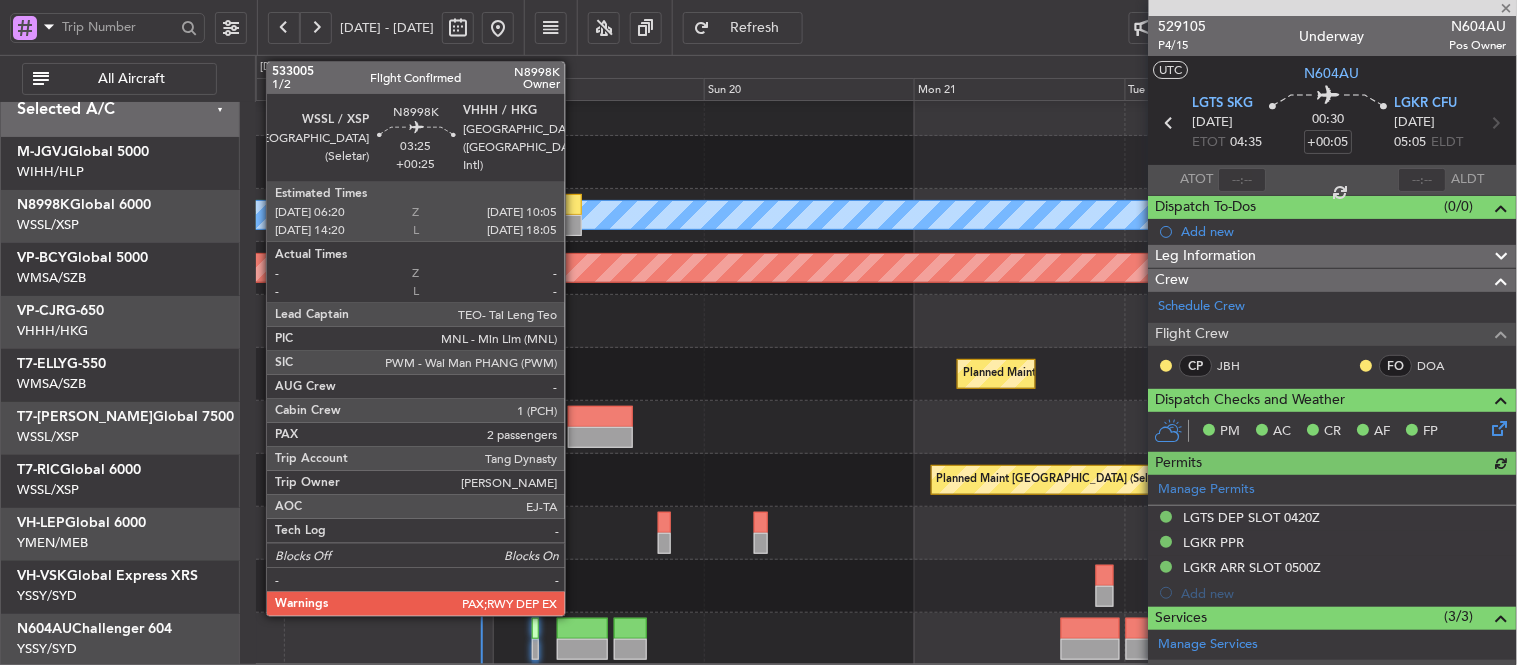 click 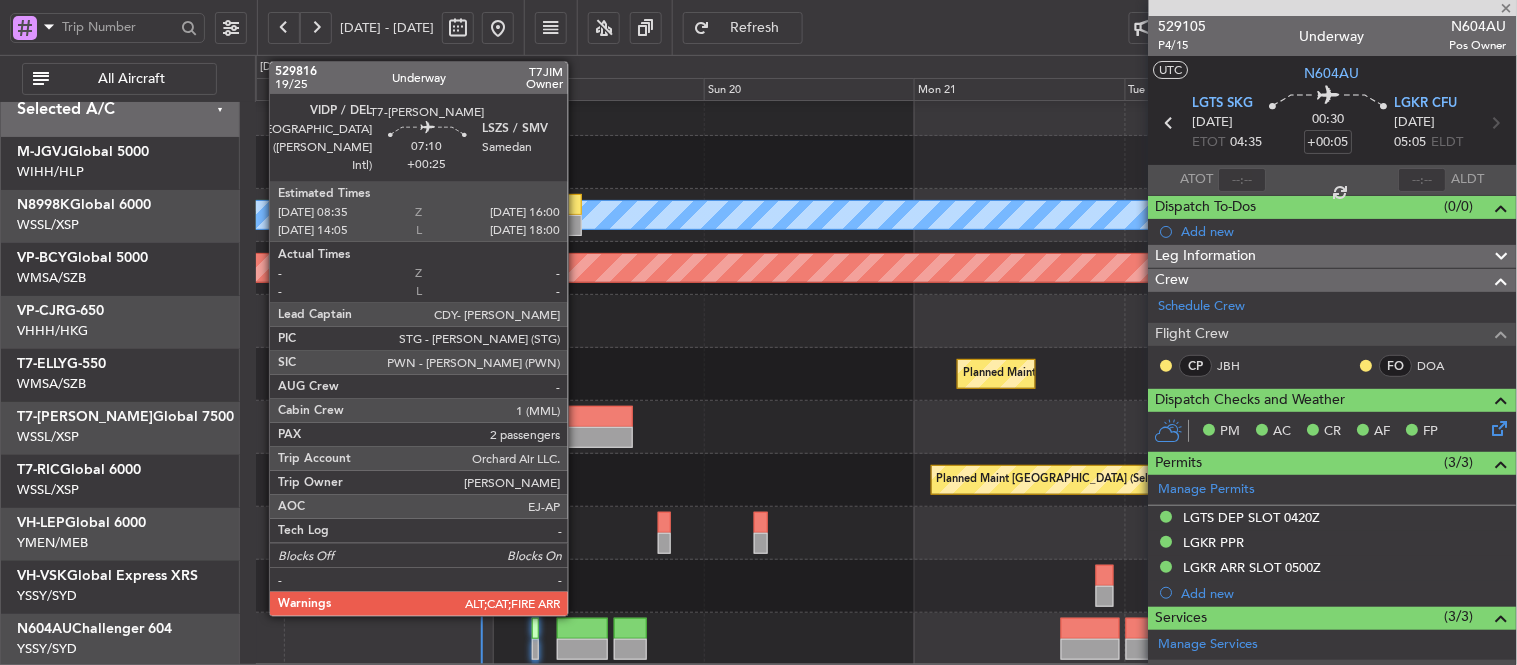 type on "+00:25" 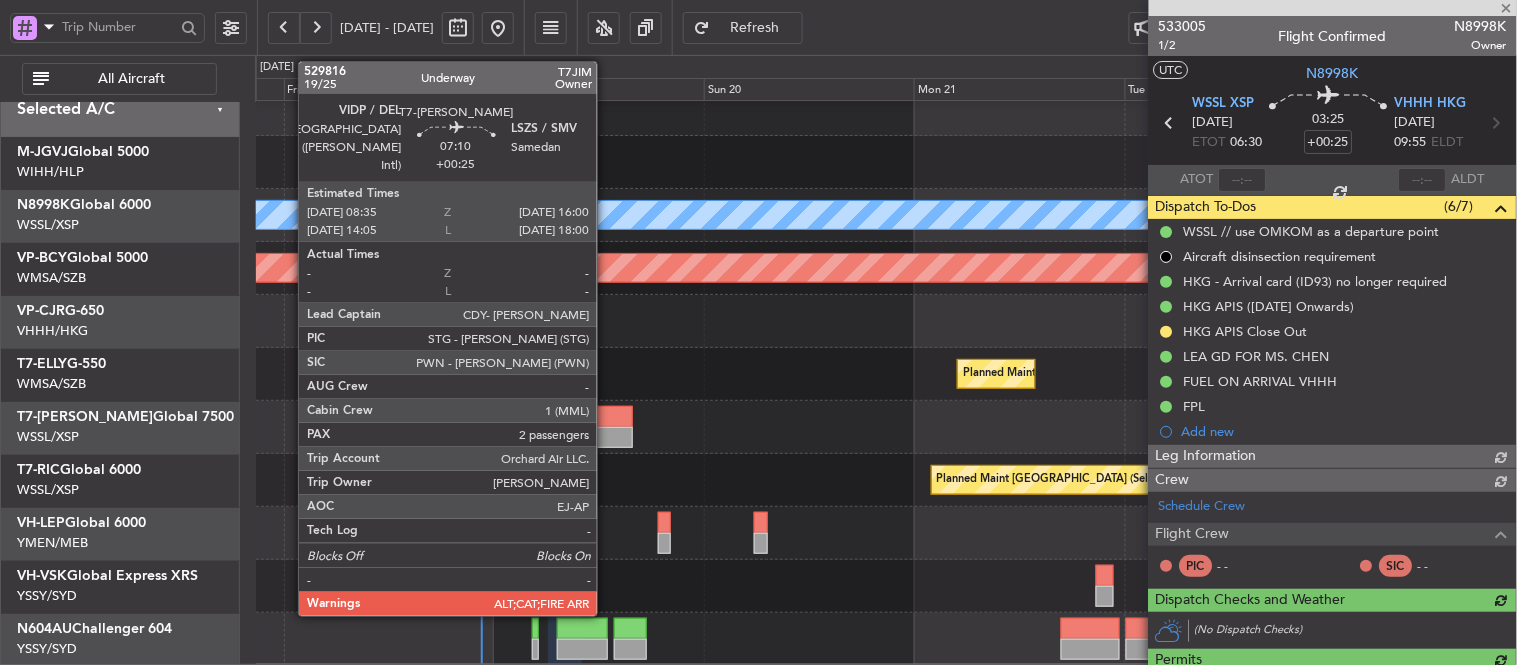 type on "[PERSON_NAME] (EYU)" 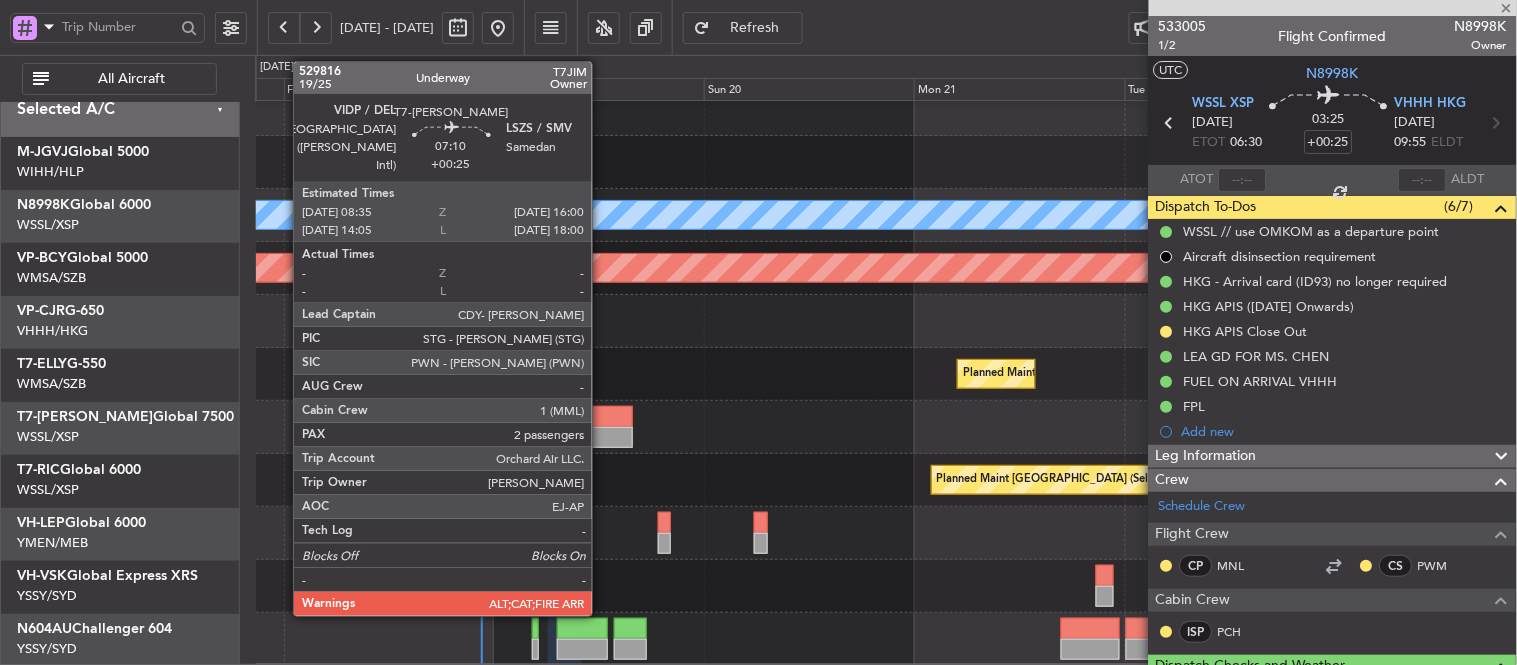 click 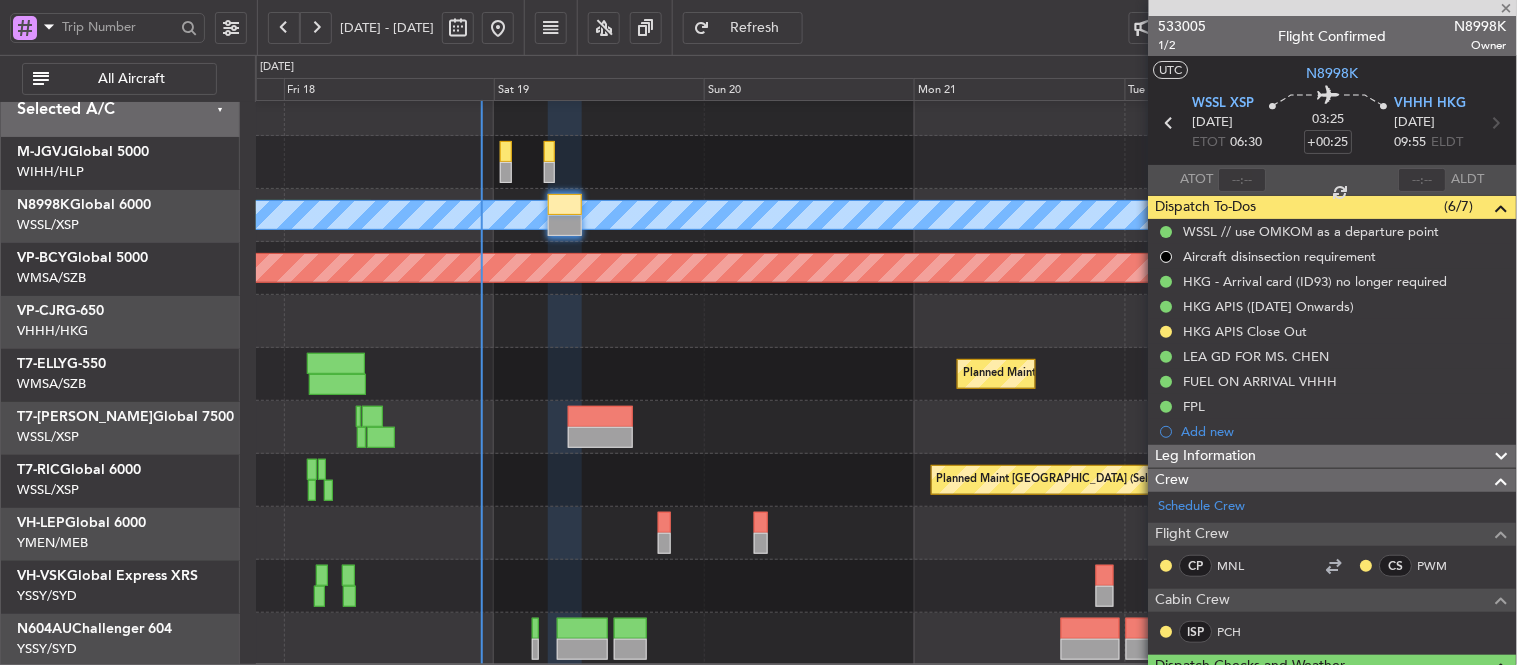 type 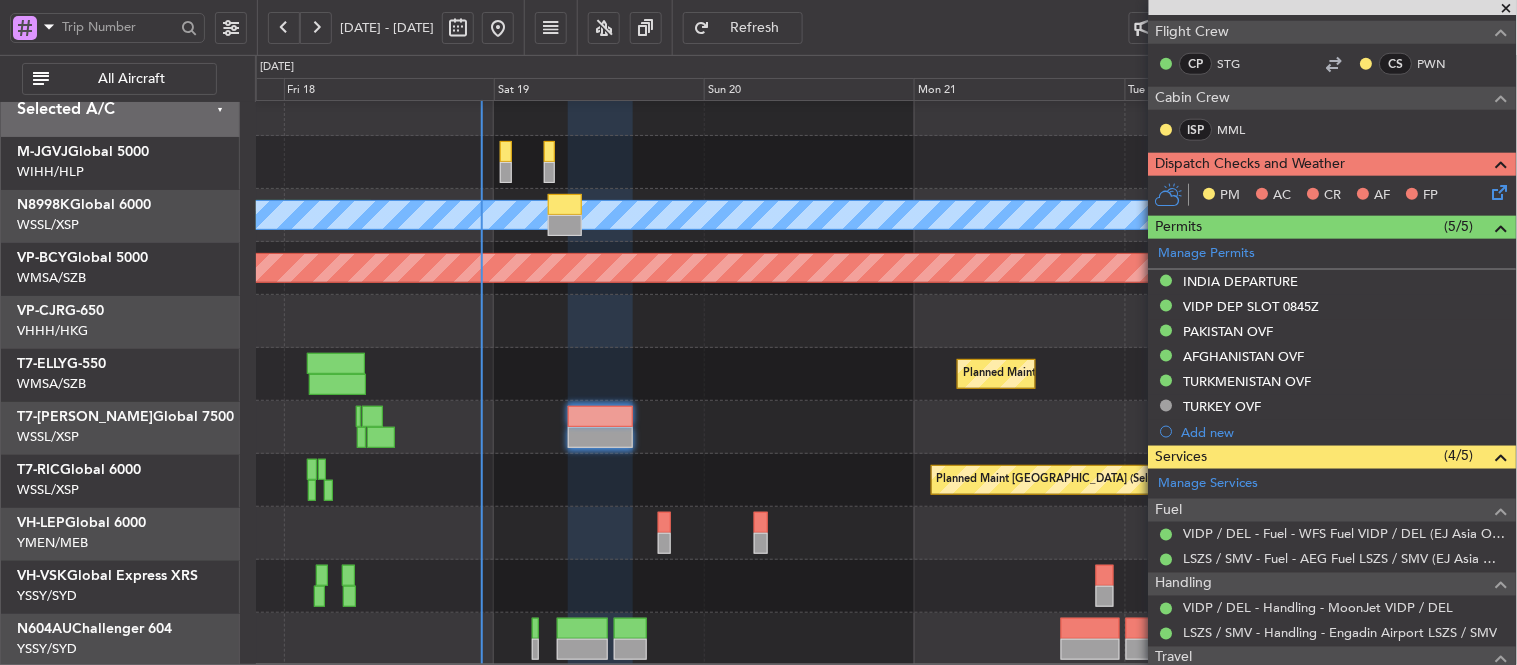 scroll, scrollTop: 444, scrollLeft: 0, axis: vertical 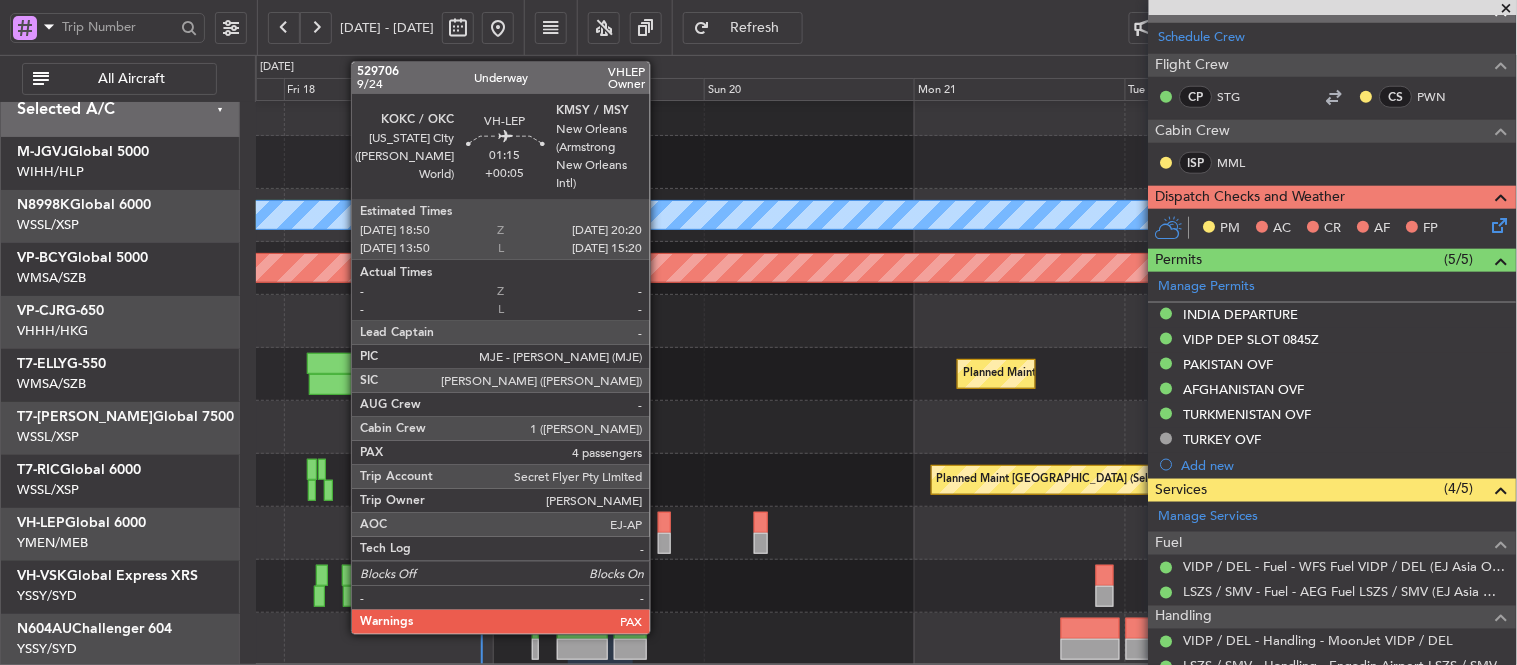 click 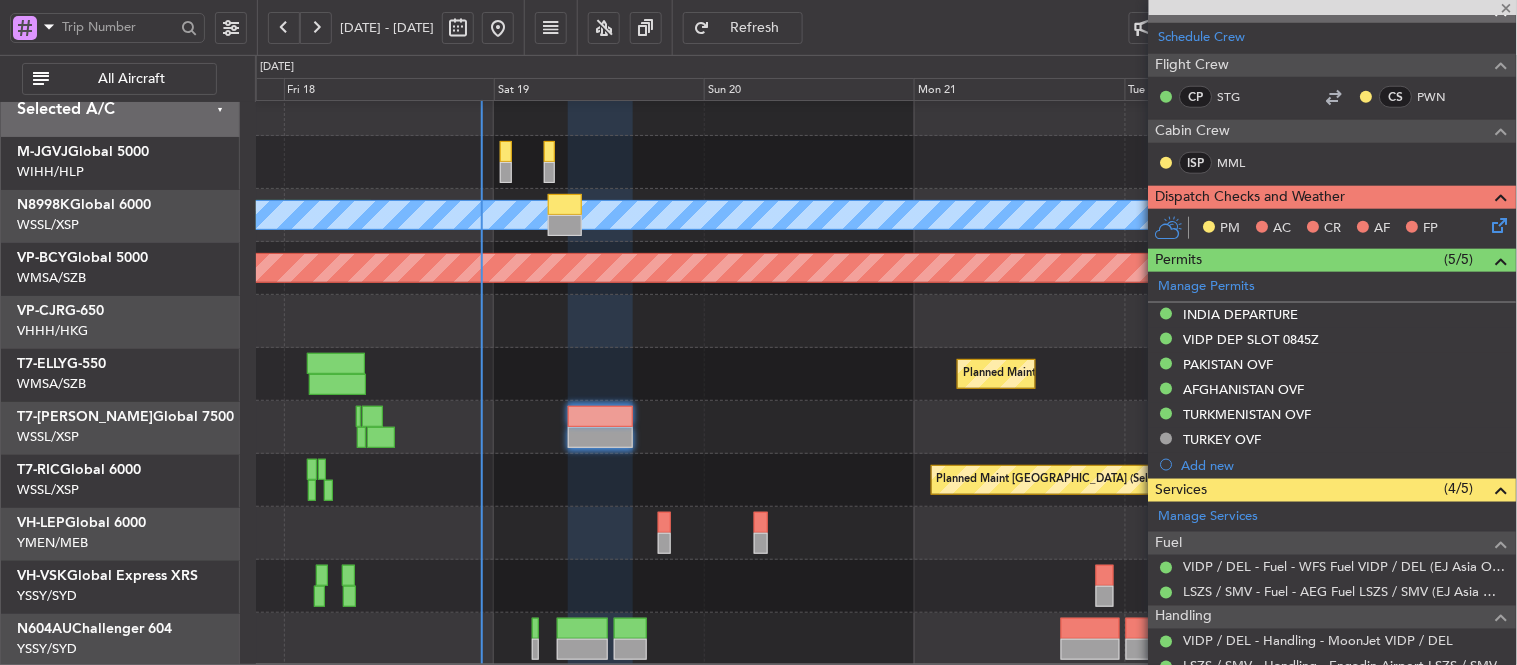 type on "+00:05" 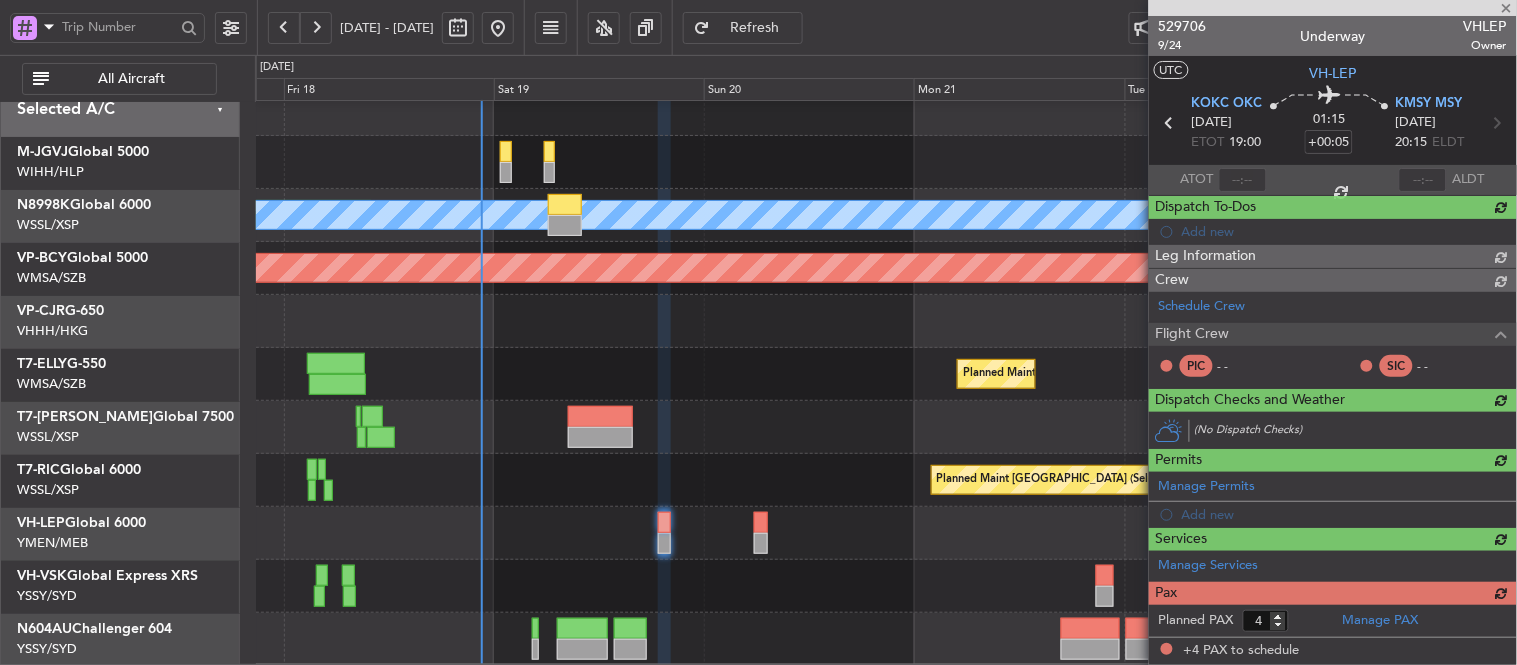scroll, scrollTop: 0, scrollLeft: 0, axis: both 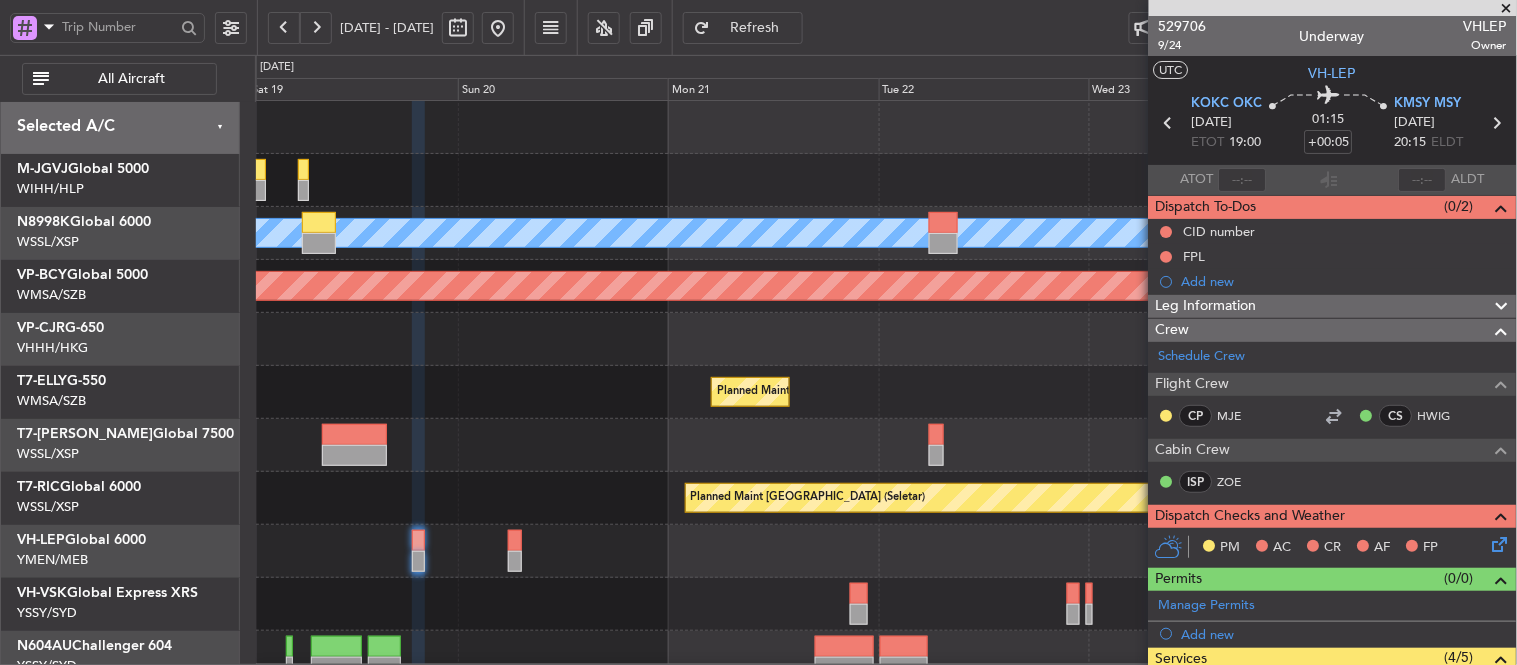 click 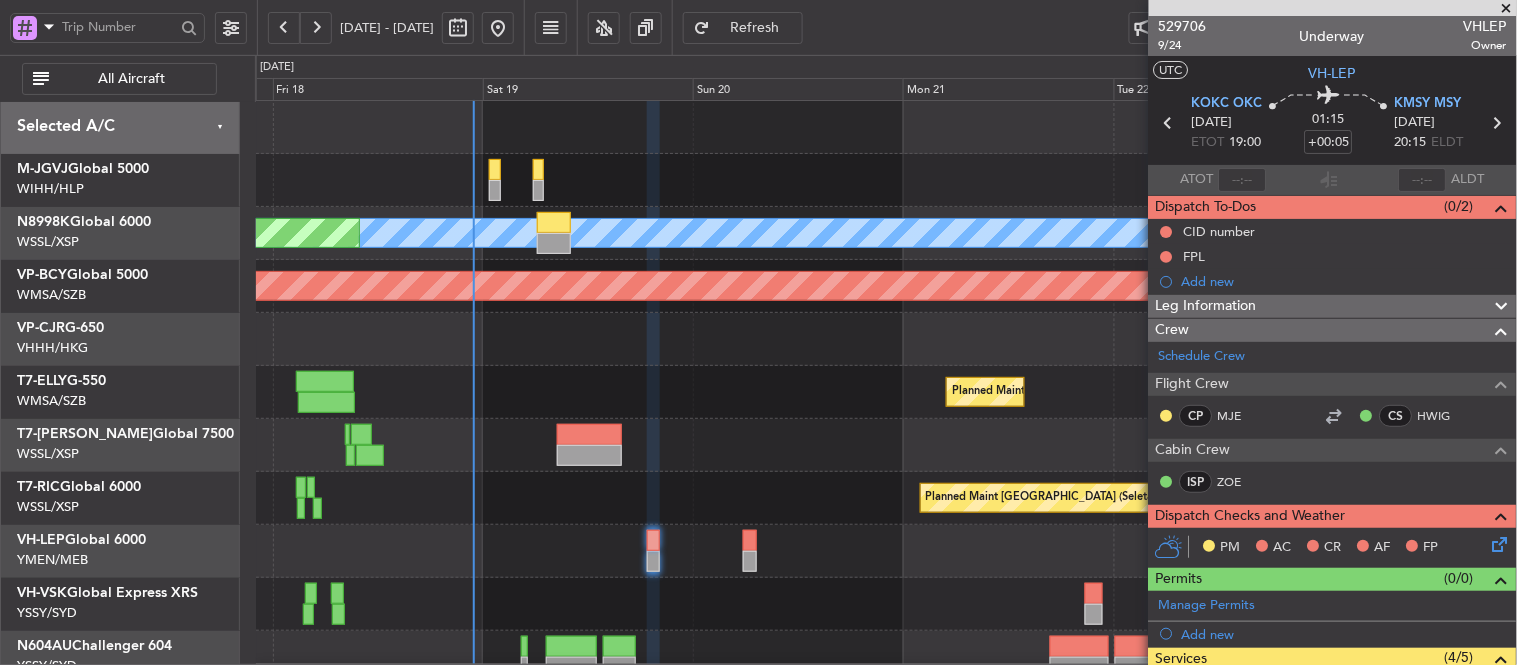 click on "Planned Maint [GEOGRAPHIC_DATA] (Seletar)
MEL
Planned Maint [GEOGRAPHIC_DATA] (Seletar)
Planned Maint [GEOGRAPHIC_DATA] (Seletar)
[GEOGRAPHIC_DATA] (Mineta [GEOGRAPHIC_DATA])
MEL San Jose (Mineta [GEOGRAPHIC_DATA])
Planned Maint Sharjah (Sharjah Intl)
[PERSON_NAME] (Sultan [PERSON_NAME])
[PERSON_NAME] (Sultan [PERSON_NAME])
Planned Maint [GEOGRAPHIC_DATA] (Sultan [PERSON_NAME])
-
-
EGLF
17:50 Z
VOCB
03:15 Z
Planned Maint [GEOGRAPHIC_DATA] (Seletar)
Unplanned Maint Sydney ([PERSON_NAME] Intl)" 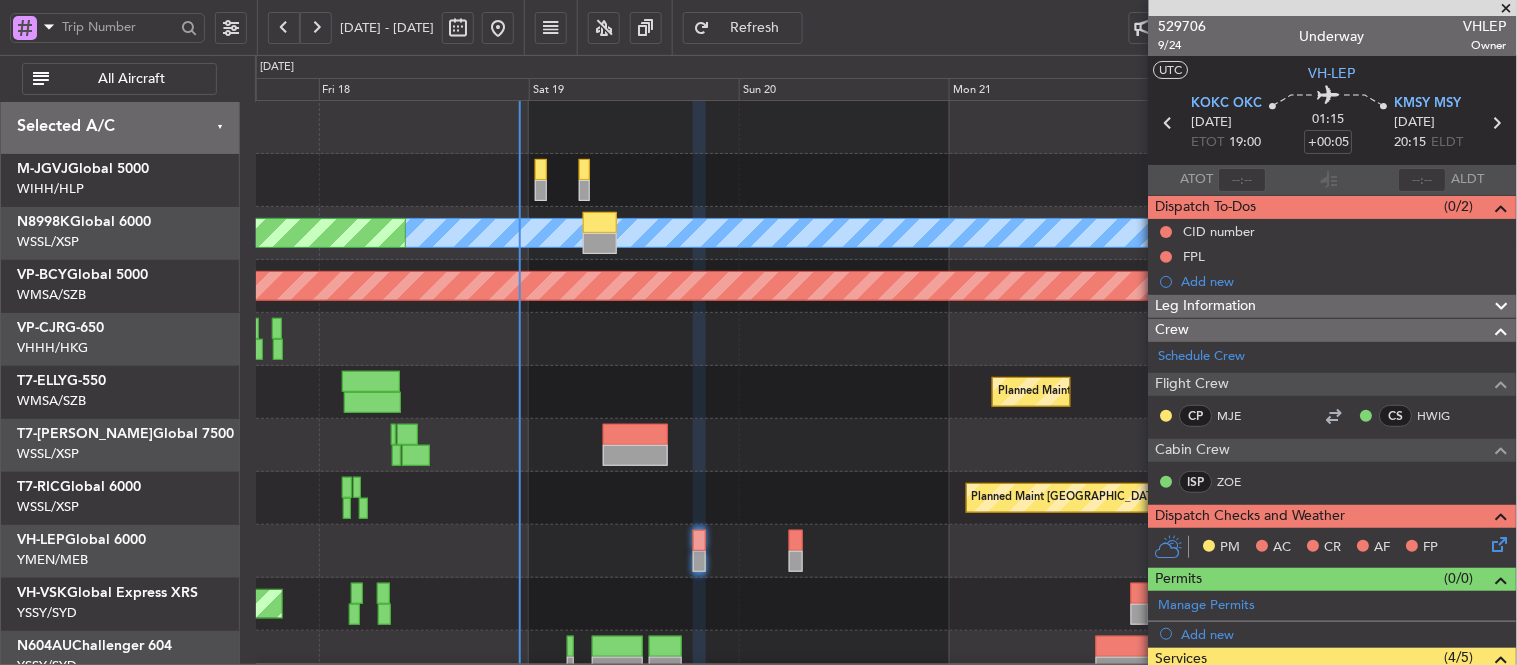 click at bounding box center [1507, 9] 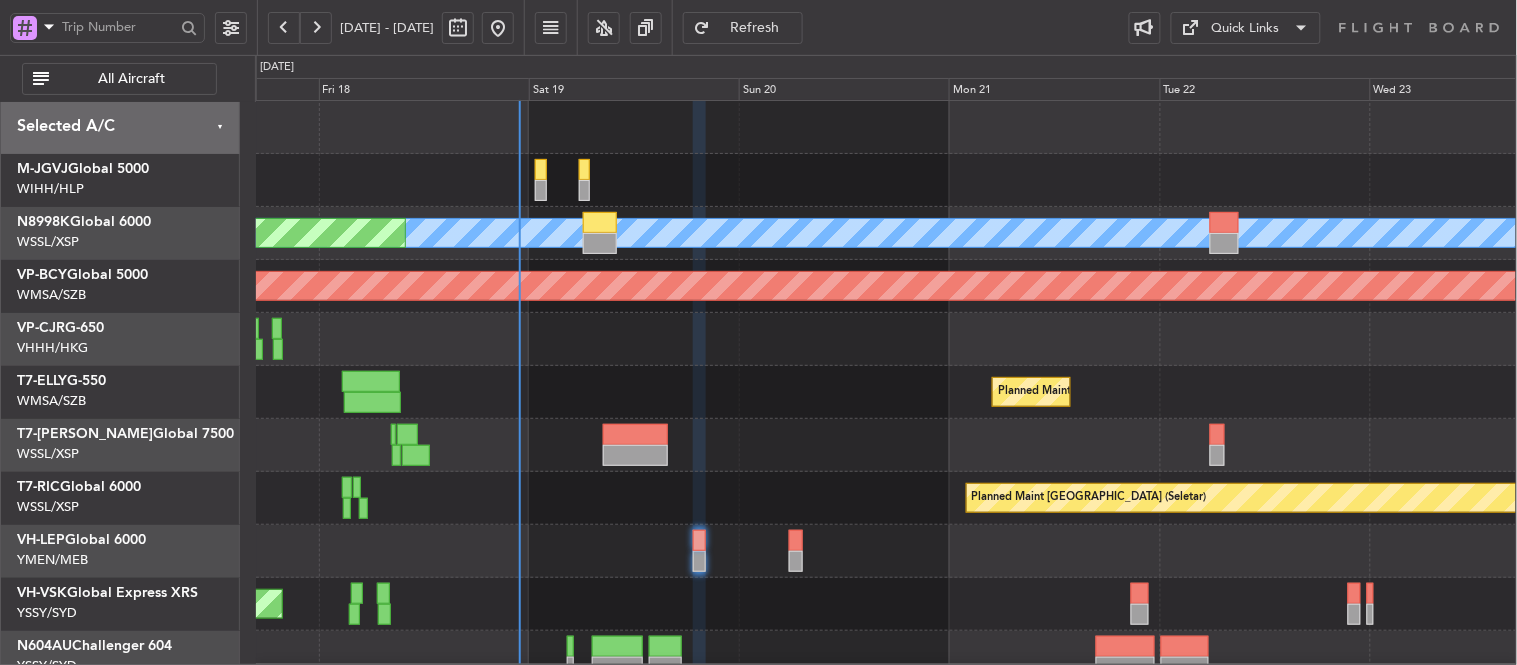 type on "0" 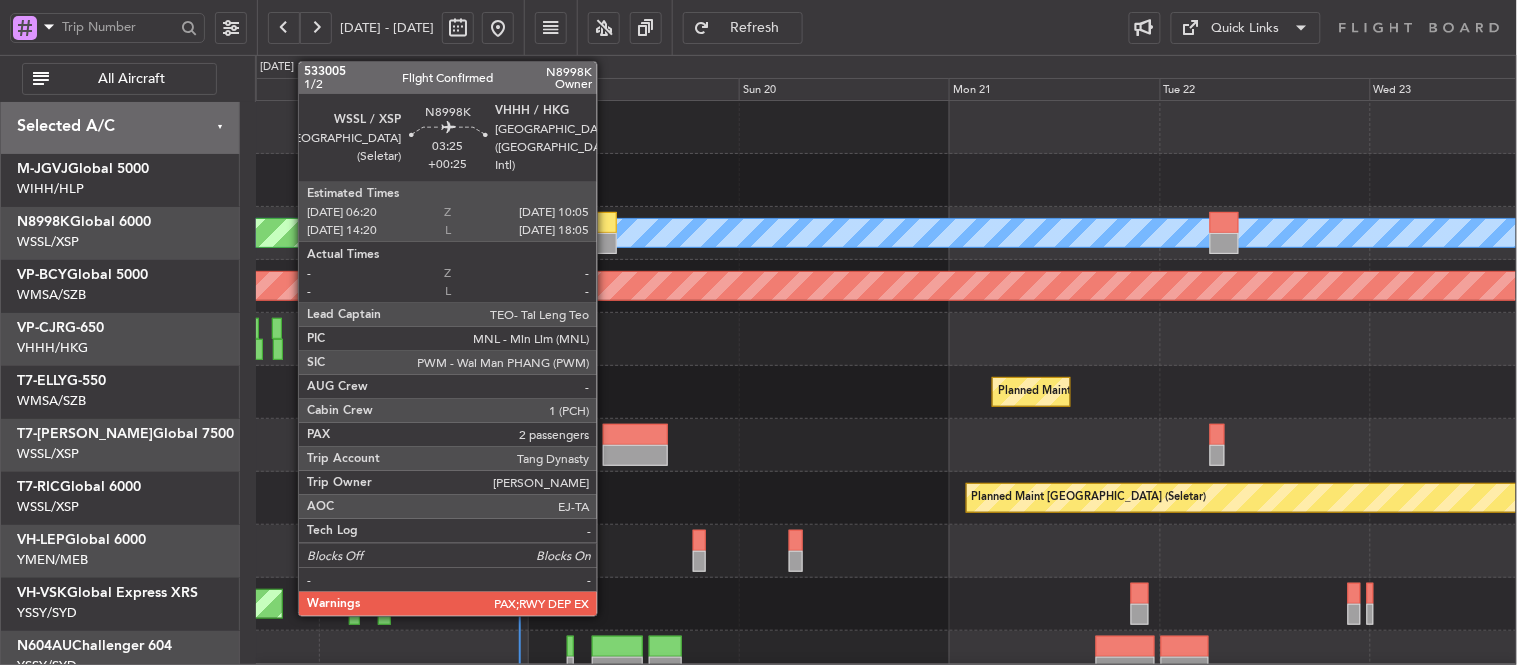 click 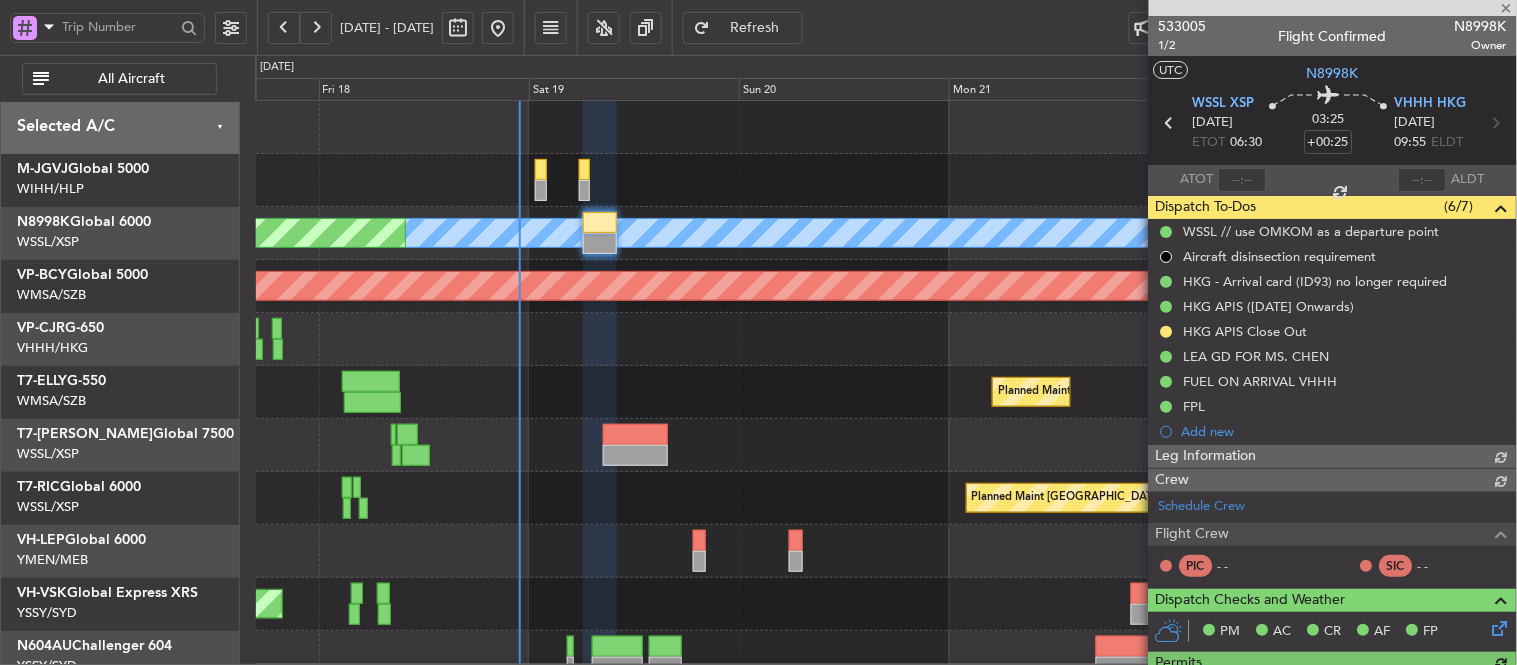 type on "[PERSON_NAME] (EYU)" 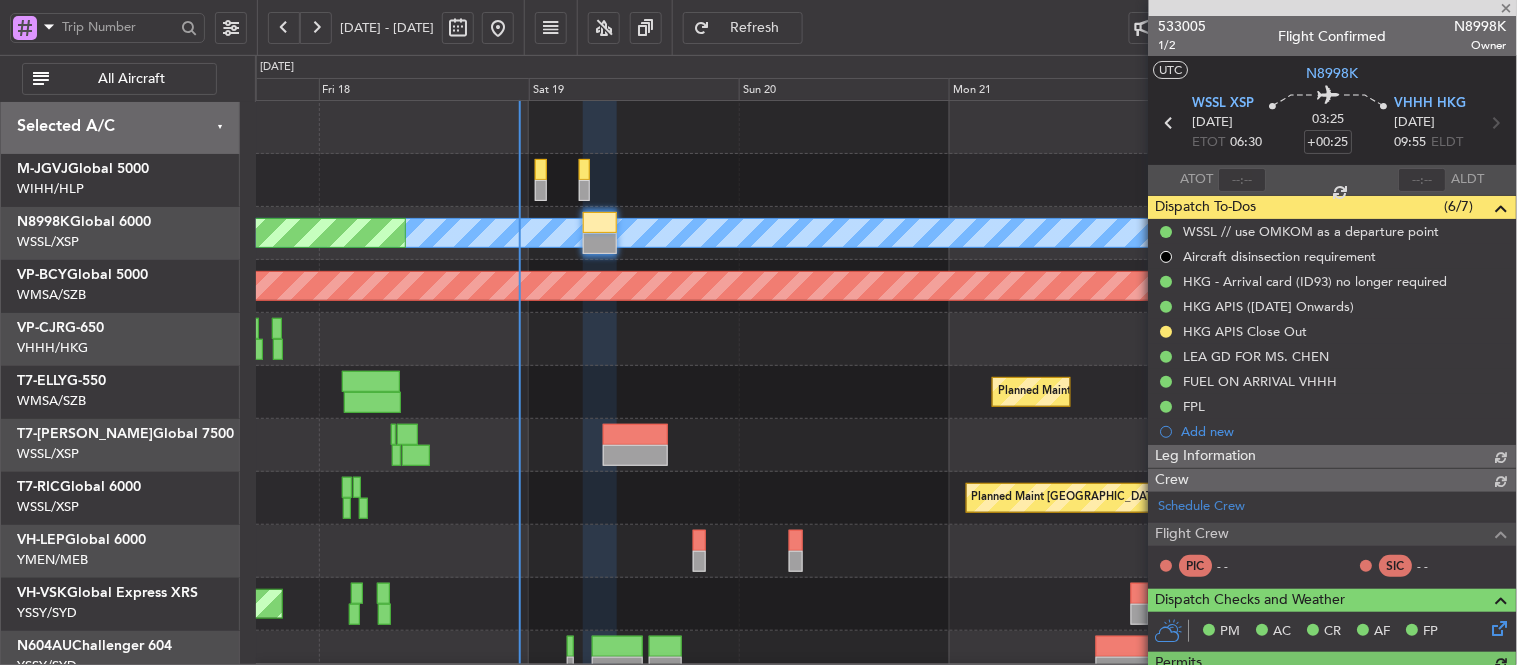 type on "F0440" 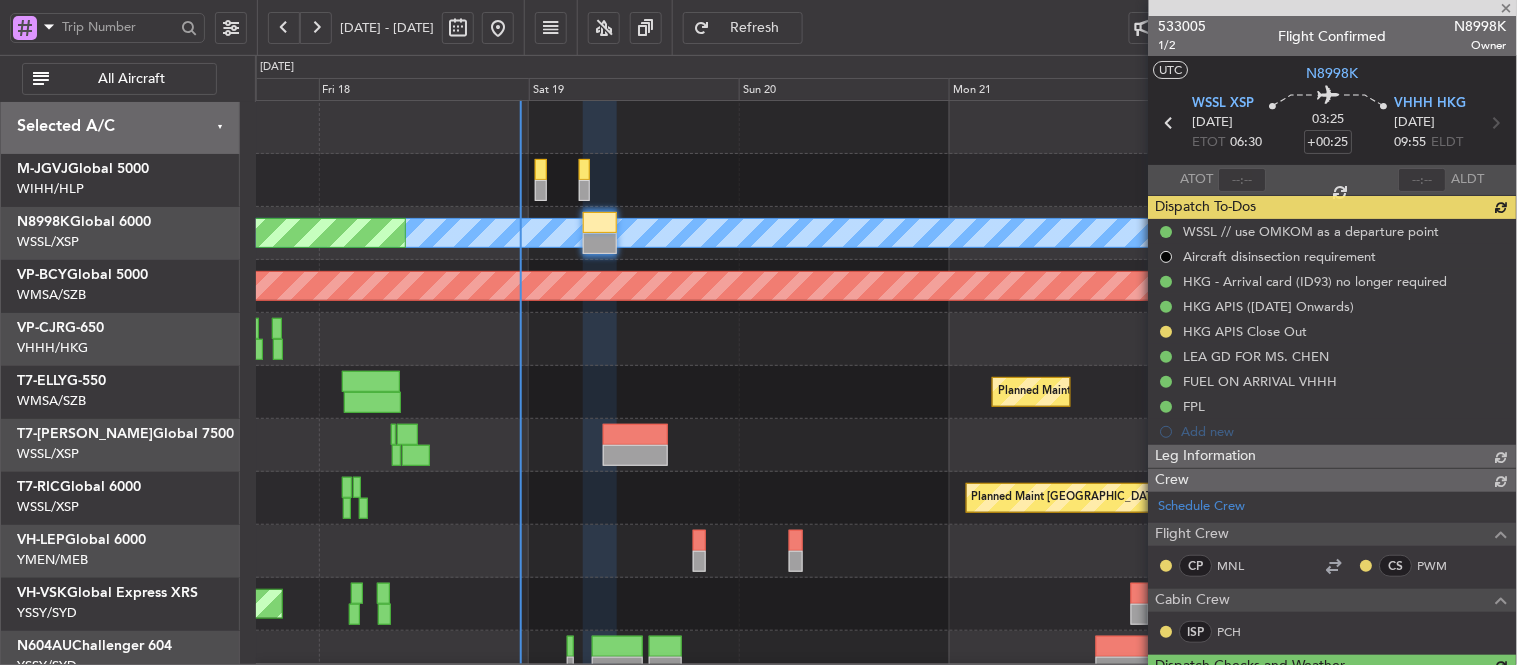 type 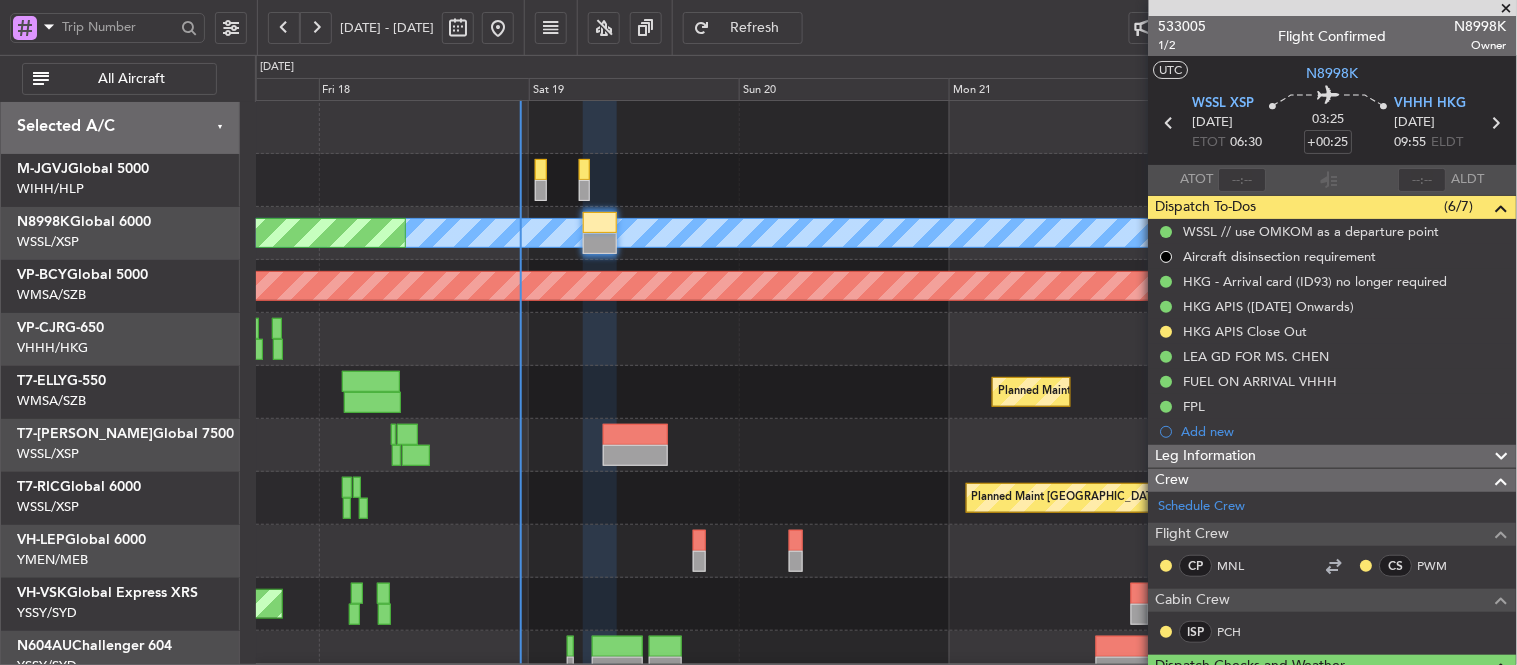 type on "[PERSON_NAME] (EYU)" 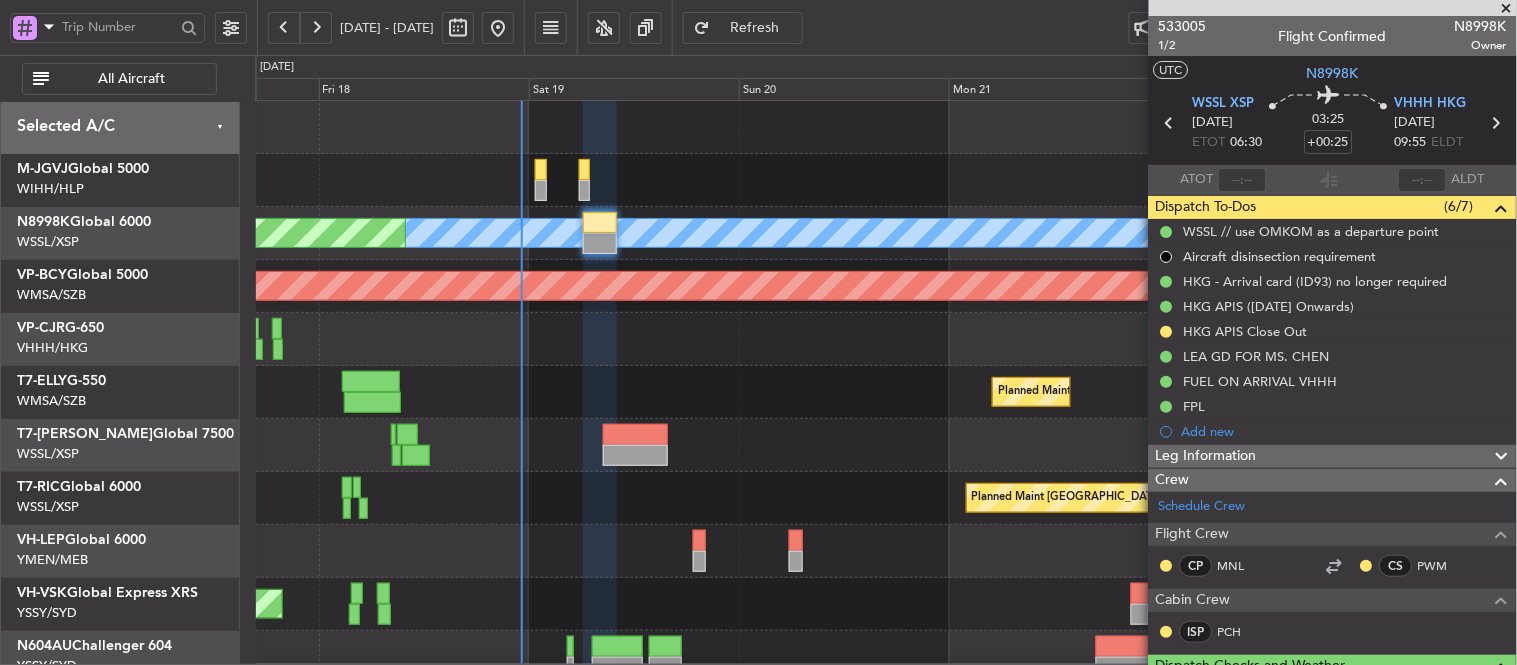 type 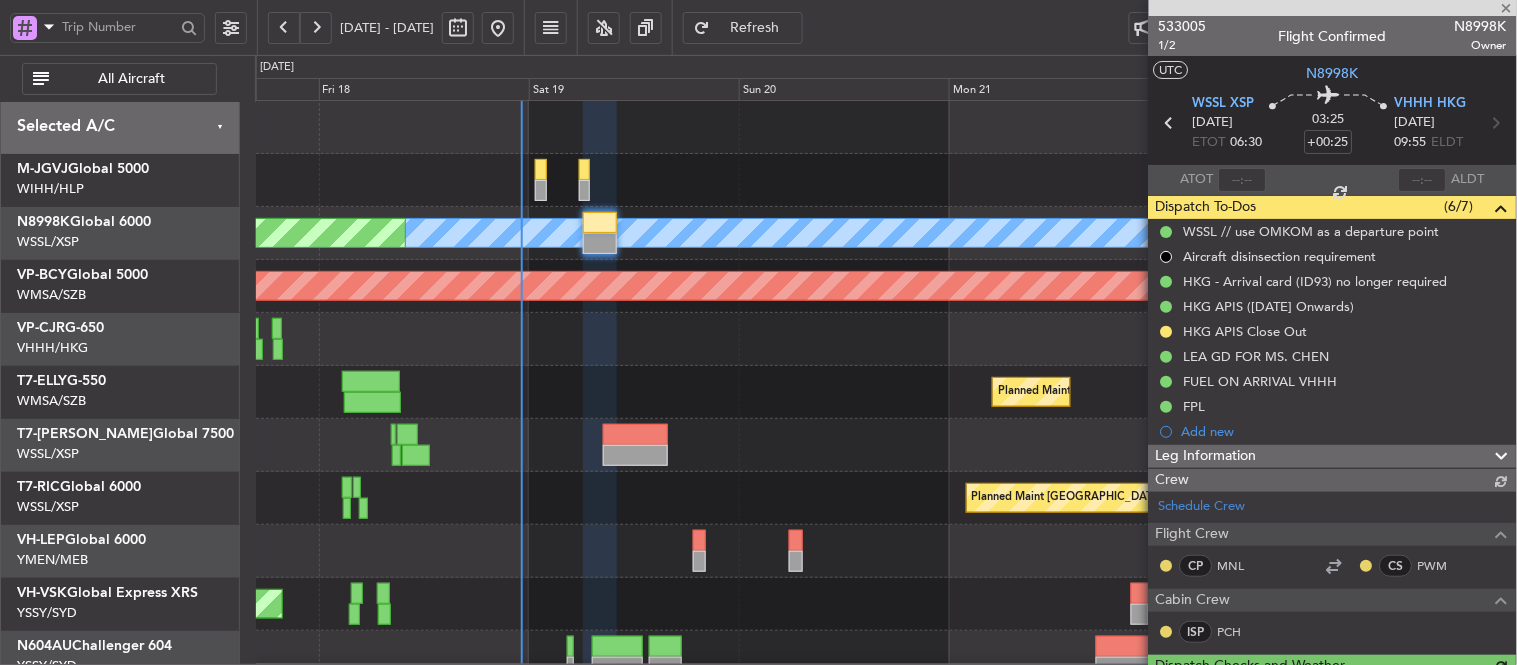 type on "[PERSON_NAME] (EYU)" 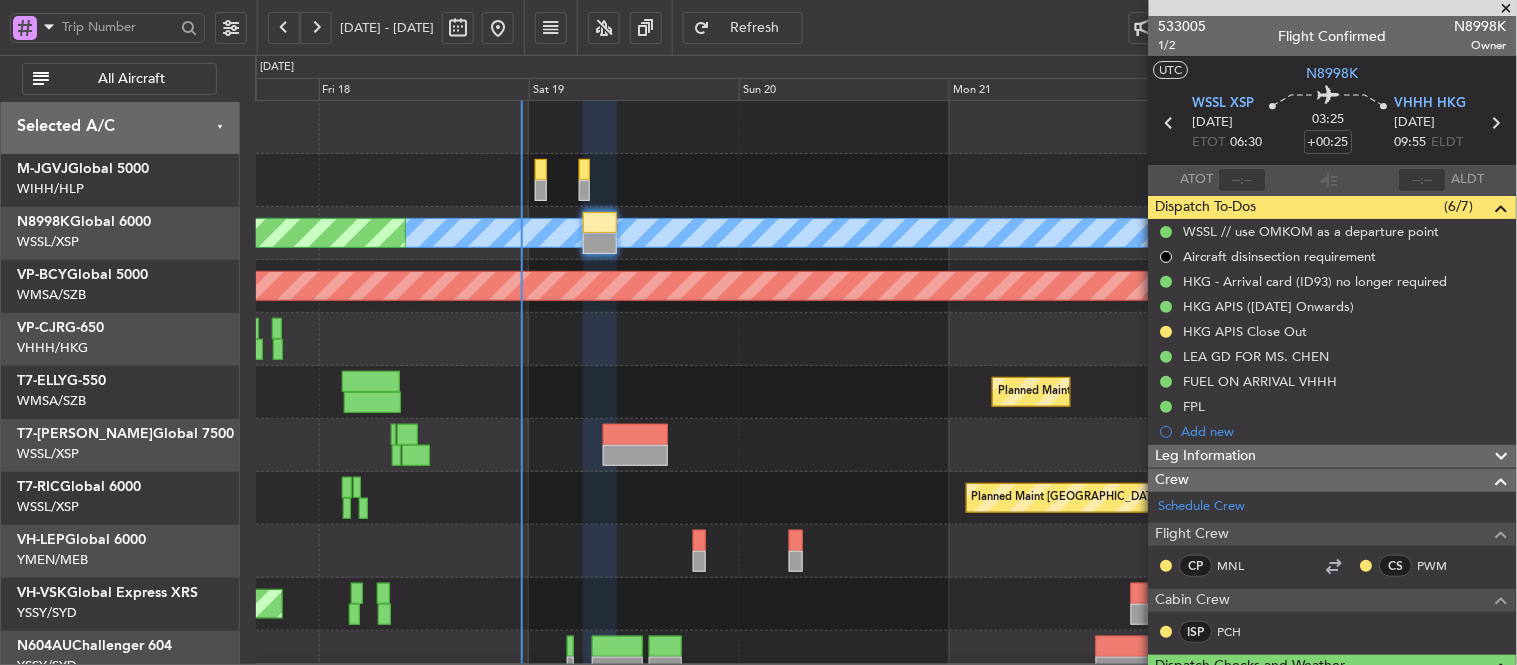 click at bounding box center [1507, 9] 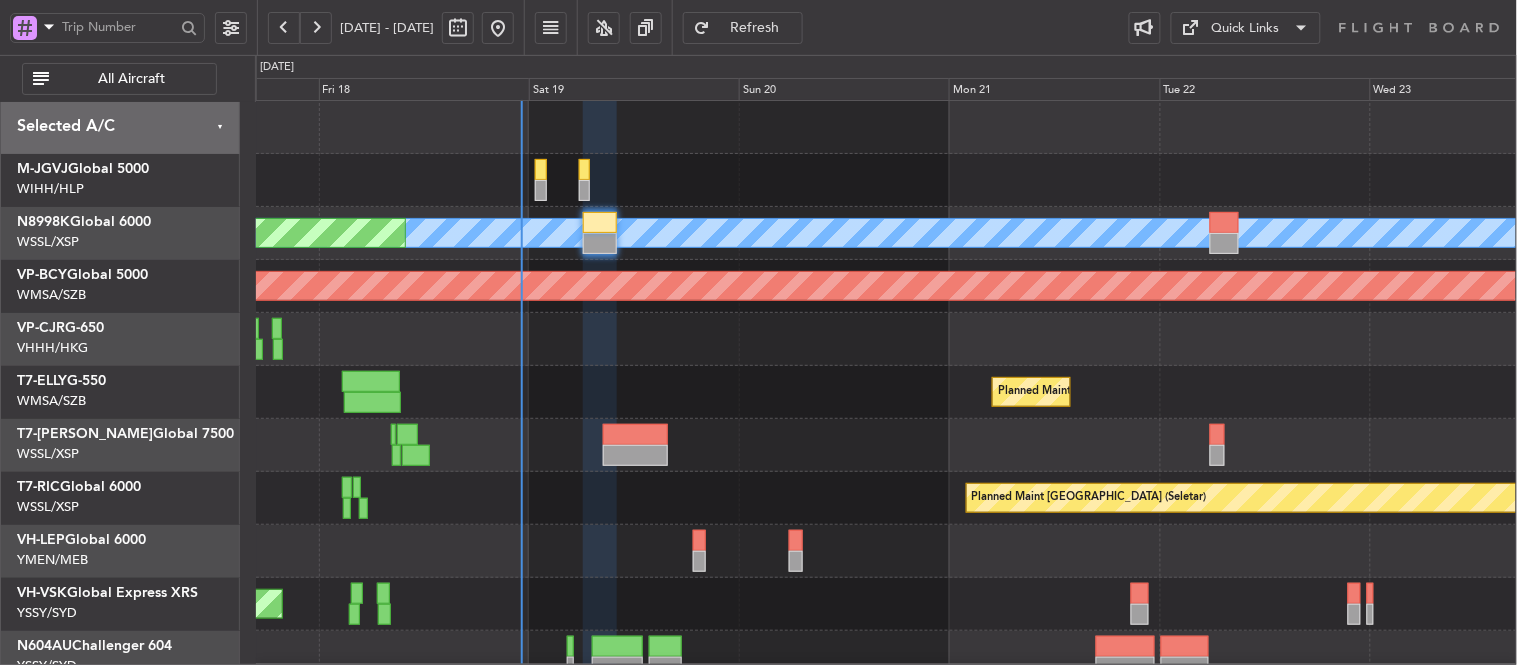type on "0" 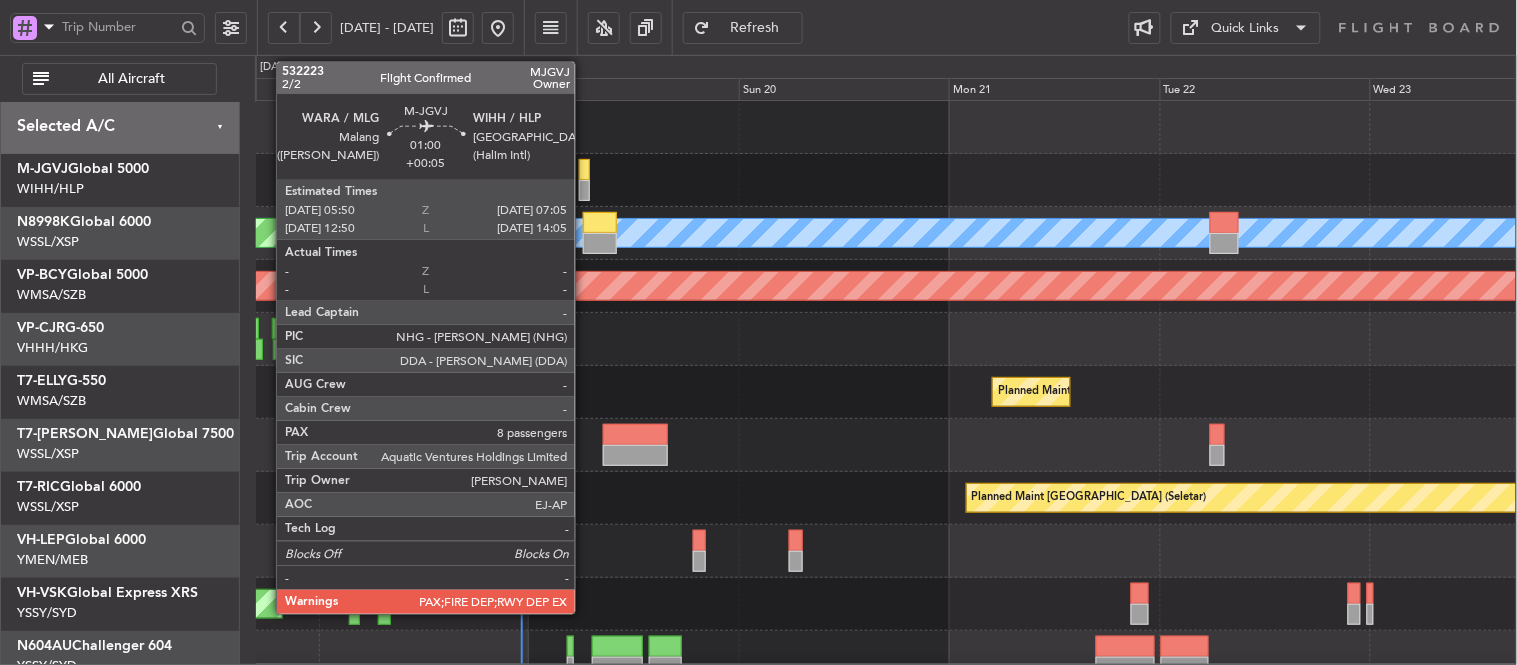 click 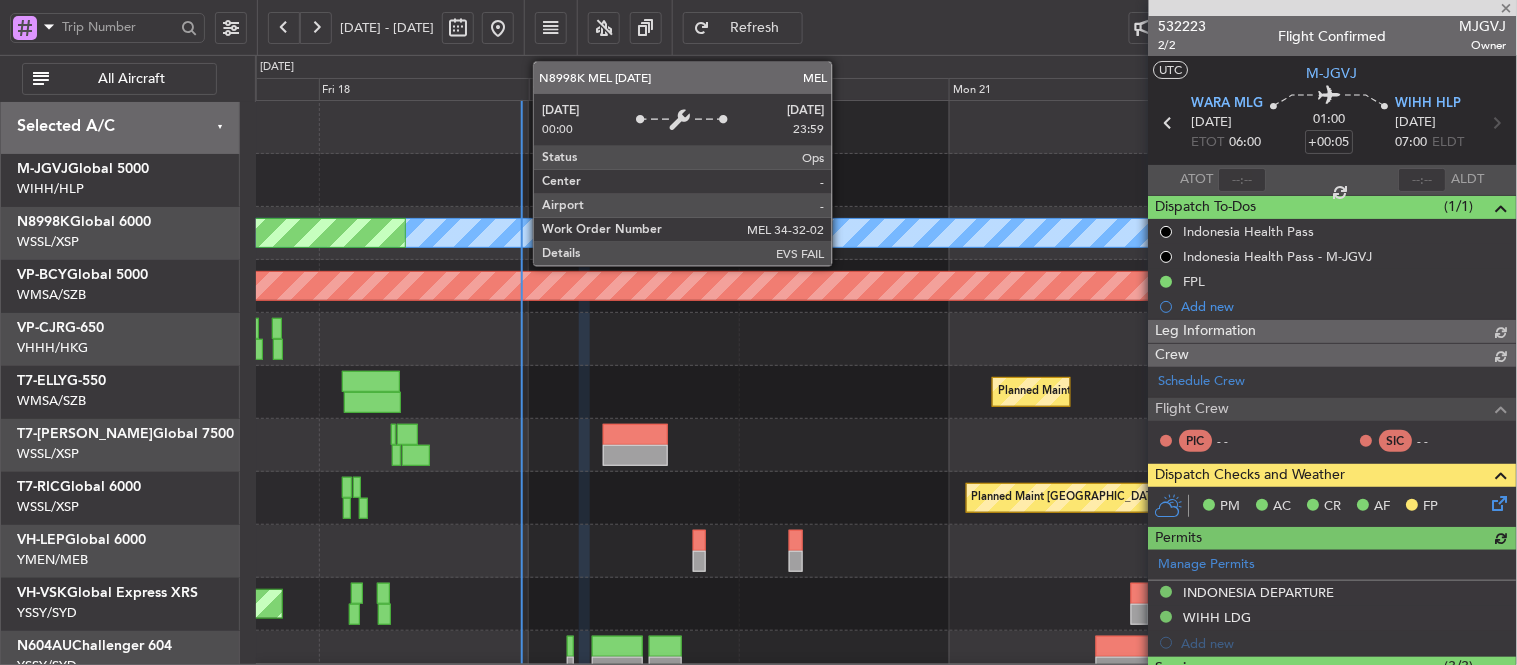 type on "[PERSON_NAME] (EYU)" 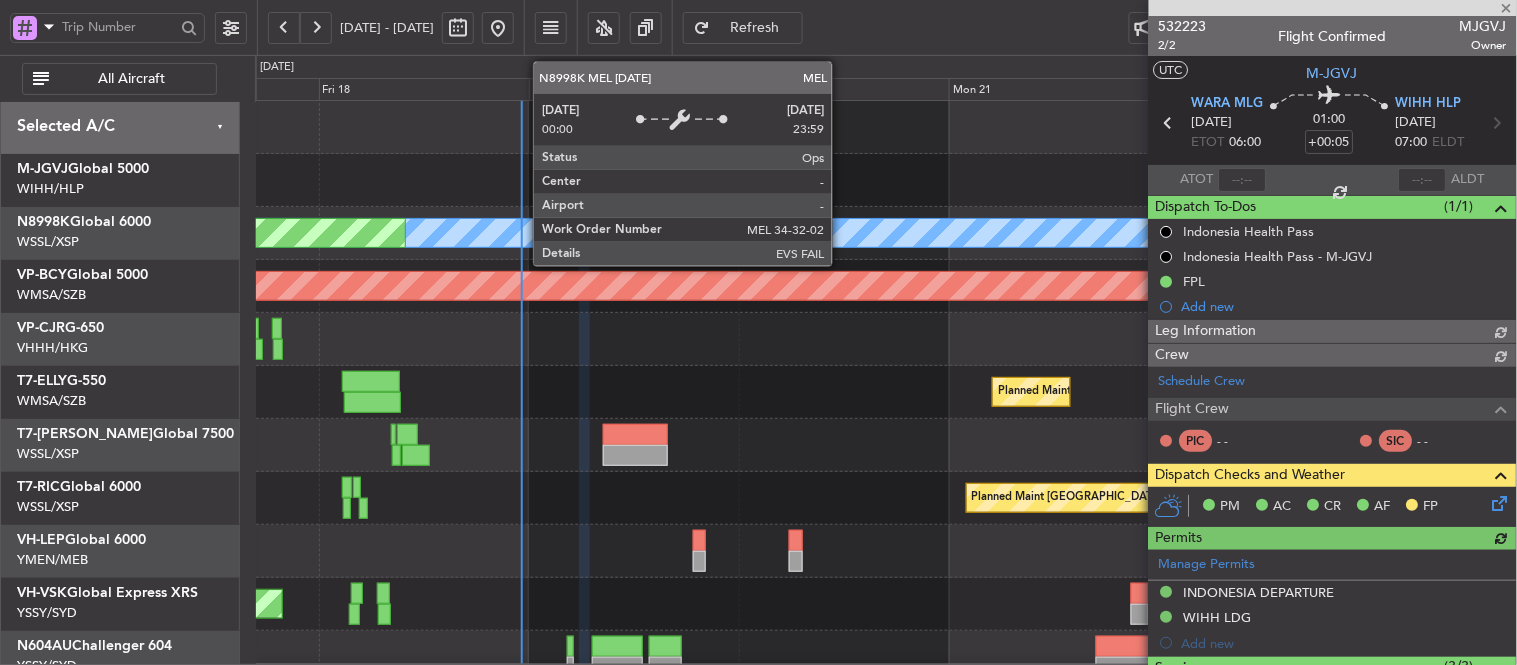 type on "A0385" 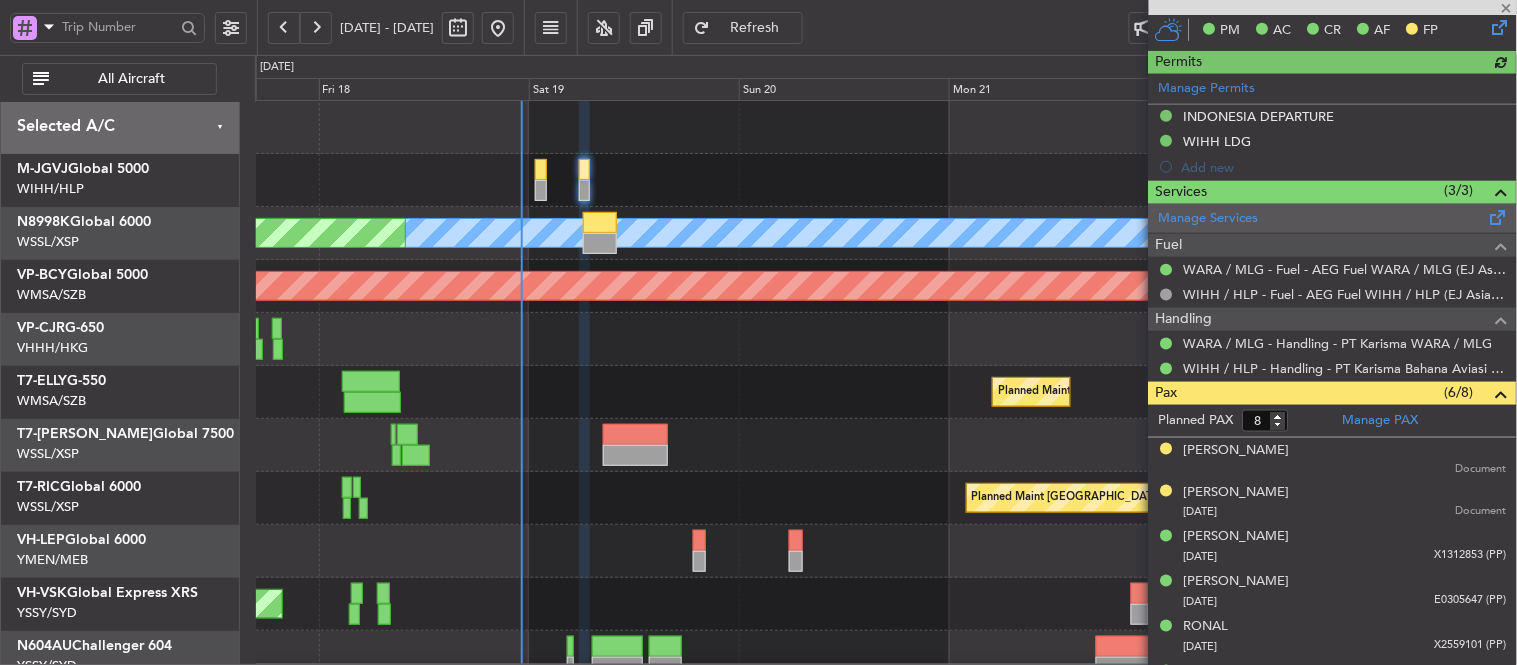 scroll, scrollTop: 555, scrollLeft: 0, axis: vertical 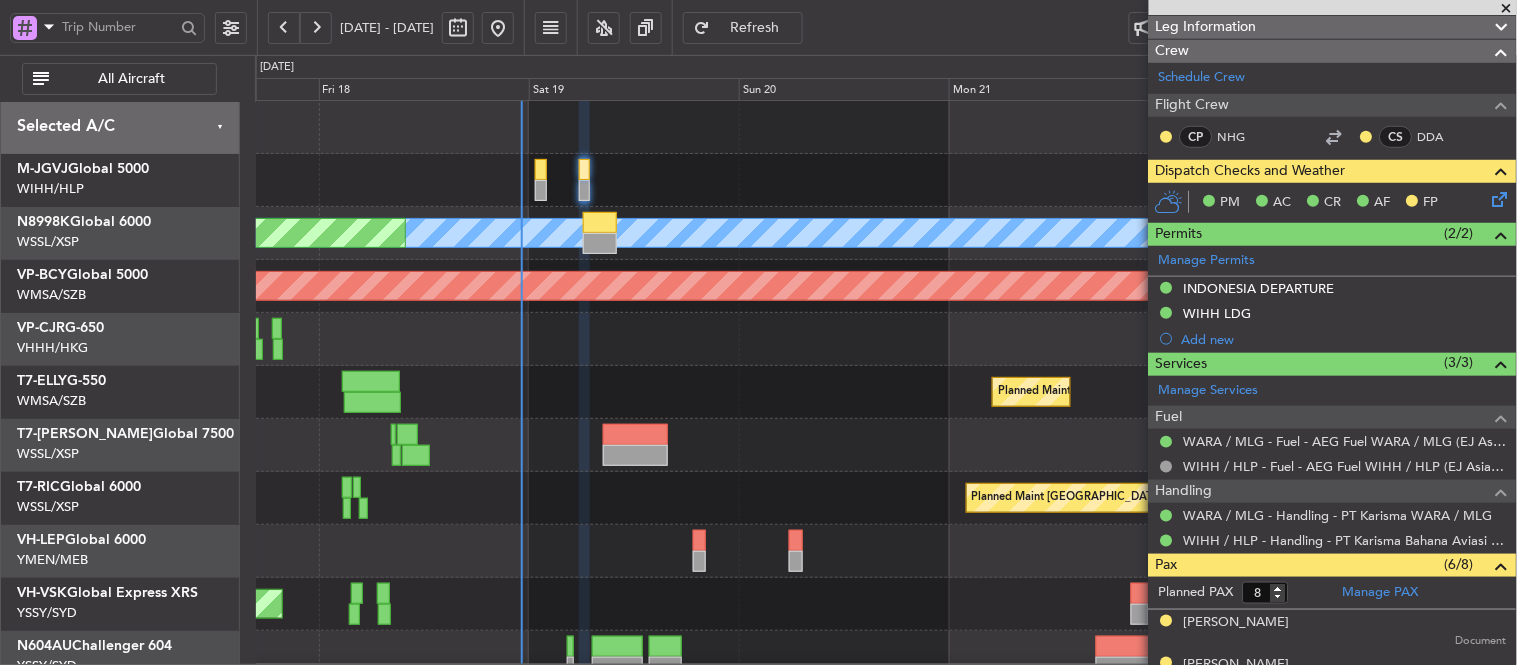 click at bounding box center (1507, 9) 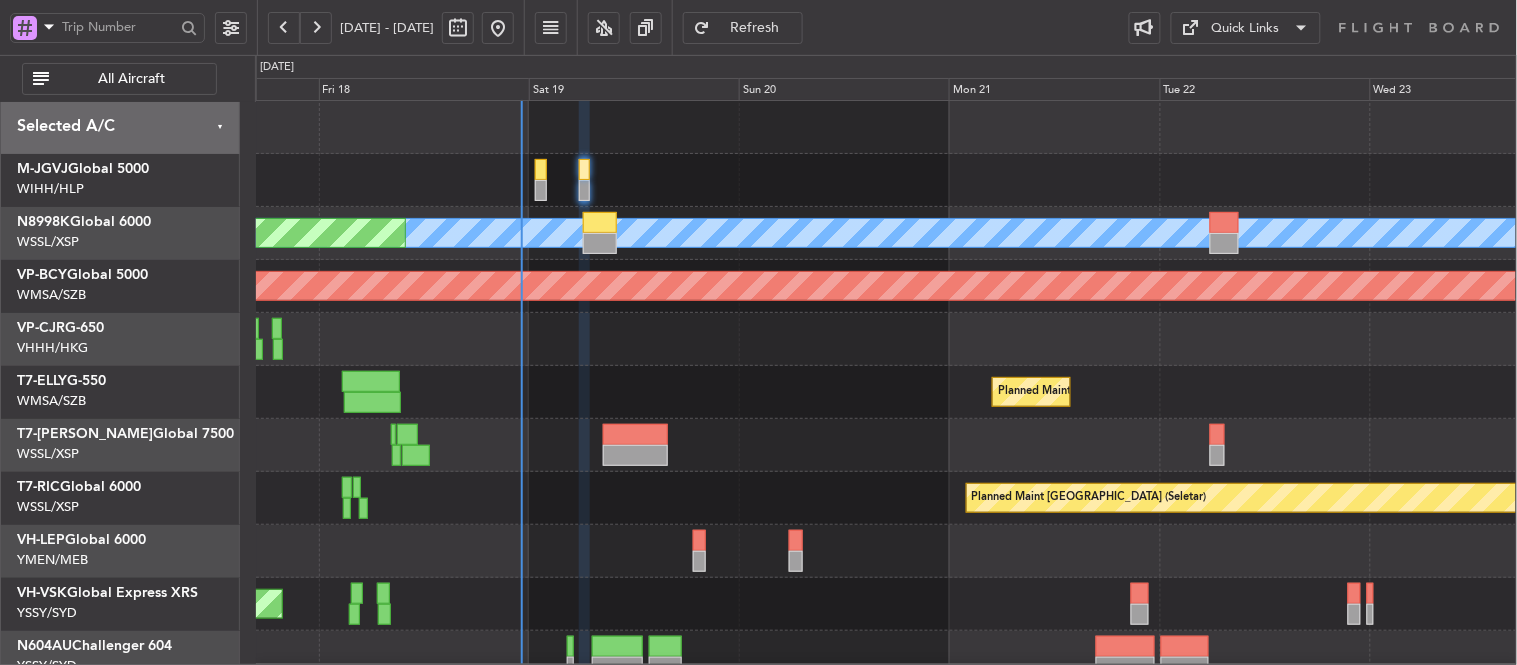 type on "0" 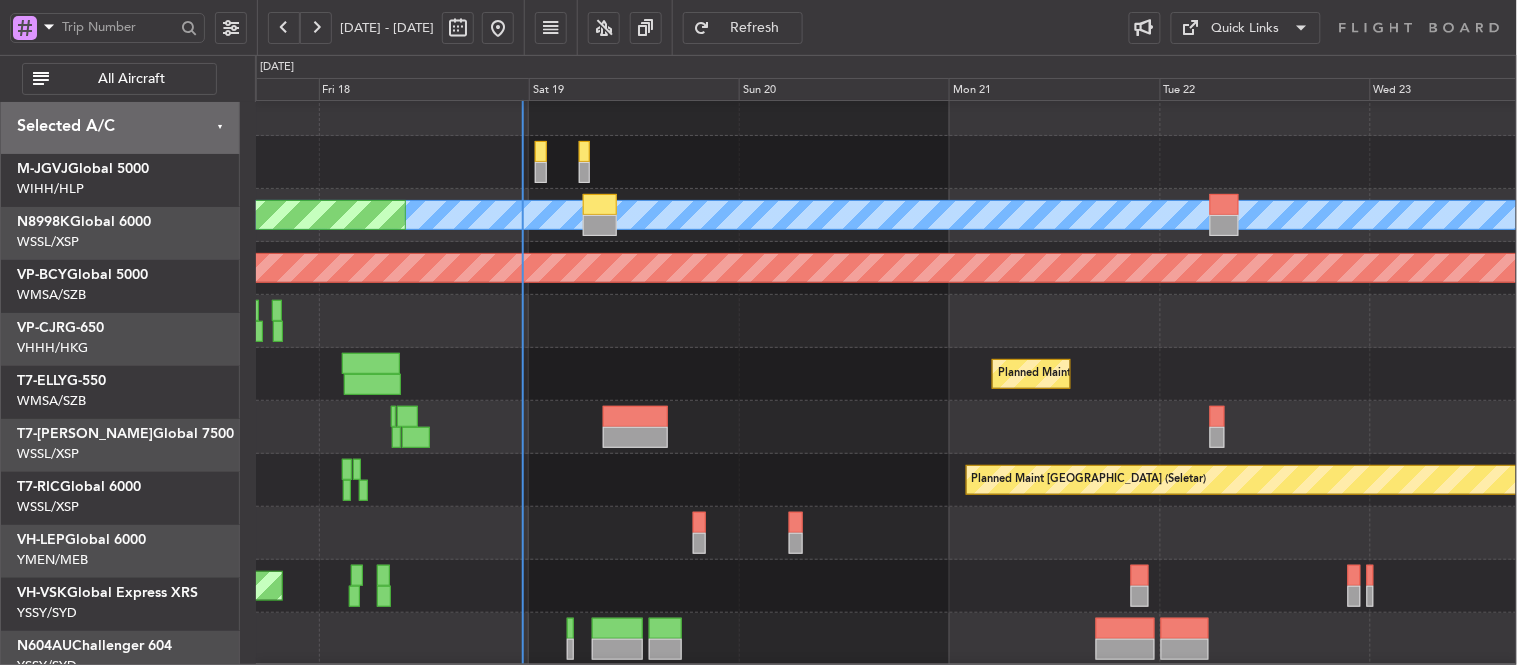 scroll, scrollTop: 17, scrollLeft: 0, axis: vertical 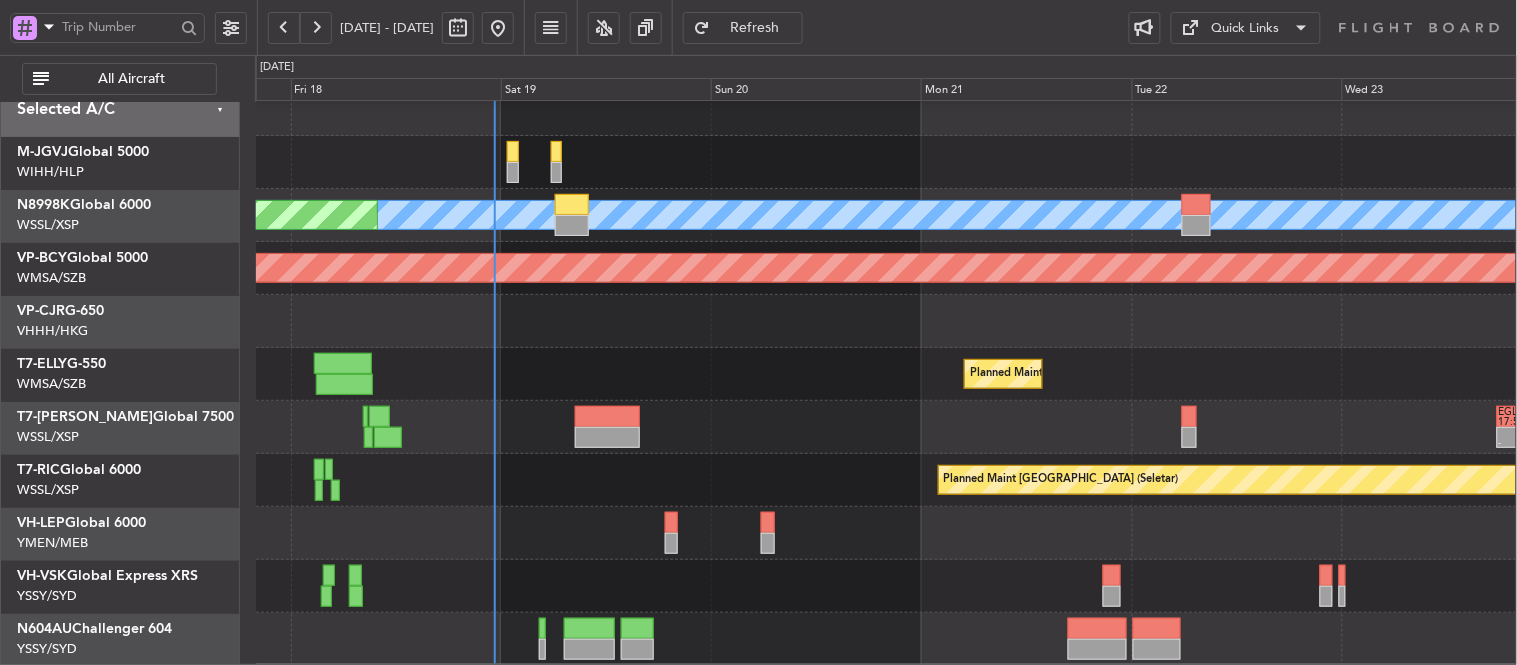 click on "Planned Maint [GEOGRAPHIC_DATA] (Seletar)
MEL
Planned Maint [GEOGRAPHIC_DATA] (Seletar)
Planned Maint [GEOGRAPHIC_DATA] (Seletar)
[GEOGRAPHIC_DATA] (Mineta [GEOGRAPHIC_DATA])
MEL San Jose (Mineta [GEOGRAPHIC_DATA])
Planned Maint Sharjah (Sharjah Intl)
[PERSON_NAME] (Sultan [PERSON_NAME])
[PERSON_NAME] (Sultan [PERSON_NAME])
Planned Maint [GEOGRAPHIC_DATA] (Sultan [PERSON_NAME])
-
-
EGLF
17:50 Z
VOCB
03:15 Z
Planned Maint [GEOGRAPHIC_DATA] (Seletar)
Unplanned Maint Sydney ([PERSON_NAME] Intl)" 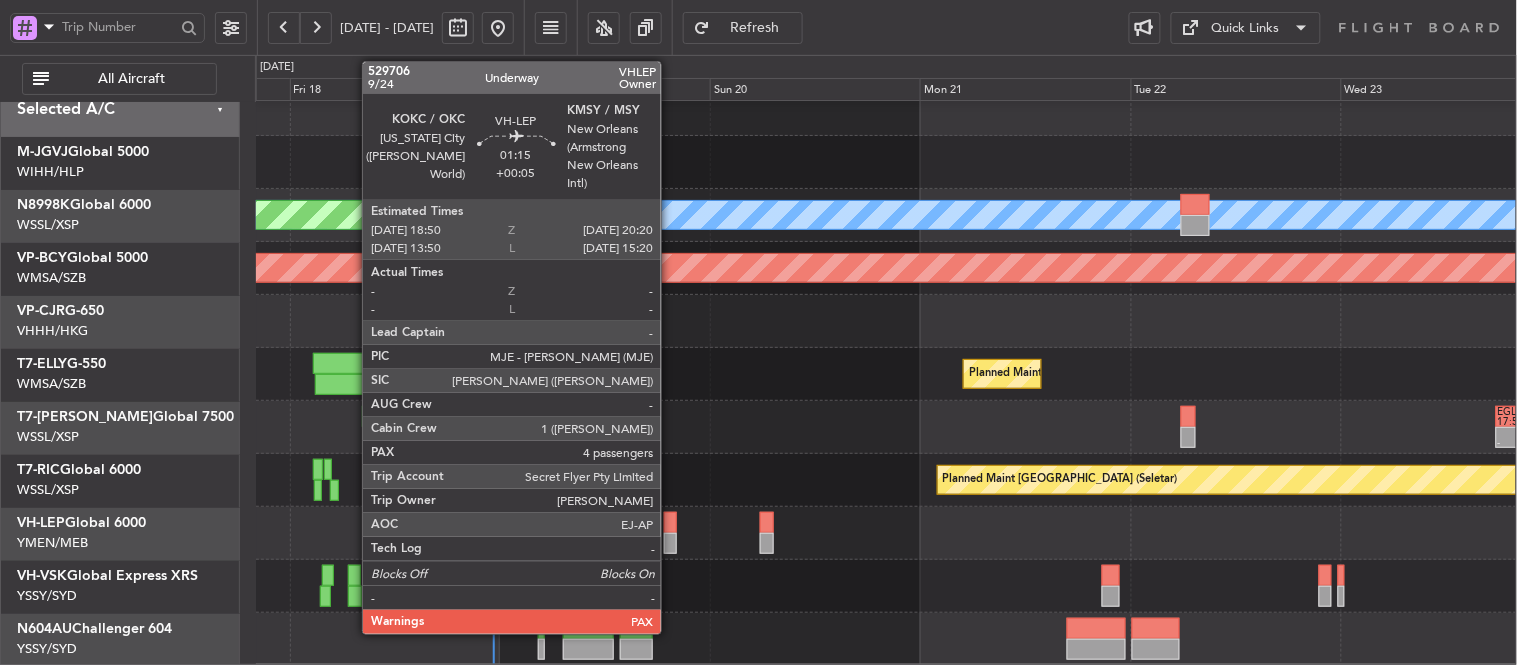 click 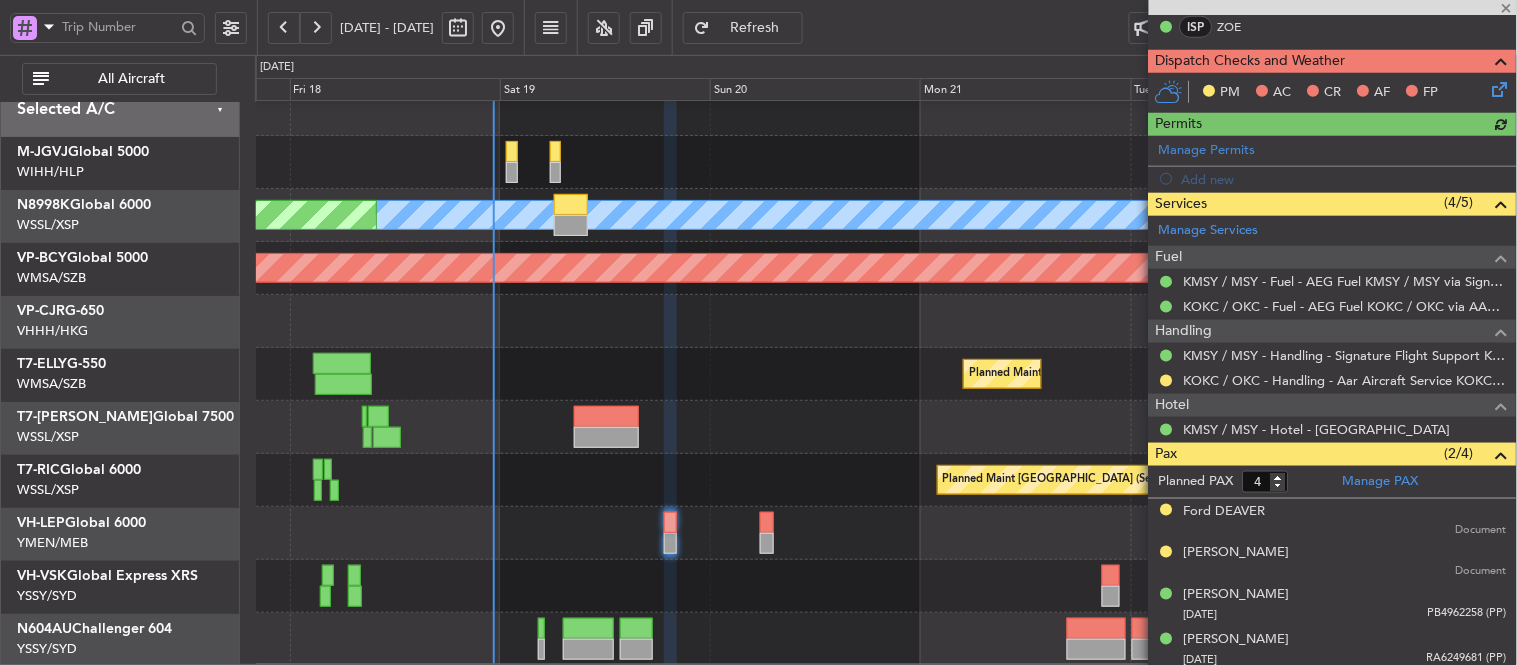 scroll, scrollTop: 463, scrollLeft: 0, axis: vertical 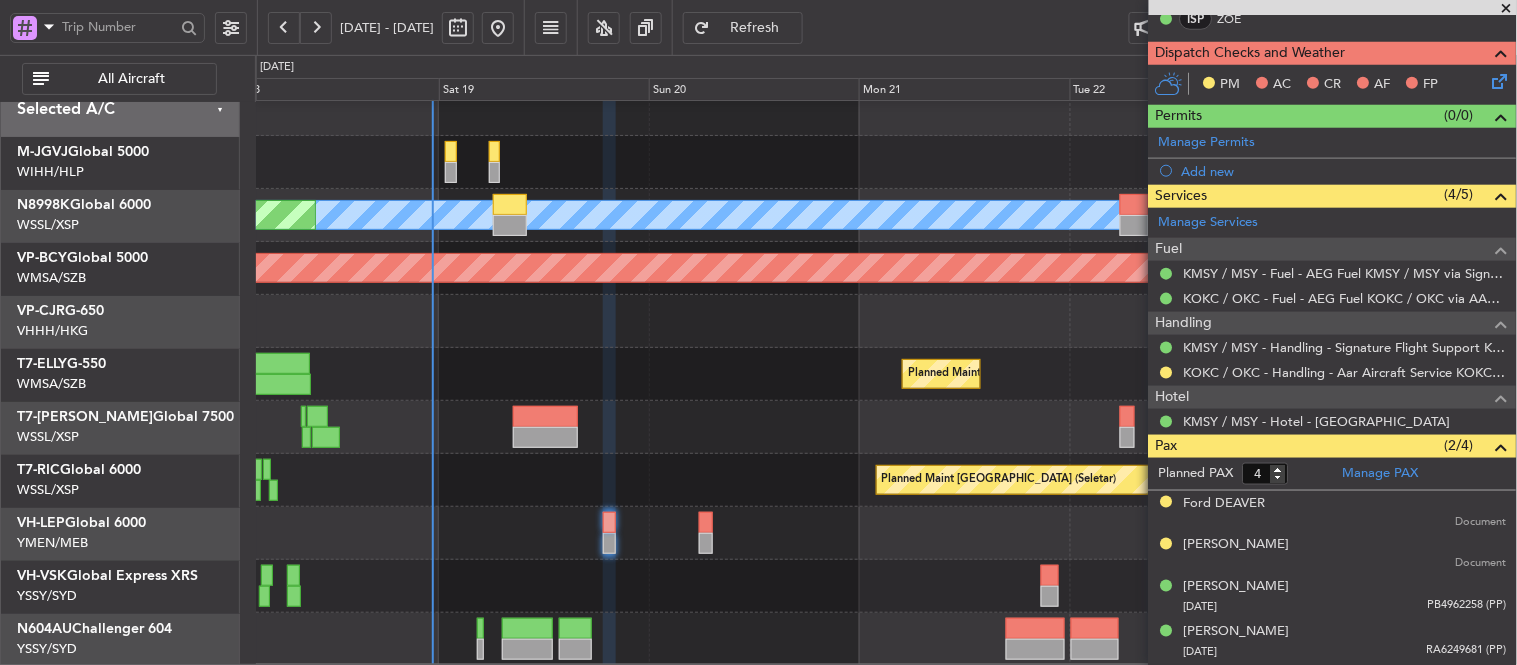 click on "Planned Maint [GEOGRAPHIC_DATA] (Seletar)
MEL
Planned Maint [GEOGRAPHIC_DATA] (Seletar)
Planned Maint [GEOGRAPHIC_DATA] (Seletar)
[GEOGRAPHIC_DATA] (Mineta [GEOGRAPHIC_DATA])
MEL San Jose (Mineta [GEOGRAPHIC_DATA])
Planned Maint Sharjah (Sharjah Intl)
[PERSON_NAME] (Sultan [PERSON_NAME])
[PERSON_NAME] (Sultan [PERSON_NAME])
Planned Maint [GEOGRAPHIC_DATA] (Sultan [PERSON_NAME])
-
-
EGLF
17:50 Z
VOCB
03:15 Z
Planned Maint [GEOGRAPHIC_DATA] (Seletar)
Unplanned Maint Sydney ([PERSON_NAME] Intl)" 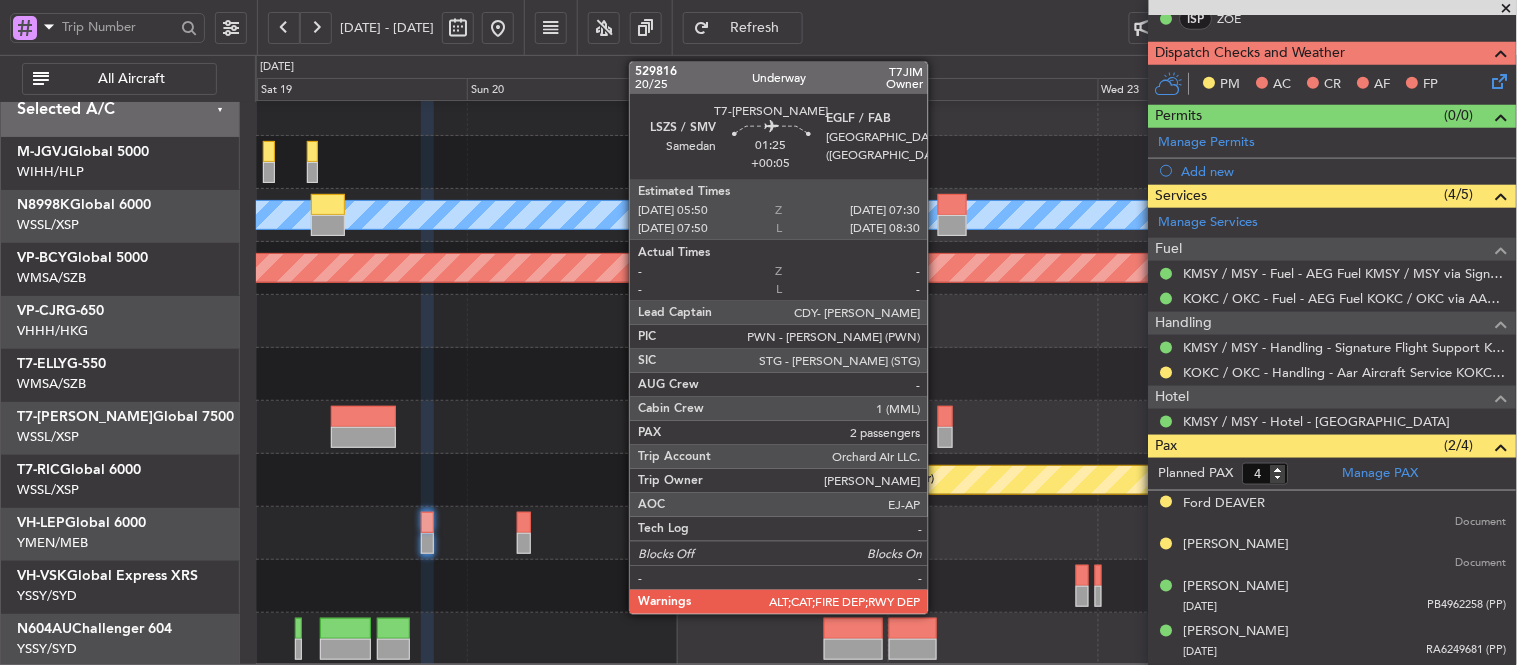 click 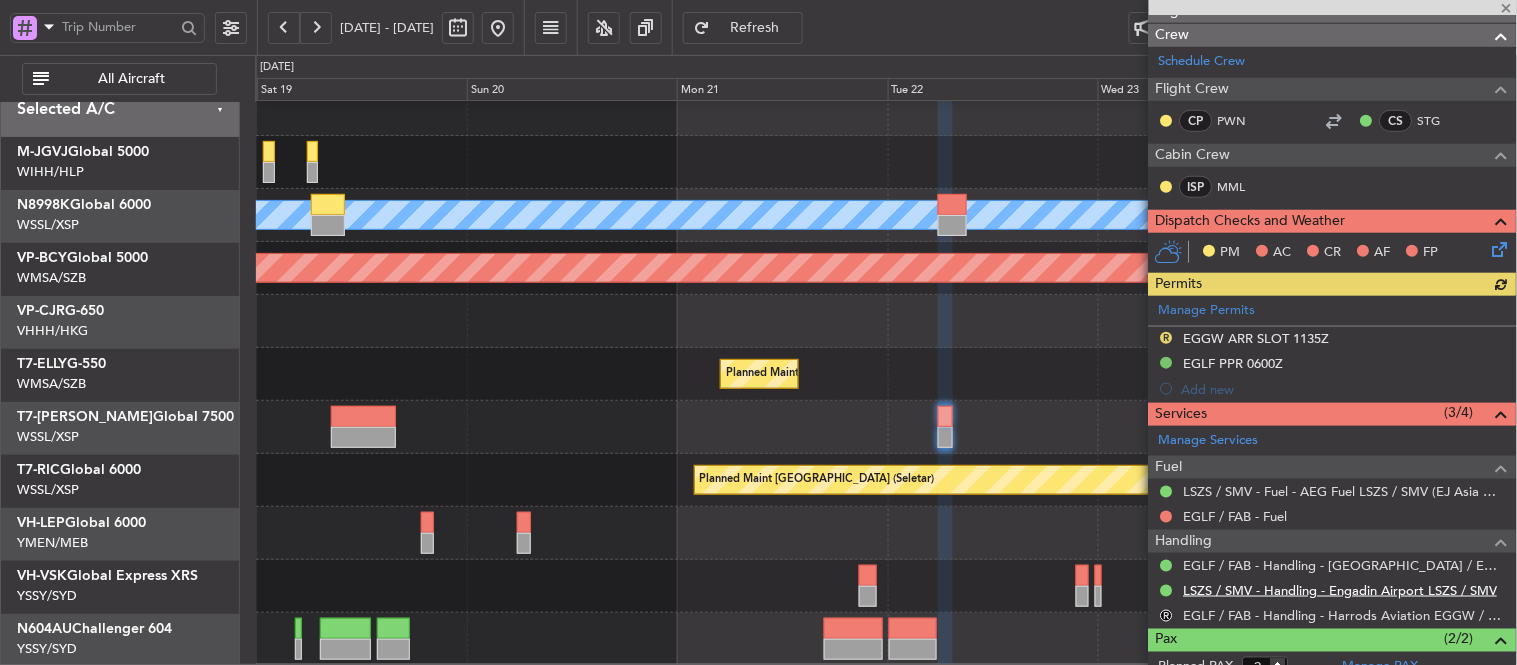 scroll, scrollTop: 444, scrollLeft: 0, axis: vertical 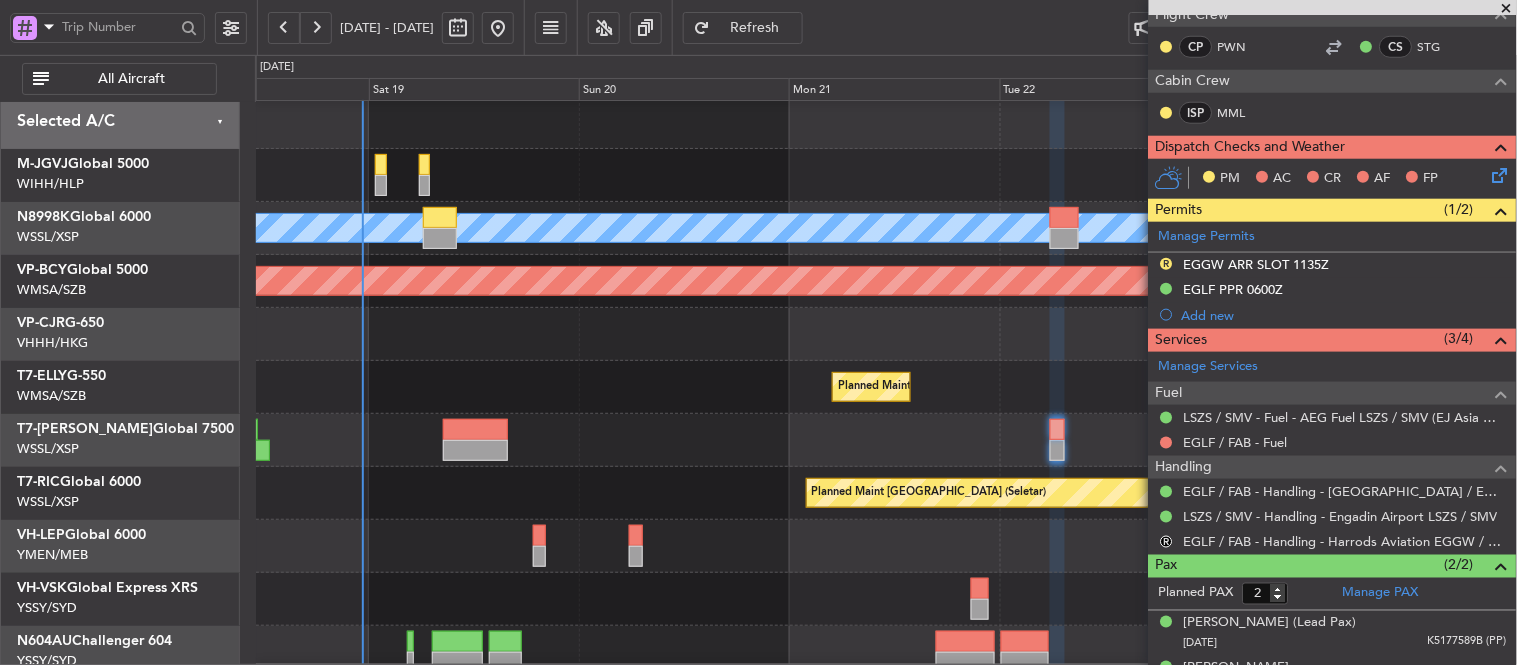 click on "-
-
EGLF
17:50 Z
VOCB
03:15 Z" 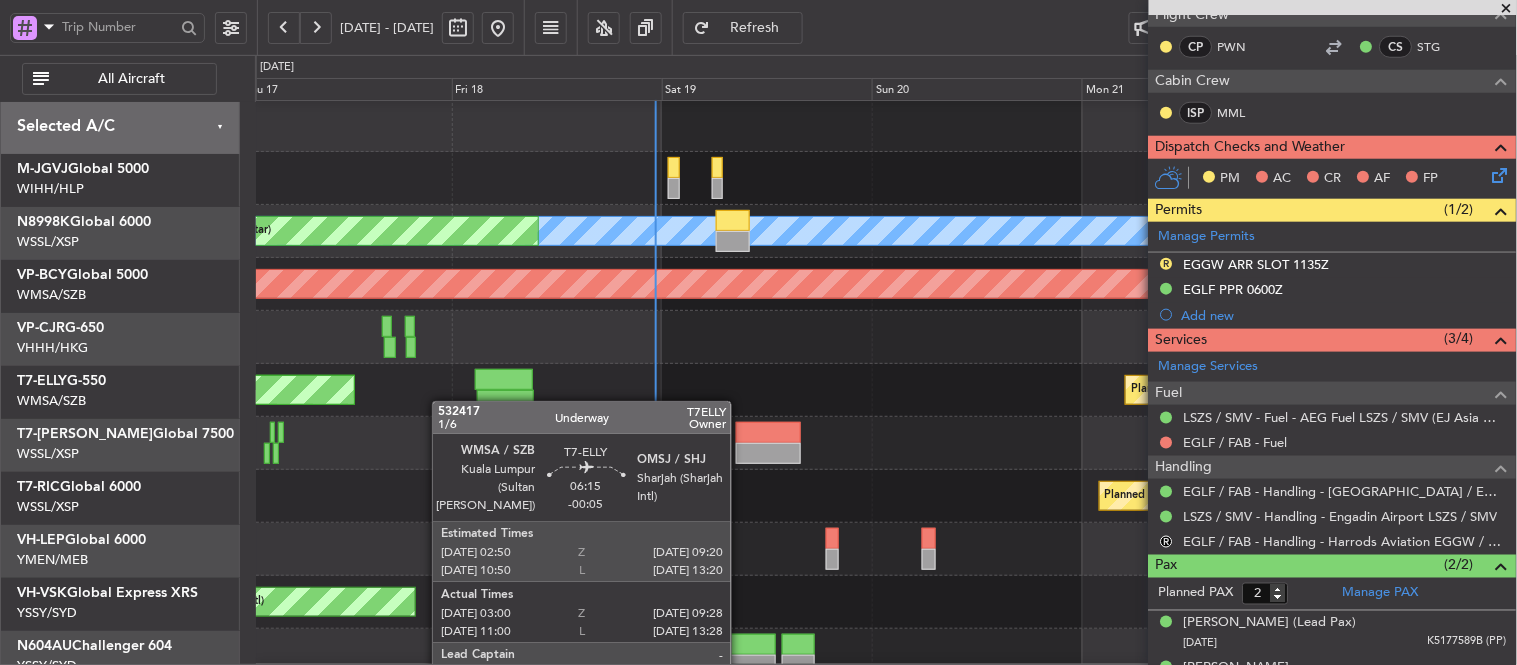 scroll, scrollTop: 5, scrollLeft: 0, axis: vertical 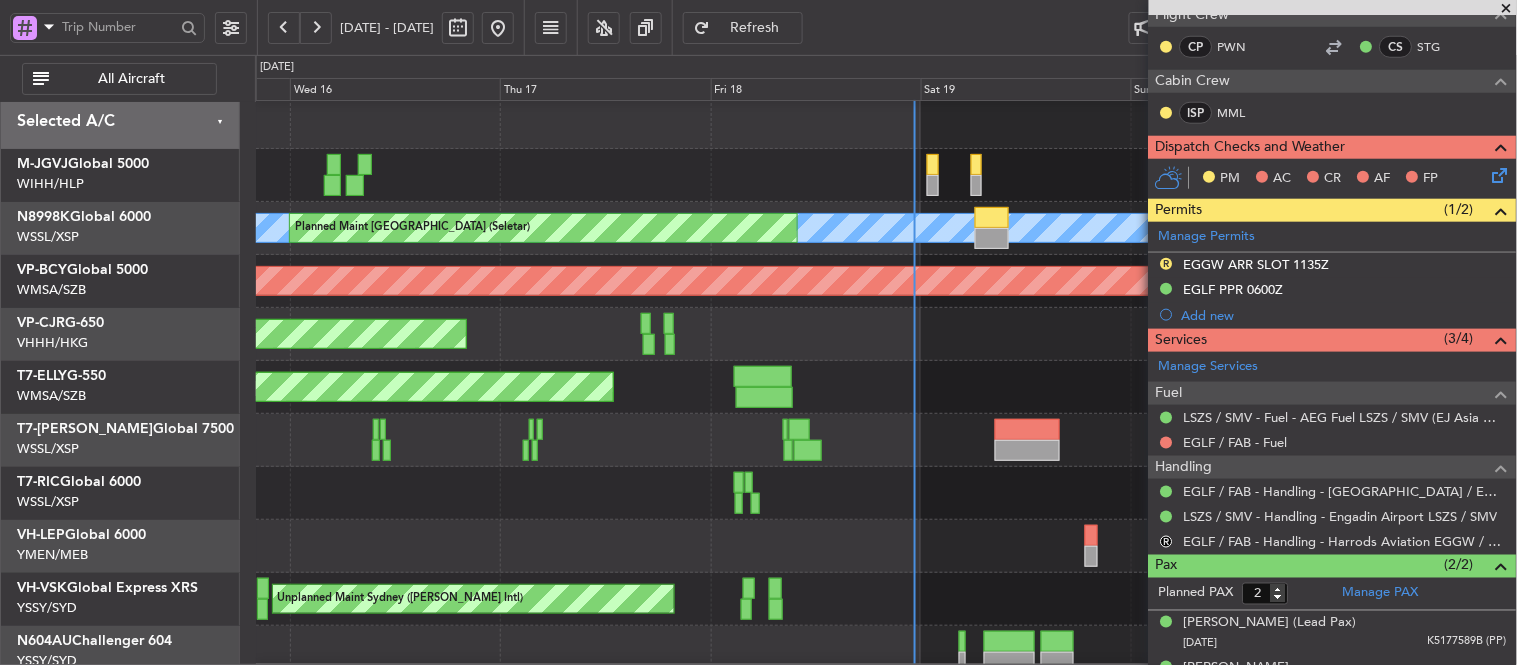 click on "Planned Maint Sharjah (Sharjah Intl)
[PERSON_NAME] (Sultan [PERSON_NAME])
[PERSON_NAME] (Sultan [PERSON_NAME])
Planned Maint [GEOGRAPHIC_DATA] (Sultan [PERSON_NAME])" 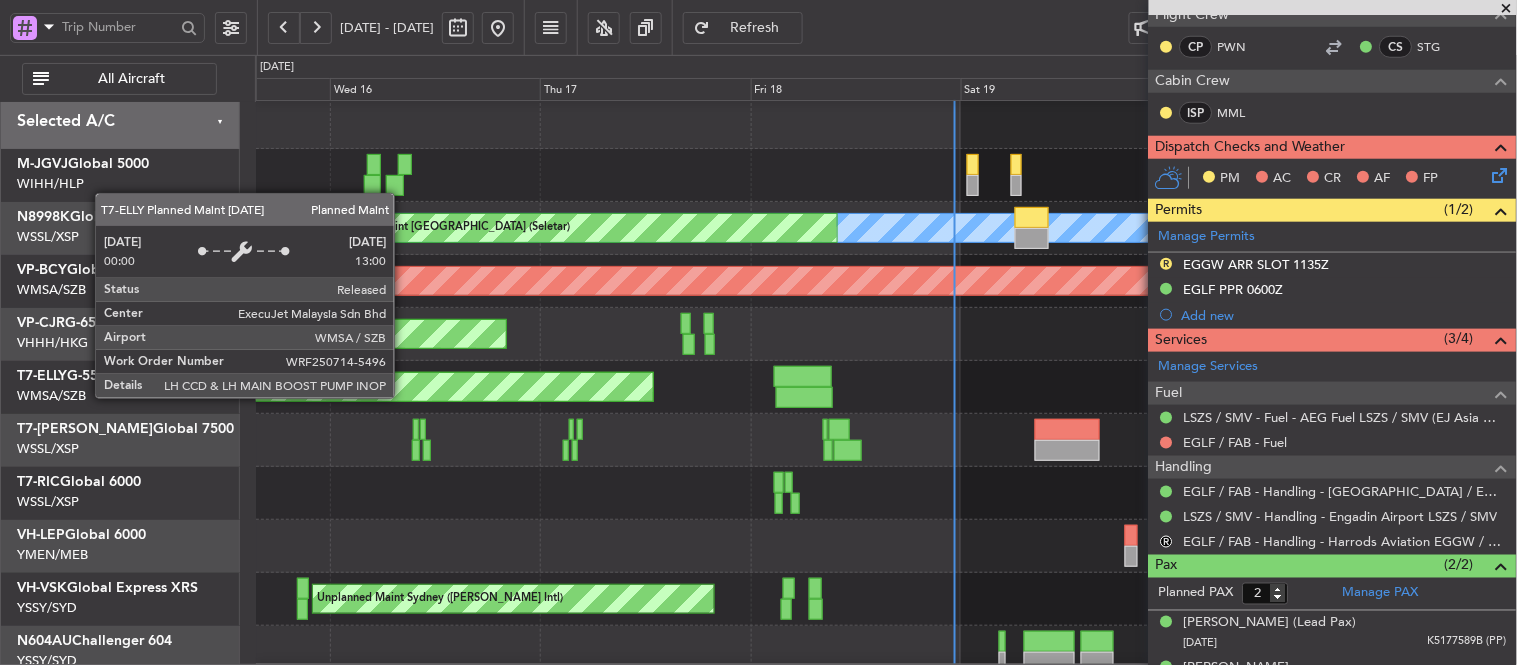 scroll, scrollTop: 10, scrollLeft: 0, axis: vertical 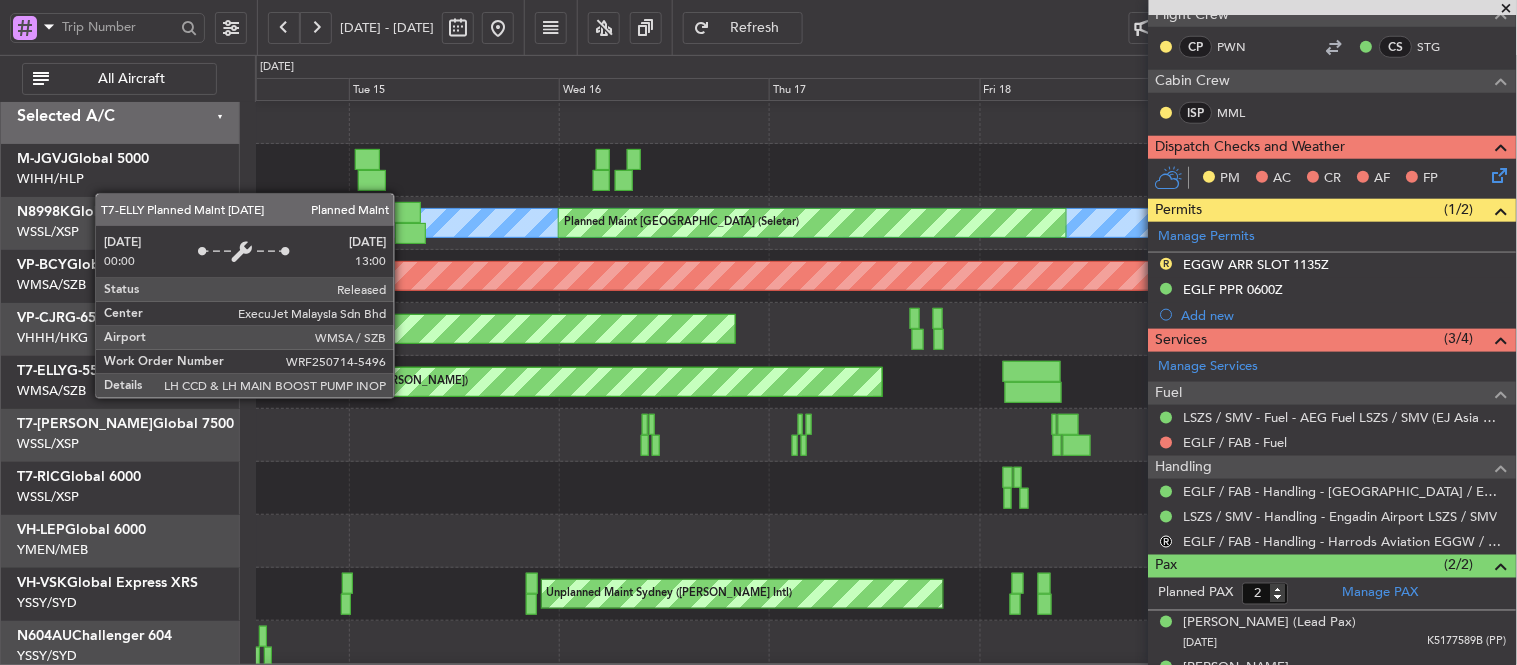 click on "Planned Maint [GEOGRAPHIC_DATA] (Sultan [PERSON_NAME])" at bounding box center [510, 382] 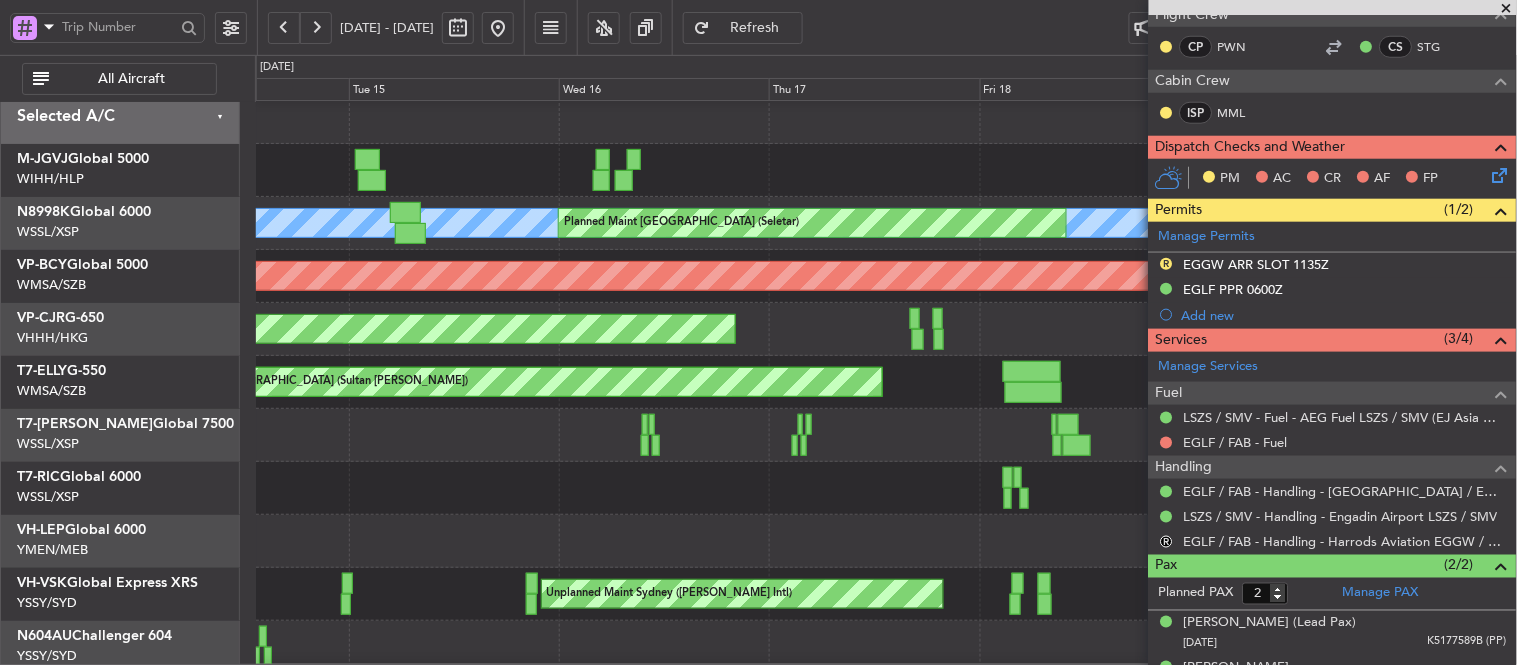click at bounding box center (1507, 9) 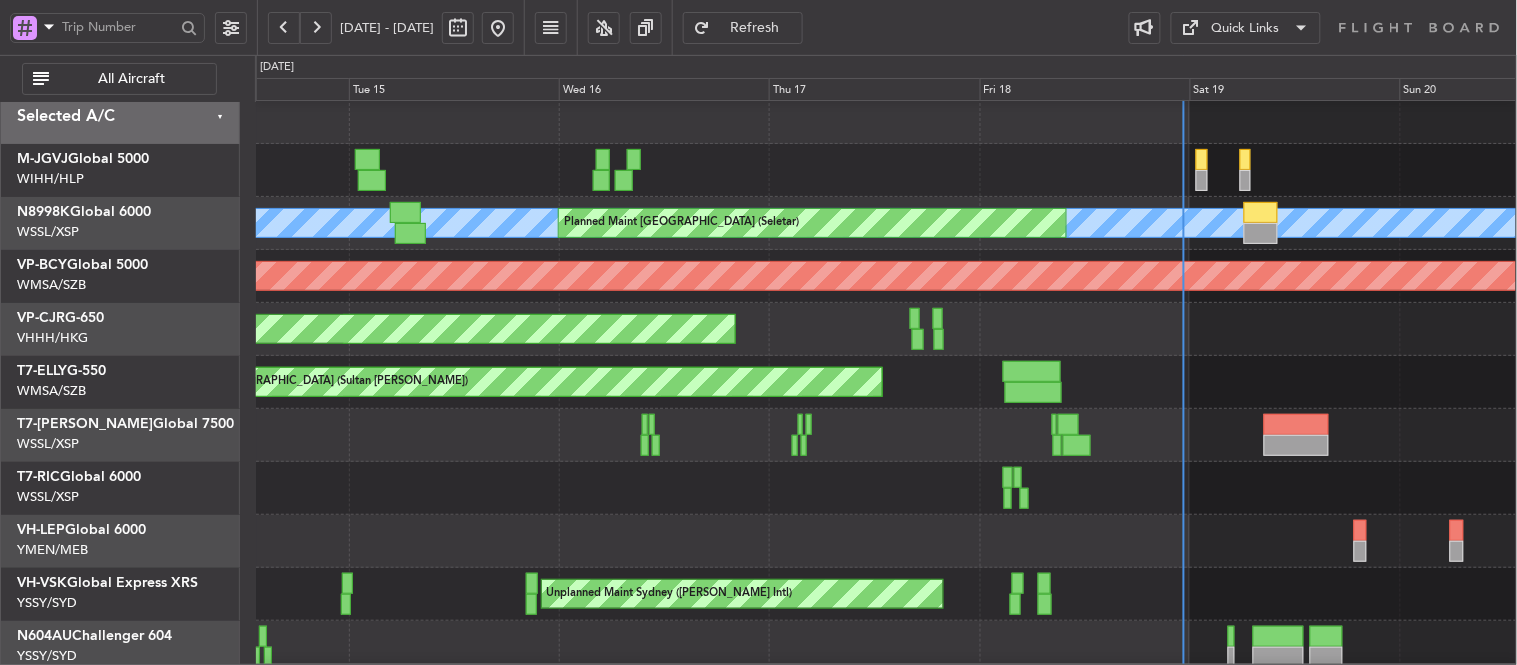 type on "0" 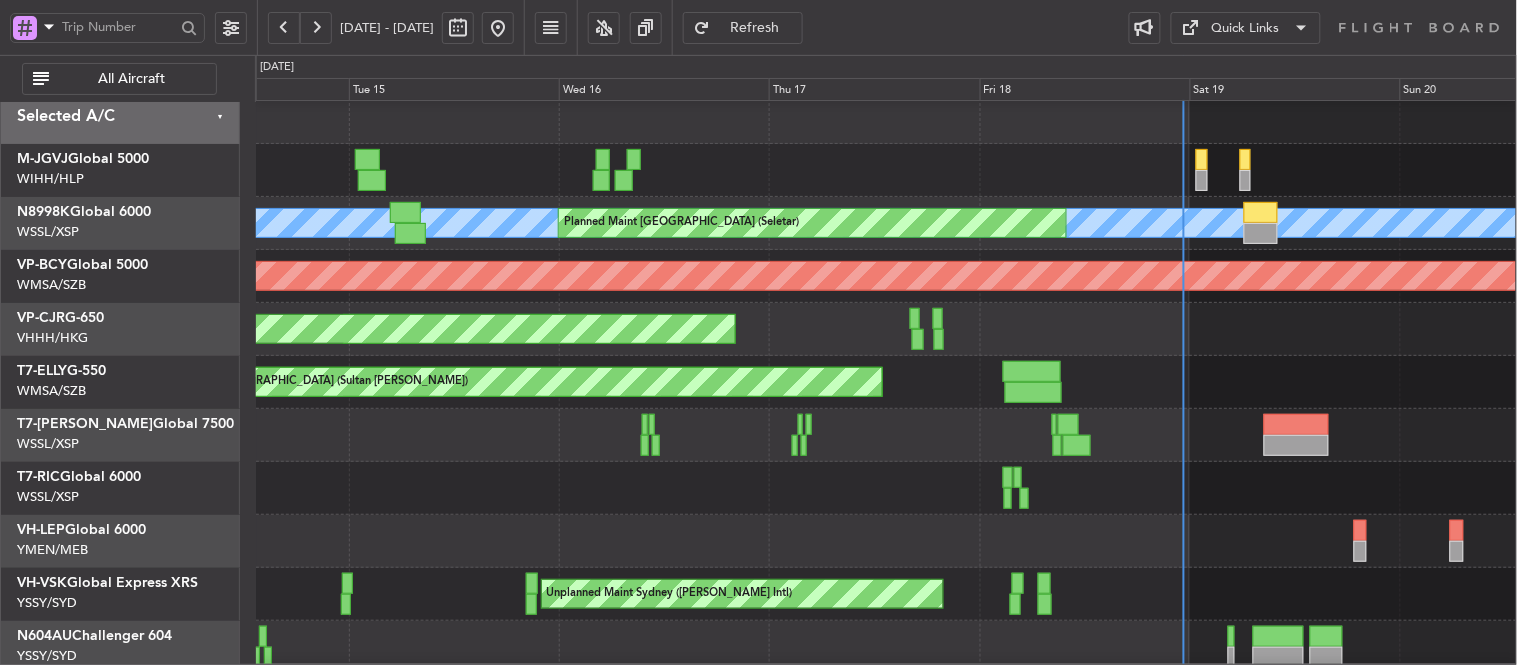 scroll, scrollTop: 0, scrollLeft: 0, axis: both 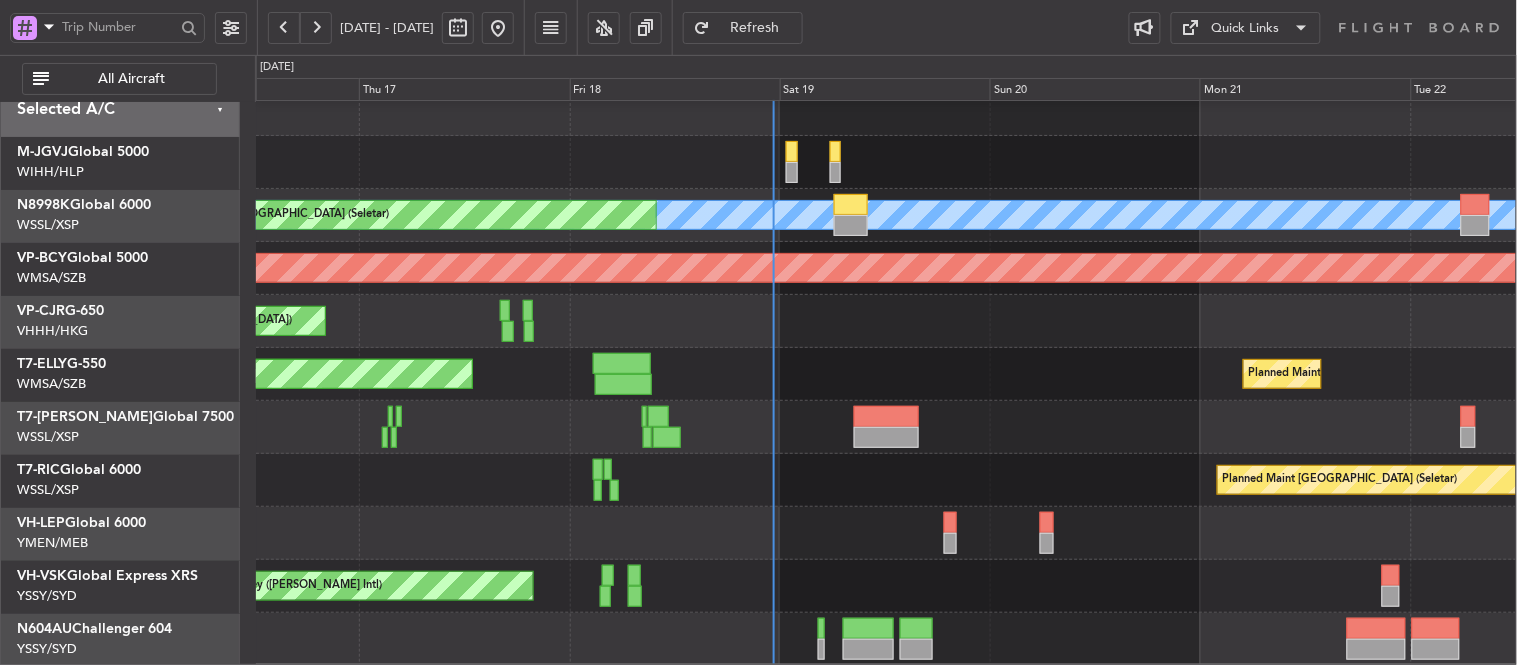 click on "MEL [GEOGRAPHIC_DATA] (Sultan [PERSON_NAME])
[PERSON_NAME] (Sultan [PERSON_NAME])
Planned Maint [GEOGRAPHIC_DATA] (Sultan [PERSON_NAME])
Planned Maint Sharjah (Sharjah Intl)" 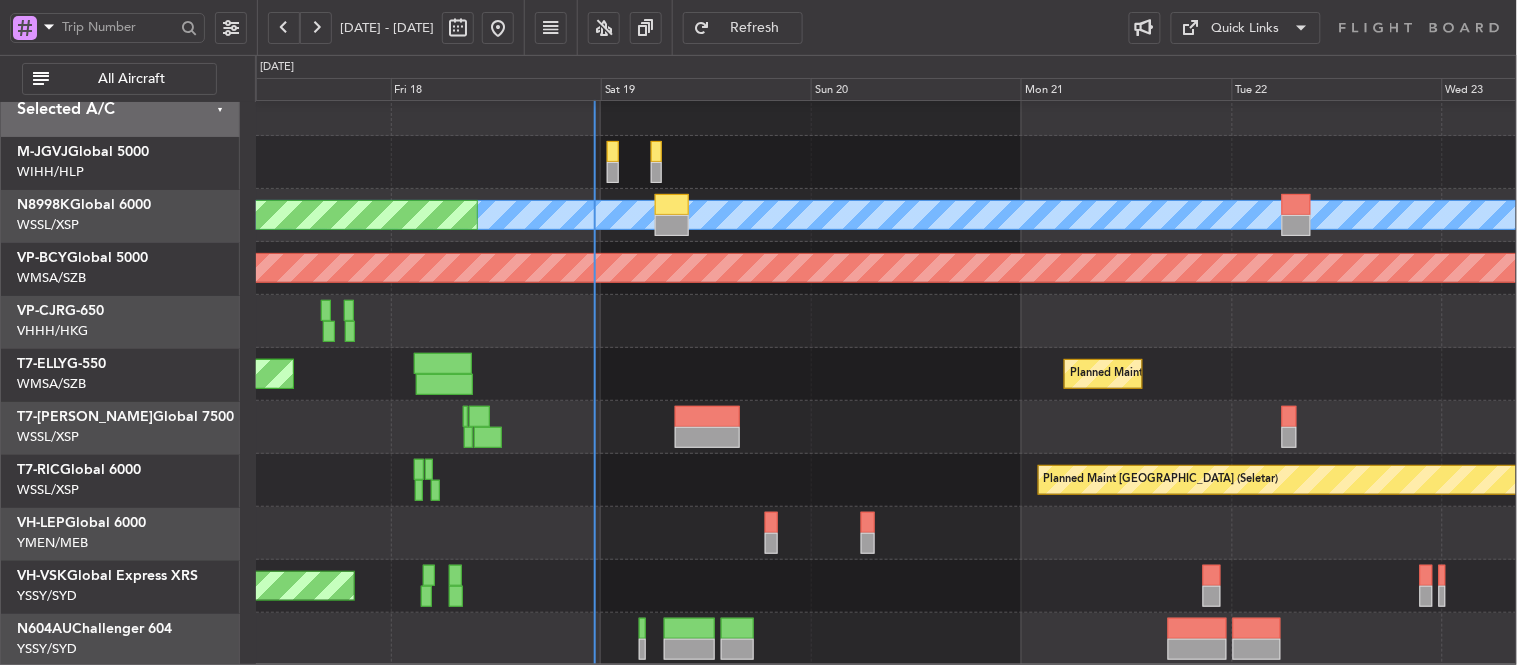click on "MEL [GEOGRAPHIC_DATA] (Sultan [PERSON_NAME])
[PERSON_NAME] (Sultan [PERSON_NAME])
Planned Maint [GEOGRAPHIC_DATA] (Sultan [PERSON_NAME])
Planned Maint Sharjah (Sharjah Intl)" 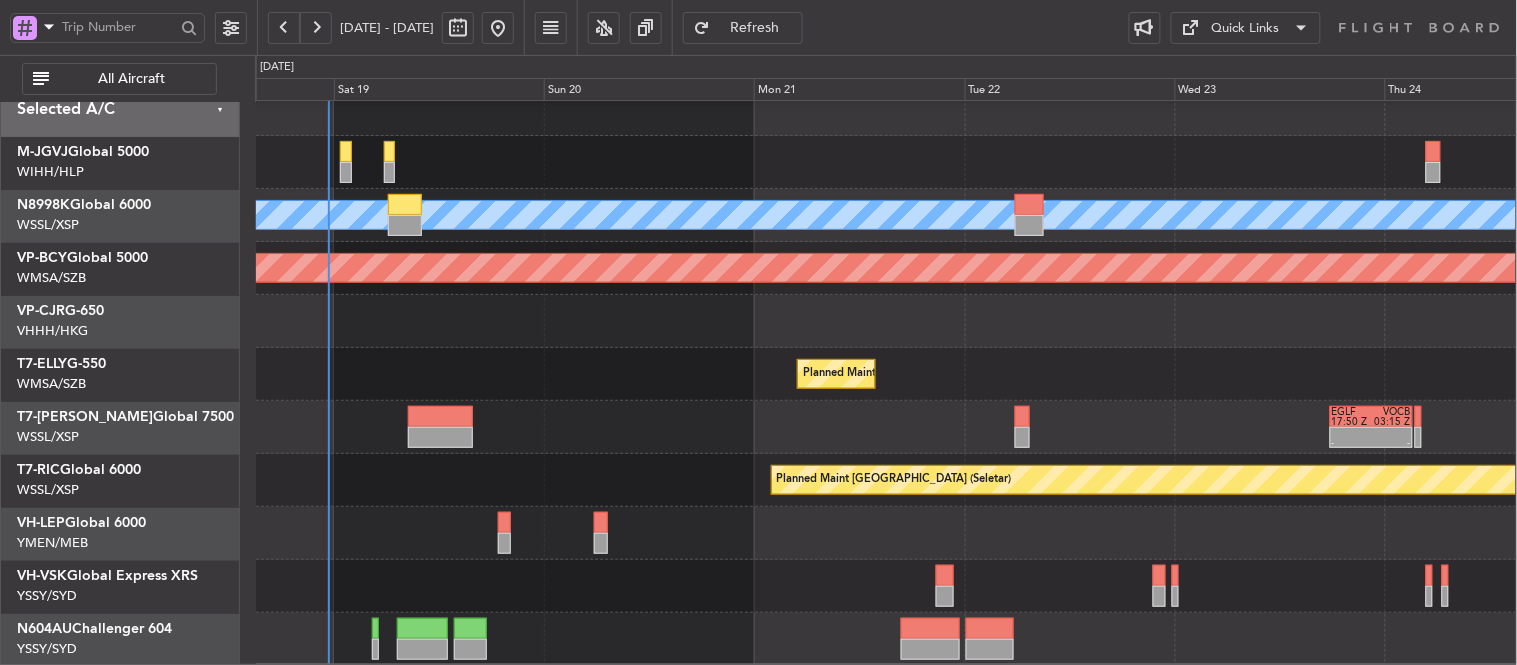 click on "Planned Maint [GEOGRAPHIC_DATA] (Seletar)
MEL
Planned Maint [GEOGRAPHIC_DATA] (Seletar)
Planned Maint [GEOGRAPHIC_DATA] (Seletar)
Planned Maint Sharjah (Sharjah Intl)
[PERSON_NAME] (Sultan [PERSON_NAME])
[PERSON_NAME] (Sultan [PERSON_NAME])
Planned Maint [GEOGRAPHIC_DATA] (Sultan [PERSON_NAME])
-
-
EGLF
17:50 Z
VOCB
03:15 Z
Planned Maint [GEOGRAPHIC_DATA] (Seletar)
Unplanned Maint Sydney ([PERSON_NAME] Intl)" 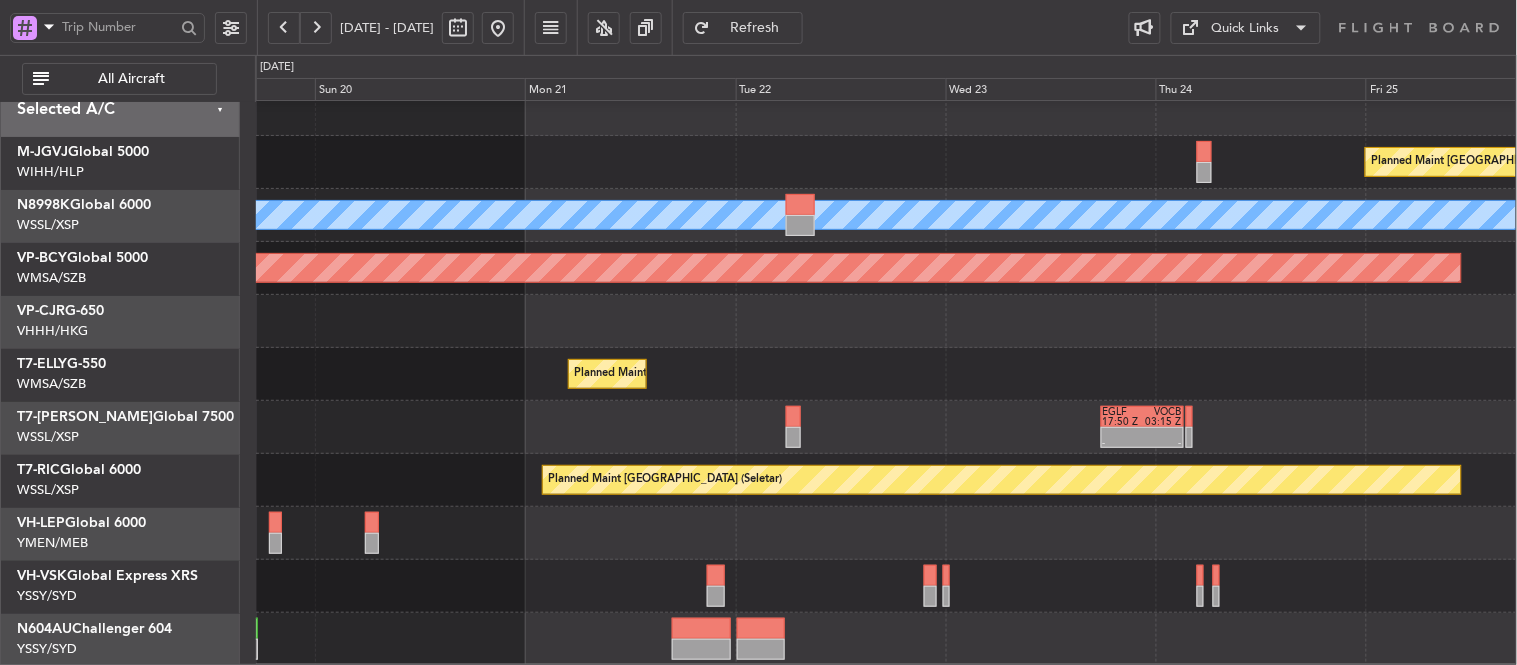 click on "-
-
EGLF
17:50 Z
VOCB
03:15 Z" 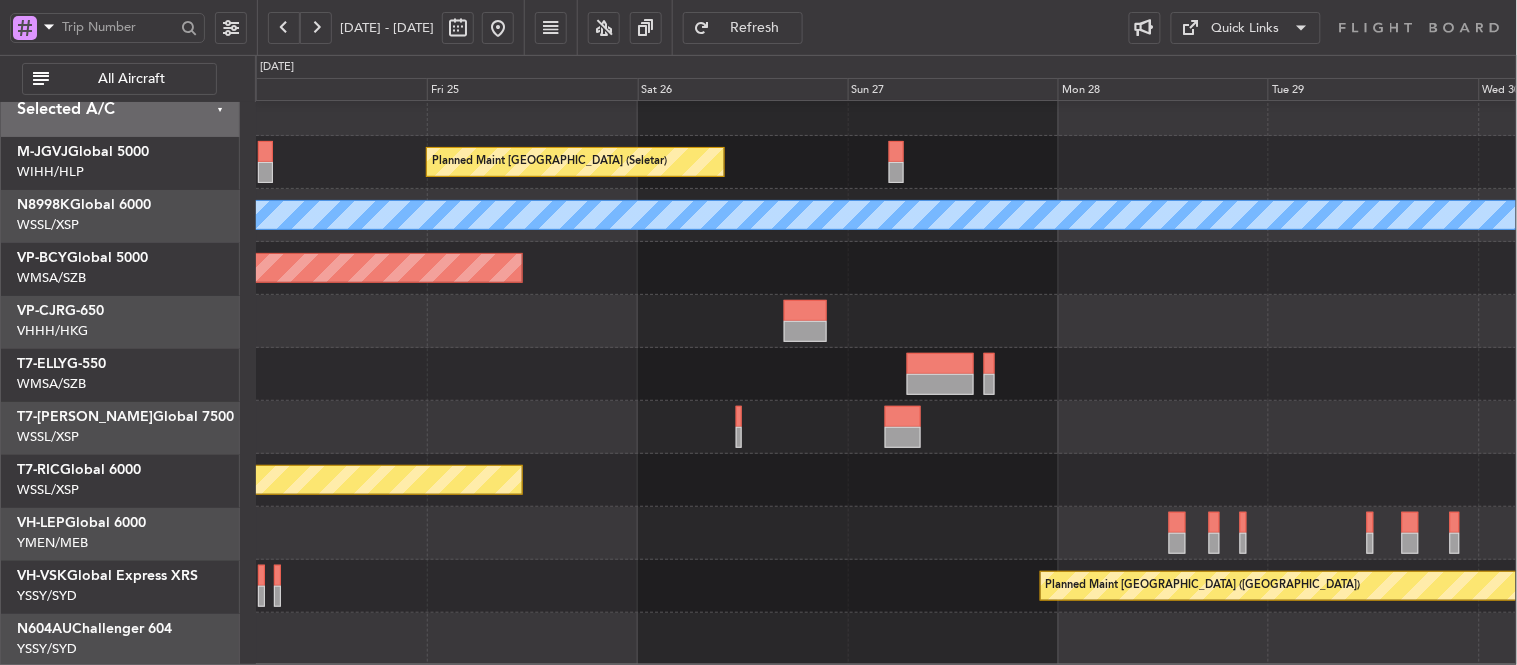 click on "Planned Maint [GEOGRAPHIC_DATA] (Seletar)
MEL
Planned Maint [GEOGRAPHIC_DATA] (Seletar)
EGLF
17:50 Z
VOCB
03:15 Z
-
-
Planned Maint [GEOGRAPHIC_DATA] (Seletar)
Planned Maint [GEOGRAPHIC_DATA] ([GEOGRAPHIC_DATA])" 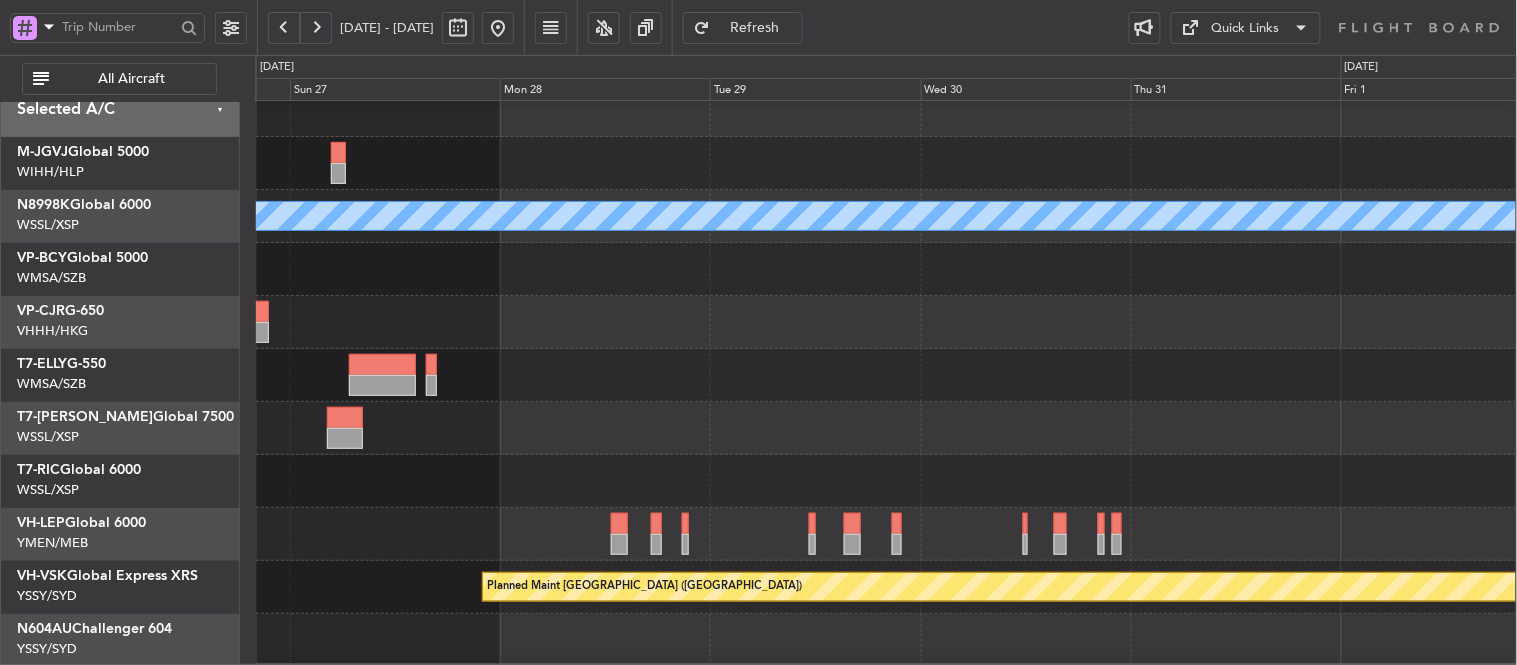 scroll, scrollTop: 17, scrollLeft: 0, axis: vertical 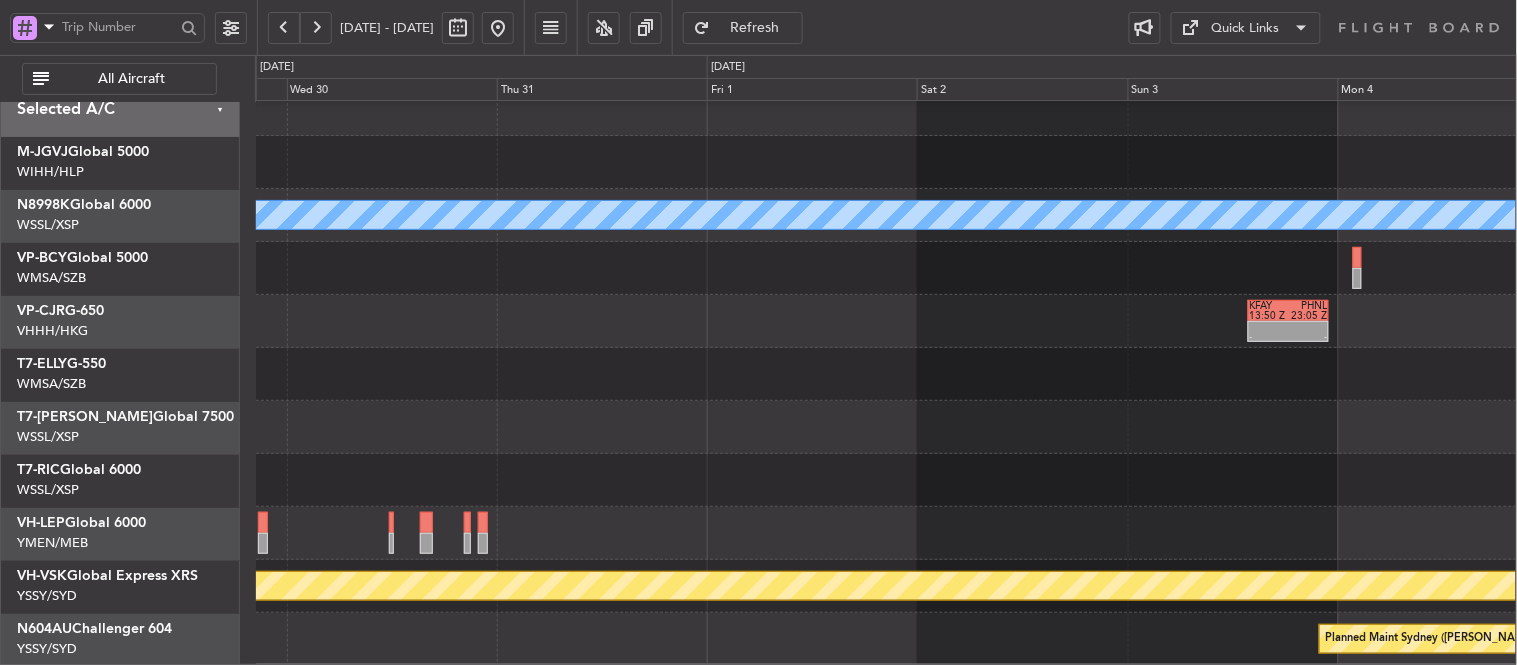 click 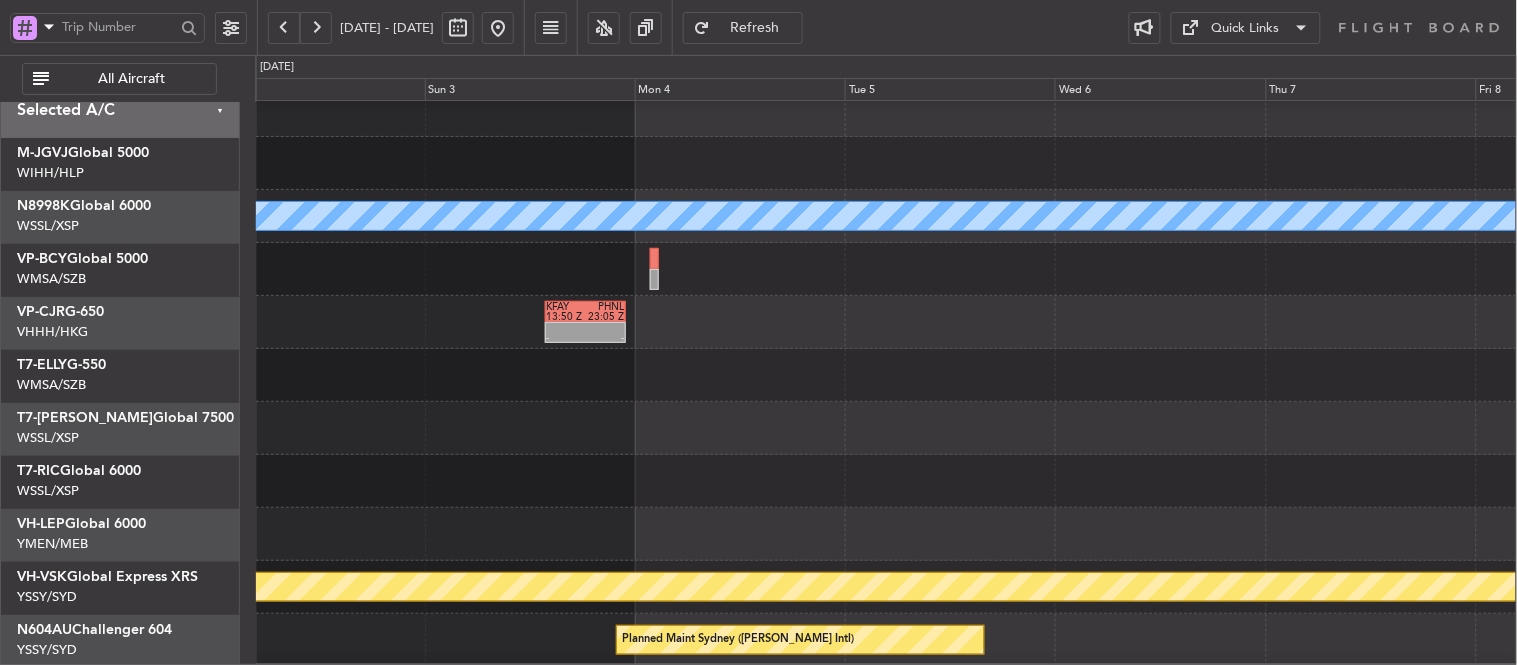 click 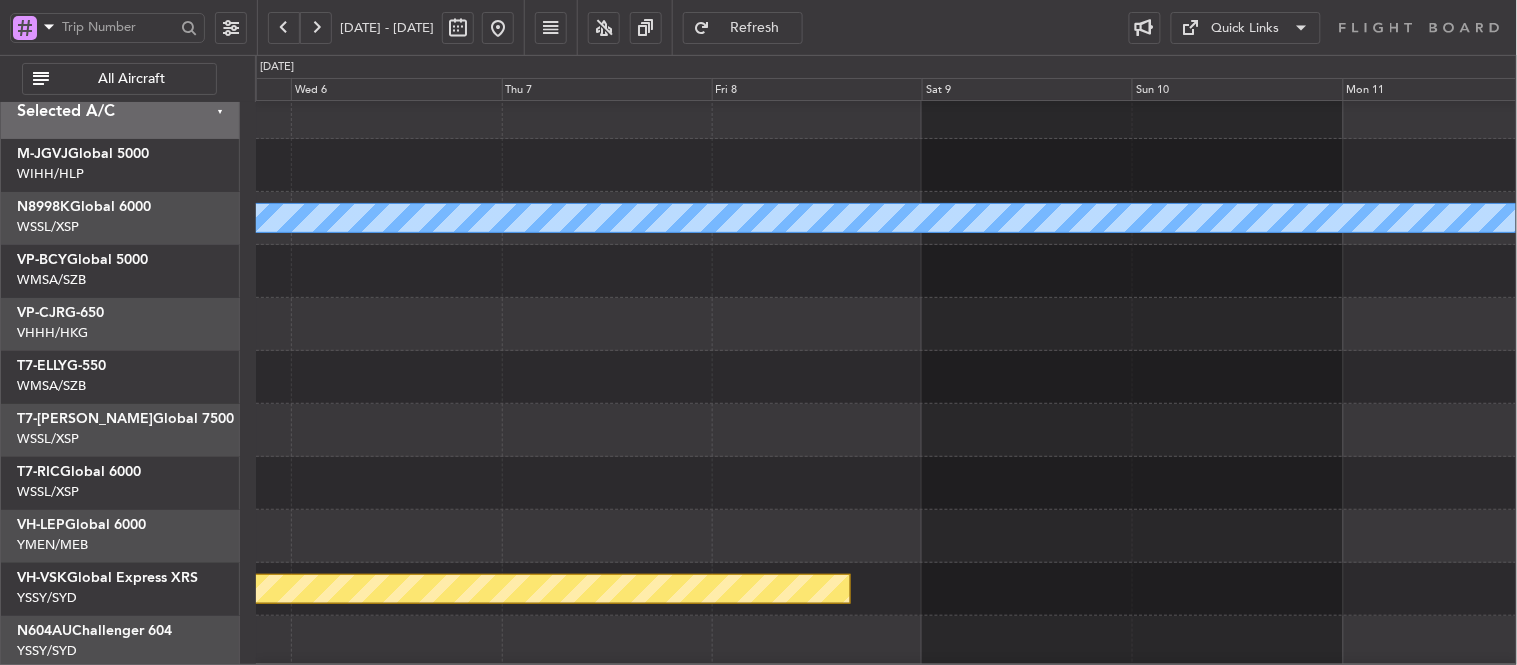 click 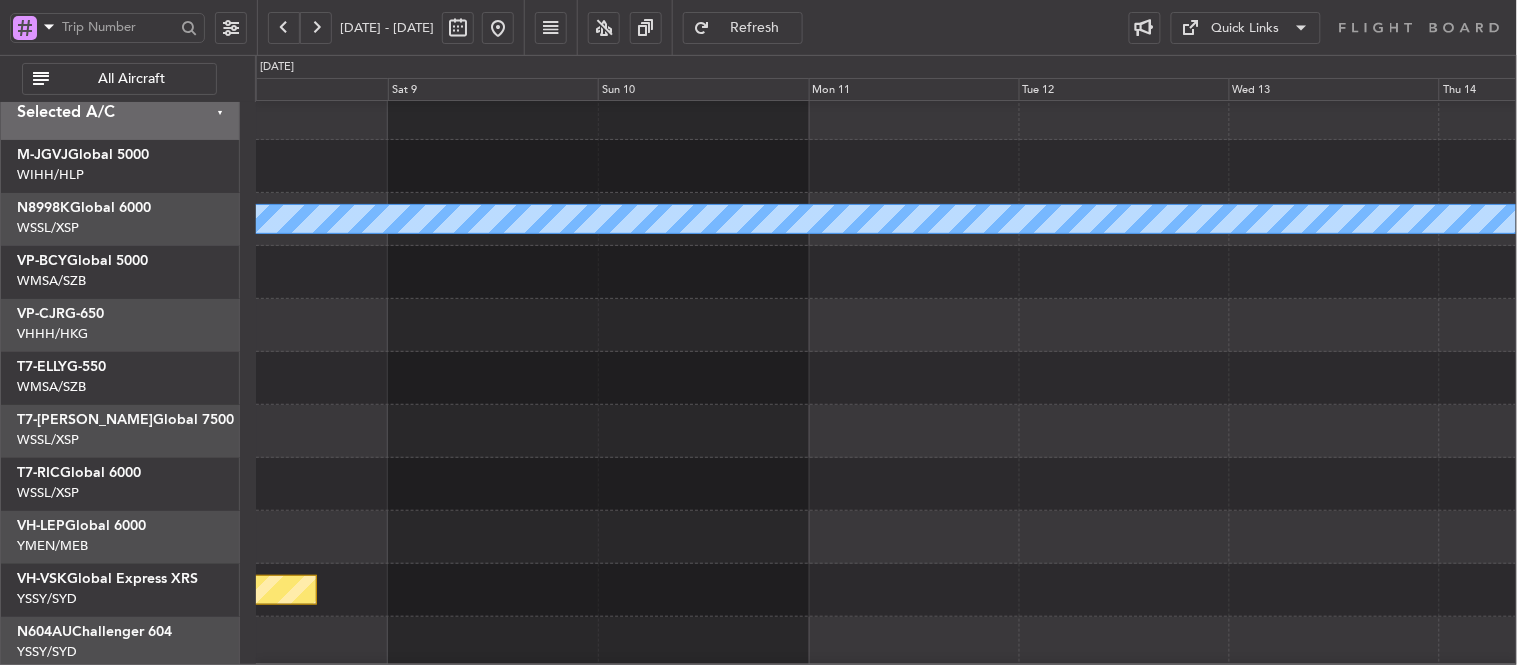 click 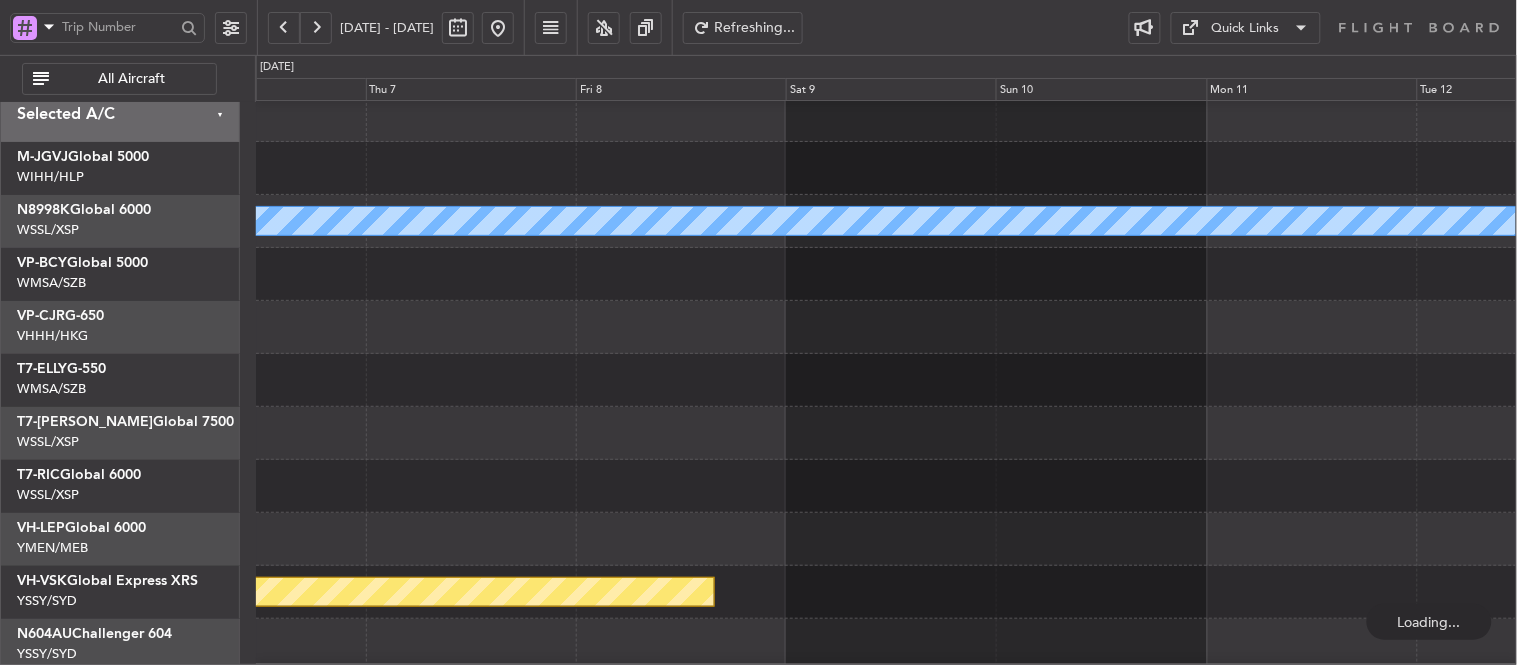 click 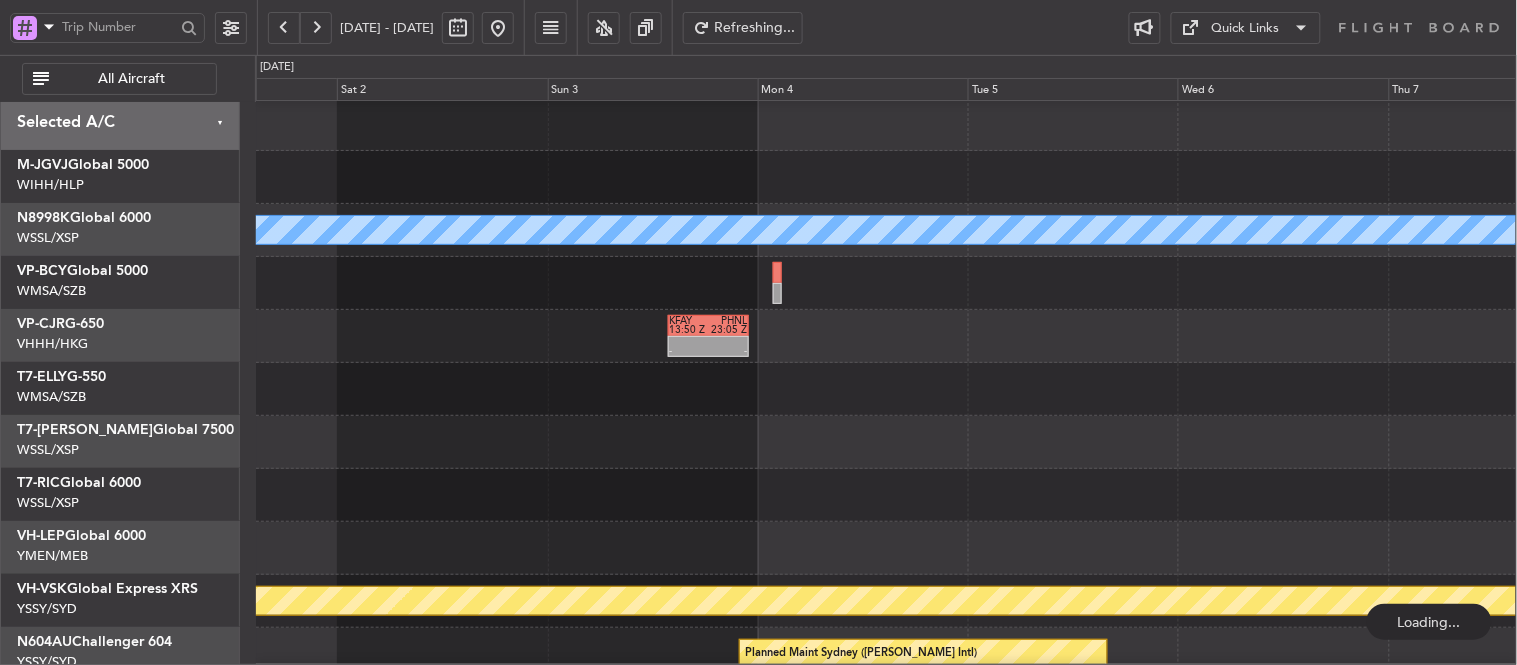 click 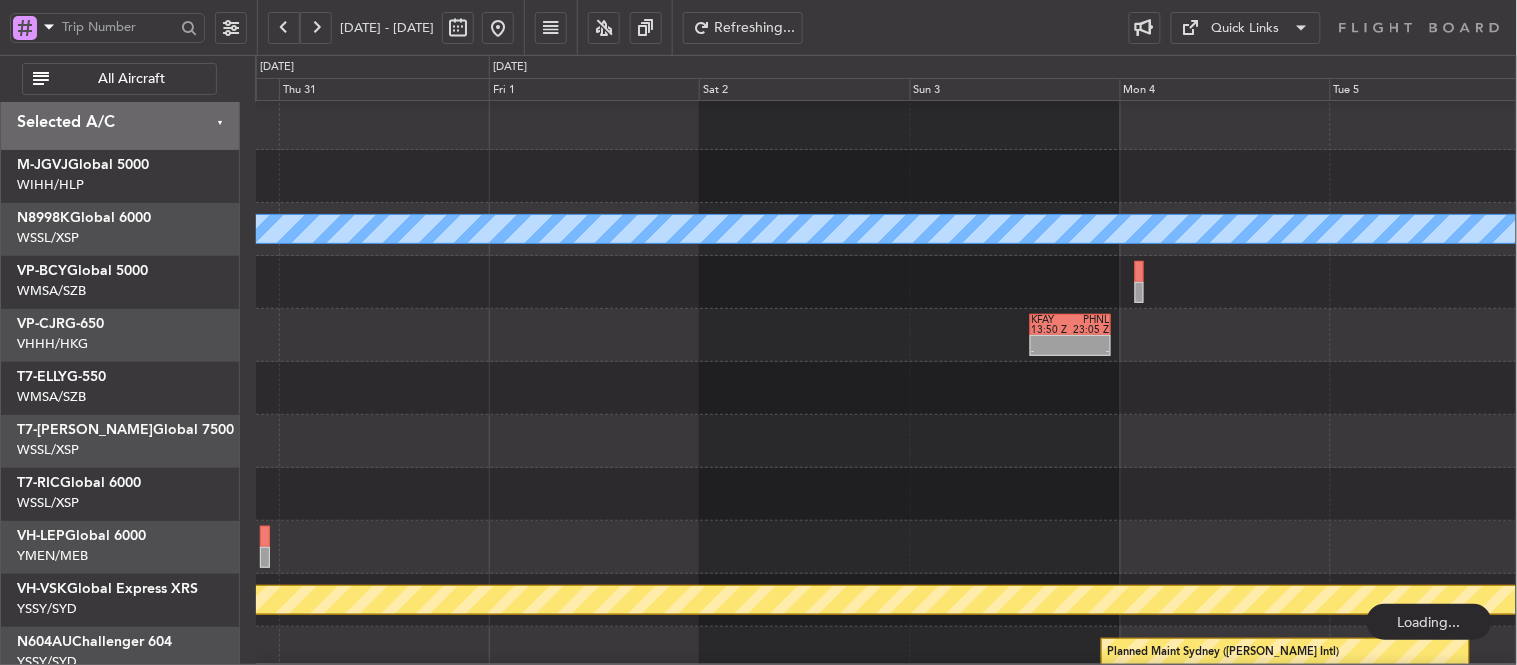 click 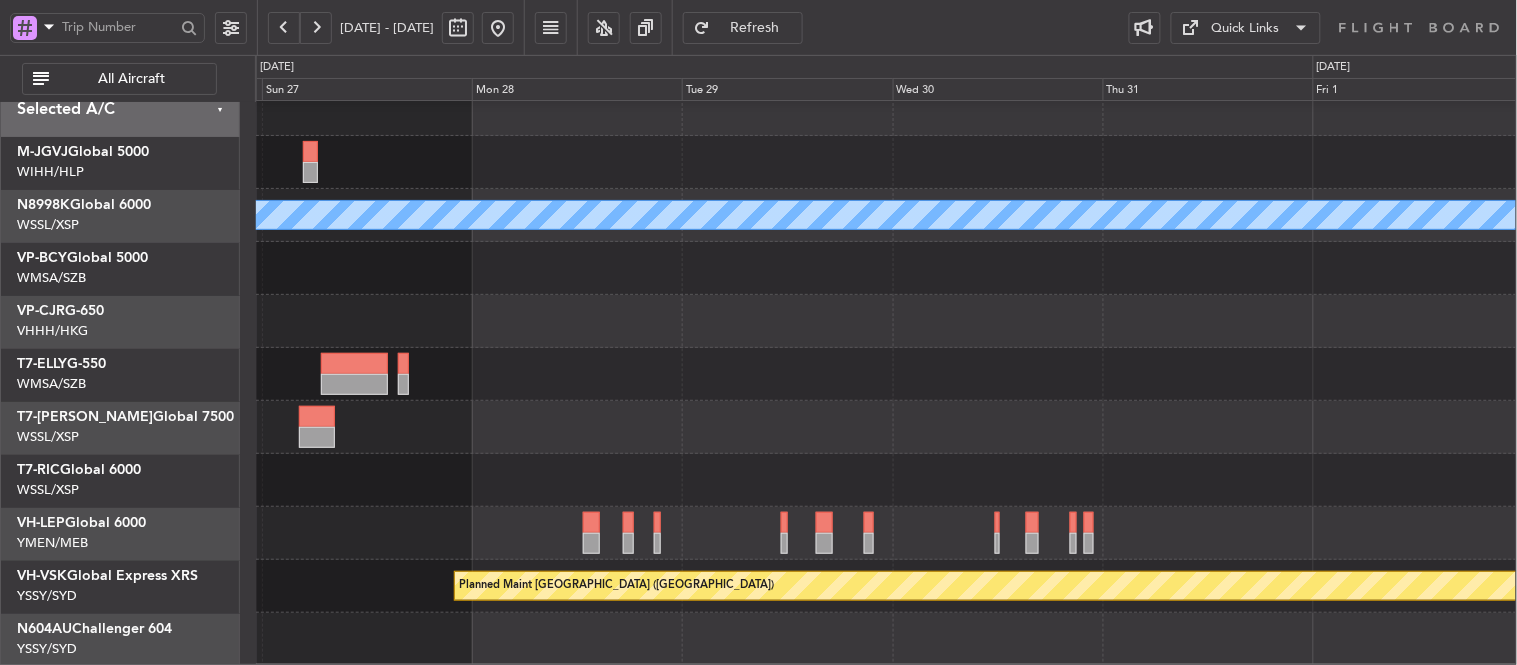 scroll, scrollTop: 17, scrollLeft: 0, axis: vertical 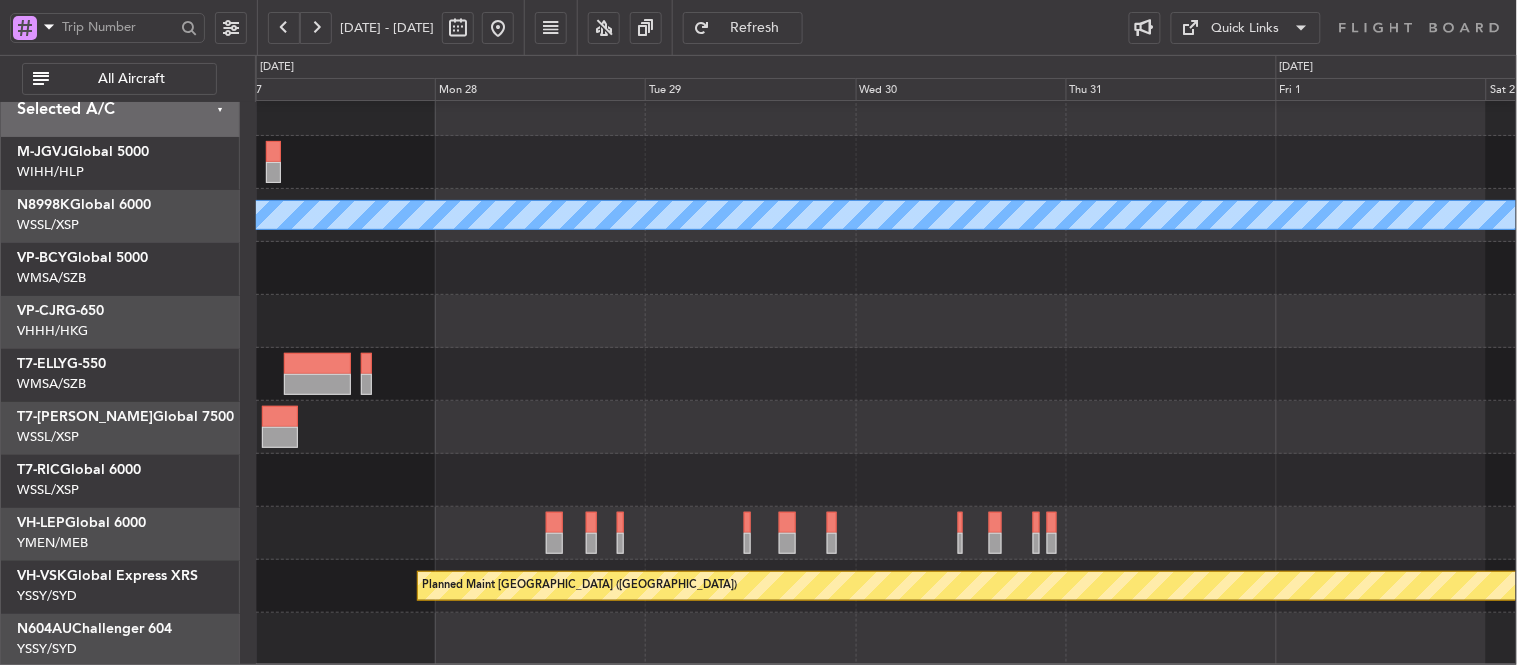 click 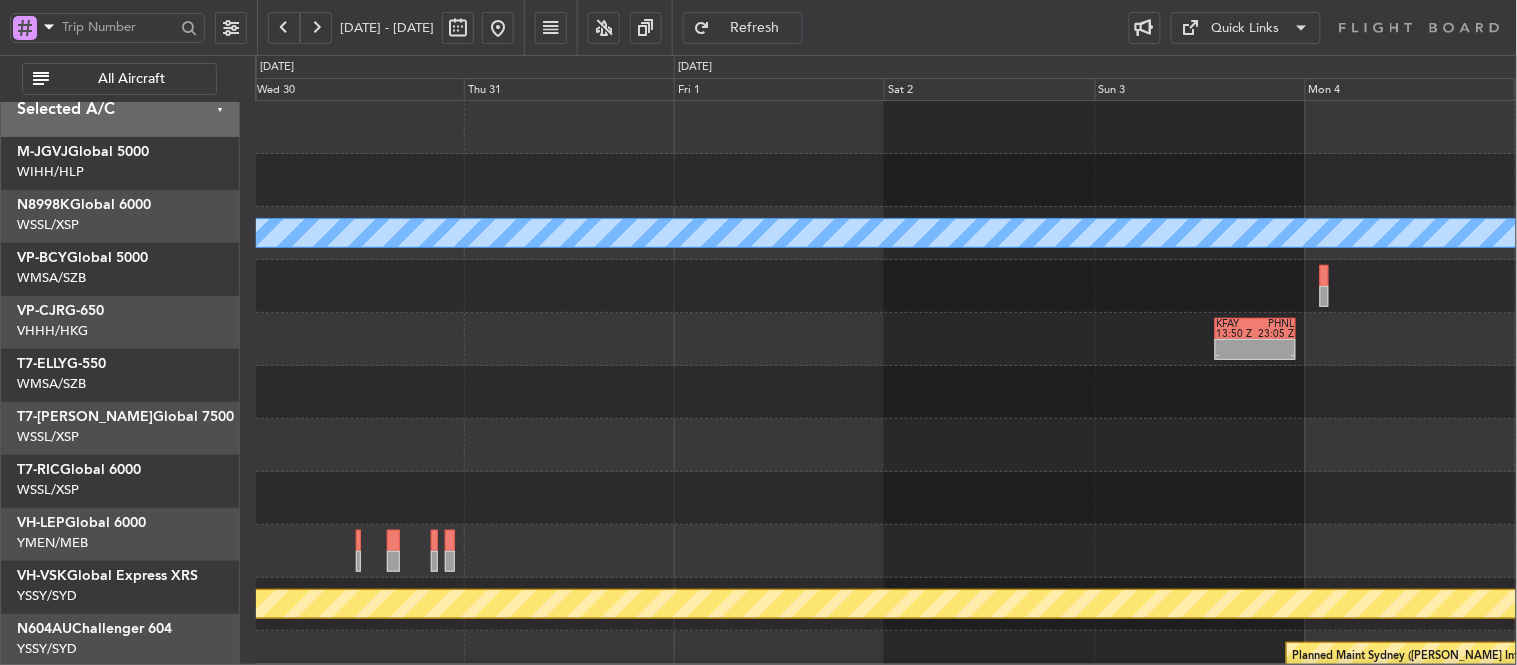 scroll, scrollTop: 0, scrollLeft: 0, axis: both 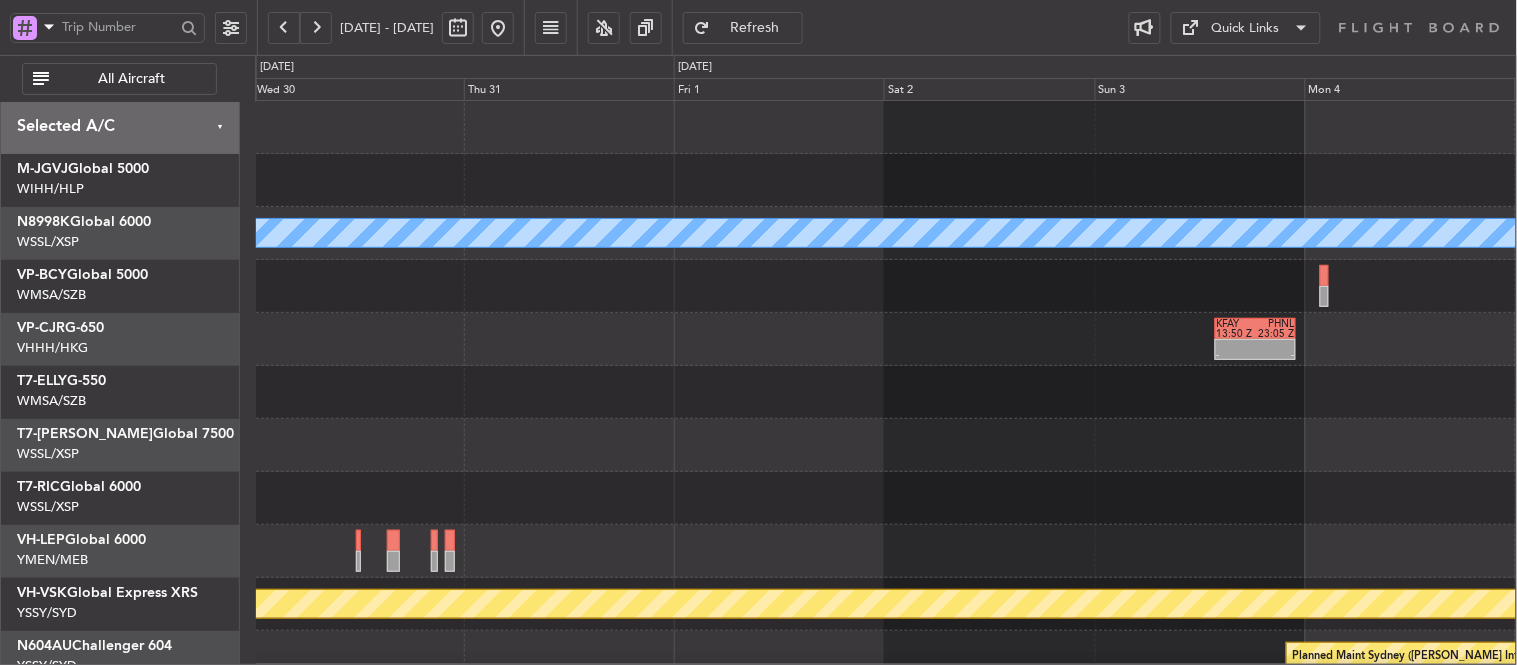 click on "MEL
-
-
KFAY
13:50 Z
PHNL
23:05 Z
Planned Maint [GEOGRAPHIC_DATA] ([GEOGRAPHIC_DATA])
Planned Maint Sydney ([PERSON_NAME] Intl)" 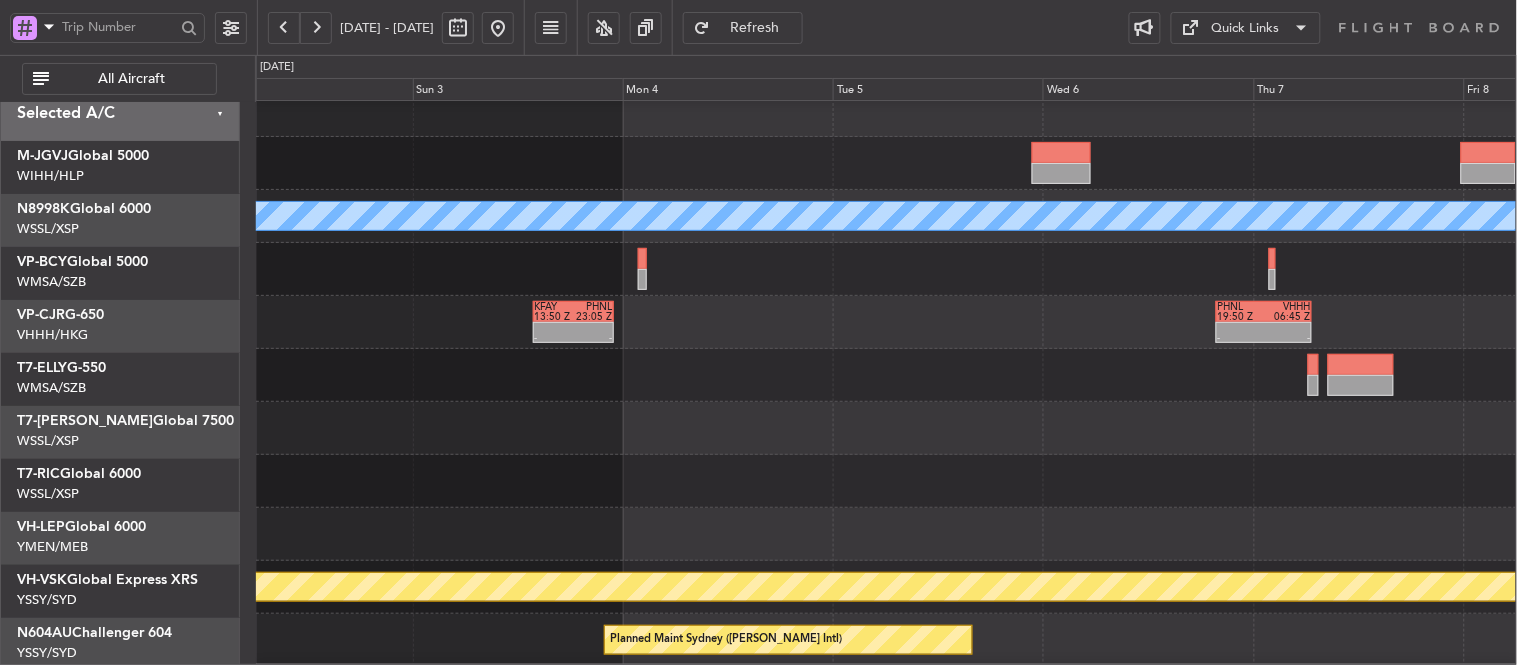 scroll, scrollTop: 16, scrollLeft: 0, axis: vertical 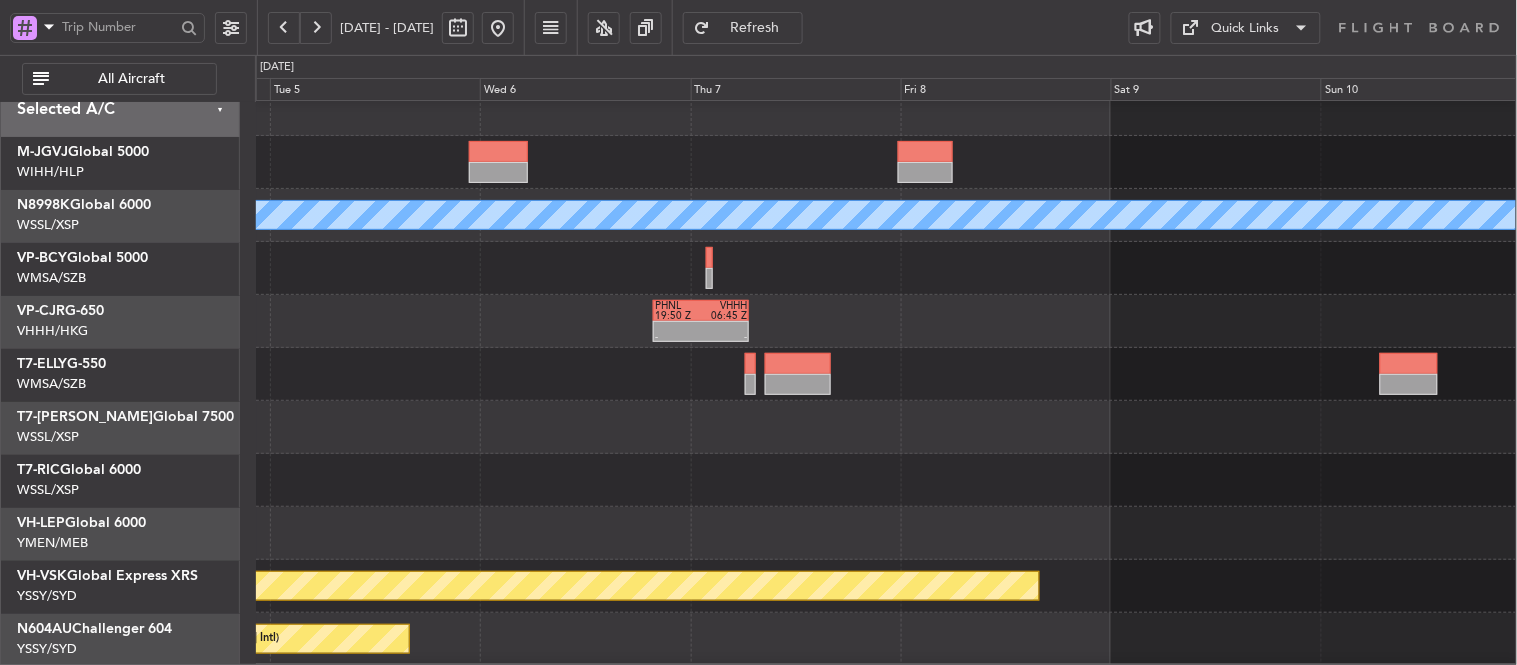 click 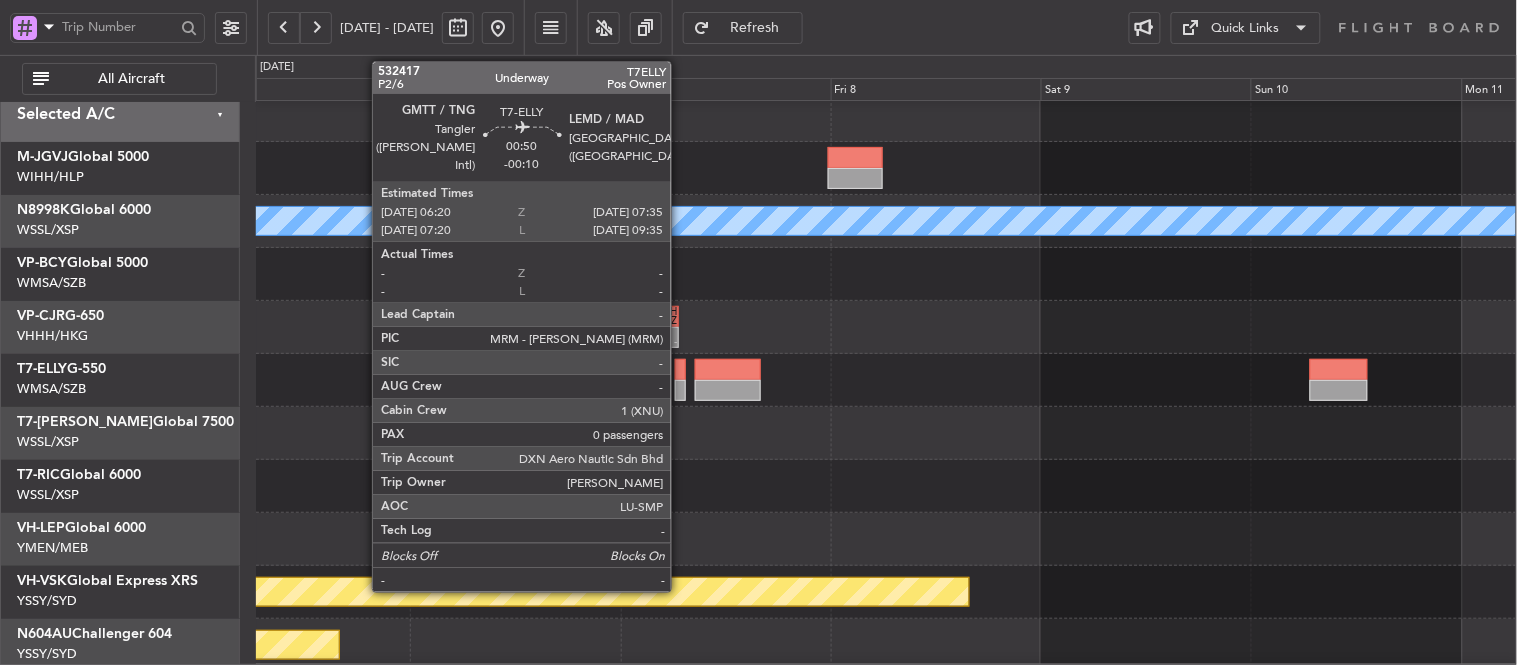 click 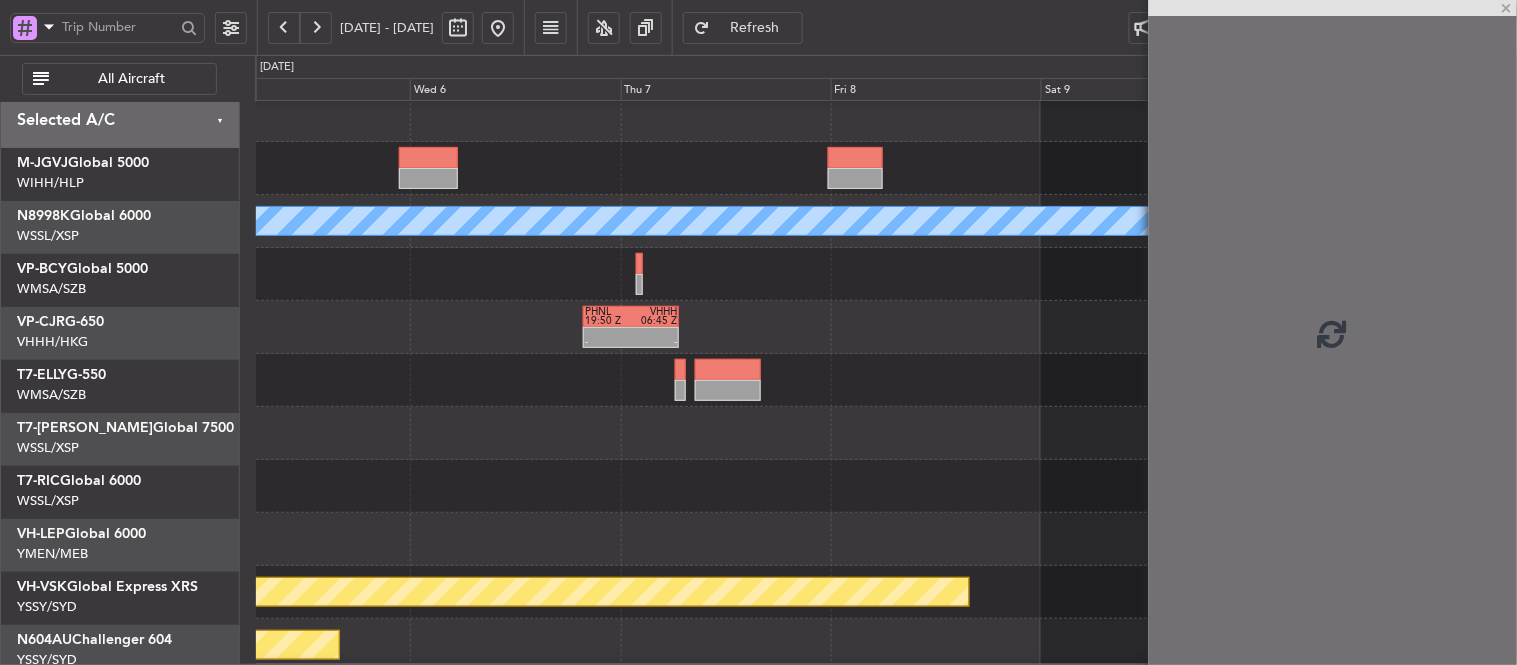click 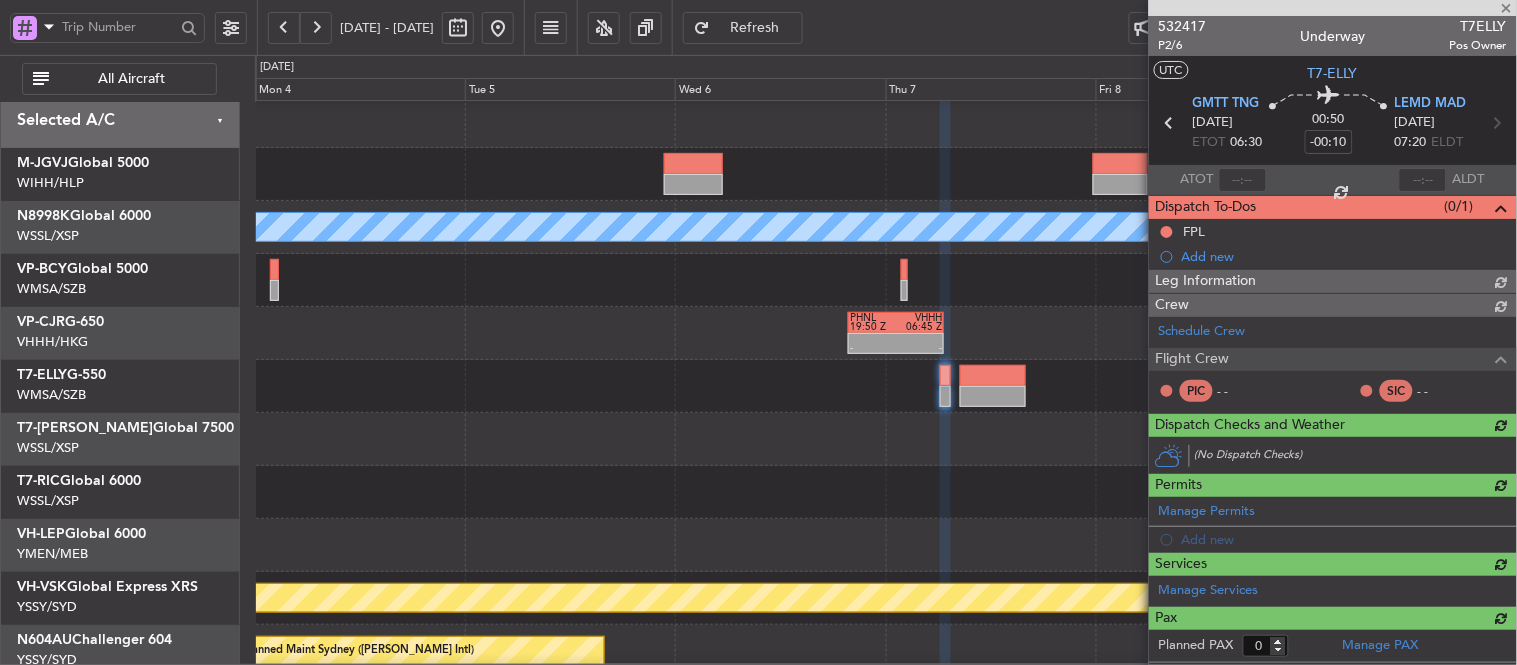 scroll, scrollTop: 1, scrollLeft: 0, axis: vertical 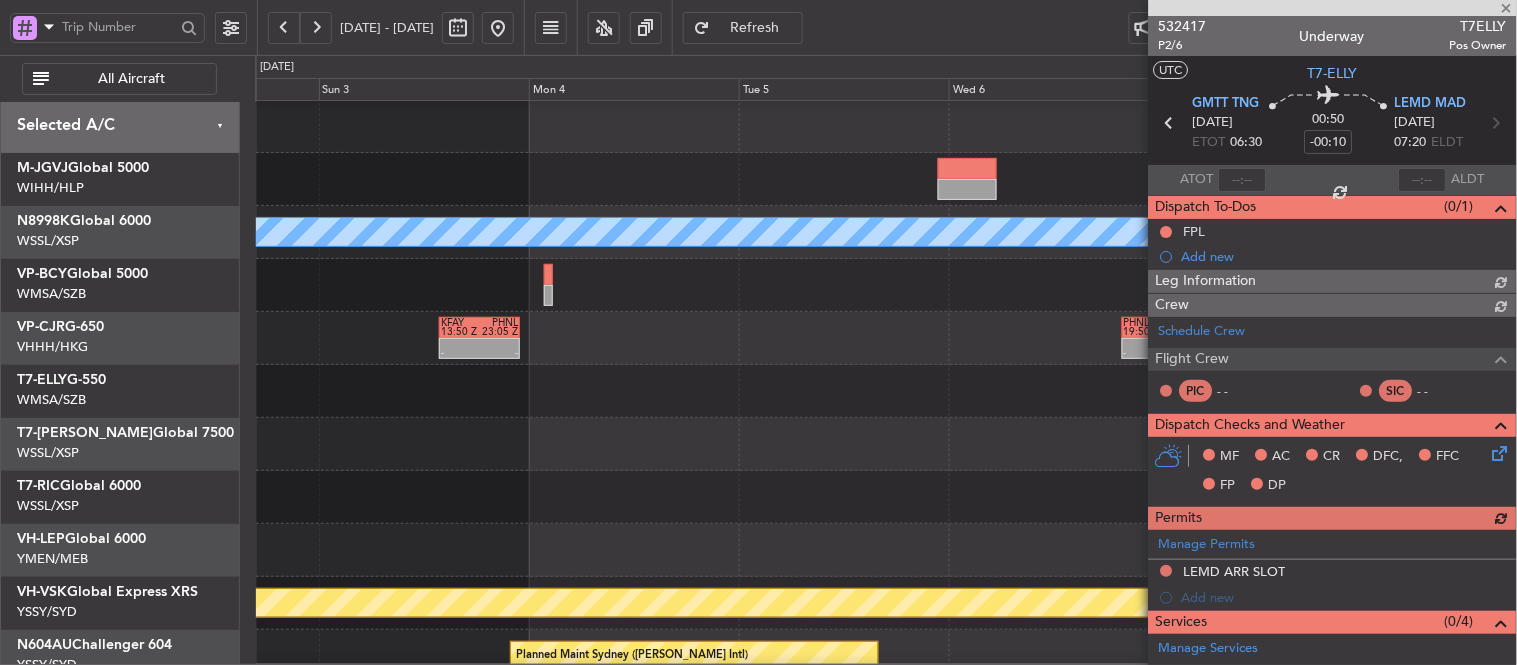 click 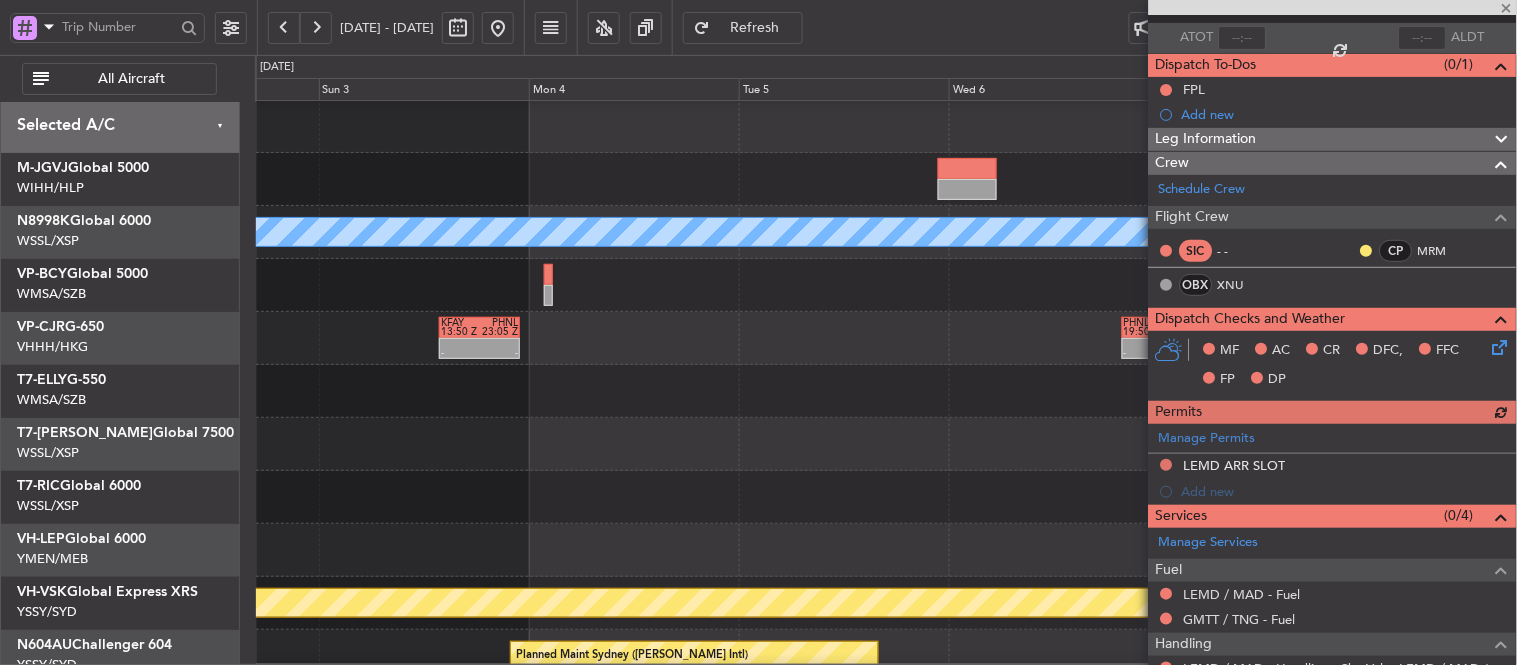 scroll, scrollTop: 16, scrollLeft: 0, axis: vertical 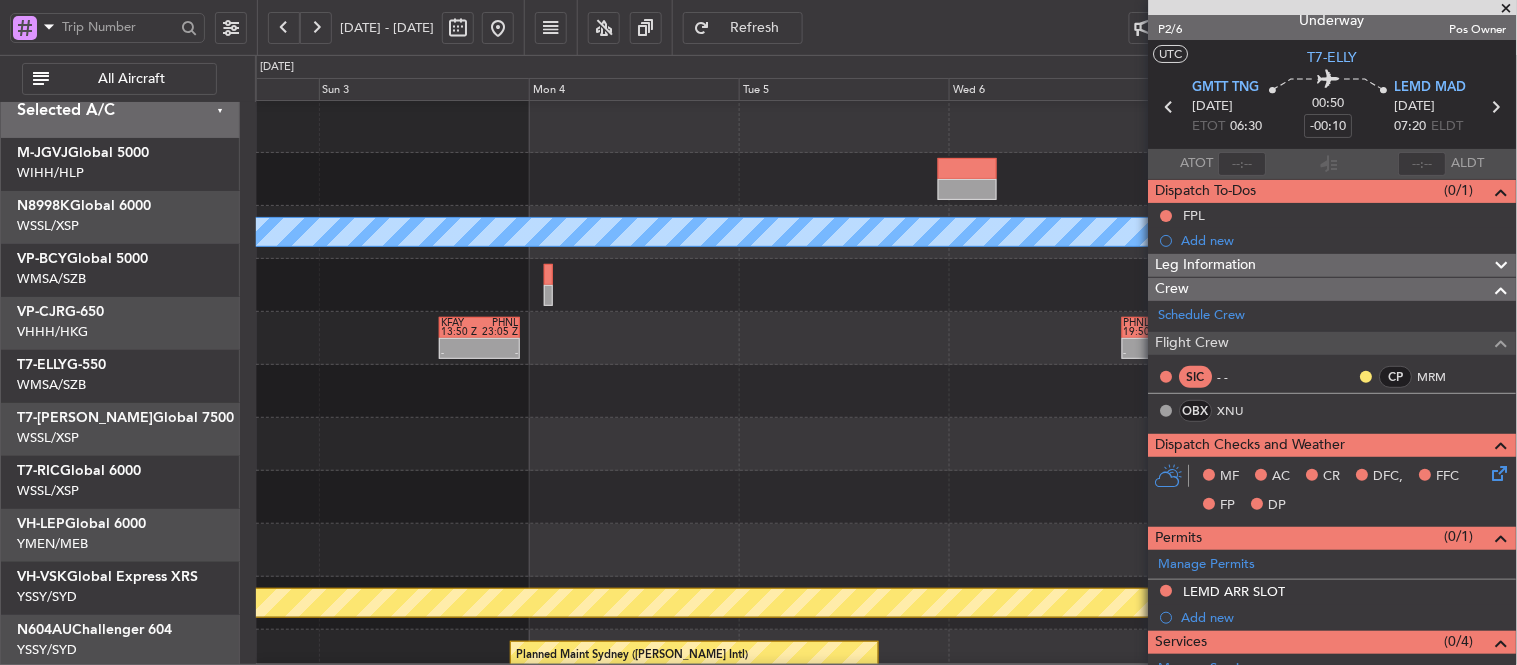 click 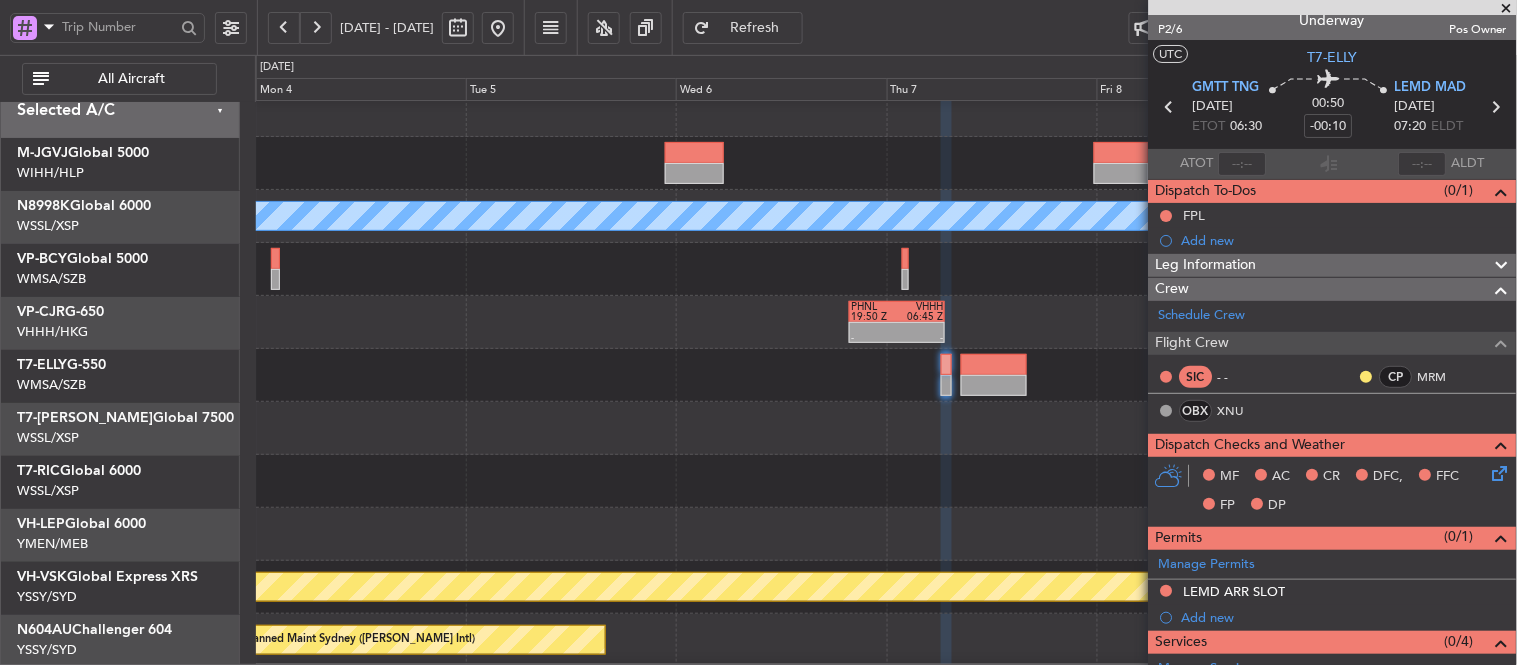 click at bounding box center [1507, 9] 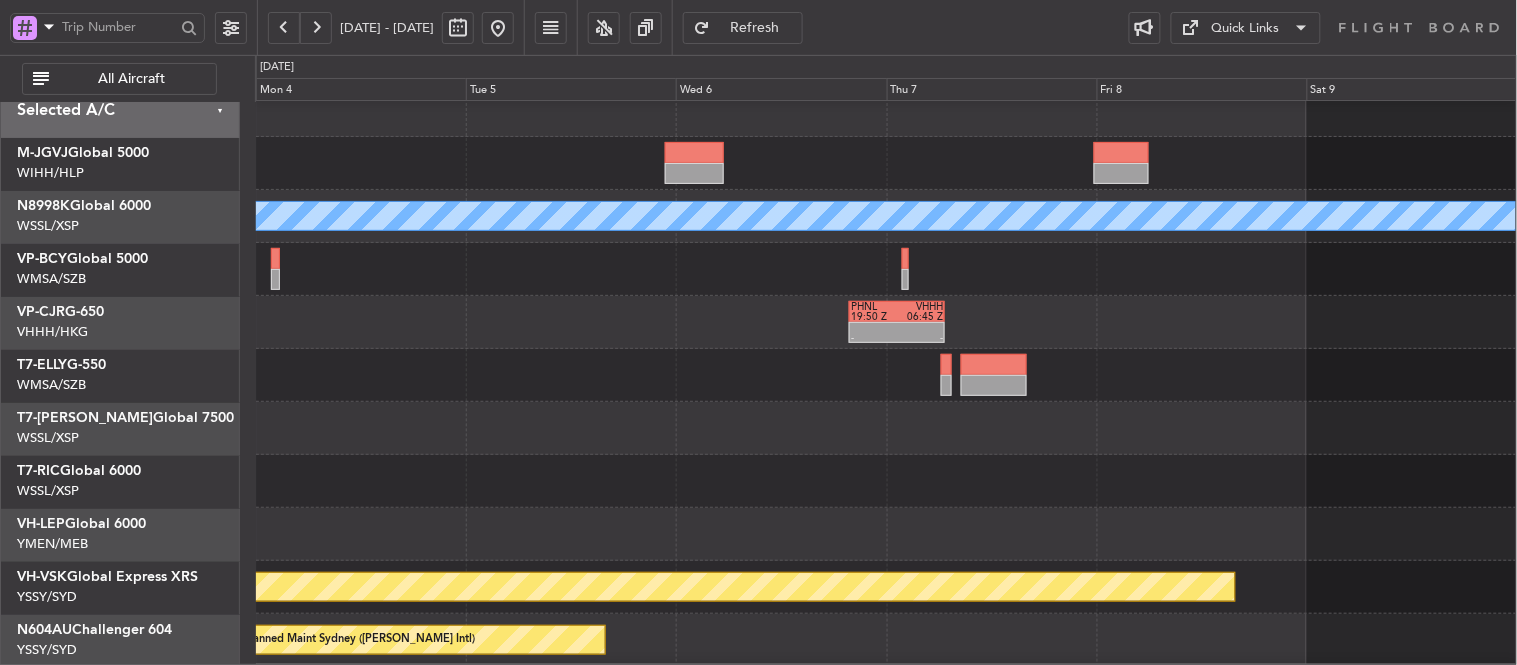 scroll, scrollTop: 0, scrollLeft: 0, axis: both 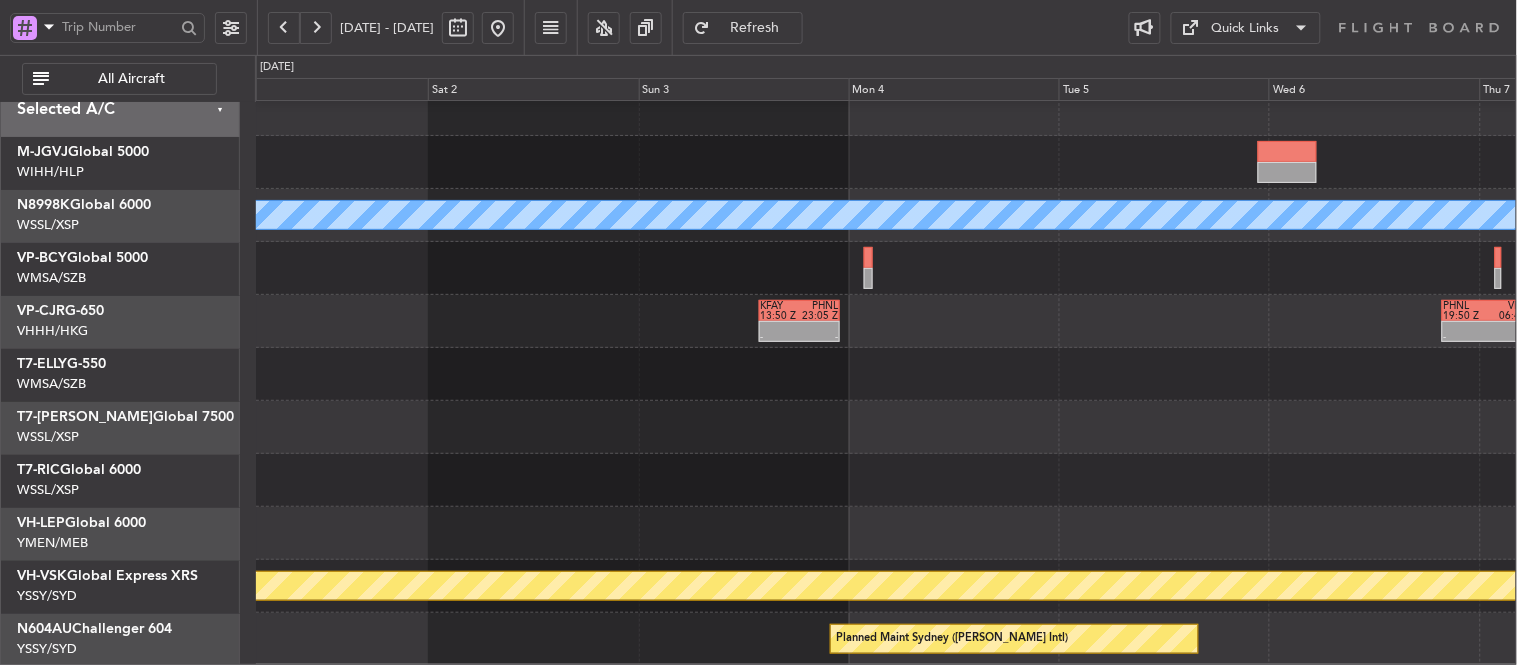 click on "MEL
-
-
PHNL
19:50 Z
VHHH
06:45 Z
-
-
KFAY
13:50 Z
PHNL
23:05 Z
Planned Maint [GEOGRAPHIC_DATA] ([GEOGRAPHIC_DATA])
Planned Maint Sydney ([PERSON_NAME] Intl)" 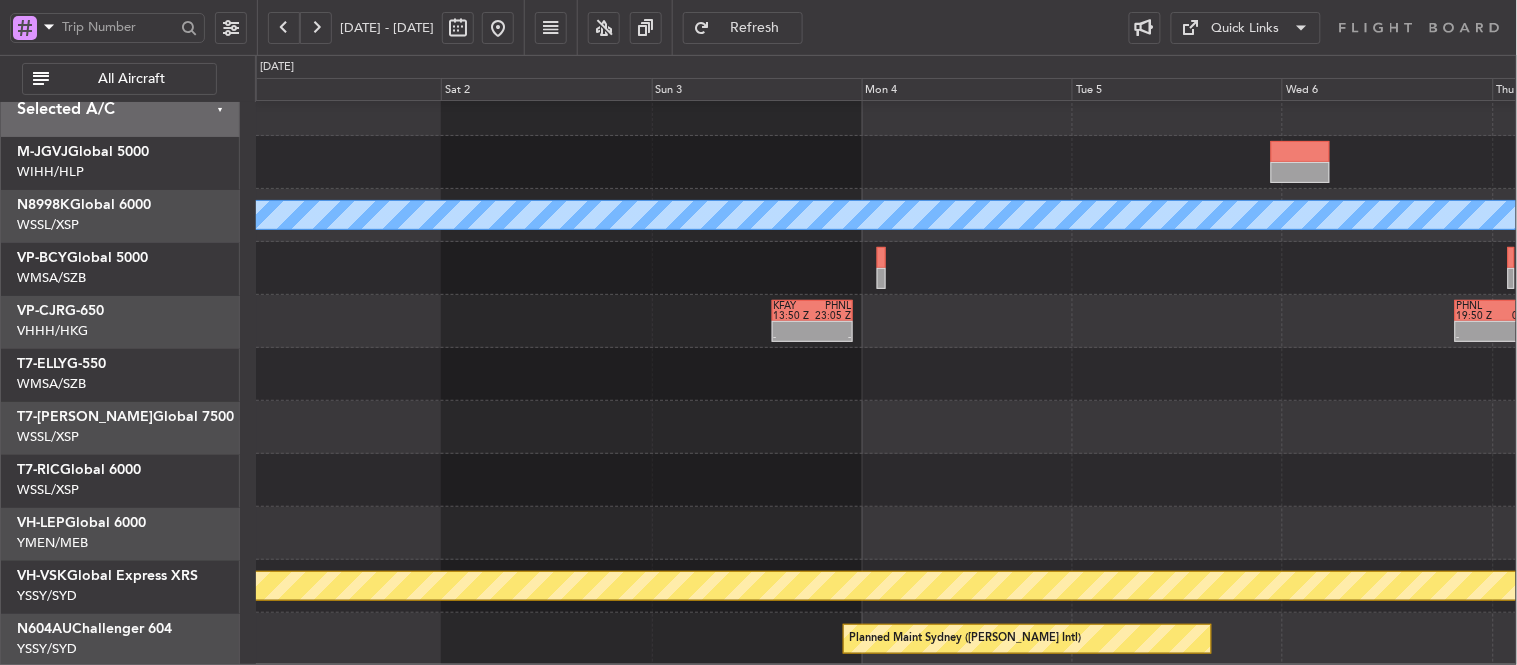 scroll, scrollTop: 0, scrollLeft: 0, axis: both 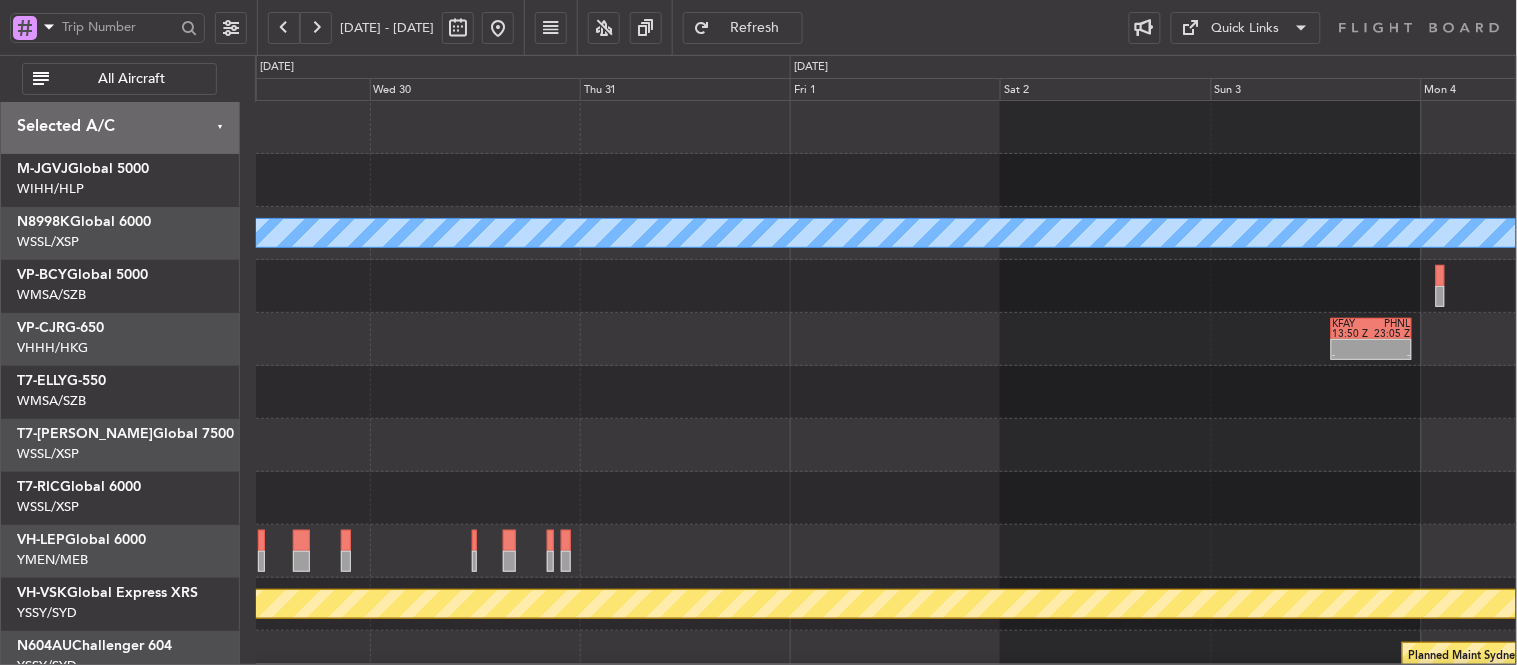 click 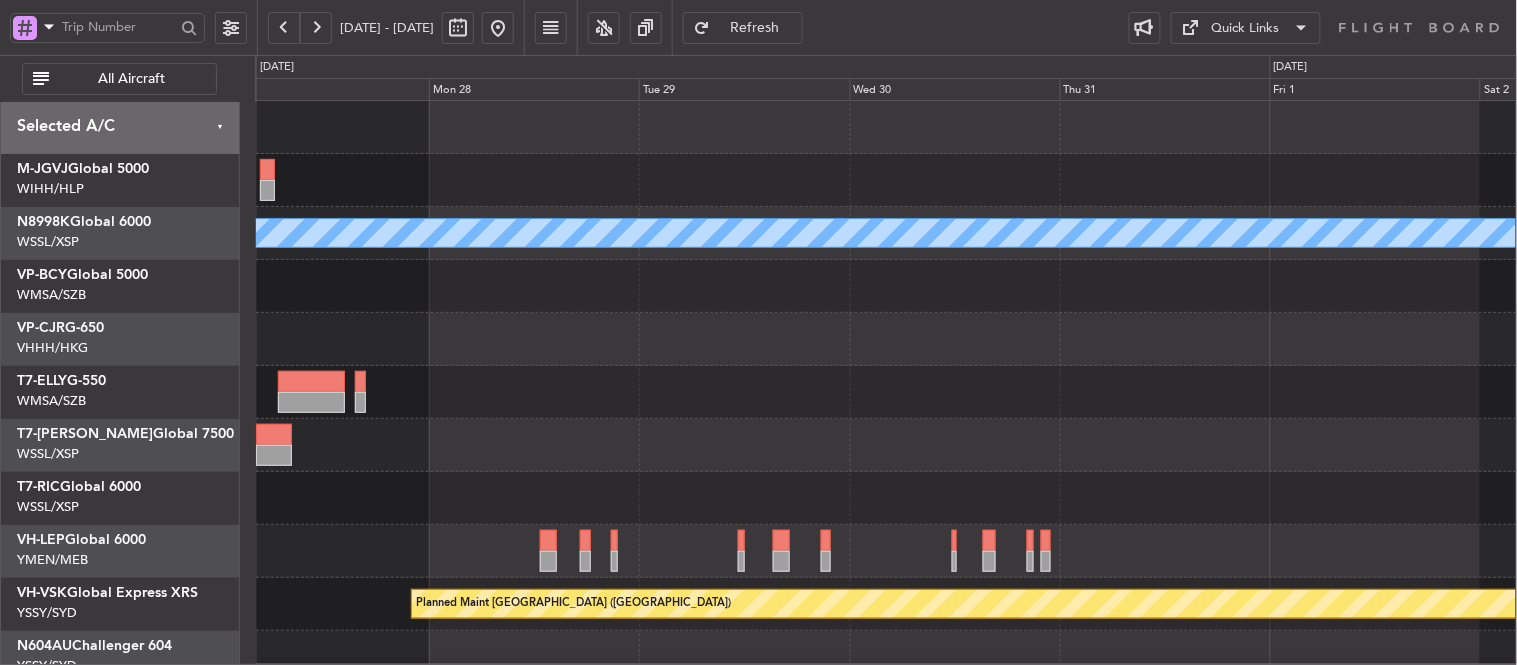 click 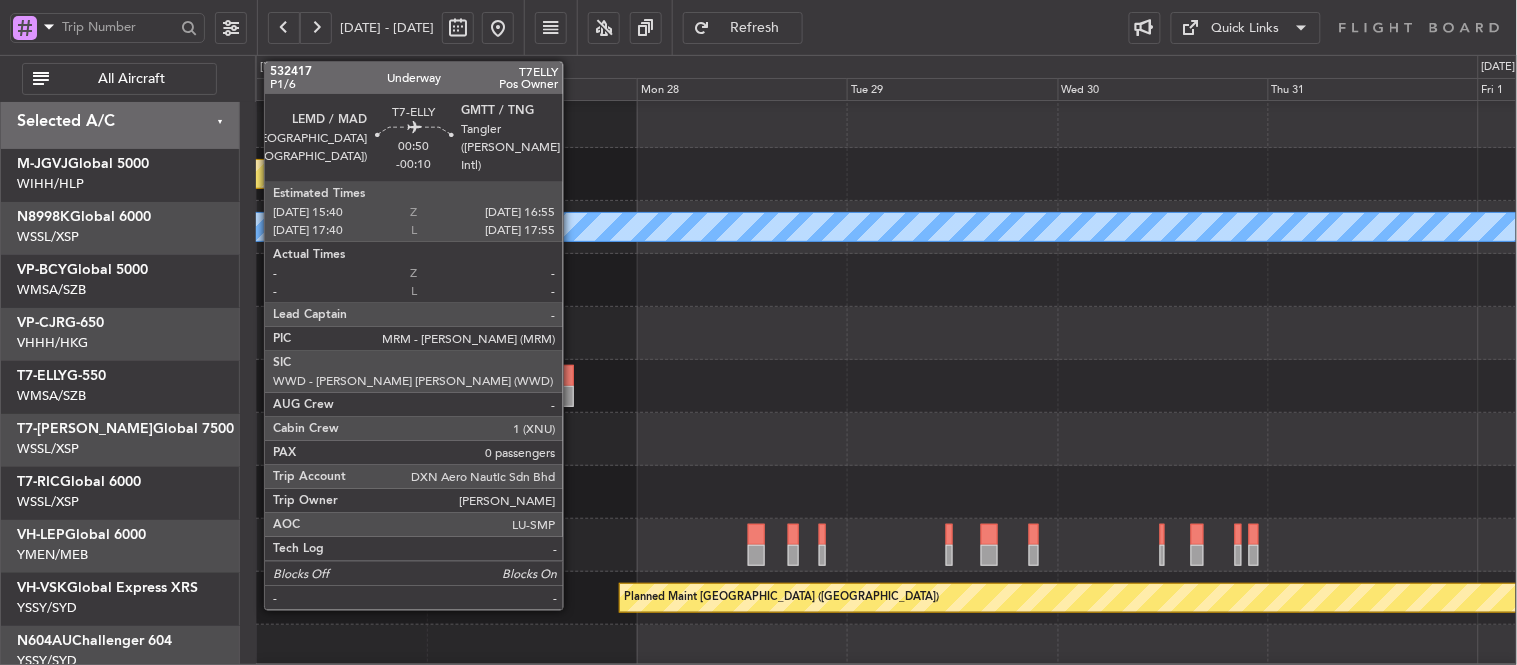 click 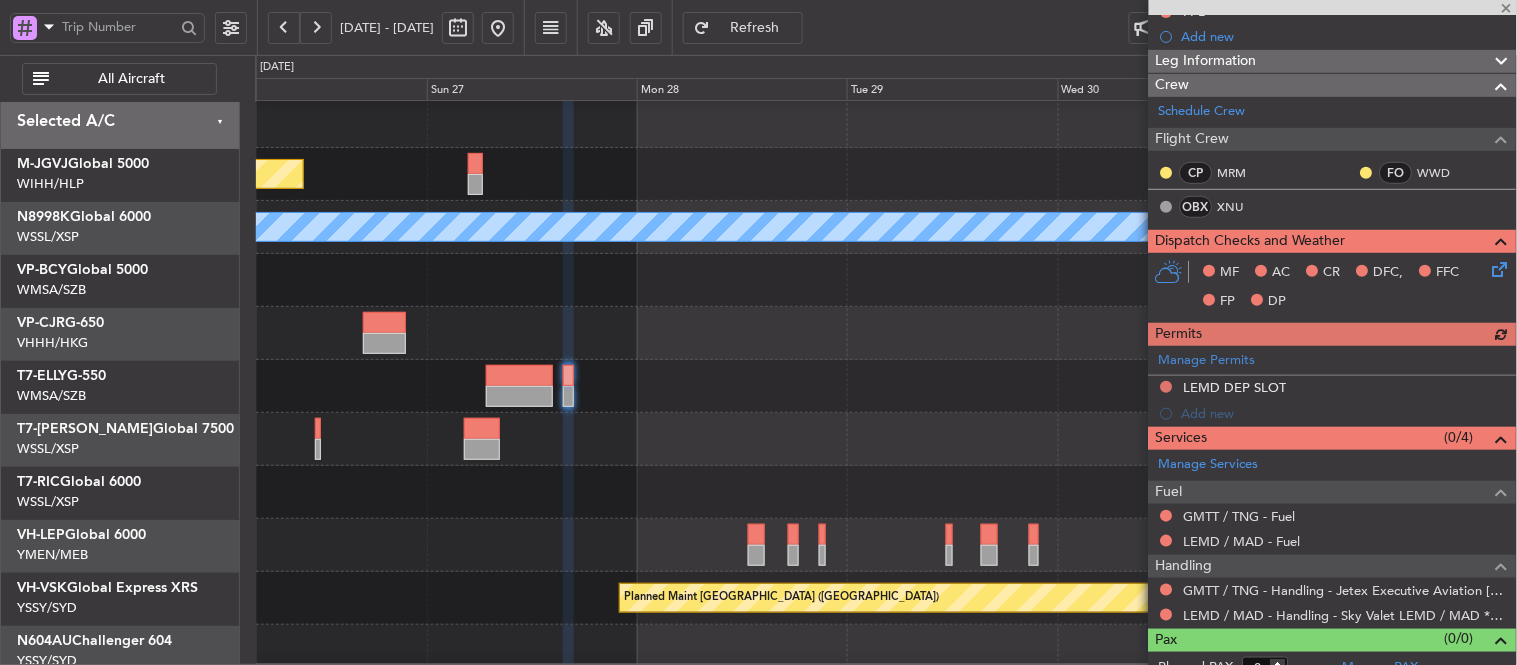 scroll, scrollTop: 238, scrollLeft: 0, axis: vertical 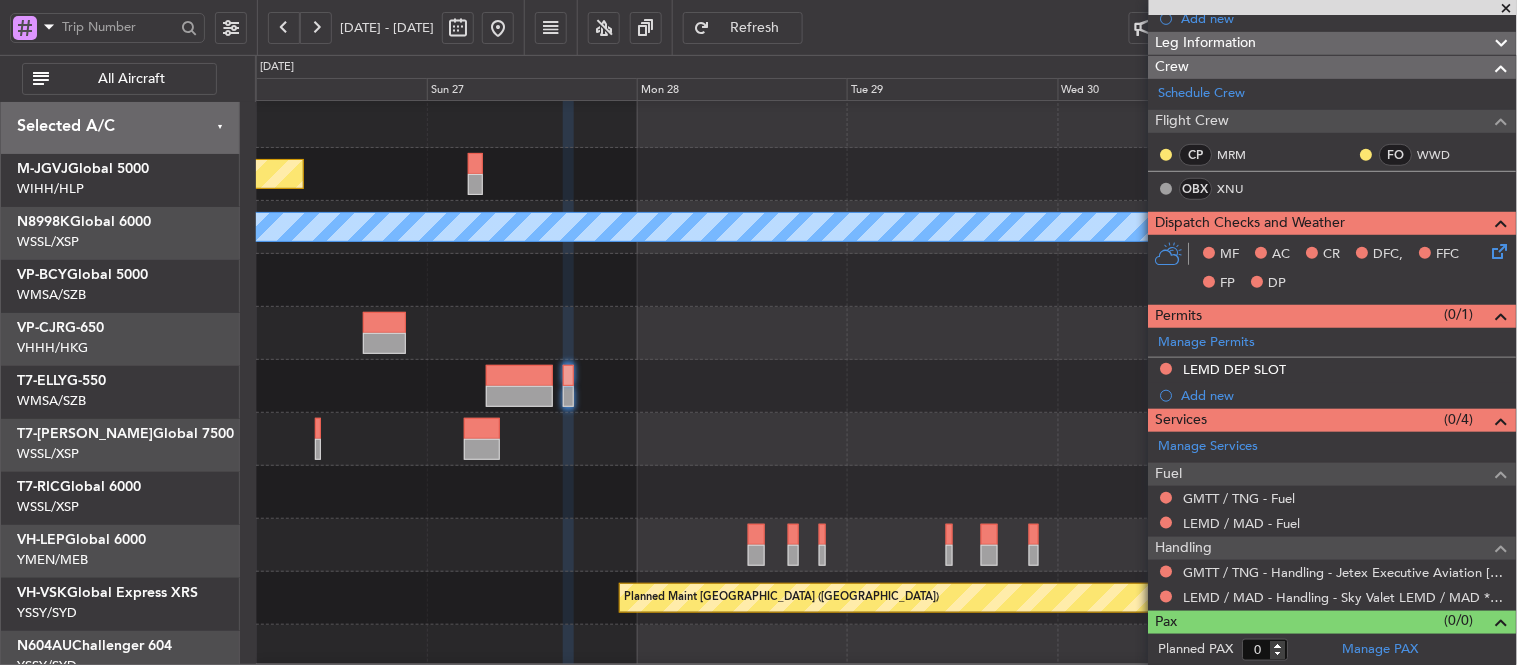 click 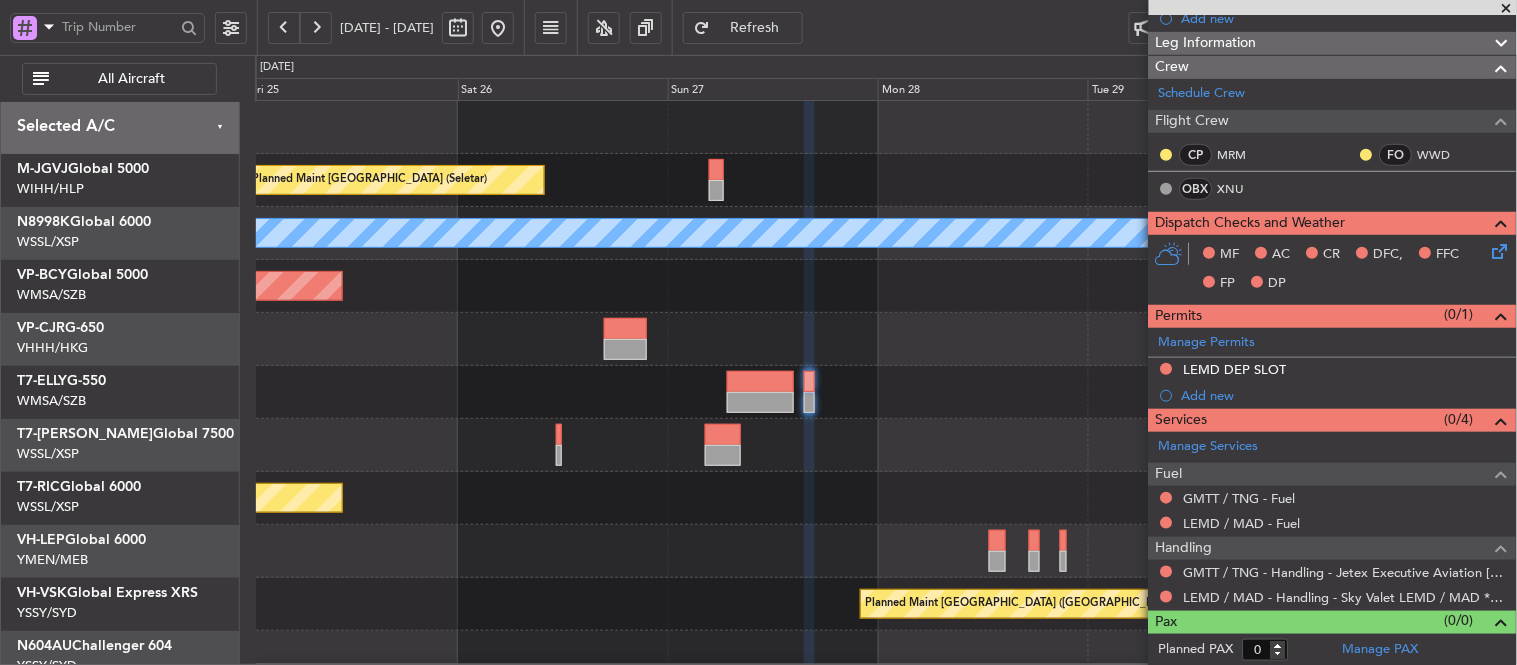 click on "Planned Maint [GEOGRAPHIC_DATA] (Seletar)
MEL
Planned Maint [GEOGRAPHIC_DATA] (Seletar)
EGLF
17:50 Z
VOCB
03:15 Z
-
-
Planned Maint [GEOGRAPHIC_DATA] (Seletar)
Planned Maint [GEOGRAPHIC_DATA] ([GEOGRAPHIC_DATA])" 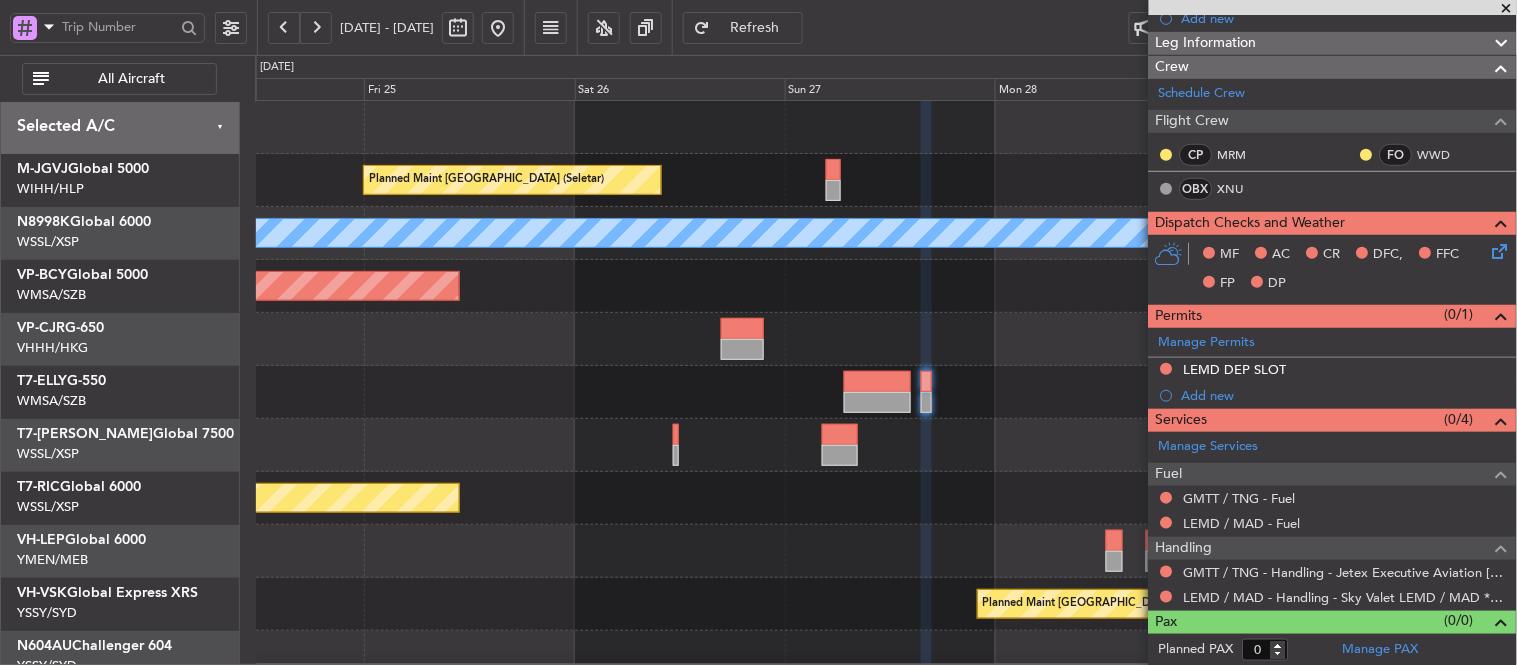 click at bounding box center (1507, 9) 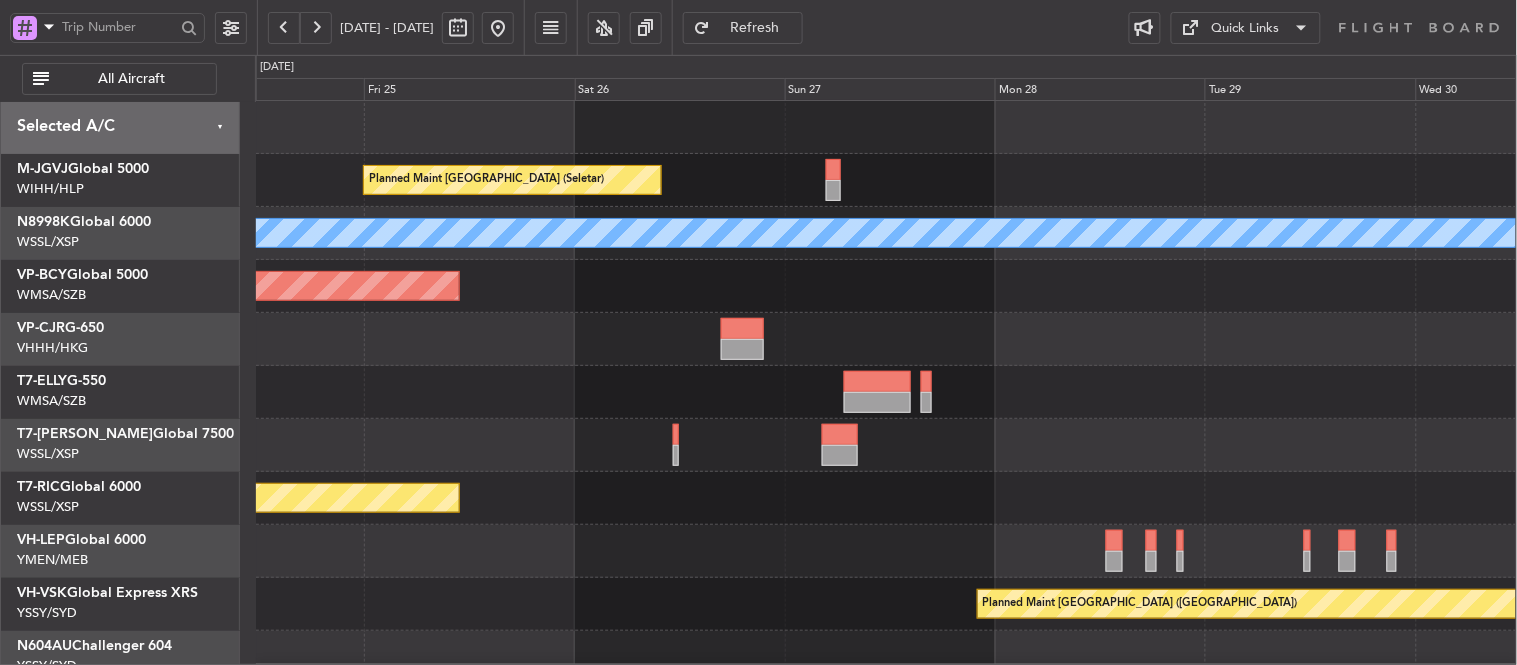 scroll, scrollTop: 0, scrollLeft: 0, axis: both 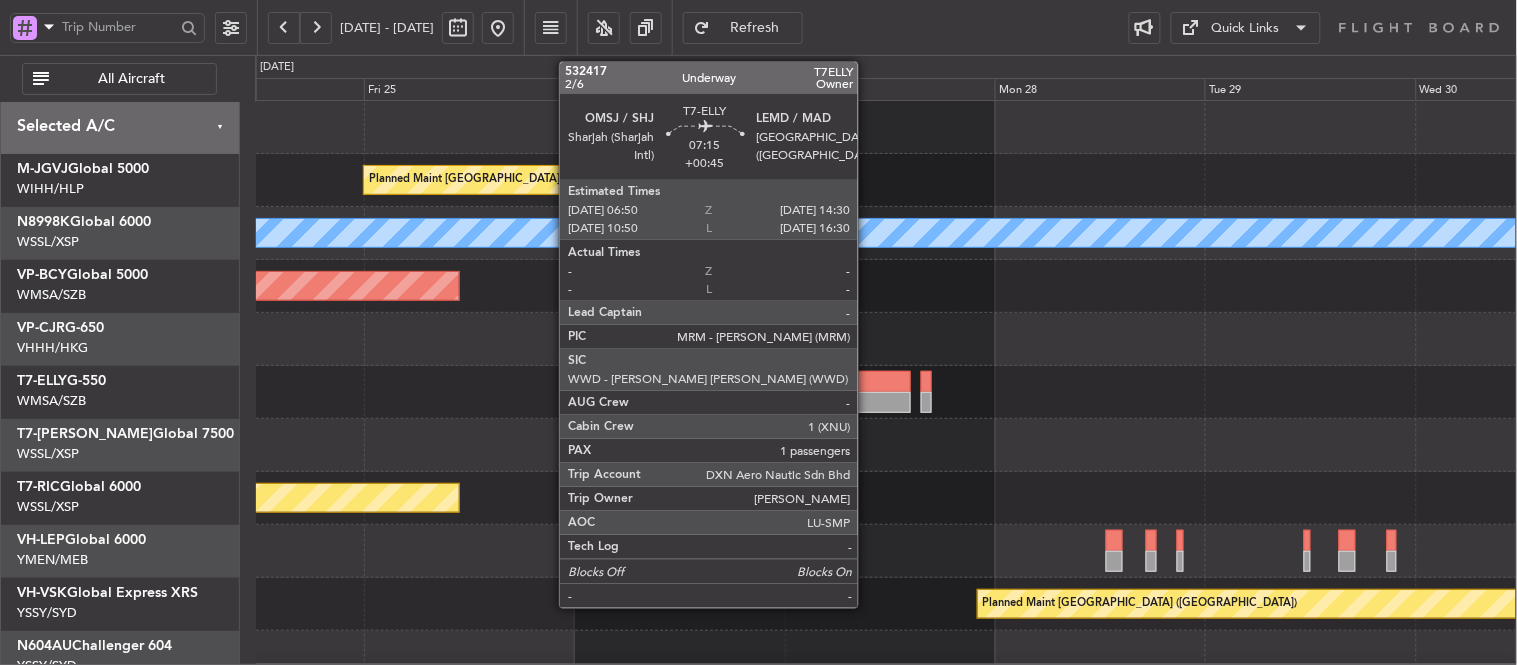 click 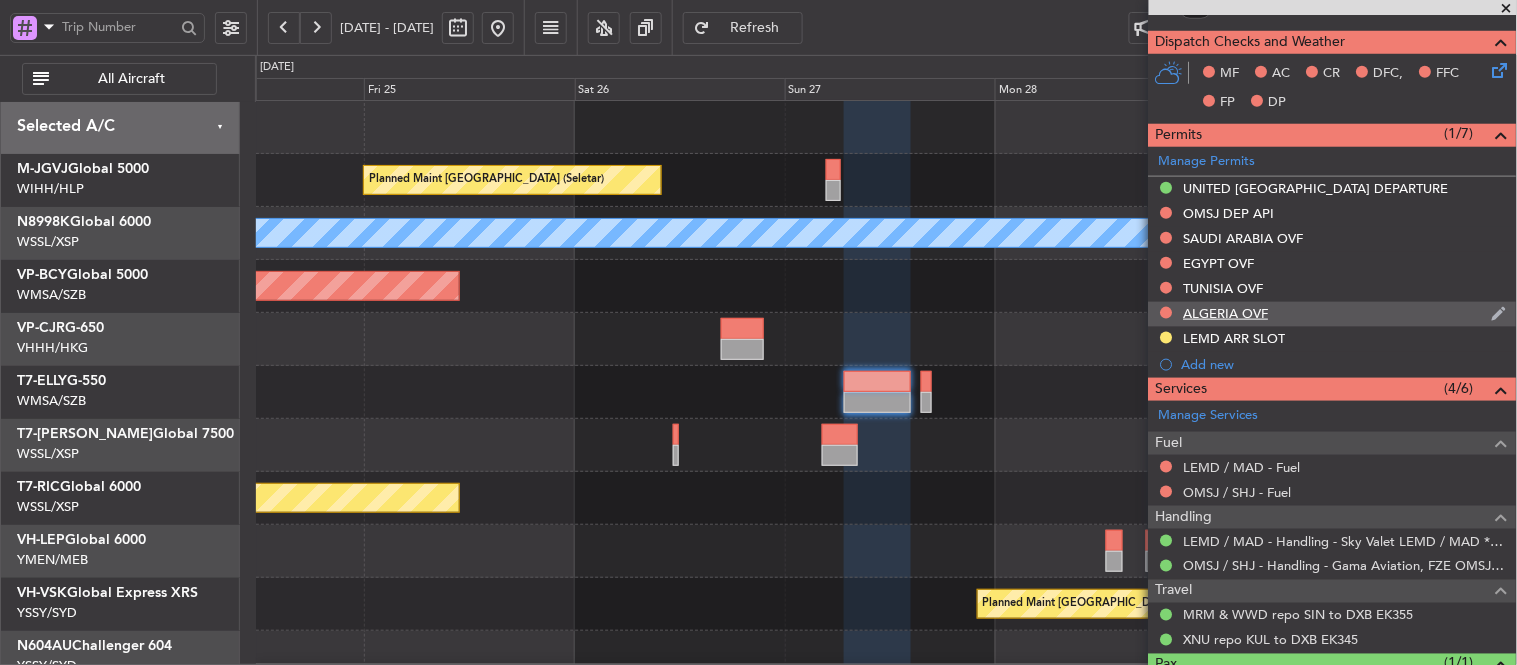 scroll, scrollTop: 533, scrollLeft: 0, axis: vertical 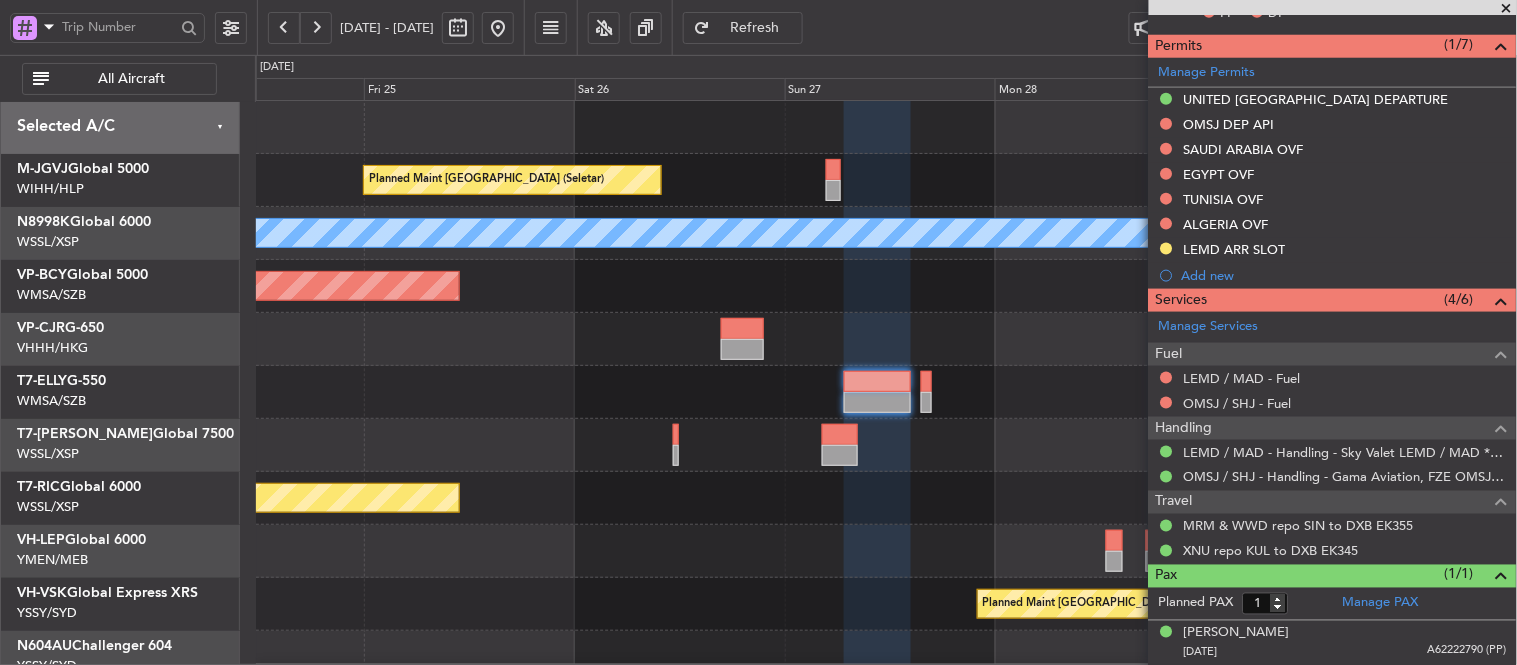 click at bounding box center (1507, 9) 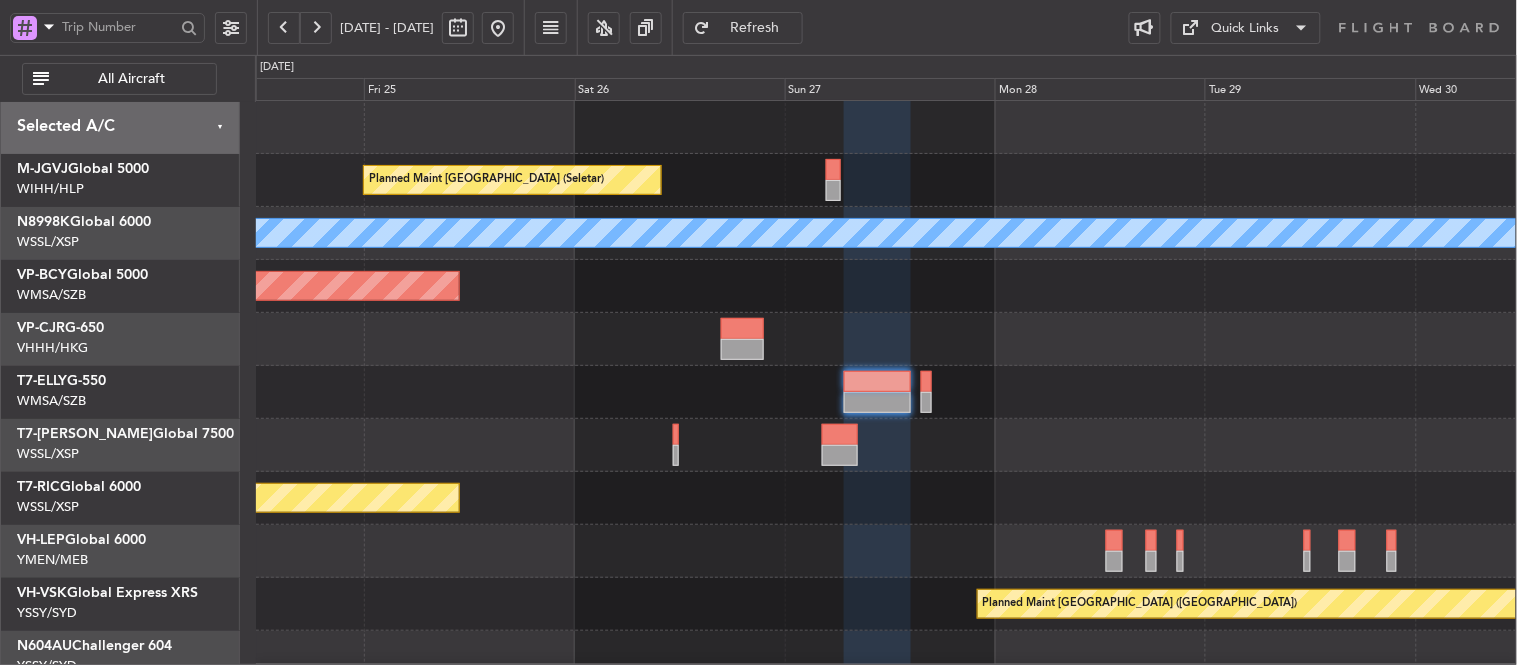 type on "0" 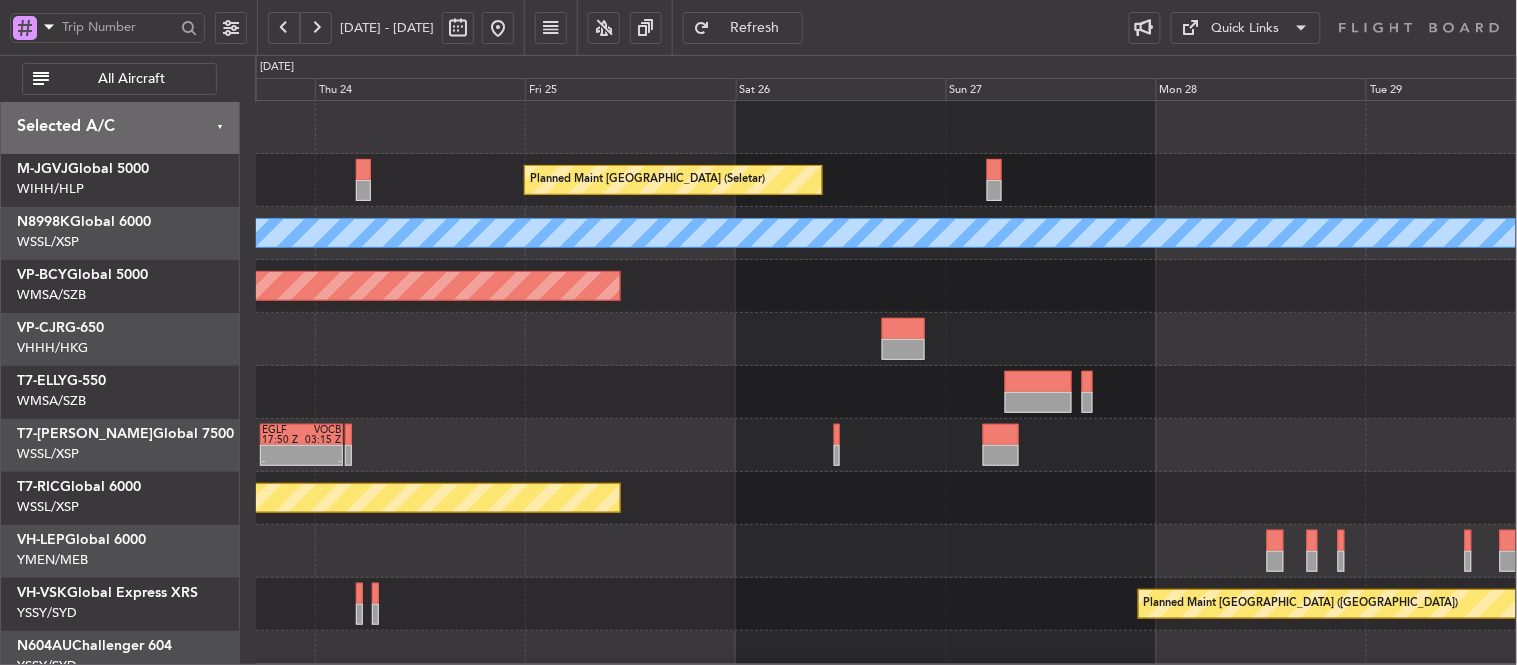 click 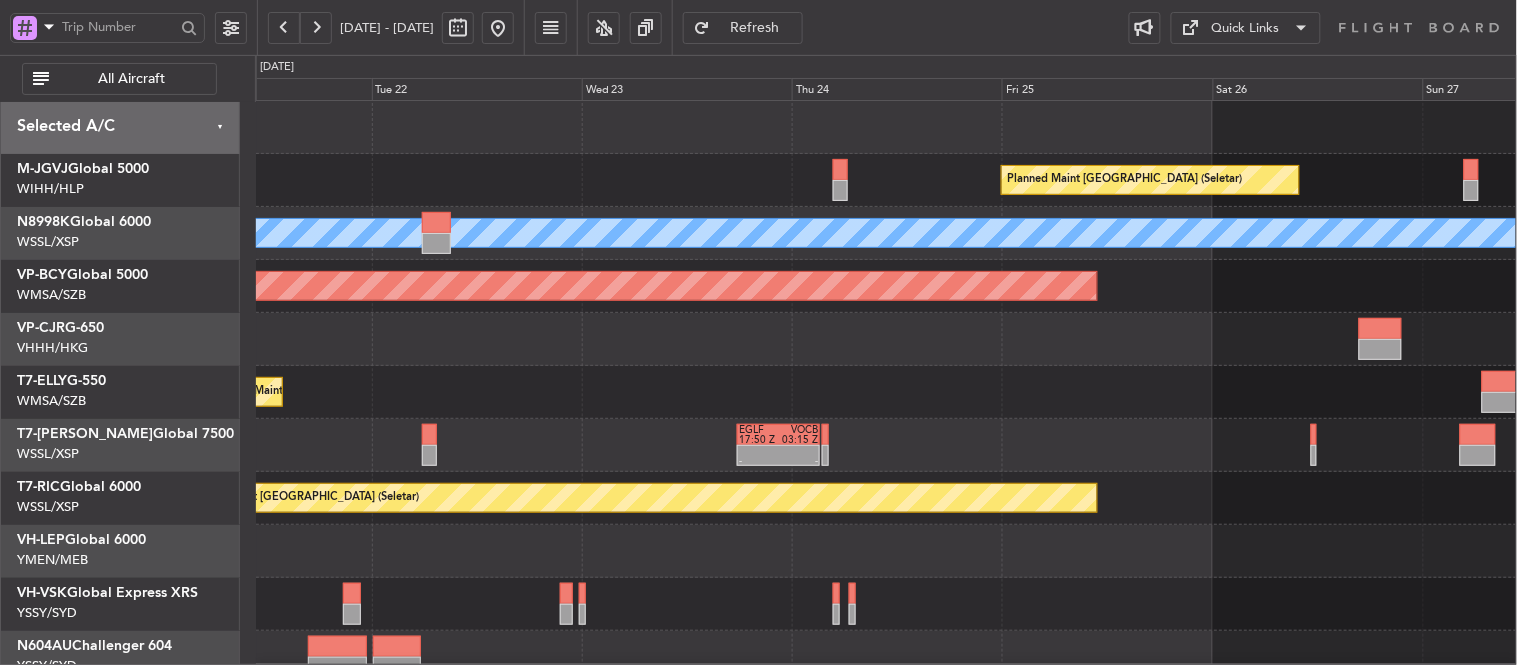 click 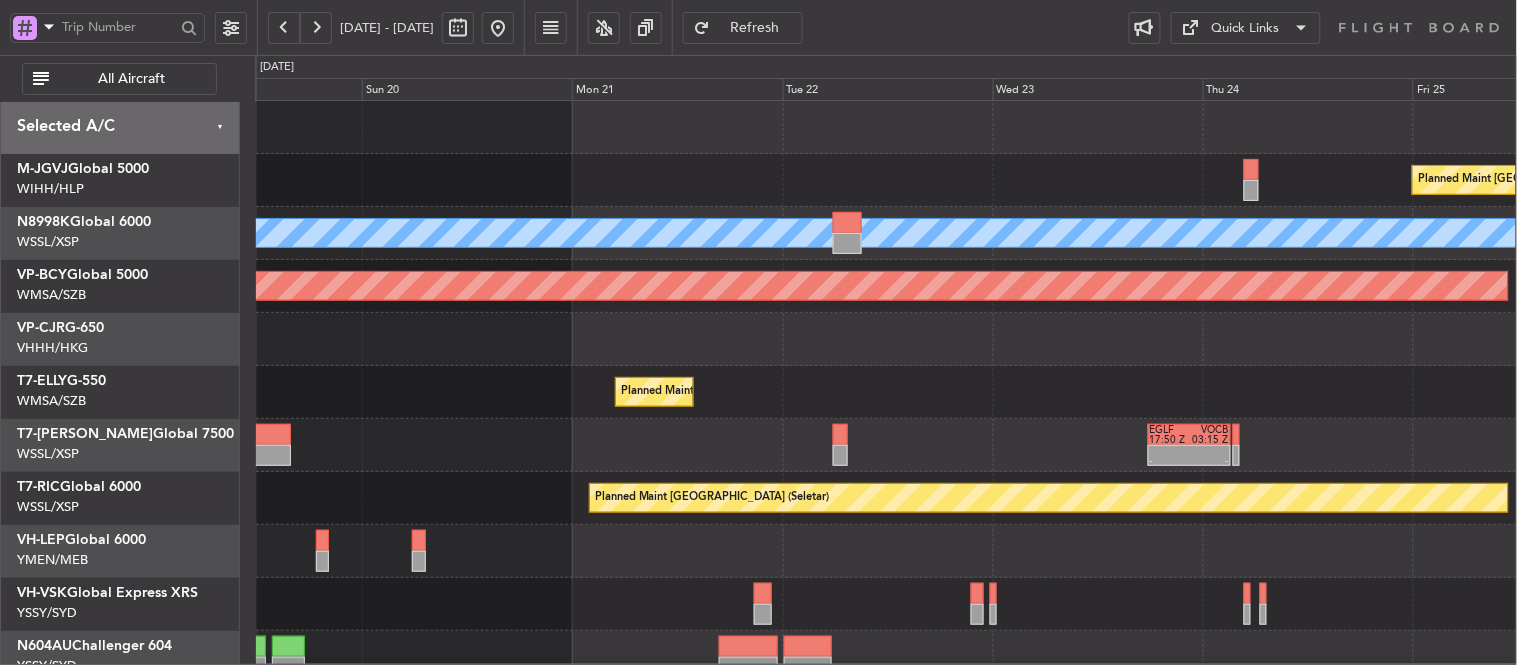 click 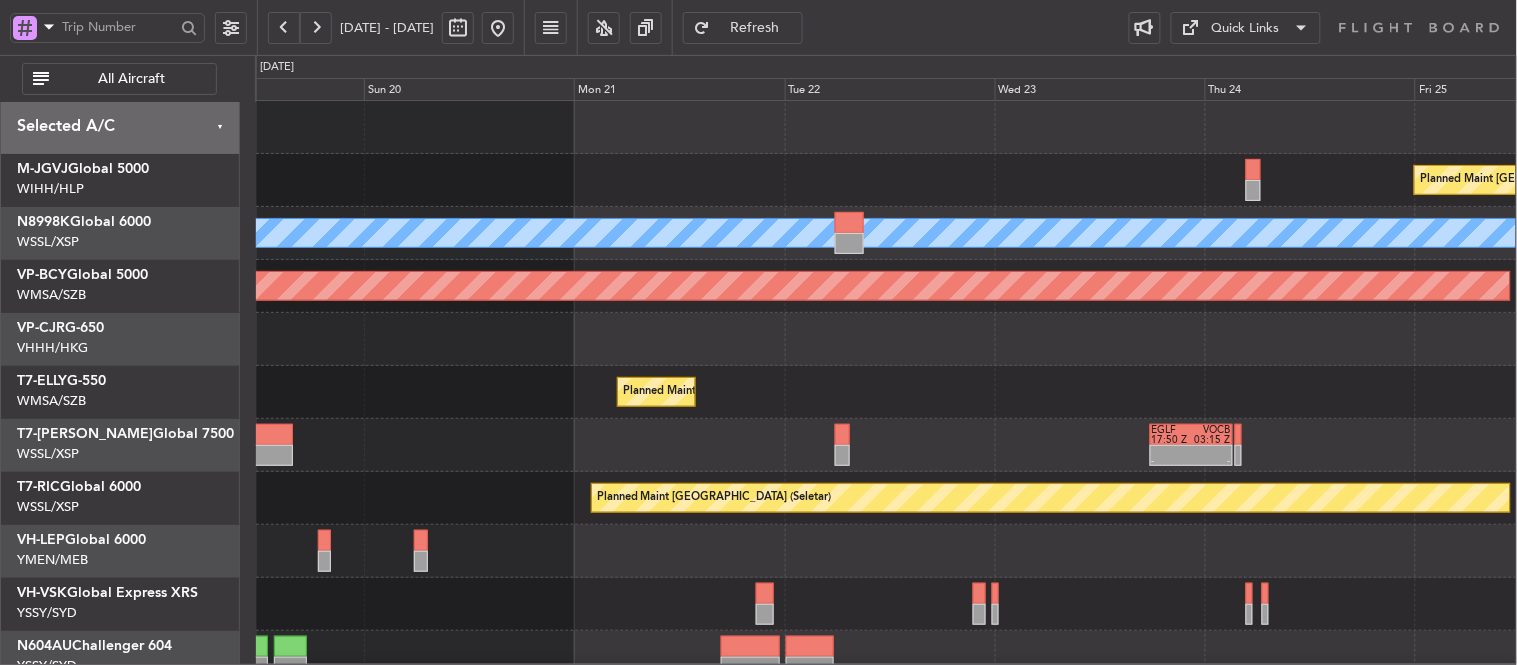 click 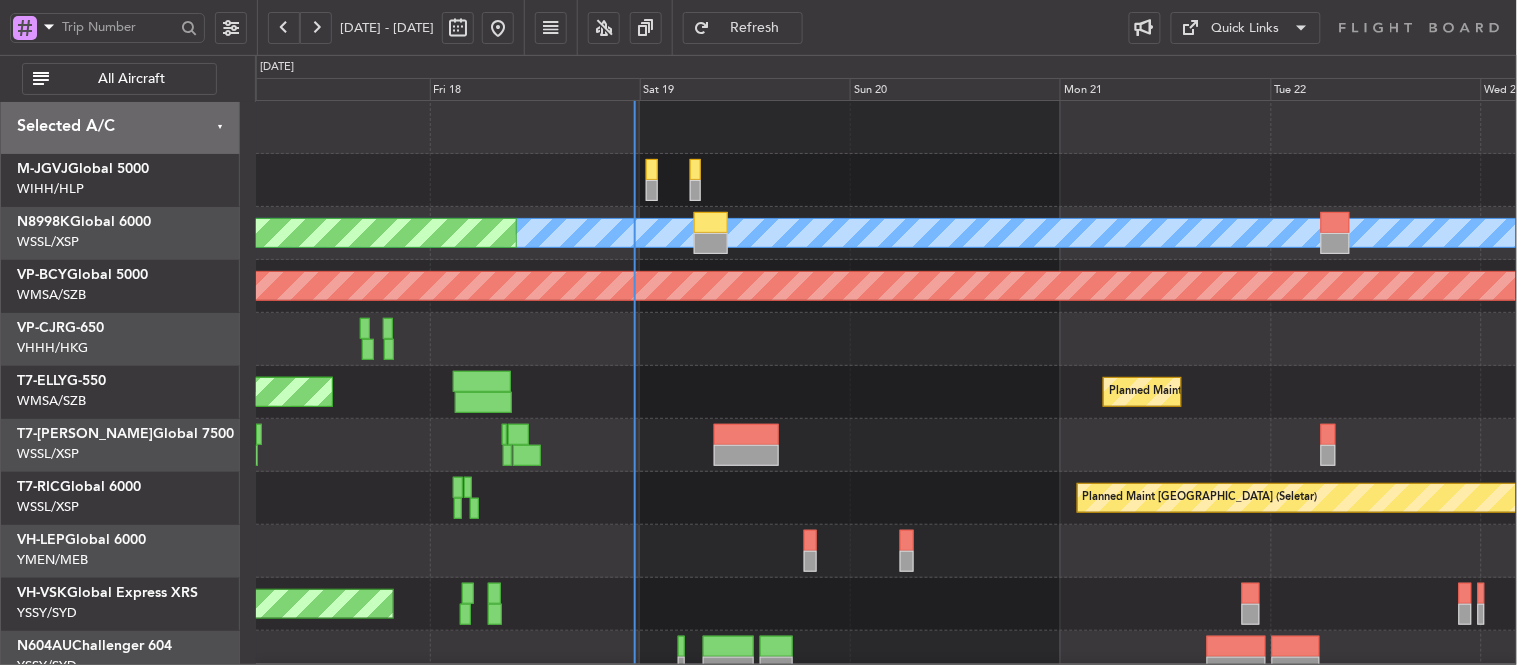 click on "Planned Maint [GEOGRAPHIC_DATA] (Mineta [GEOGRAPHIC_DATA])
MEL San Jose (Mineta [GEOGRAPHIC_DATA])" 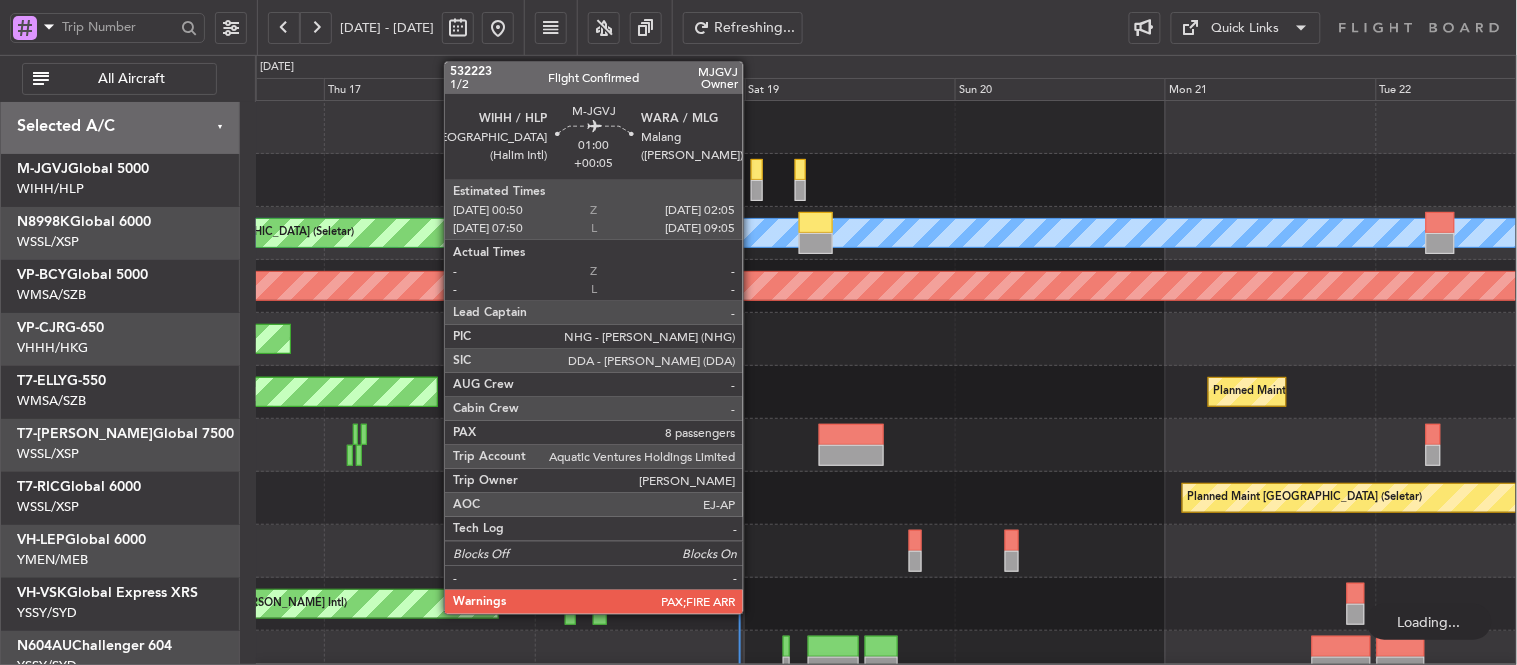 click 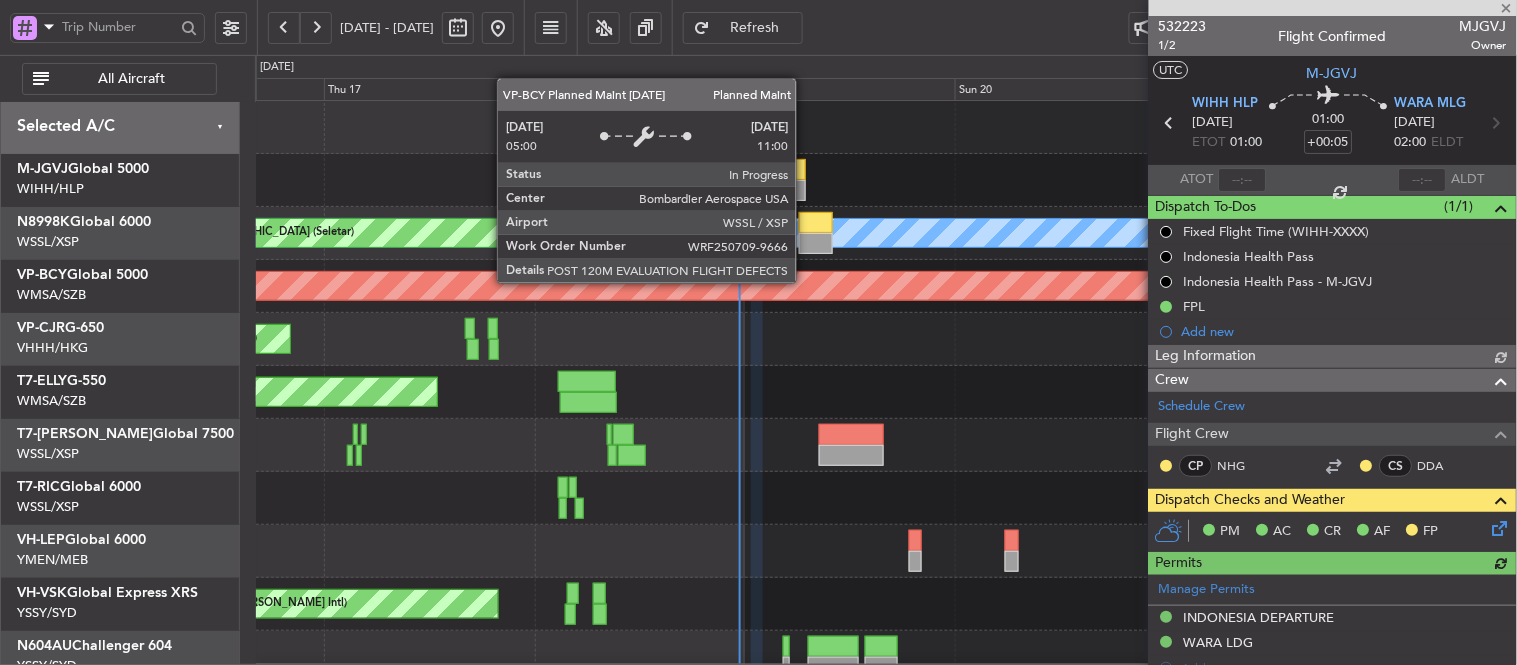 type on "[PERSON_NAME] (EYU)" 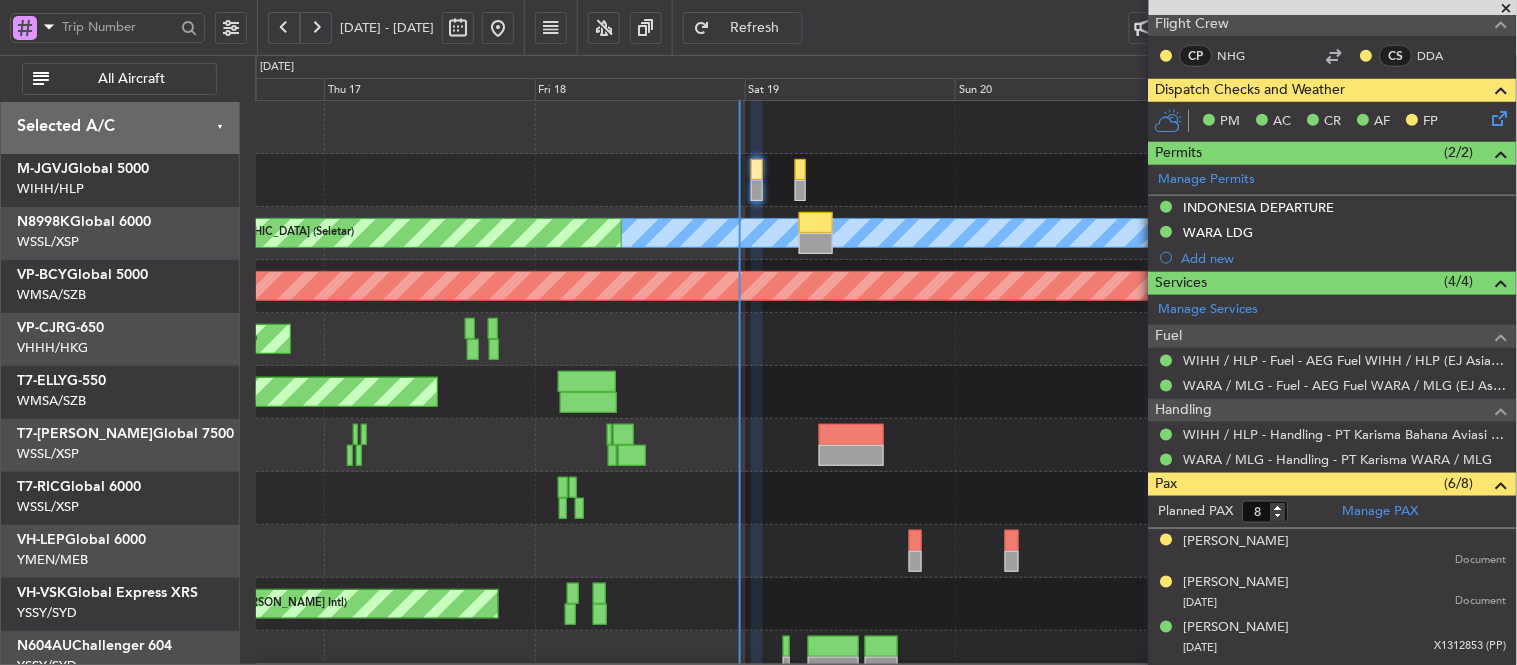 scroll, scrollTop: 408, scrollLeft: 0, axis: vertical 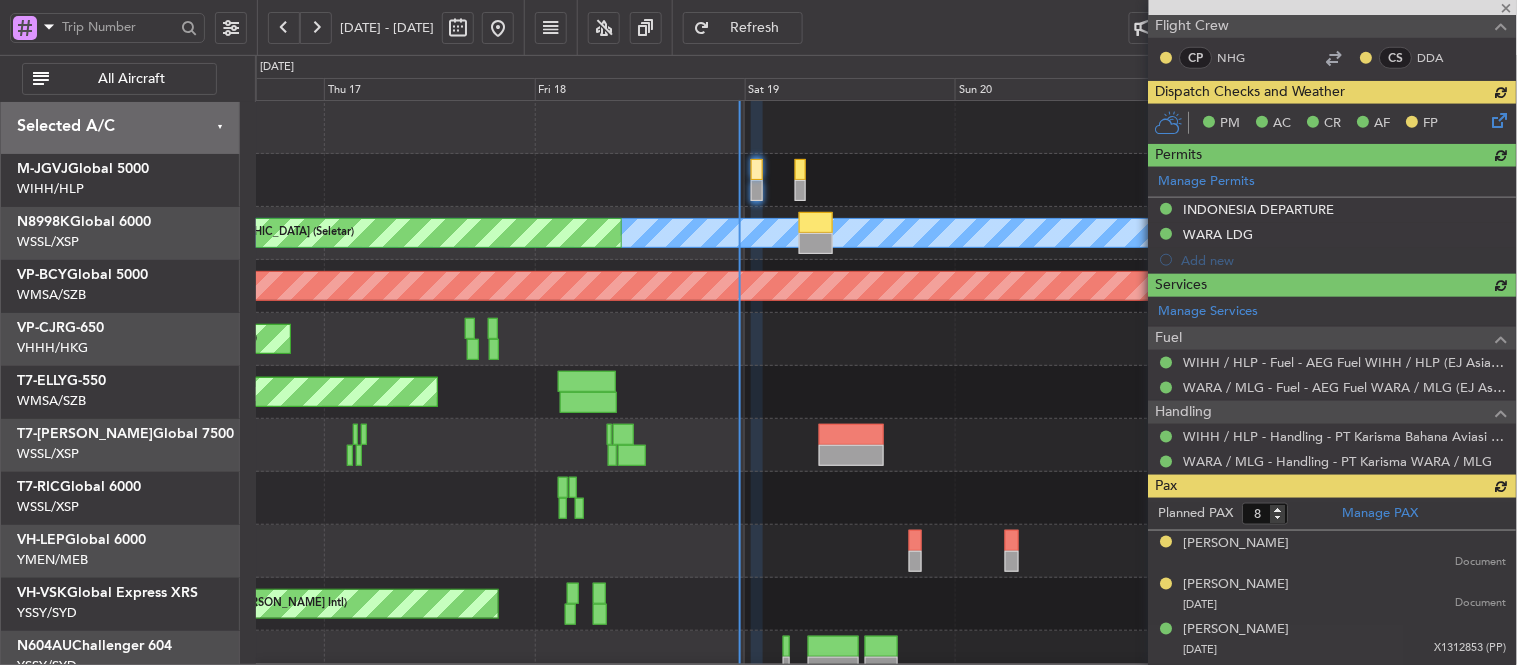 type 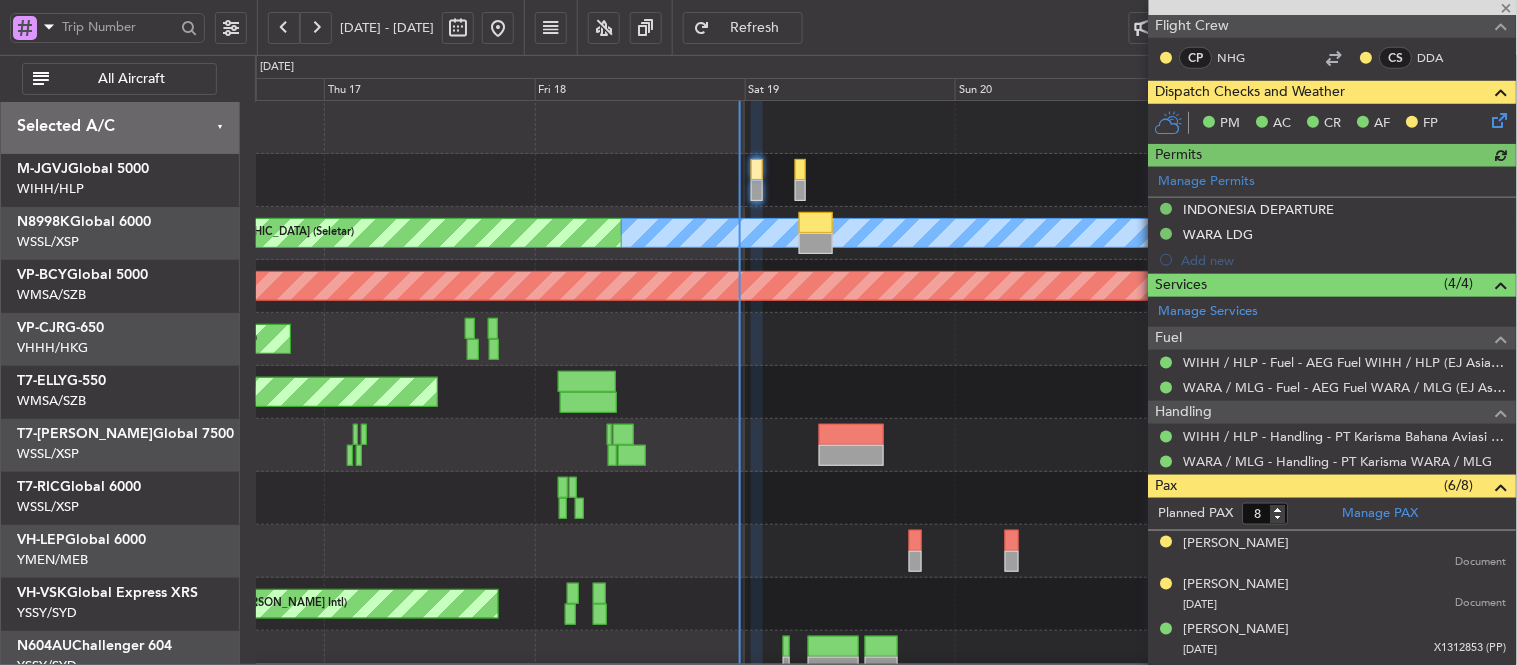 type on "[PERSON_NAME] (EYU)" 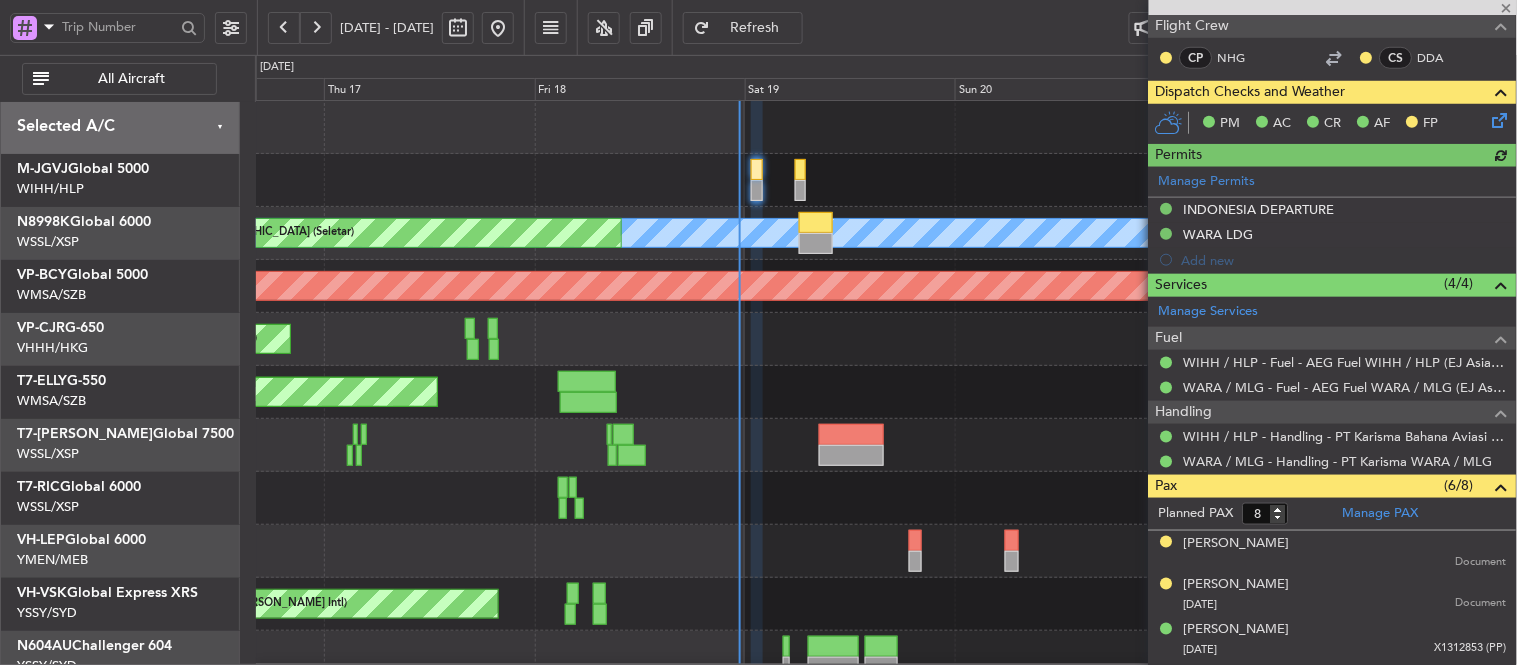 type on "A0384" 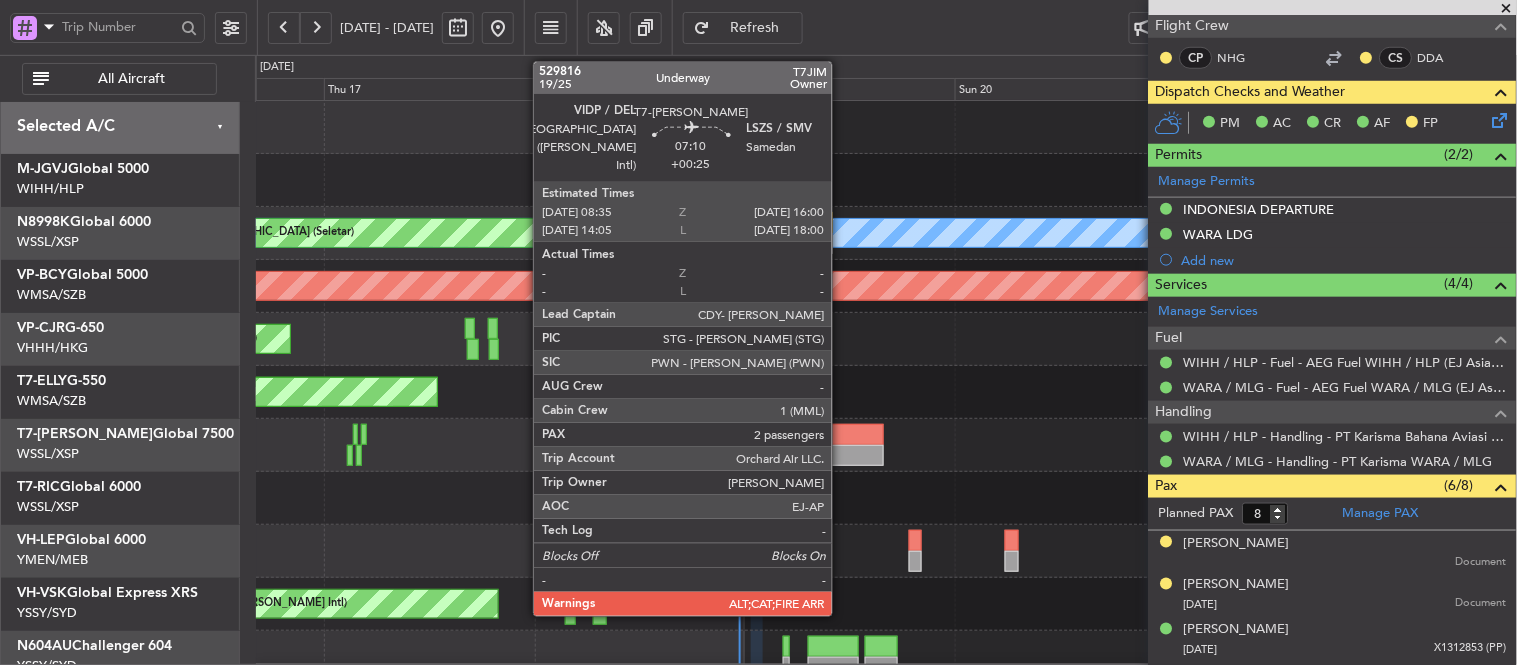 click 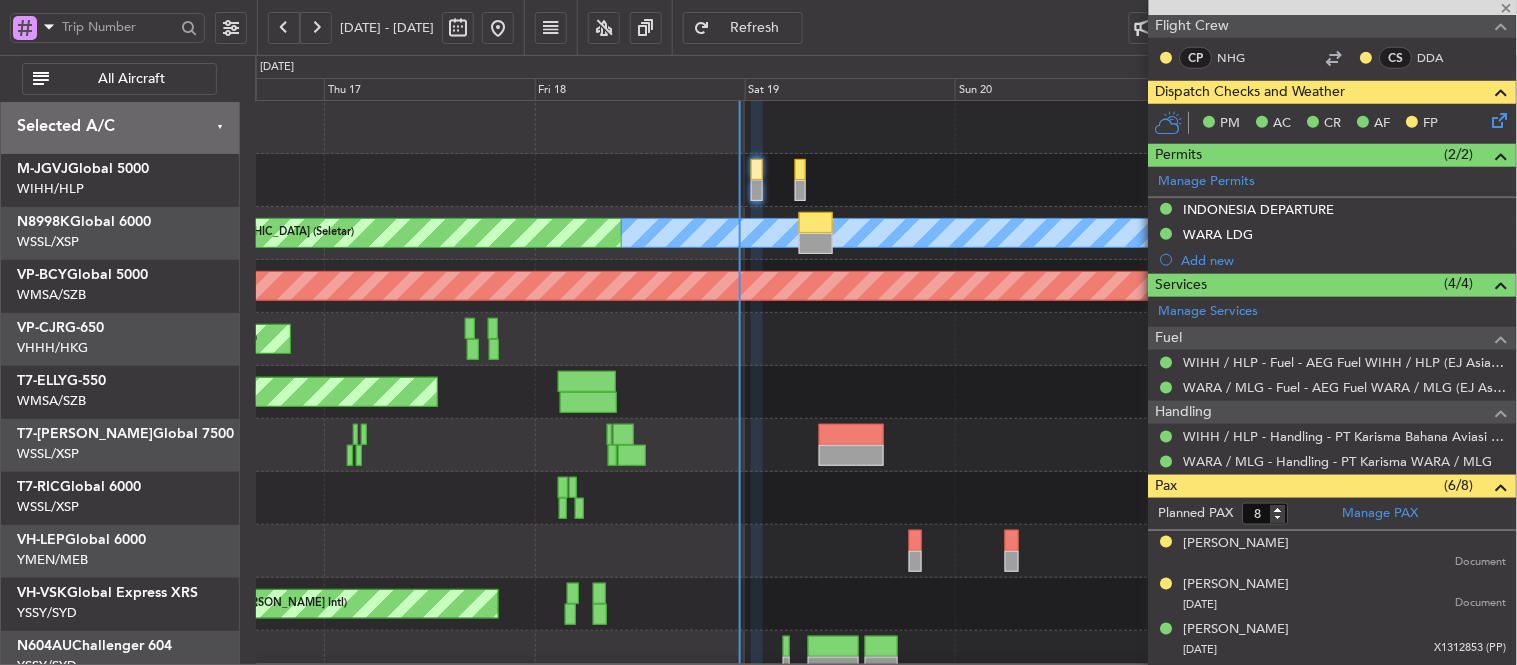 type on "+00:25" 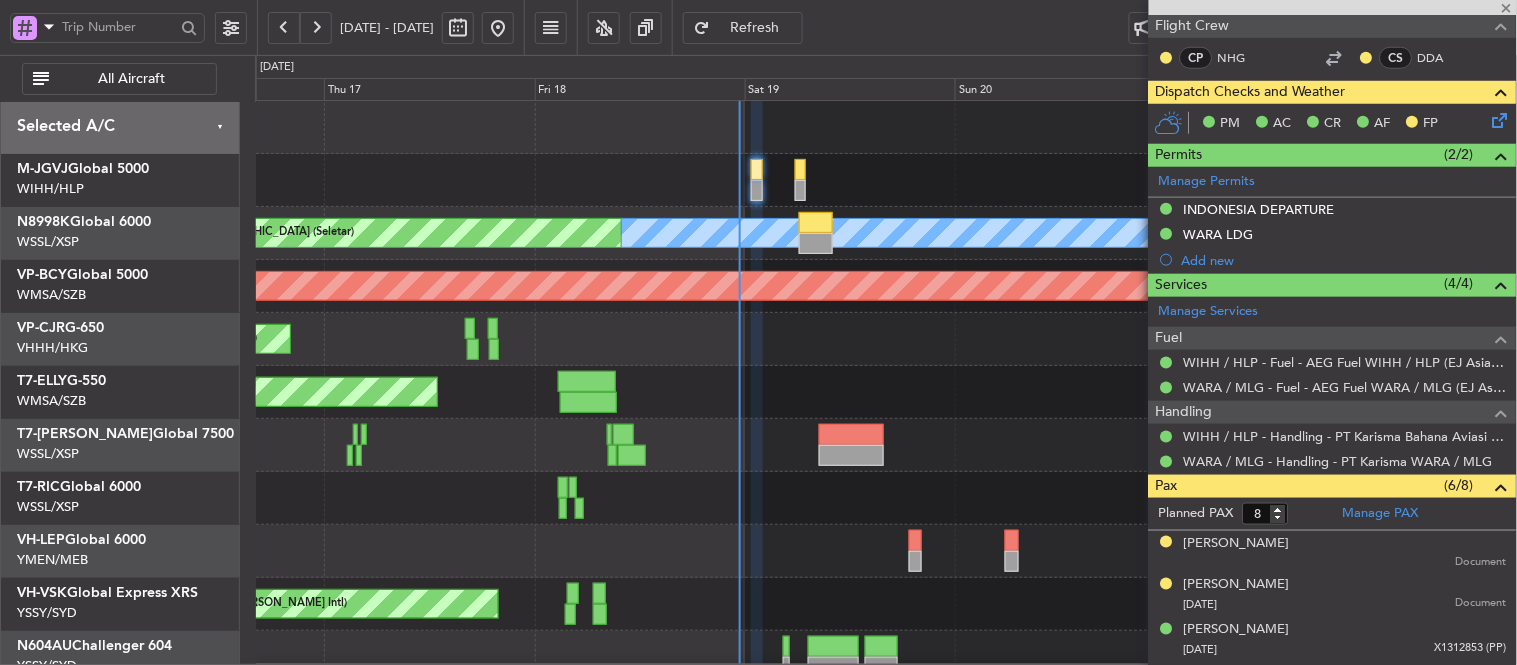 type 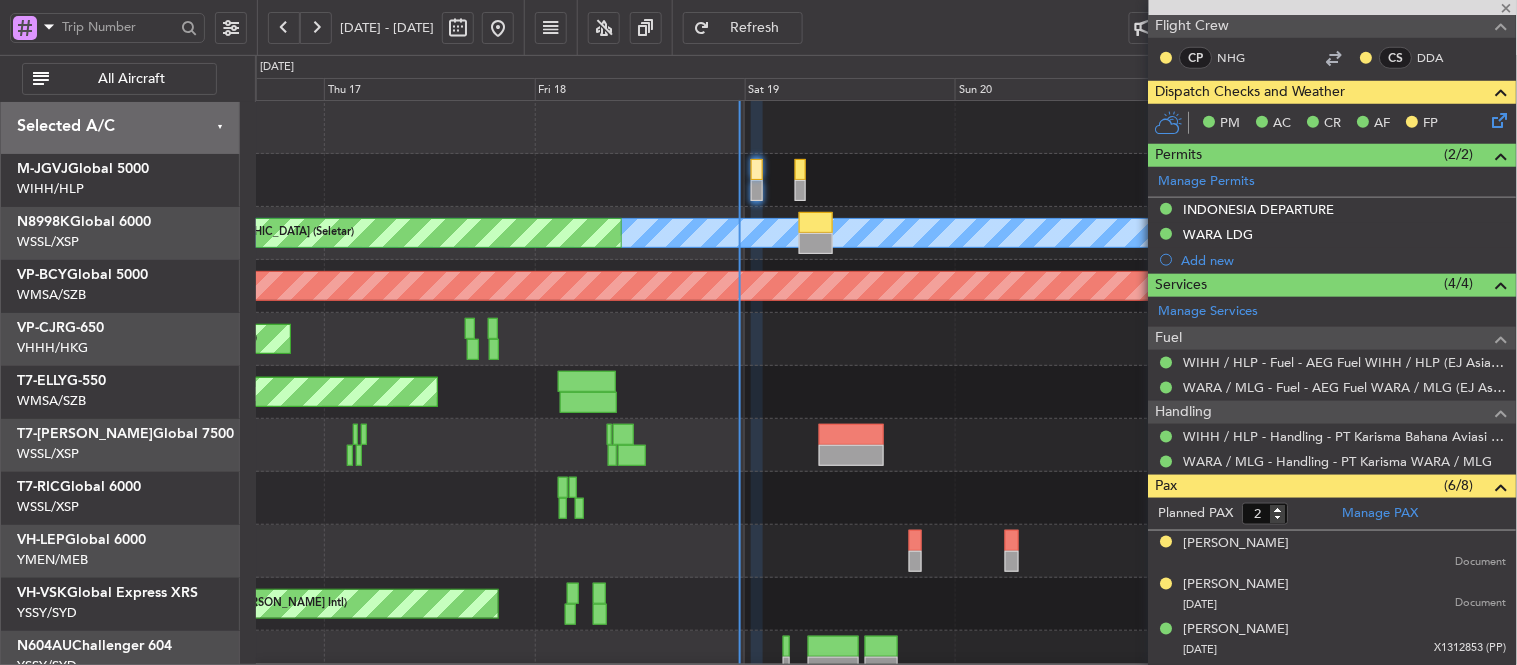 scroll, scrollTop: 0, scrollLeft: 0, axis: both 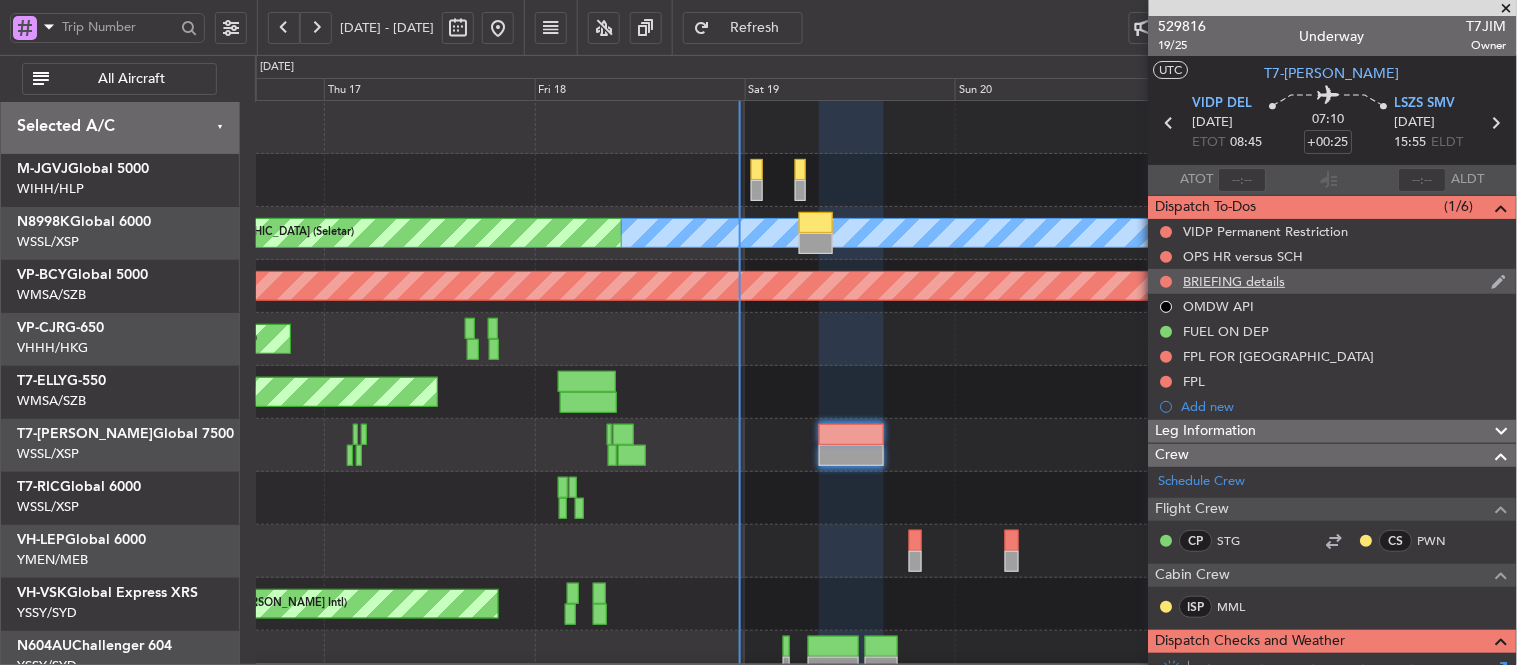 click on "BRIEFING details" at bounding box center (1237, 316) 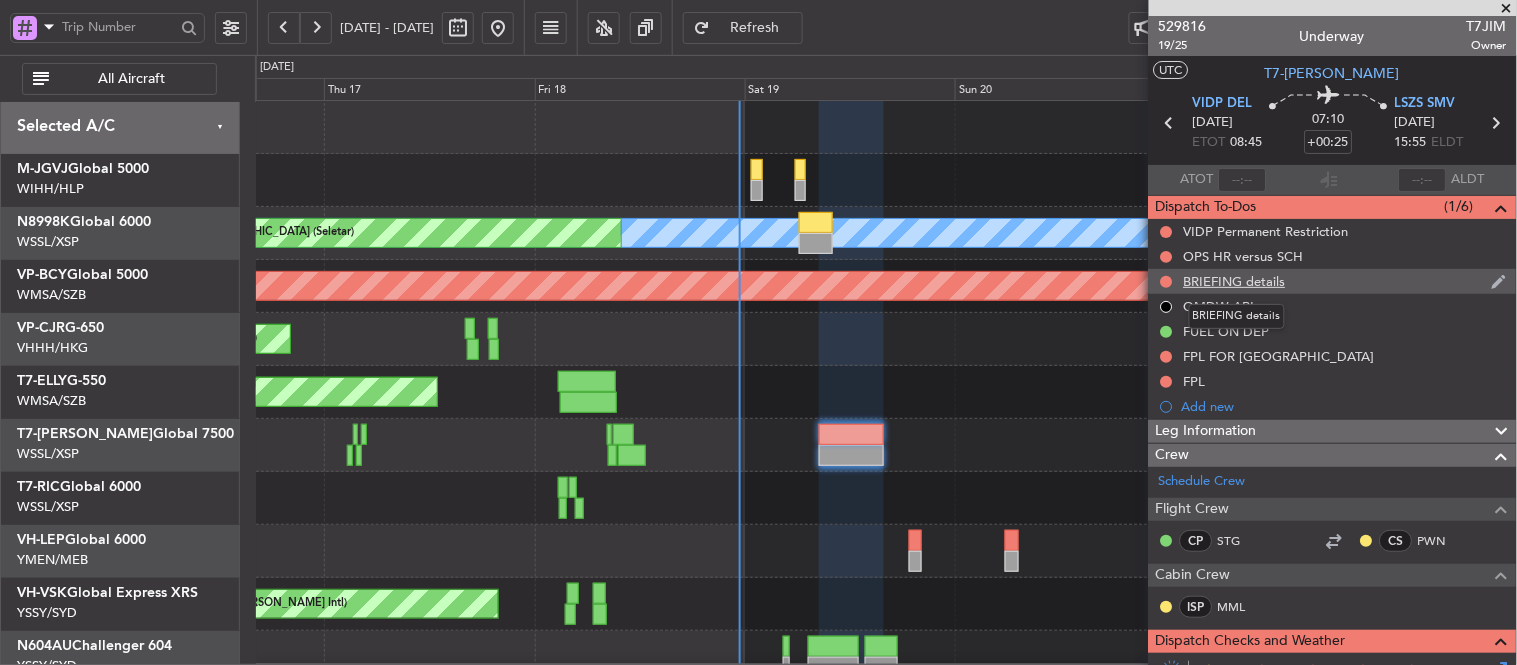 click on "BRIEFING details" 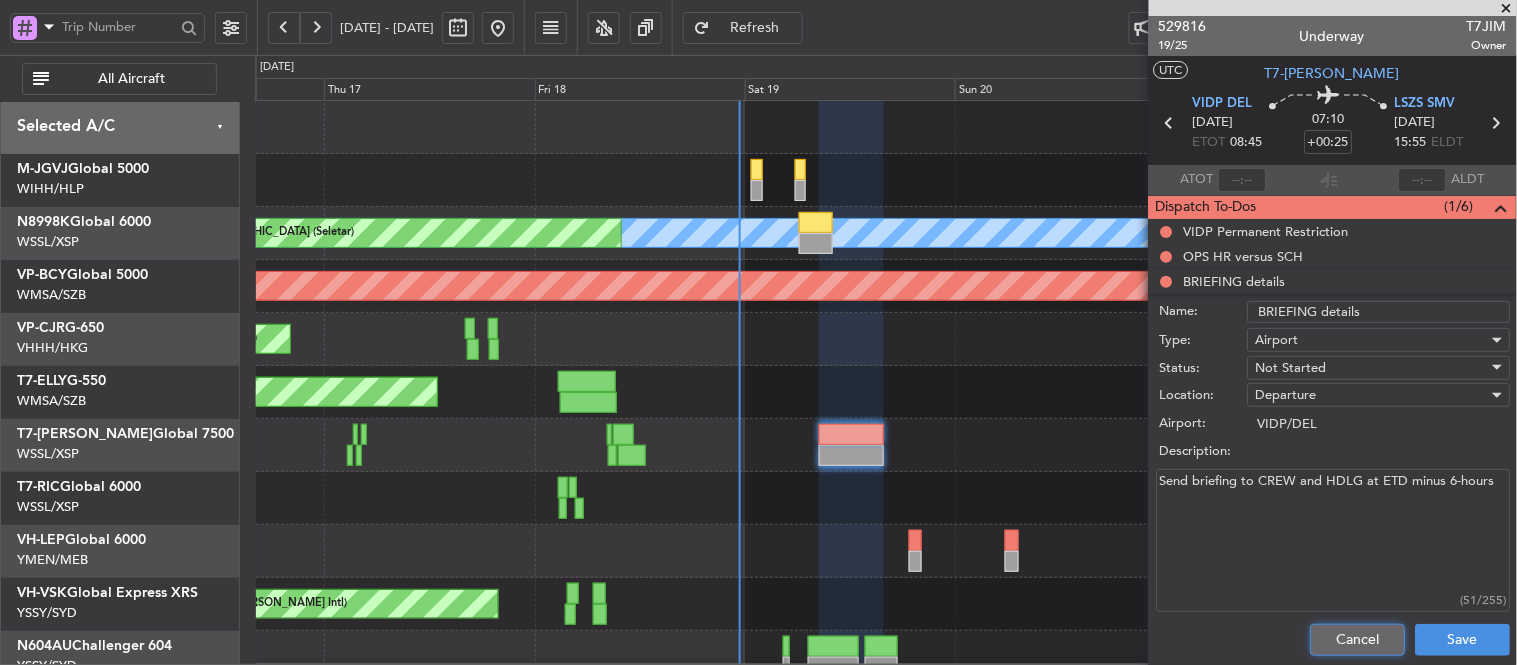 click on "Cancel" 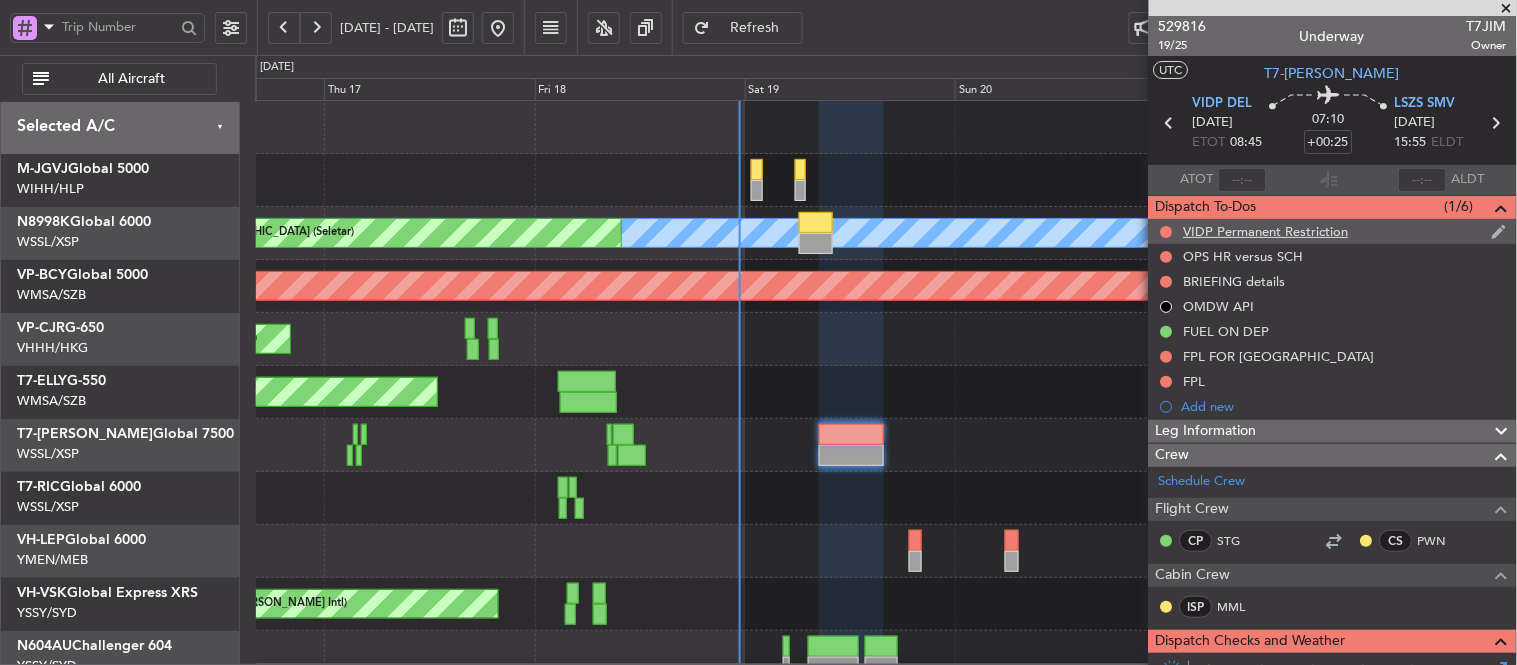 click on "VIDP Permanent Restriction" 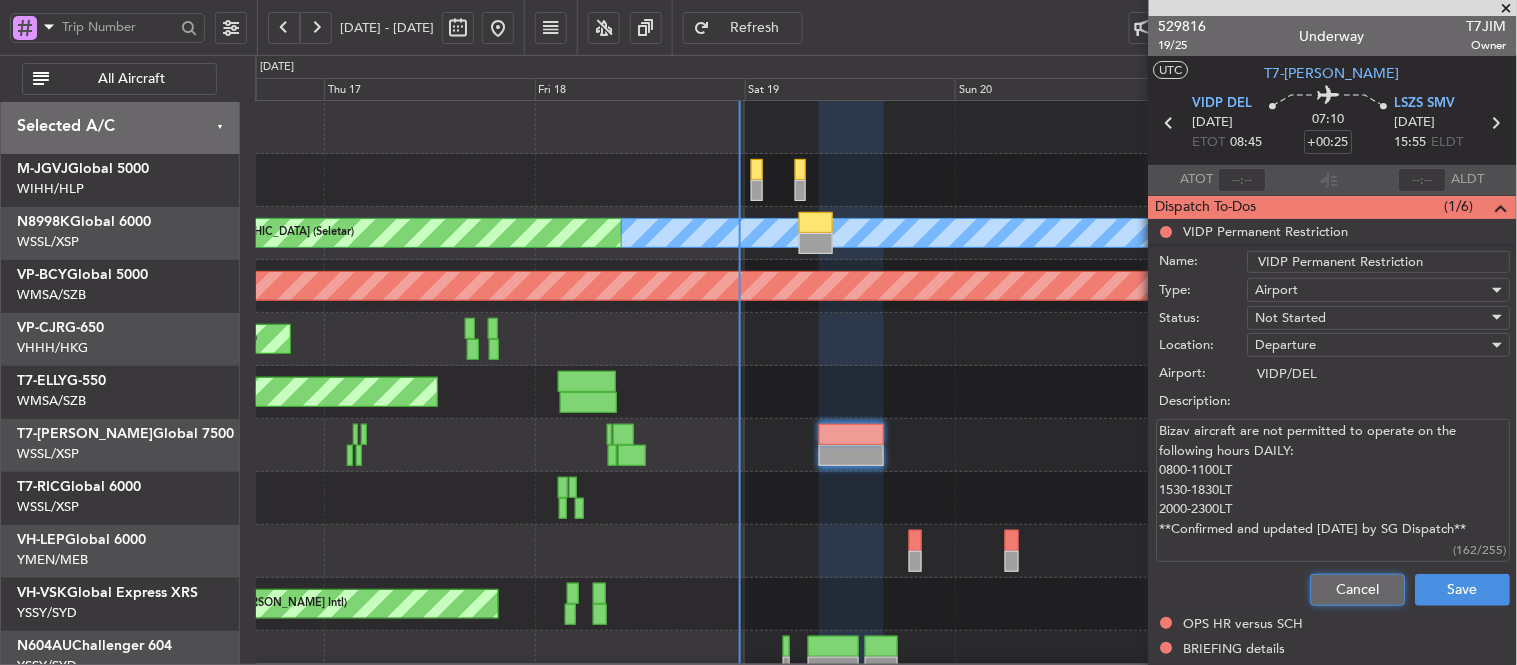 click on "Cancel" 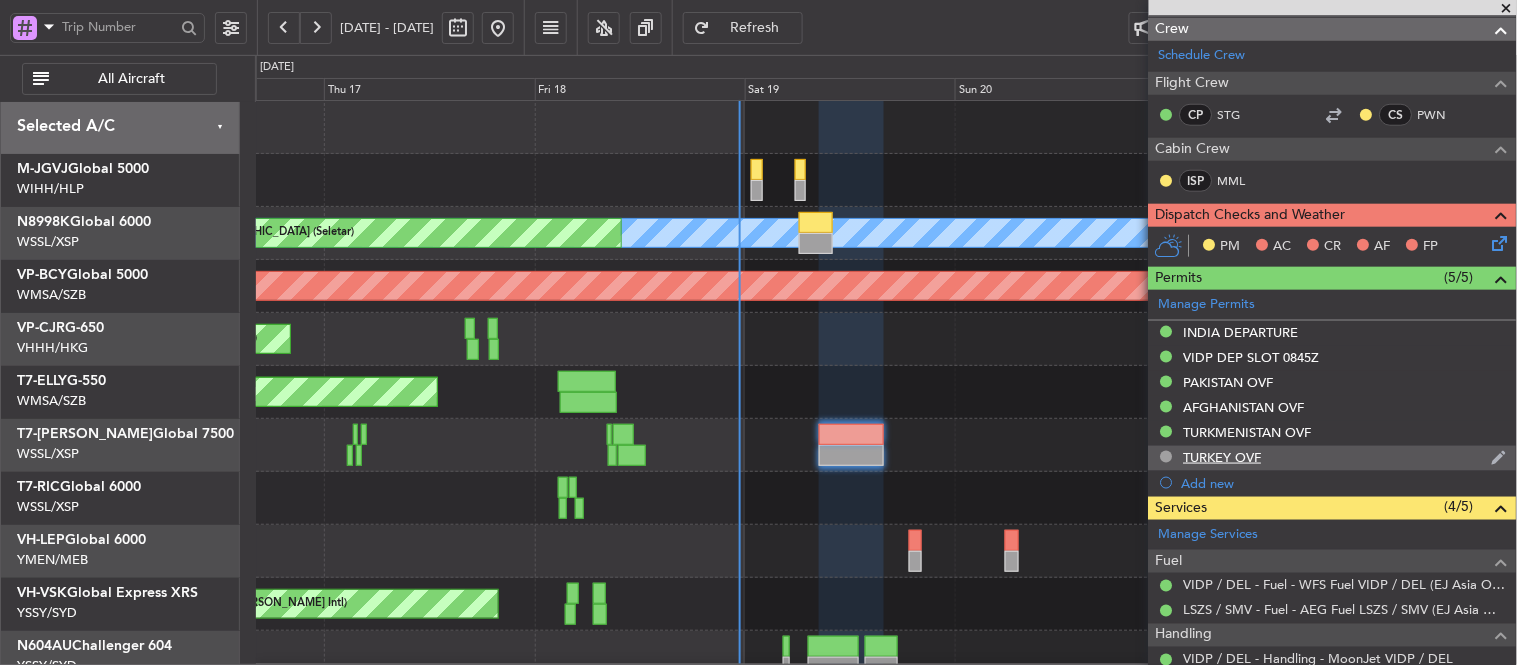 scroll, scrollTop: 555, scrollLeft: 0, axis: vertical 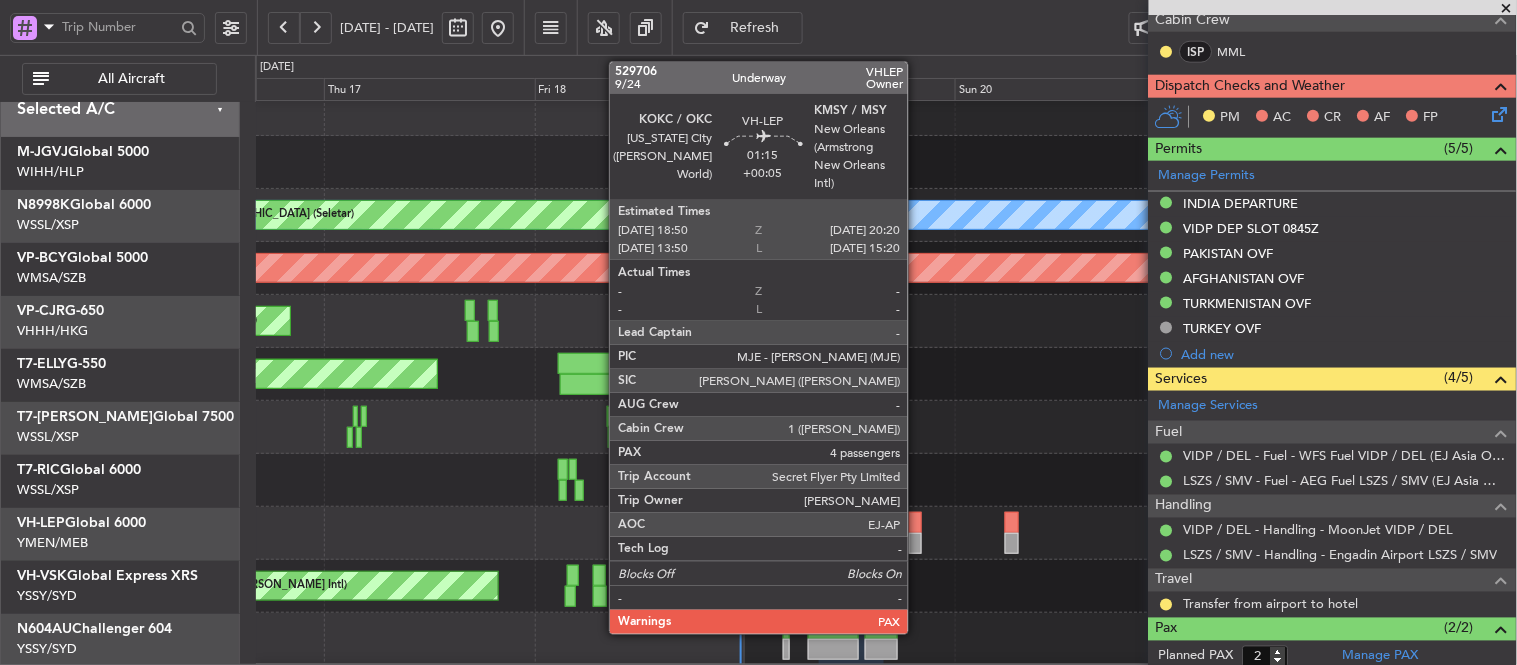 click 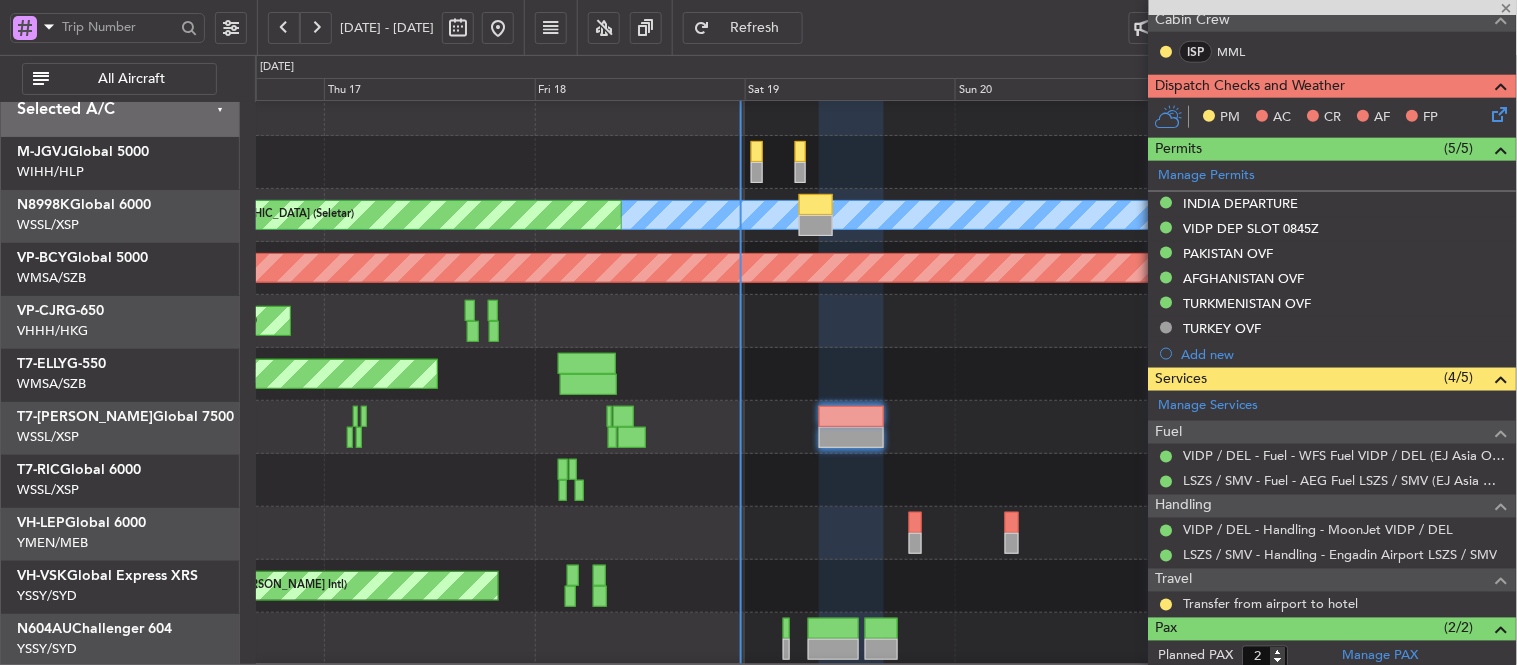 type on "+00:05" 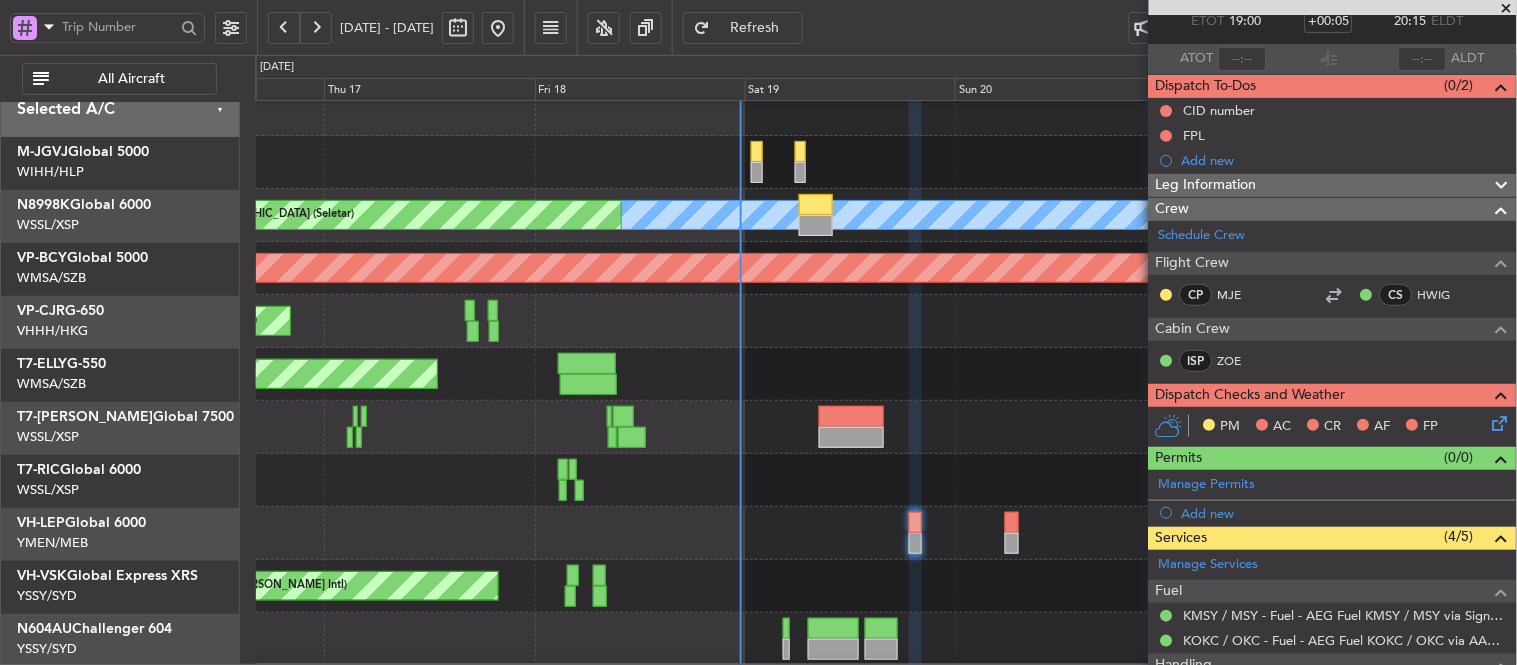 scroll, scrollTop: 444, scrollLeft: 0, axis: vertical 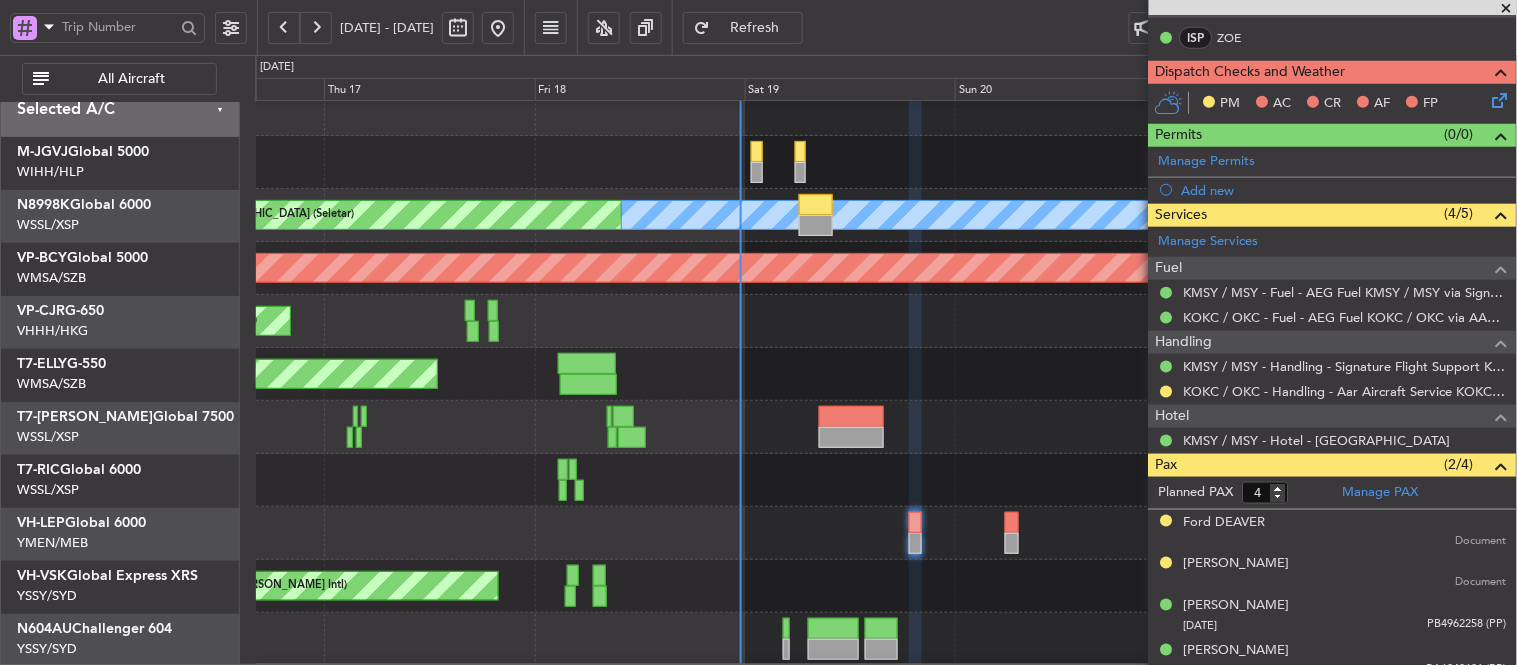 click at bounding box center (1507, 9) 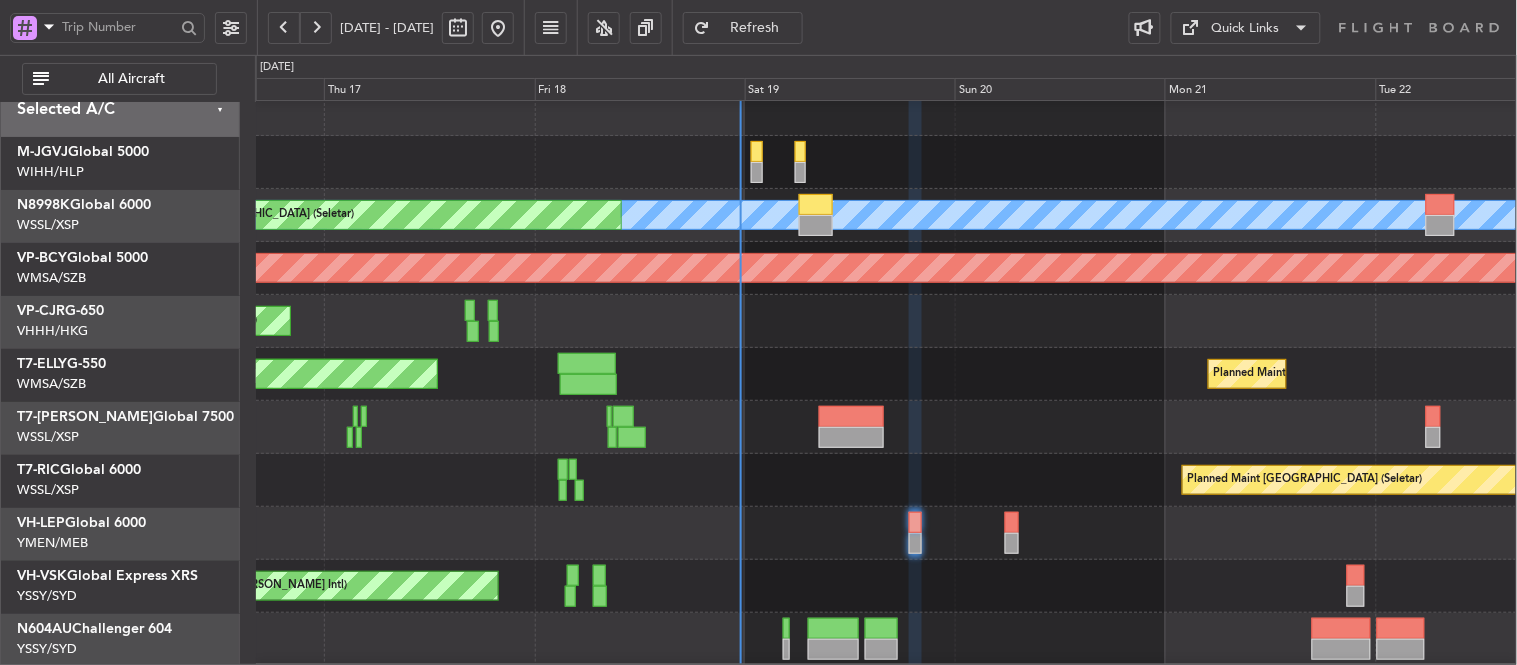 type on "0" 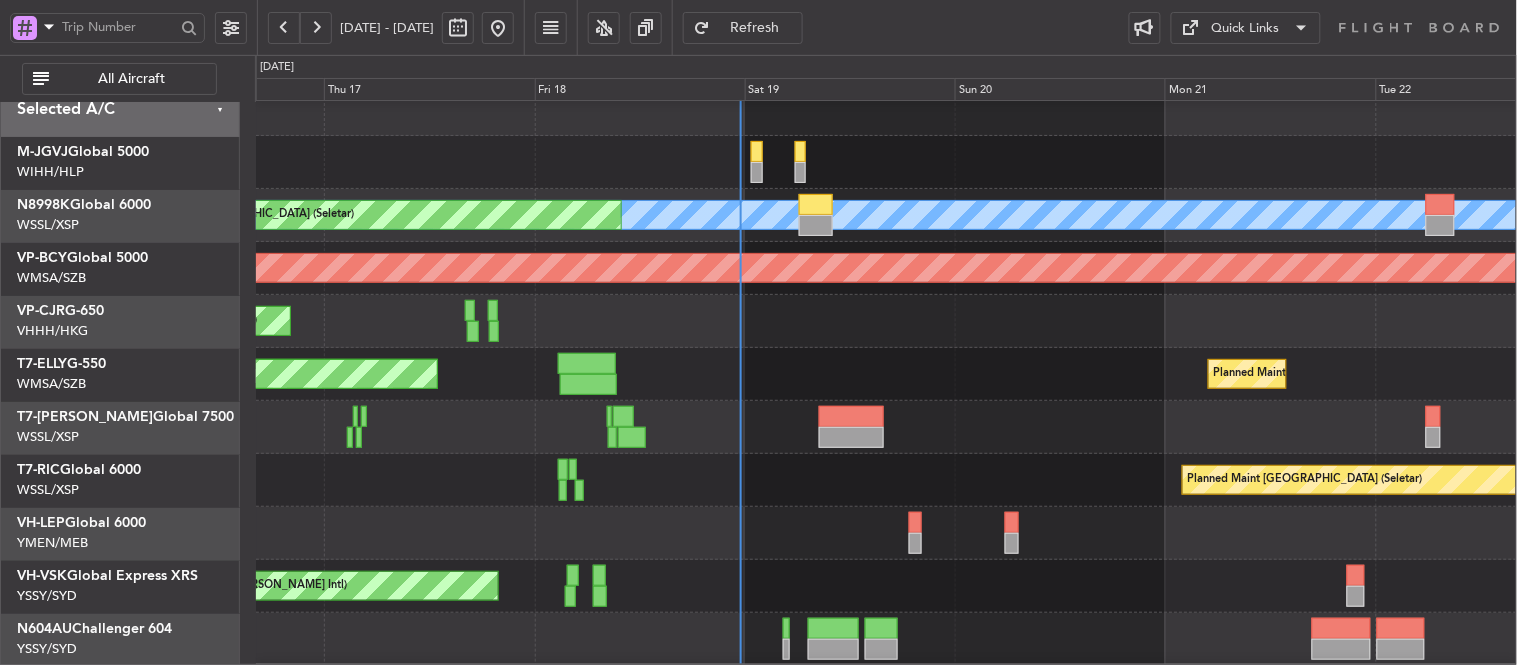 scroll, scrollTop: 0, scrollLeft: 0, axis: both 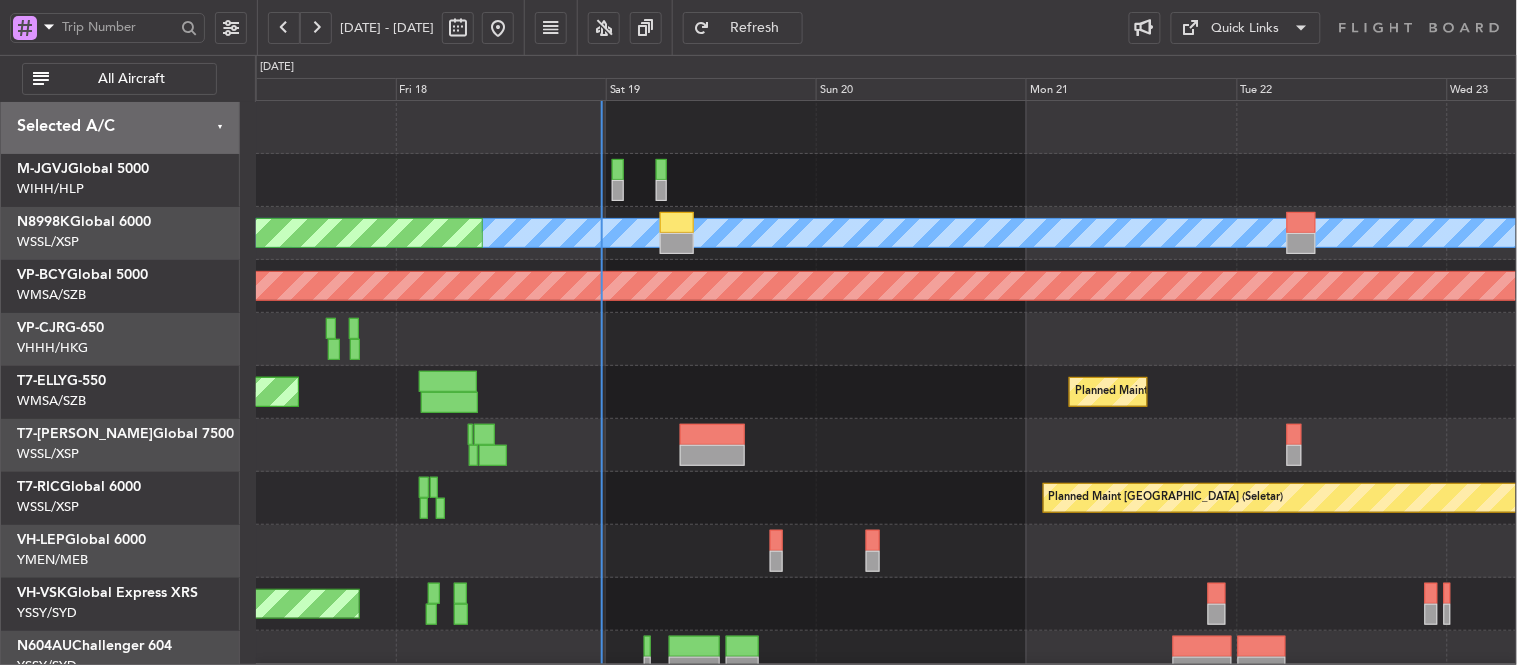click on "MEL
Planned Maint [GEOGRAPHIC_DATA] (Seletar)
Planned Maint [GEOGRAPHIC_DATA] (Seletar)
[GEOGRAPHIC_DATA] (Mineta [GEOGRAPHIC_DATA])
MEL San Jose (Mineta [GEOGRAPHIC_DATA])
Planned Maint Sharjah (Sharjah Intl)
[PERSON_NAME] (Sultan [PERSON_NAME])
[PERSON_NAME] (Sultan [PERSON_NAME])
Planned Maint [GEOGRAPHIC_DATA] (Sultan [PERSON_NAME])
-
-
EGLF
17:50 Z
VOCB
03:15 Z
Planned Maint [GEOGRAPHIC_DATA] (Seletar)
Unplanned Maint Sydney ([PERSON_NAME] Intl)" 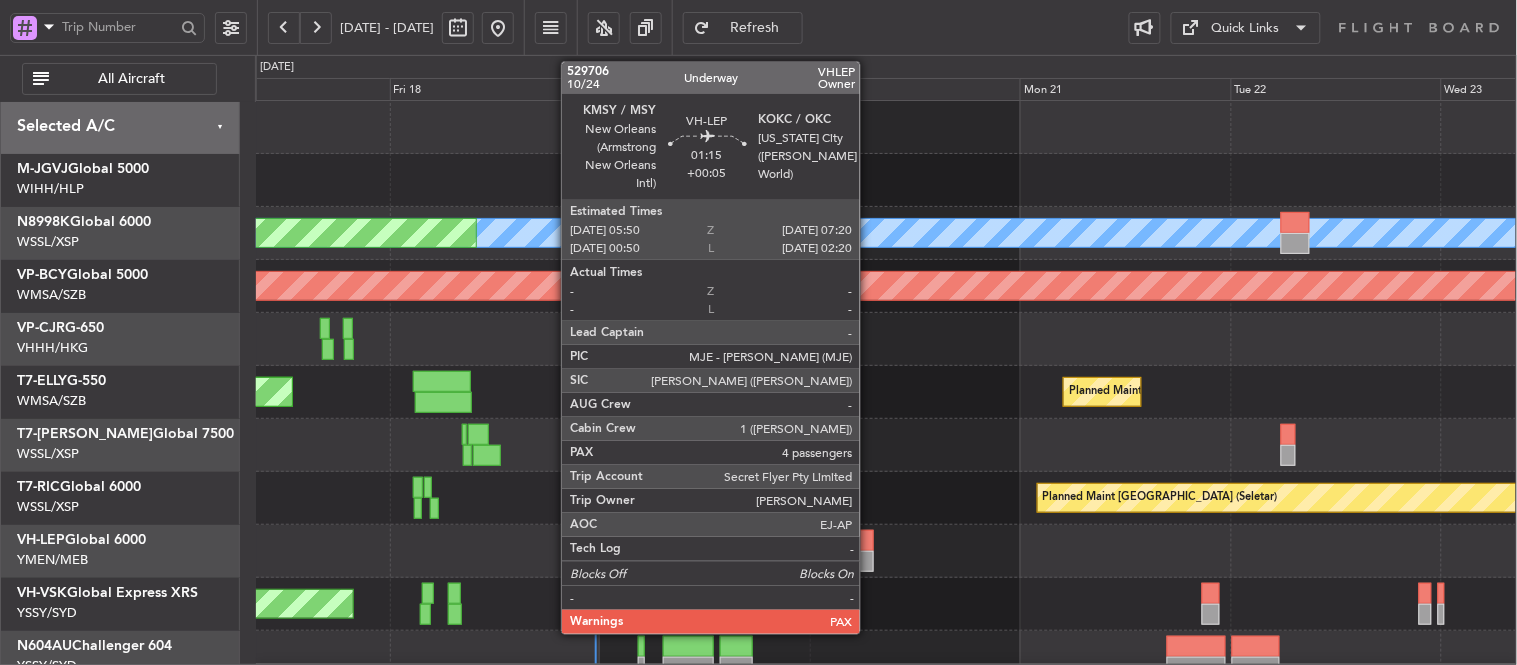 click 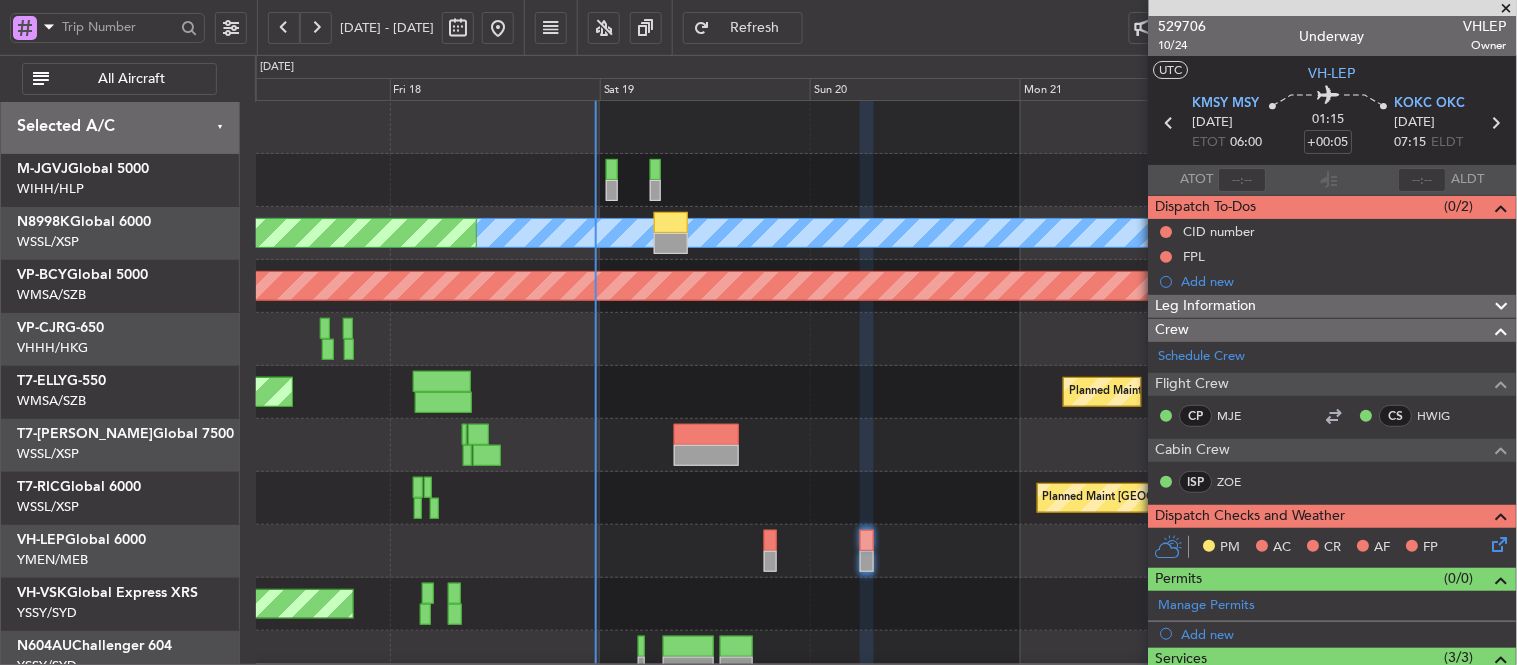 click at bounding box center (1507, 9) 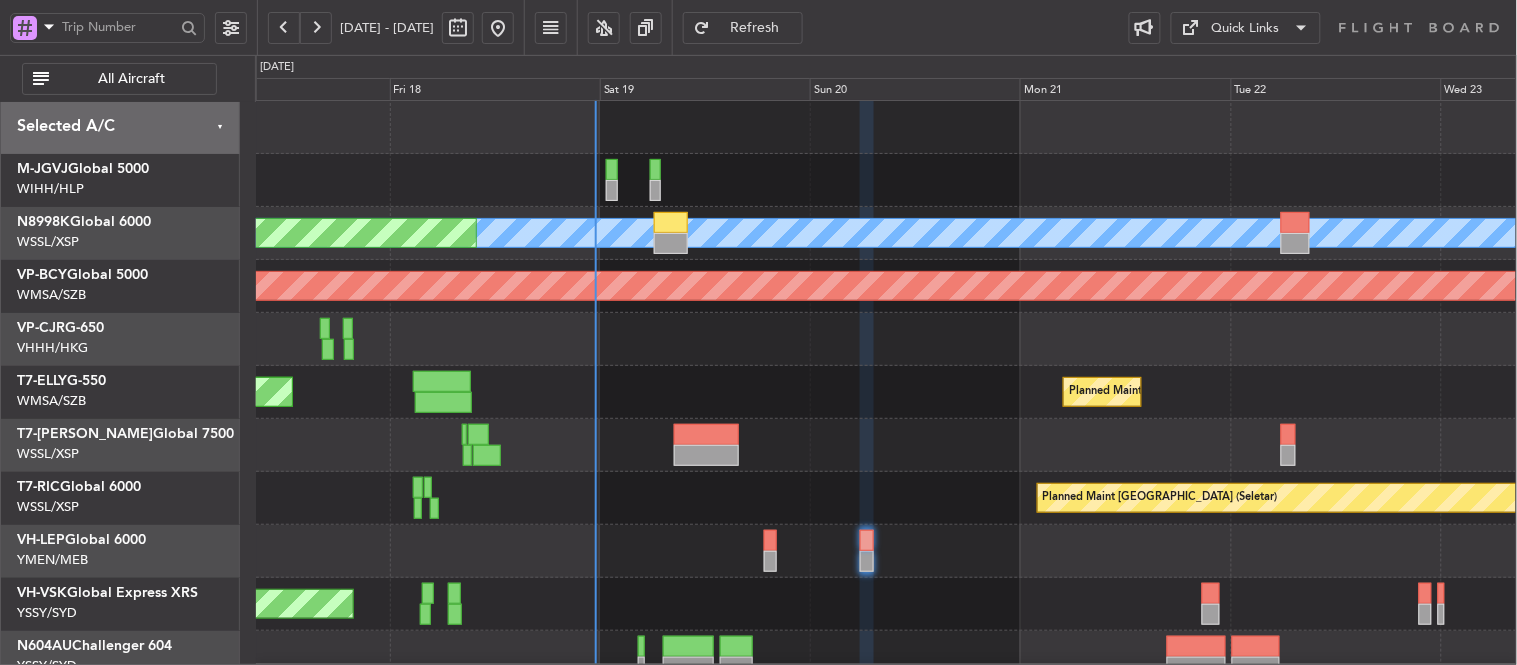 type on "0" 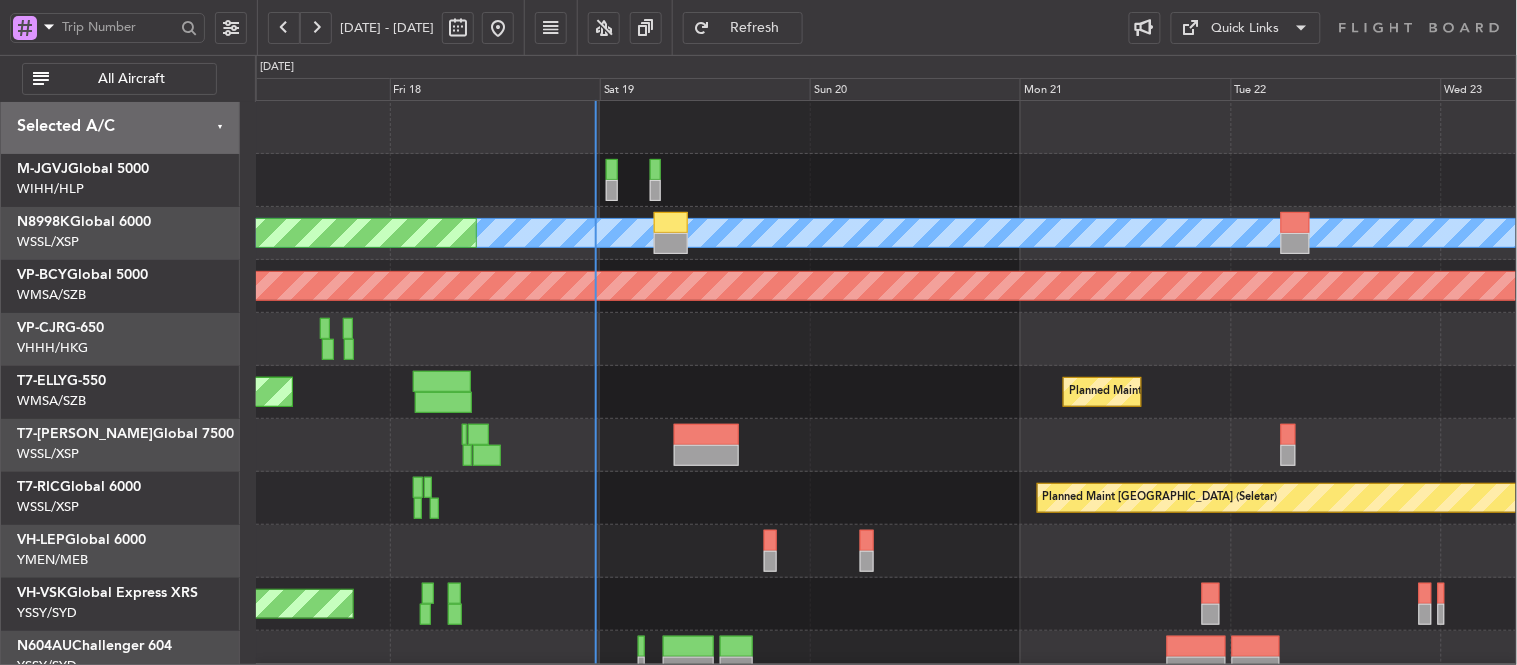 click on "Planned Maint [GEOGRAPHIC_DATA] (Mineta [GEOGRAPHIC_DATA])
MEL San Jose (Mineta [GEOGRAPHIC_DATA])" 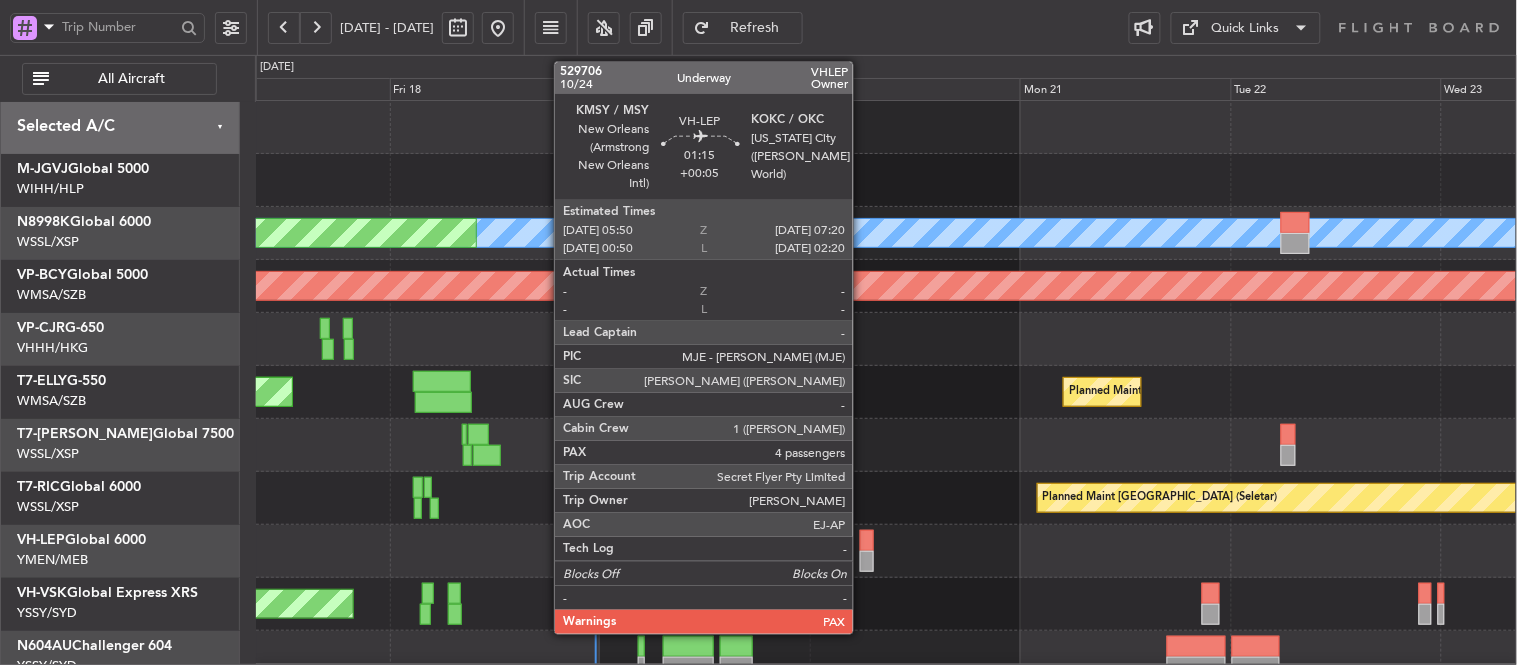 click 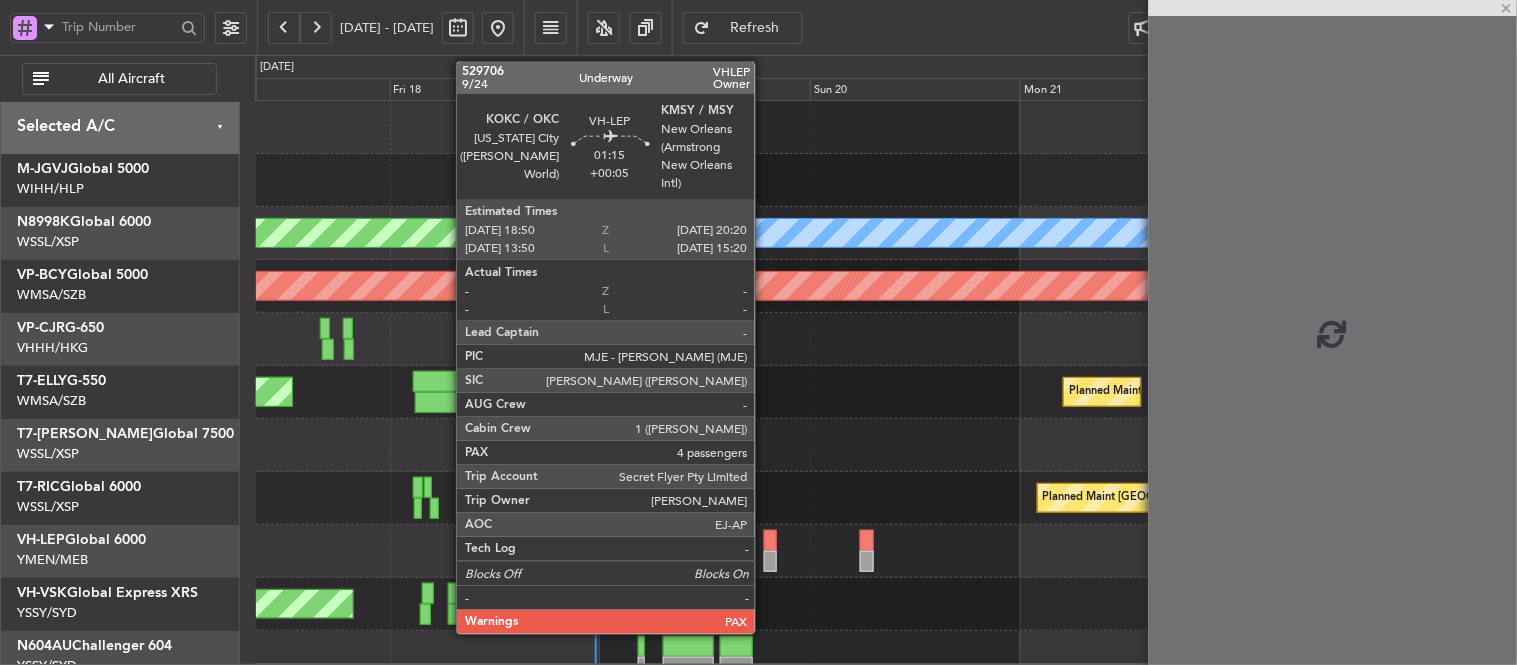 click 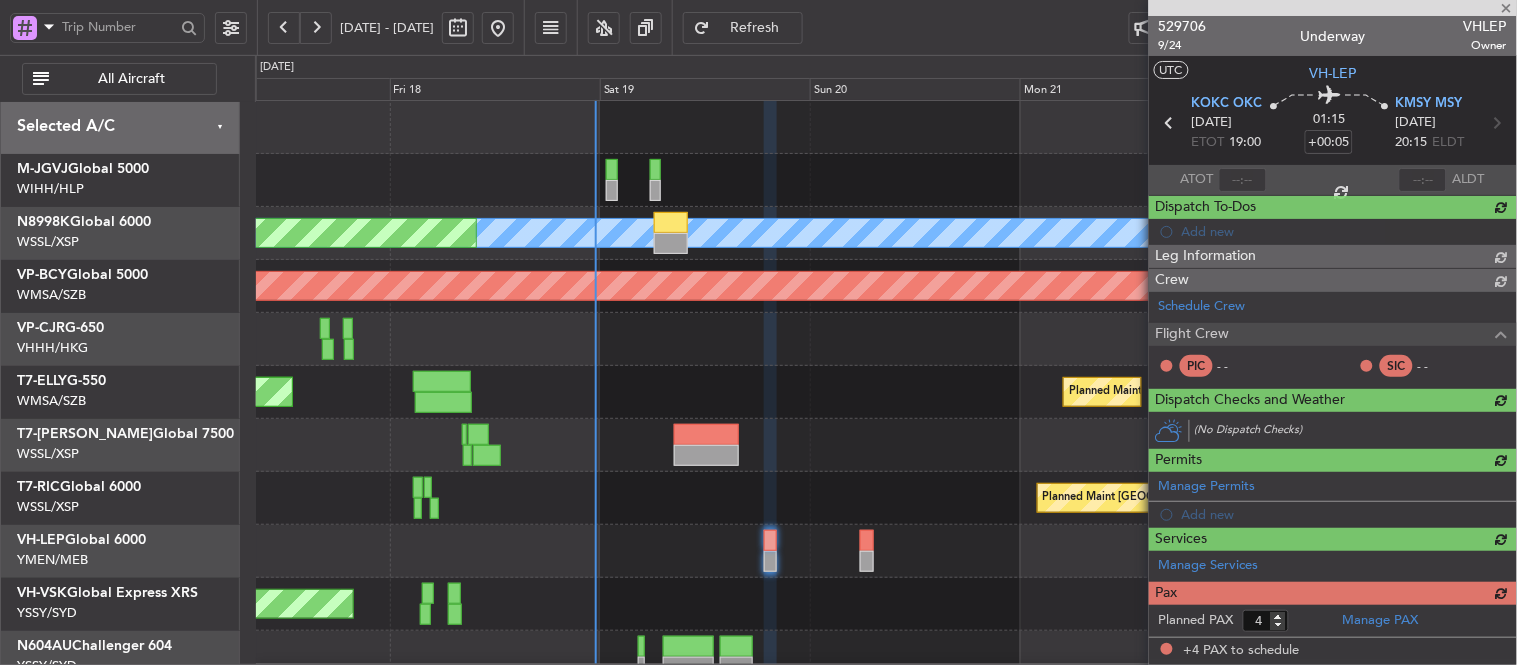 click at bounding box center (1333, 8) 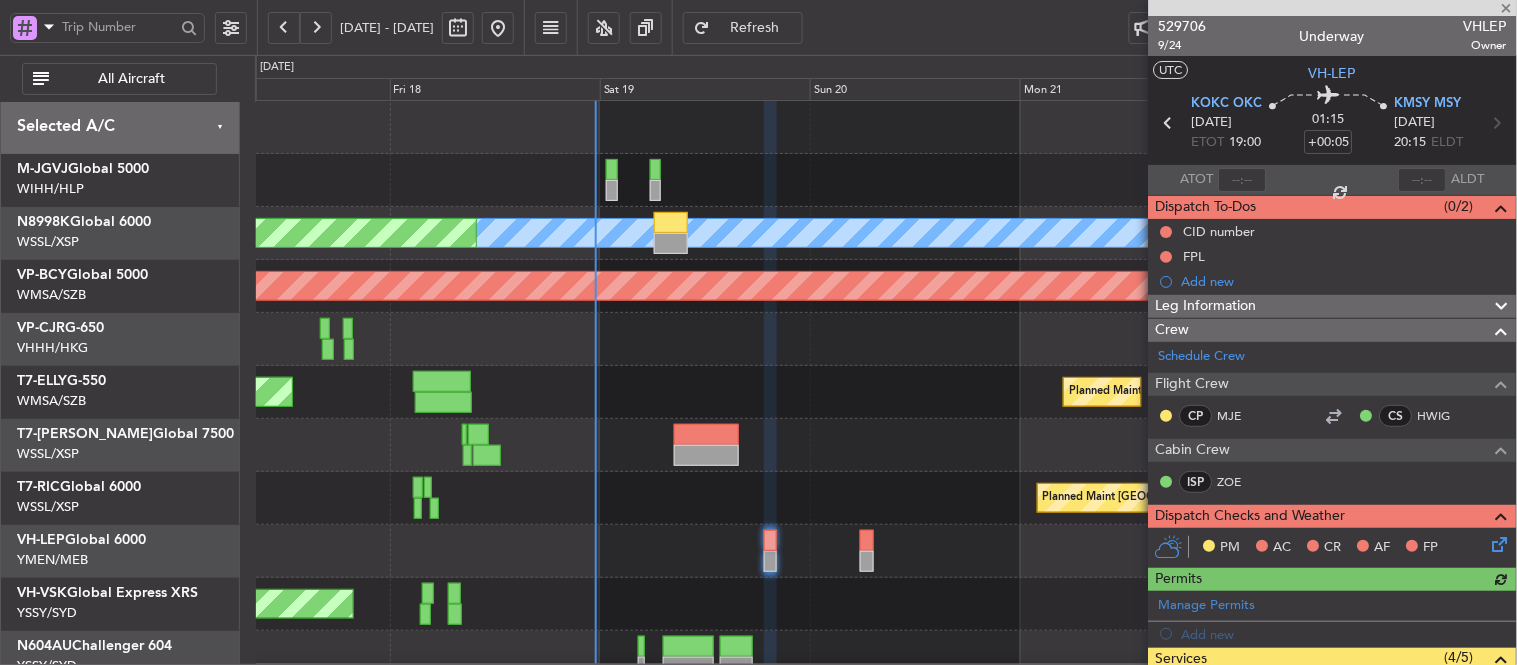 click at bounding box center (1333, 8) 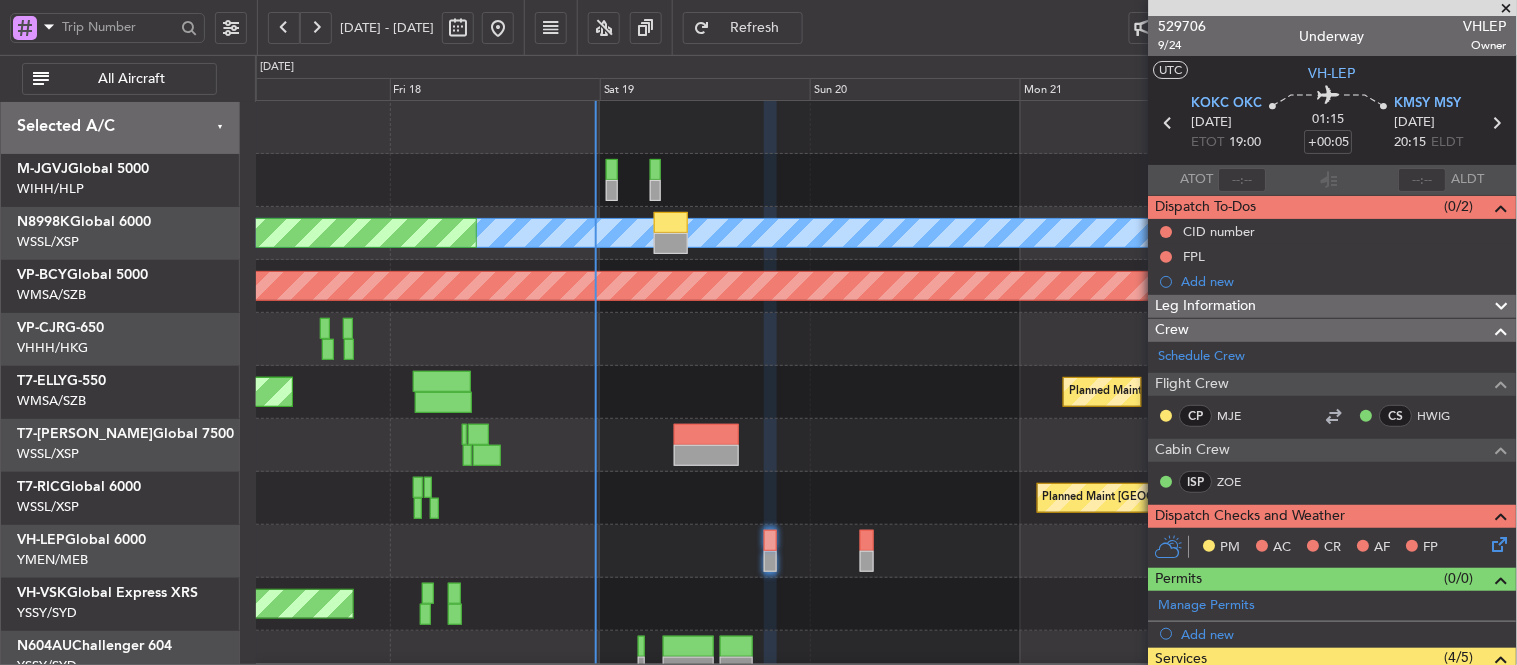 click at bounding box center [1507, 9] 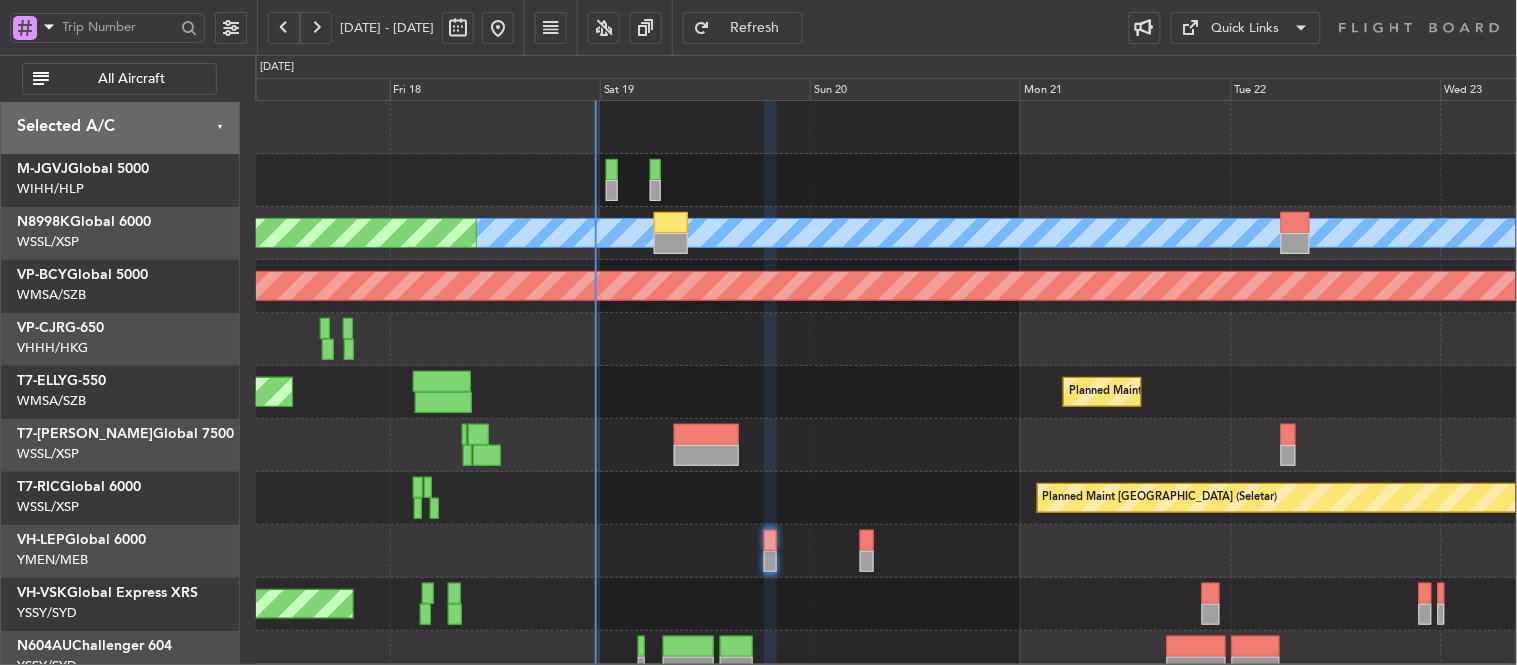 type on "0" 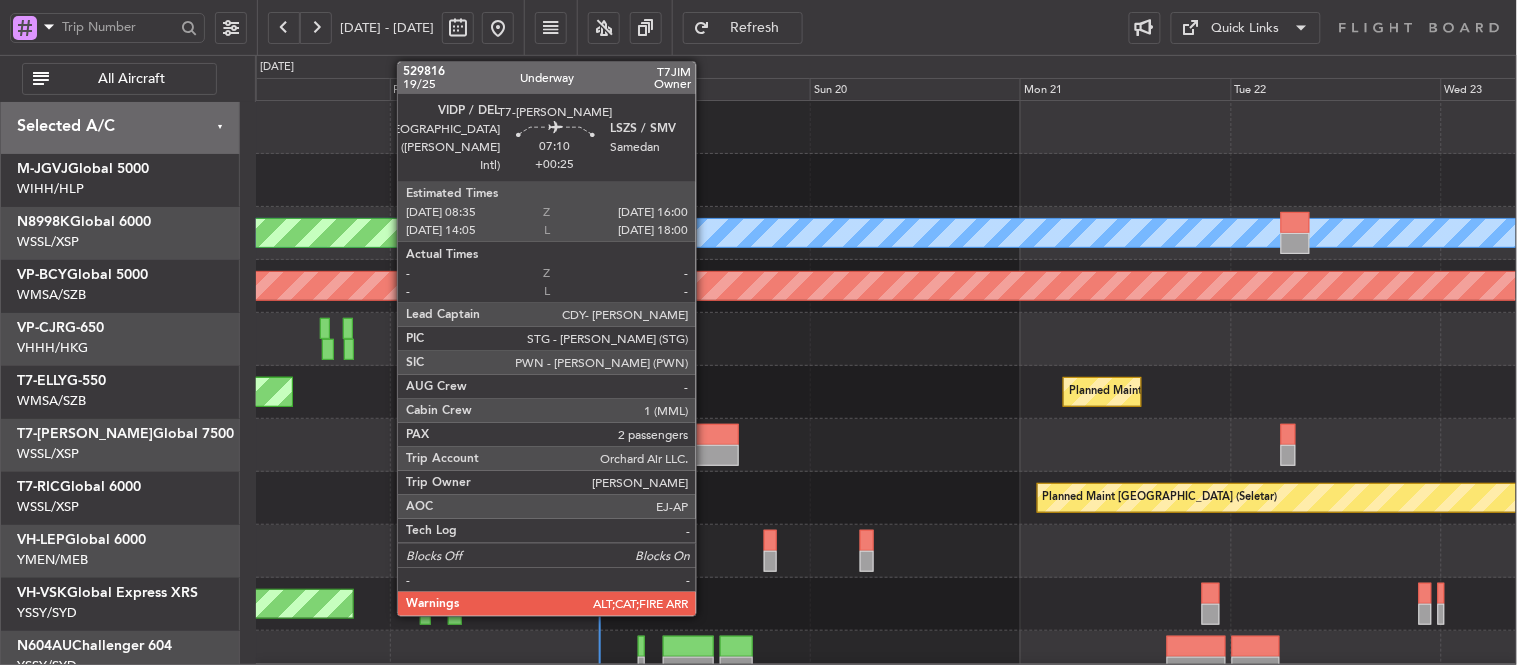 click 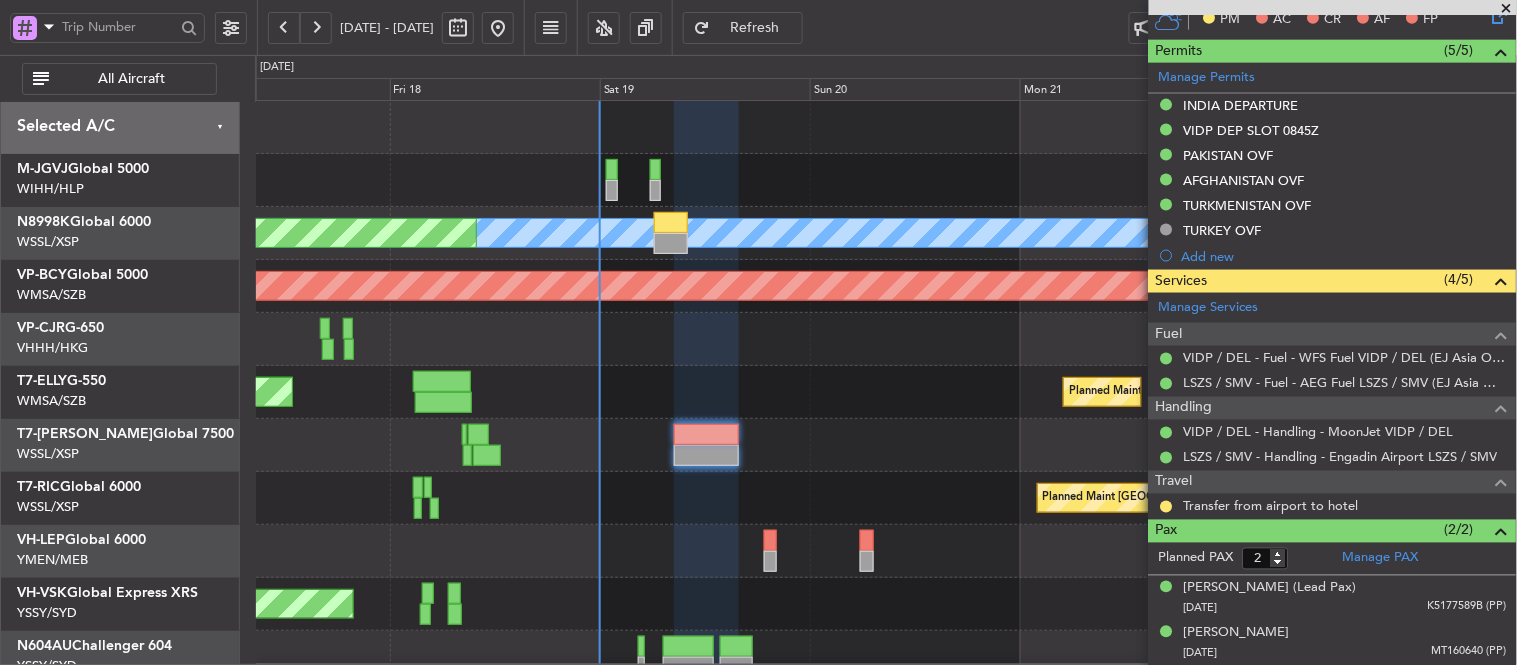 scroll, scrollTop: 542, scrollLeft: 0, axis: vertical 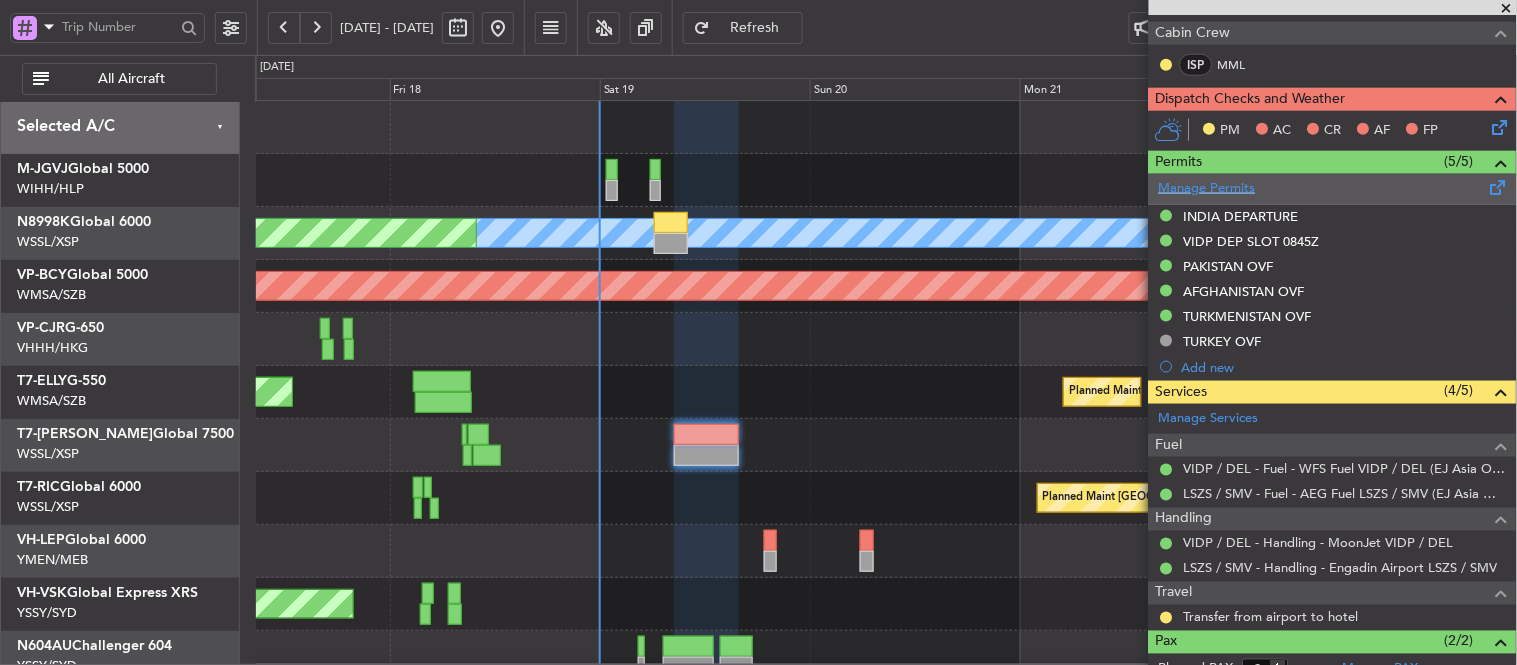 click on "Manage Permits" at bounding box center [1207, 189] 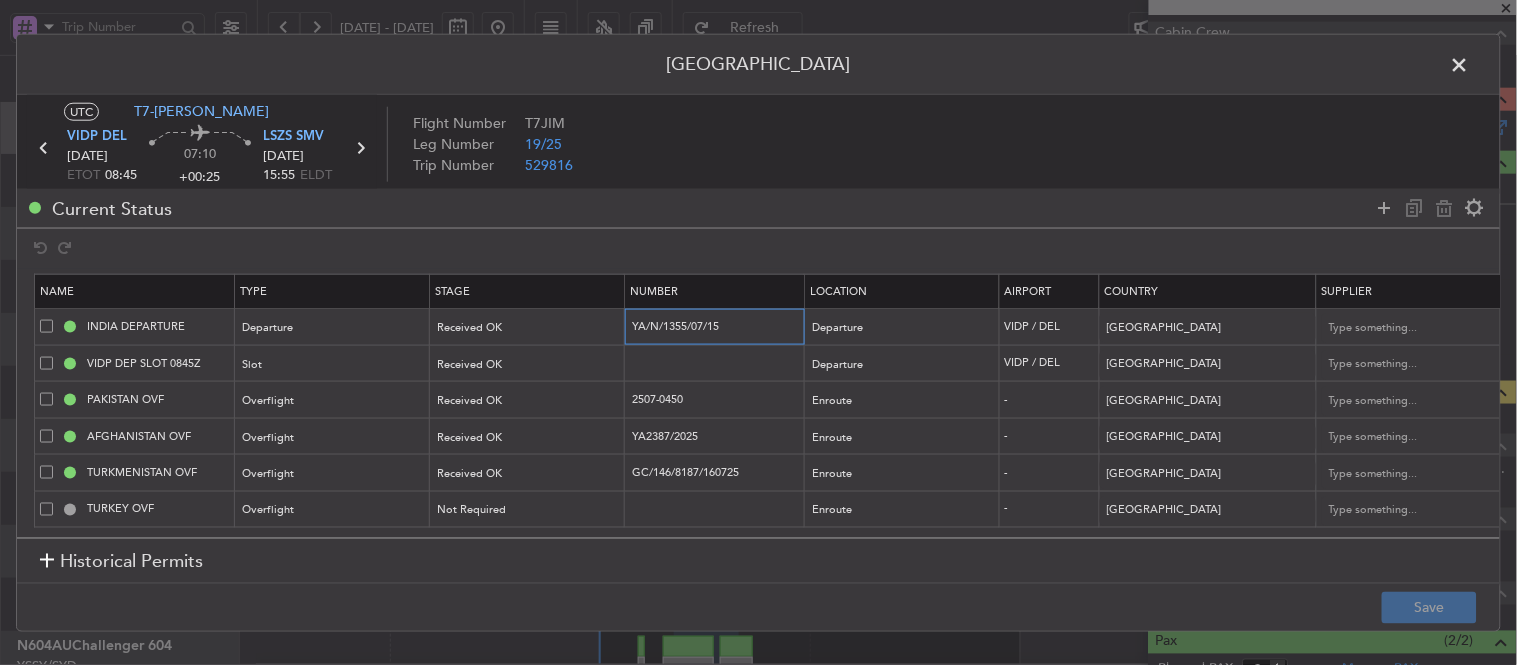 drag, startPoint x: 742, startPoint y: 322, endPoint x: 630, endPoint y: 326, distance: 112.0714 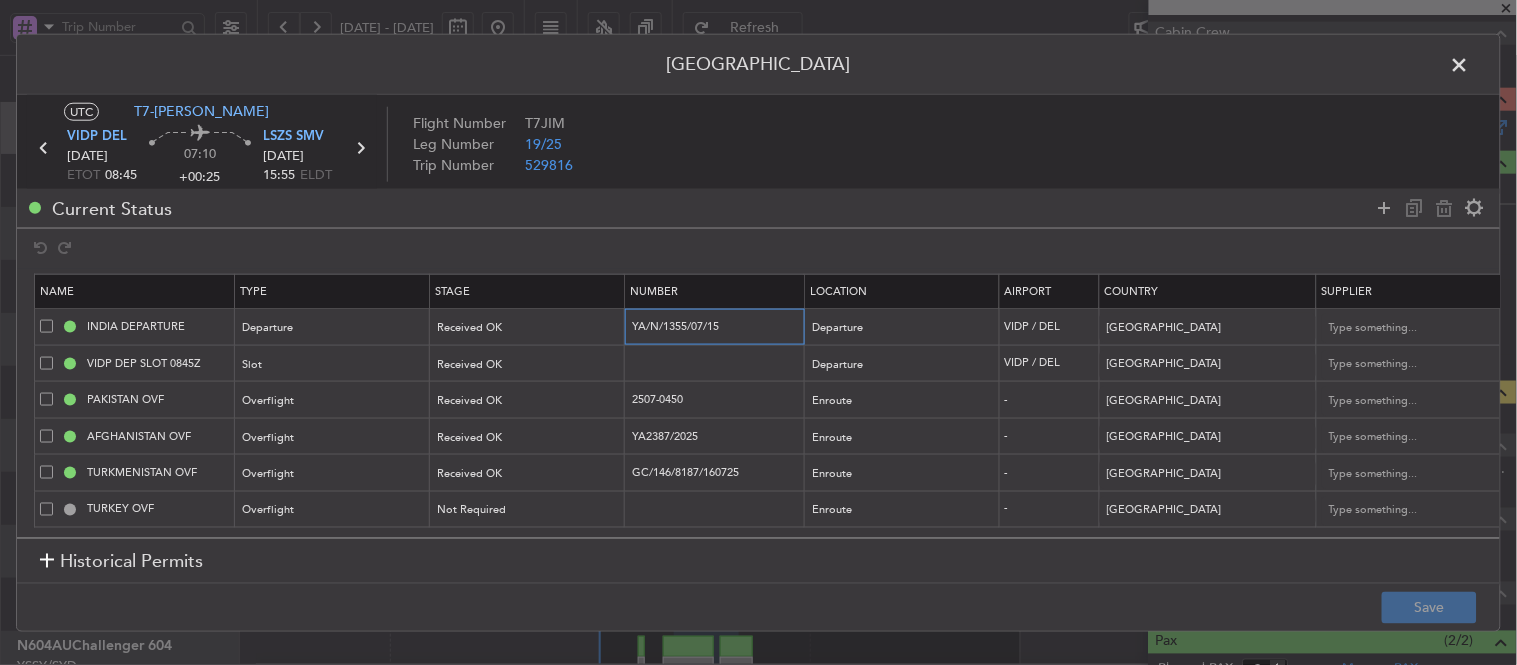 click on "YA/N/1355/07/15" at bounding box center [717, 326] 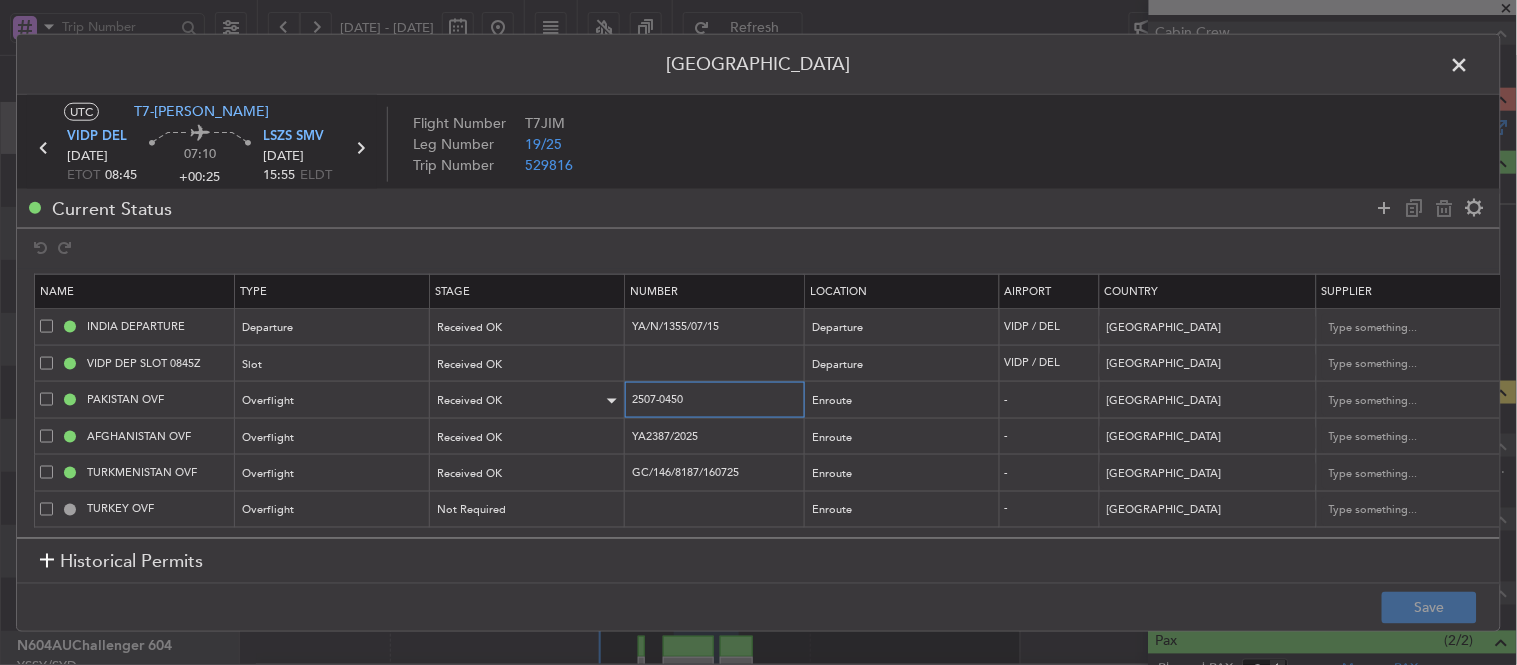 drag, startPoint x: 704, startPoint y: 398, endPoint x: 585, endPoint y: 400, distance: 119.01681 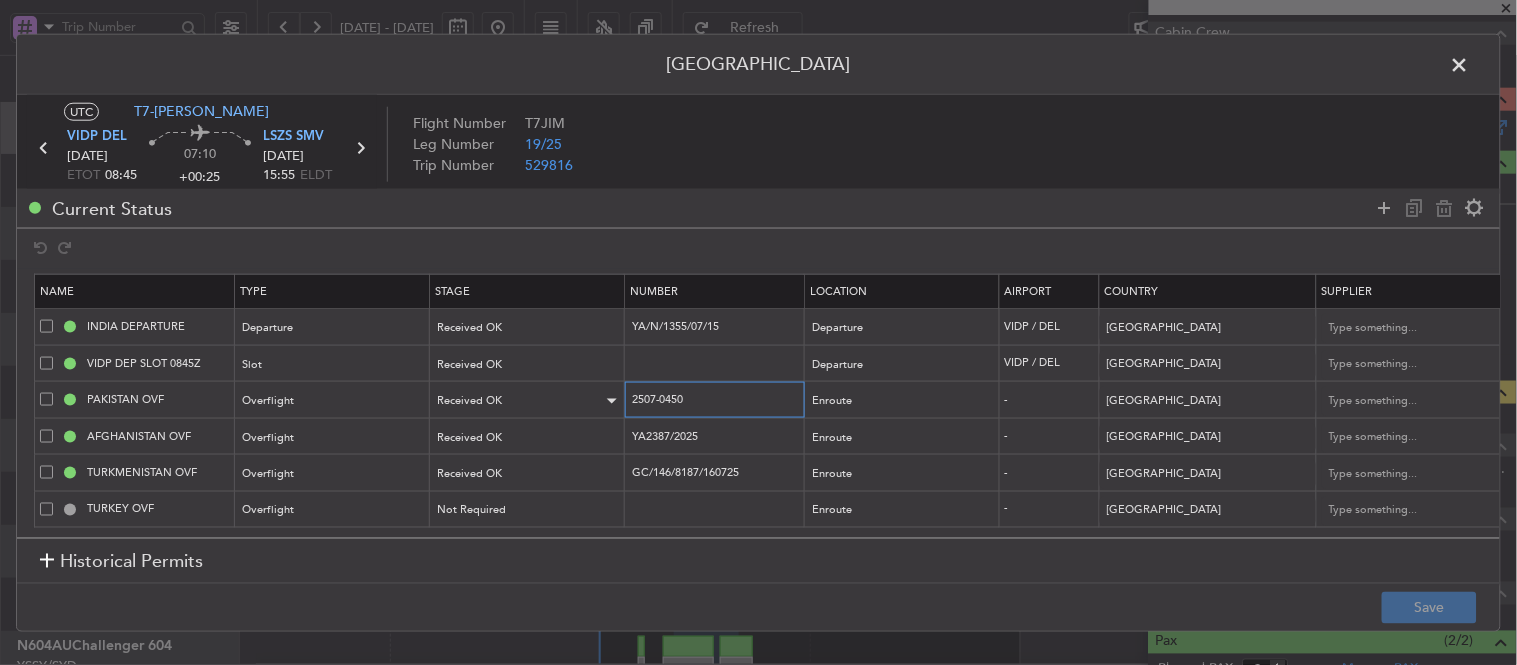 click on "PAKISTAN OVF Overflight Received OK 2507-0450 Enroute - [GEOGRAPHIC_DATA] [DATE] 08:45
[DATE] 08:45
Choose a date
MERUN BIROS NNN" at bounding box center (1310, 400) 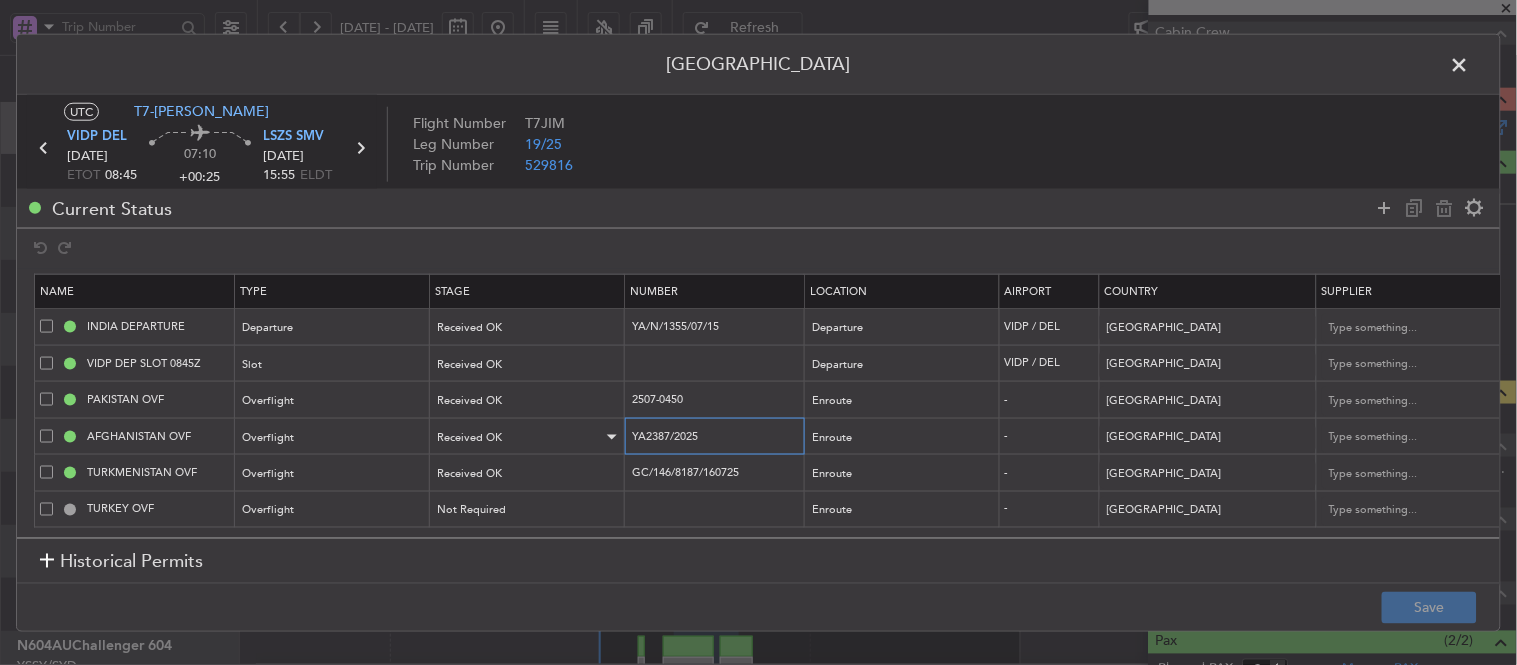 drag, startPoint x: 724, startPoint y: 433, endPoint x: 613, endPoint y: 440, distance: 111.220505 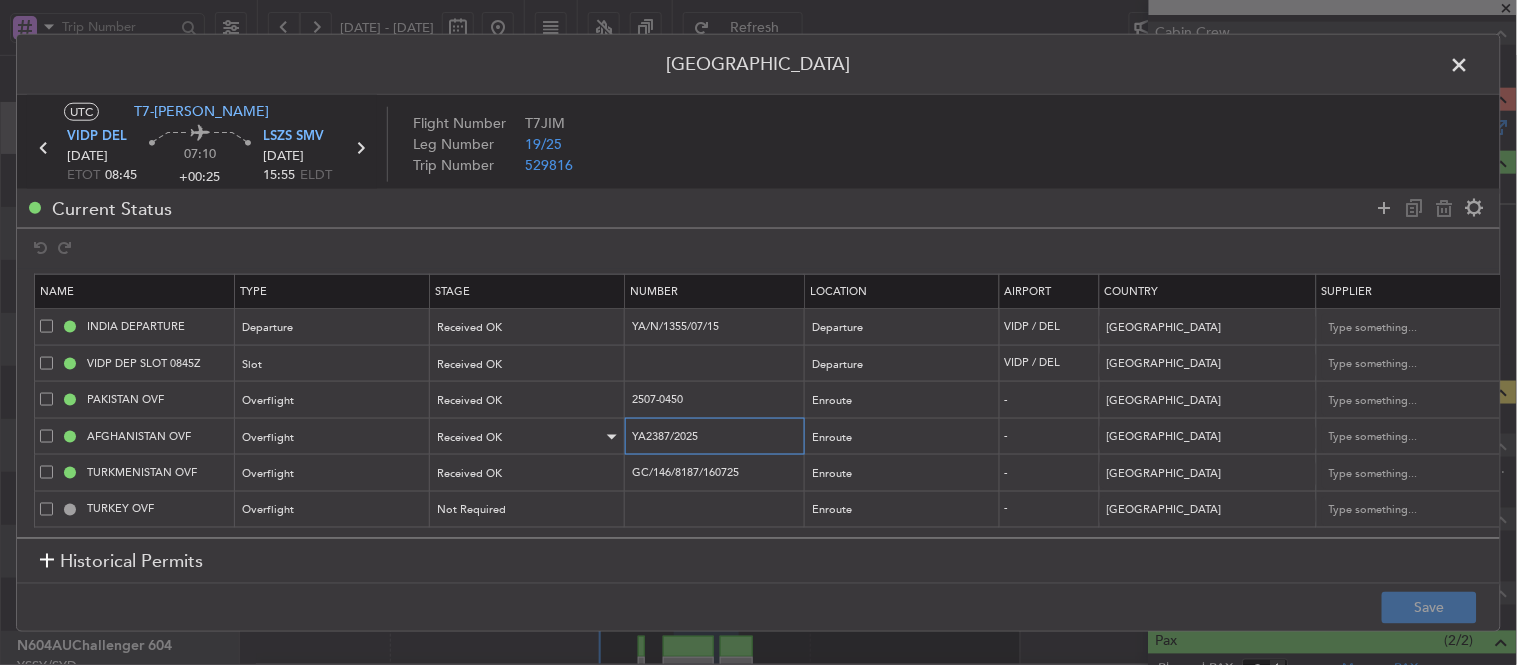 click on "AFGHANISTAN OVF Overflight Received OK YA2387/2025 Enroute - [GEOGRAPHIC_DATA] [DATE] 08:45
[DATE] 08:45
Choose a date
BIROS RANAH NNN 2" at bounding box center (1310, 436) 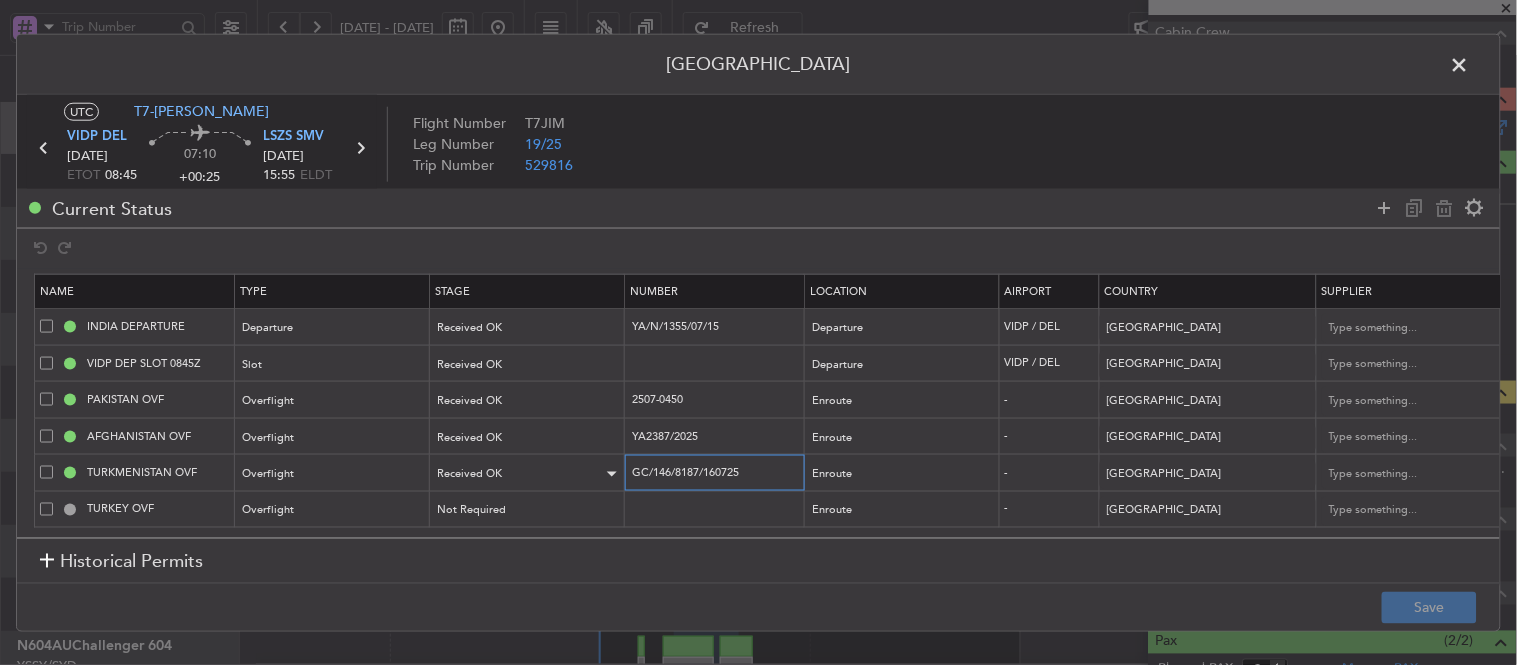 drag, startPoint x: 775, startPoint y: 467, endPoint x: 567, endPoint y: 480, distance: 208.40585 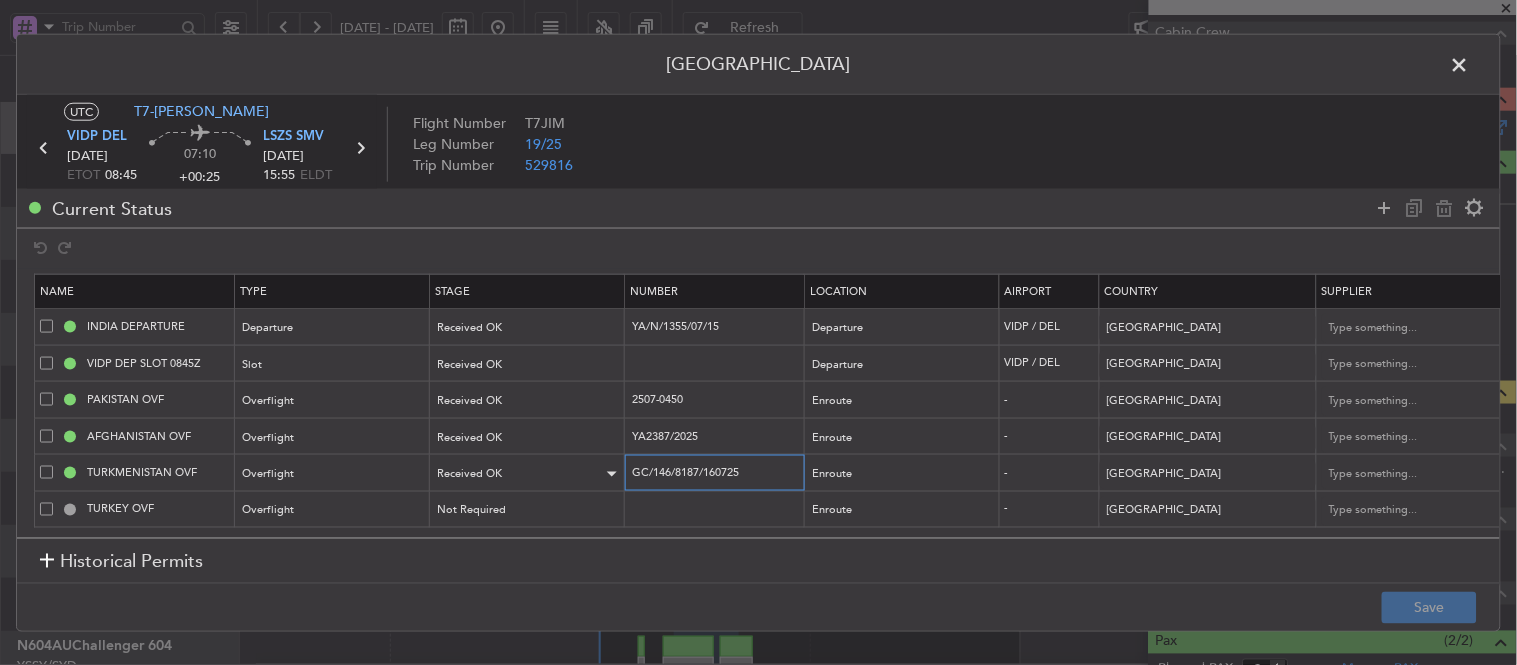 click on "TURKMENISTAN OVF Overflight Received OK GC/146/8187/160725 Enroute - [GEOGRAPHIC_DATA] [DATE] 08:45
[DATE] 08:45
Choose a date
RANAH LARGI NNN" at bounding box center [1310, 473] 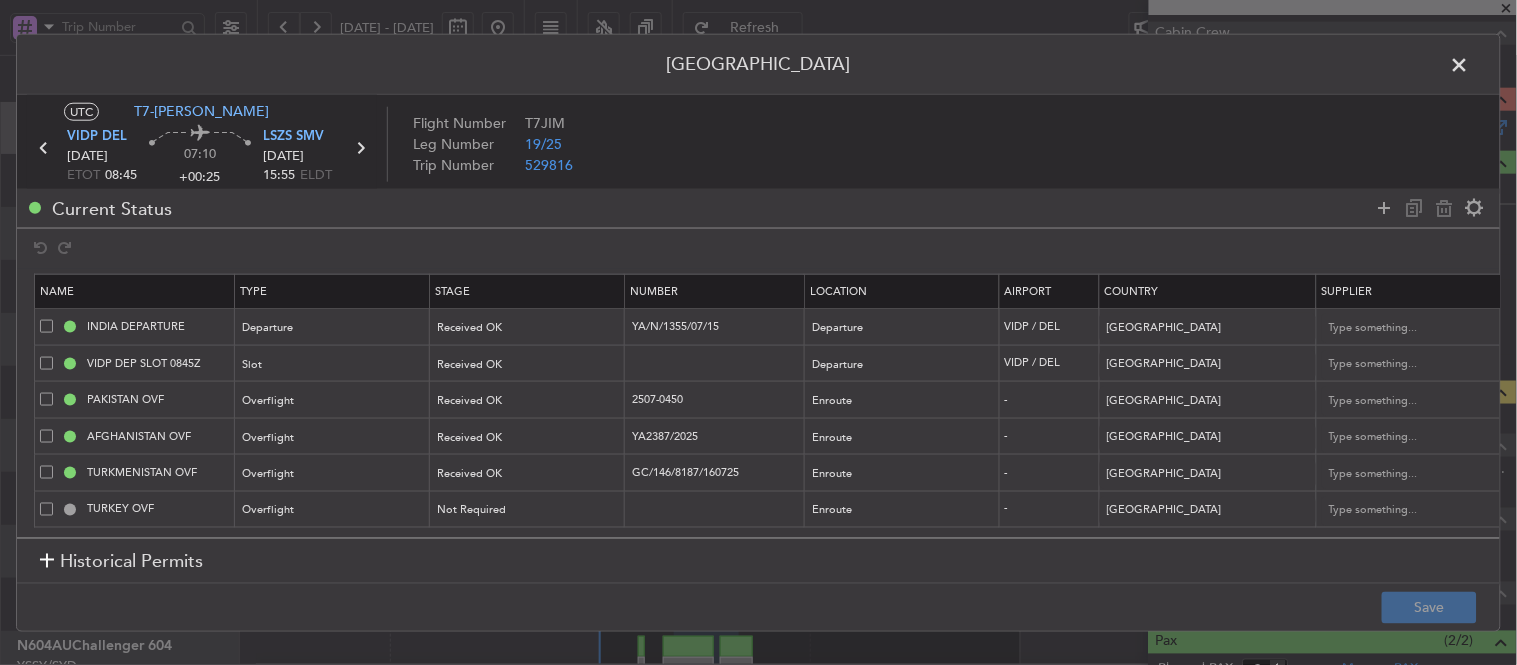 click at bounding box center [1470, 69] 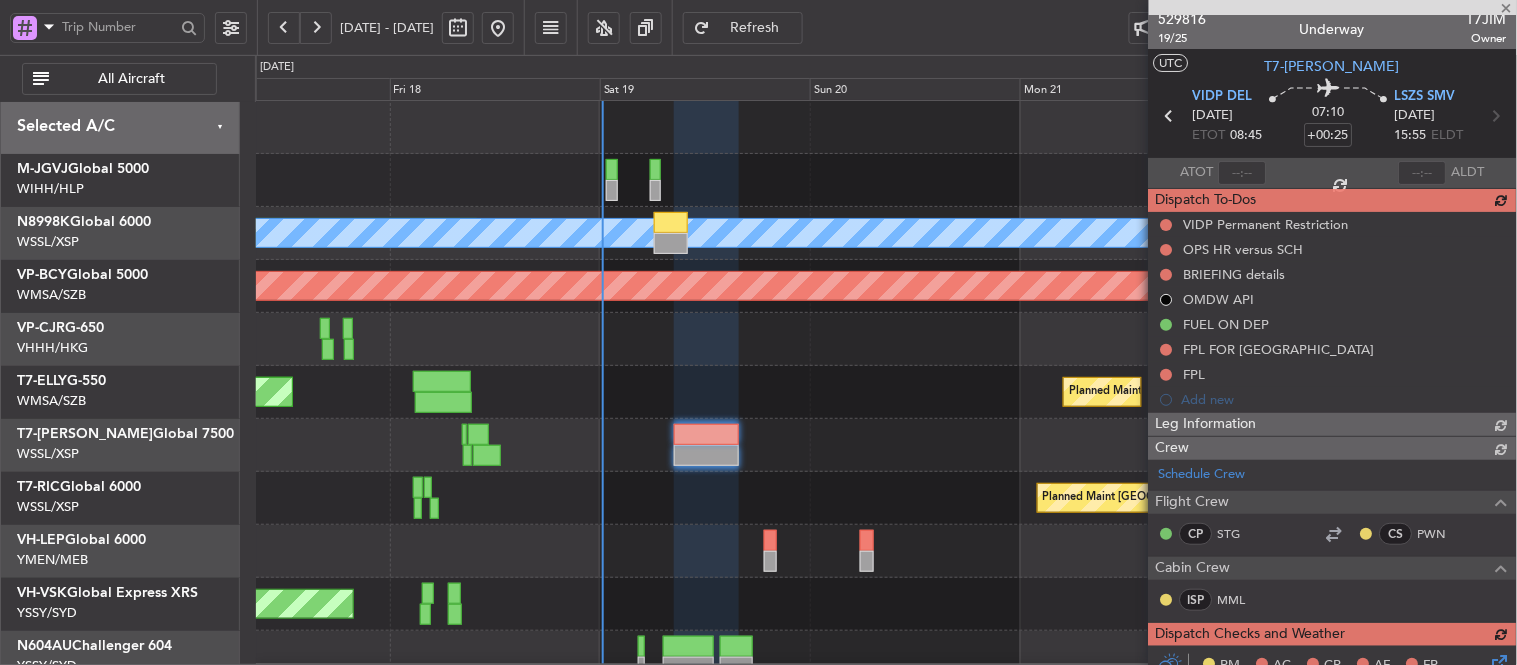 scroll, scrollTop: 0, scrollLeft: 0, axis: both 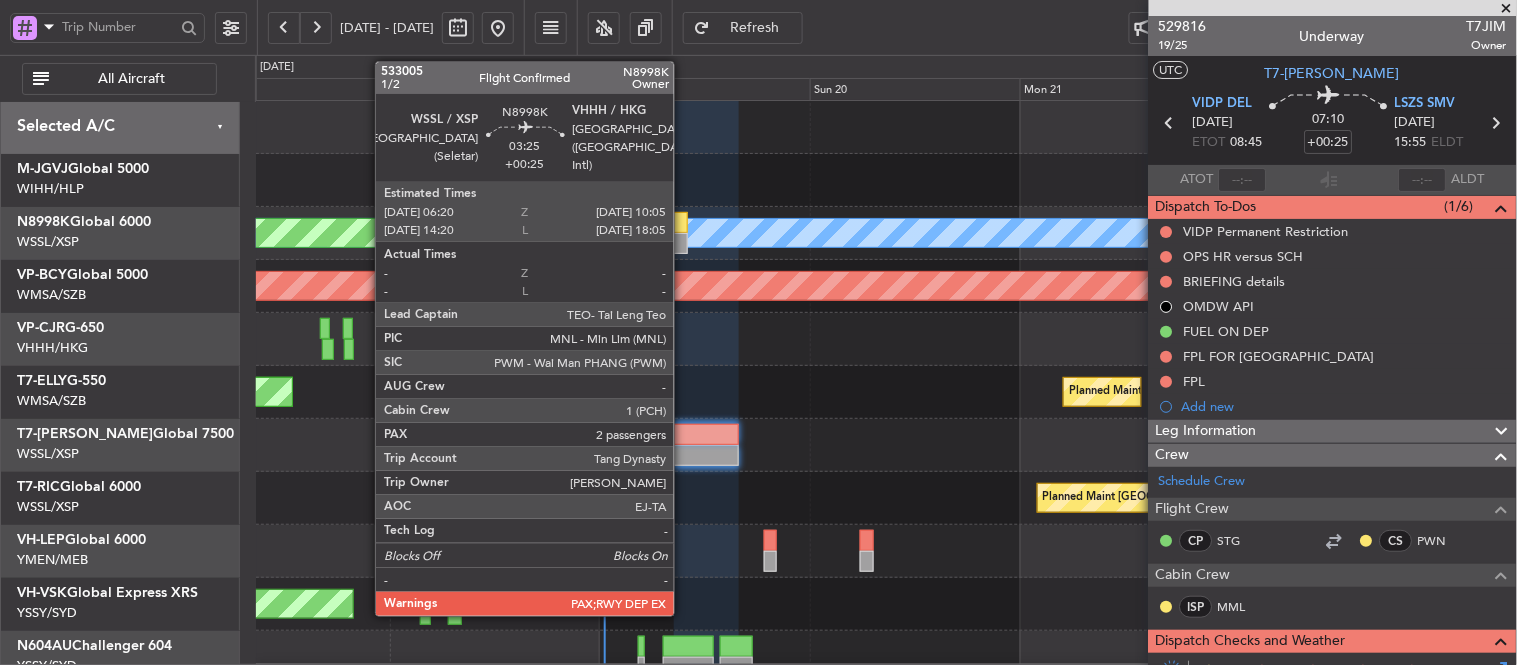click 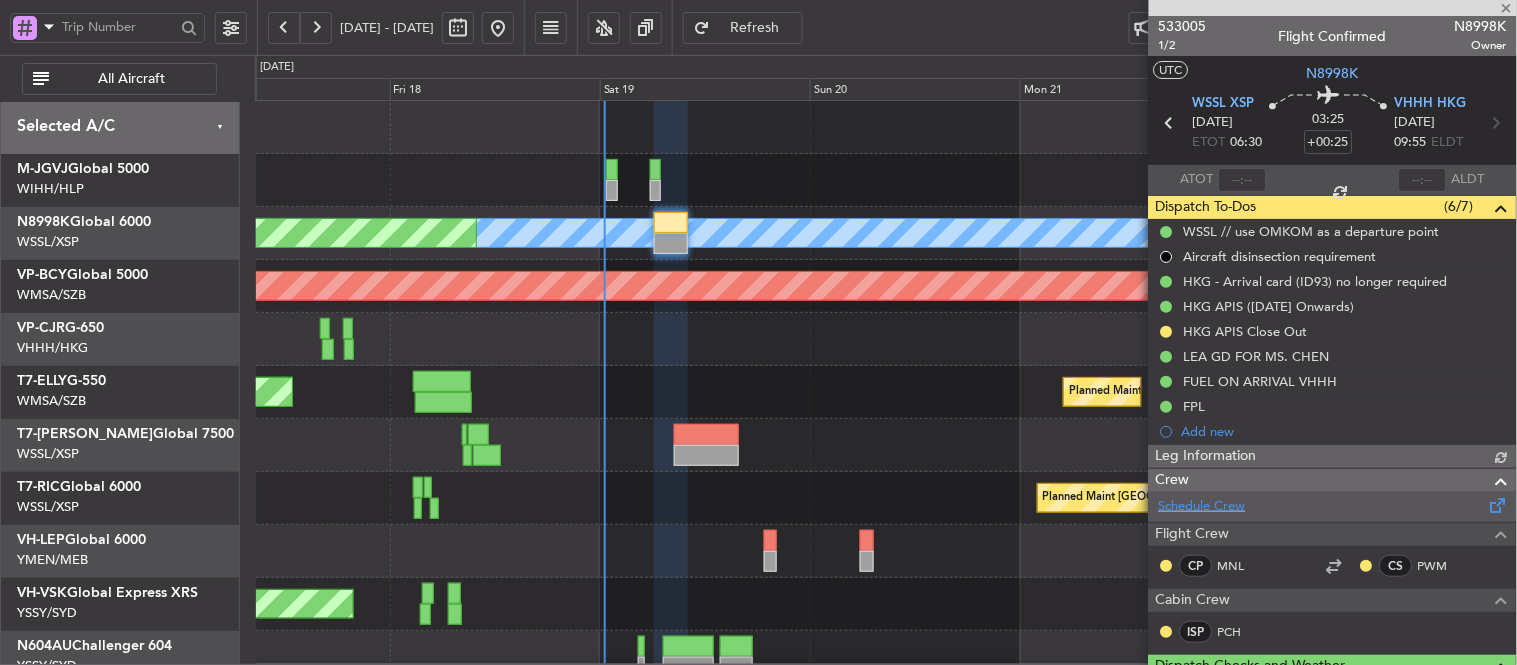 type on "[PERSON_NAME] (EYU)" 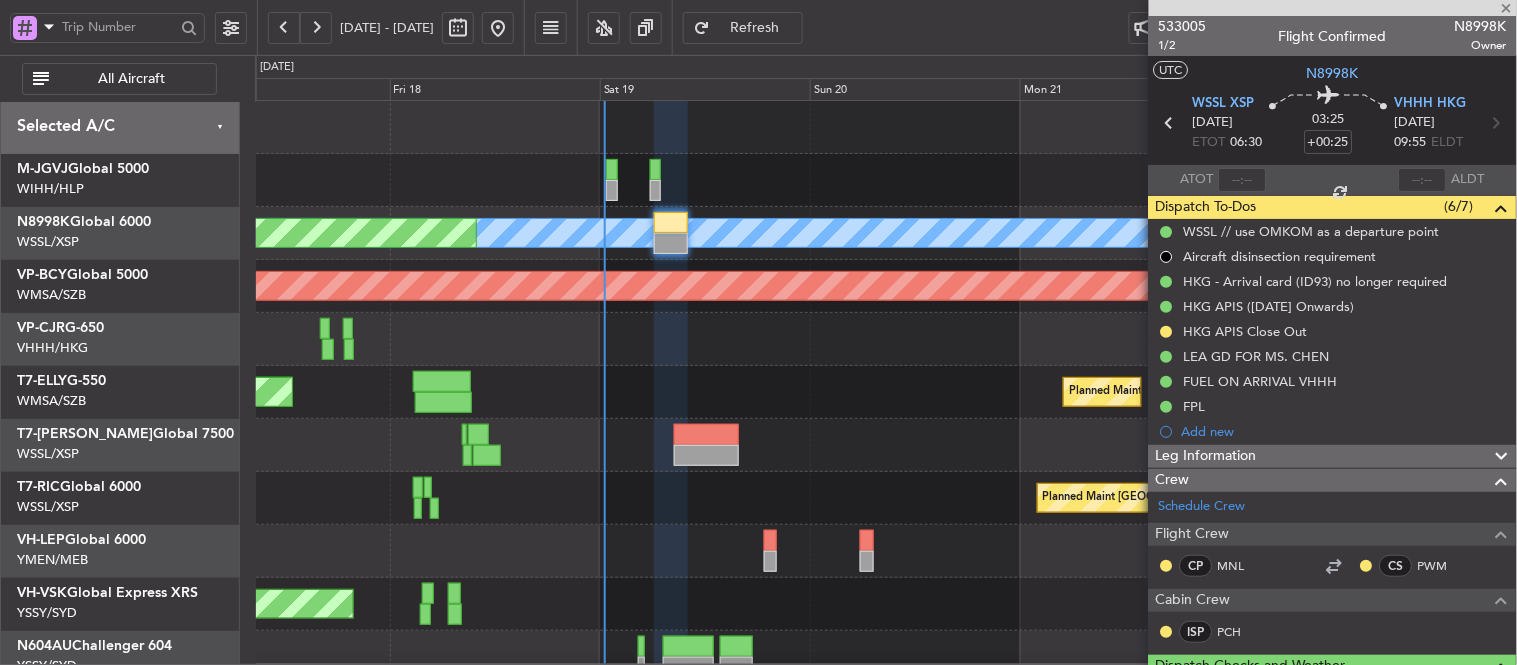 scroll, scrollTop: 111, scrollLeft: 0, axis: vertical 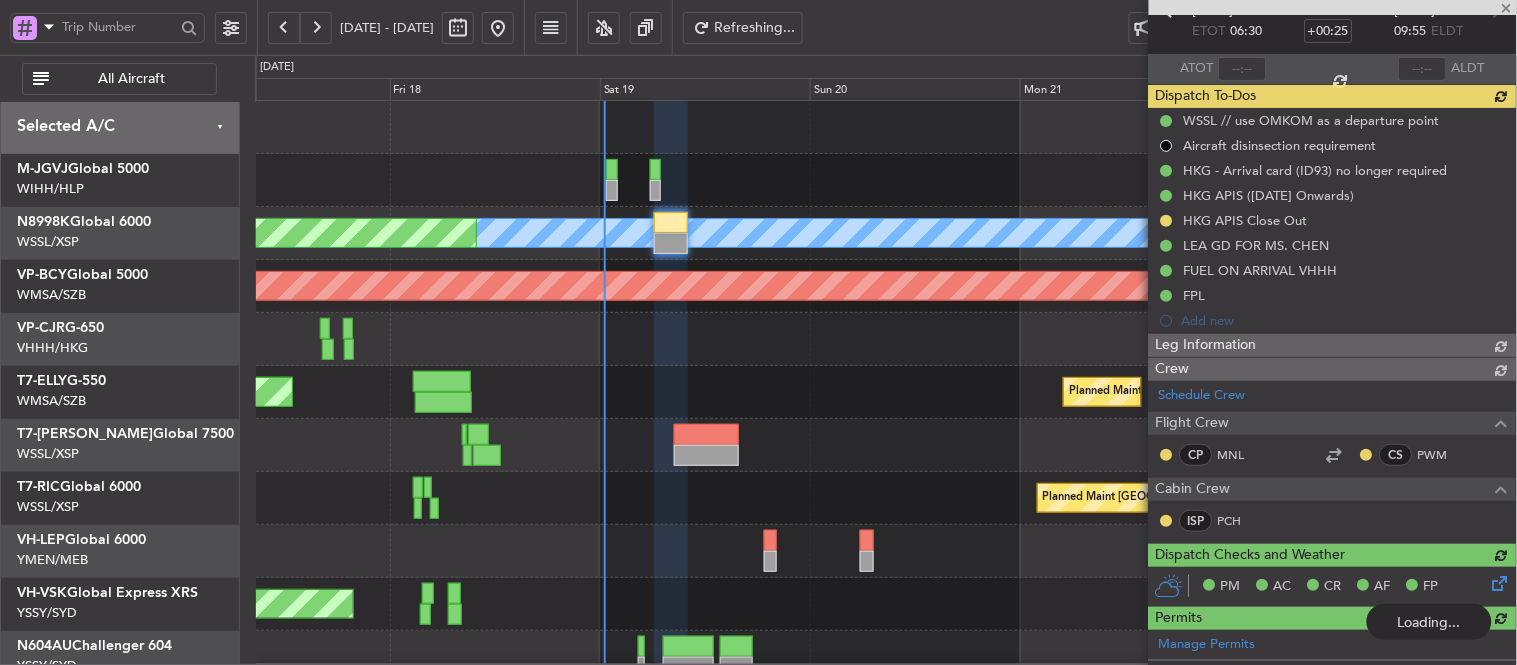 type 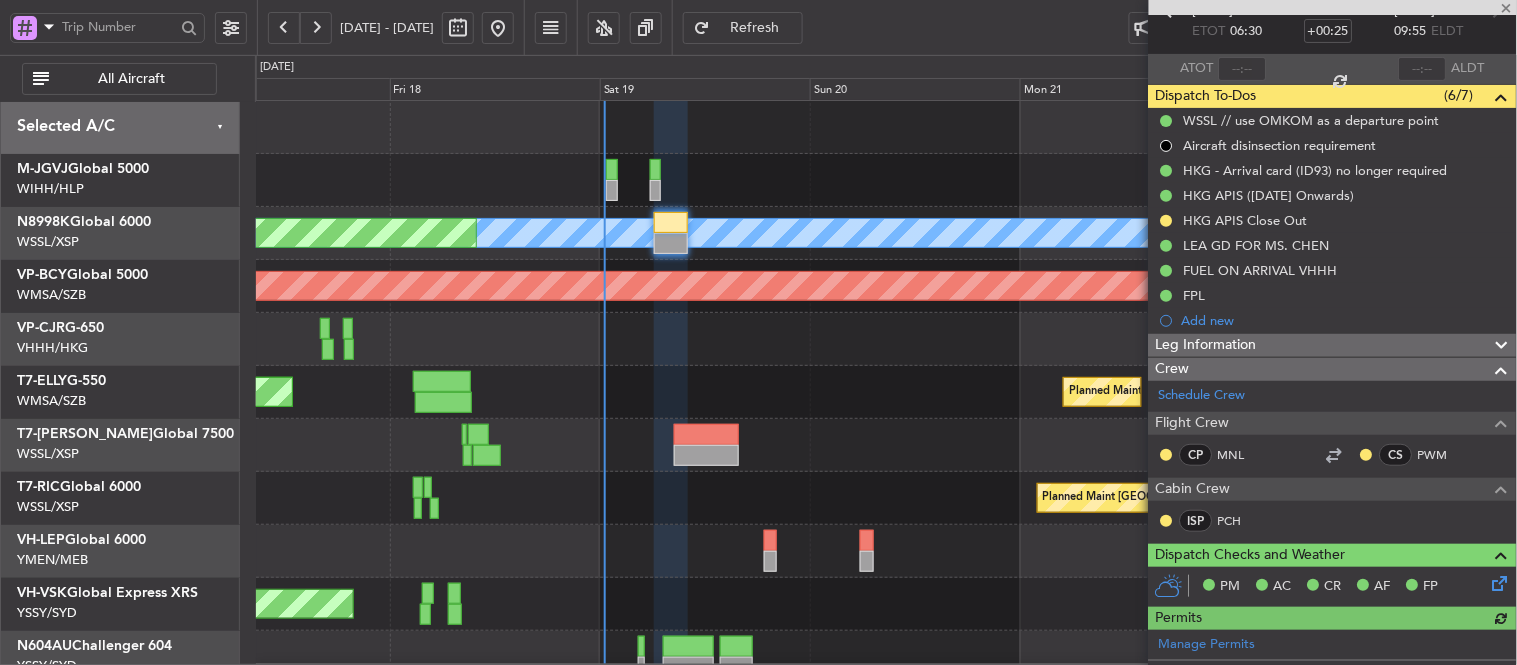 type on "[PERSON_NAME] (EYU)" 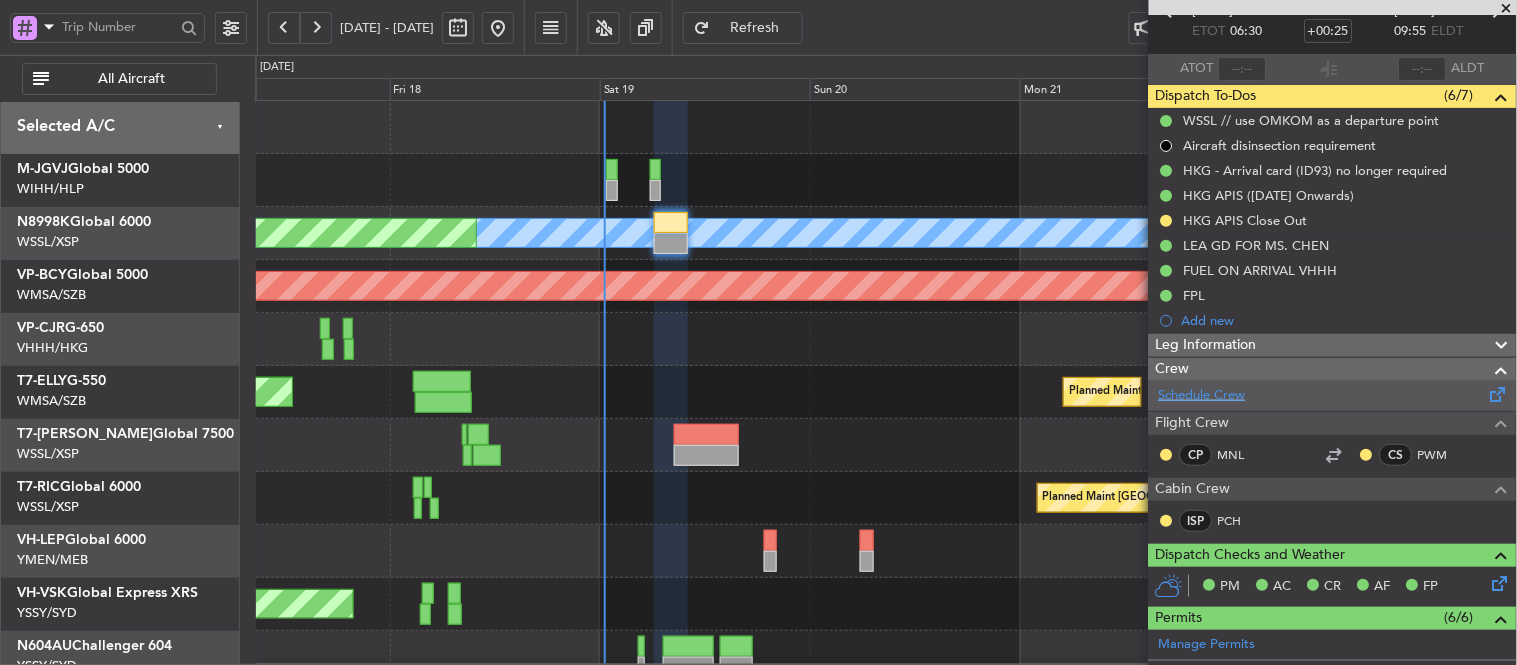 click on "Schedule Crew" 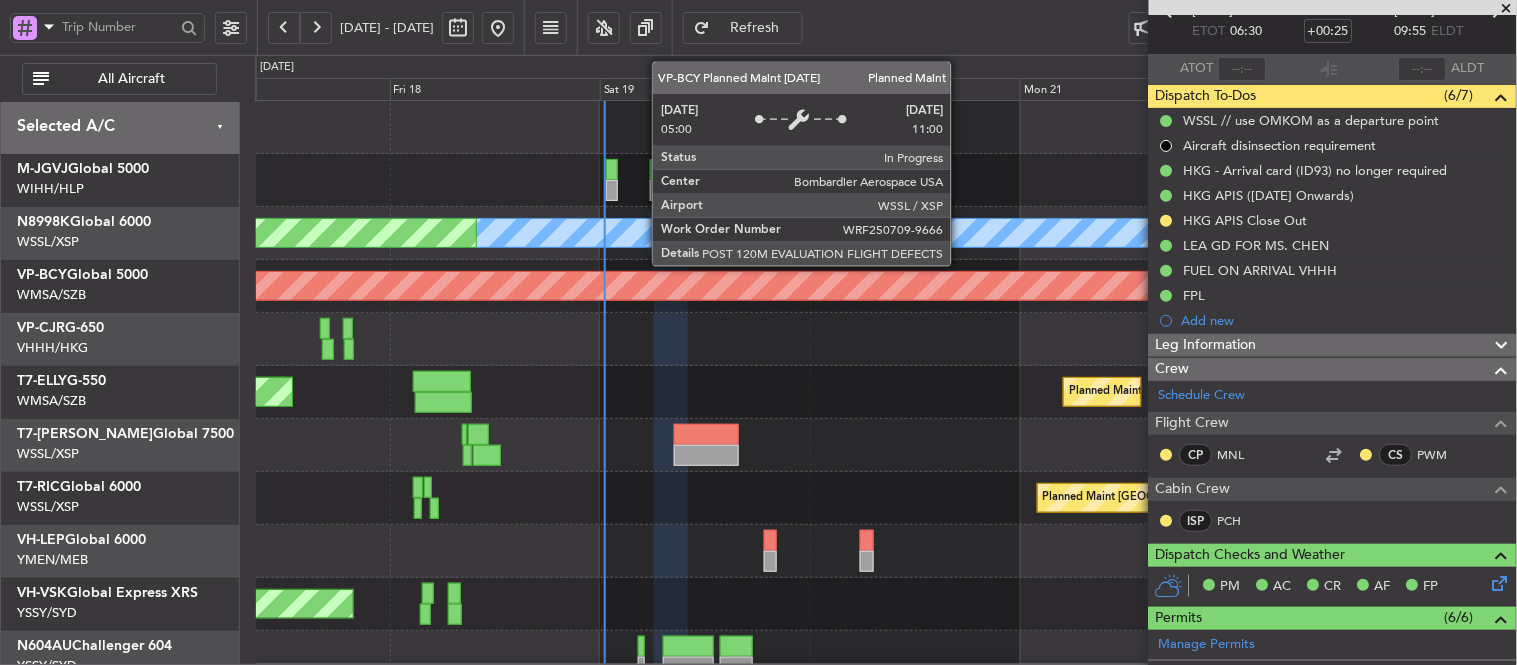 scroll, scrollTop: 0, scrollLeft: 0, axis: both 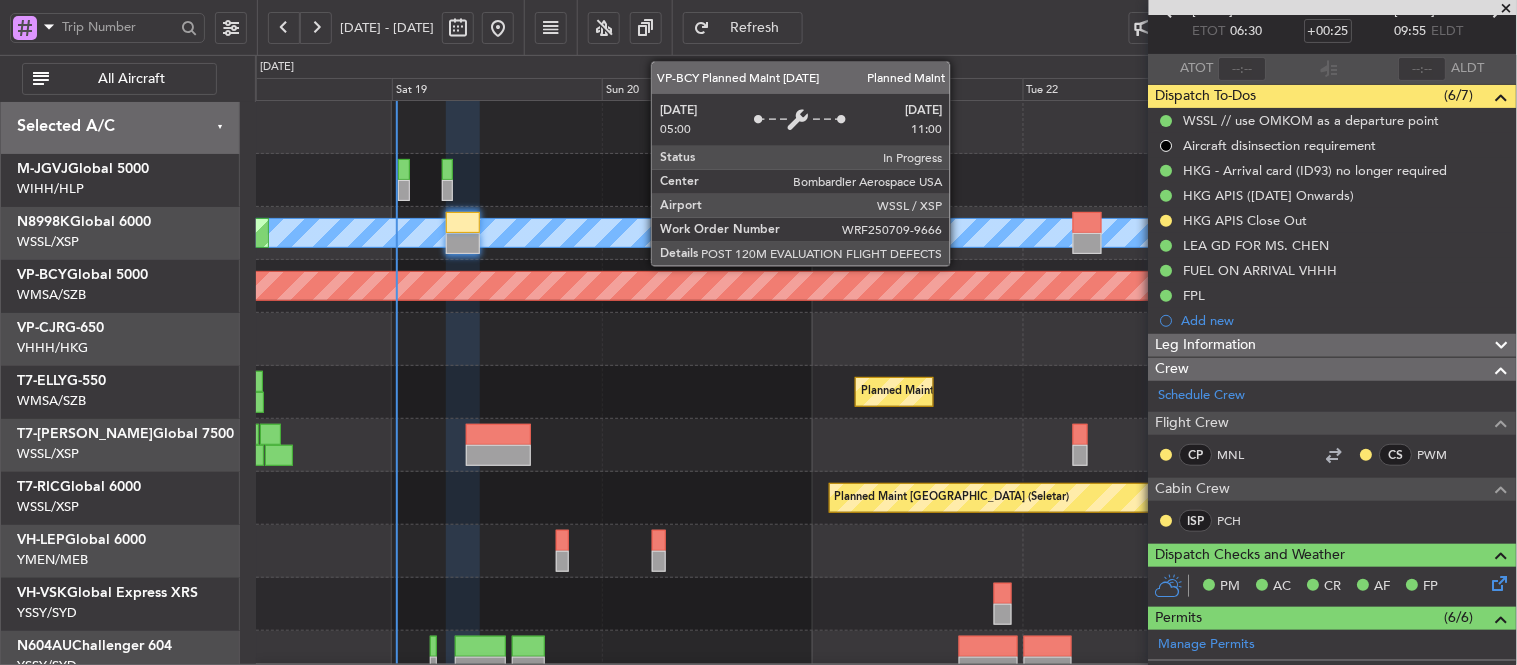click on "Planned Maint [GEOGRAPHIC_DATA] (Seletar)" at bounding box center [372, 286] 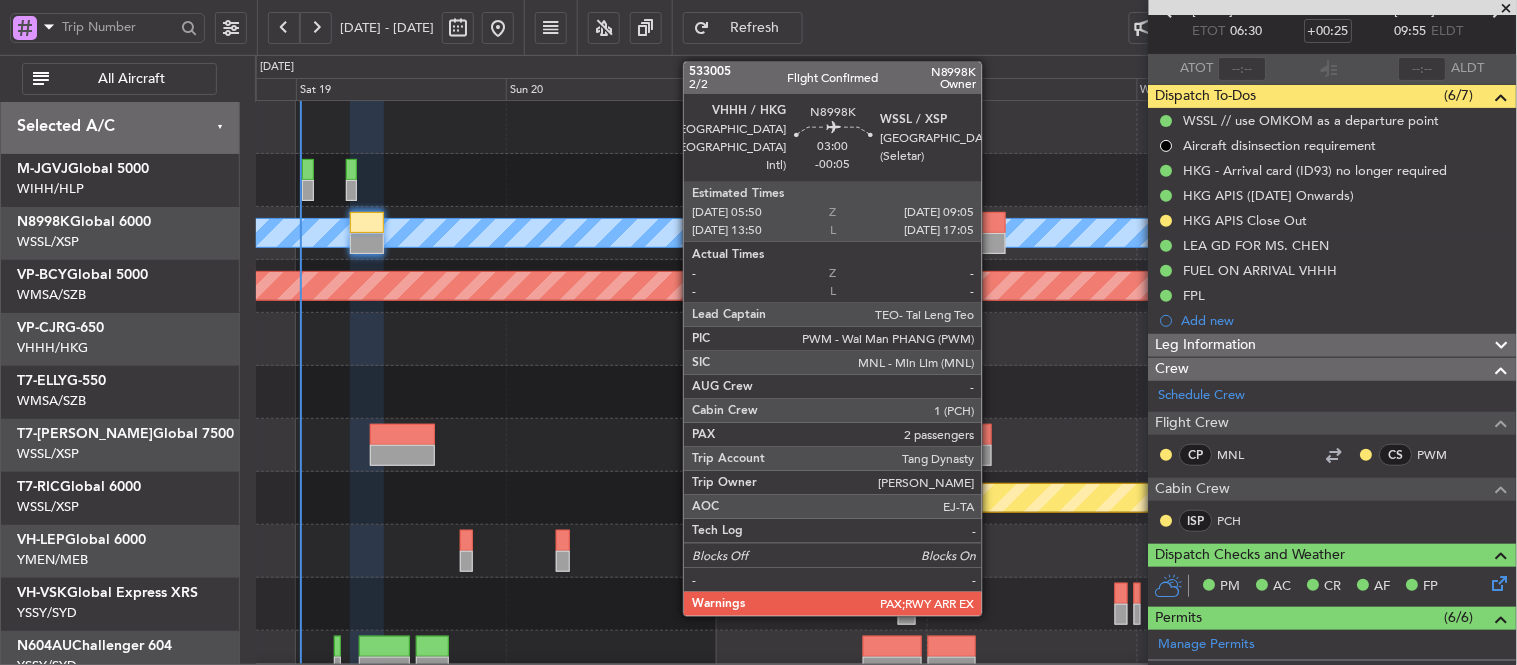 click 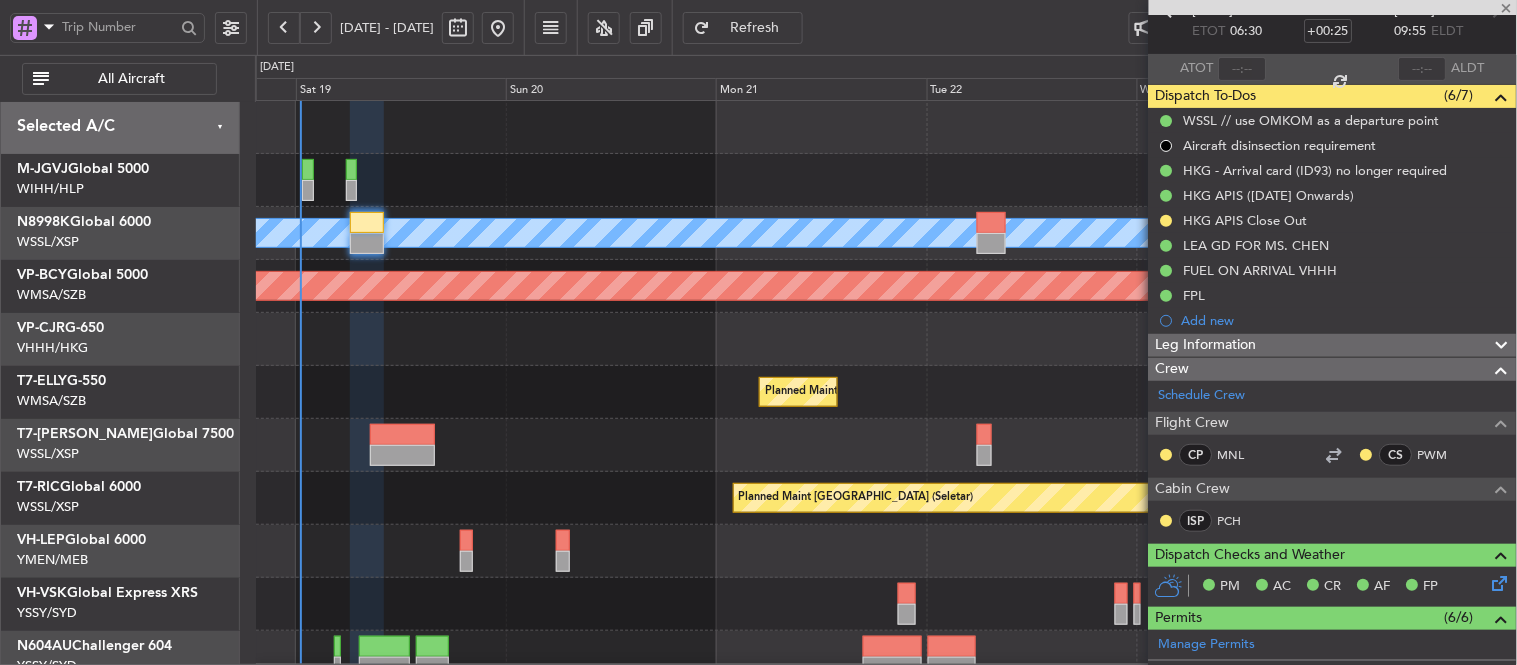 type on "-00:05" 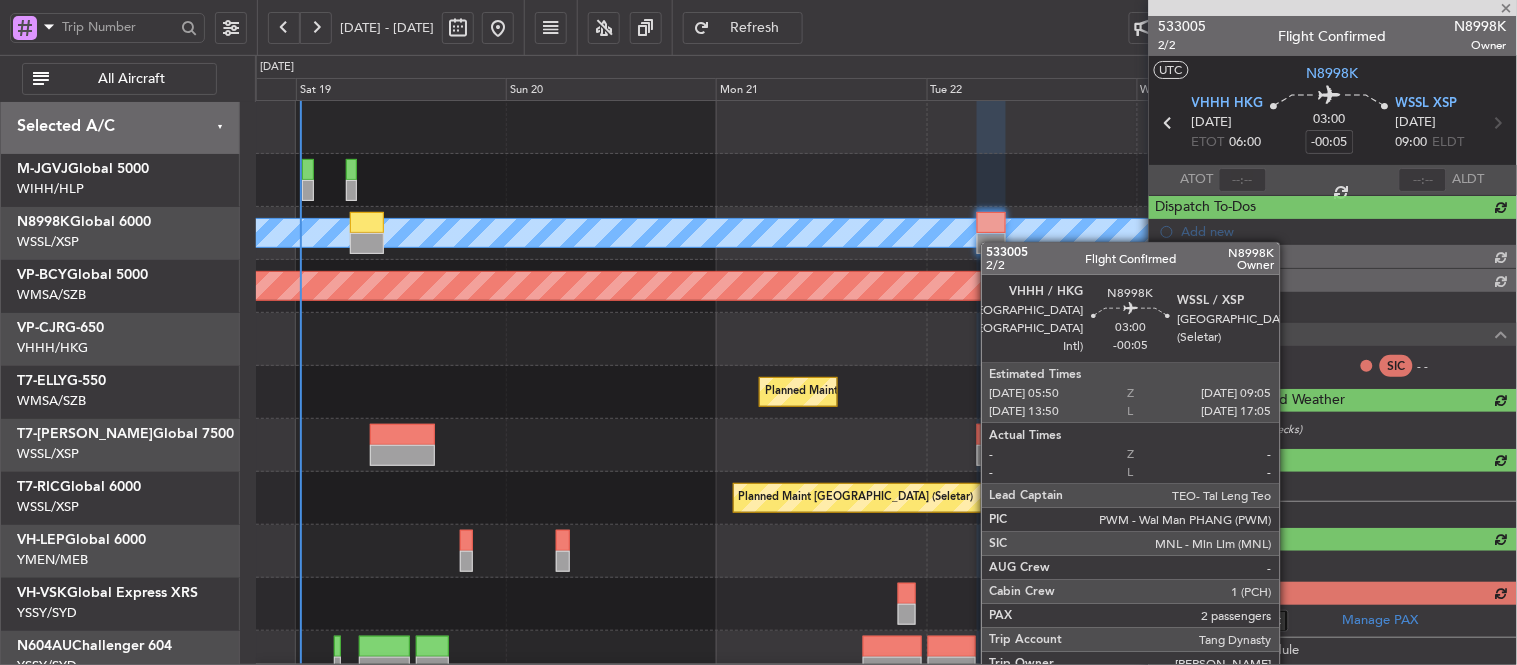 scroll, scrollTop: 0, scrollLeft: 0, axis: both 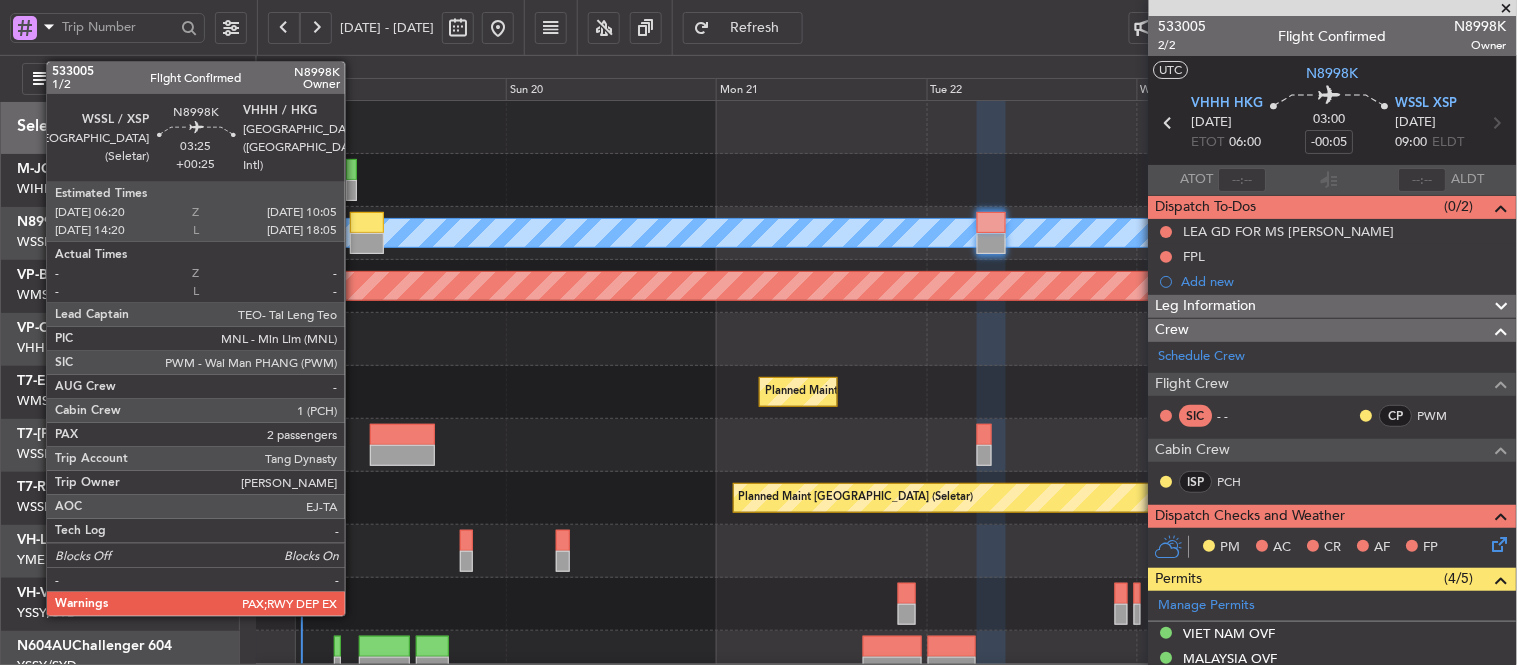 click 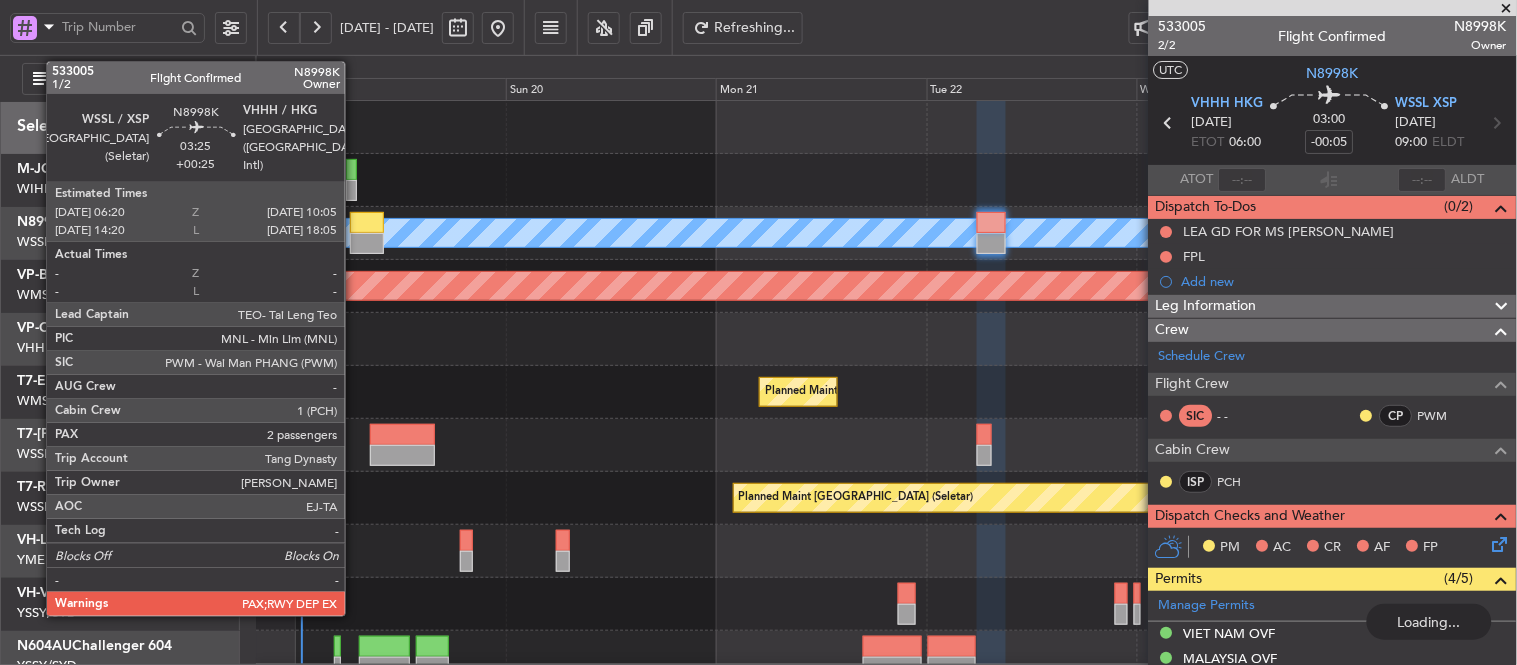 click 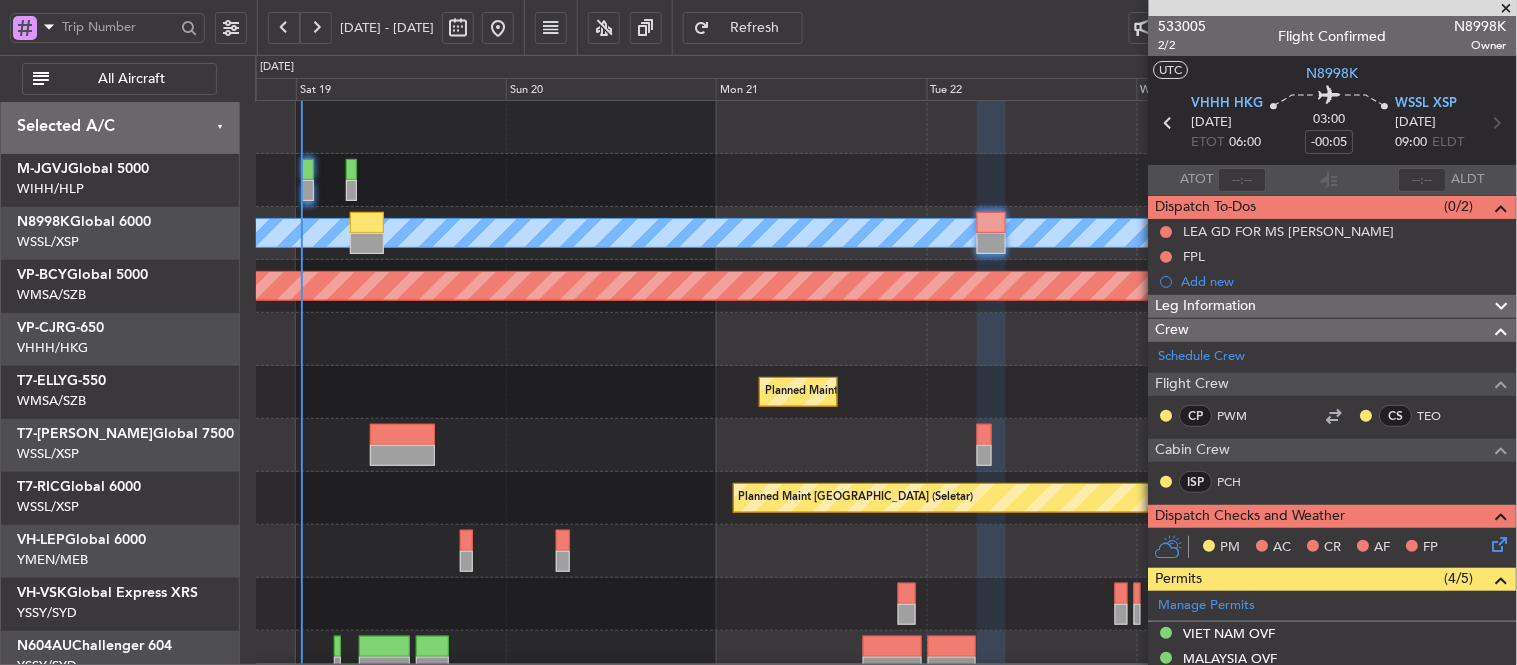 click 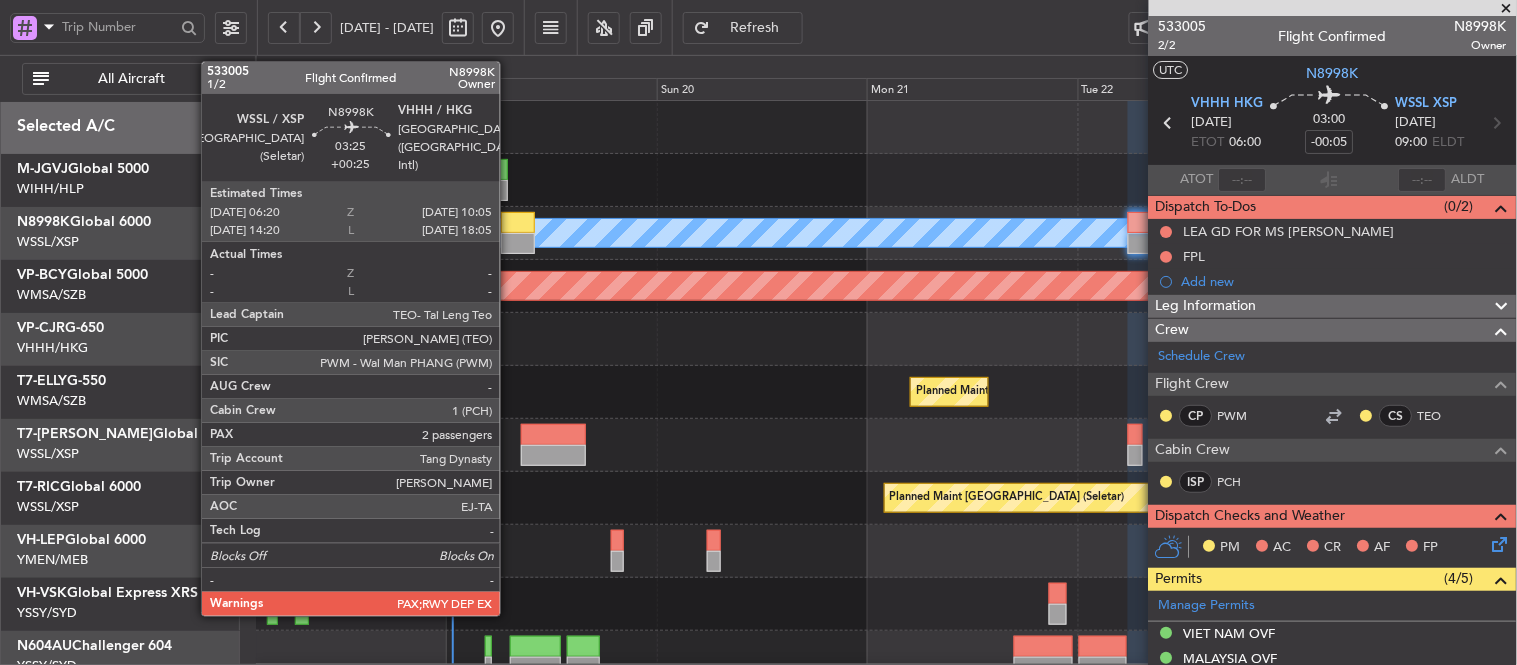 click 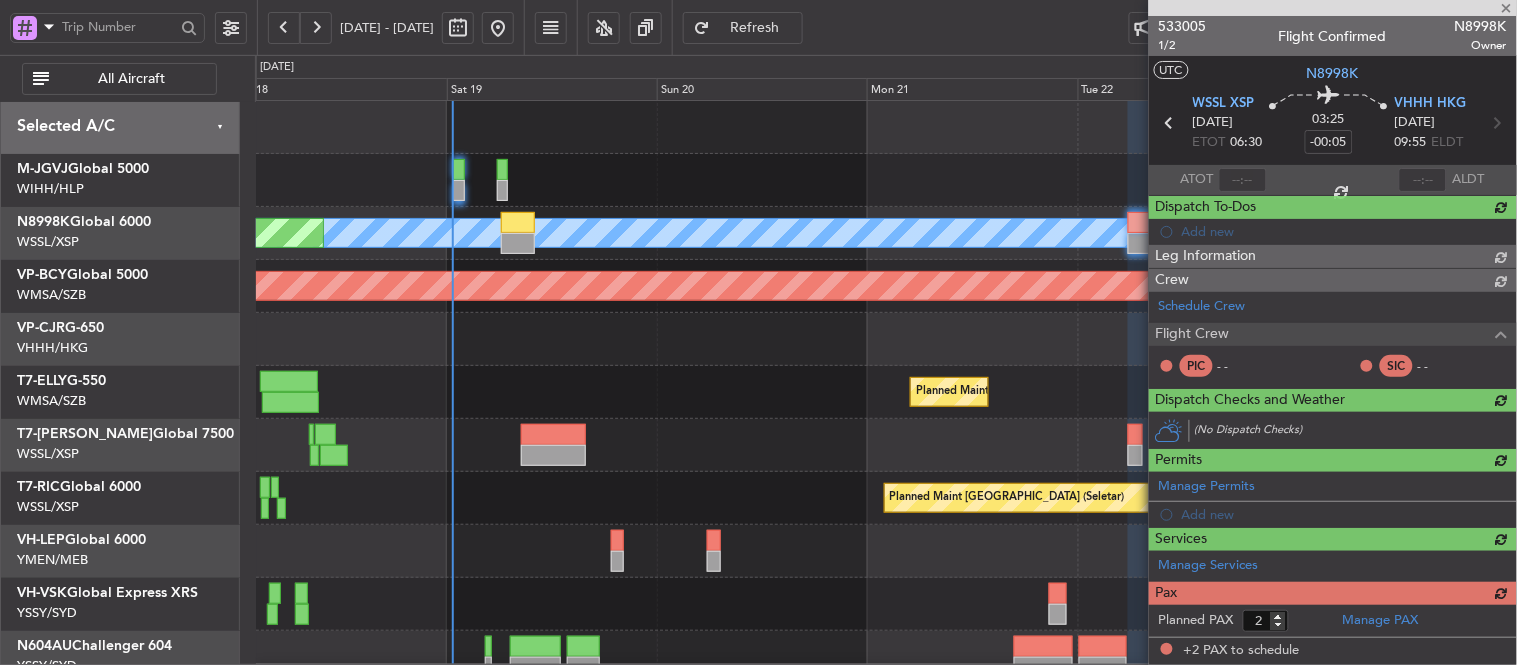 type on "+00:25" 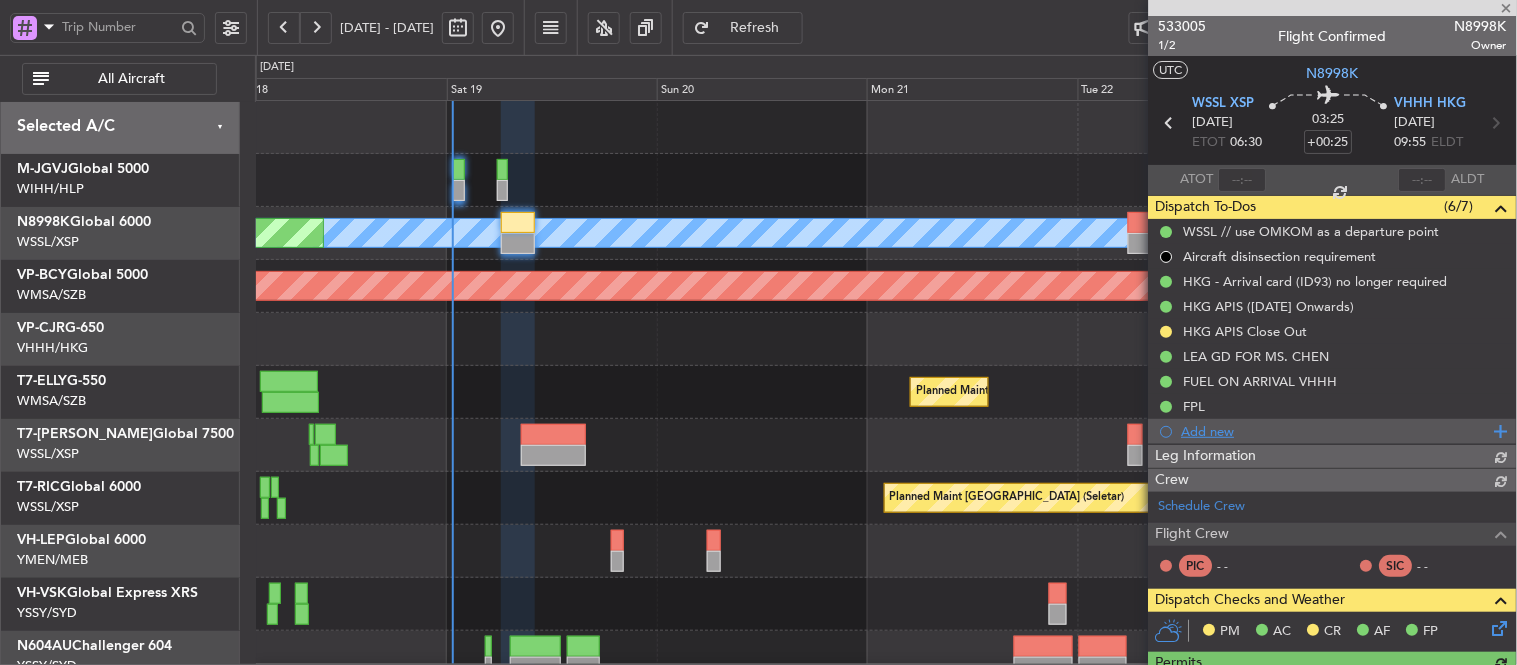 type on "[PERSON_NAME] (EYU)" 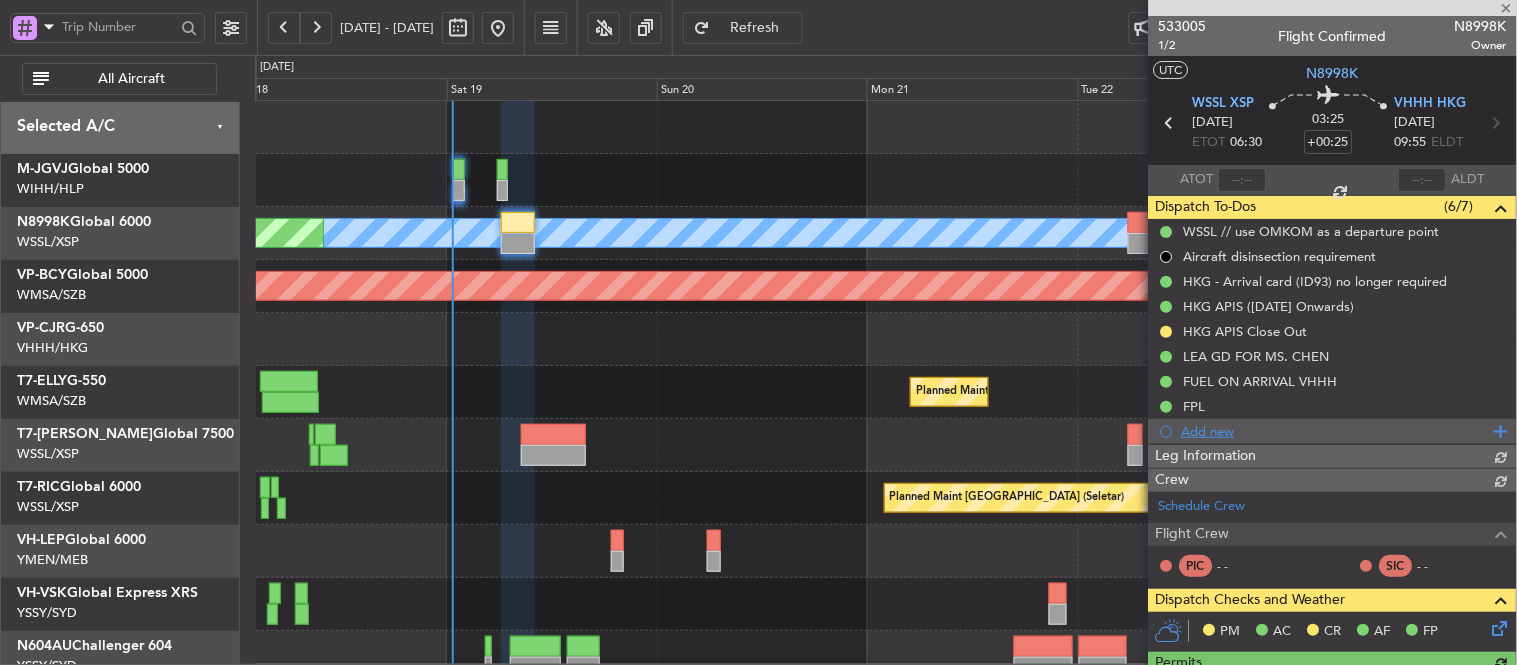 type on "F0440" 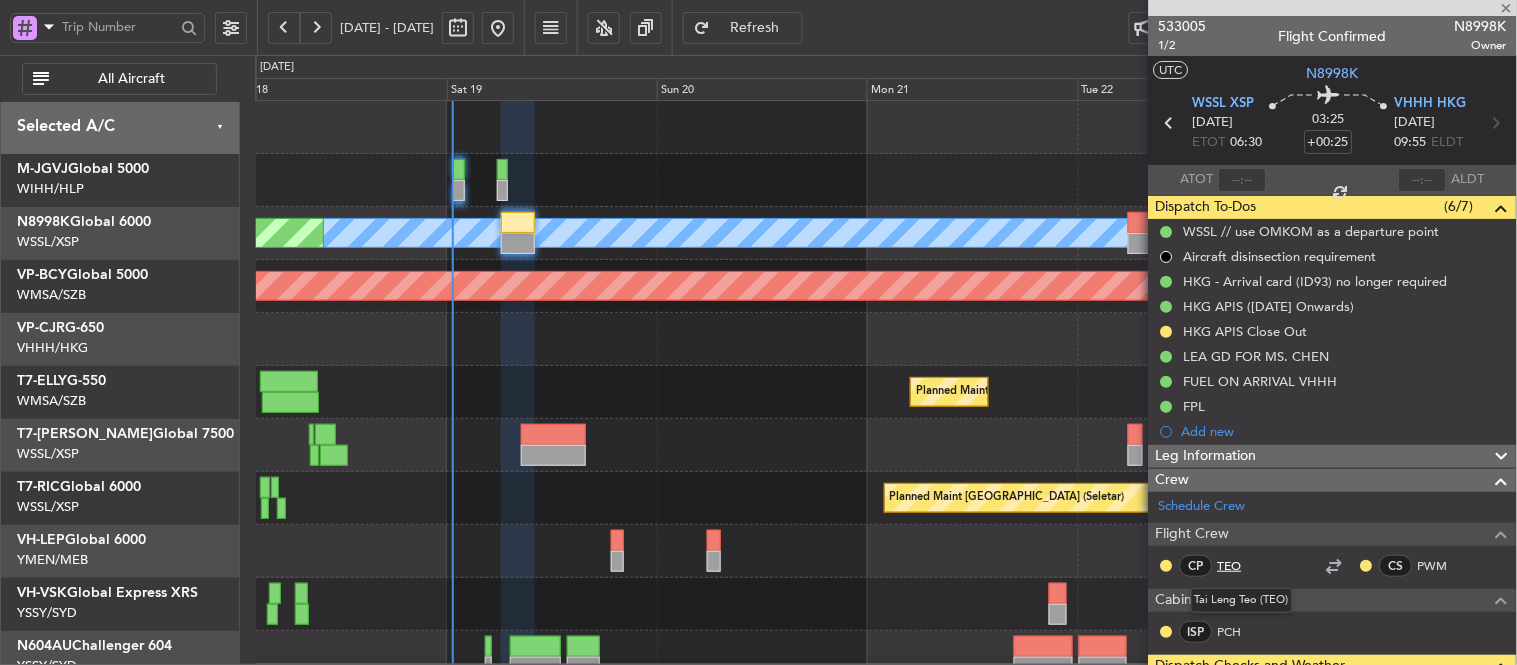 click on "TEO" 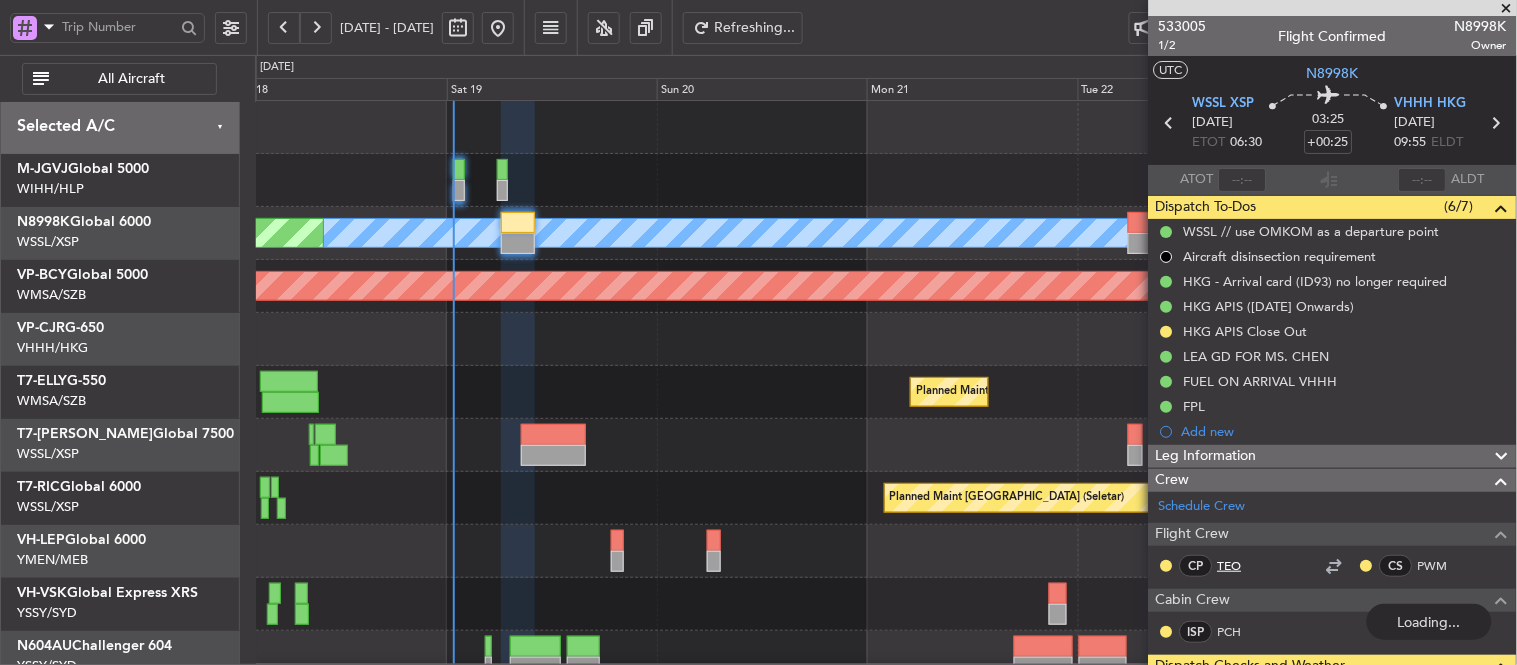 type 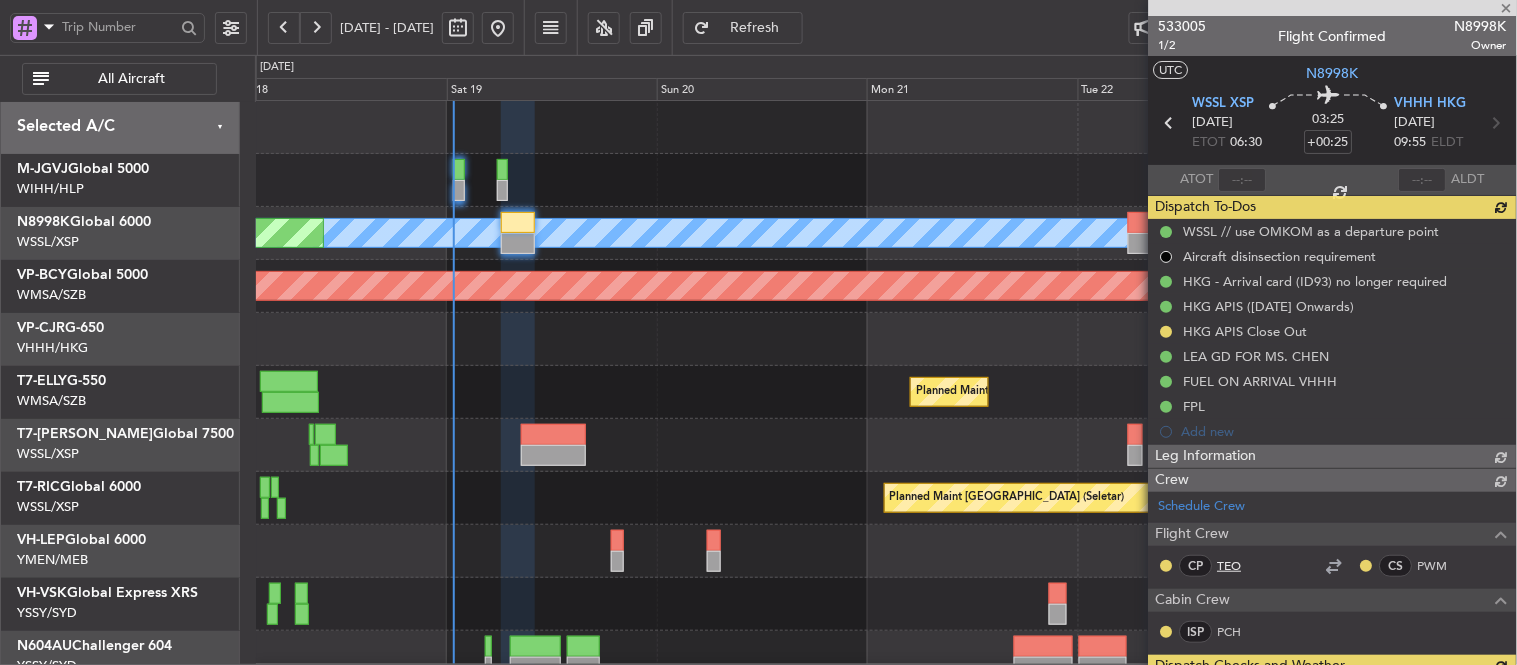 type on "[PERSON_NAME] (EYU)" 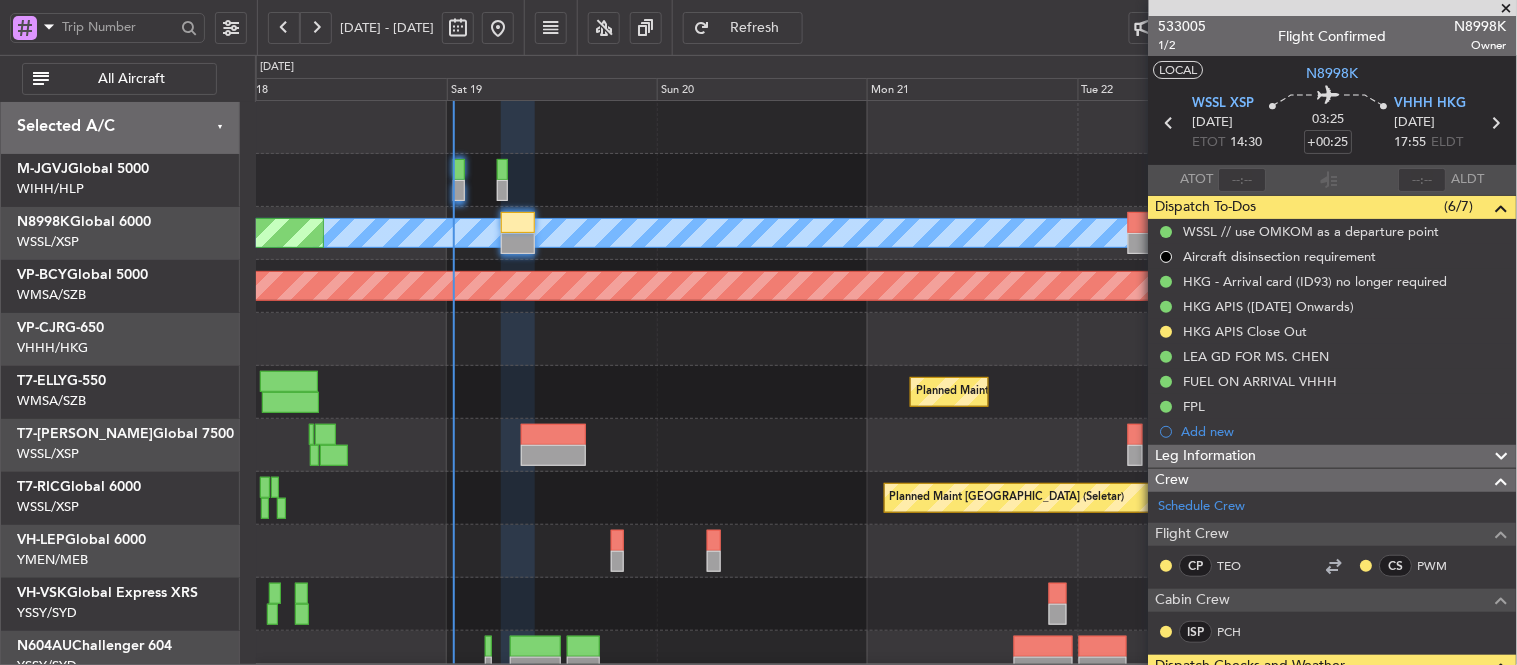 type 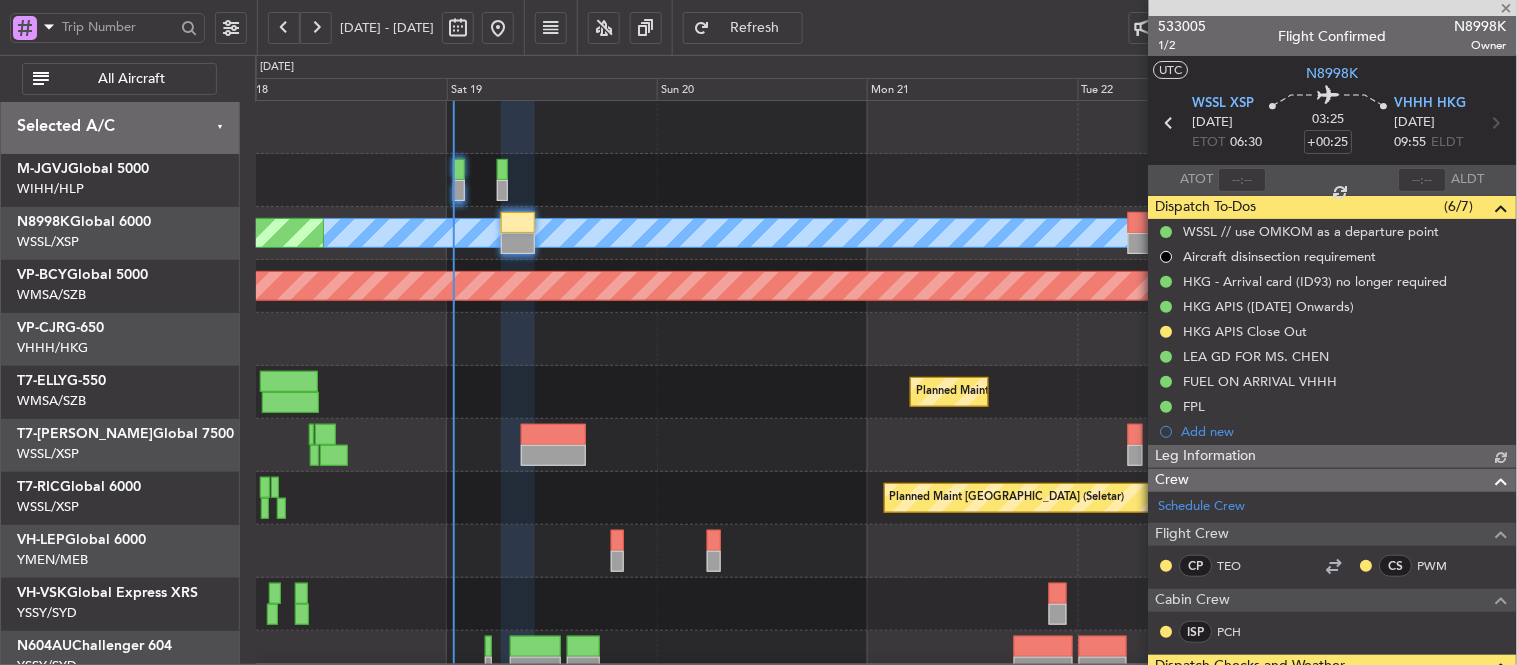 type on "[PERSON_NAME] (EYU)" 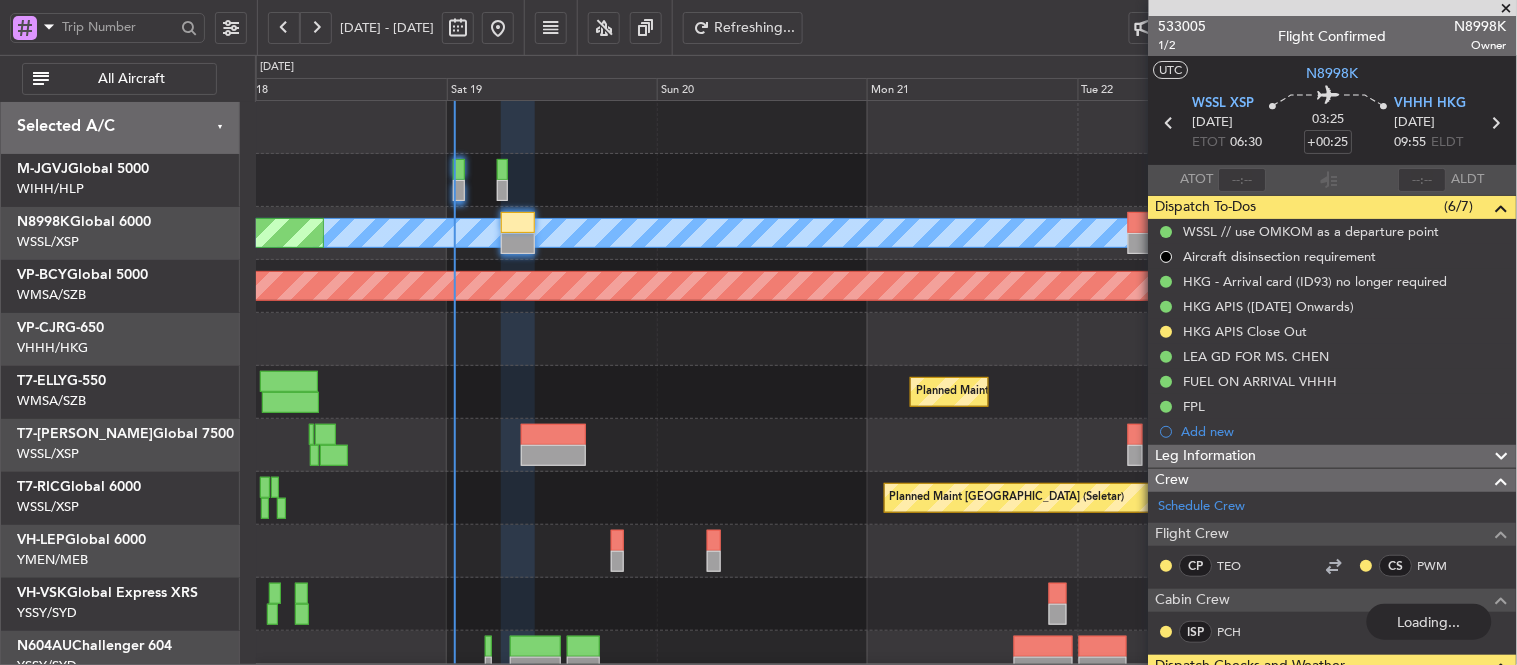 type 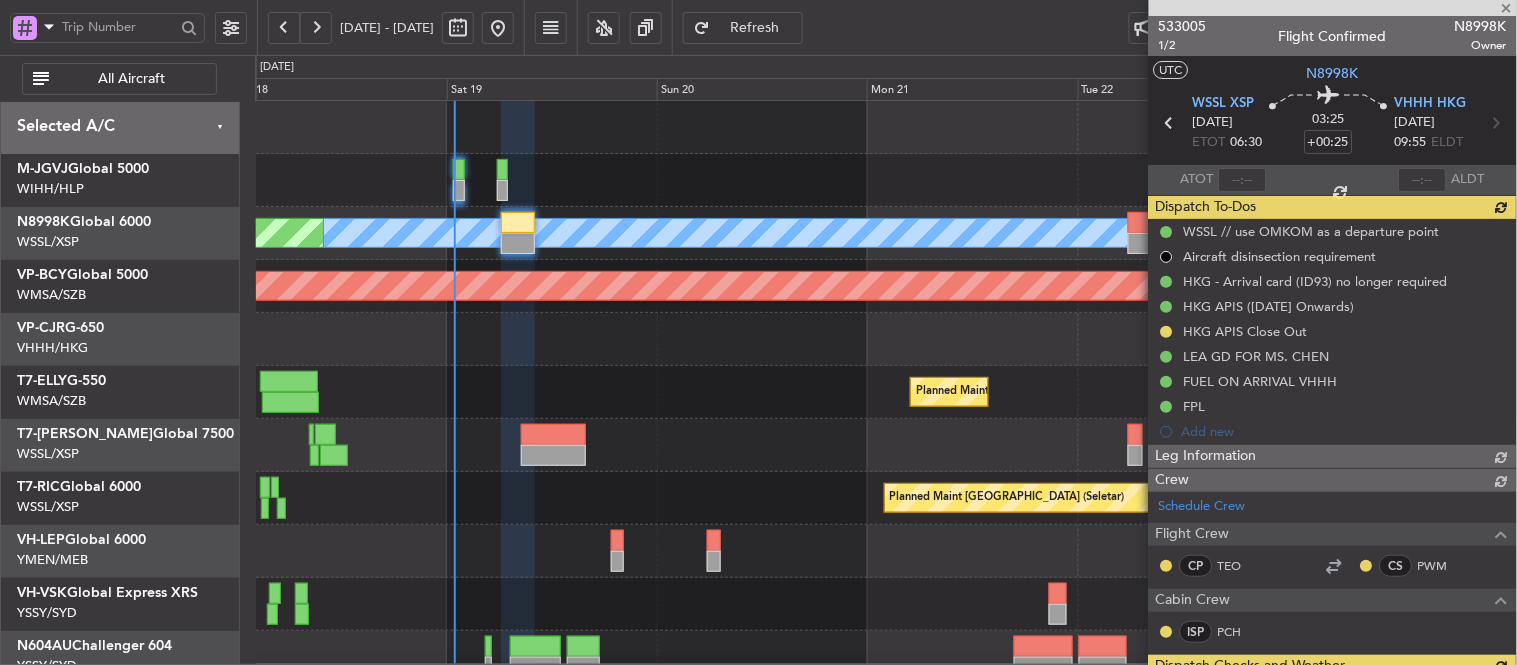 type on "[PERSON_NAME] (EYU)" 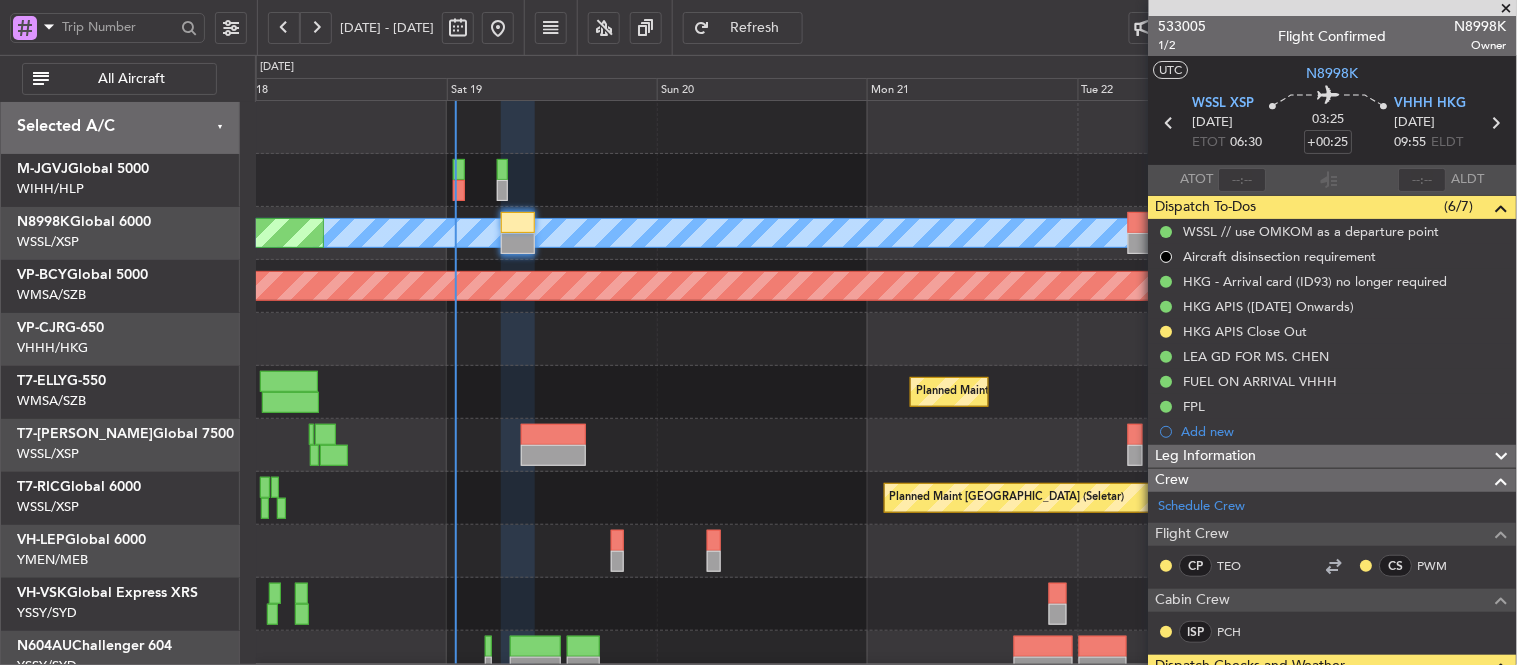 type 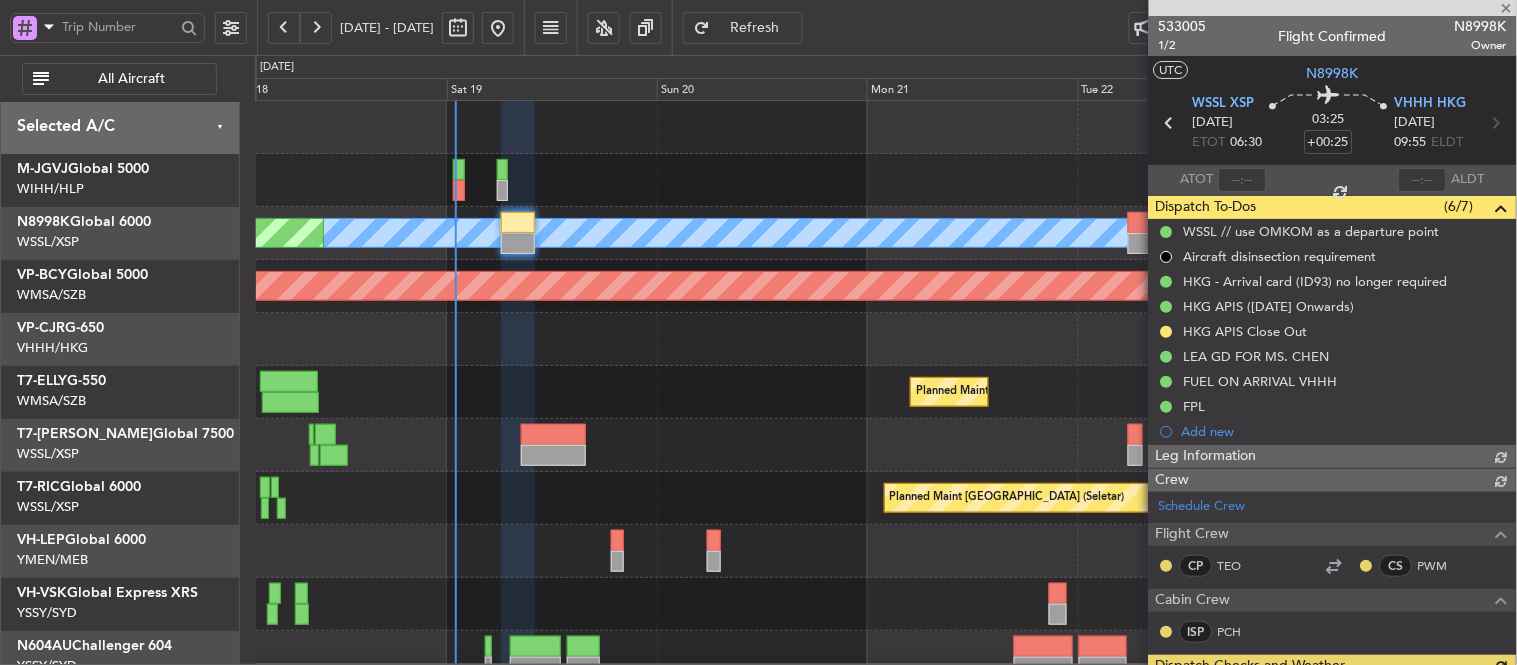 type on "[PERSON_NAME] (EYU)" 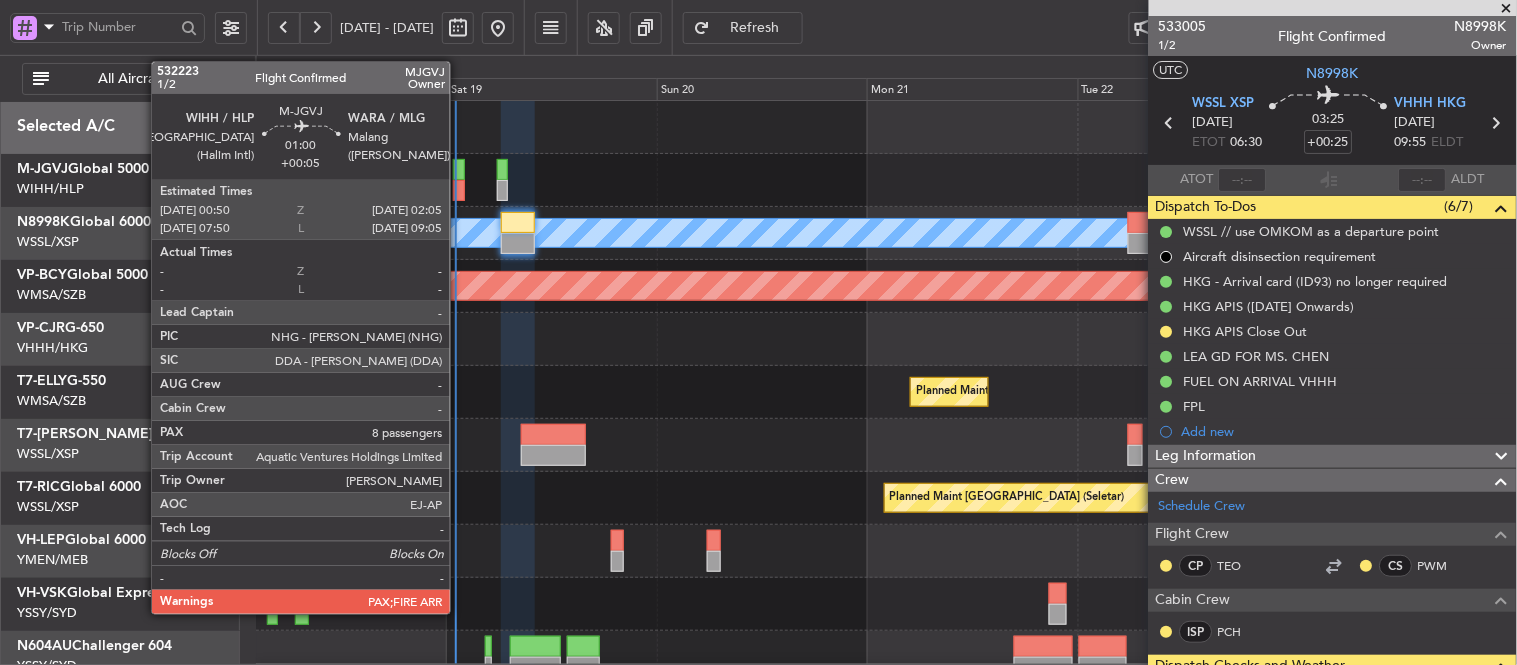 click 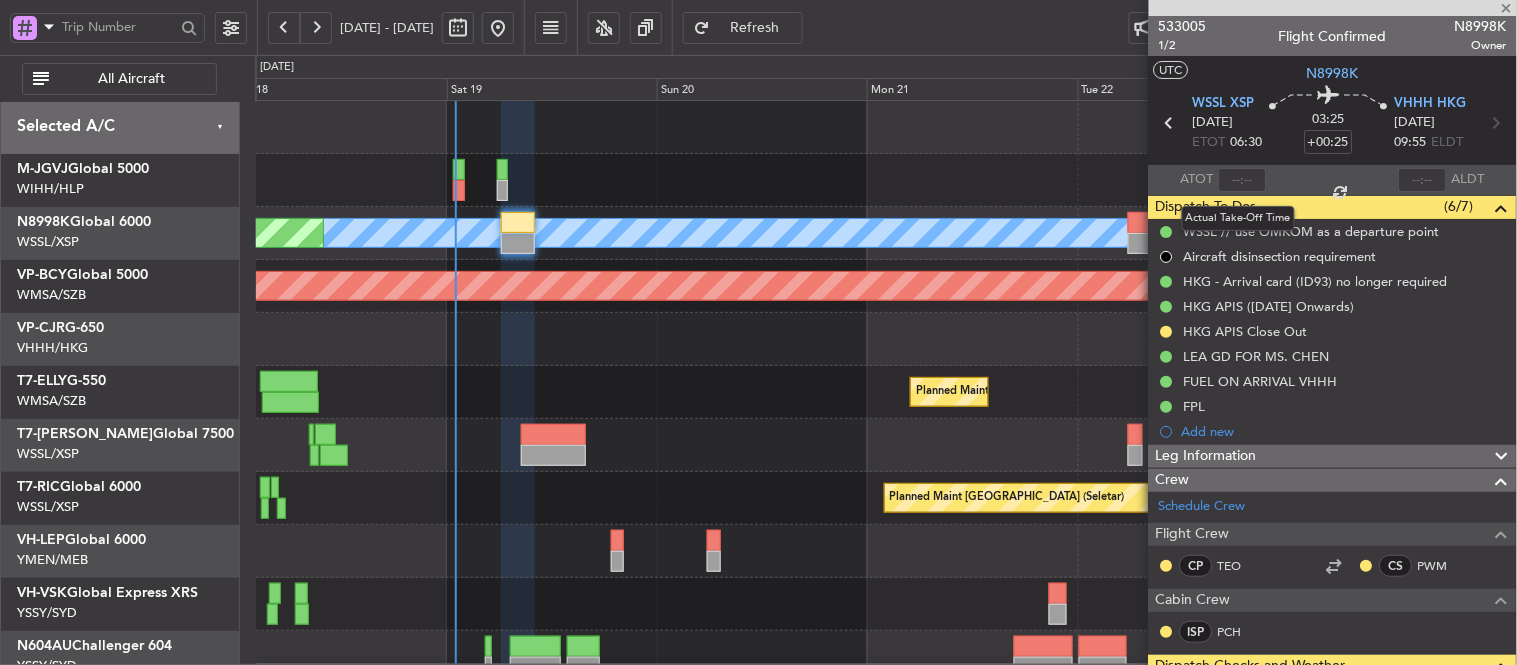 type on "+00:05" 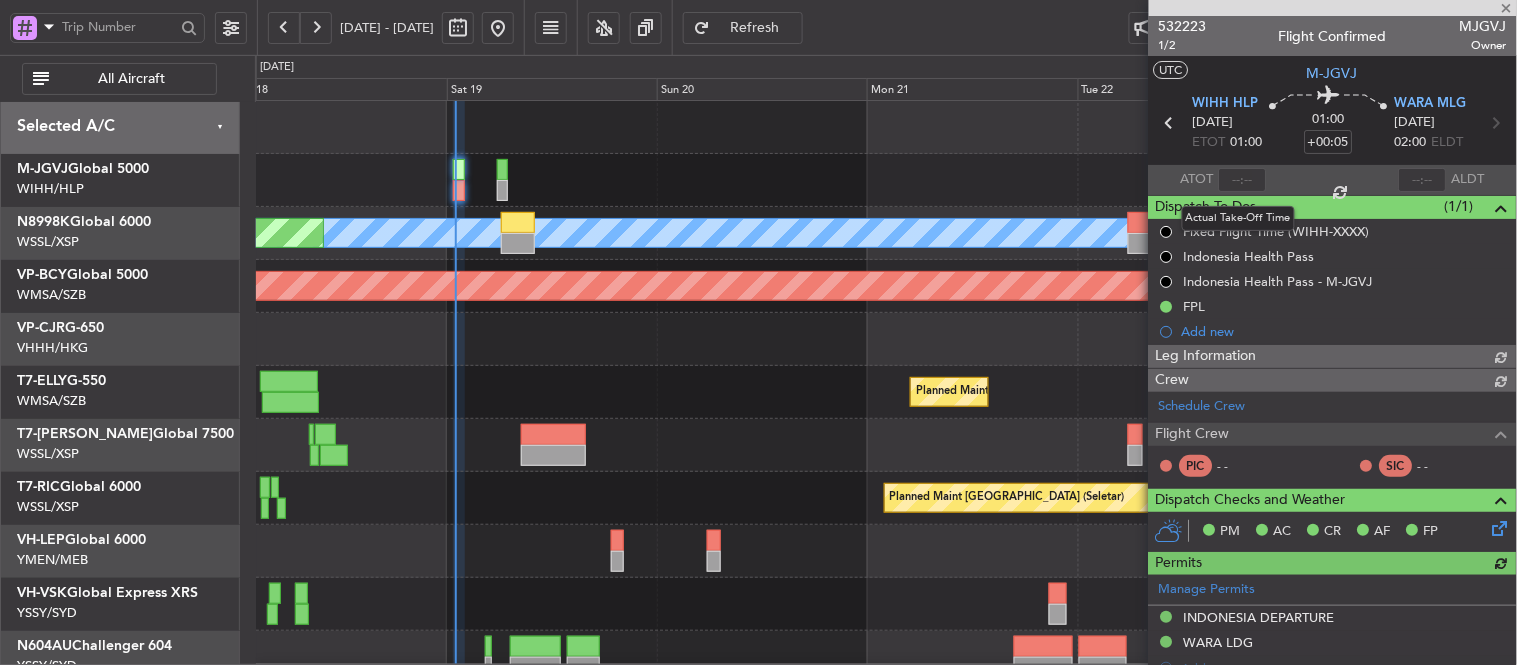type on "[PERSON_NAME] (EYU)" 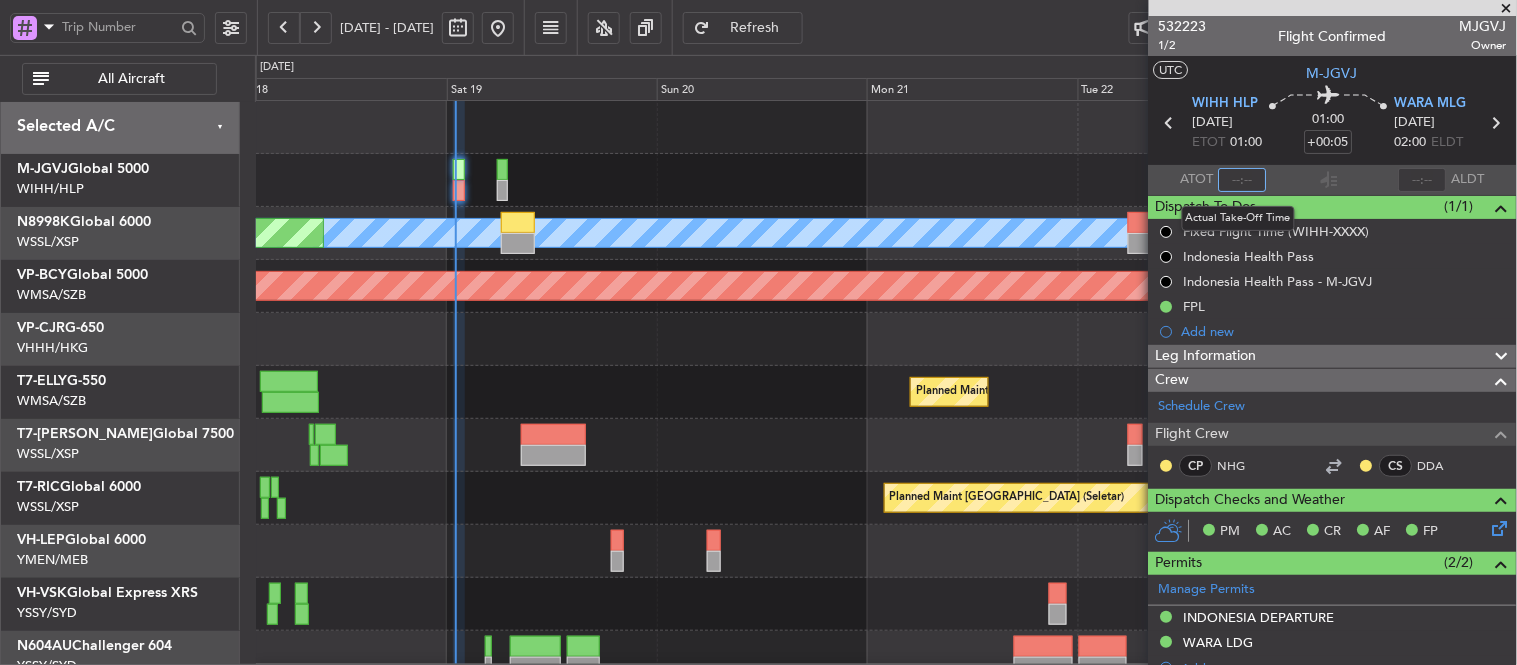 click at bounding box center [1243, 180] 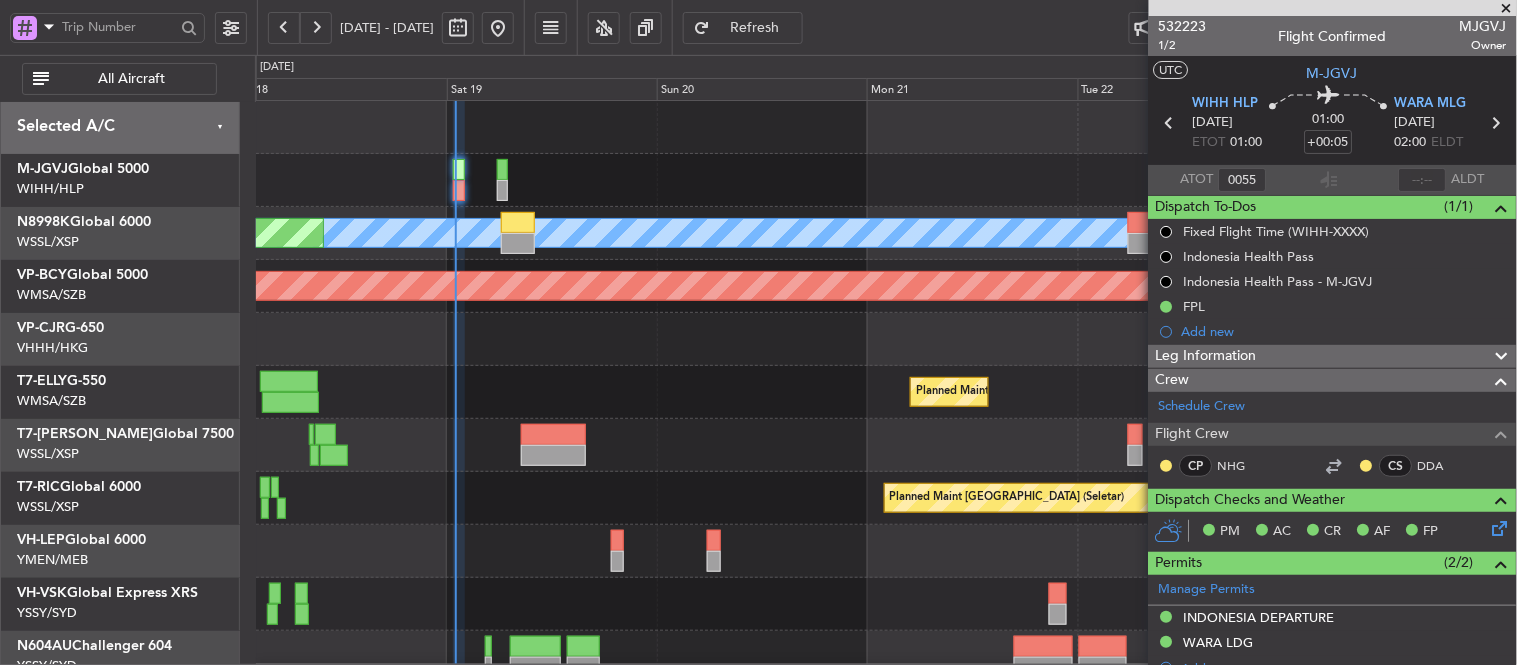 click on "ATOT 0055 ALDT" at bounding box center [1333, 180] 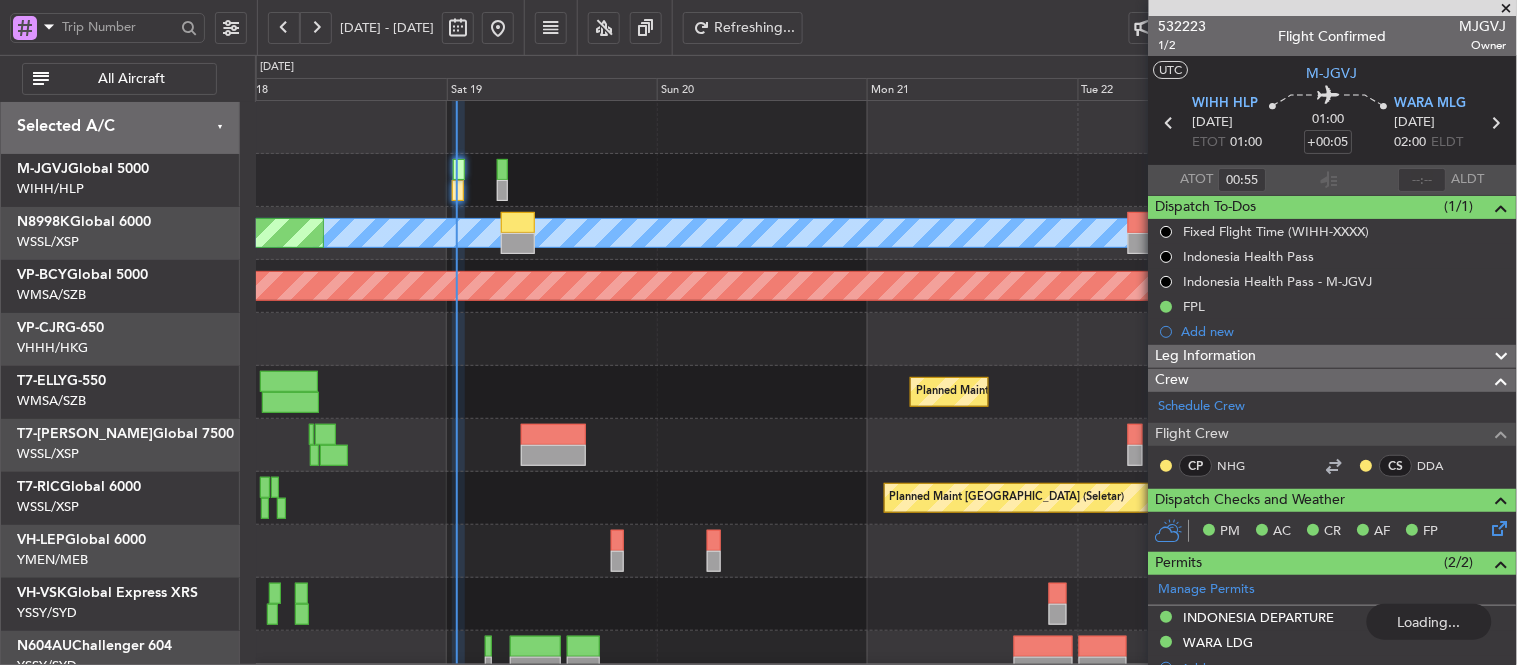 type 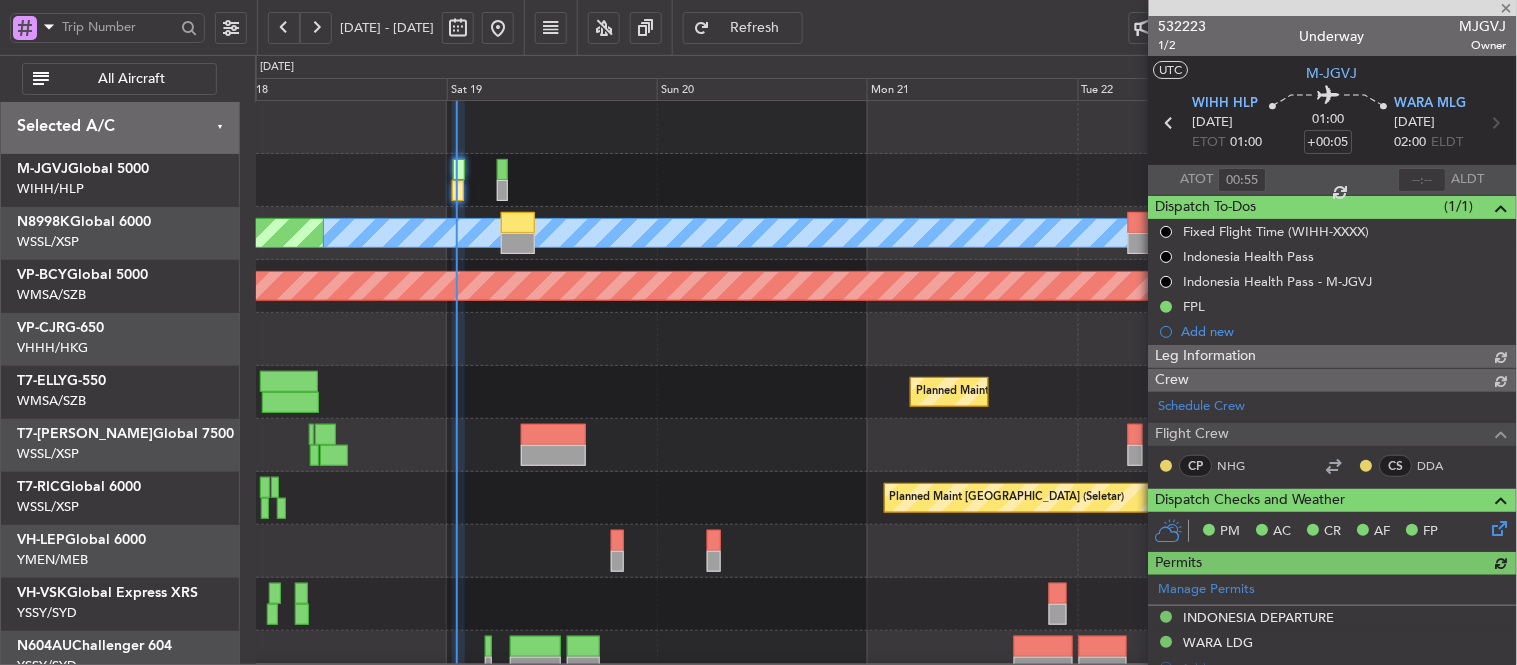 type on "[PERSON_NAME] (EYU)" 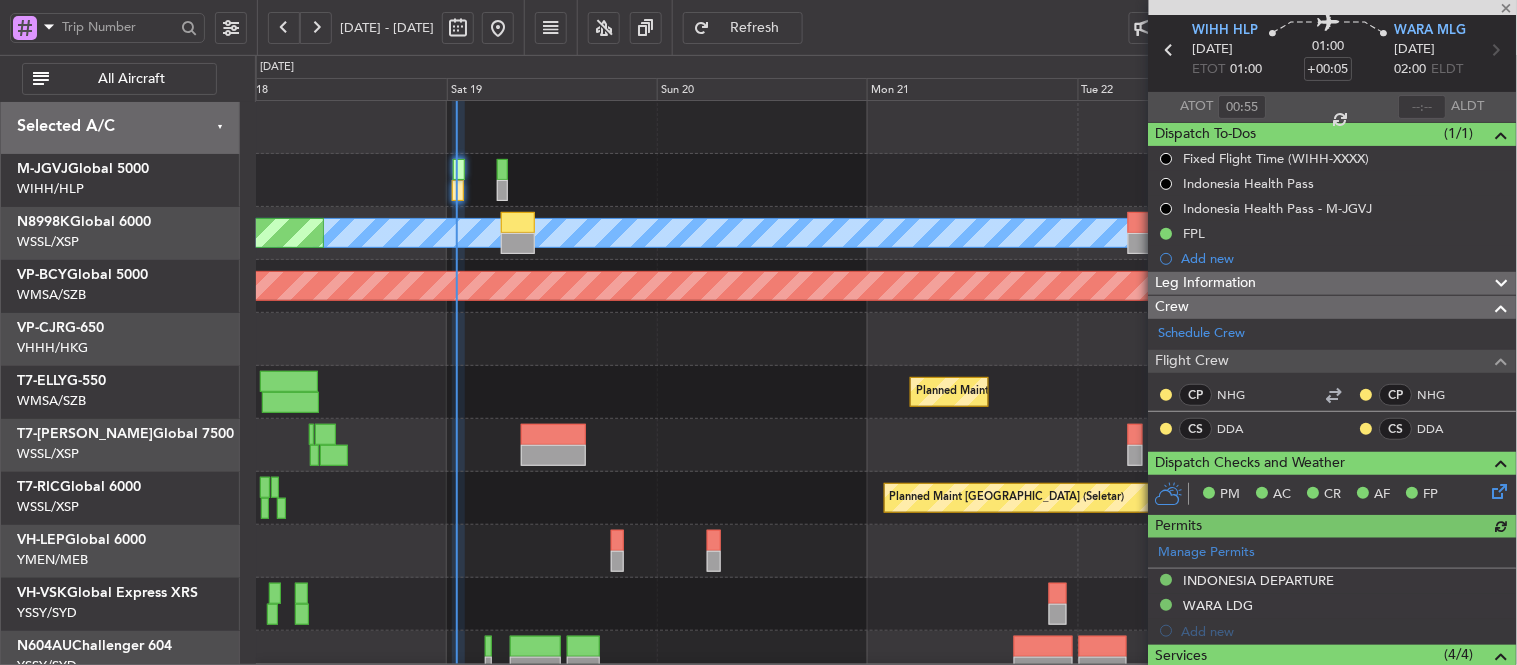 scroll, scrollTop: 111, scrollLeft: 0, axis: vertical 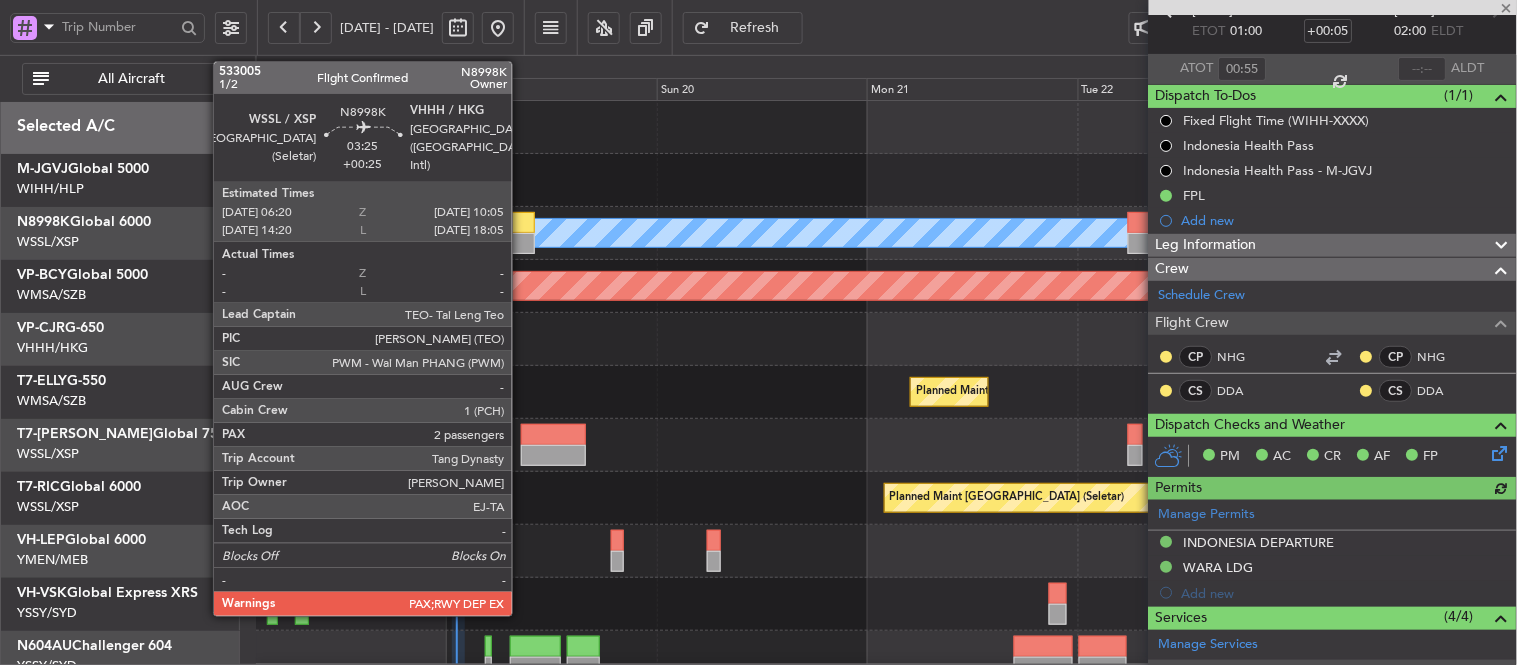 click 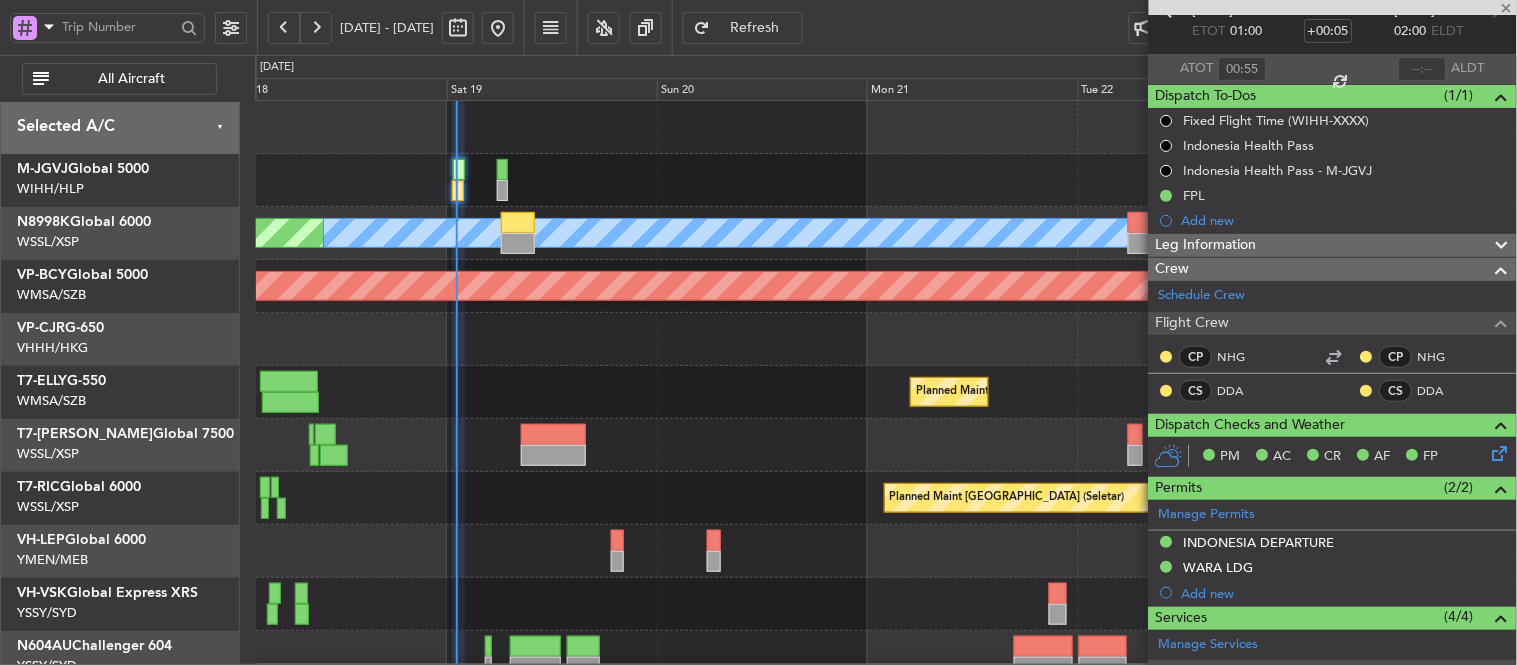 type on "+00:25" 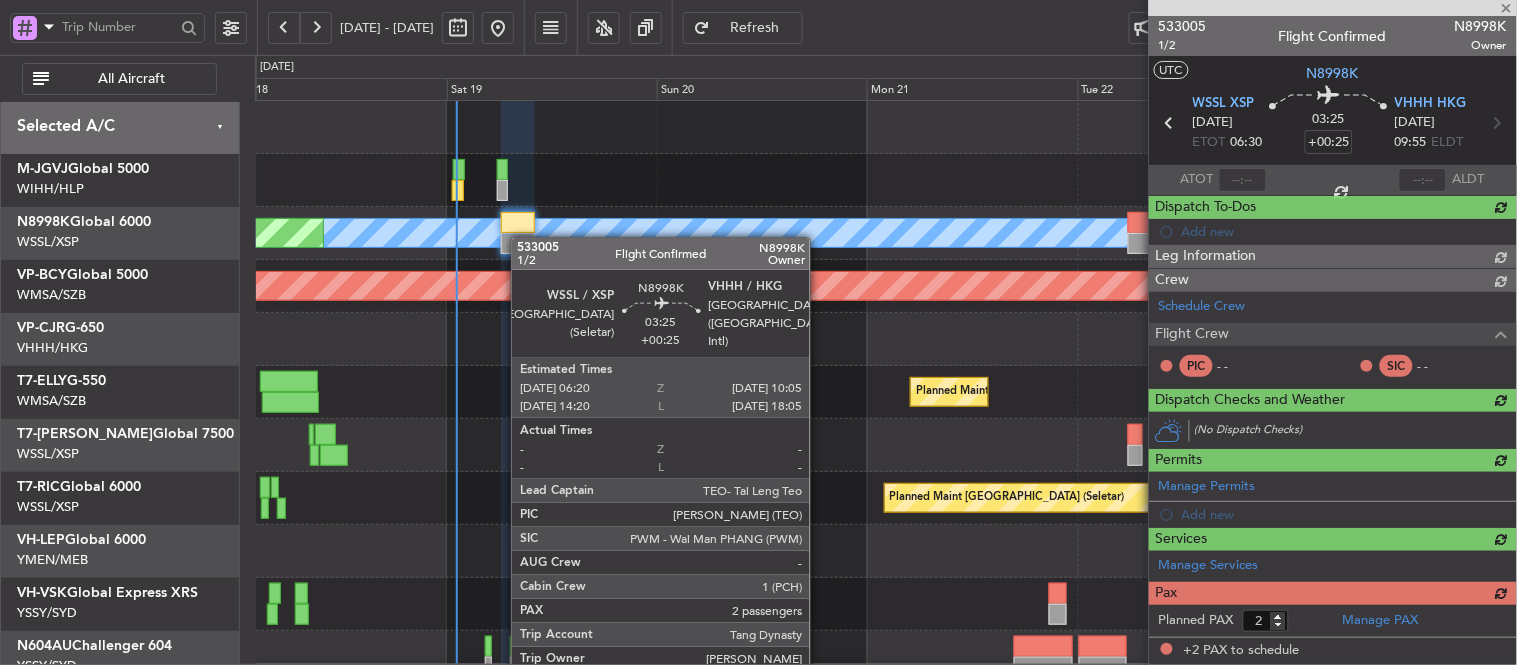 scroll, scrollTop: 0, scrollLeft: 0, axis: both 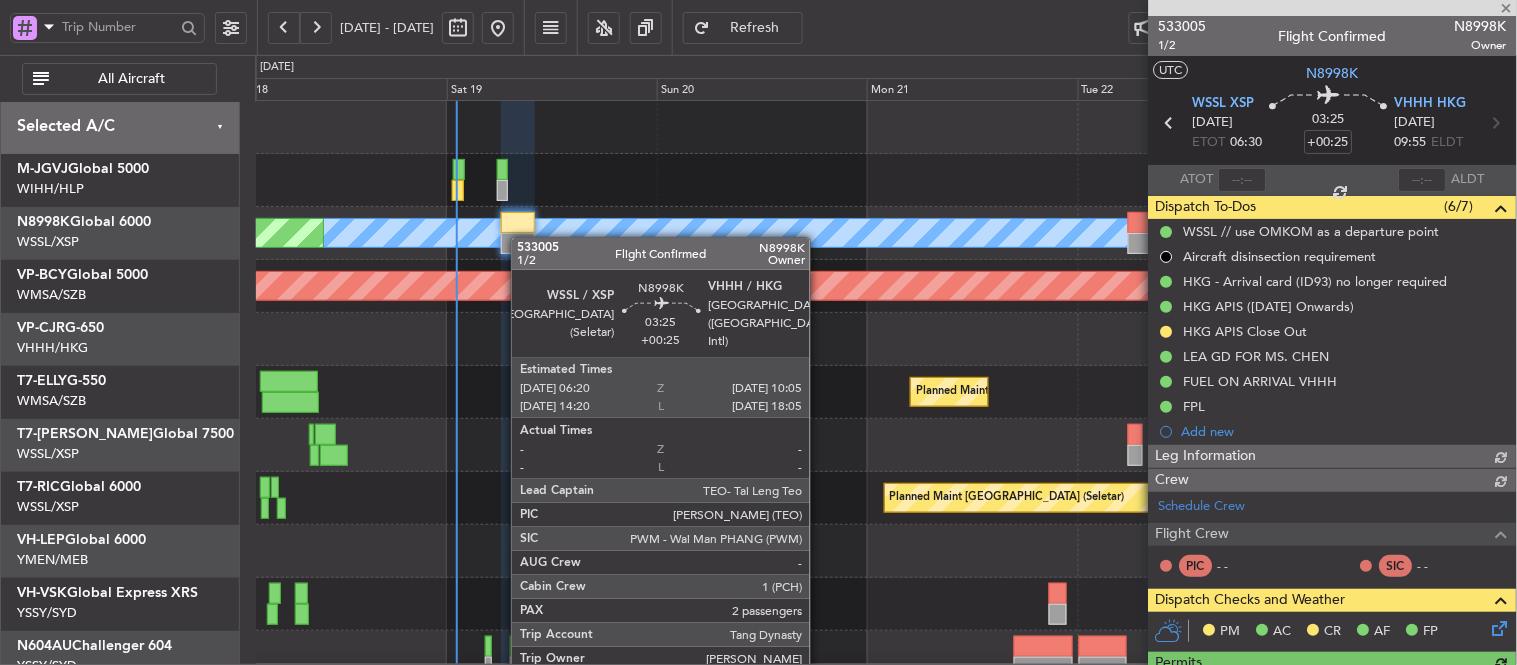 type on "[PERSON_NAME] (EYU)" 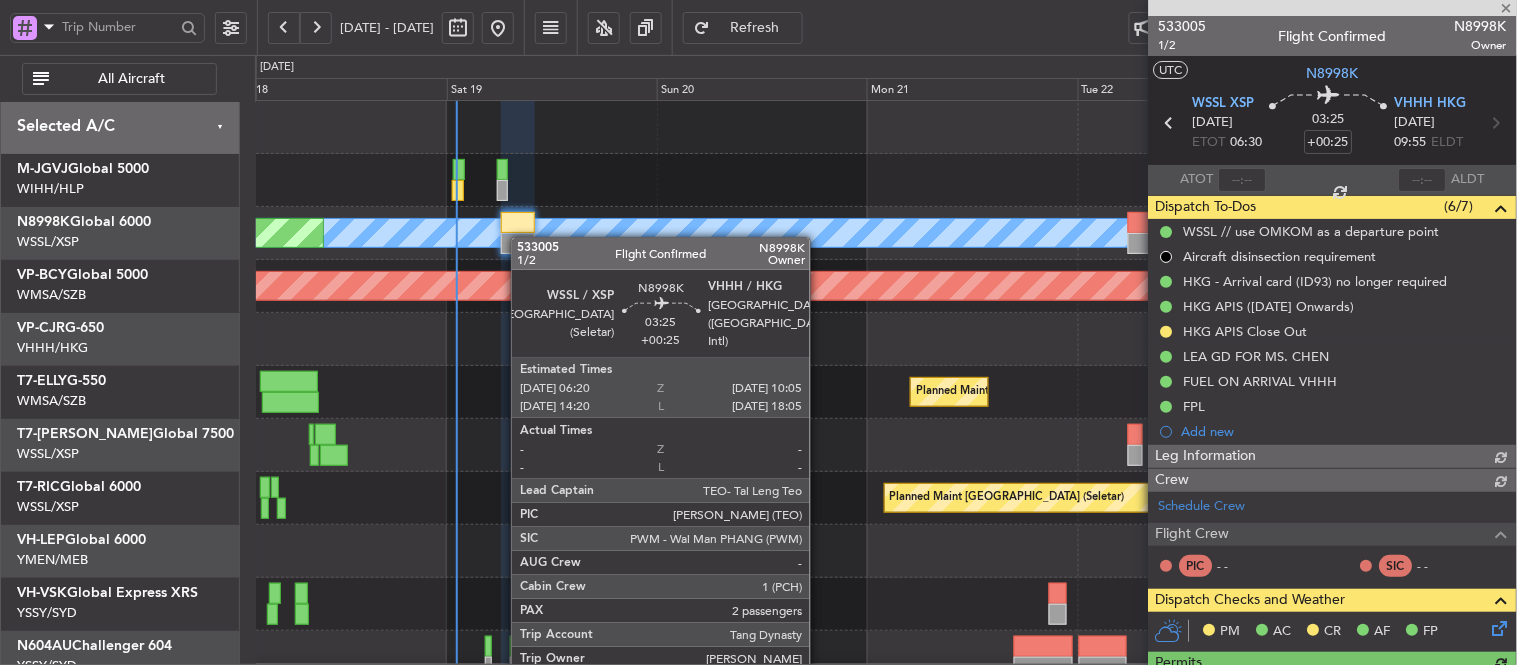 type on "F0440" 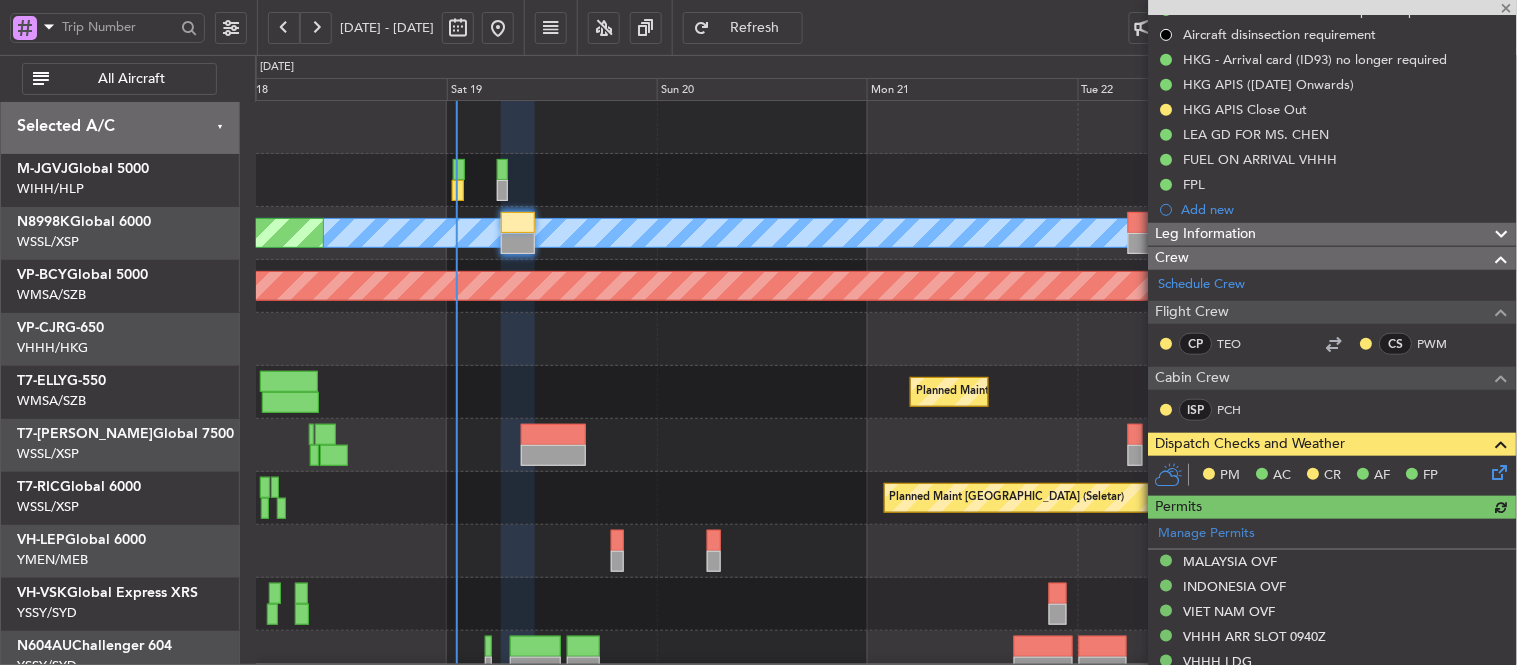 scroll, scrollTop: 444, scrollLeft: 0, axis: vertical 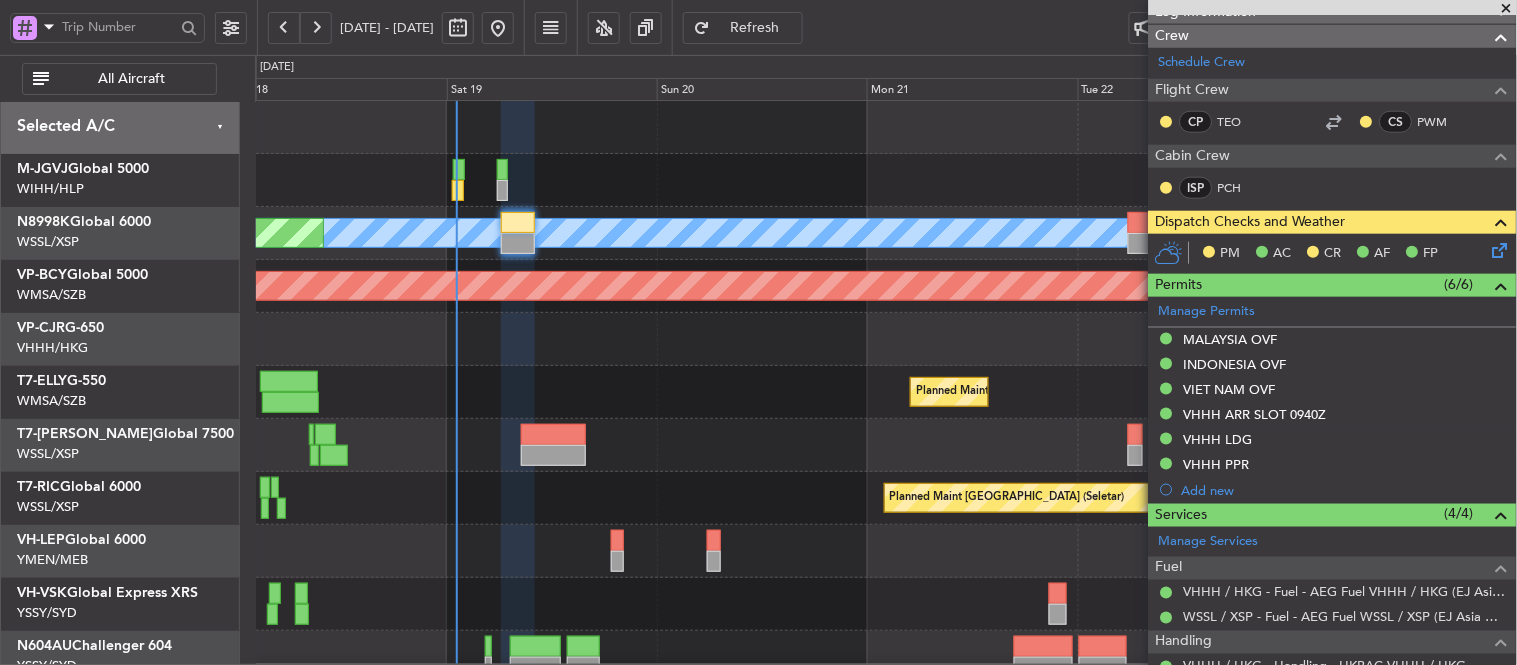 click 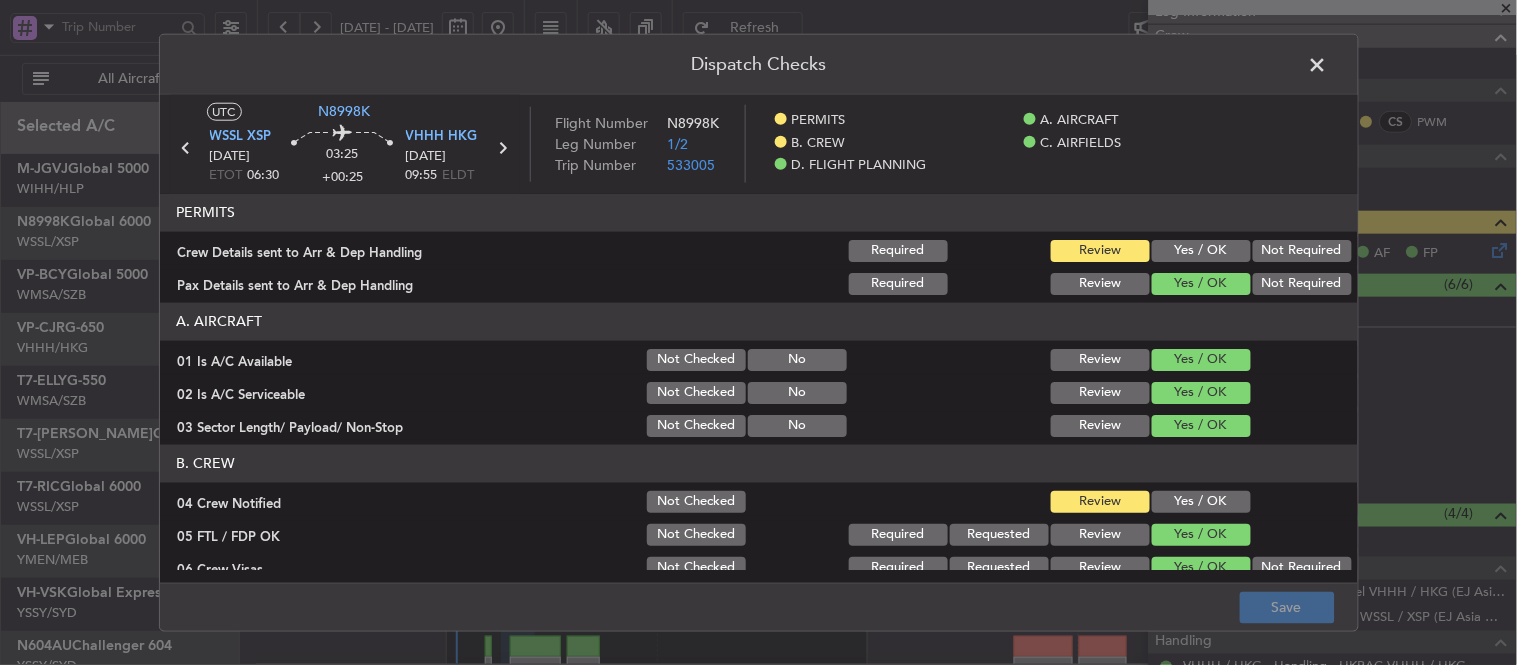 click on "Yes / OK" 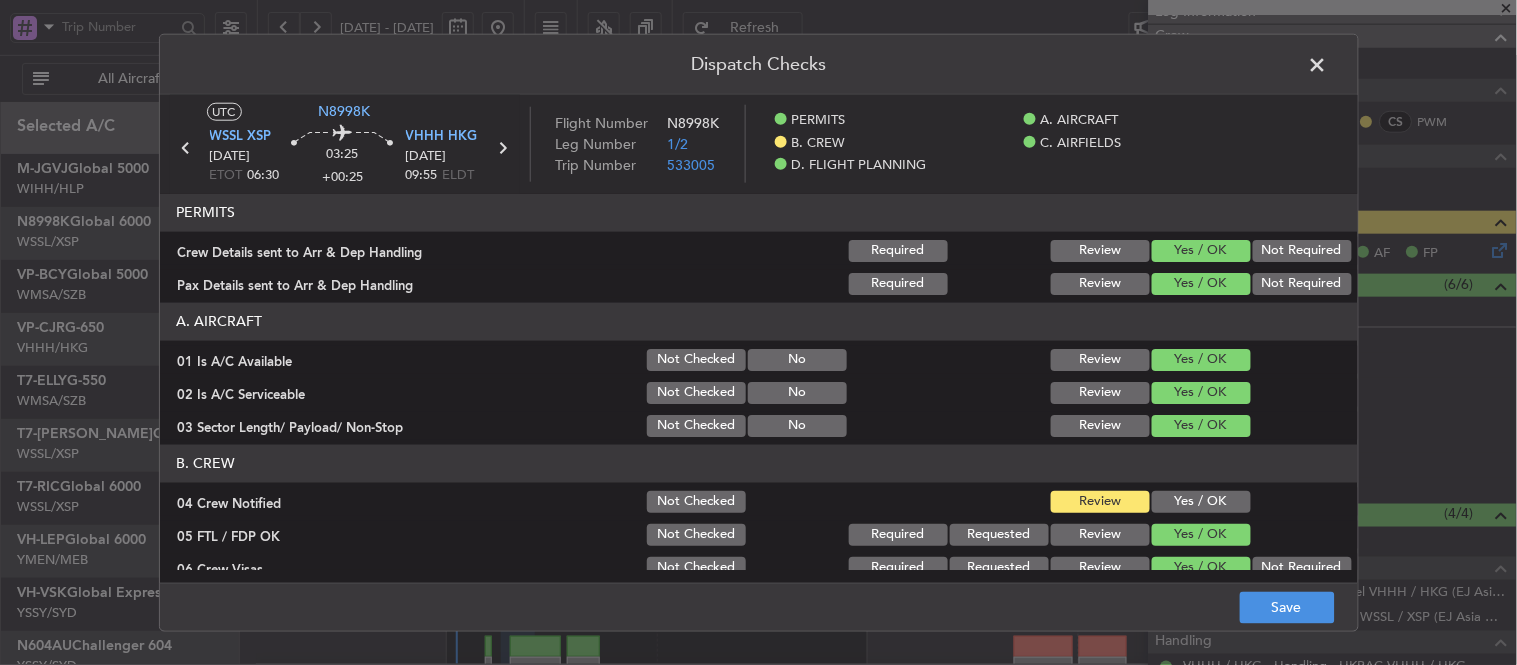click on "Yes / OK" 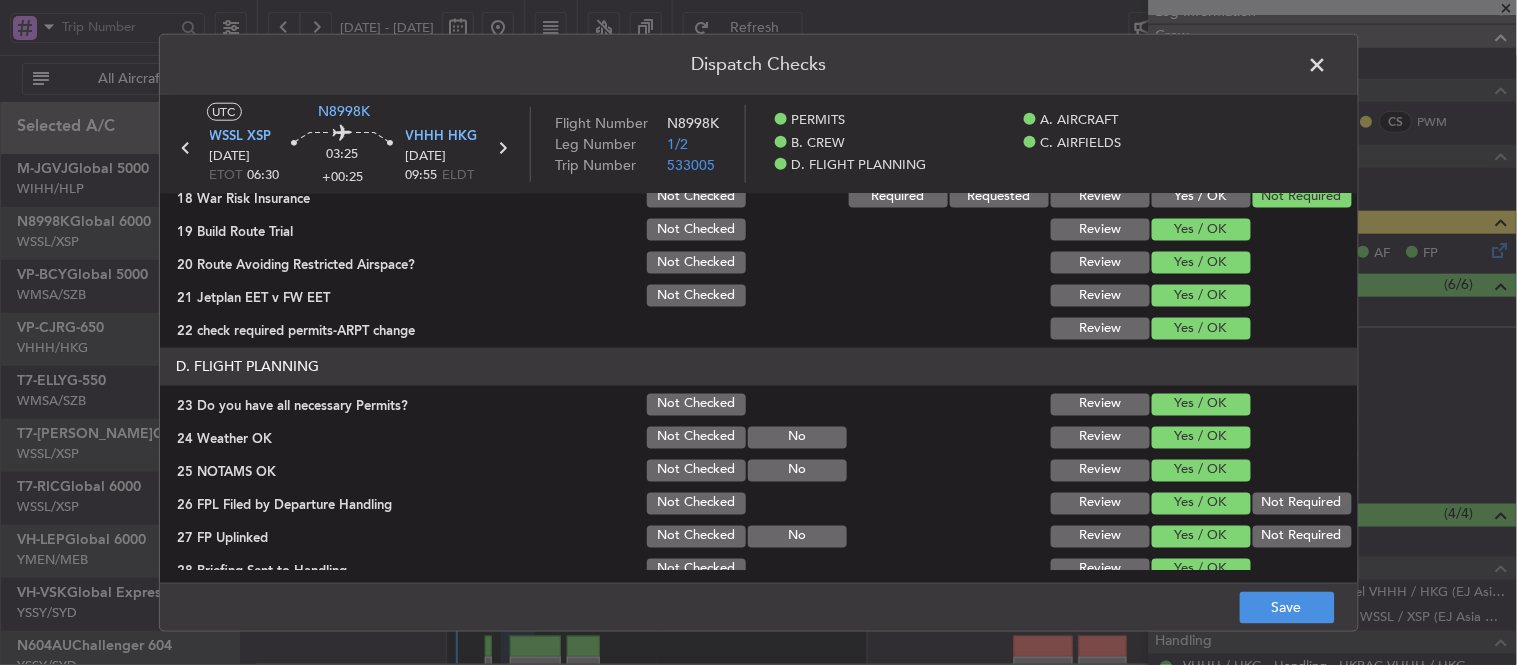 scroll, scrollTop: 860, scrollLeft: 0, axis: vertical 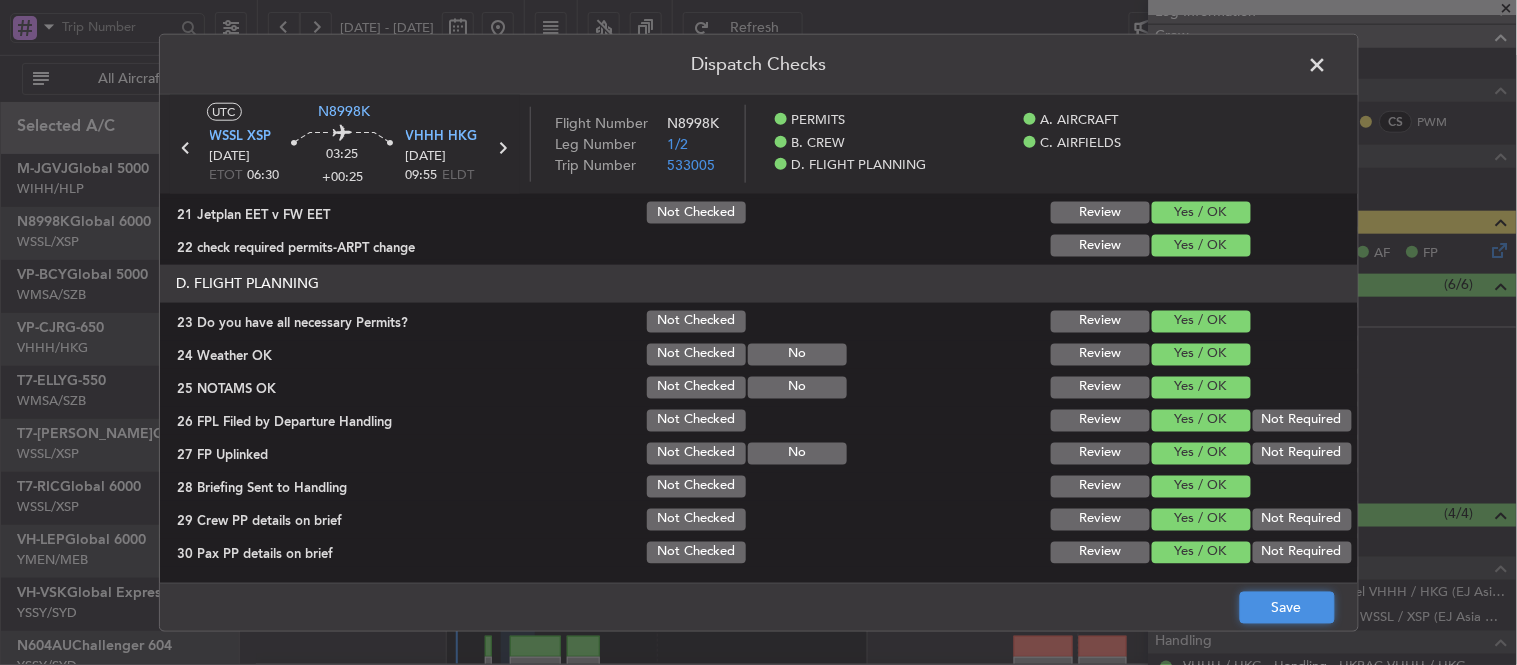 click on "Save" 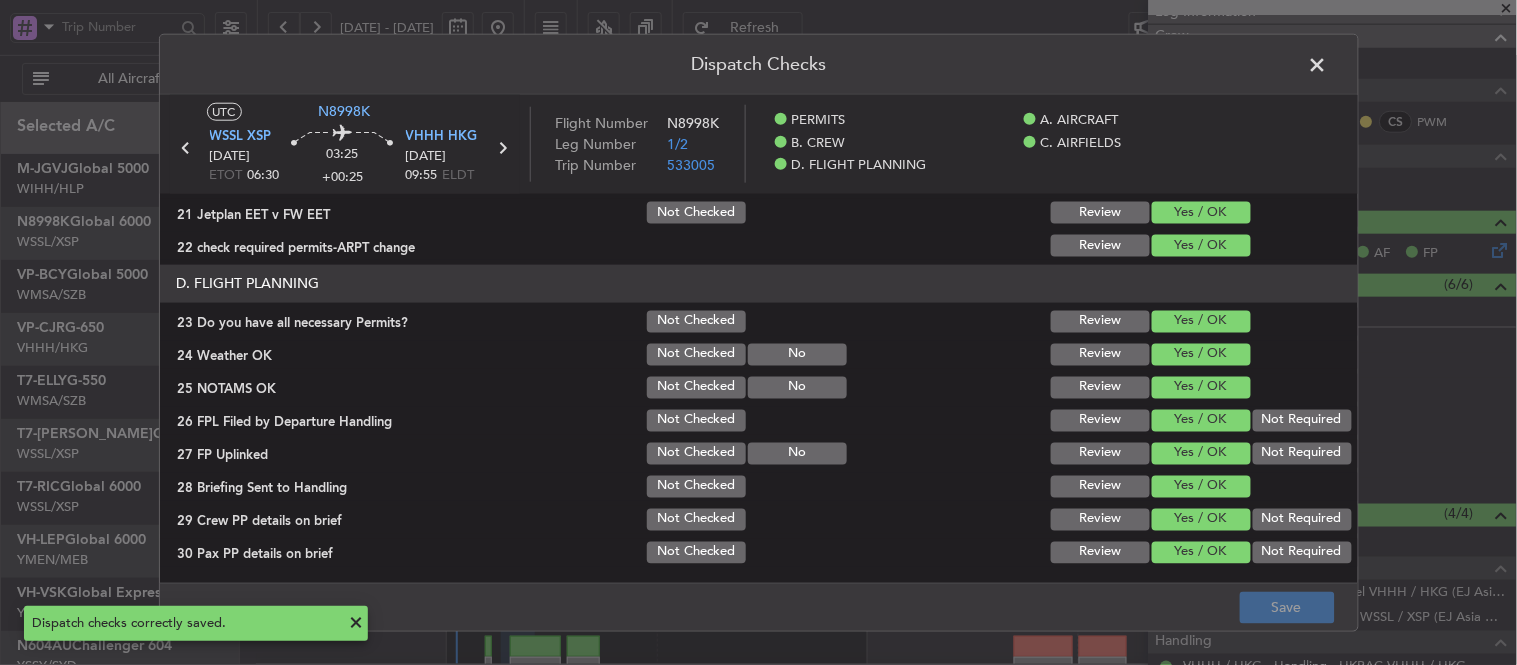click 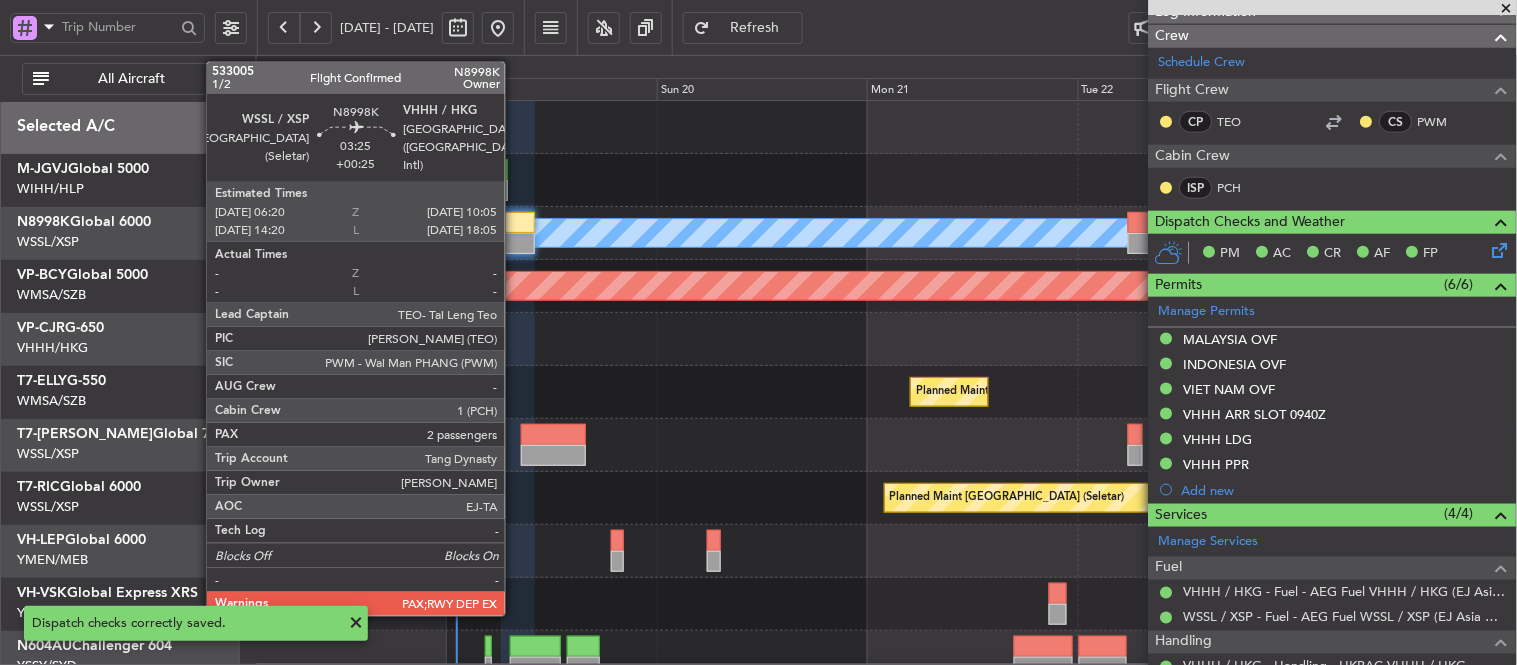 click 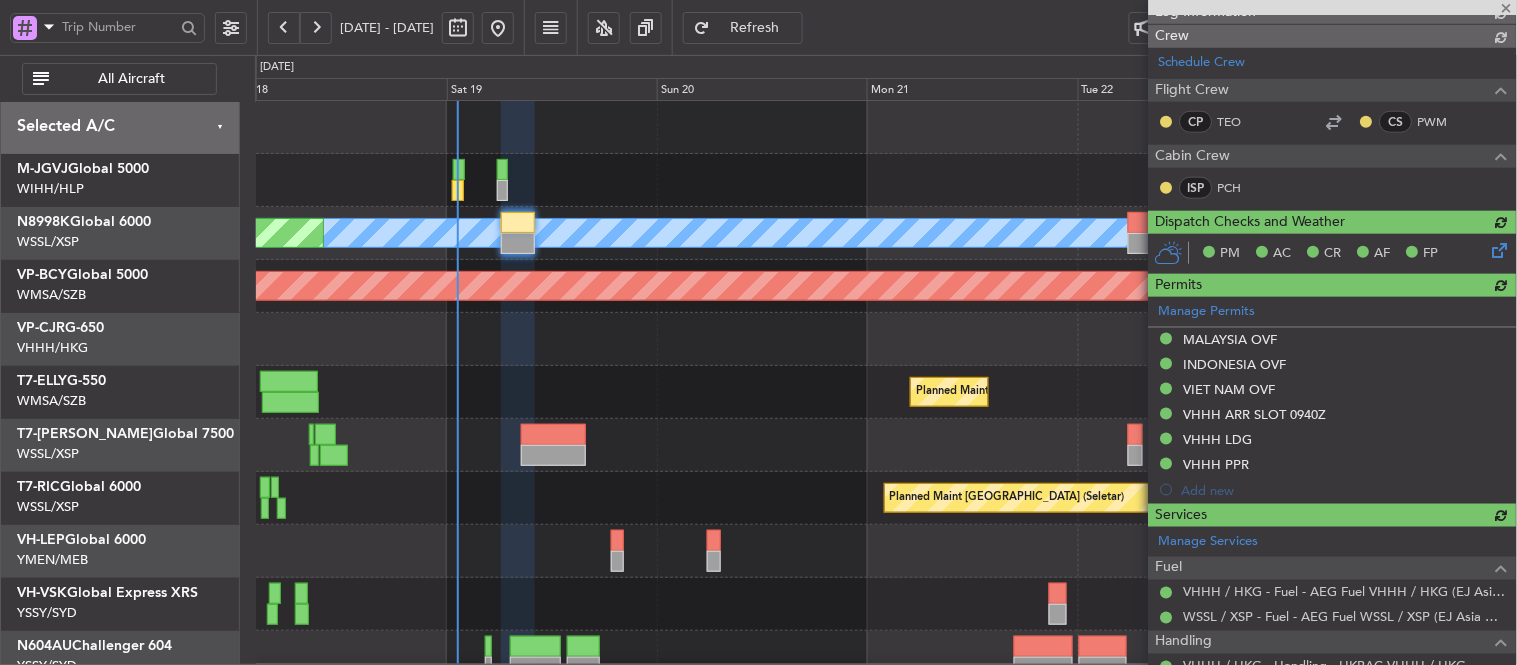 type 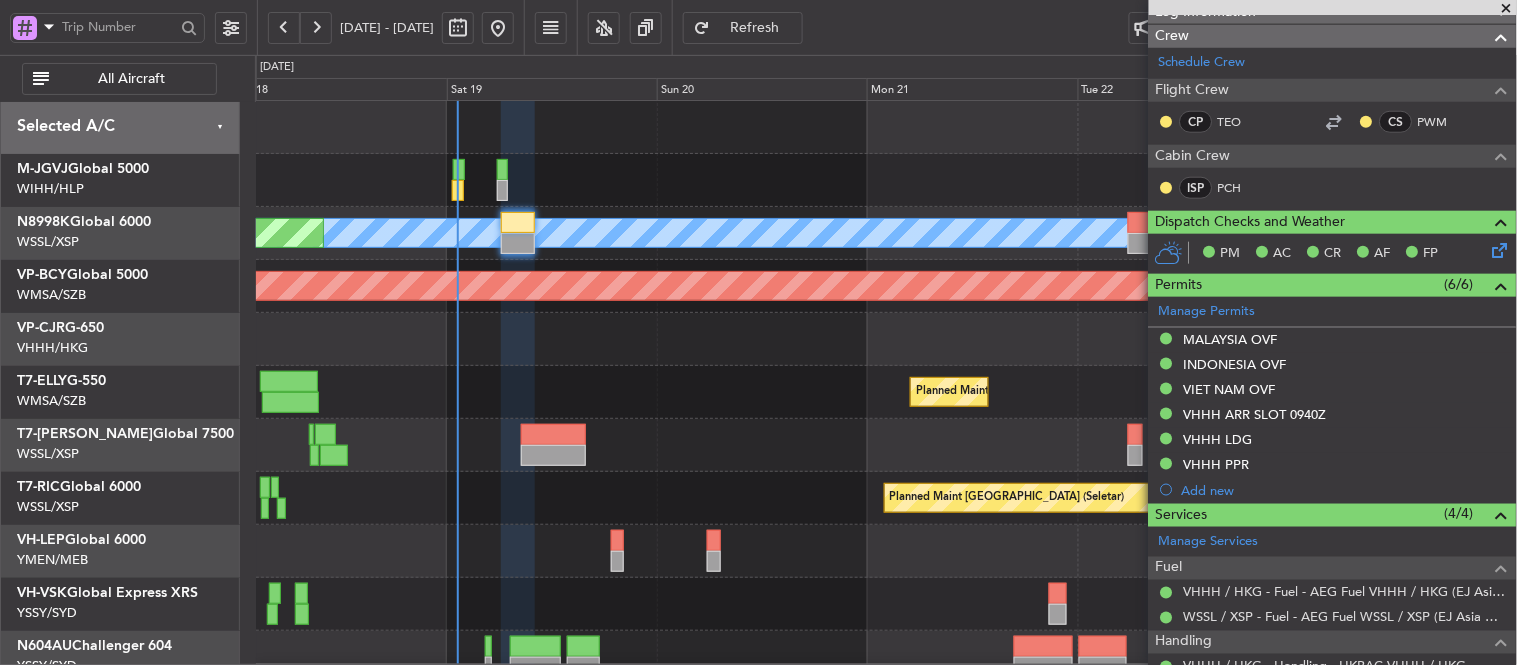 type on "[PERSON_NAME] (EYU)" 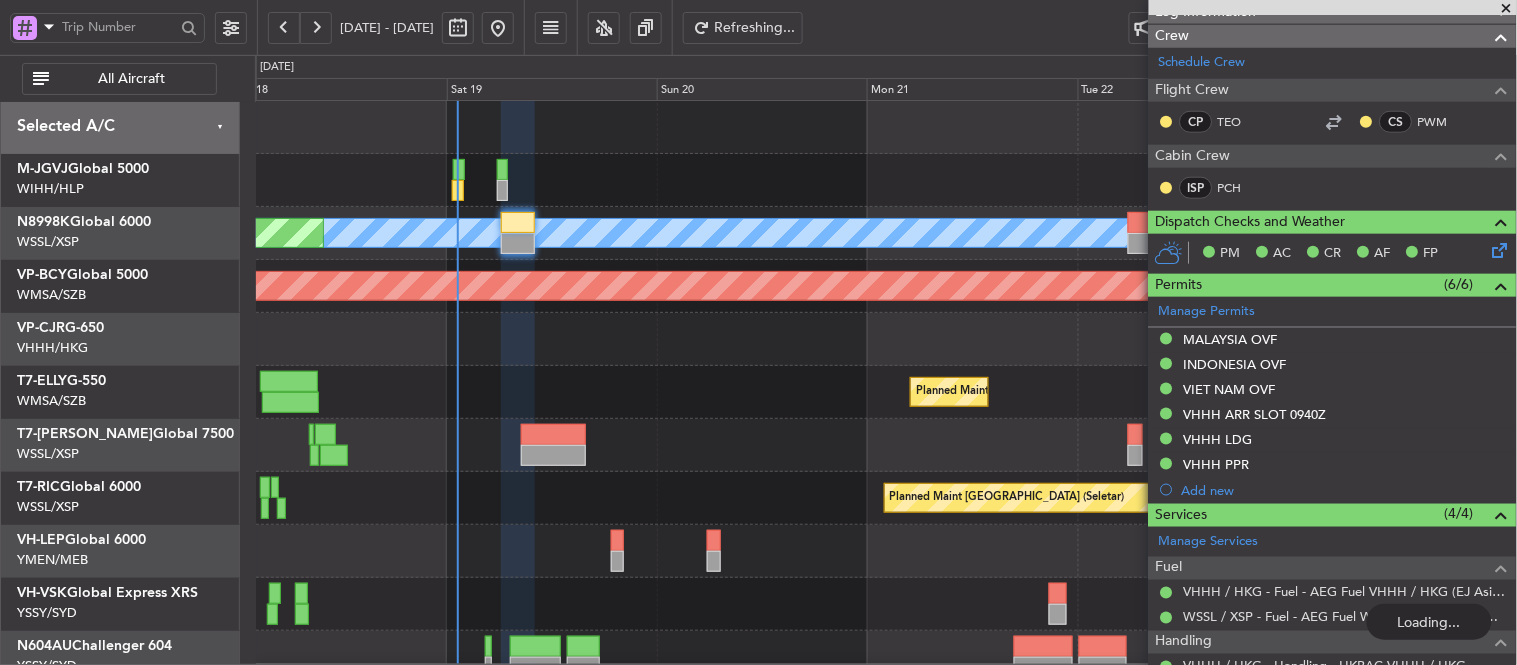 type 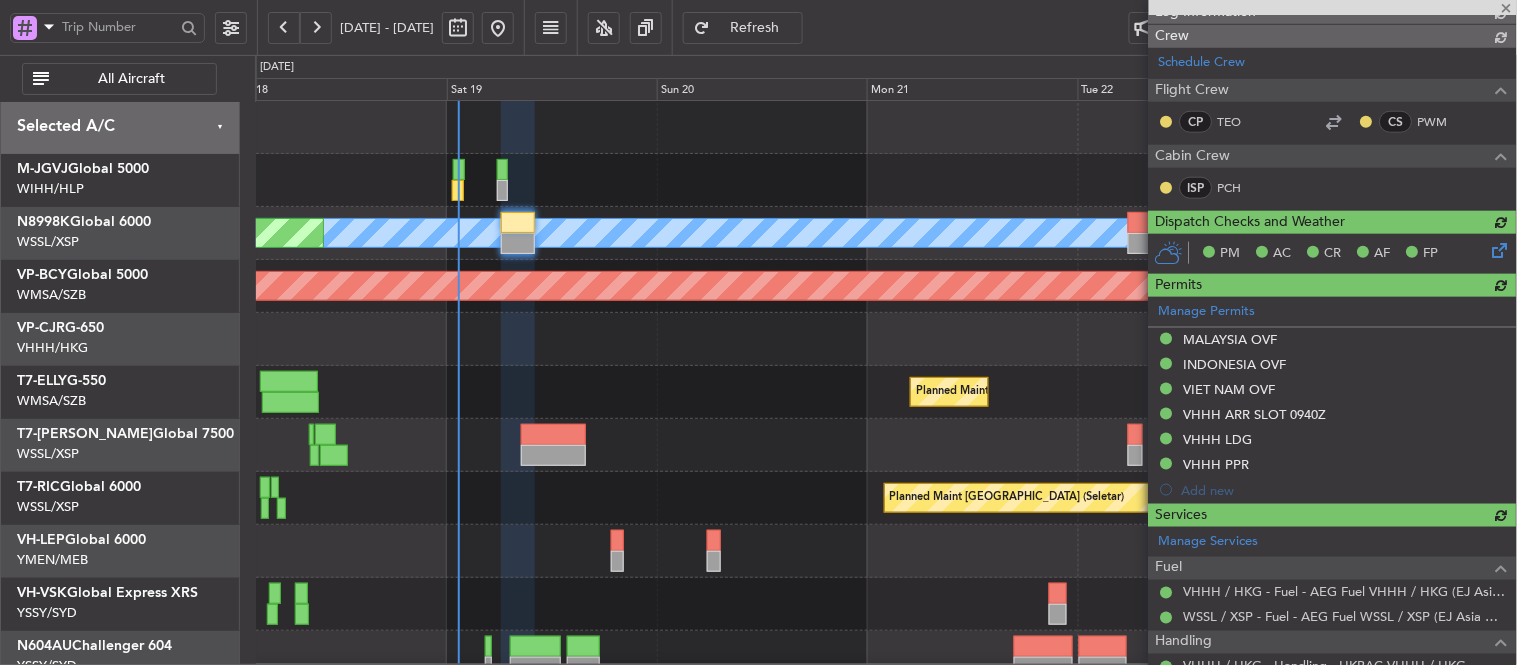 type on "[PERSON_NAME] (EYU)" 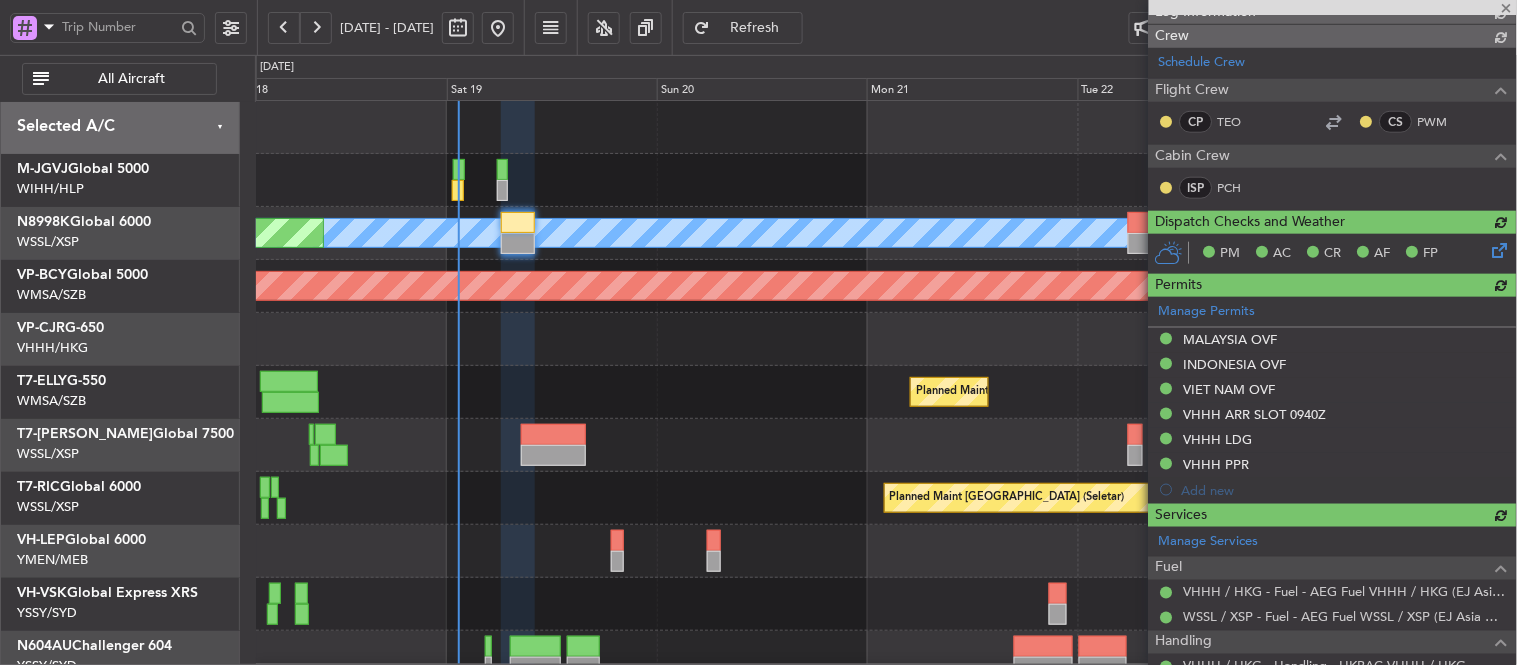 type 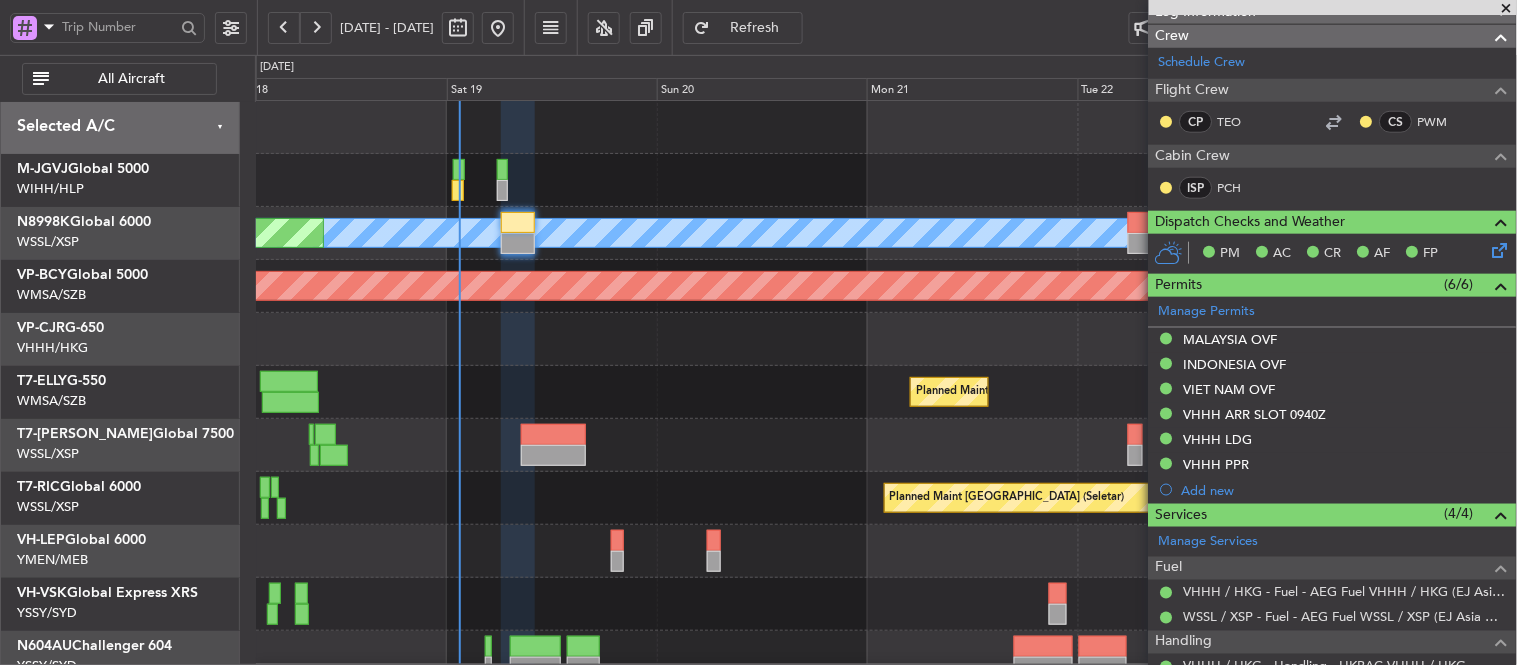 type on "[PERSON_NAME] (EYU)" 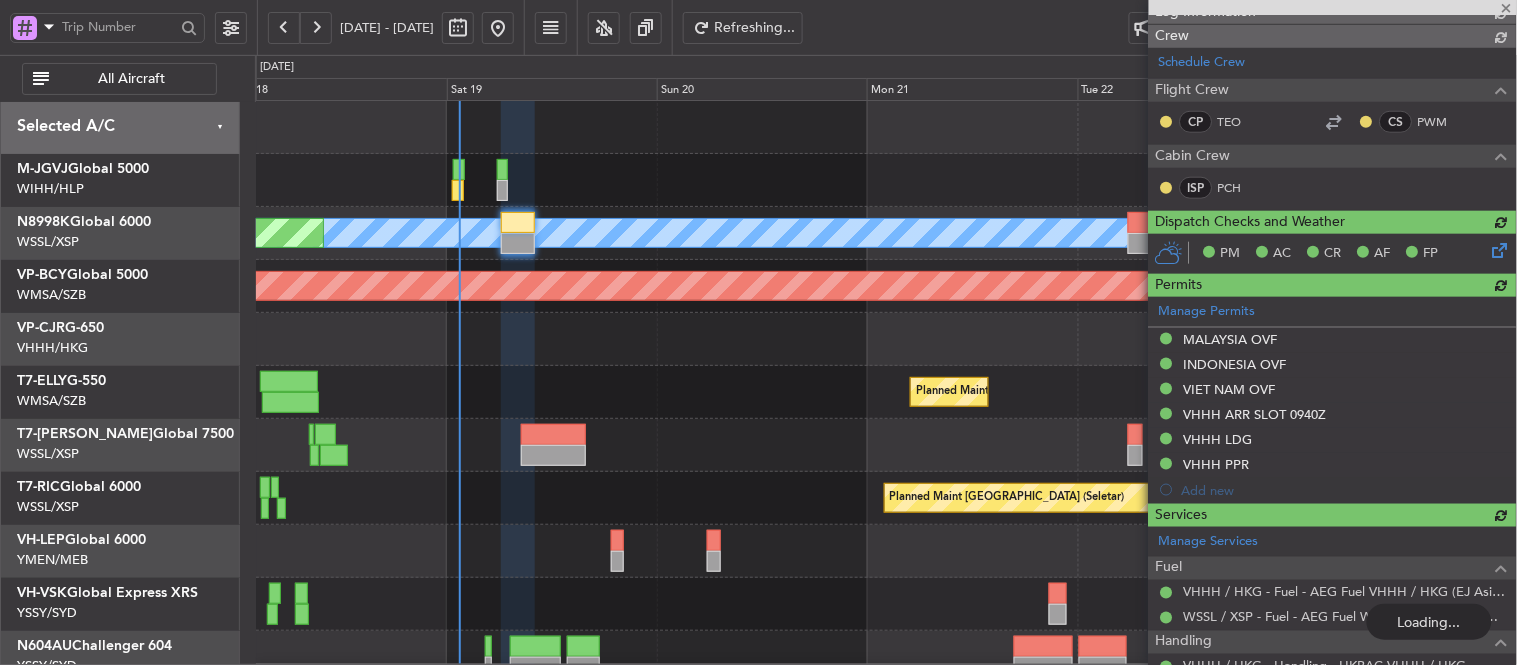type 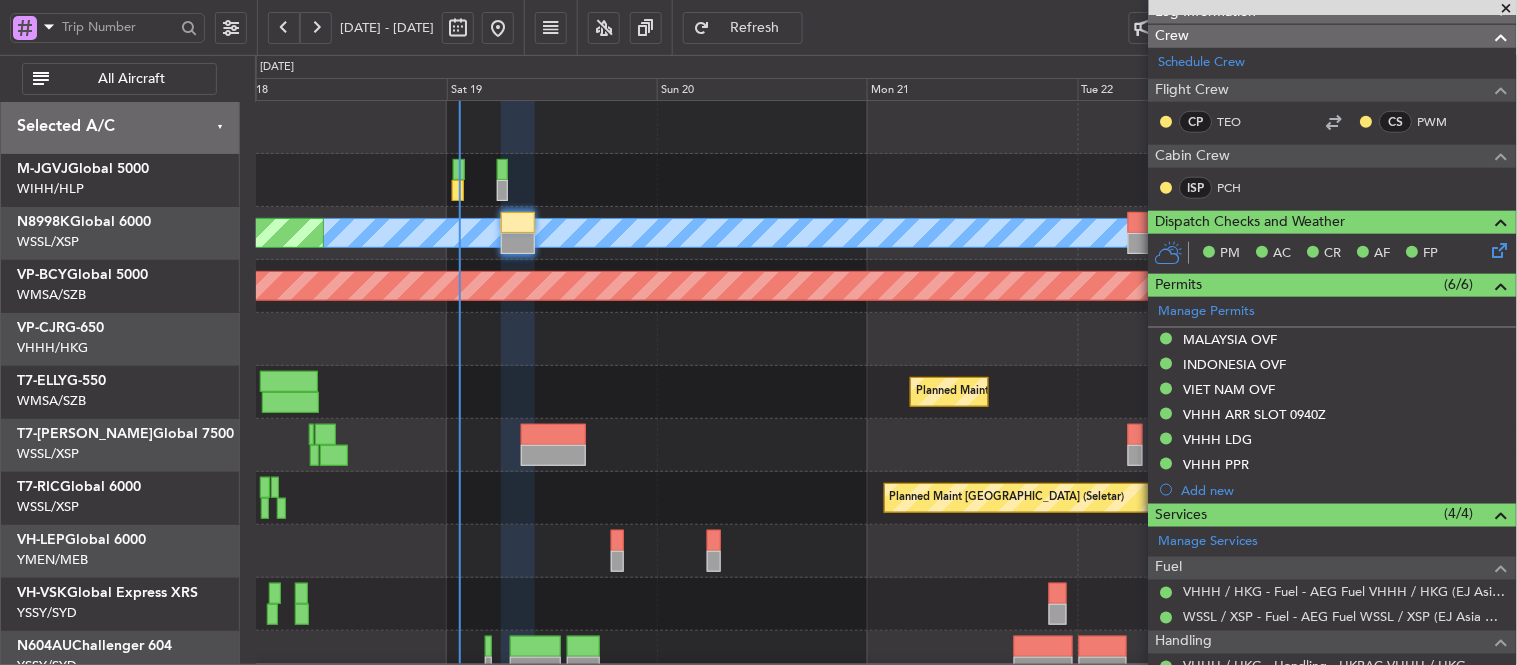type on "[PERSON_NAME] (EYU)" 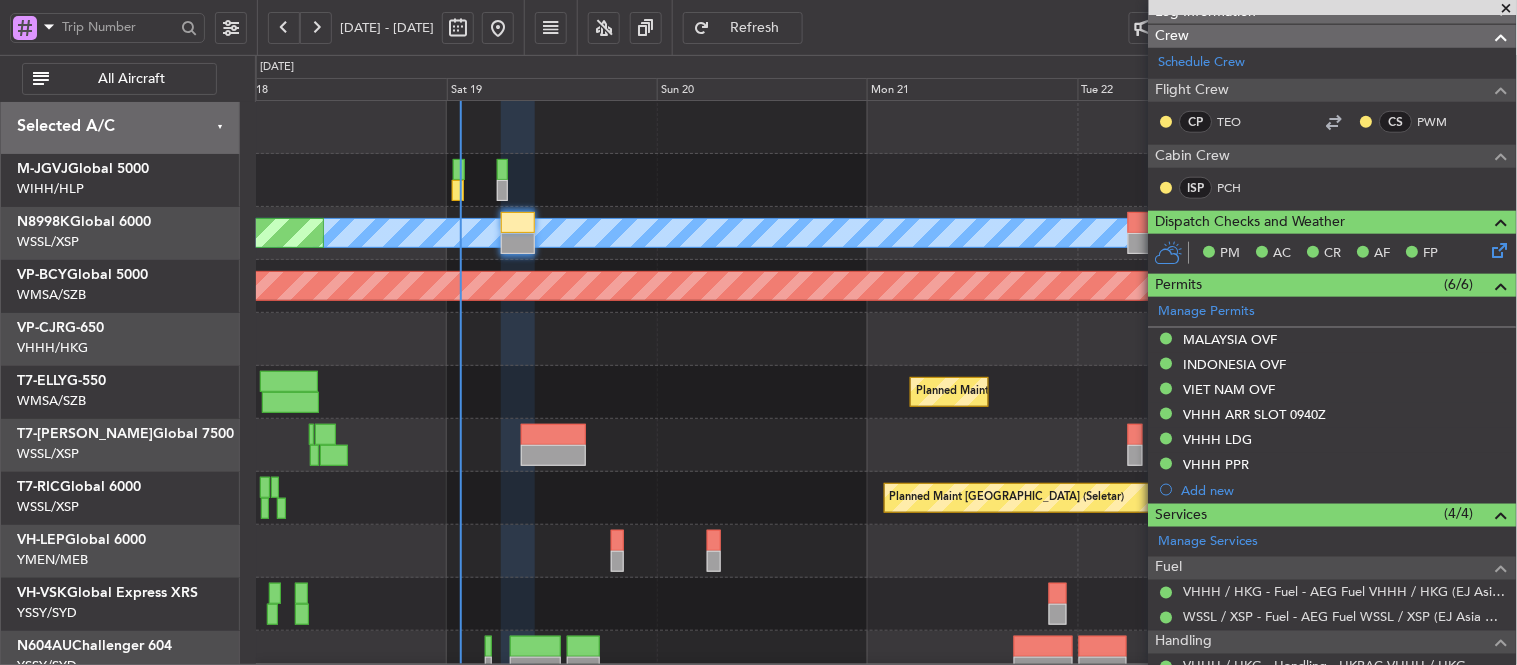 type 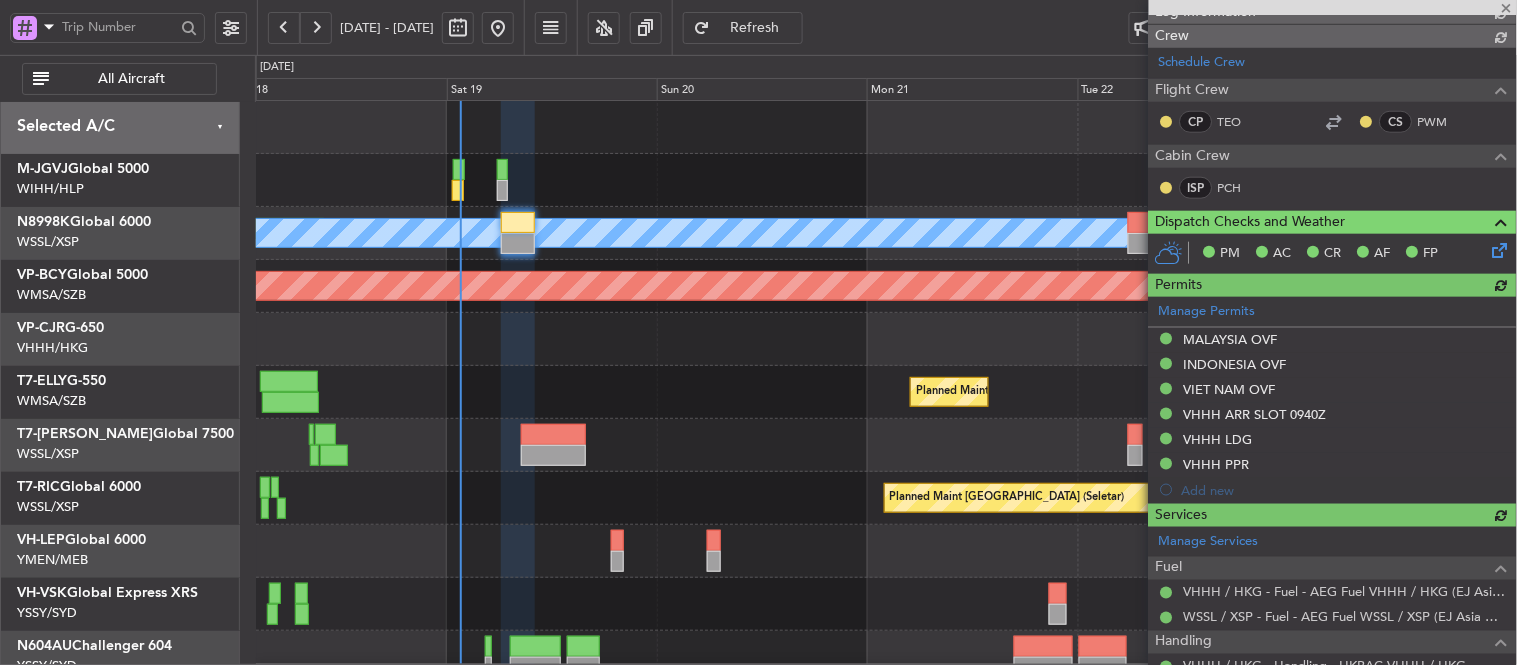 type on "[PERSON_NAME] (EYU)" 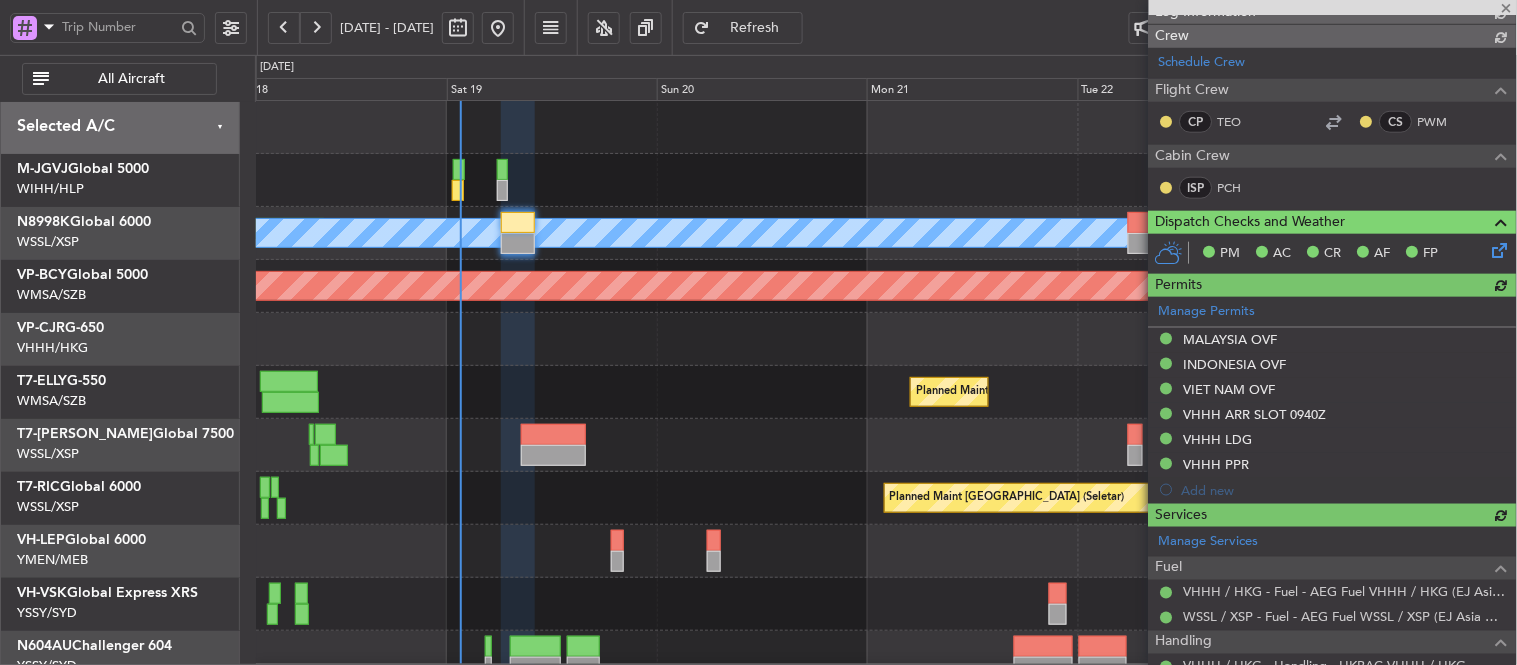 type on "F0440" 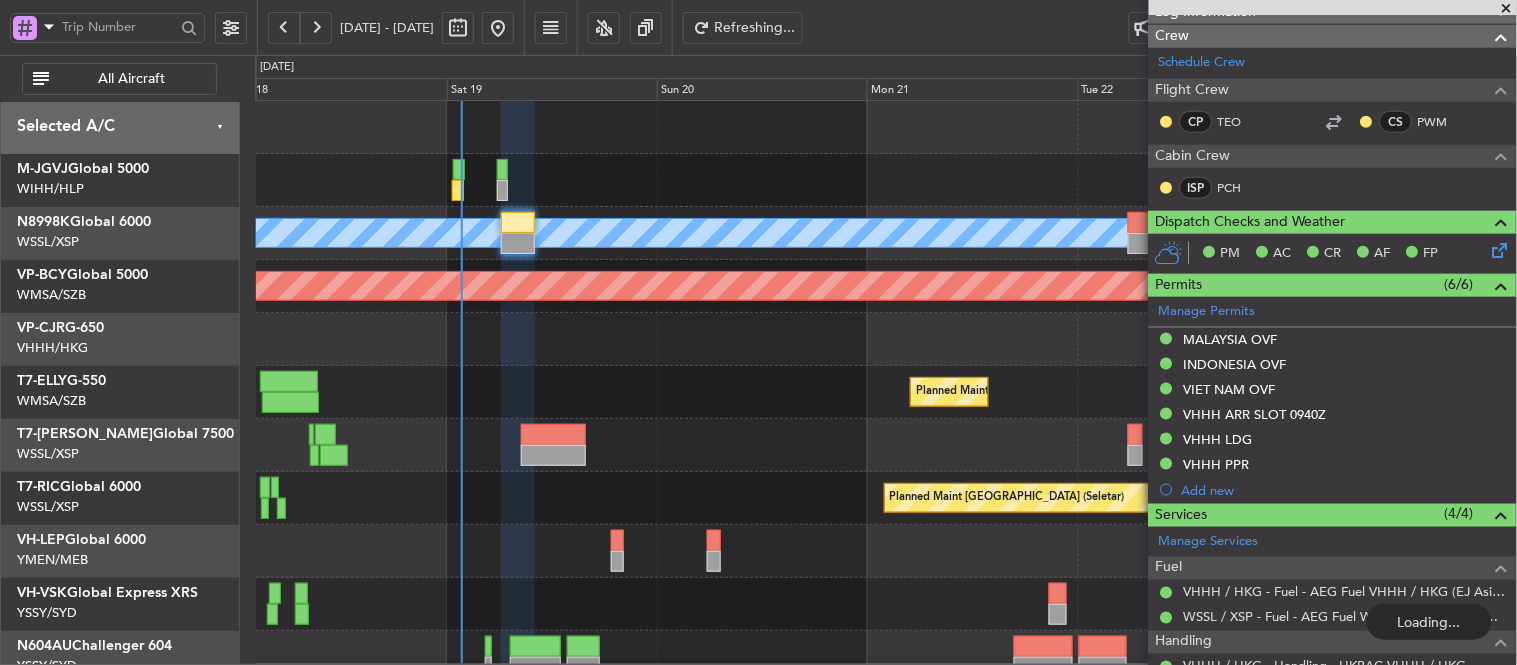type 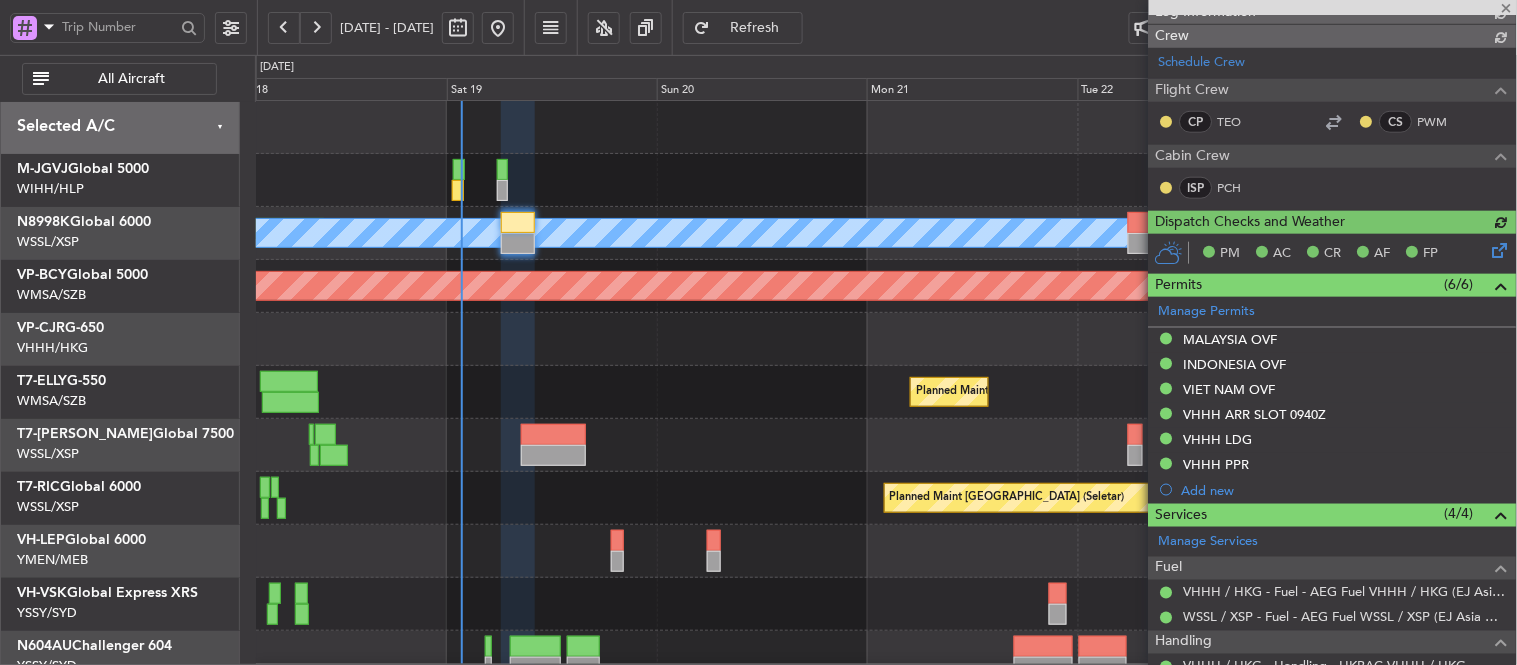type on "[PERSON_NAME] (EYU)" 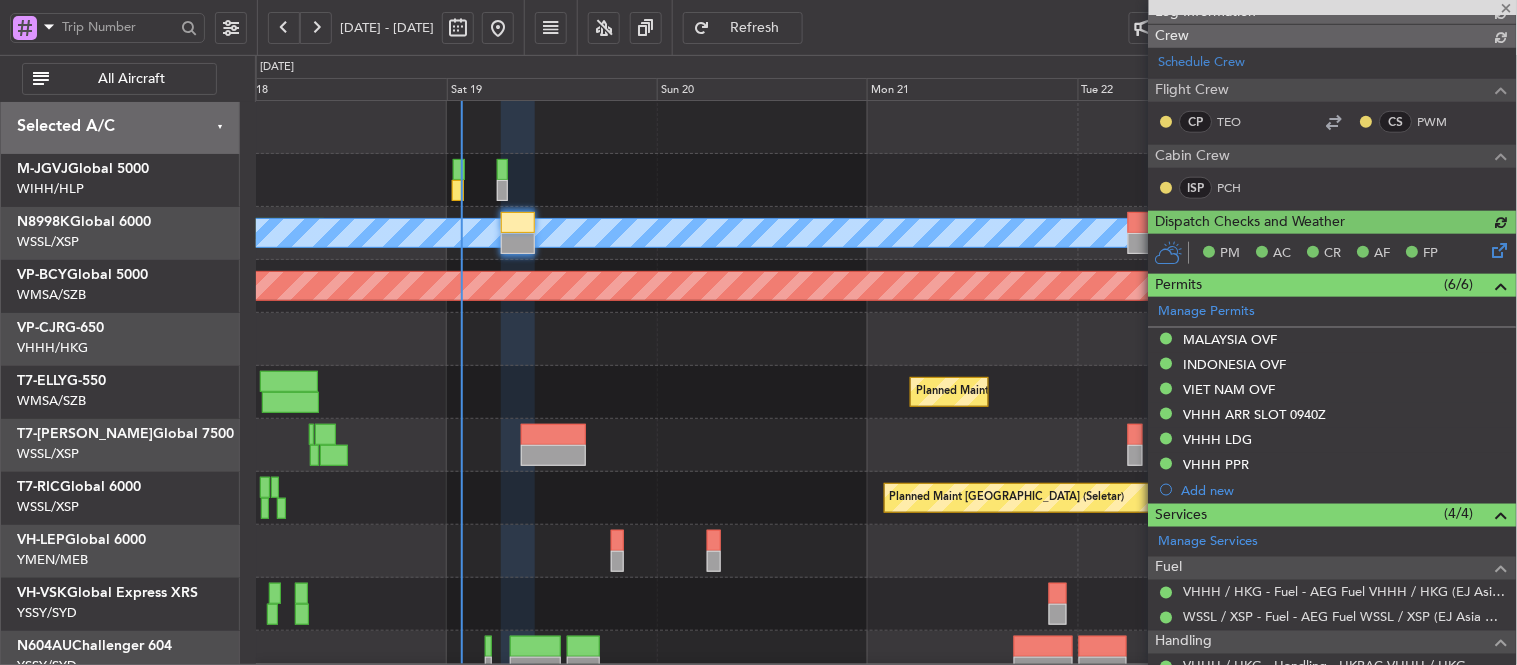 type on "F0440" 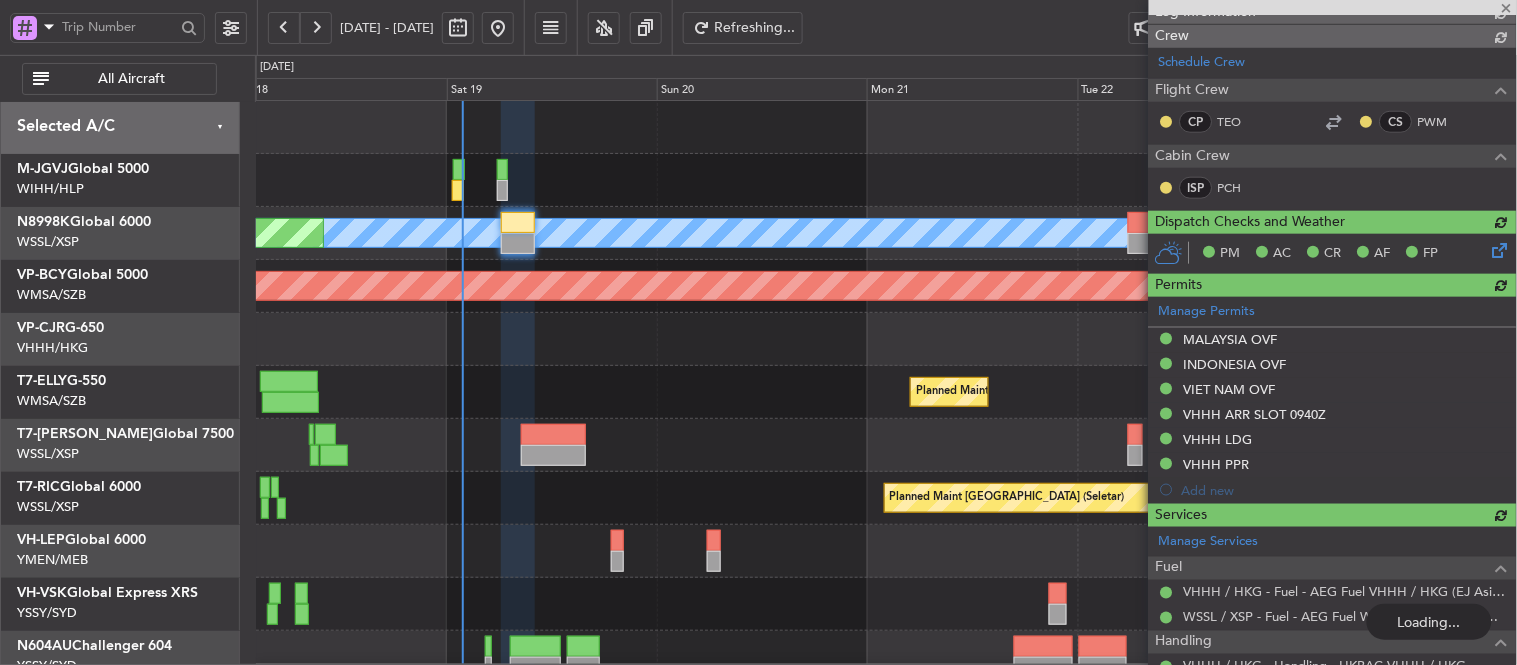 type 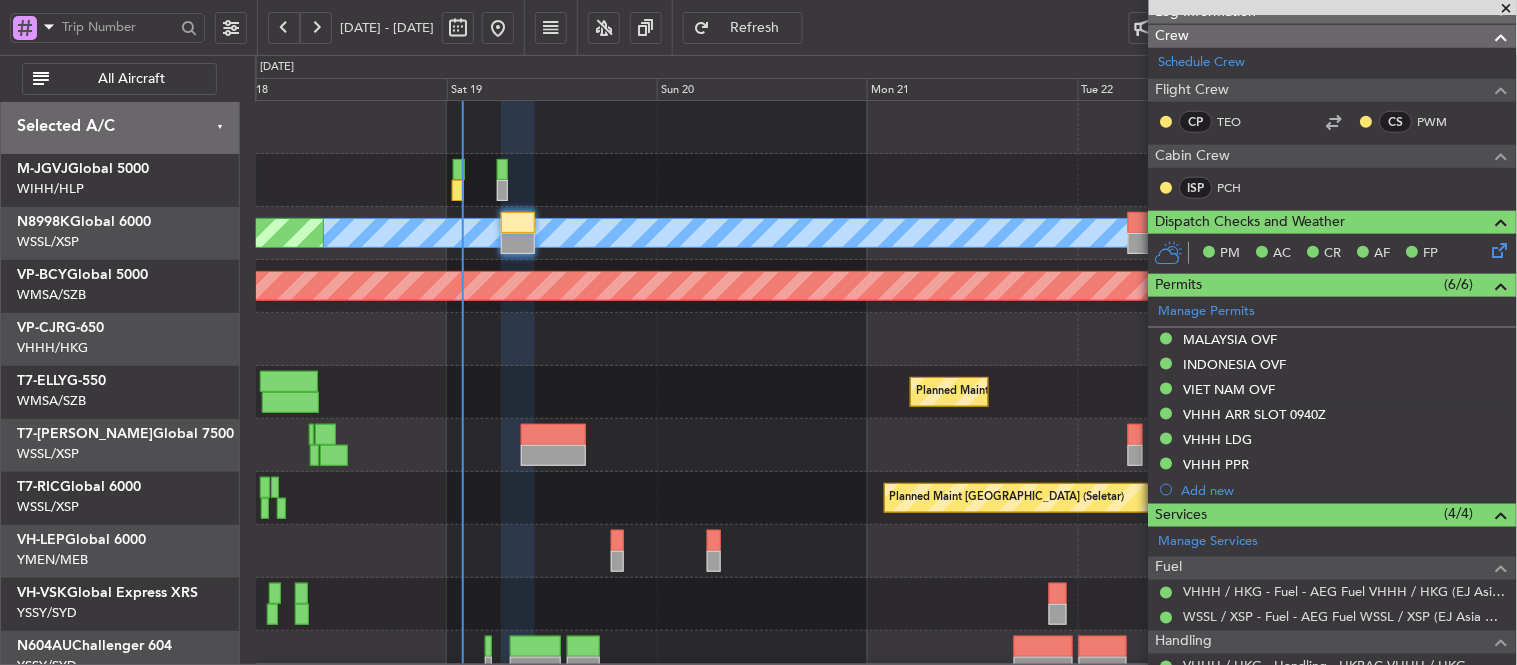 type on "[PERSON_NAME] (EYU)" 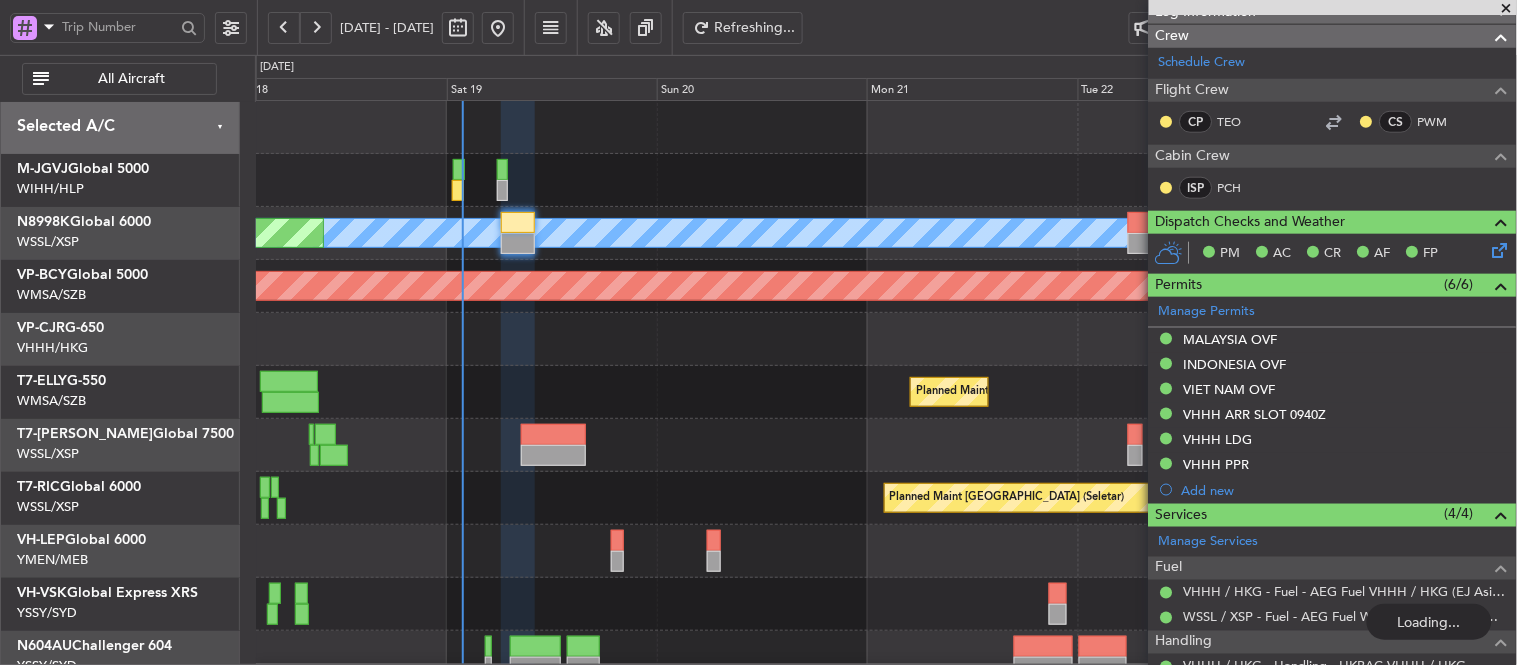 type 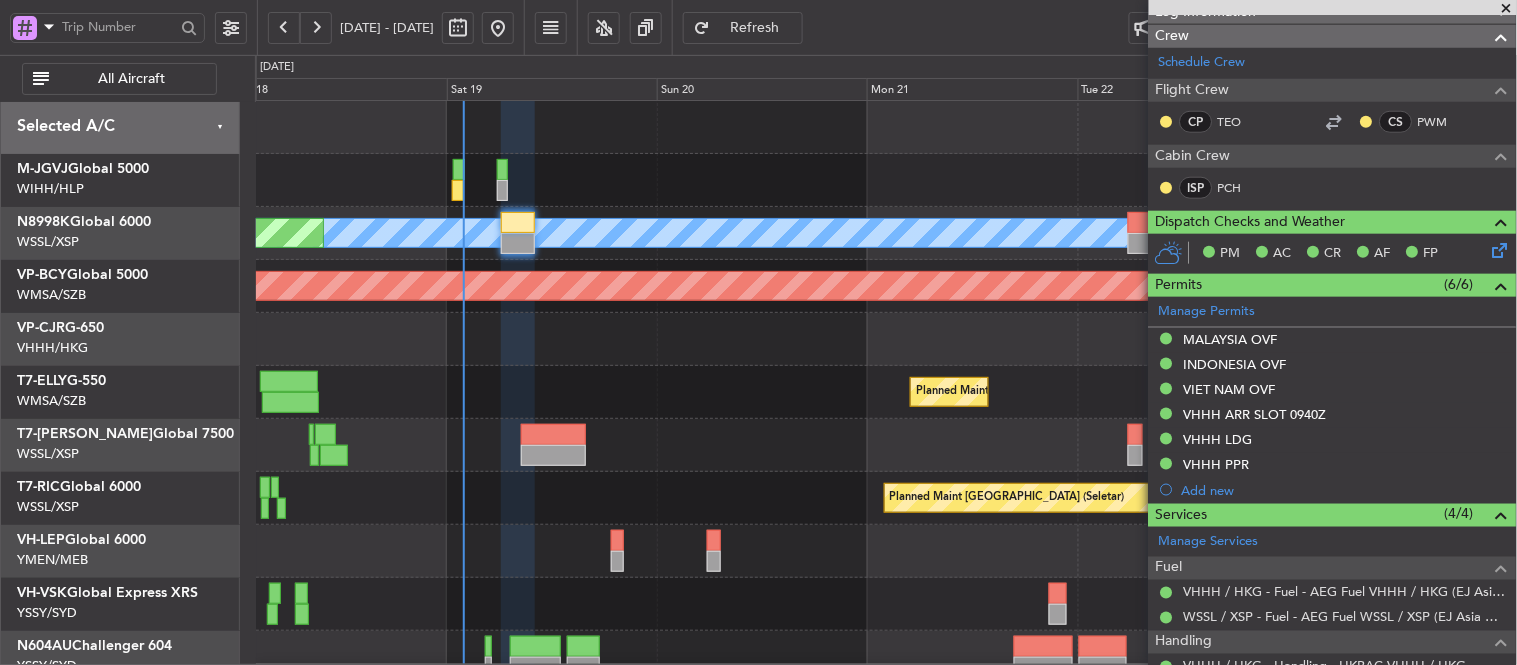 type on "[PERSON_NAME] (EYU)" 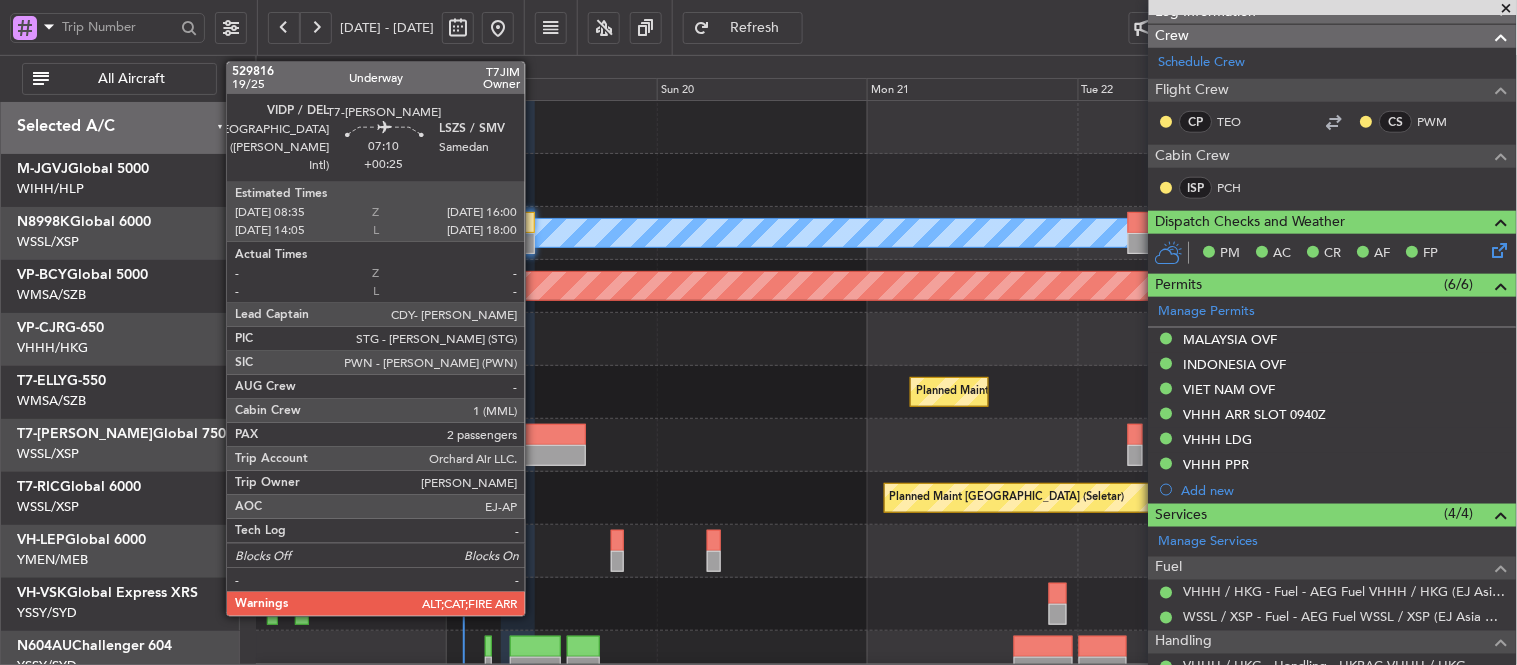click 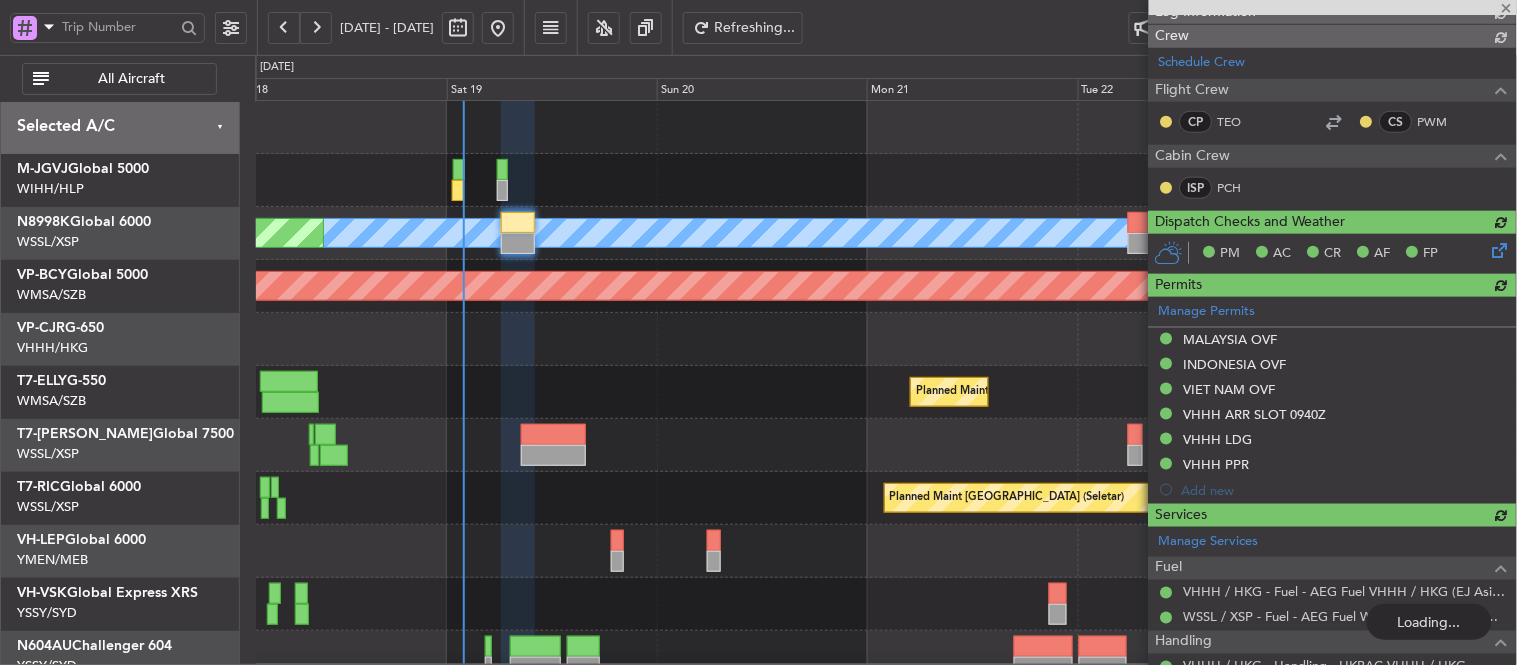 type 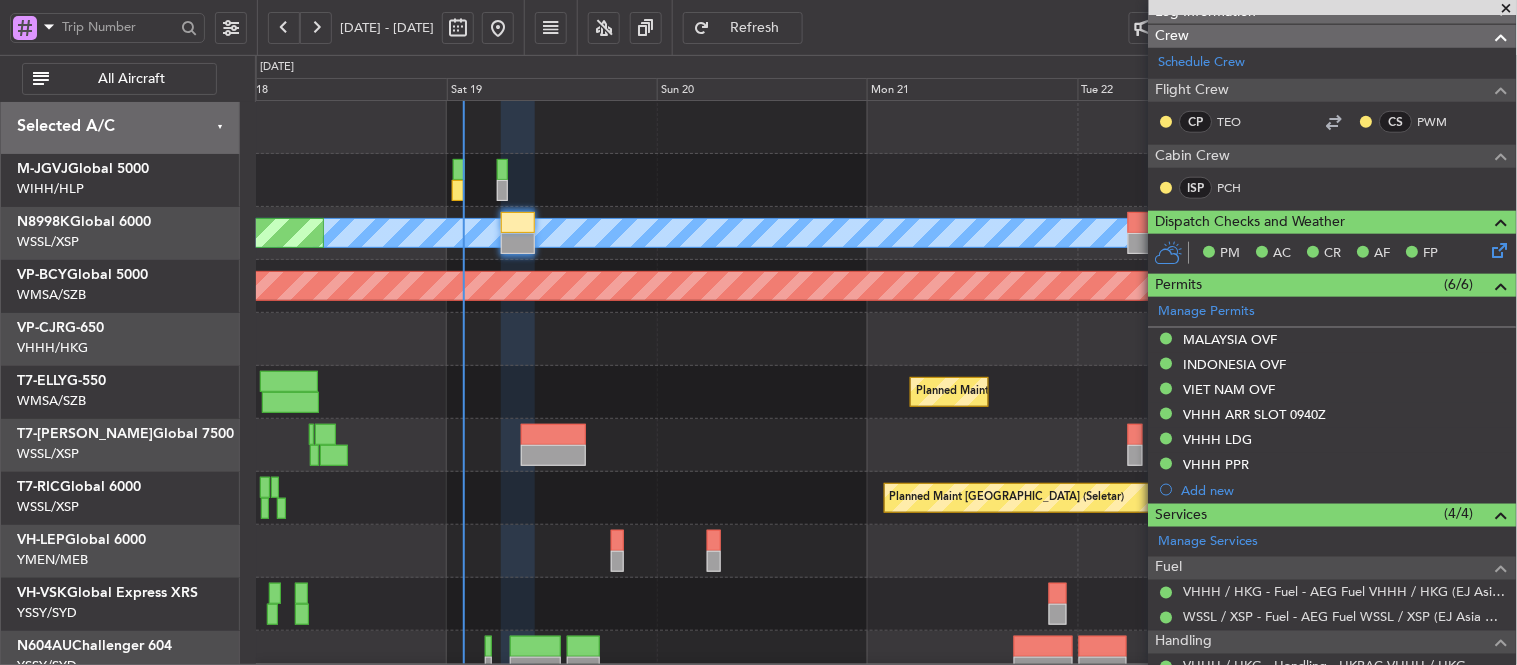 type on "[PERSON_NAME] (EYU)" 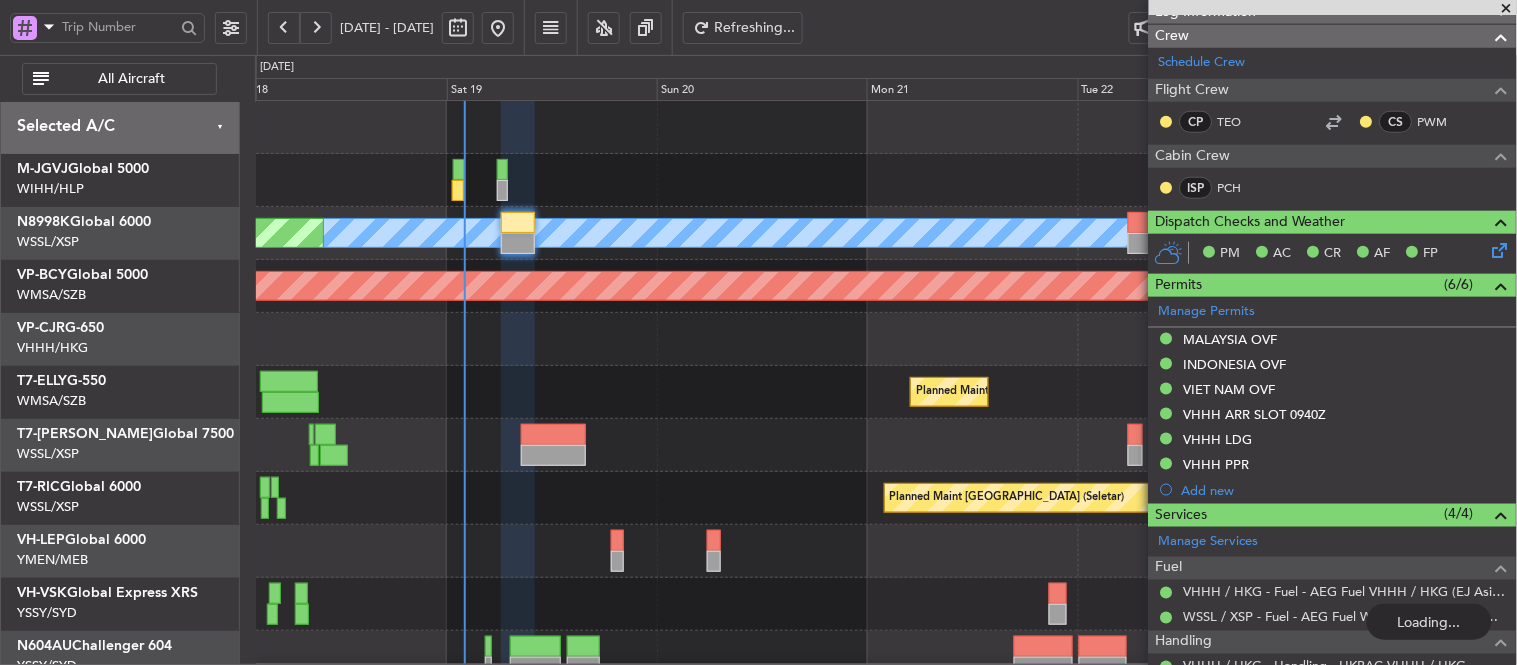 type 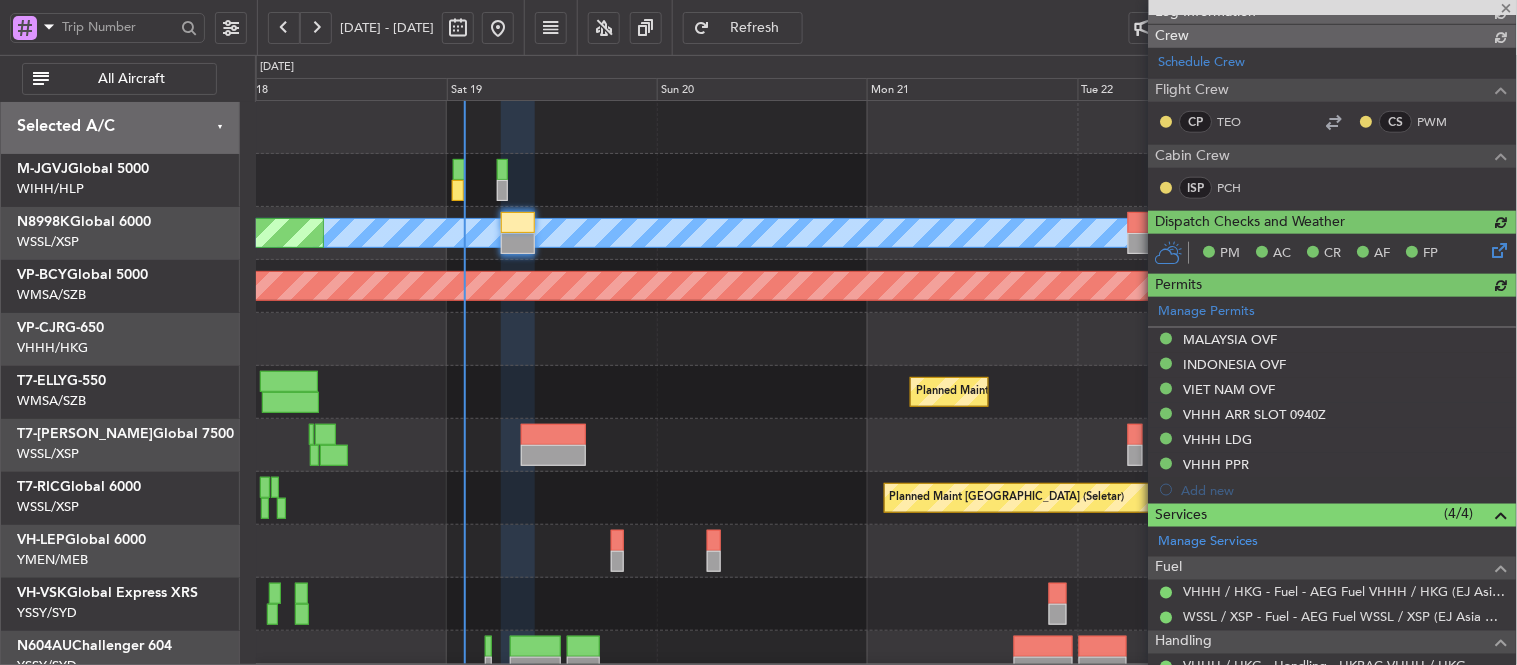 type on "[PERSON_NAME] (EYU)" 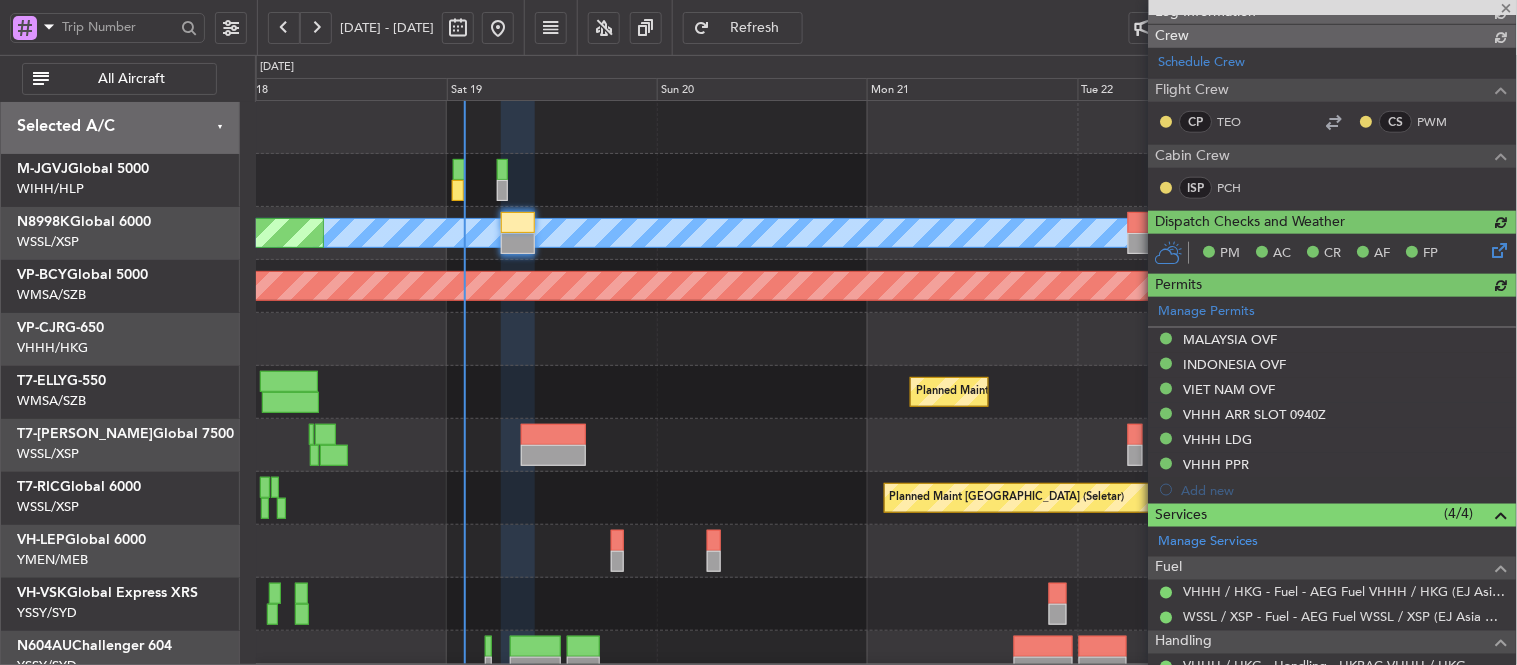 type on "F0440" 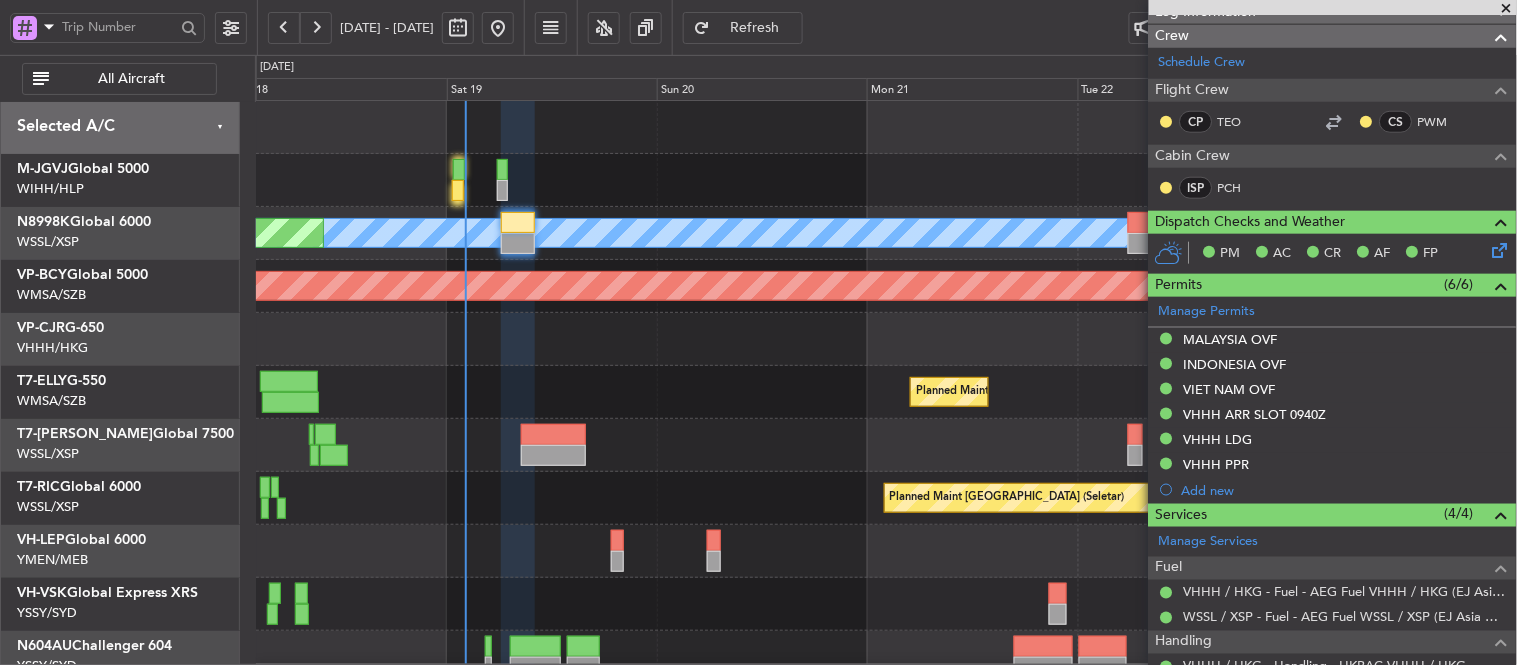 type 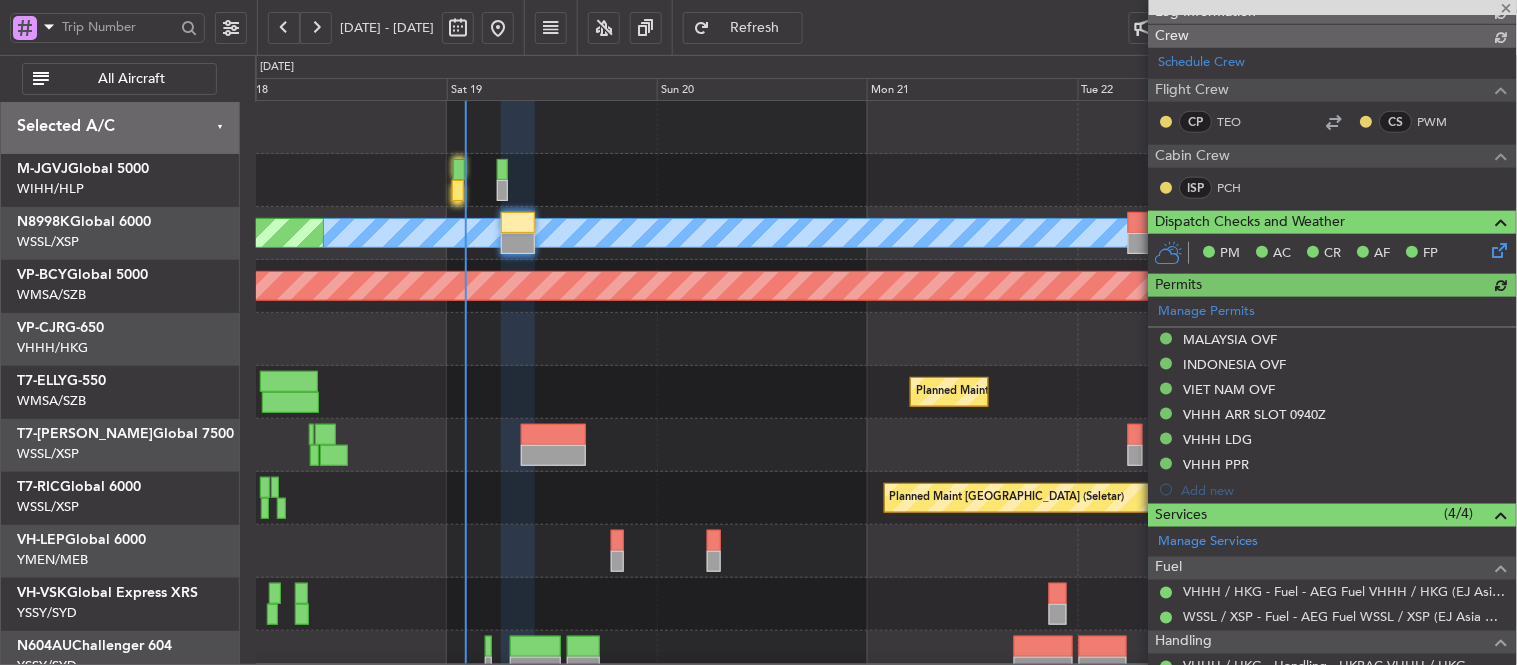 type on "[PERSON_NAME] (EYU)" 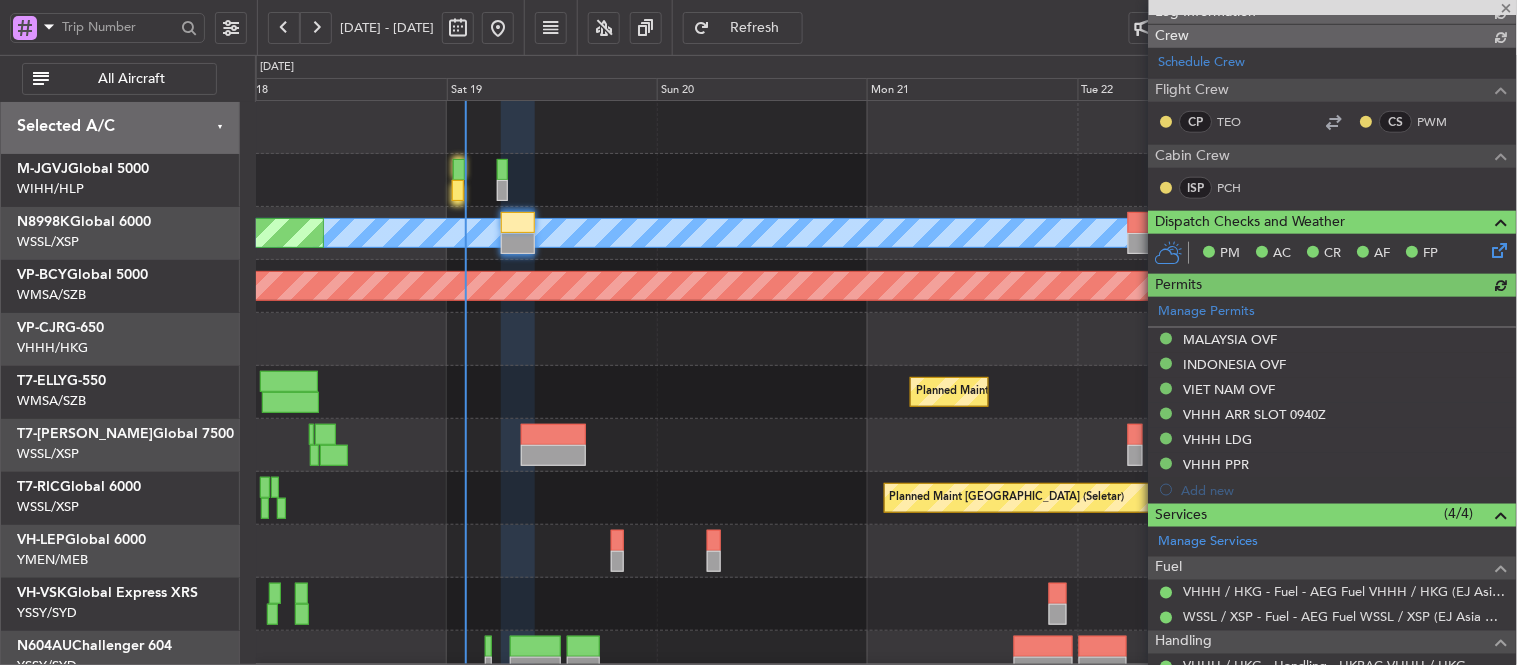 type on "F0440" 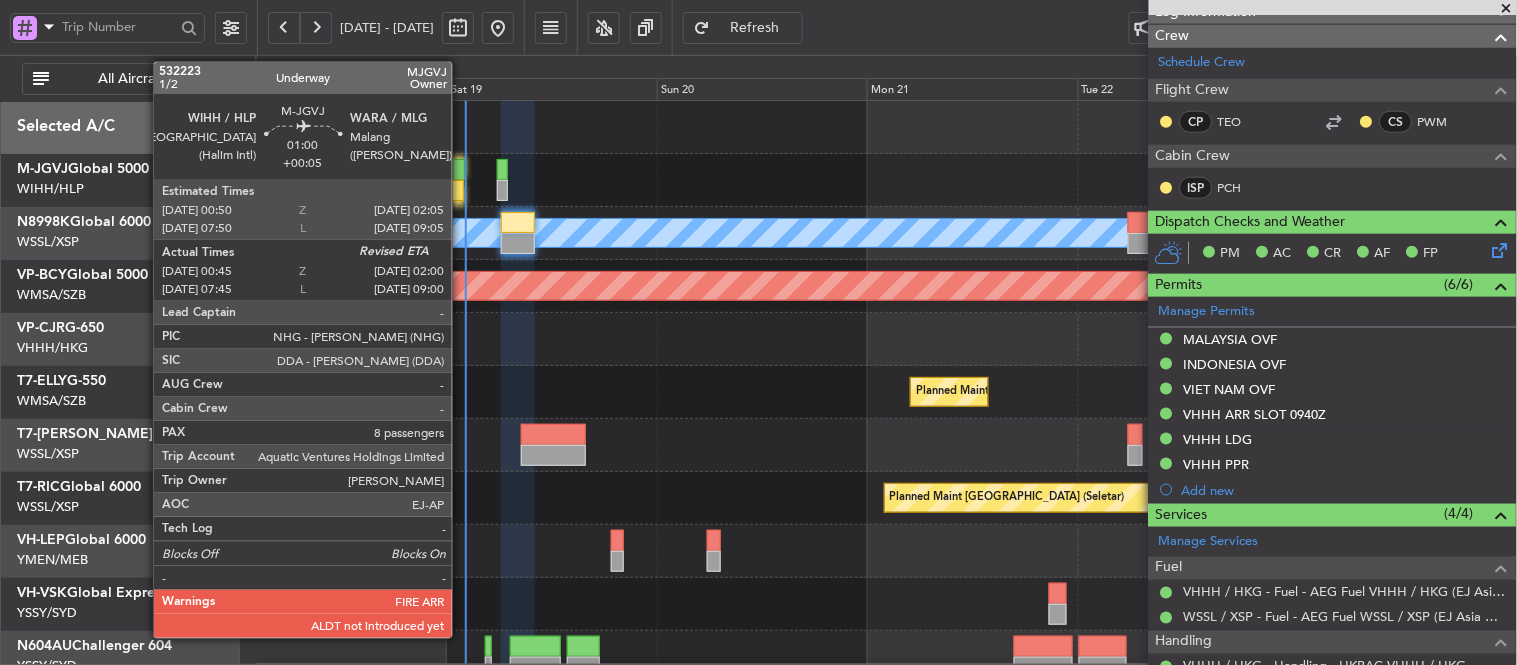 click 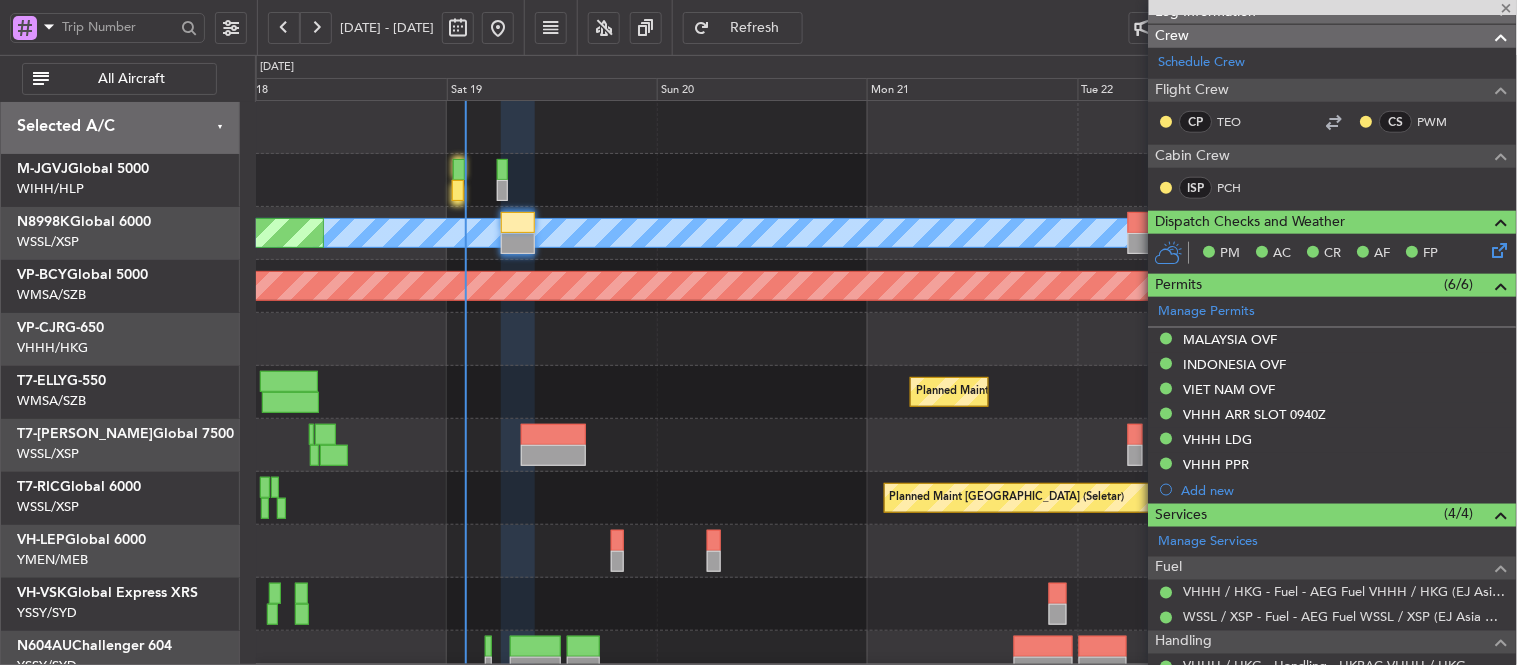 type on "+00:05" 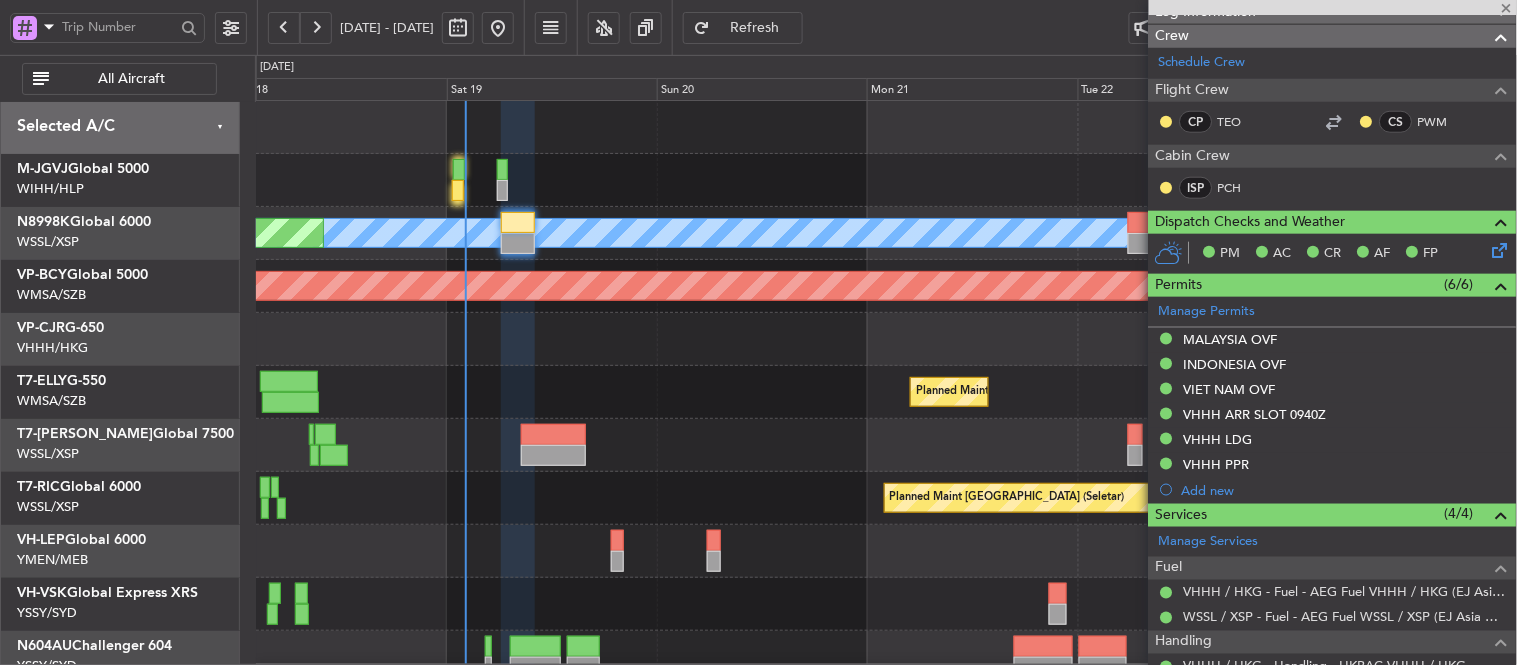 type 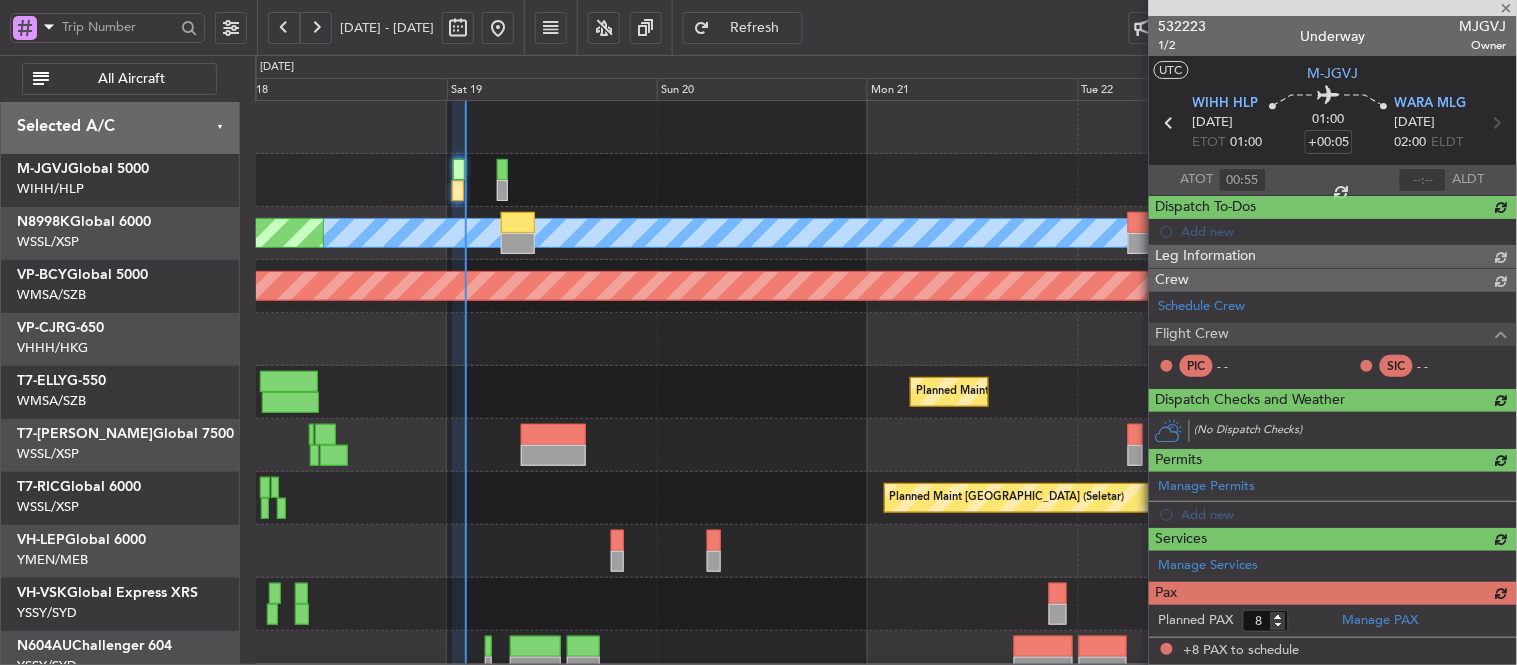 scroll, scrollTop: 0, scrollLeft: 0, axis: both 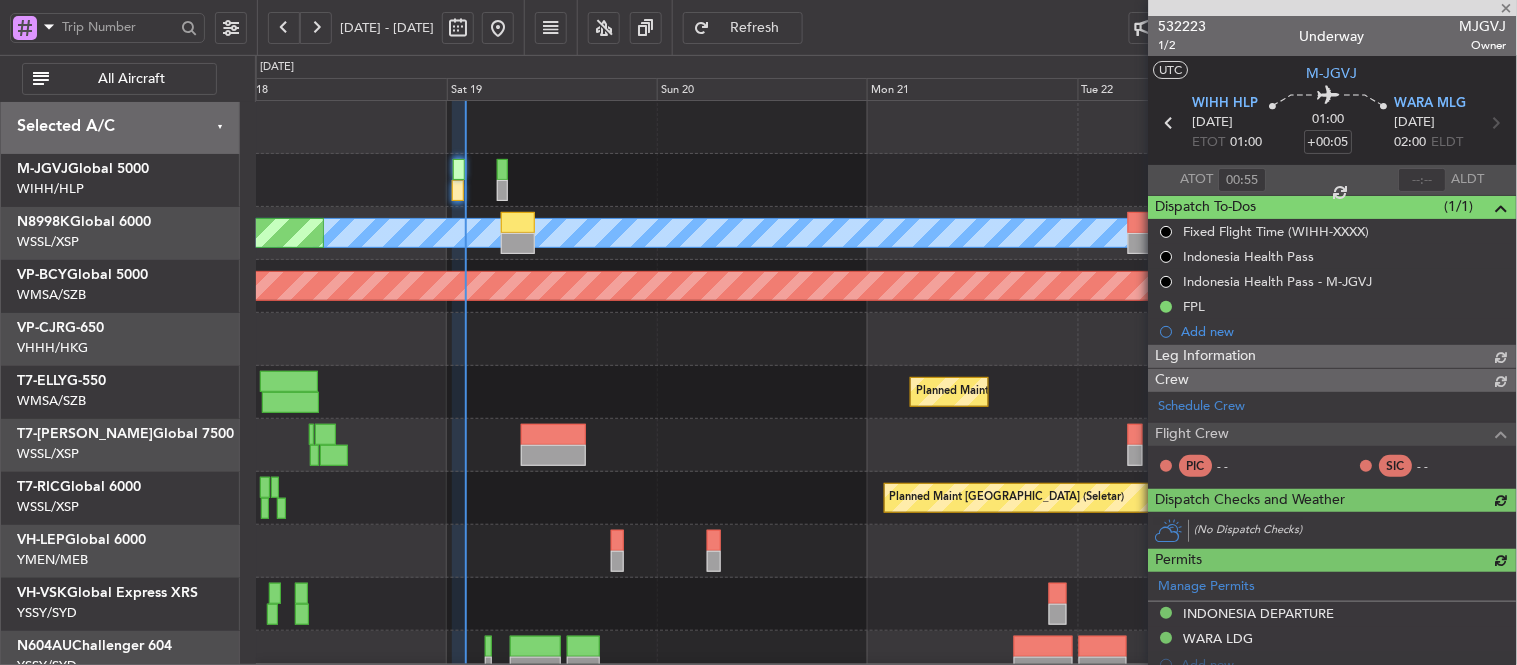 type on "[PERSON_NAME] (EYU)" 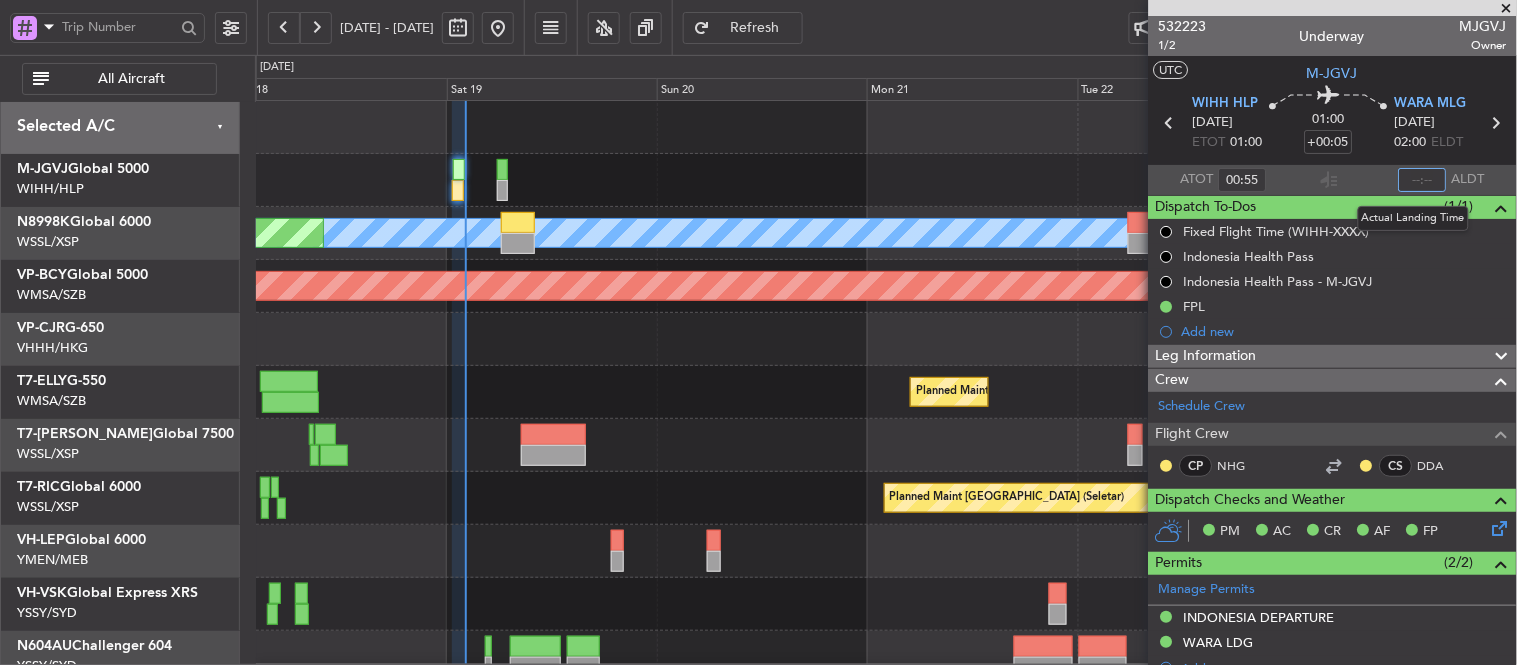 click at bounding box center (1423, 180) 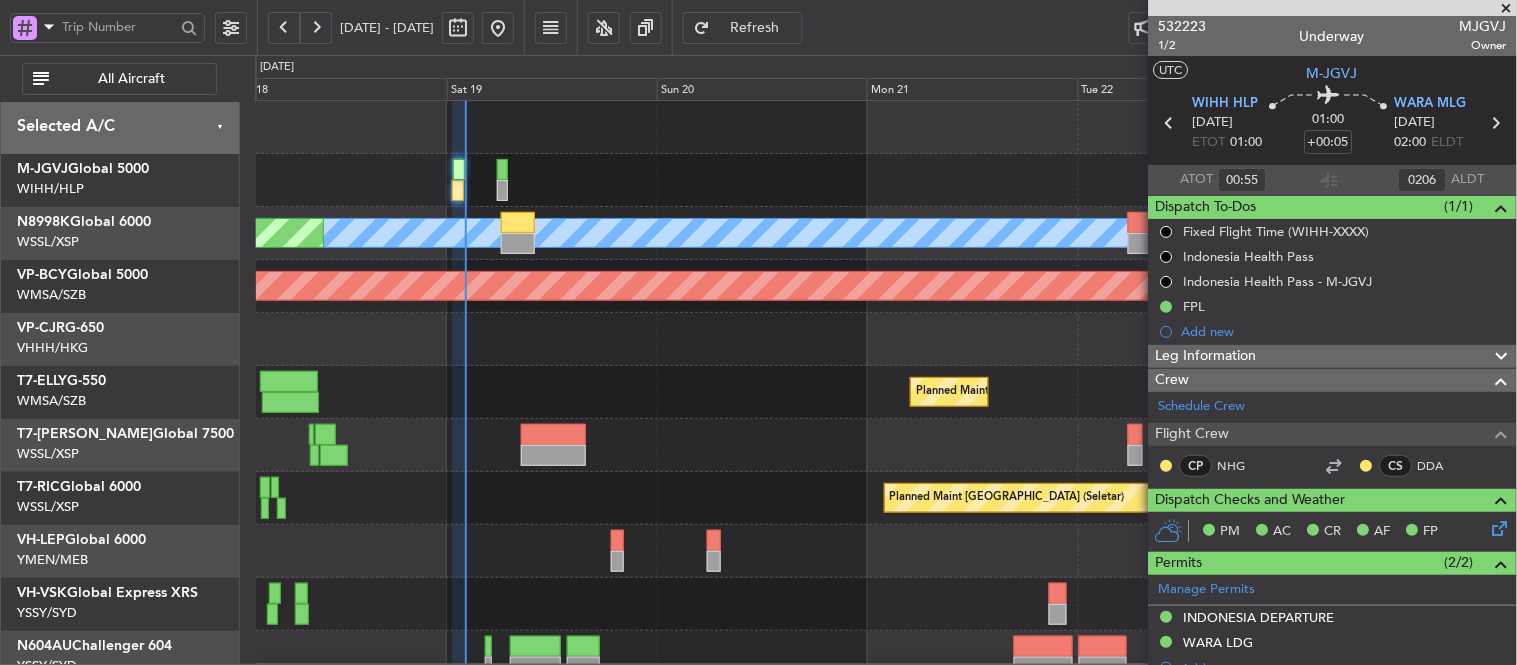 click on "ATOT 00:55 0206 ALDT" at bounding box center [1333, 180] 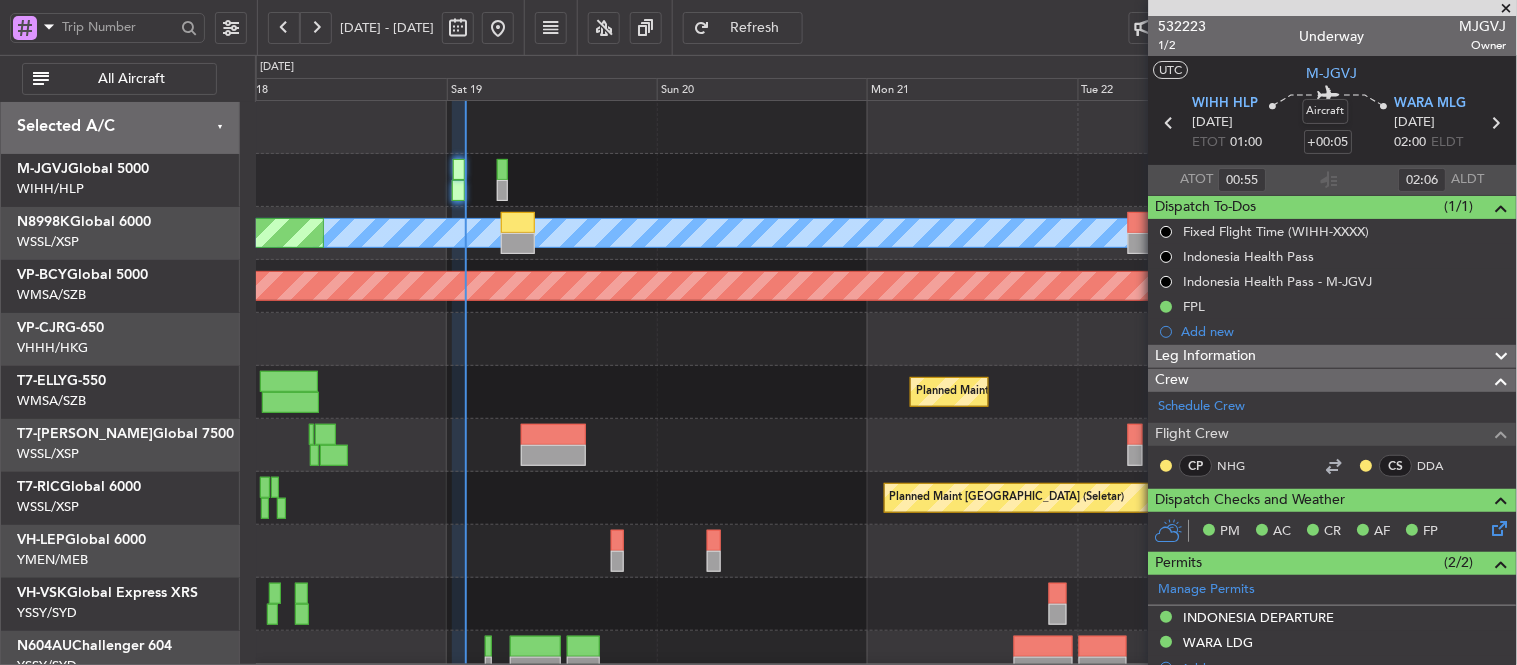 drag, startPoint x: 1343, startPoint y: 83, endPoint x: 1305, endPoint y: 101, distance: 42.047592 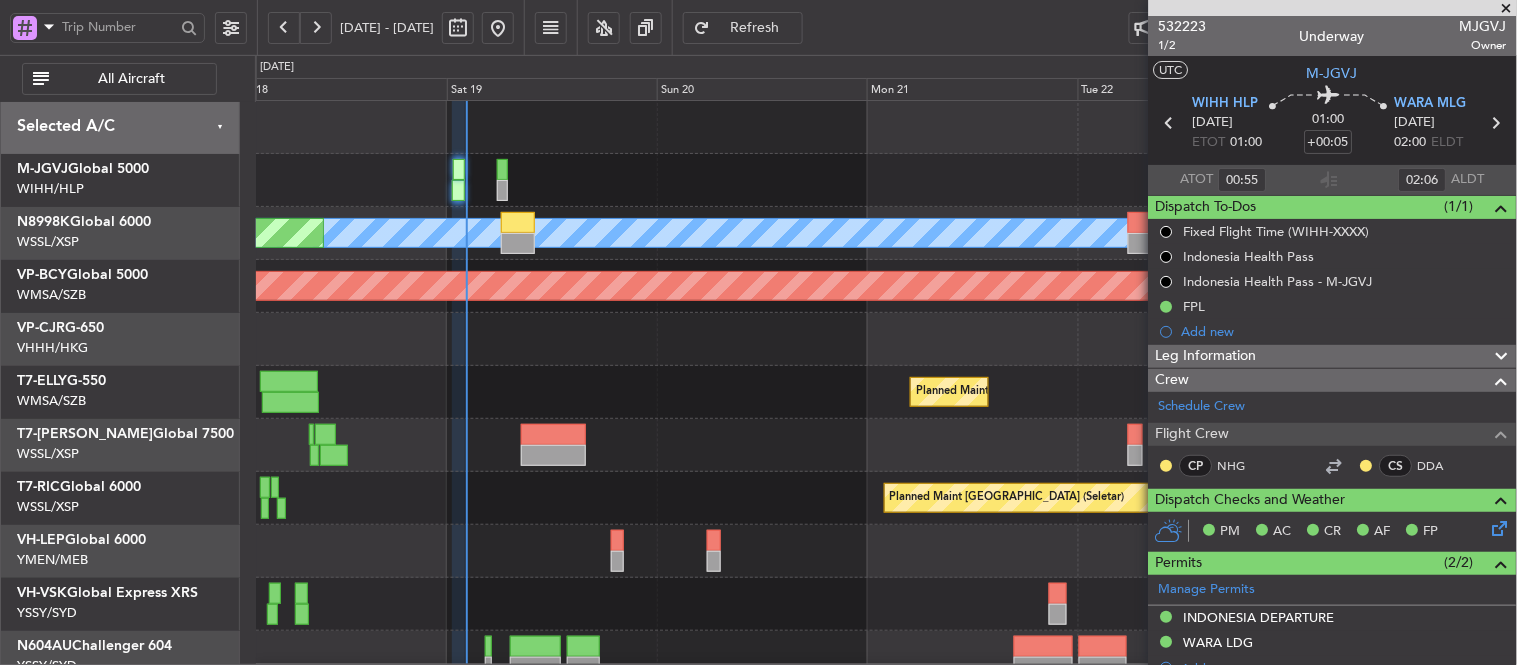 type 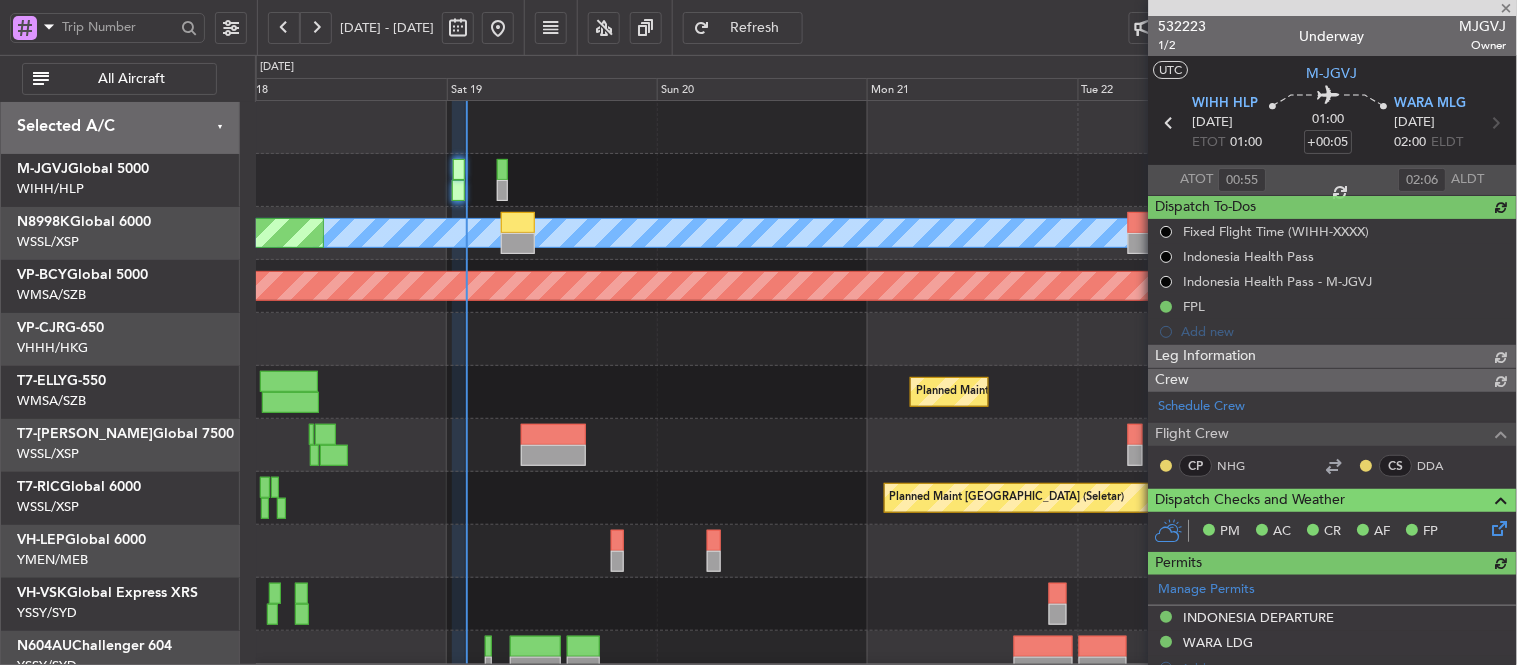 type on "[PERSON_NAME] (EYU)" 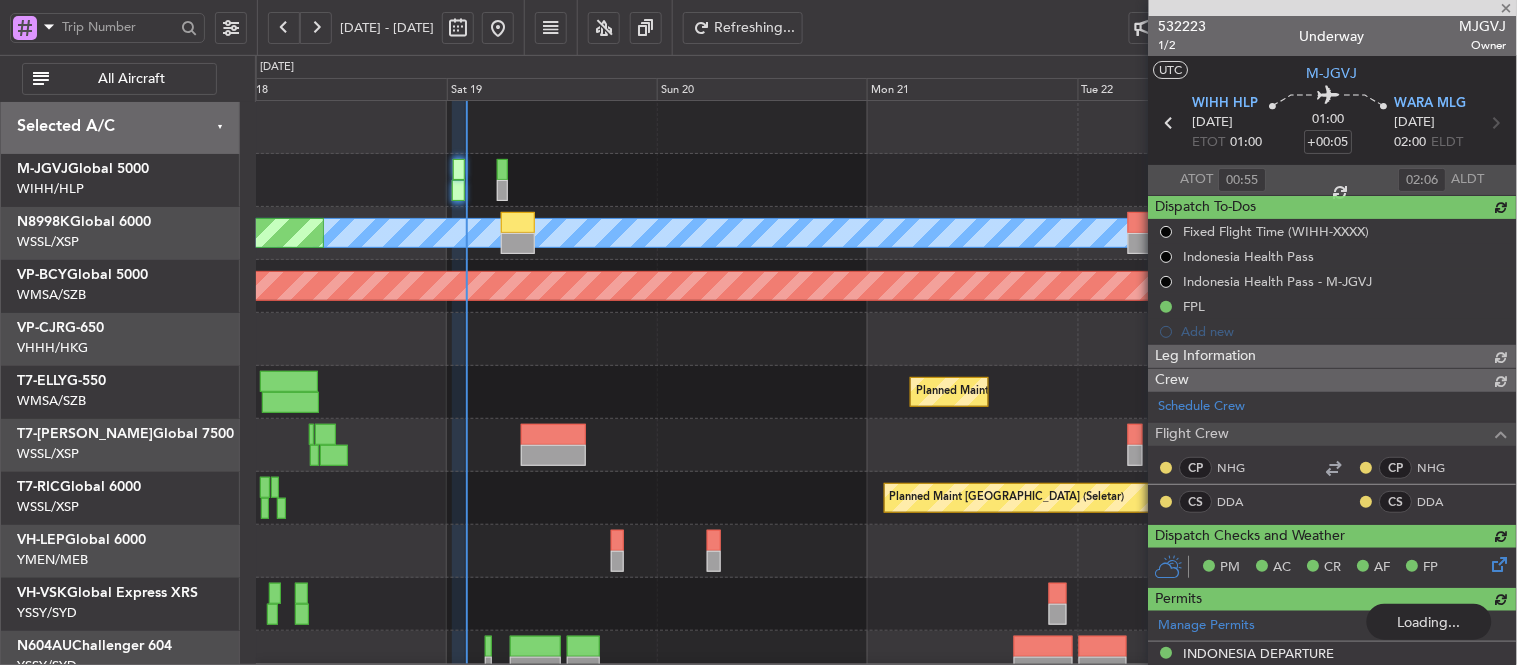 type 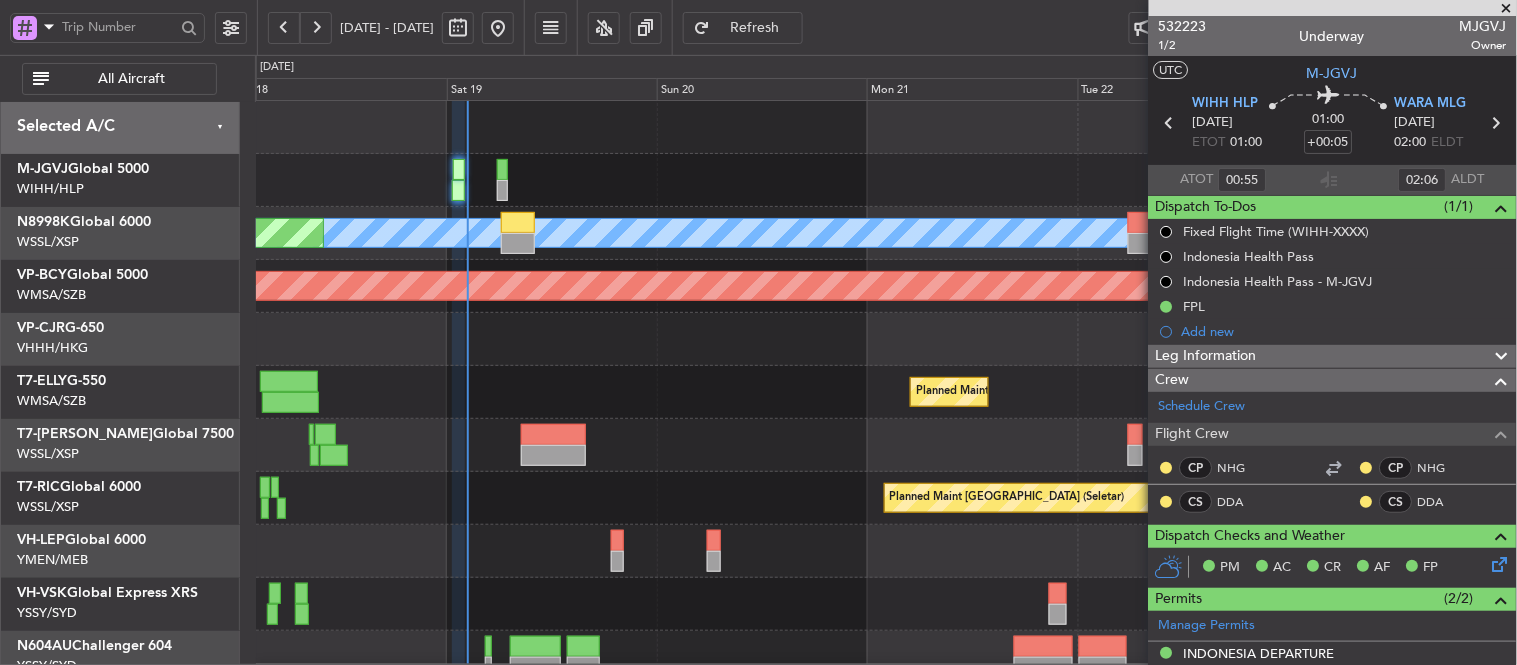 type on "[PERSON_NAME] (EYU)" 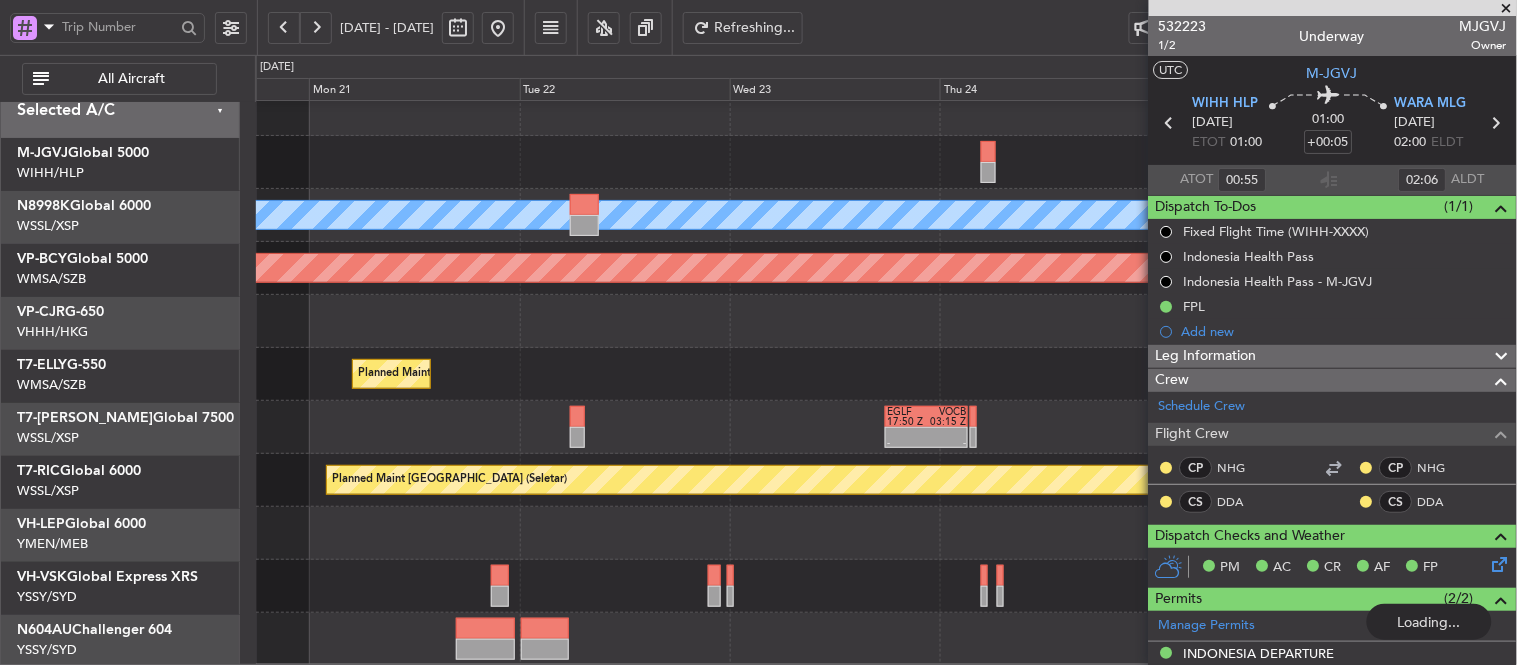 click on "Planned Maint Sharjah (Sharjah Intl)" 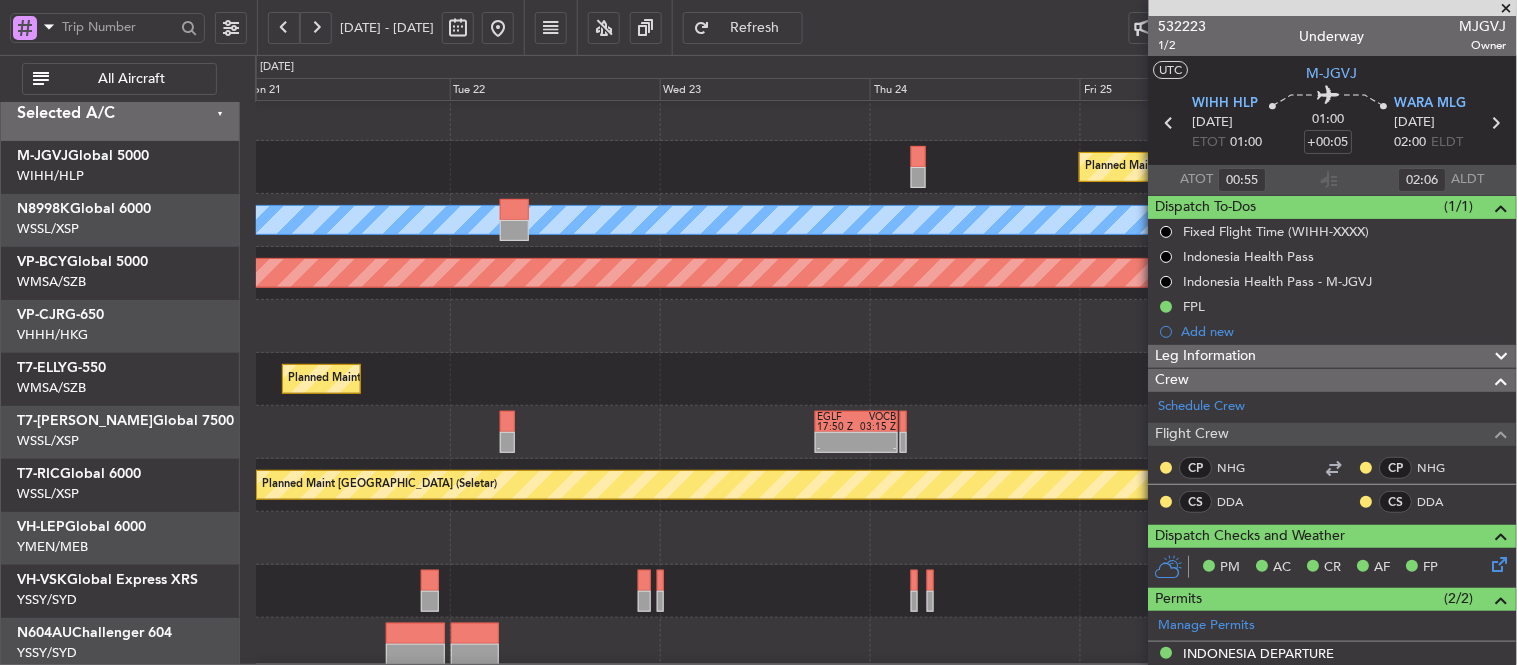 scroll, scrollTop: 0, scrollLeft: 0, axis: both 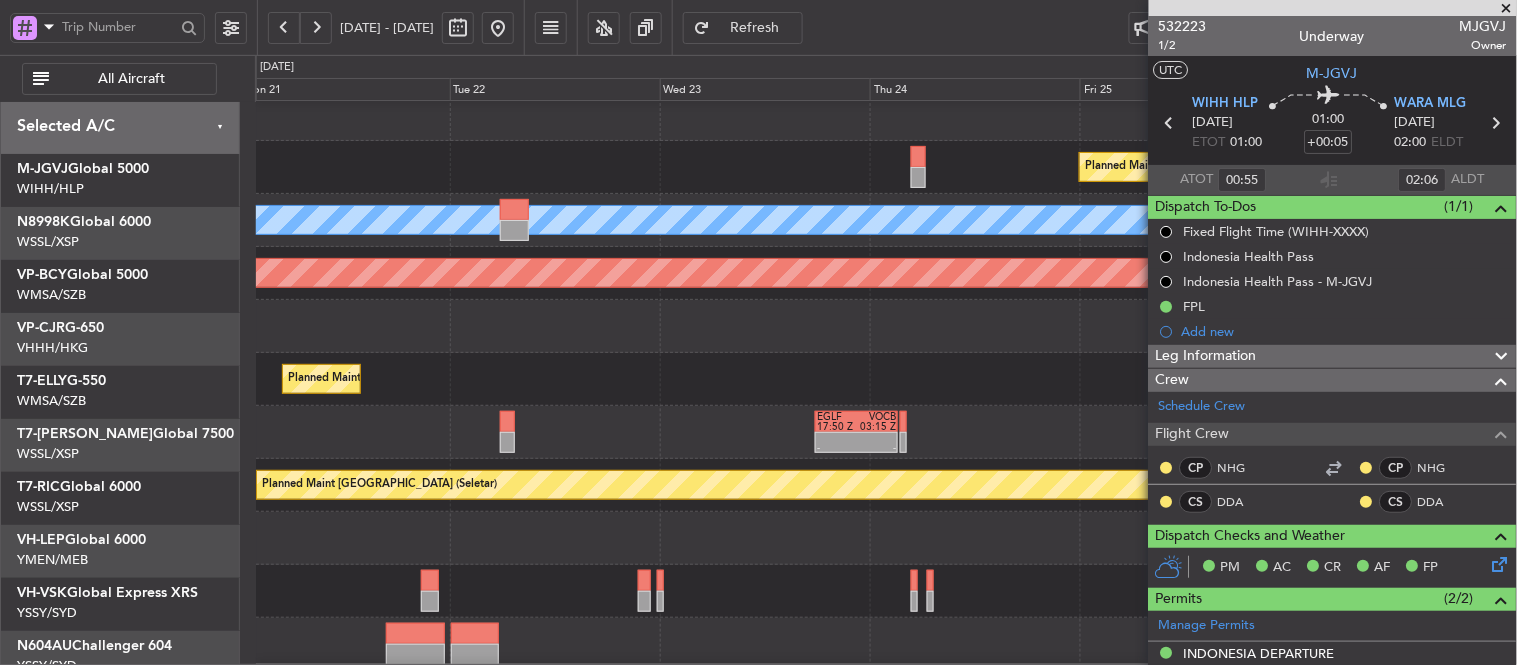click 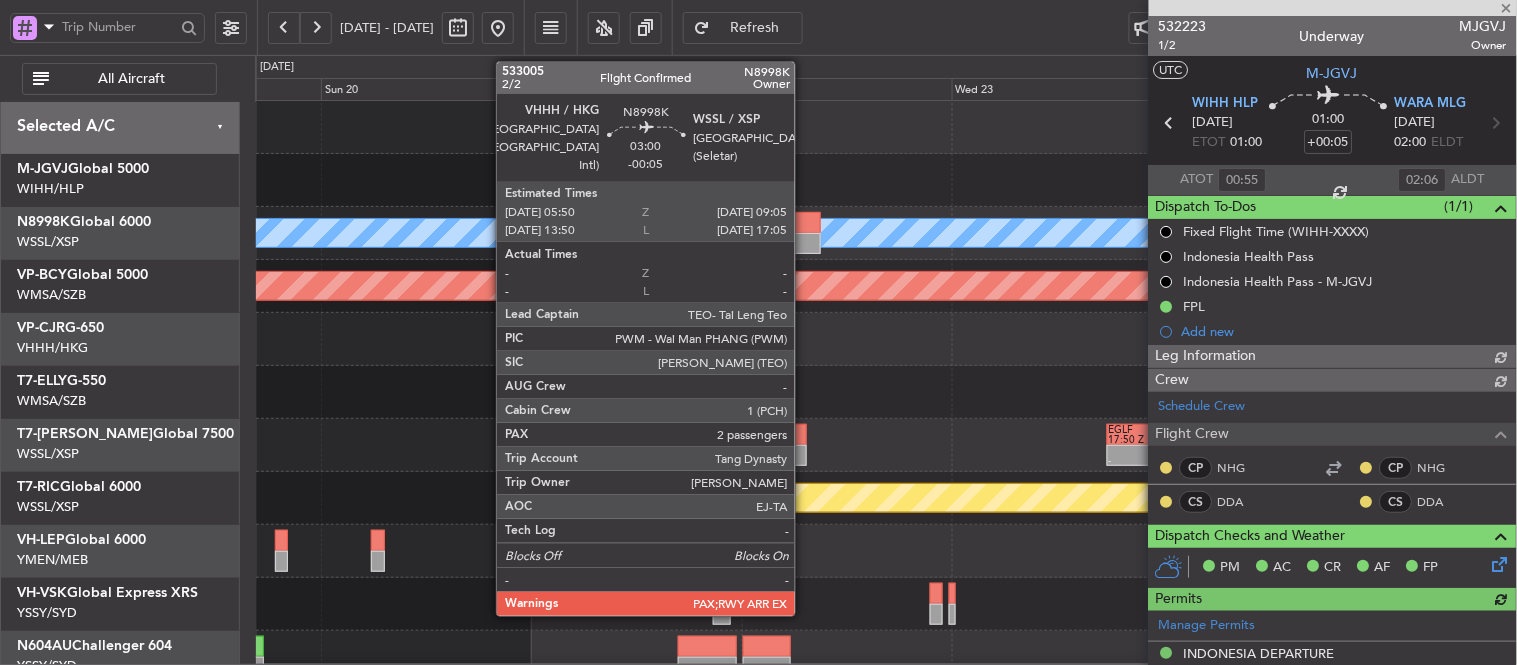 click 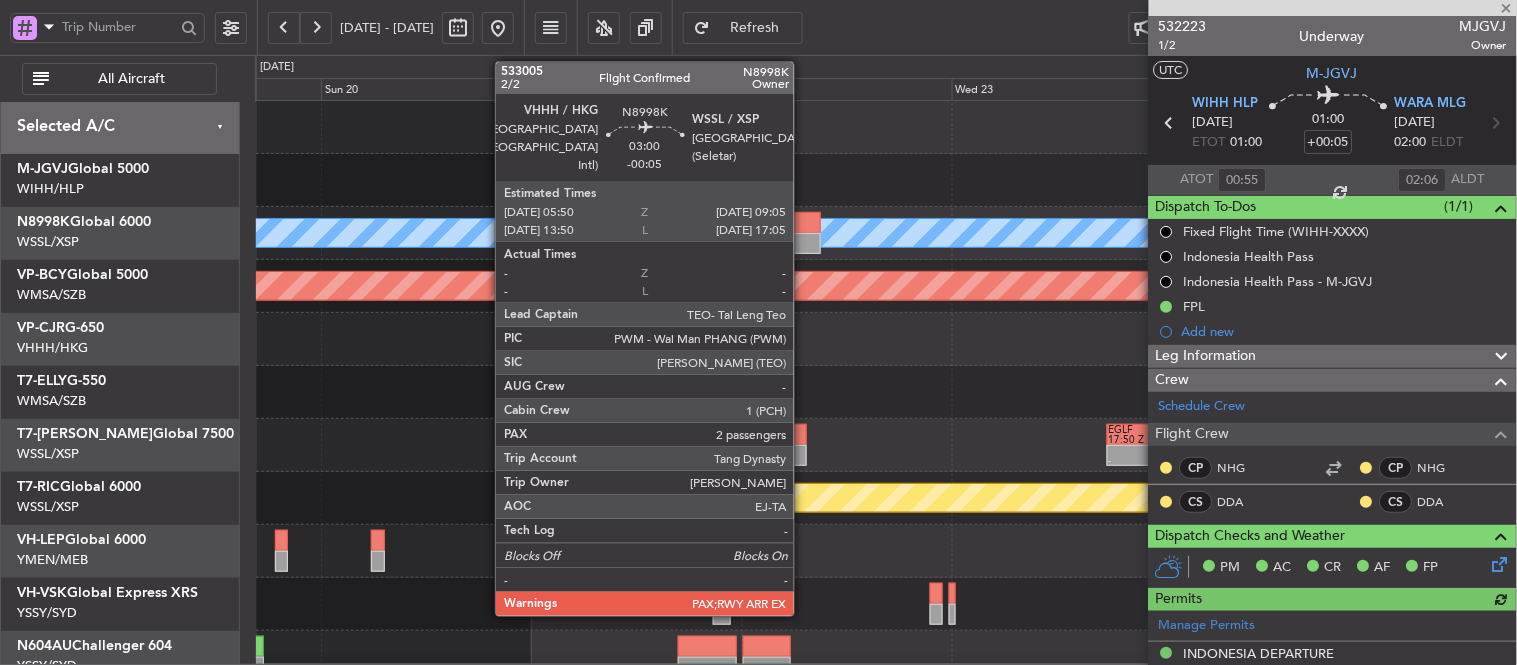 type on "[PERSON_NAME] (EYU)" 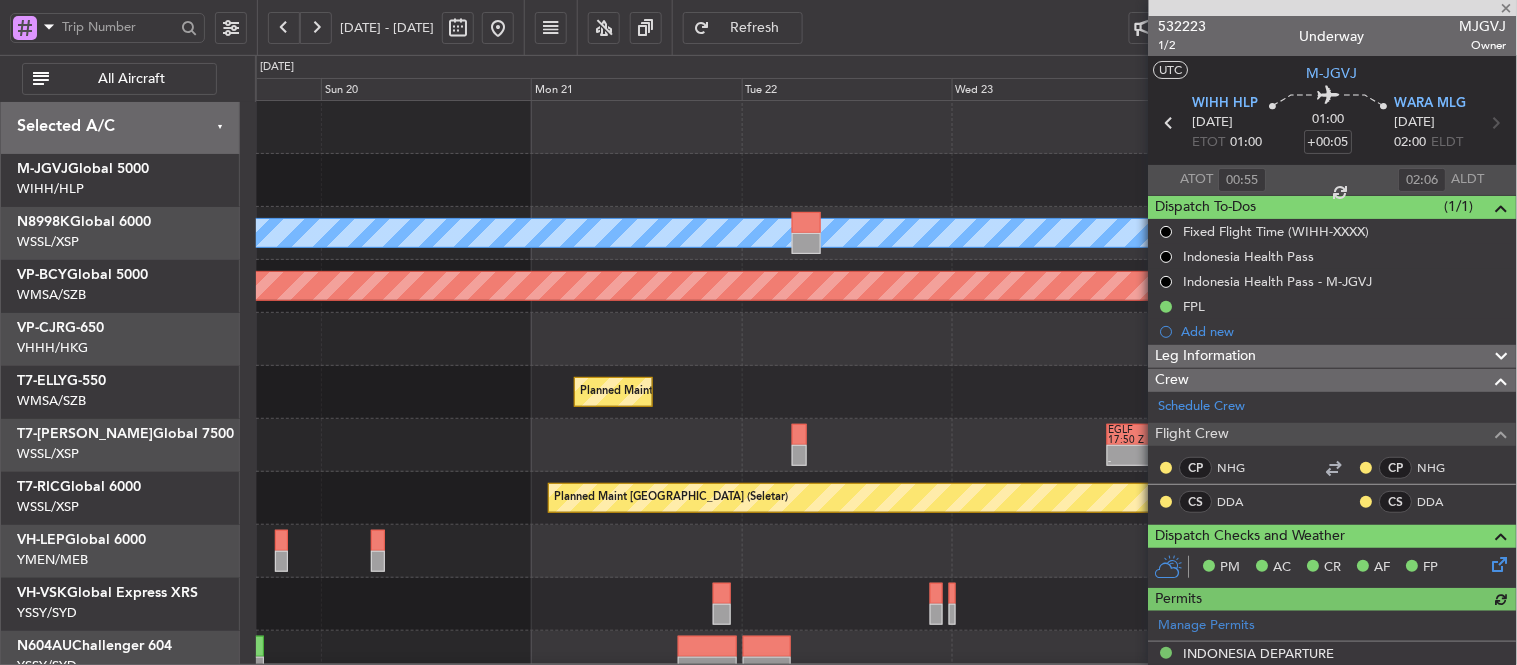 type on "-00:05" 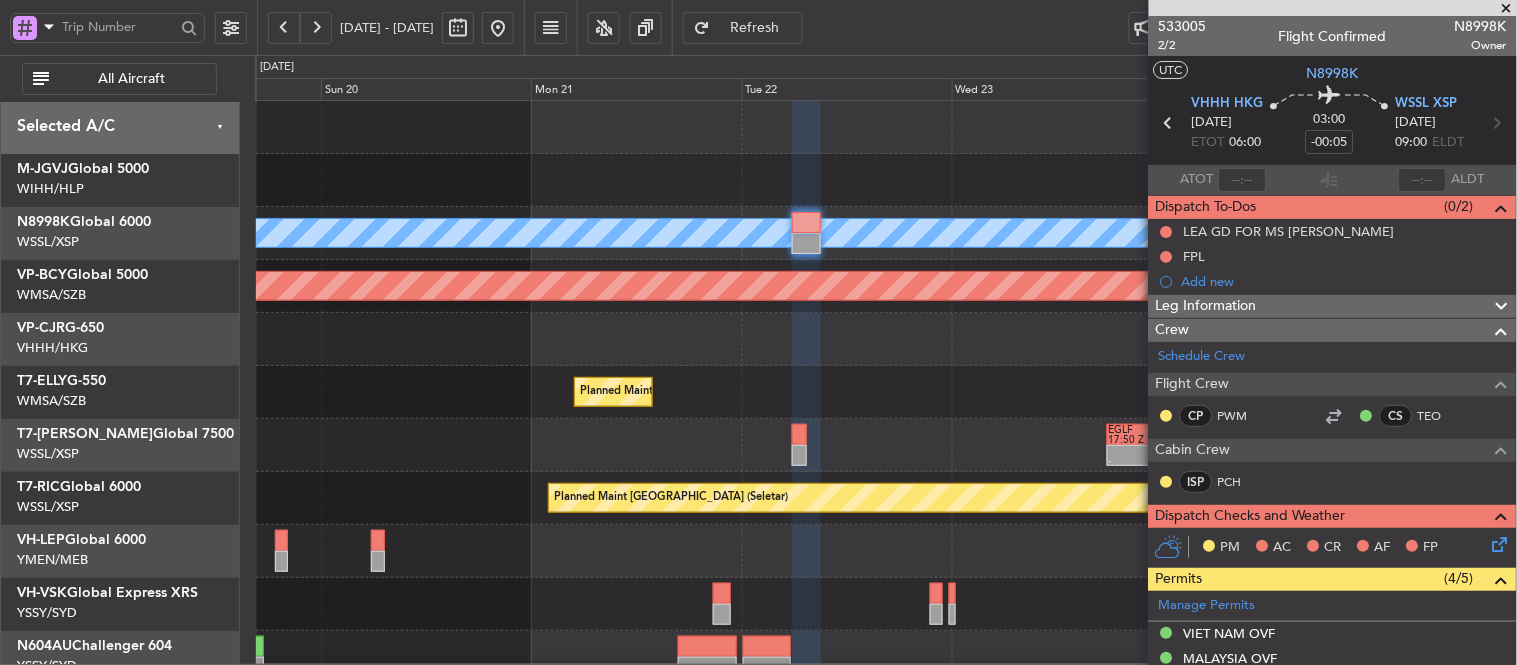 click on "Planned Maint [GEOGRAPHIC_DATA] (Seletar)
MEL
Planned Maint [GEOGRAPHIC_DATA] (Seletar)
Planned Maint [GEOGRAPHIC_DATA] (Seletar)
Planned Maint Sharjah (Sharjah Intl)
-
-
EGLF
17:50 Z
VOCB
03:15 Z
Planned Maint [GEOGRAPHIC_DATA] (Seletar)" 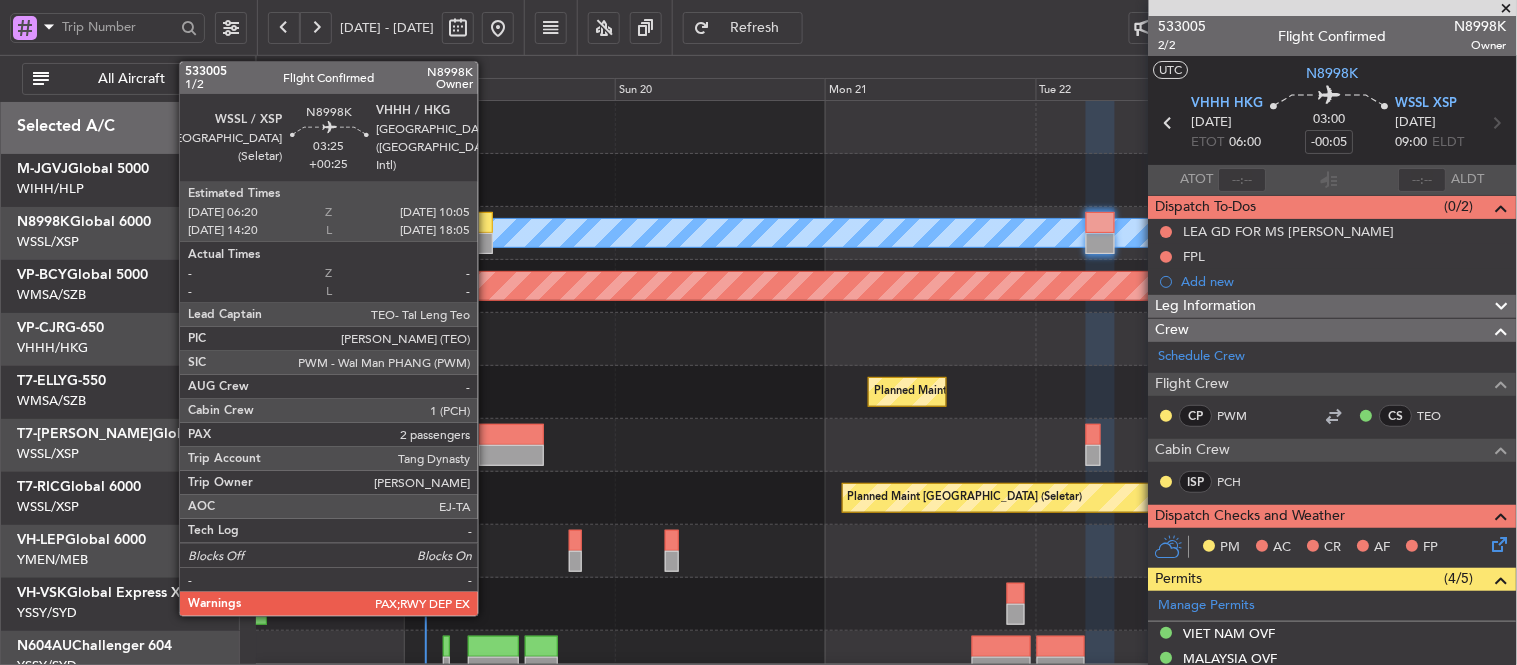 click 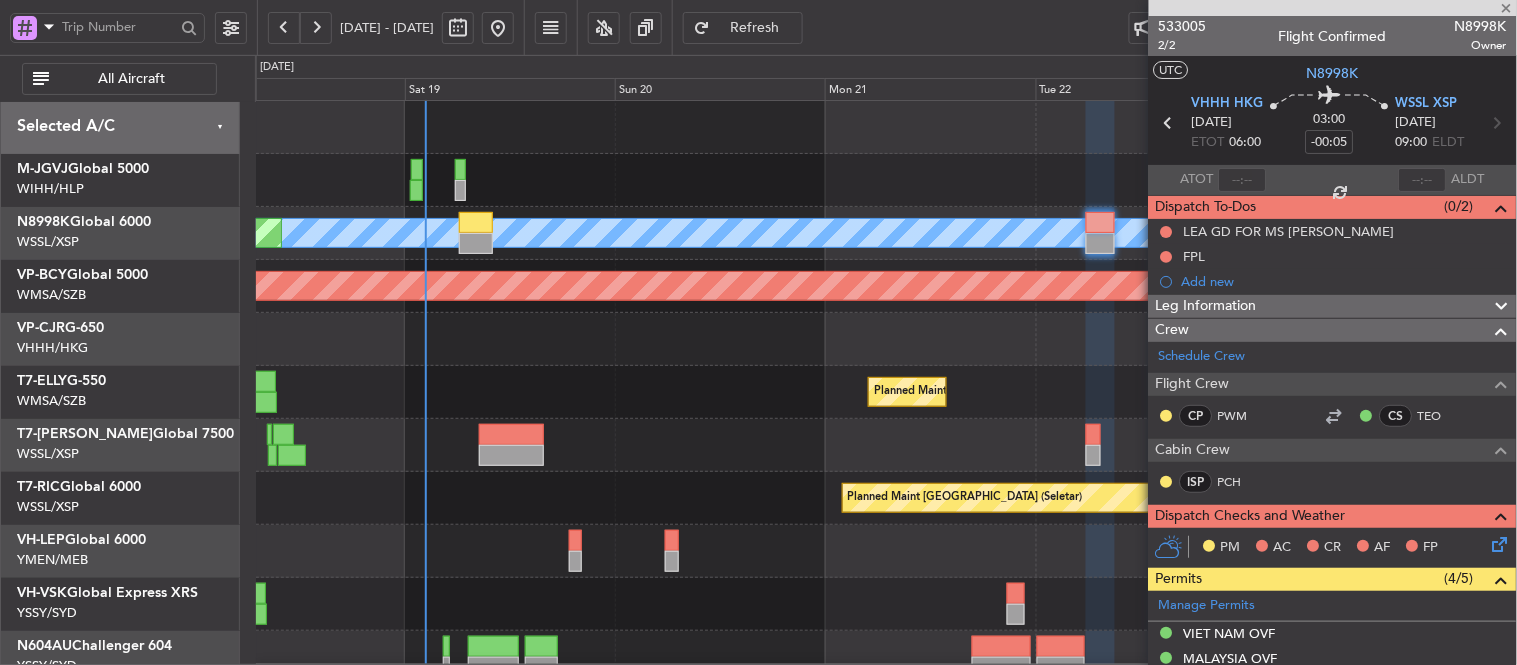 type on "+00:25" 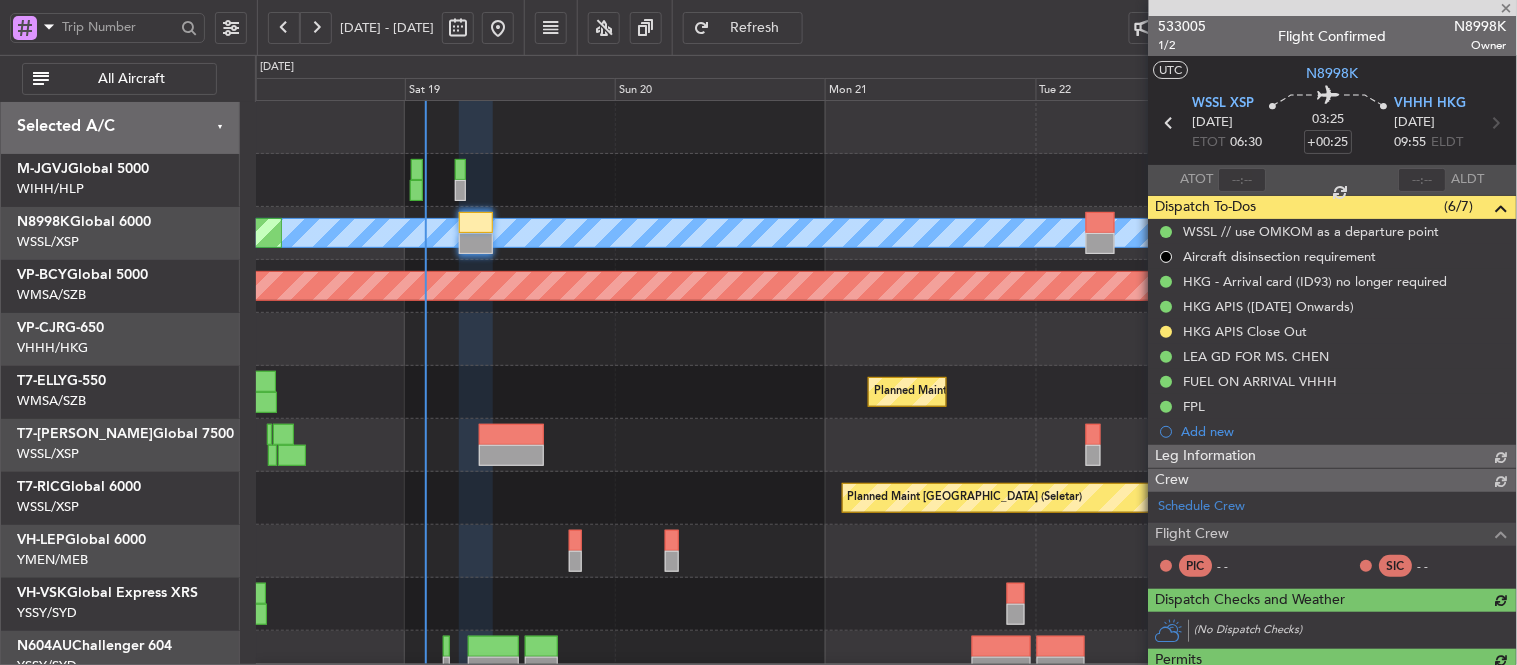 type on "[PERSON_NAME] (EYU)" 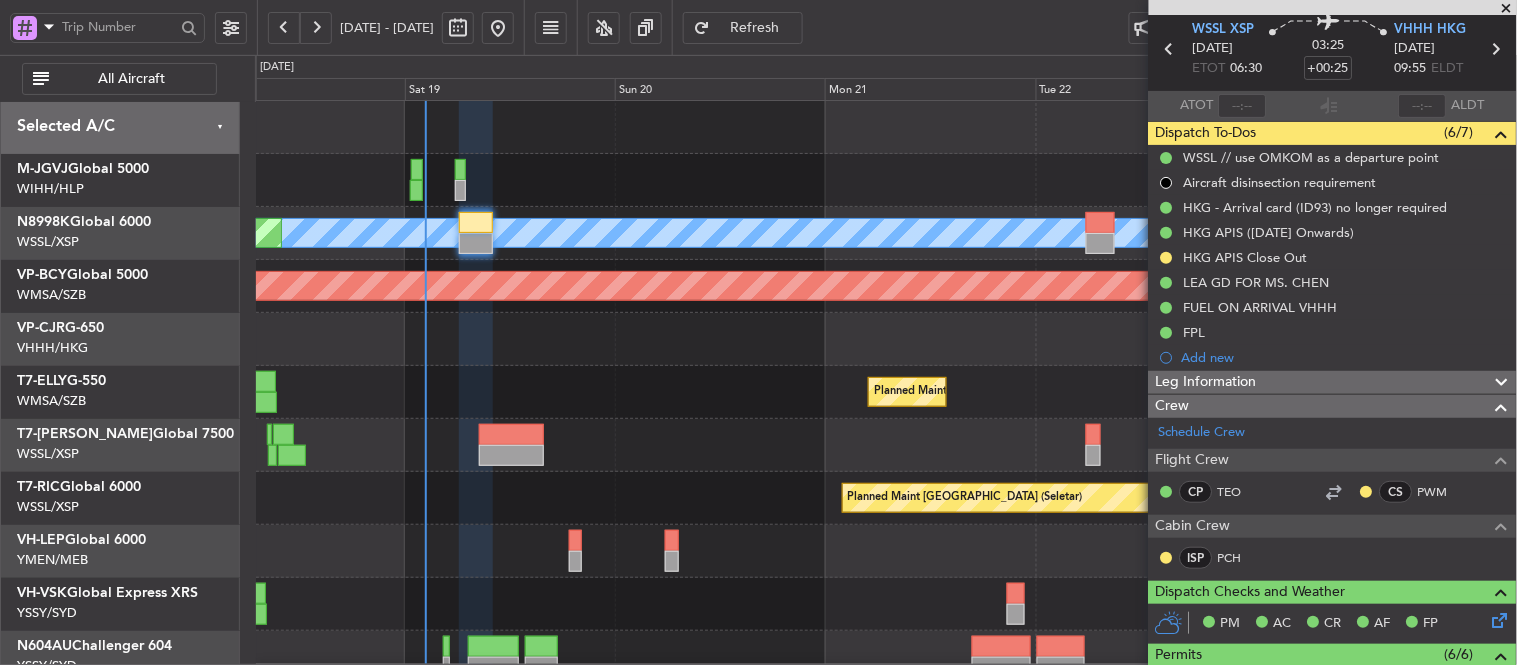 scroll, scrollTop: 0, scrollLeft: 0, axis: both 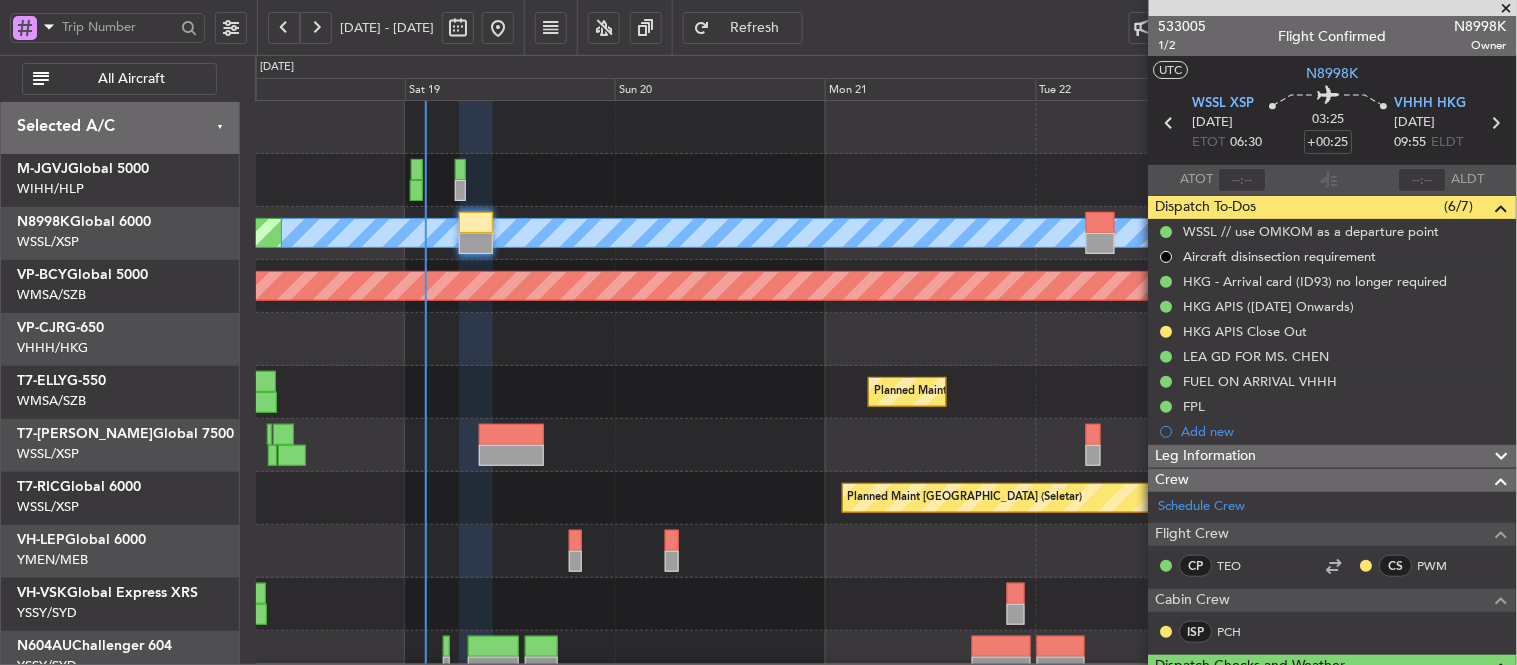 click at bounding box center (1507, 9) 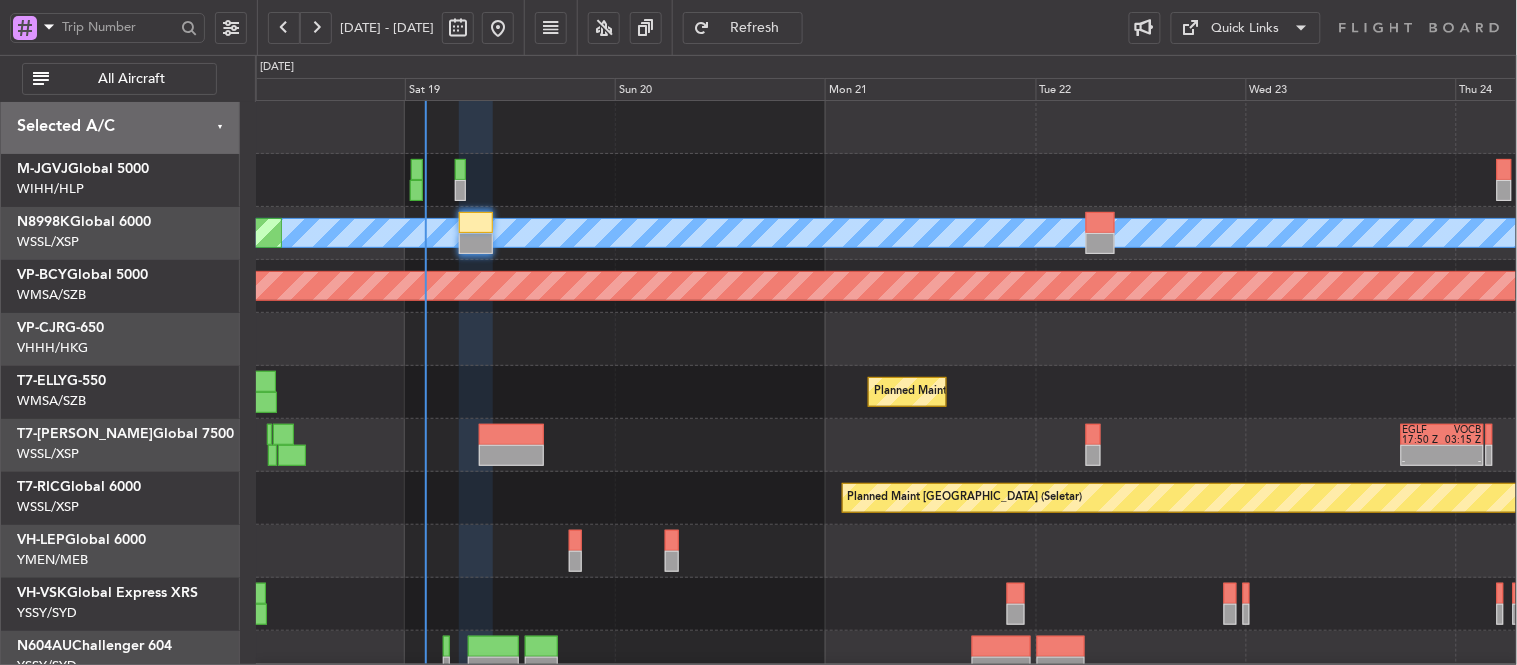 type on "0" 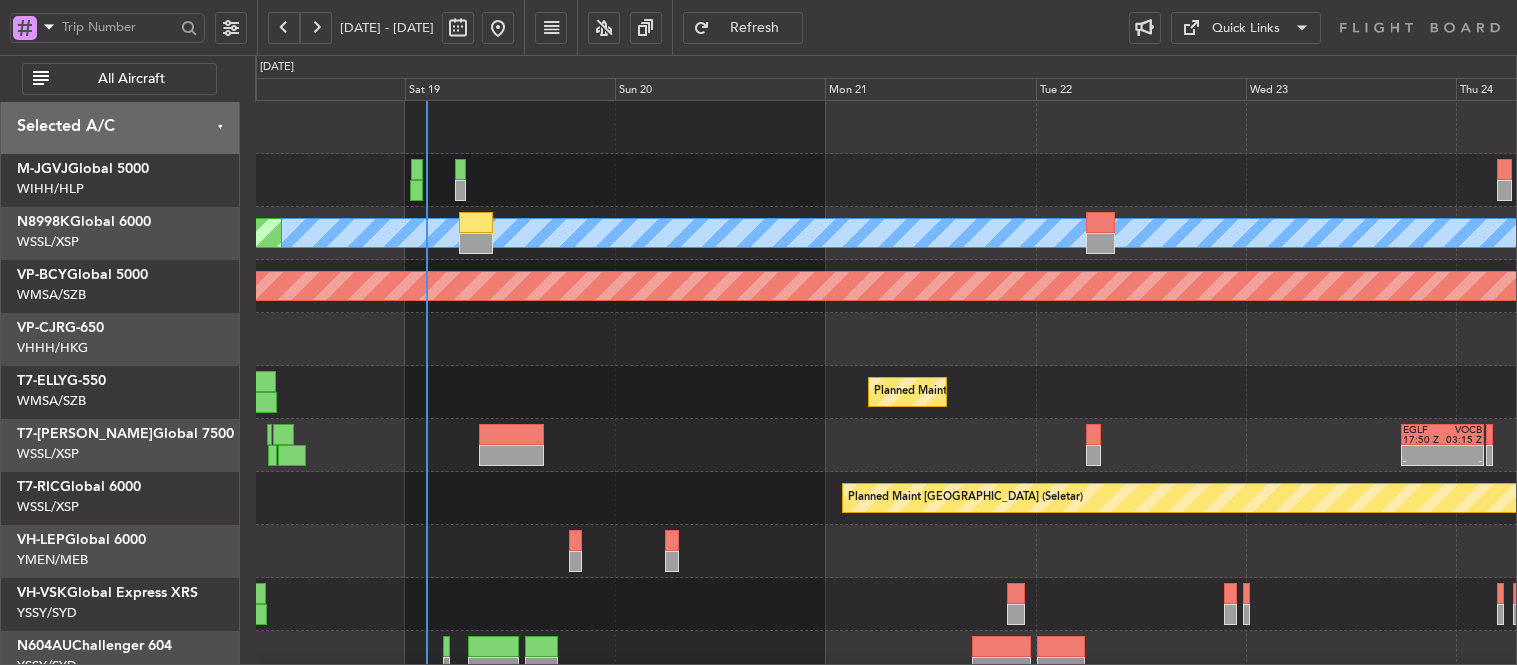 scroll, scrollTop: 0, scrollLeft: 0, axis: both 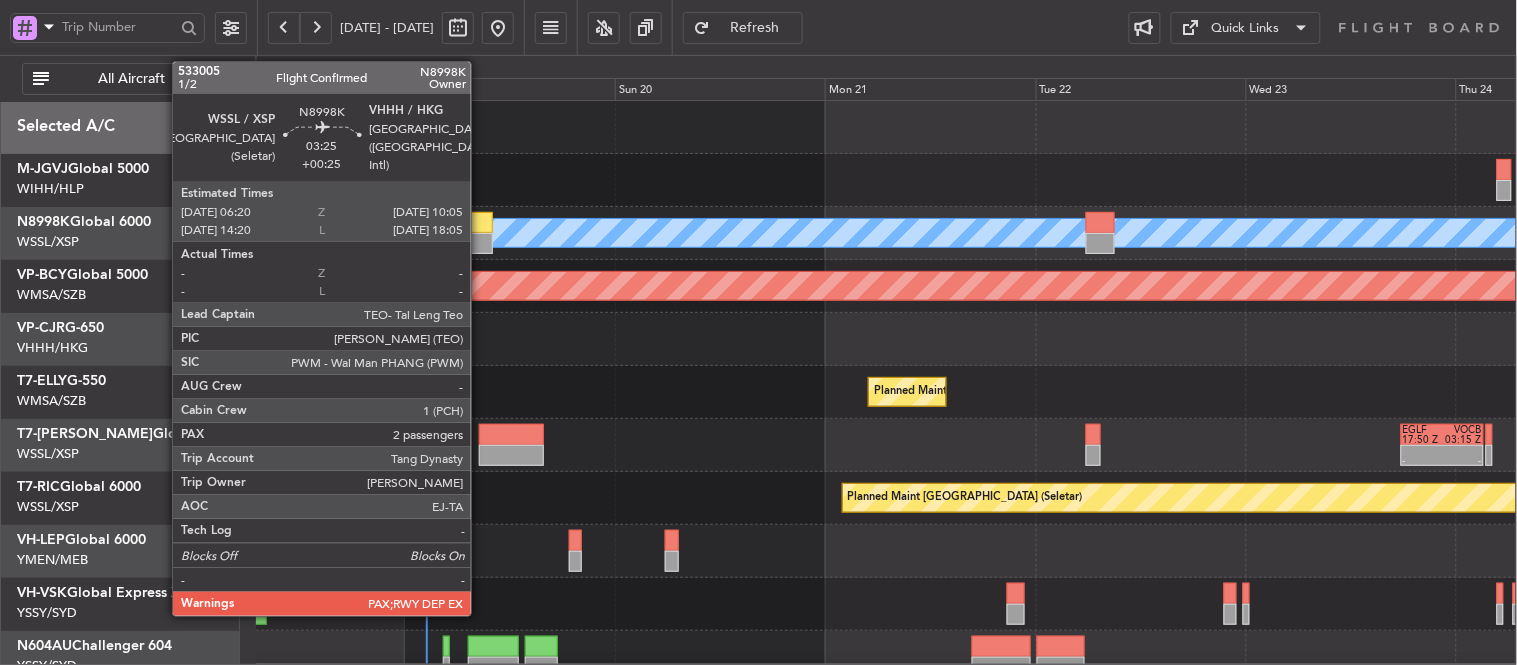 click 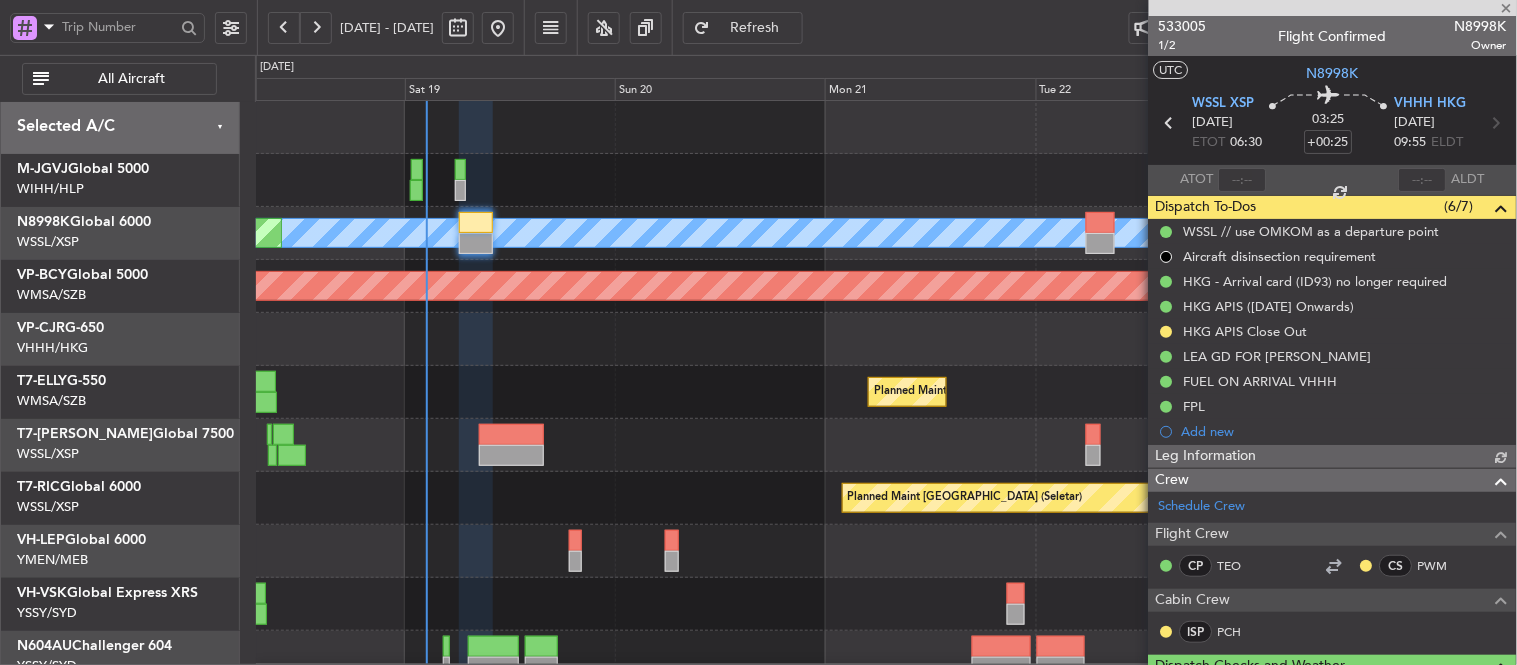 type on "[PERSON_NAME] (EYU)" 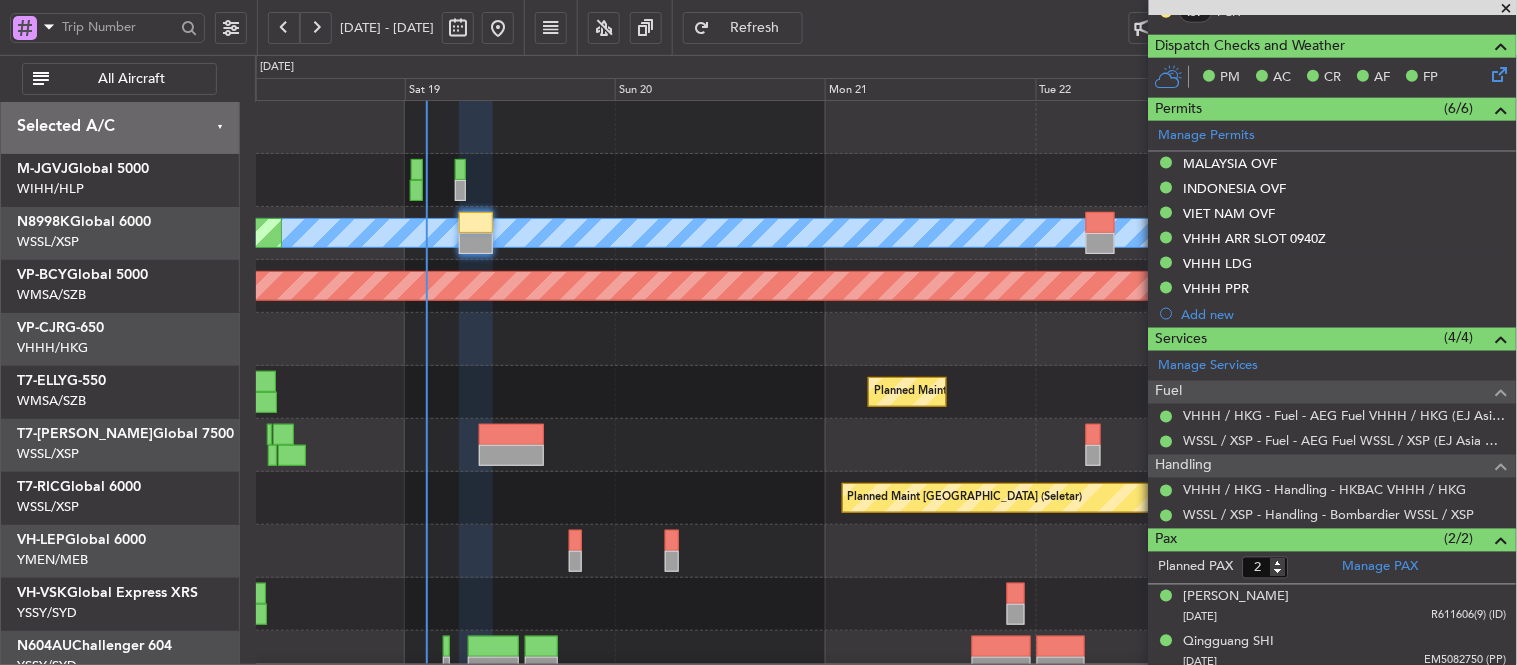 scroll, scrollTop: 630, scrollLeft: 0, axis: vertical 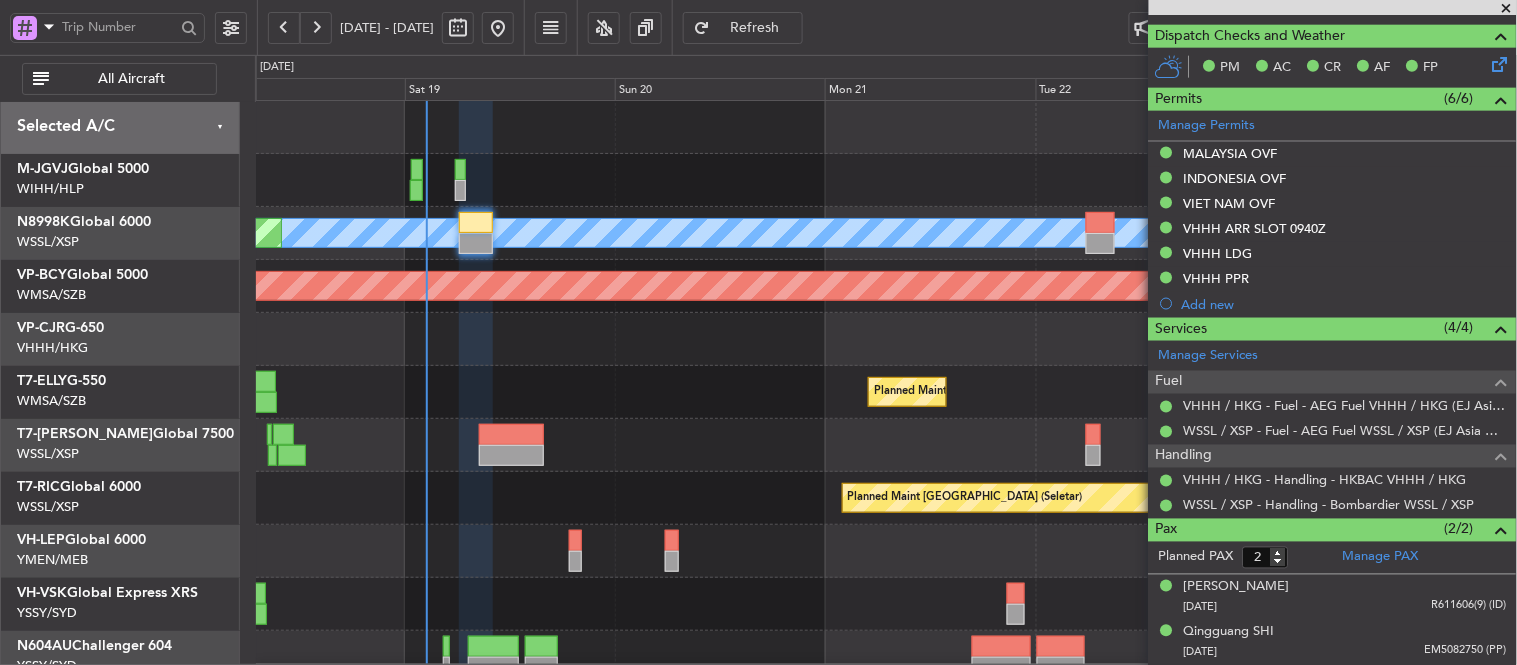 click at bounding box center [1507, 9] 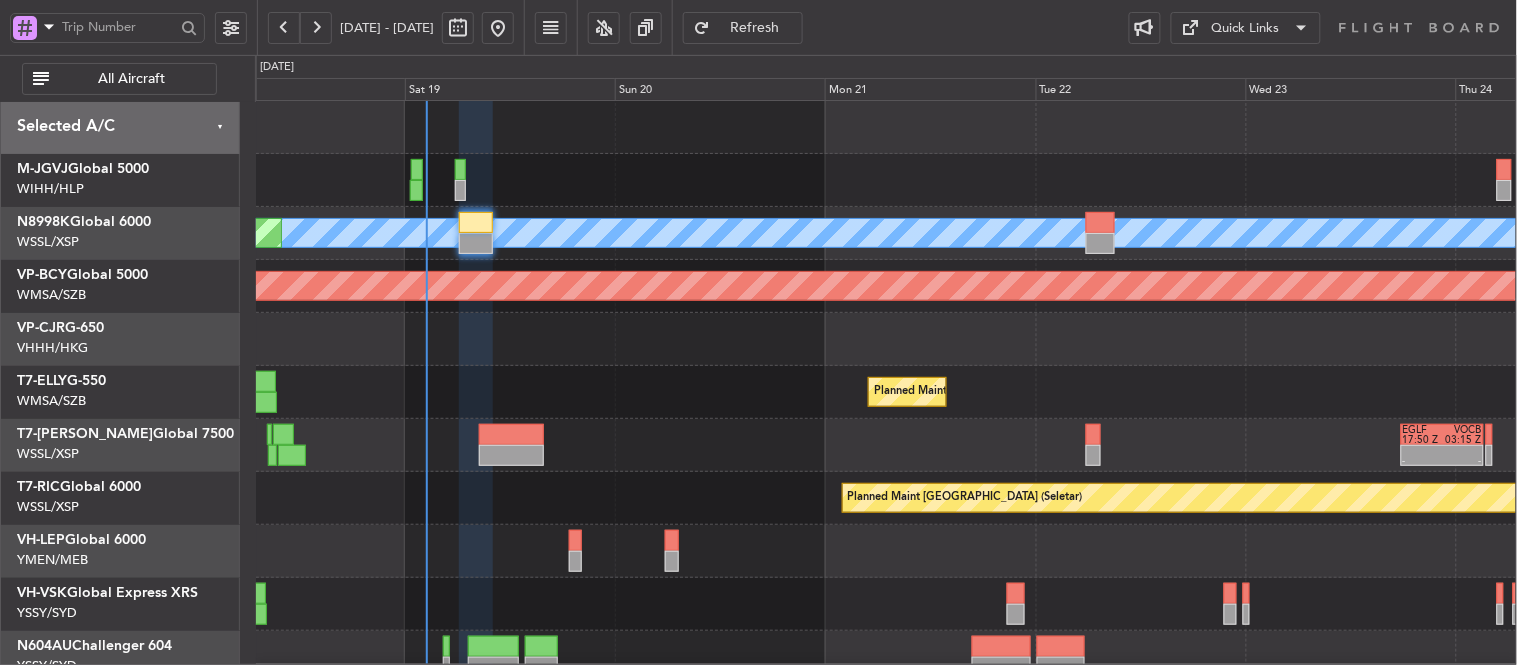 type on "0" 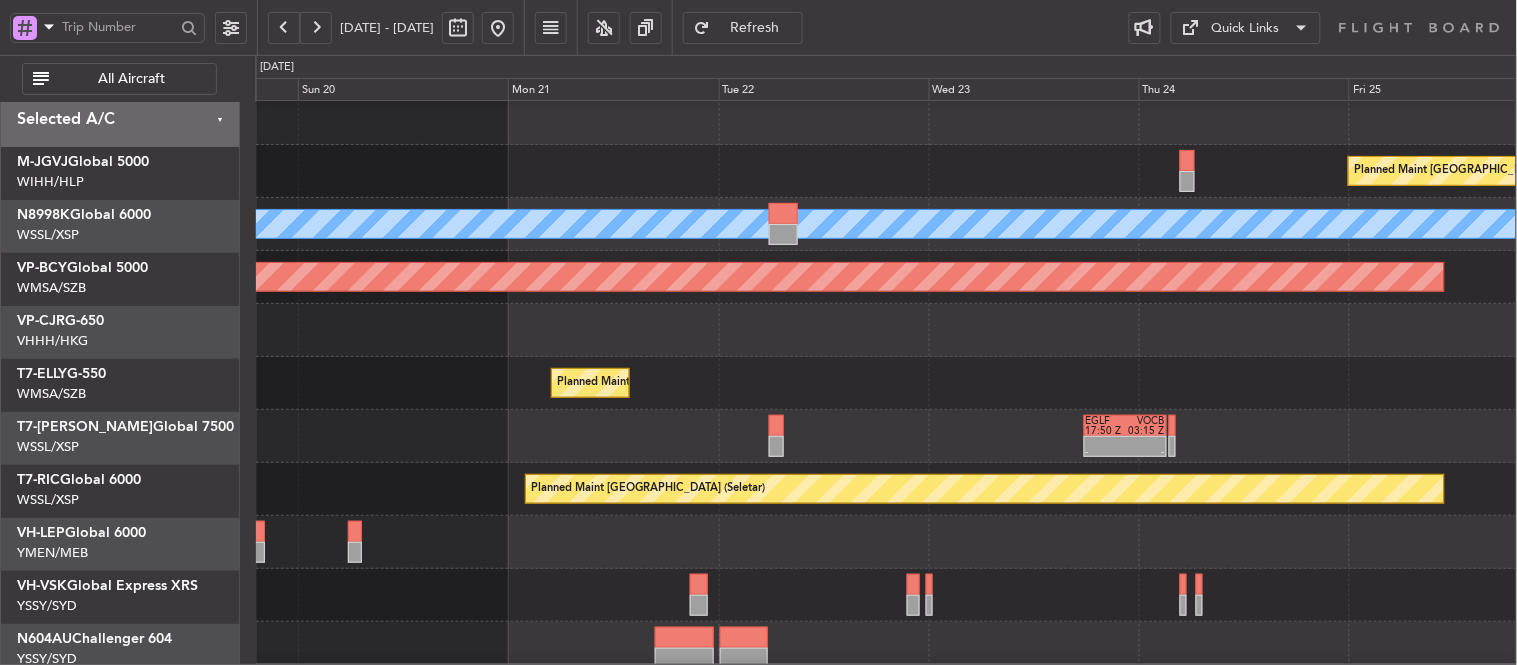 scroll, scrollTop: 11, scrollLeft: 0, axis: vertical 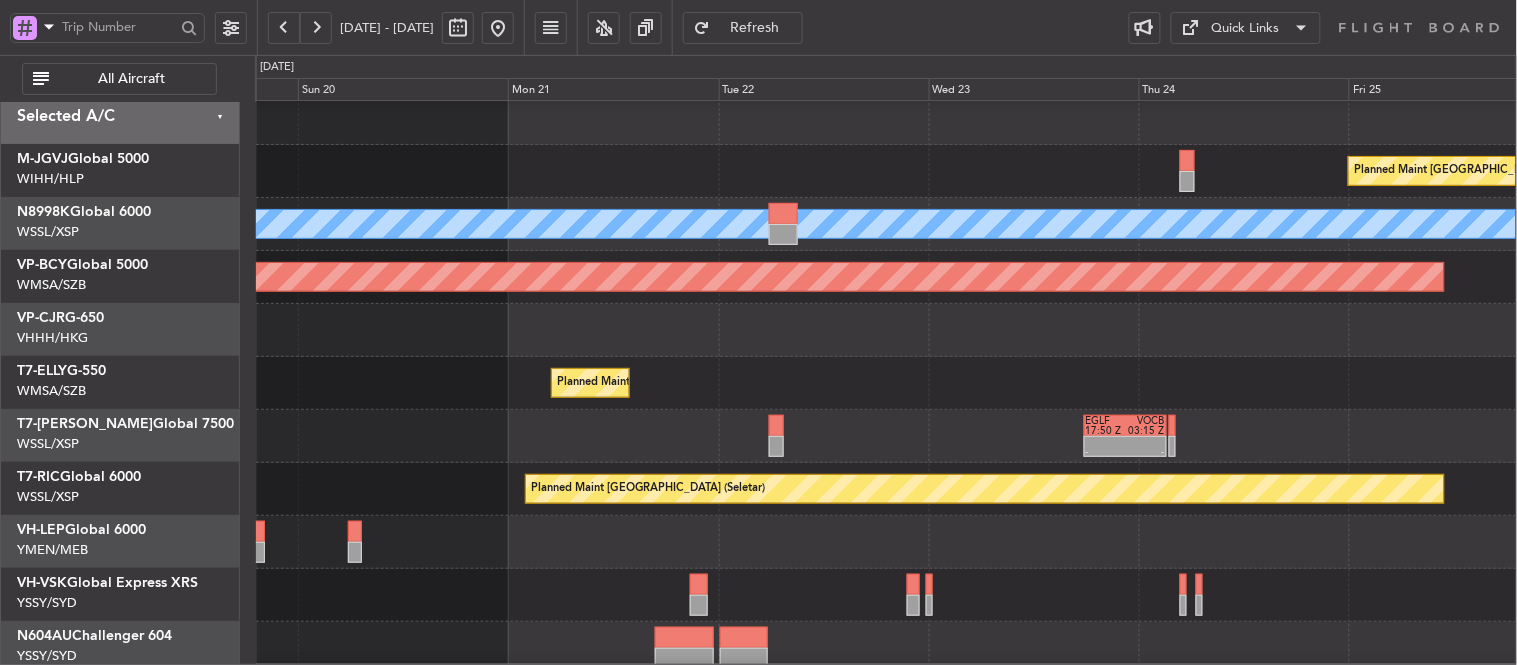 click on "-
-
EGLF
17:50 Z
VOCB
03:15 Z" 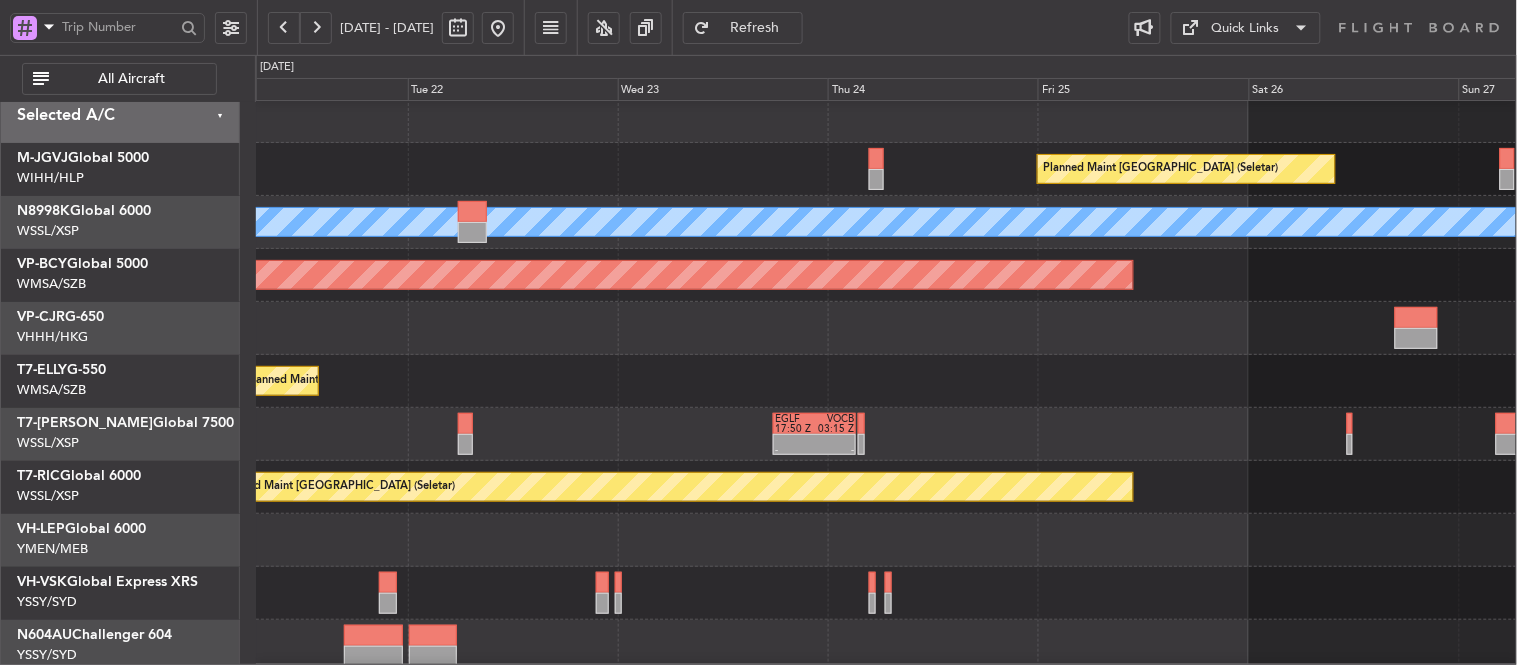 click on "-
-
EGLF
17:50 Z
VOCB
03:15 Z" 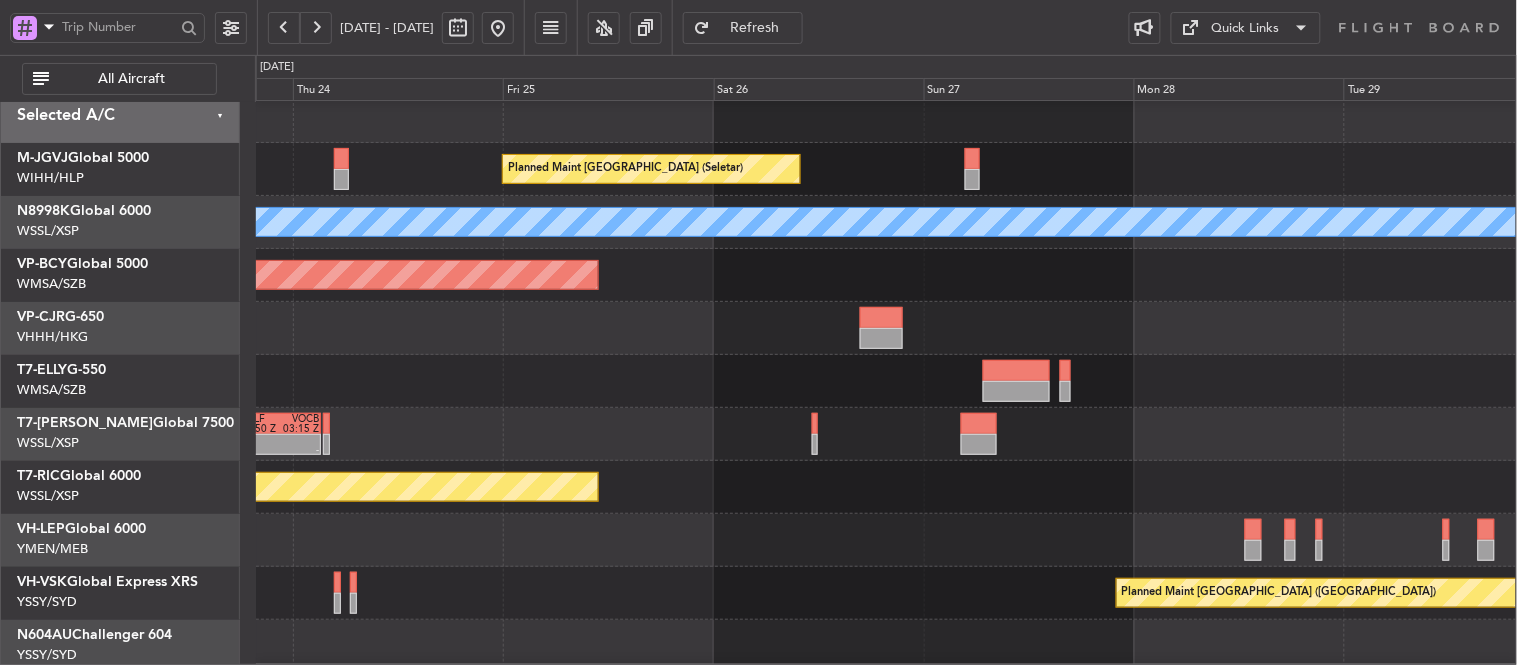 scroll, scrollTop: 6, scrollLeft: 0, axis: vertical 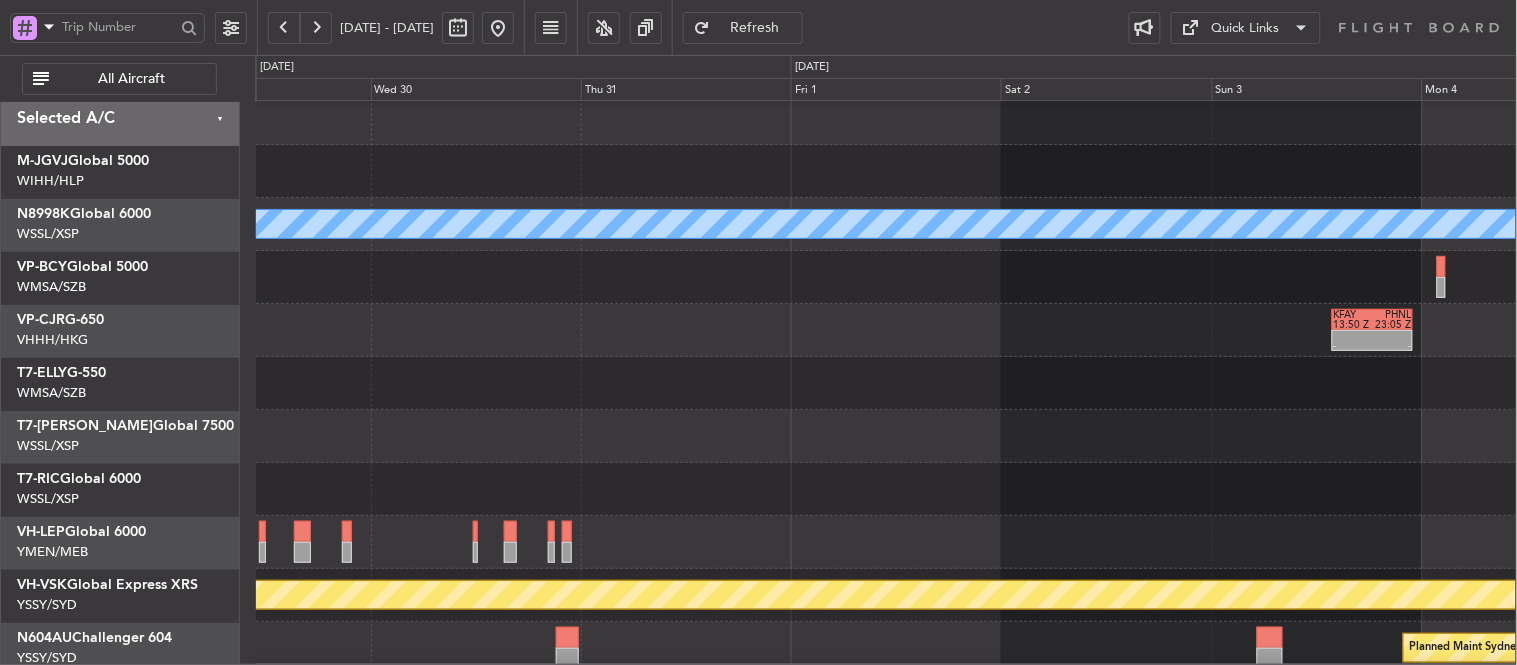 click on "MEL
KFAY
13:50 Z
PHNL
23:05 Z
-
-
Planned Maint Melbourne (Essendon)
Planned Maint Sydney (Kingsford Smith Intl)
Selected A/C
M-JGVJ  Global 5000
WIHH/HLP
Jakarta (Halim Intl)
N8998K  Global 6000
WSSL/XSP
Singapore (Seletar)
VP-BCY  Global 5000
WMSA/SZB
Kuala Lumpur (Sultan Abdul Aziz Shah - Subang)
VP-CJR  G-650
VHHH/HKG
Hong Kong (Hong Kong Intl)
T7-ELLY  G-550
WMSA/SZB
Kuala Lumpur (Sultan Abdul Aziz Shah - Subang)
0" 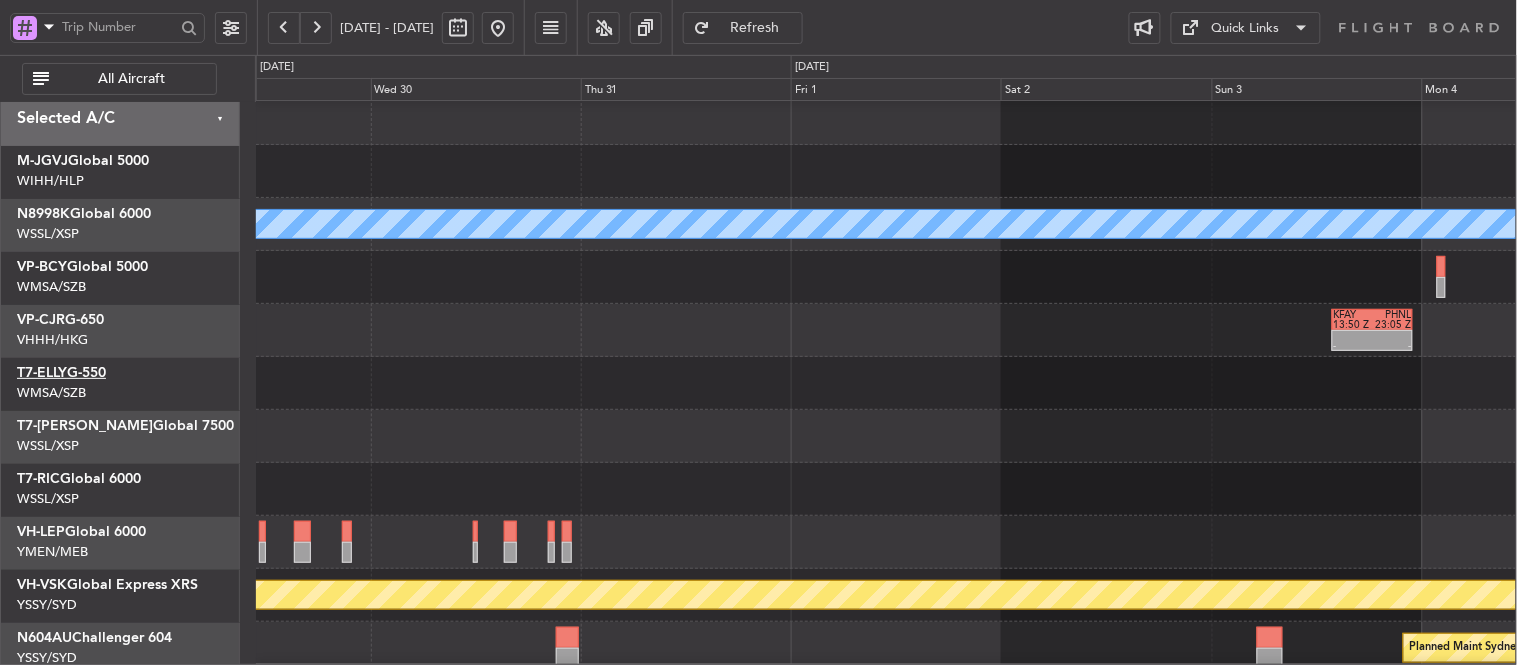 scroll, scrollTop: 7, scrollLeft: 0, axis: vertical 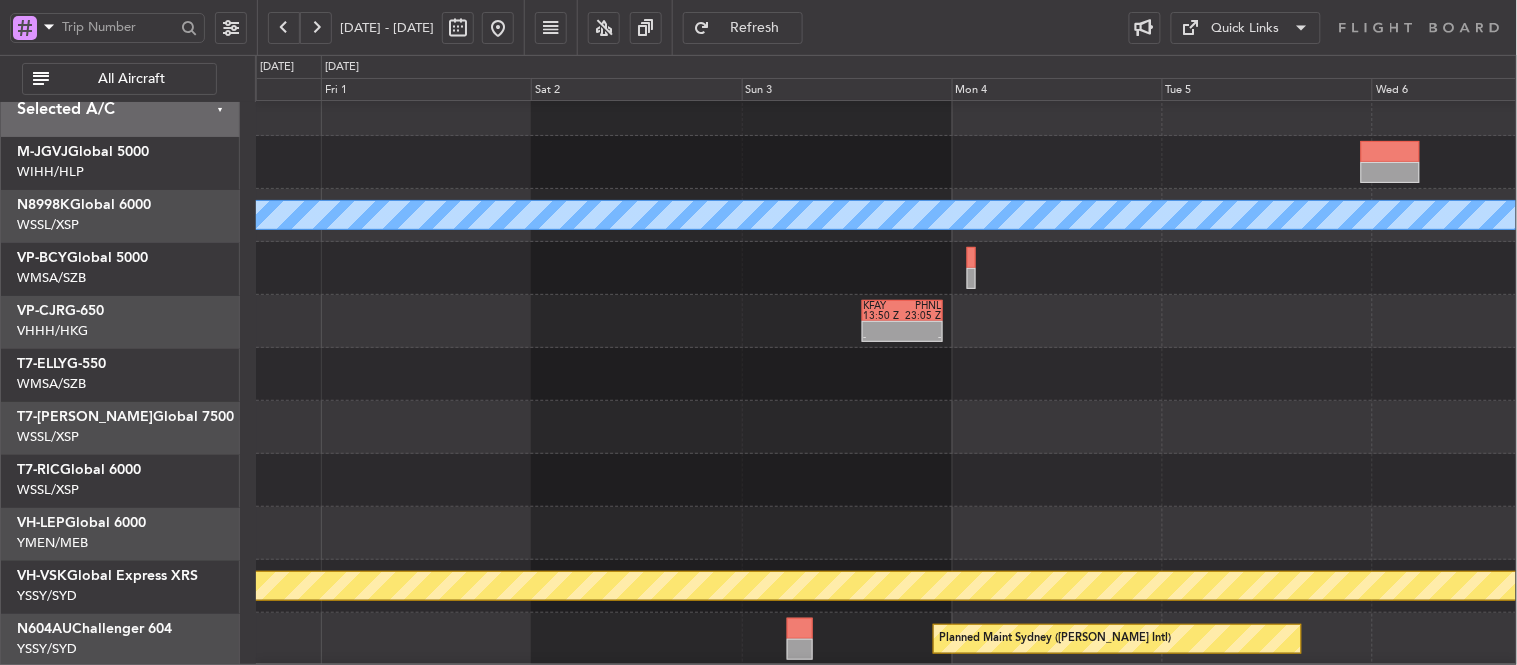 click 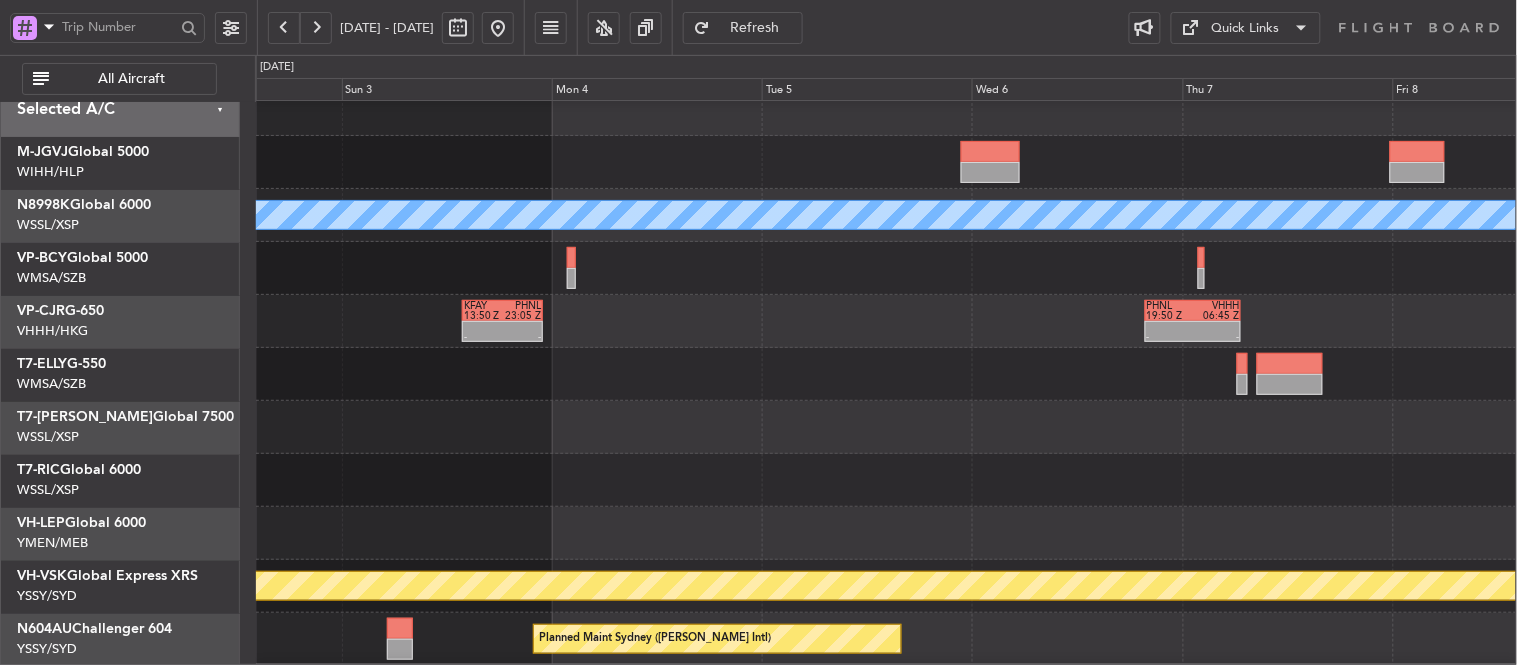 click 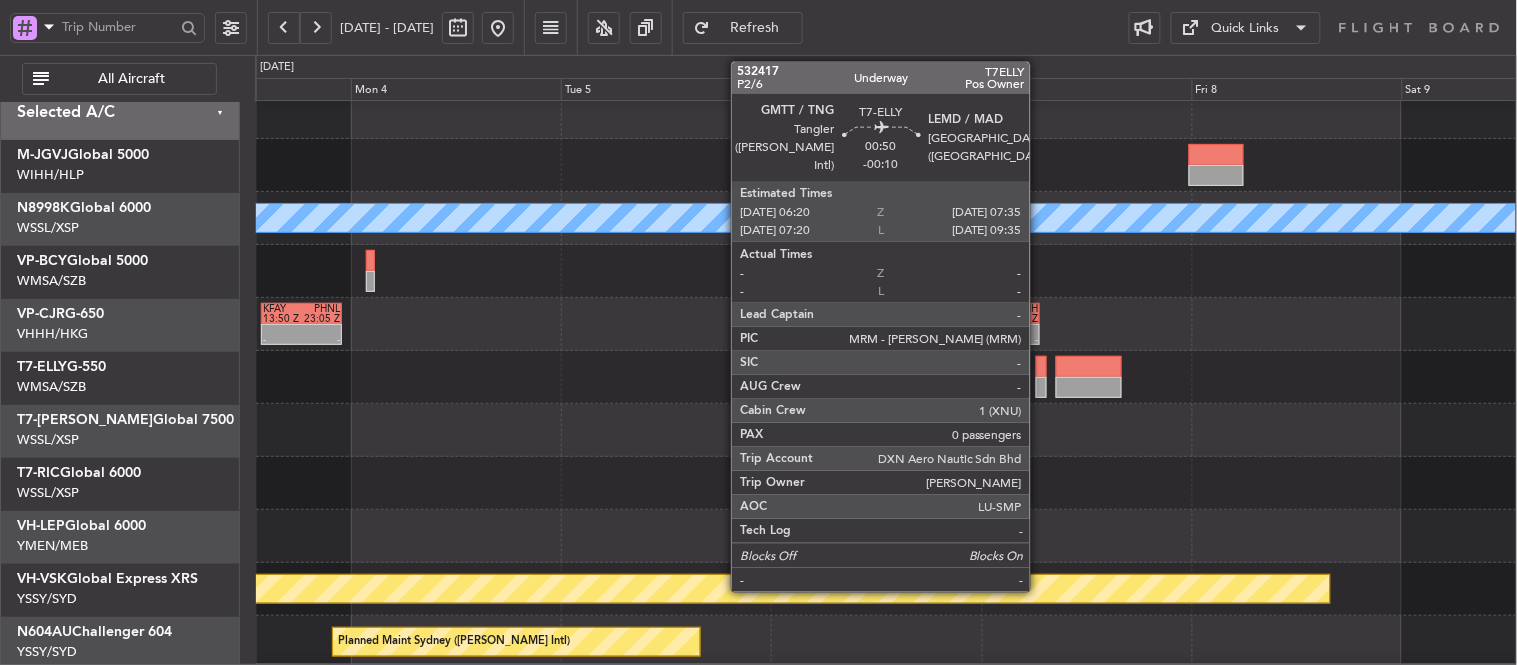 click 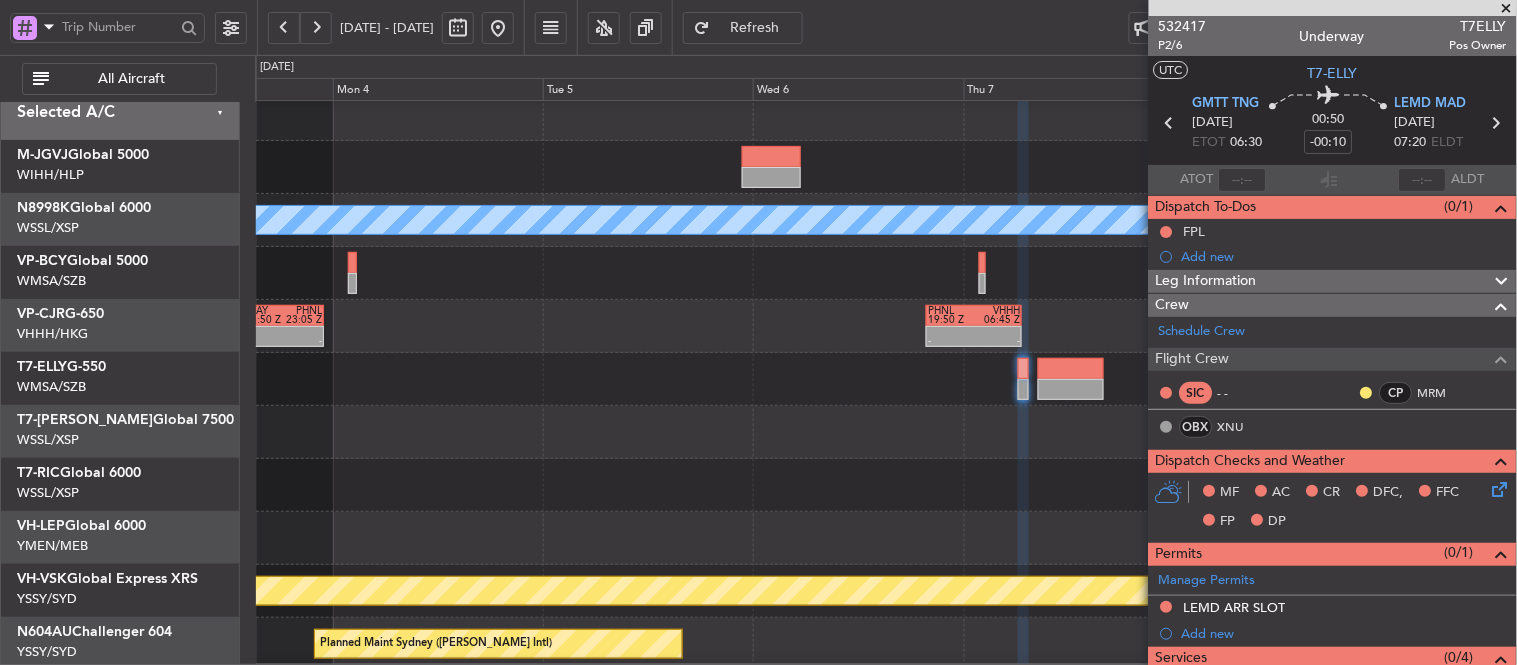 scroll, scrollTop: 0, scrollLeft: 0, axis: both 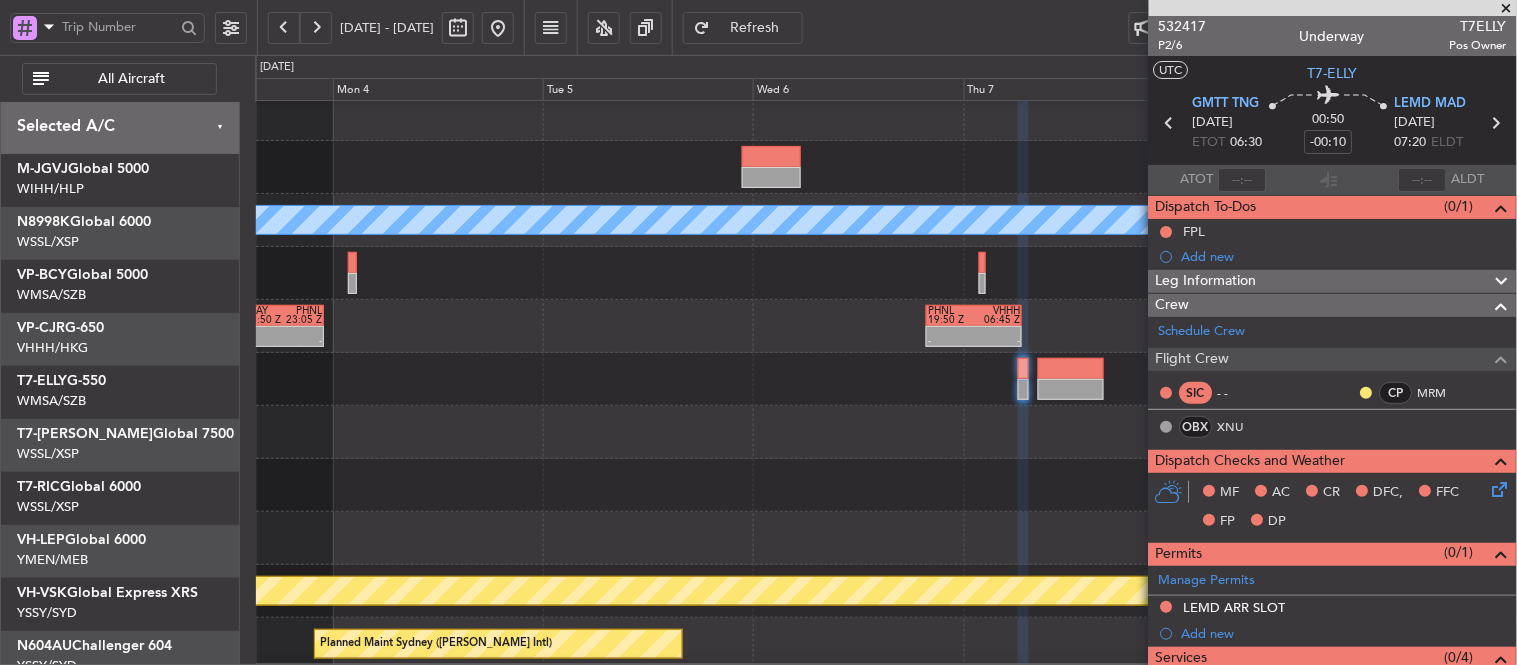 click 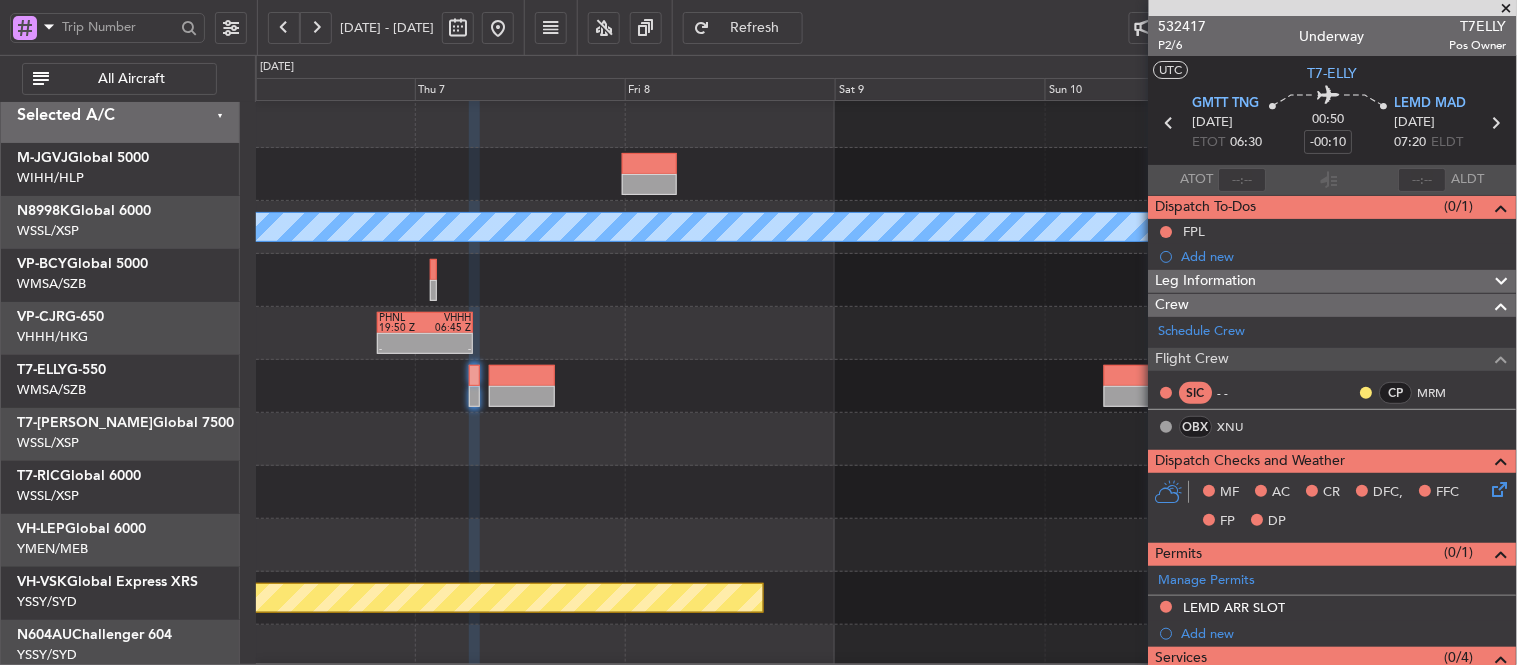 click 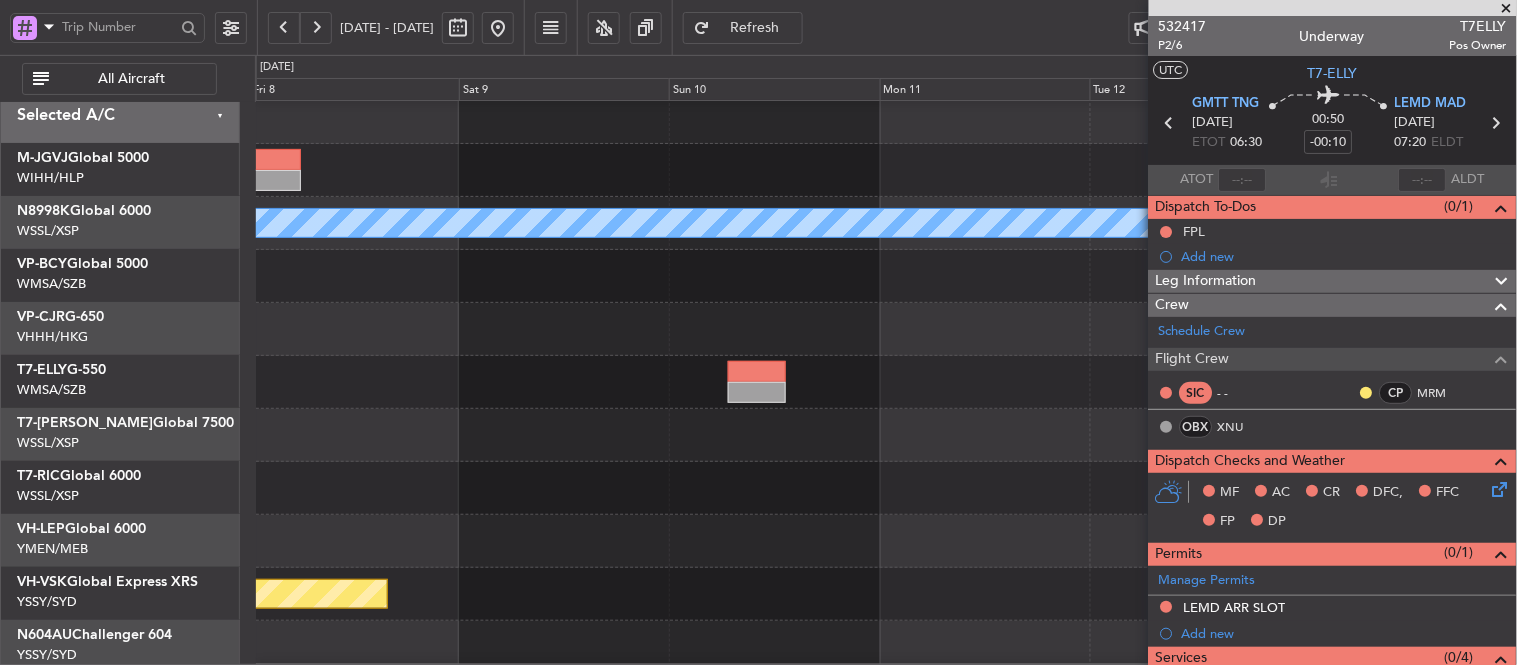 scroll, scrollTop: 10, scrollLeft: 0, axis: vertical 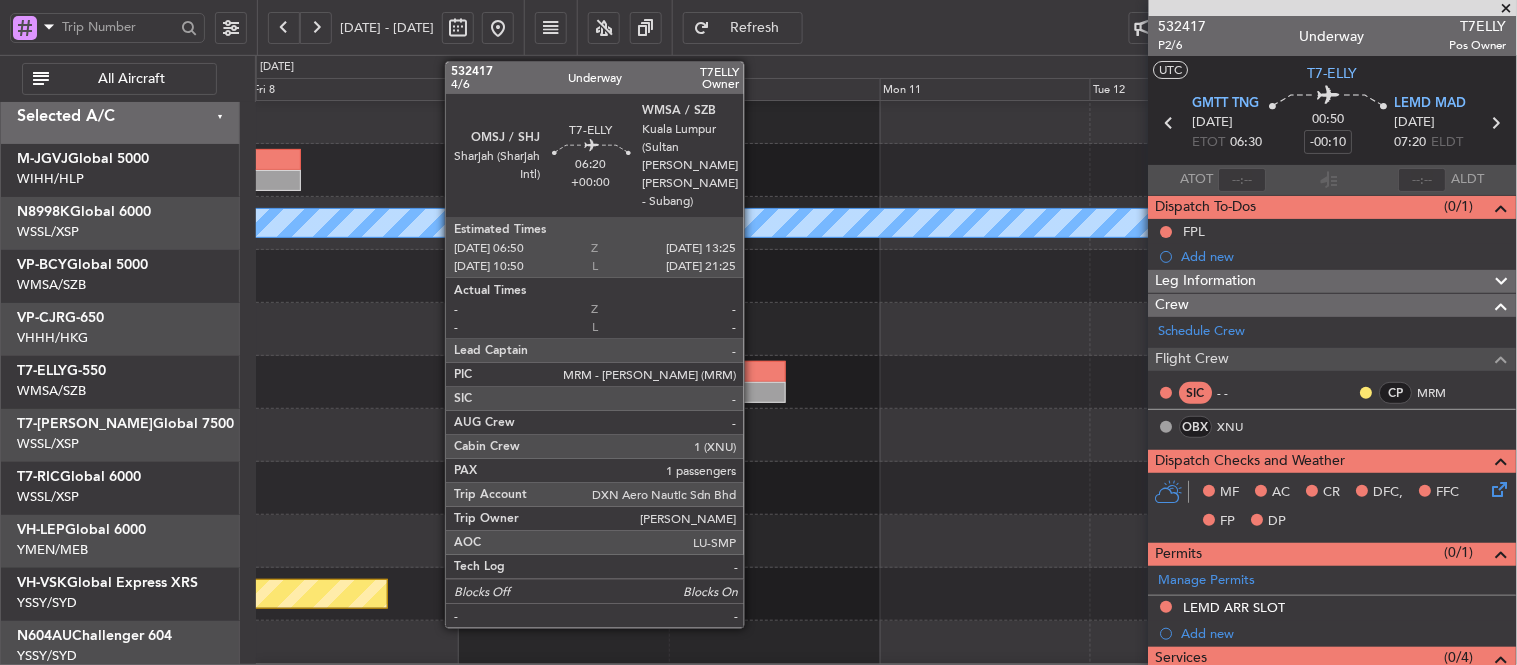 click 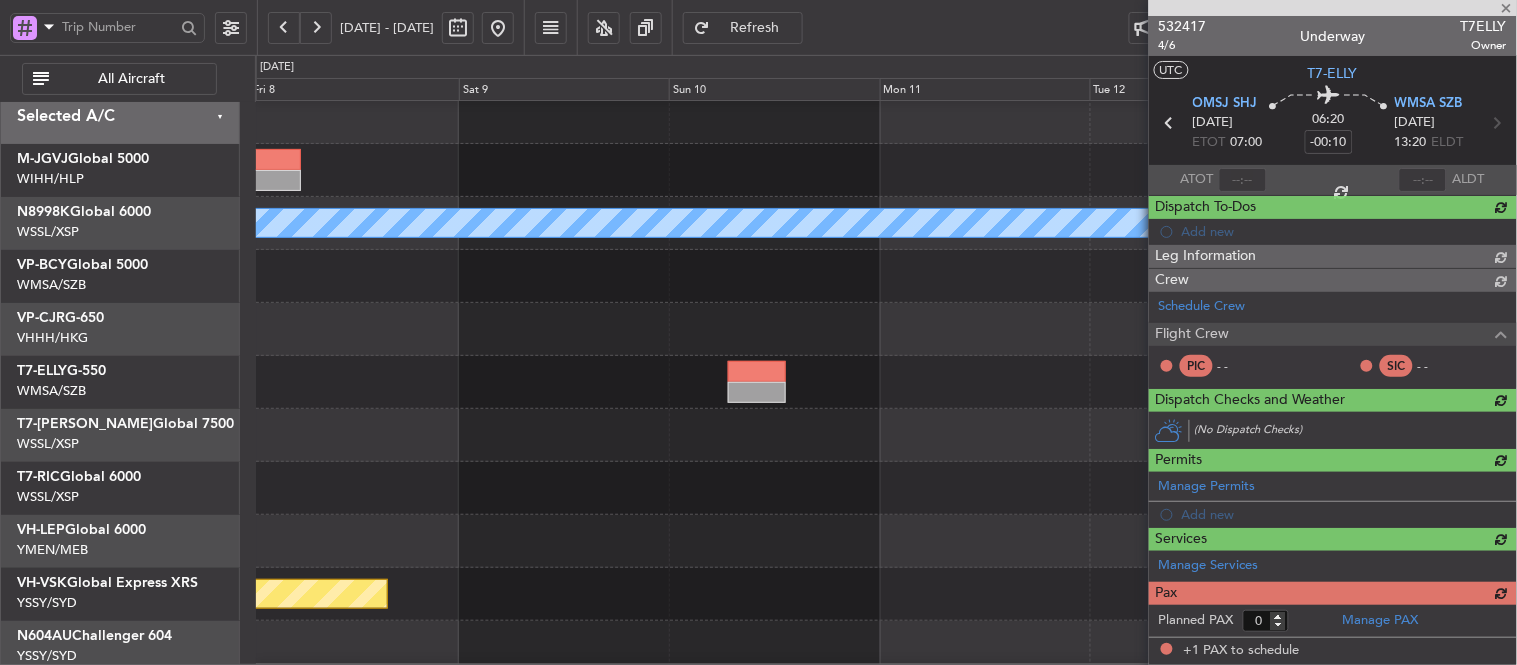 type 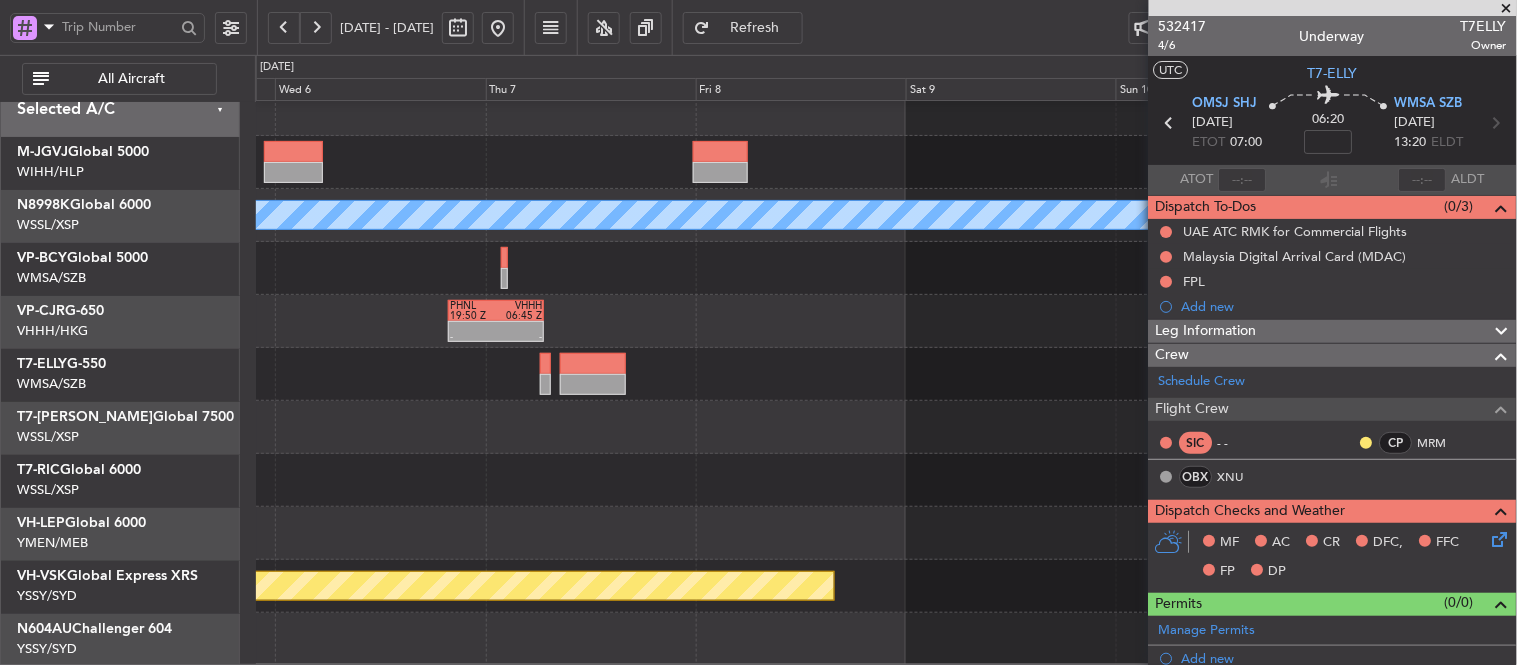 click on "MEL
-
-
PHNL
19:50 Z
VHHH
06:45 Z
Planned Maint Melbourne (Essendon)
Planned Maint Sydney (Kingsford Smith Intl)" 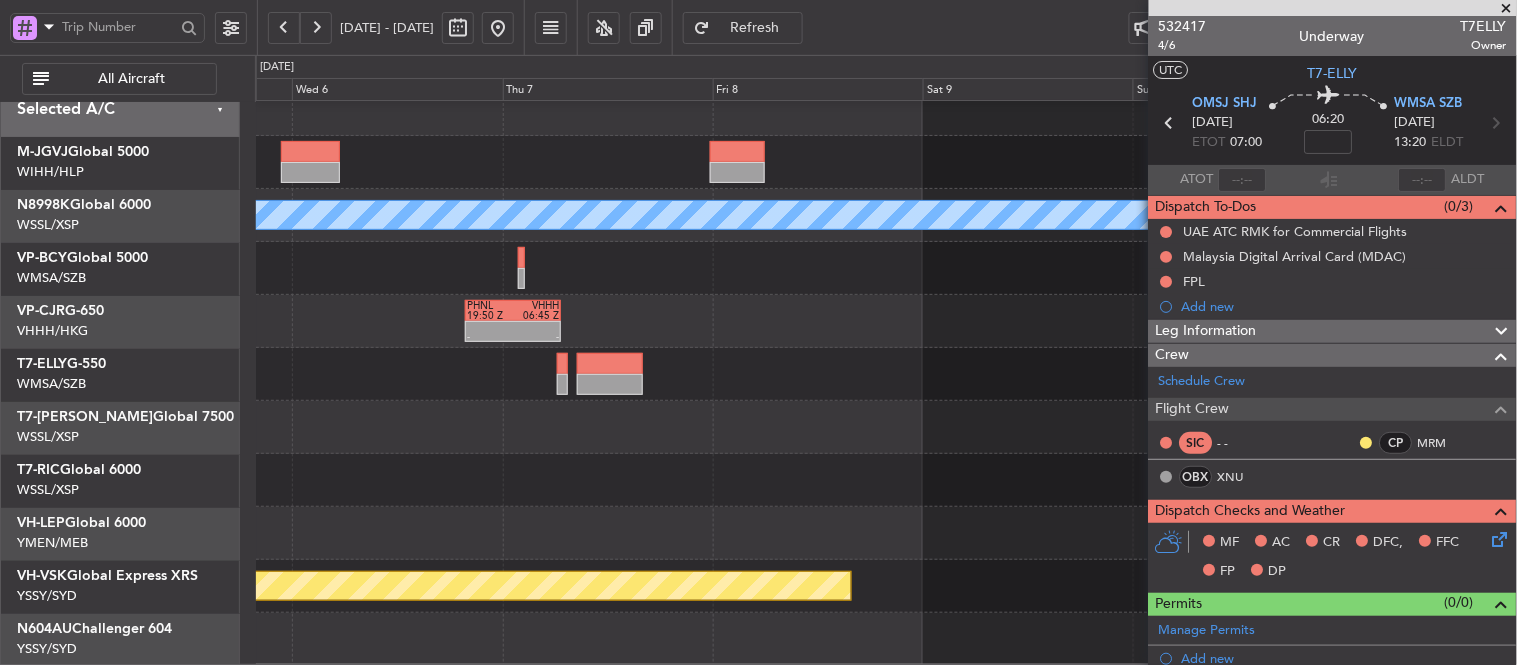 click on "MEL
-
-
PHNL
19:50 Z
VHHH
06:45 Z
Planned Maint Melbourne (Essendon)
Planned Maint Sydney (Kingsford Smith Intl)" 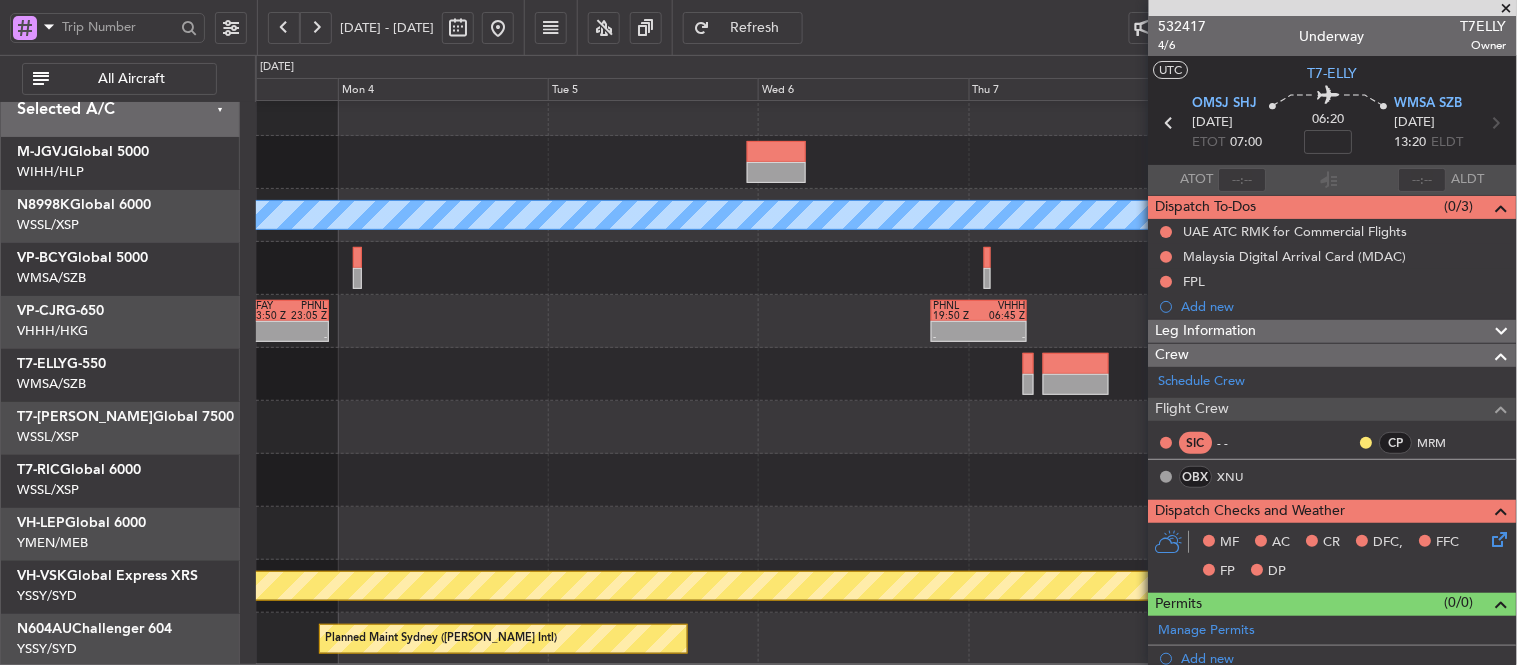 click at bounding box center (1507, 9) 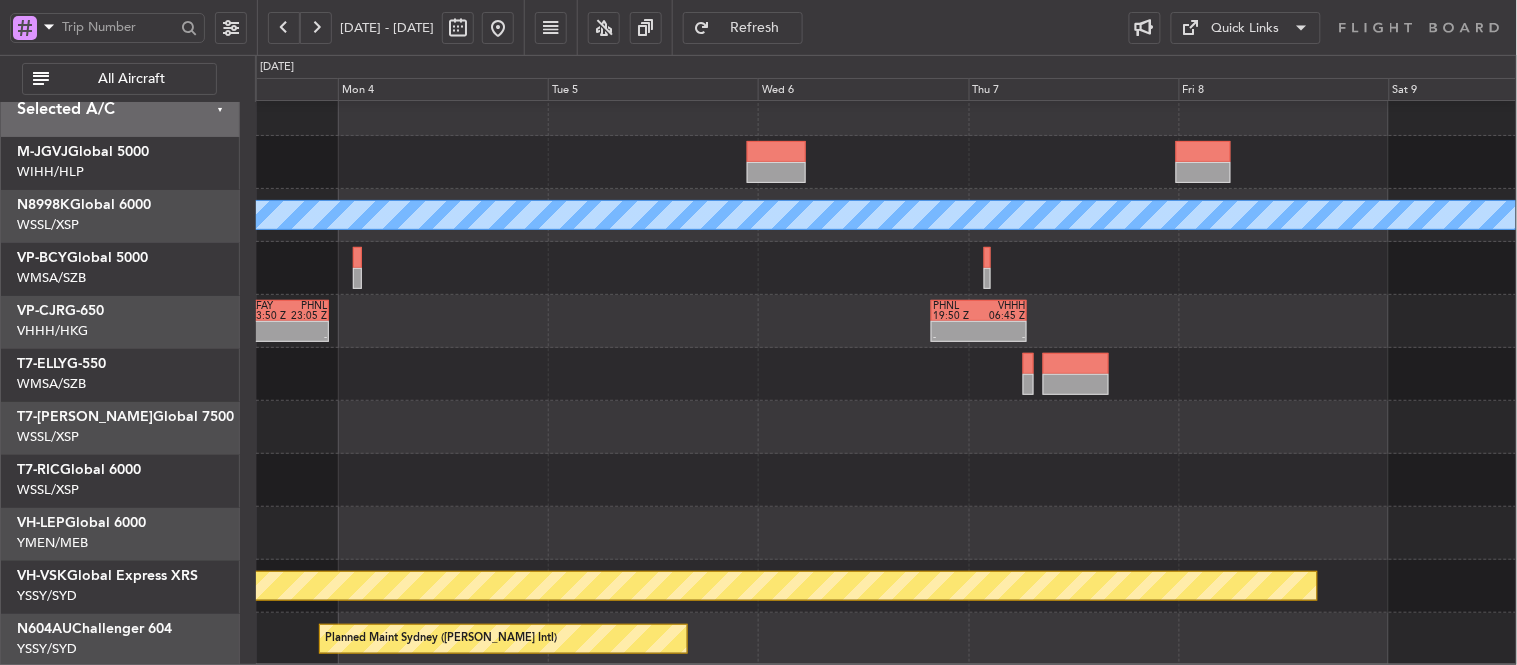 type on "0" 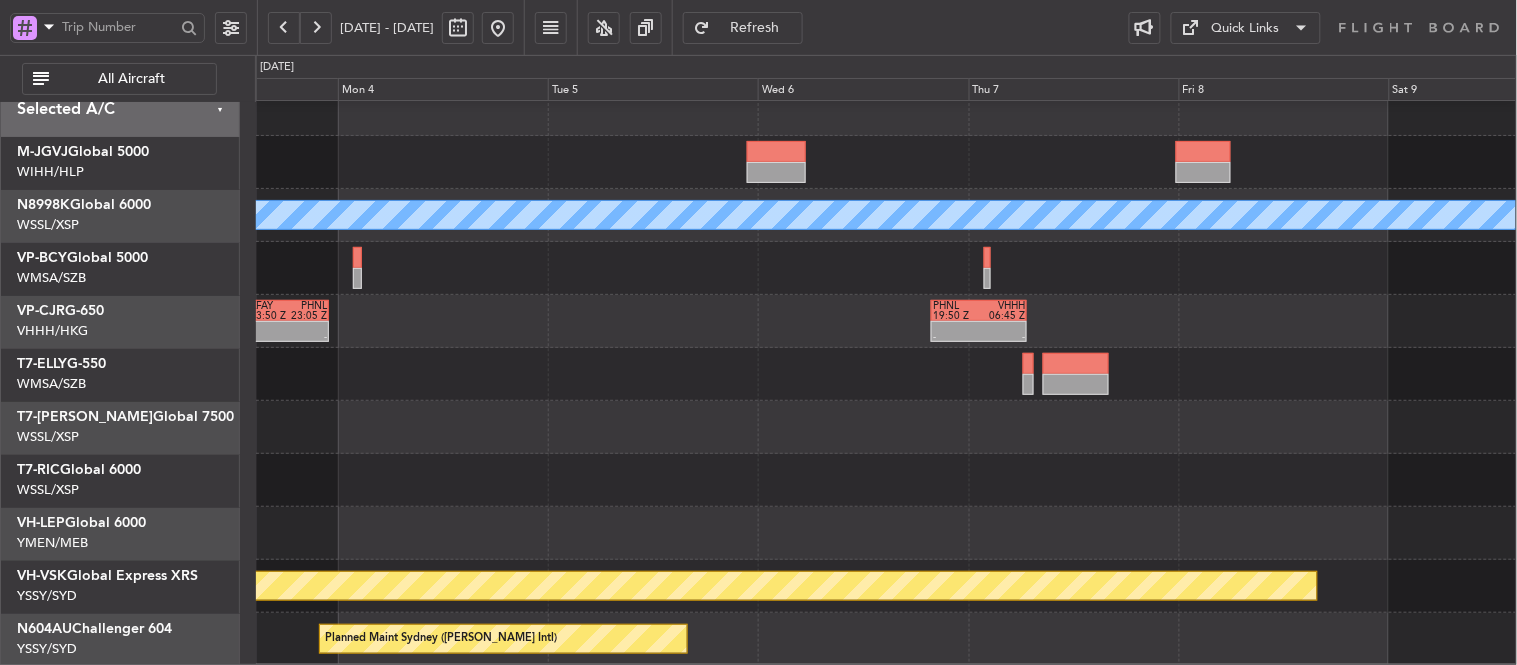 click on "MEL
-
-
KFAY
13:50 Z
PHNL
23:05 Z
-
-
PHNL
19:50 Z
VHHH
06:45 Z
Planned Maint Melbourne (Essendon)
Planned Maint Sydney (Kingsford Smith Intl)" 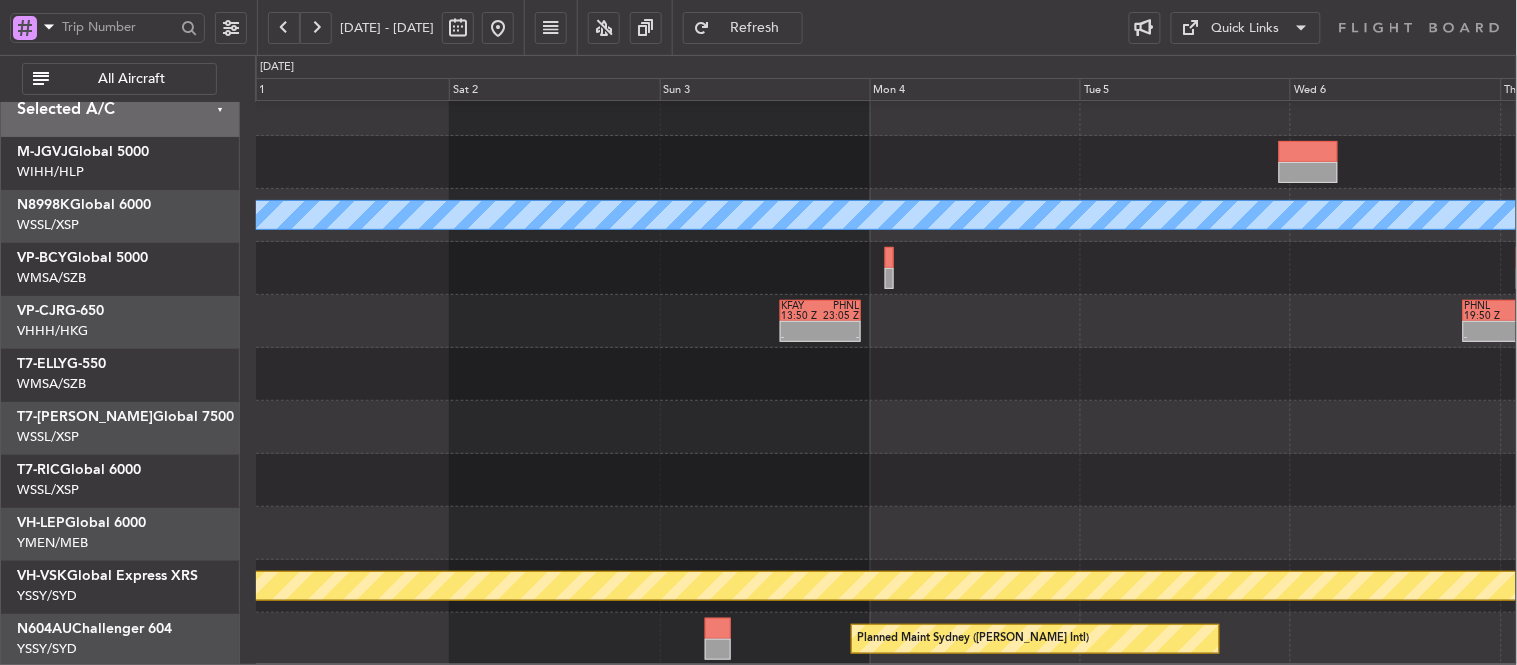 click on "MEL
-
-
KFAY
13:50 Z
PHNL
23:05 Z
-
-
PHNL
19:50 Z
VHHH
06:45 Z
Planned Maint Melbourne (Essendon)
Planned Maint Sydney (Kingsford Smith Intl)" 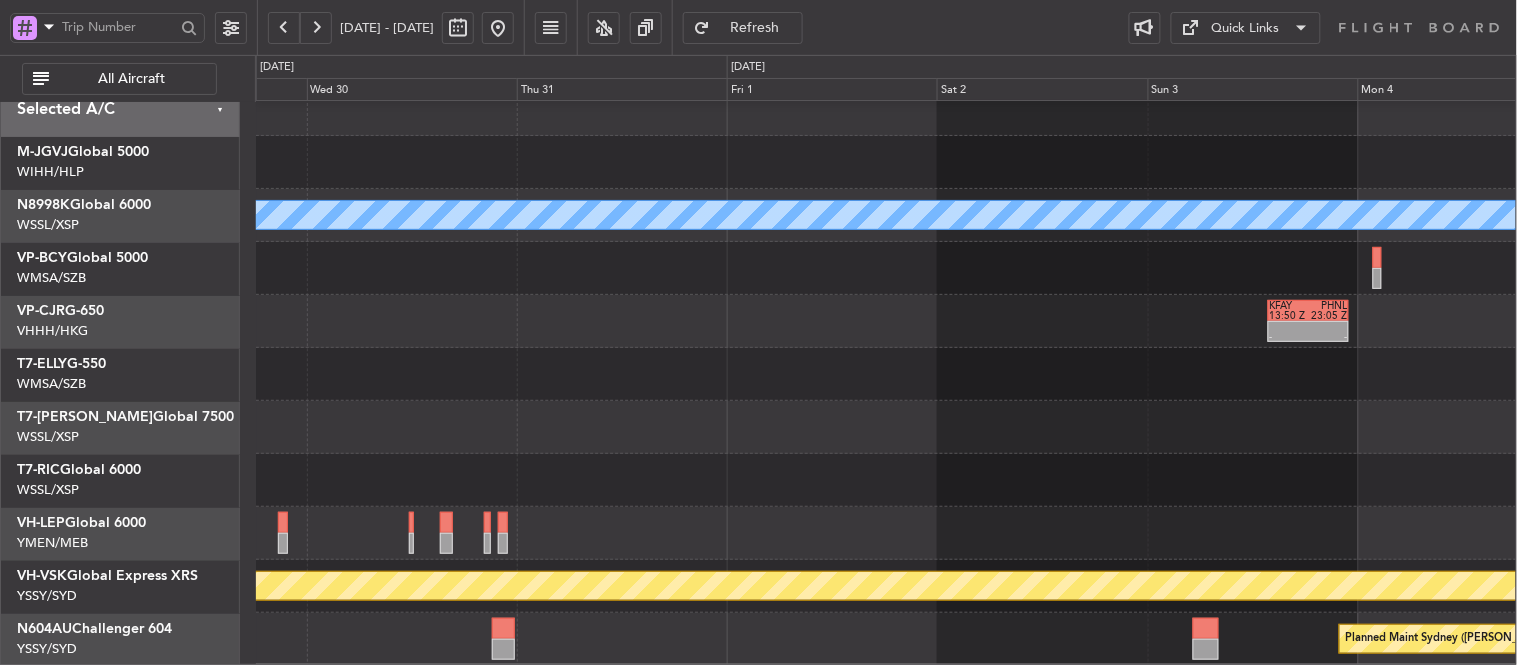 click on "MEL
-
-
KFAY
13:50 Z
PHNL
23:05 Z
Planned Maint [GEOGRAPHIC_DATA] ([GEOGRAPHIC_DATA])
Planned Maint Sydney ([PERSON_NAME] Intl)" 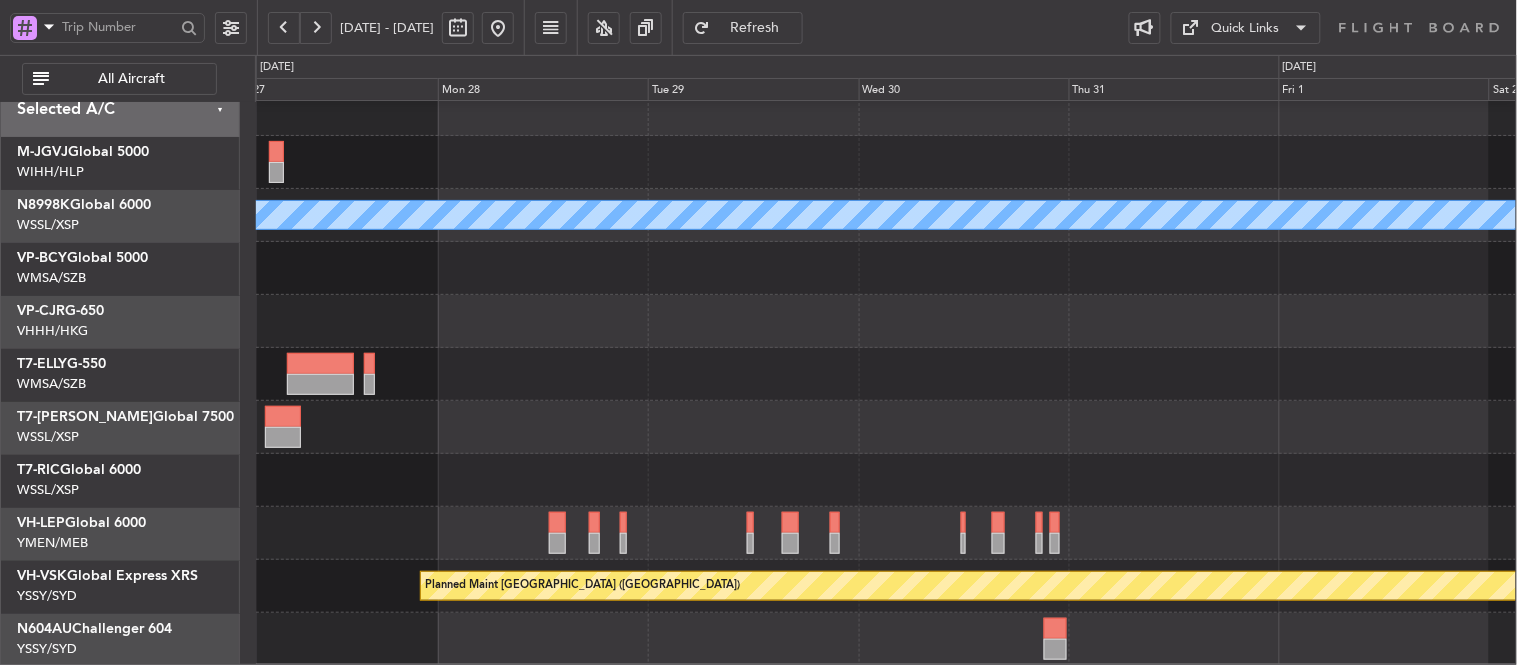 click on "Planned Maint Singapore (Seletar)
MEL
-
-
KFAY
13:50 Z
PHNL
23:05 Z
Planned Maint Melbourne (Essendon)" 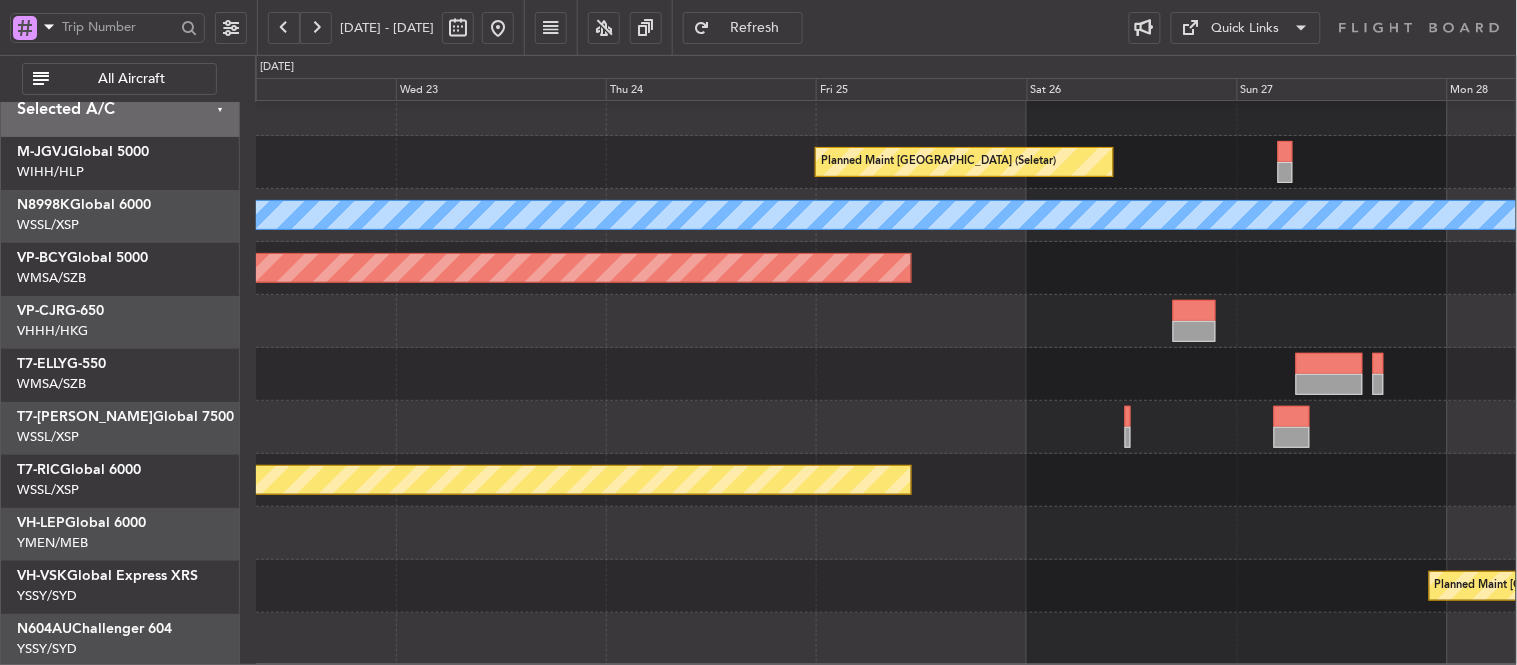 click on "Planned Maint Singapore (Seletar)
MEL
Planned Maint Singapore (Seletar)
Planned Maint Singapore (Seletar)
Planned Maint Melbourne (Essendon)" 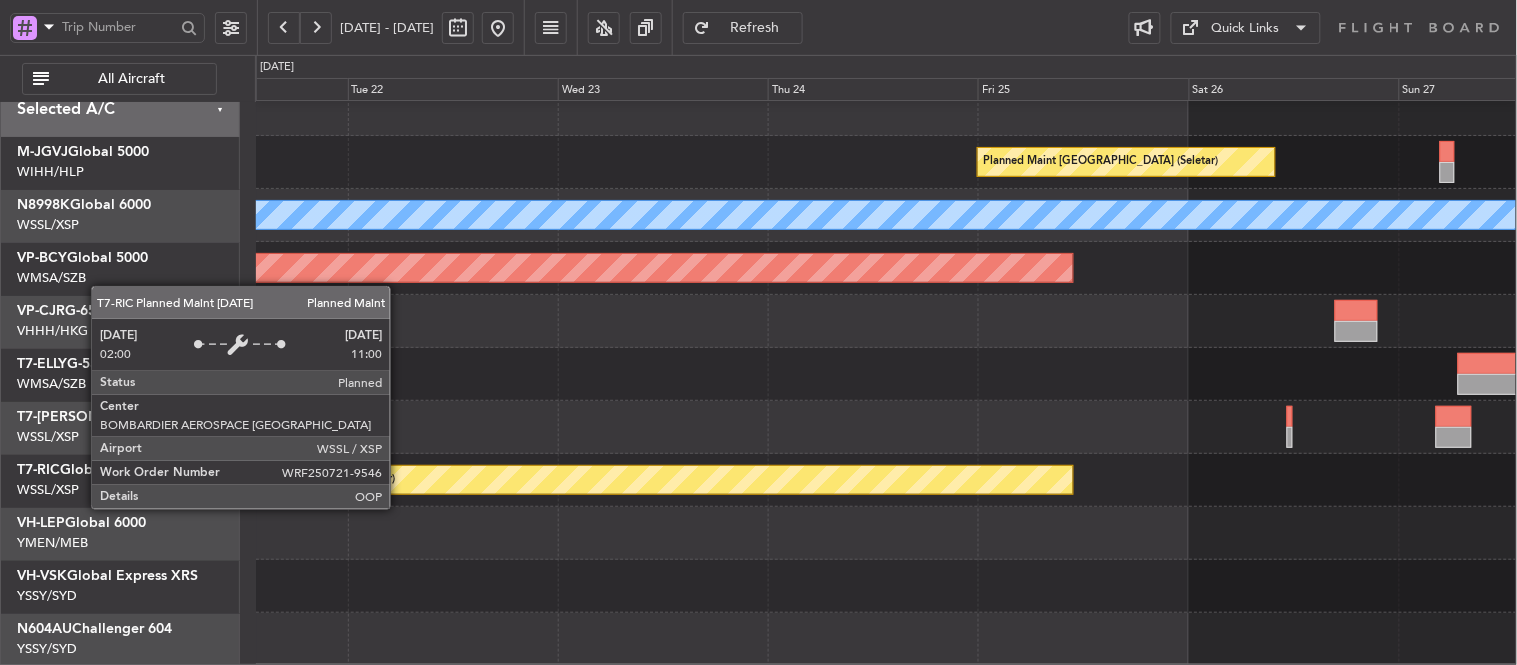 click on "Planned Maint Singapore (Seletar)
MEL
Planned Maint Singapore (Seletar)
Planned Maint Singapore (Seletar)
Planned Maint Melbourne (Essendon)" 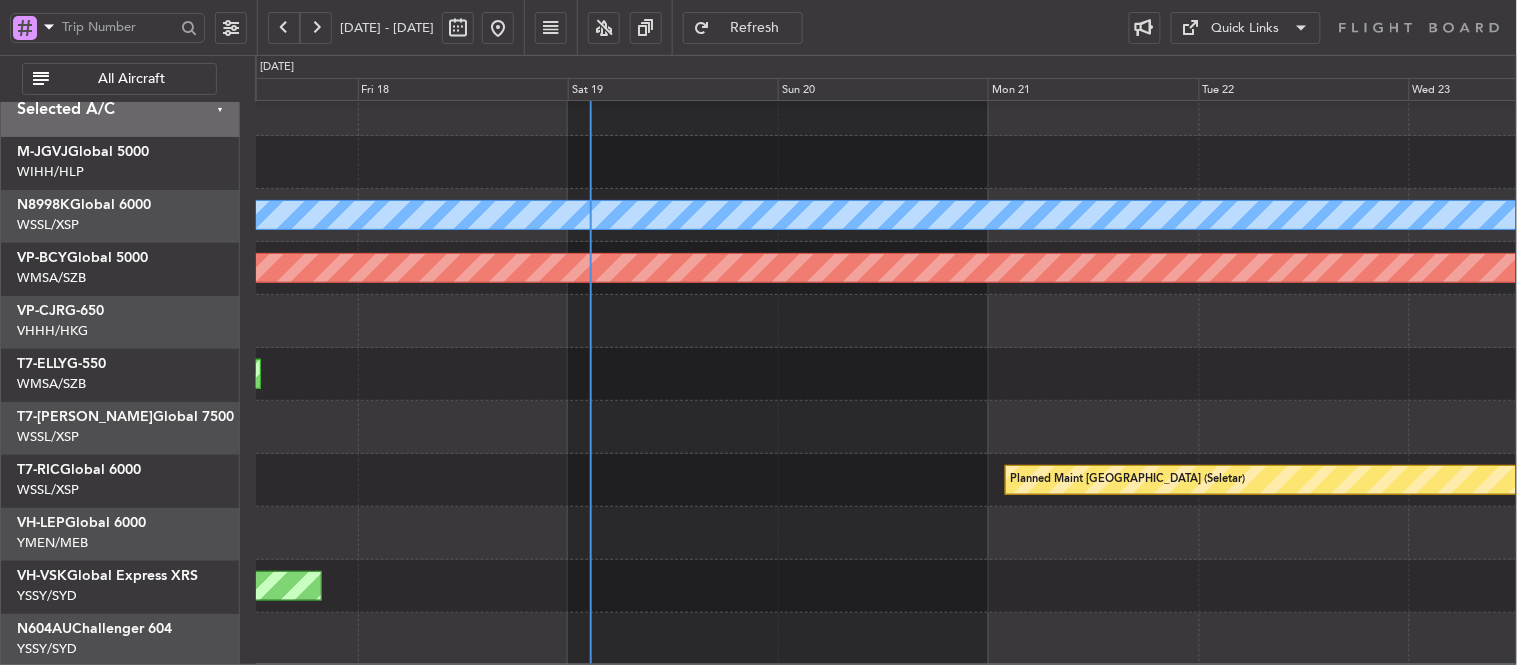 click on "Planned Maint Singapore (Seletar)
MEL
Planned Maint Singapore (Seletar)
MEL San Jose (Mineta San Jose Intl)
Planned Maint San Jose (Mineta San Jose Intl)
MEL Kuala Lumpur (Sultan Abdul Aziz Shah - Subang)
MEL Kuala Lumpur (Sultan Abdul Aziz Shah - Subang)
Planned Maint Kuala Lumpur (Sultan Abdul Aziz Shah - Subang)
Planned Maint Singapore (Seletar)
Unplanned Maint Sydney (Kingsford Smith Intl)" 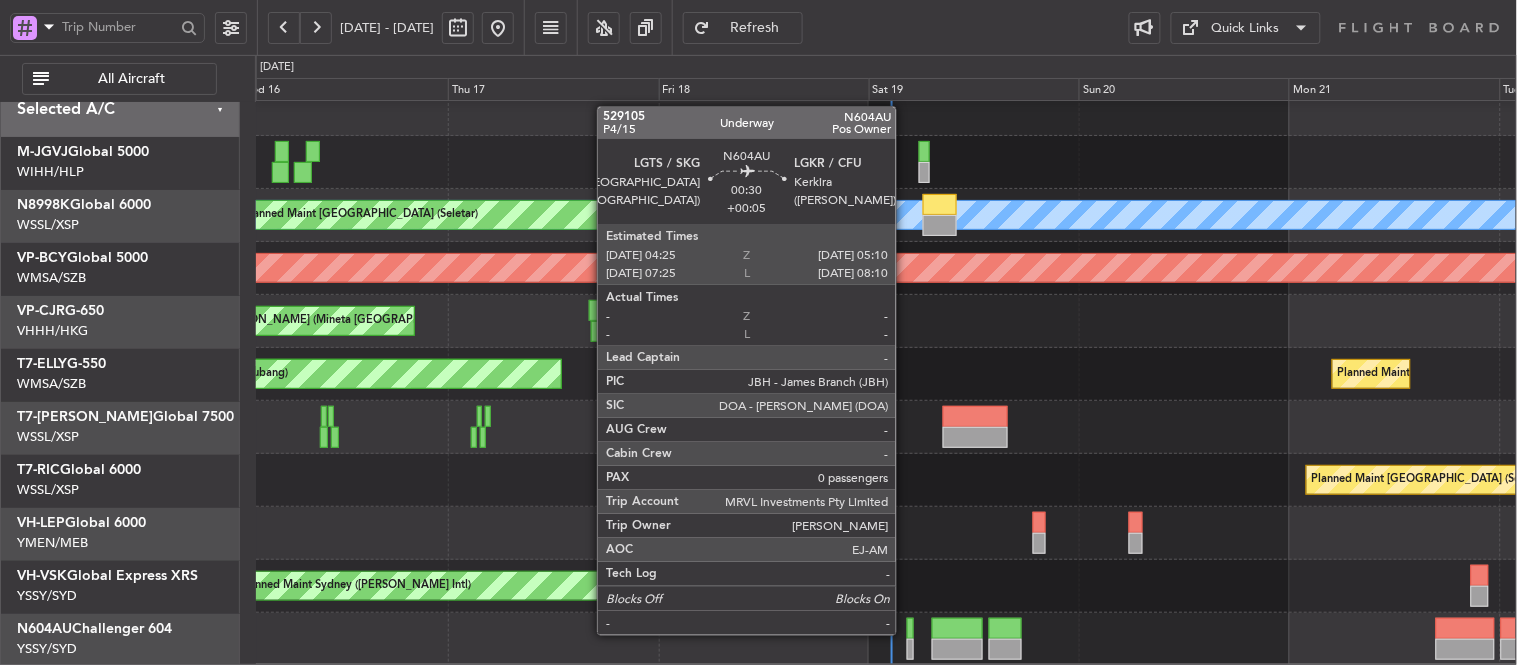 click 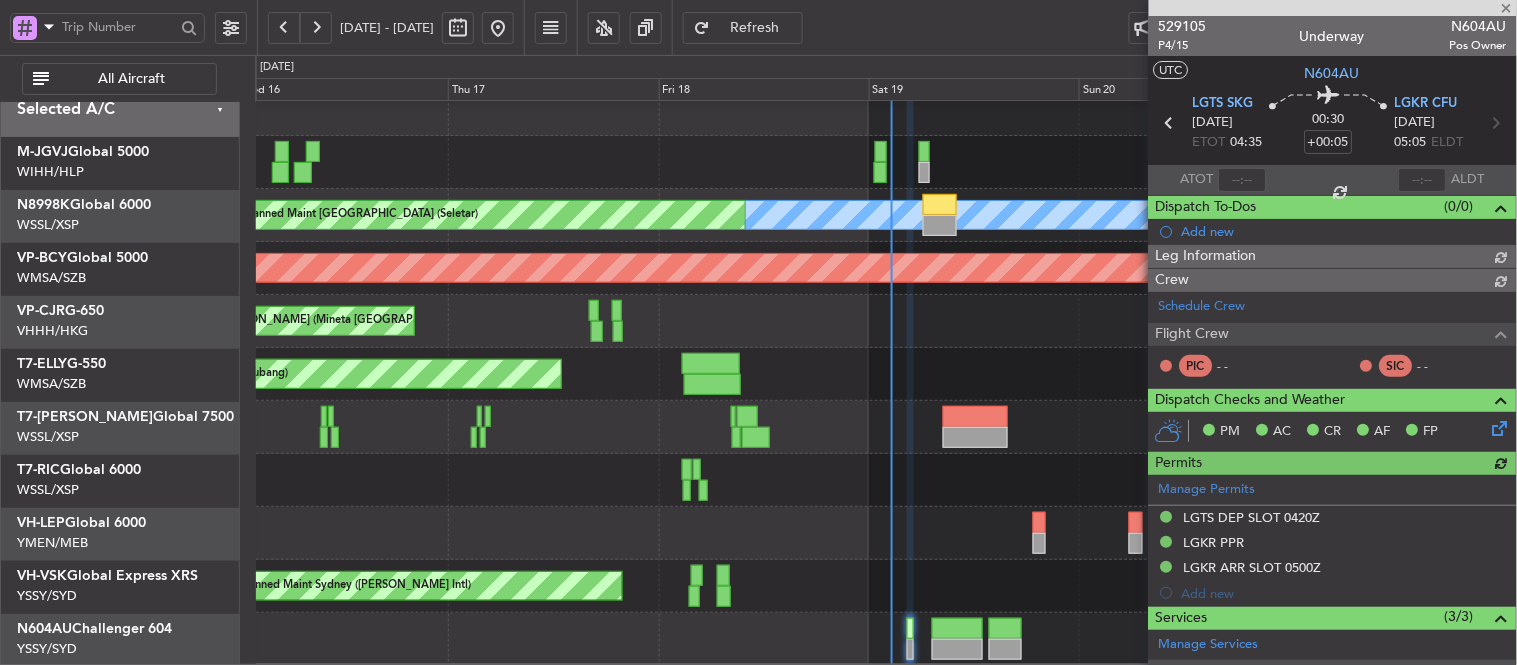 type on "[PERSON_NAME] (EYU)" 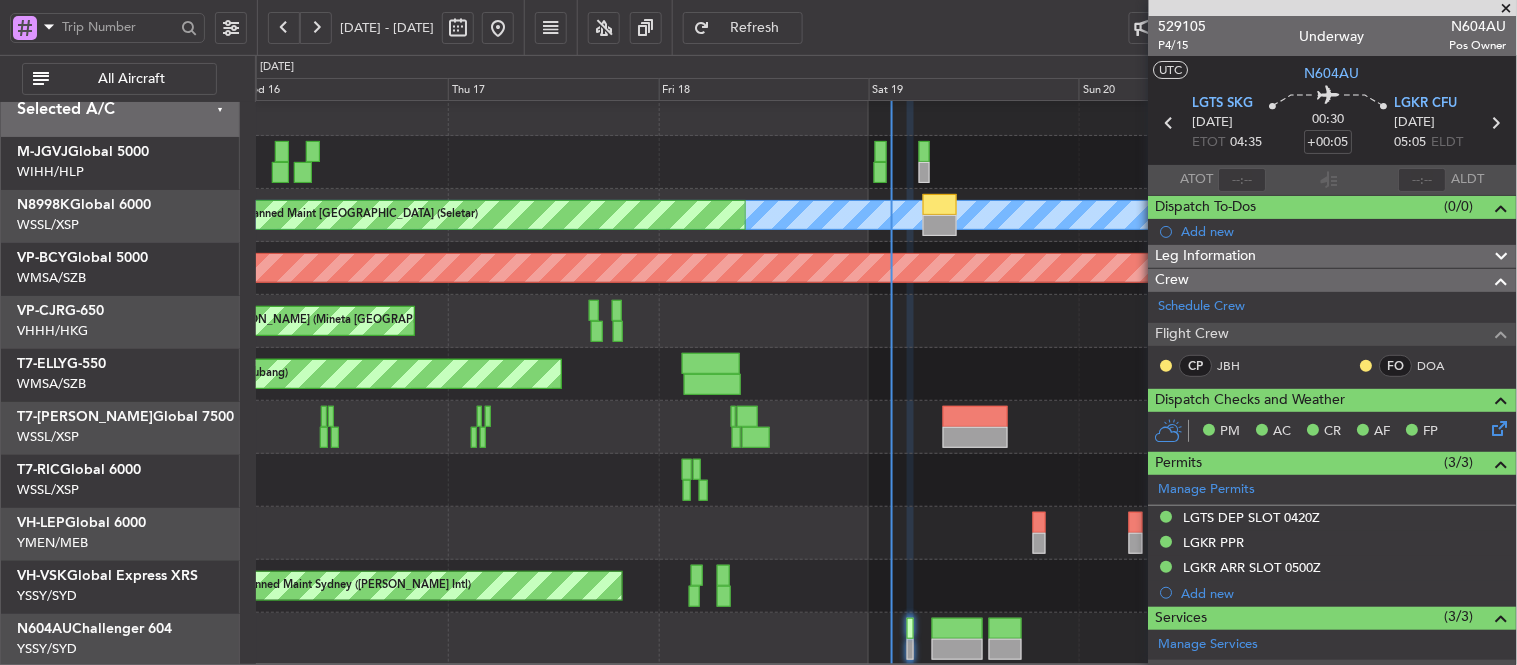 click at bounding box center [1507, 9] 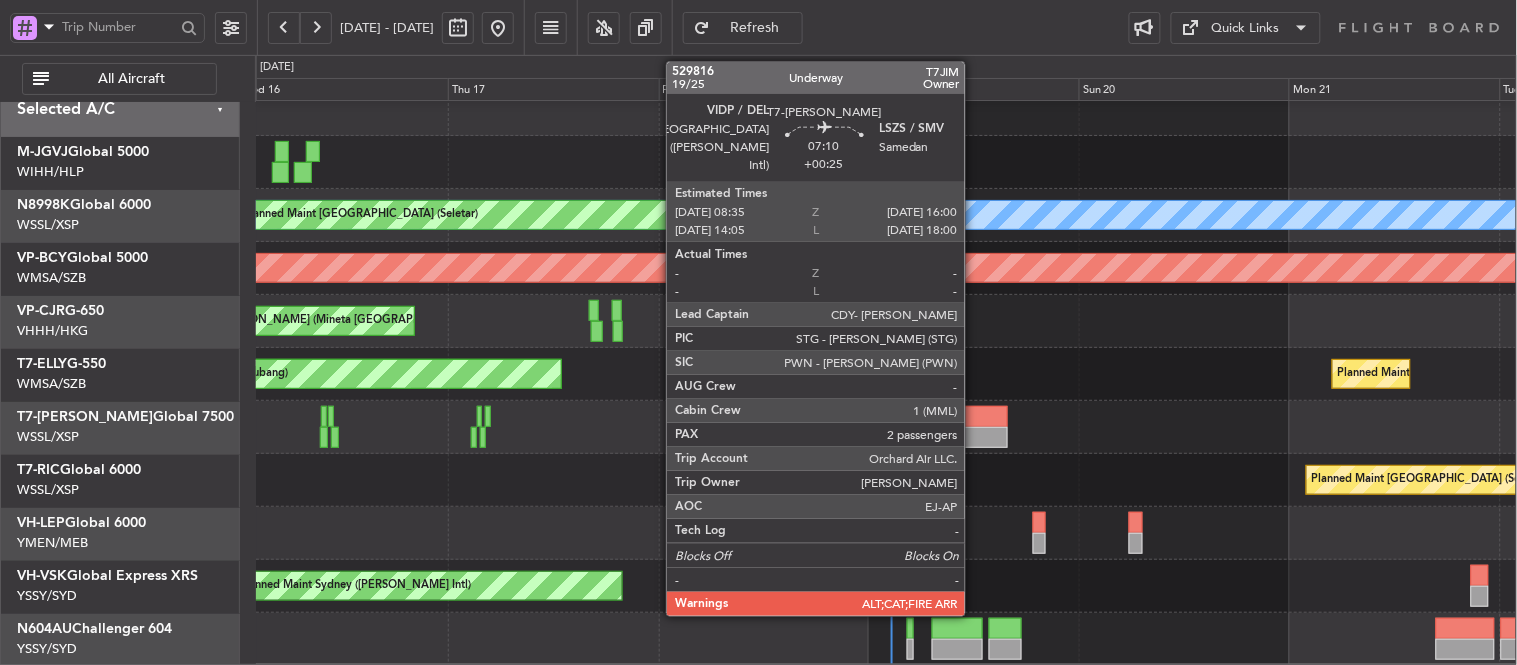 click 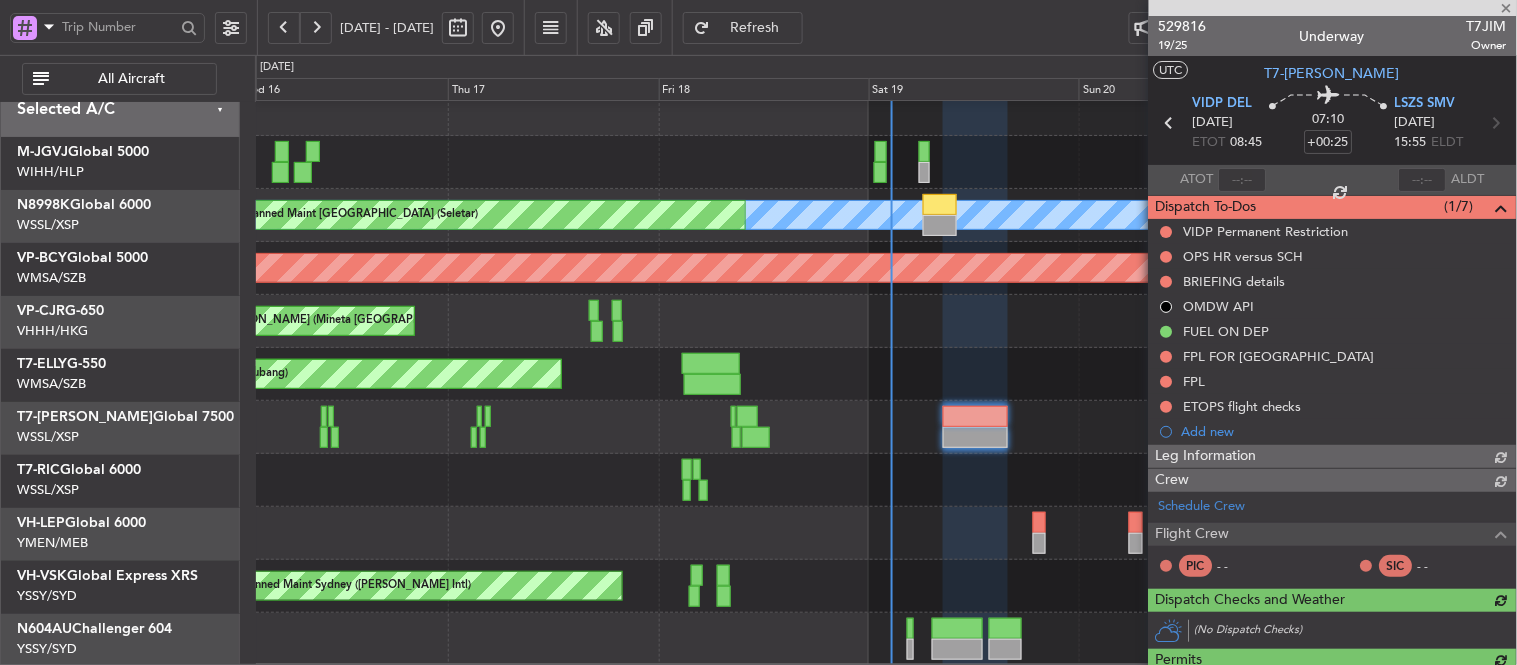 click at bounding box center [1333, 8] 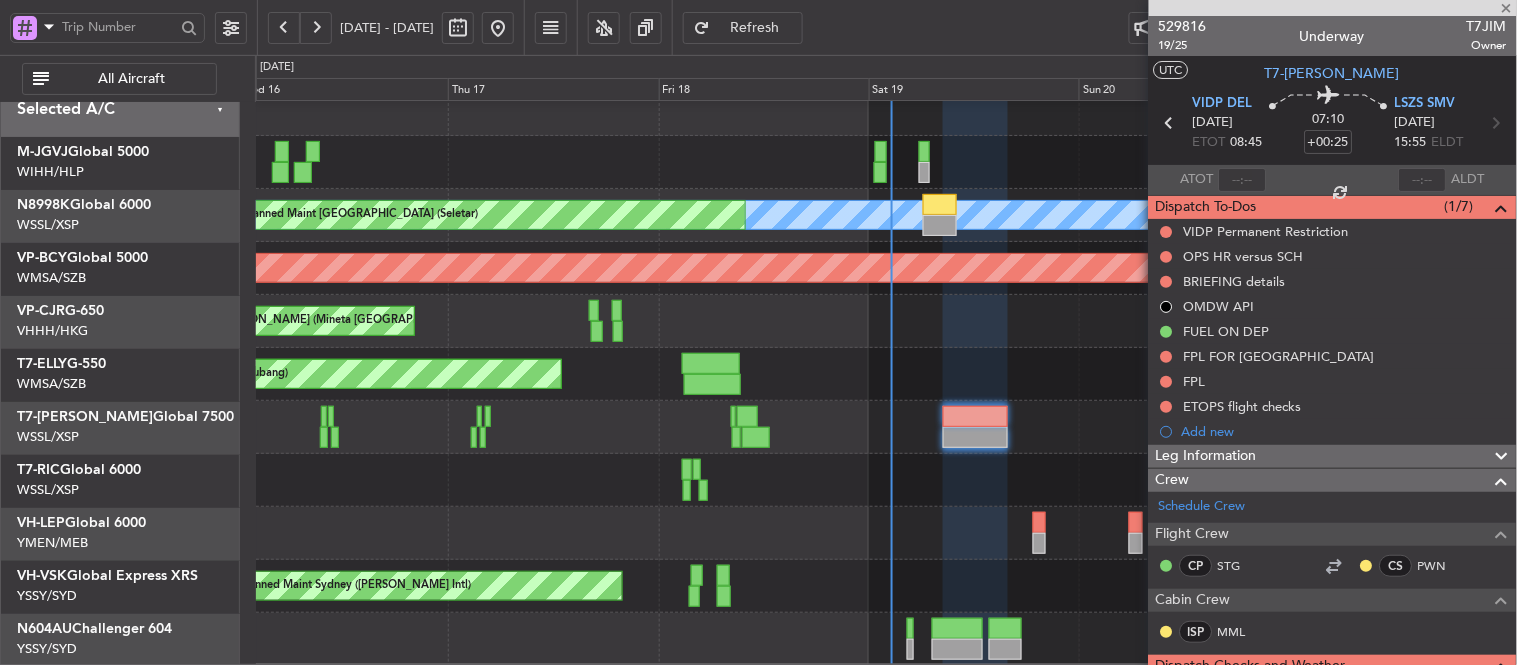 click at bounding box center (1333, 8) 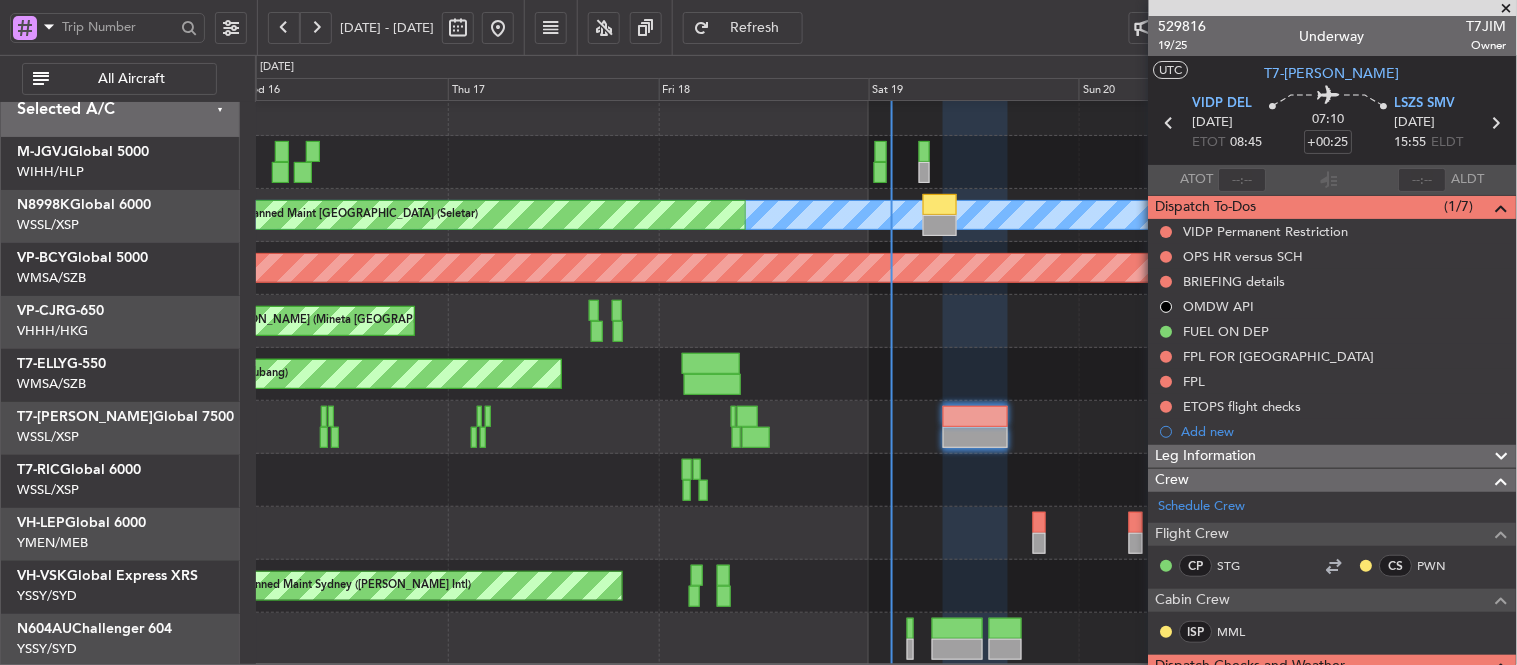 click at bounding box center [1507, 9] 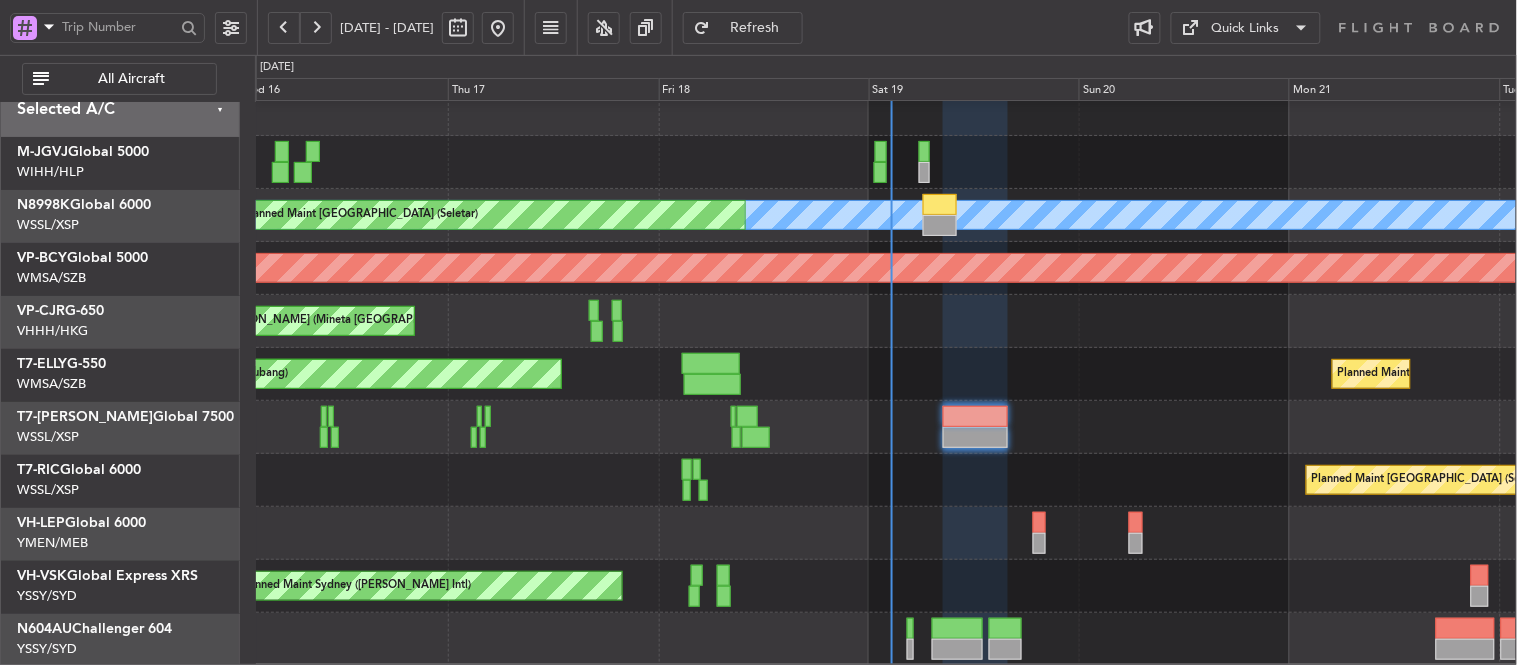 type on "0" 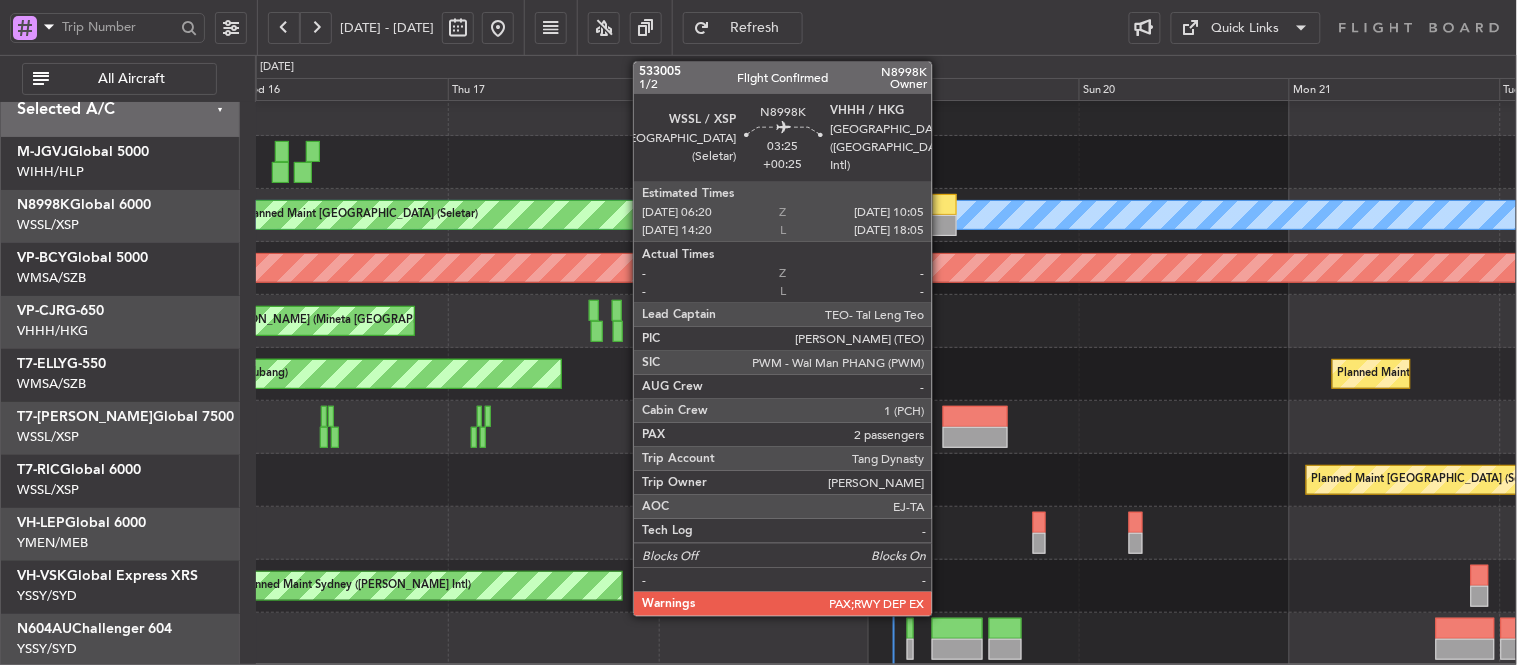click 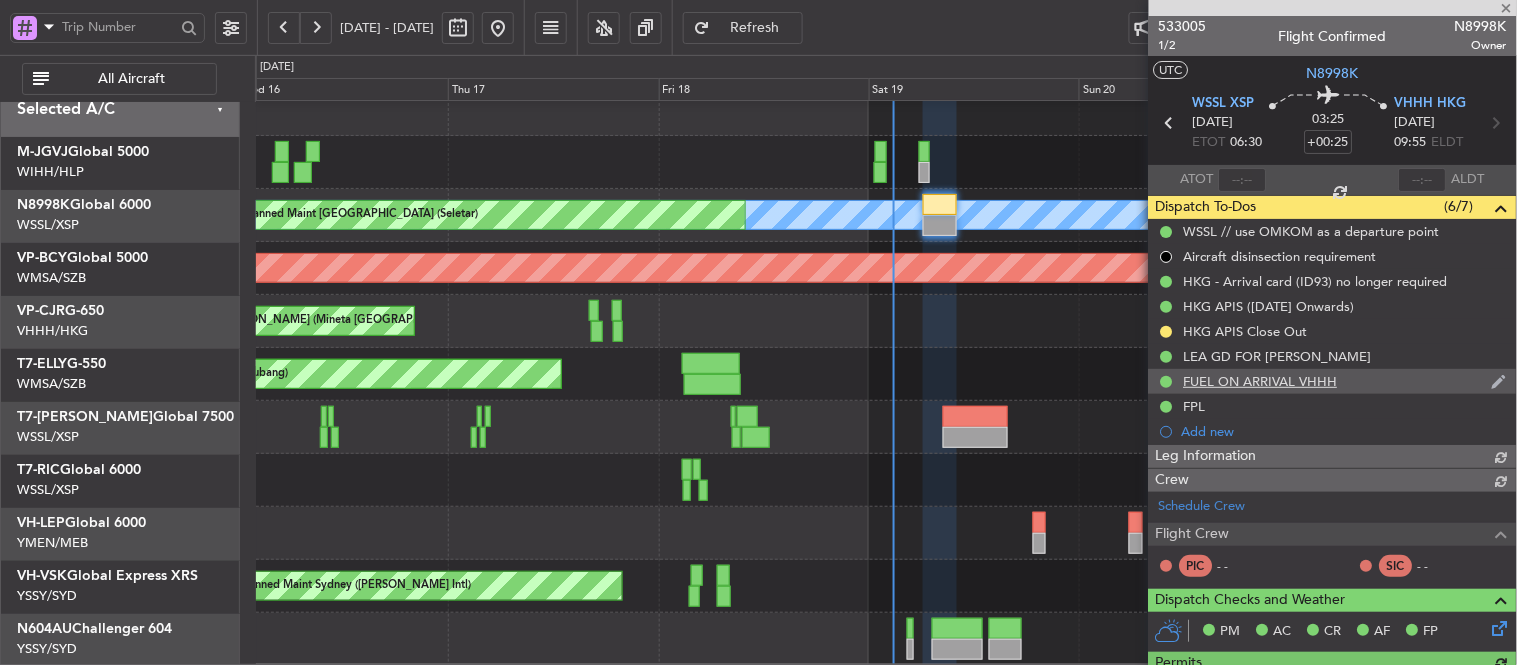 type on "[PERSON_NAME] (EYU)" 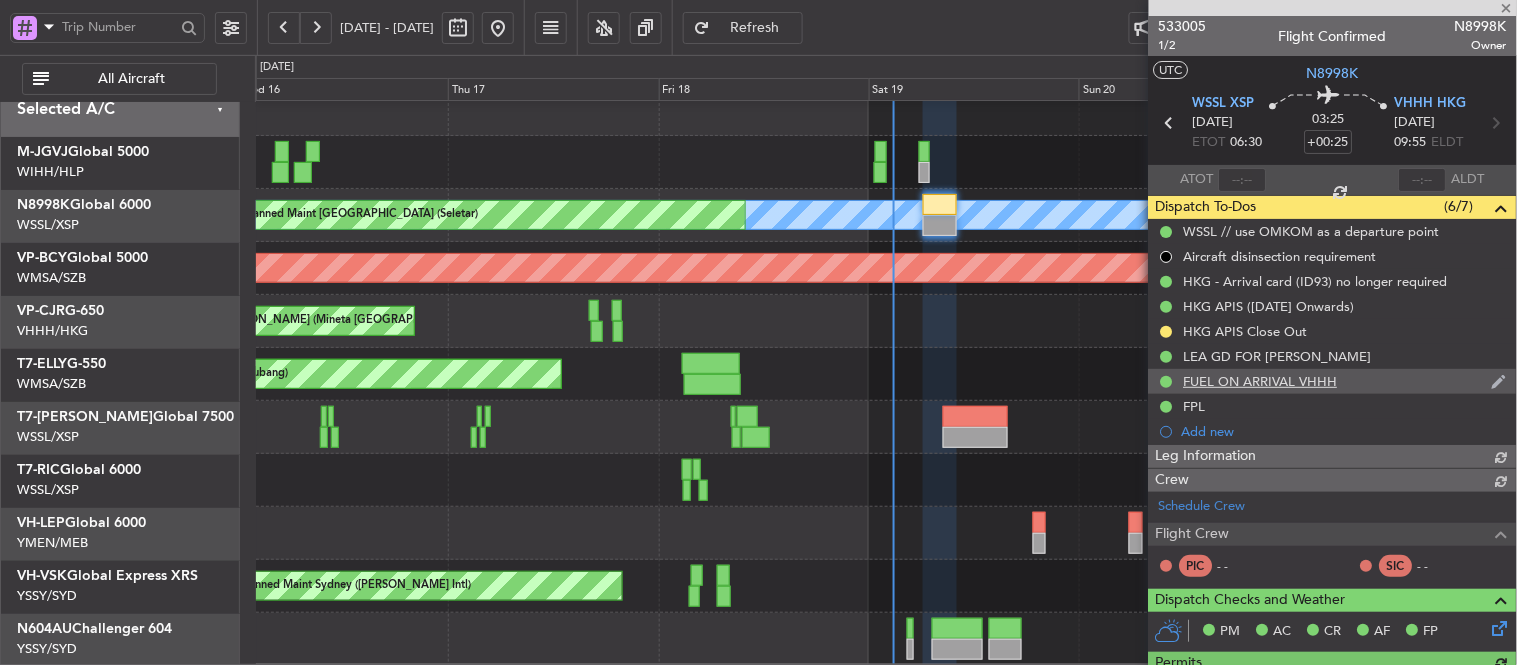 type on "F0440" 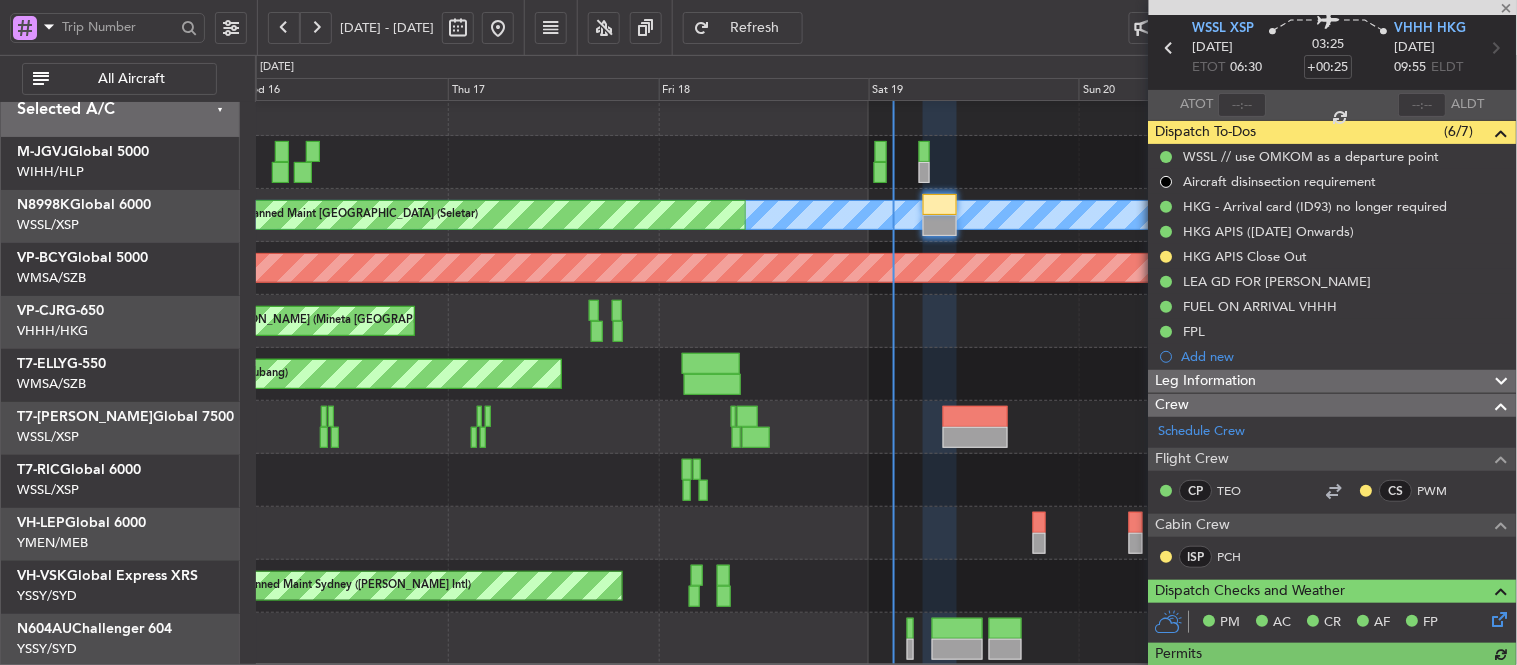 scroll, scrollTop: 111, scrollLeft: 0, axis: vertical 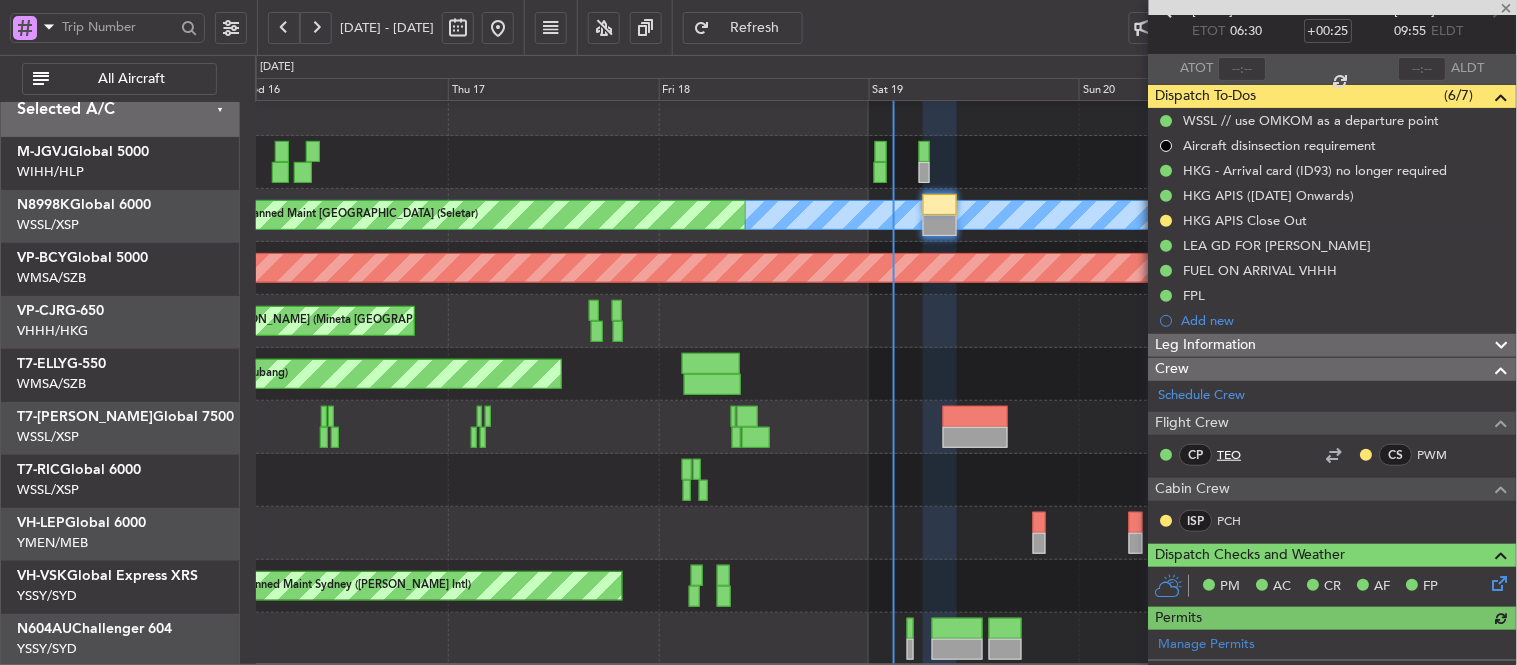 click on "TEO" 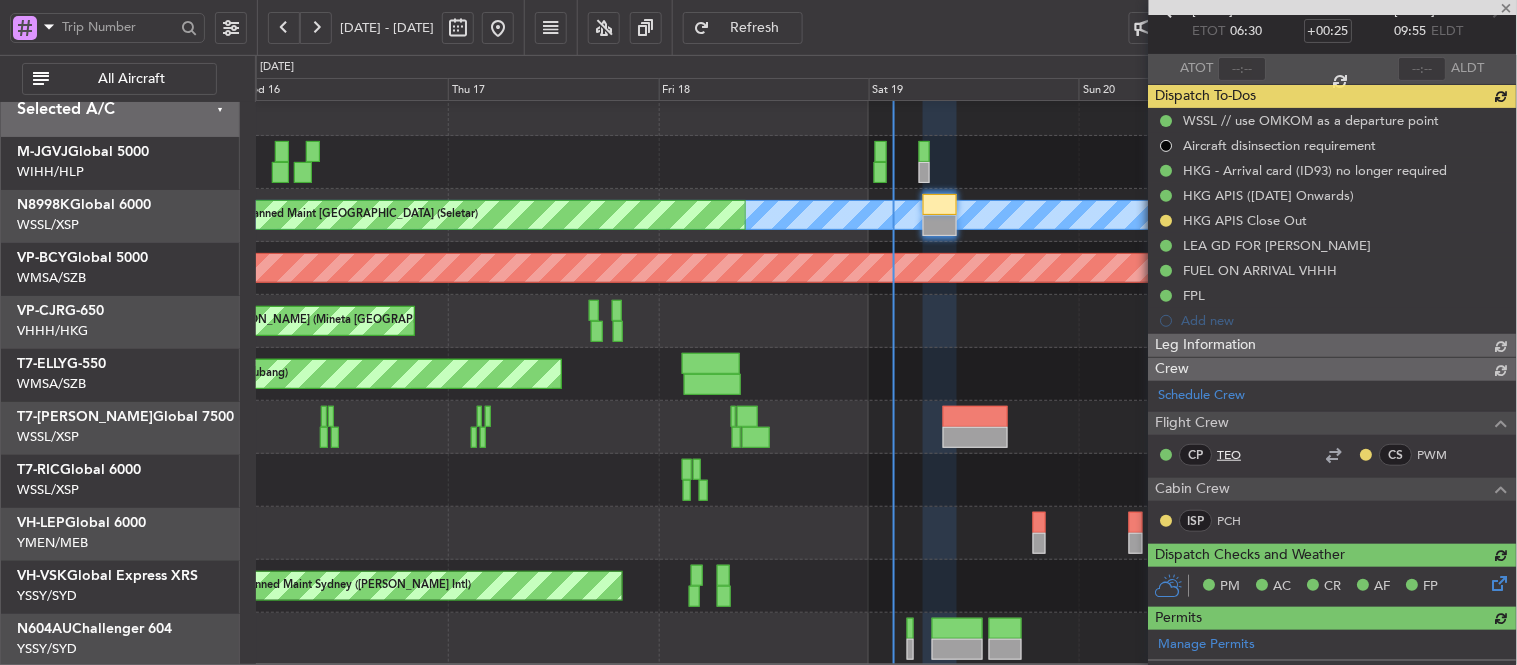 type 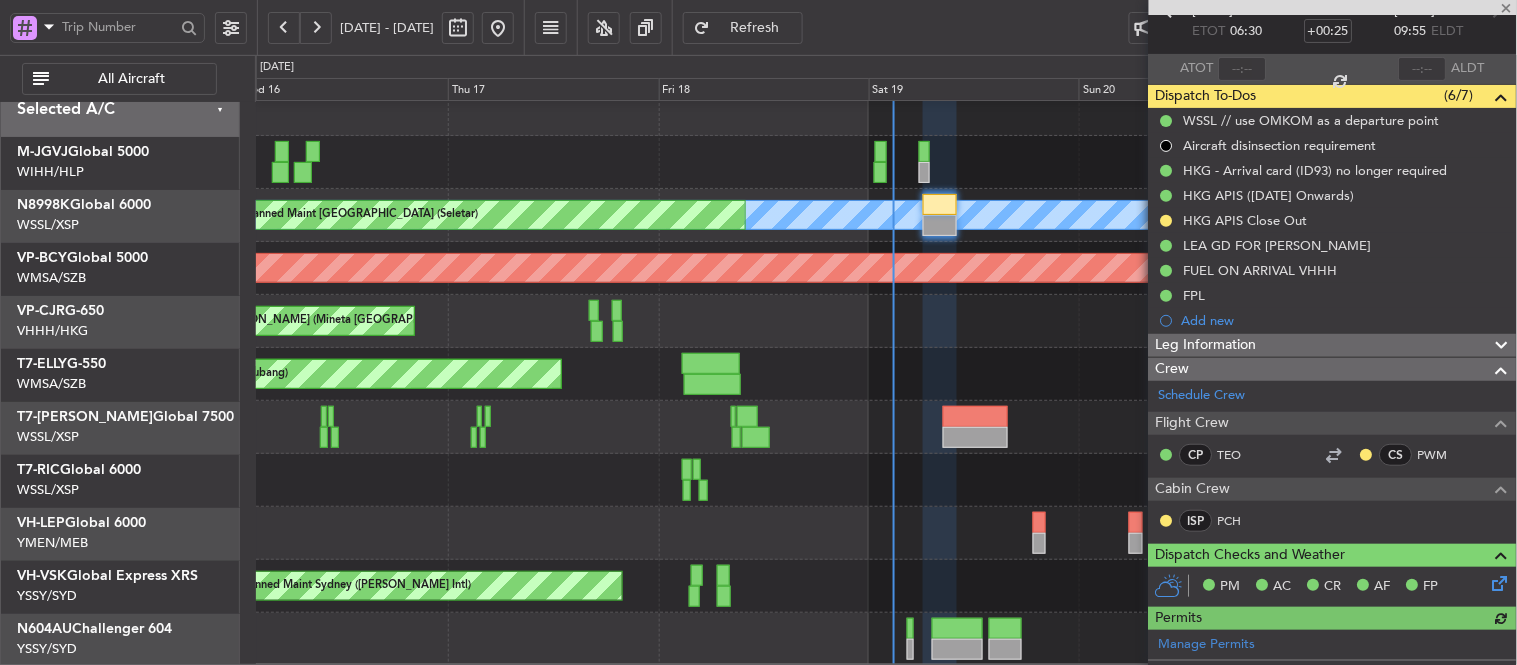type on "[PERSON_NAME] (EYU)" 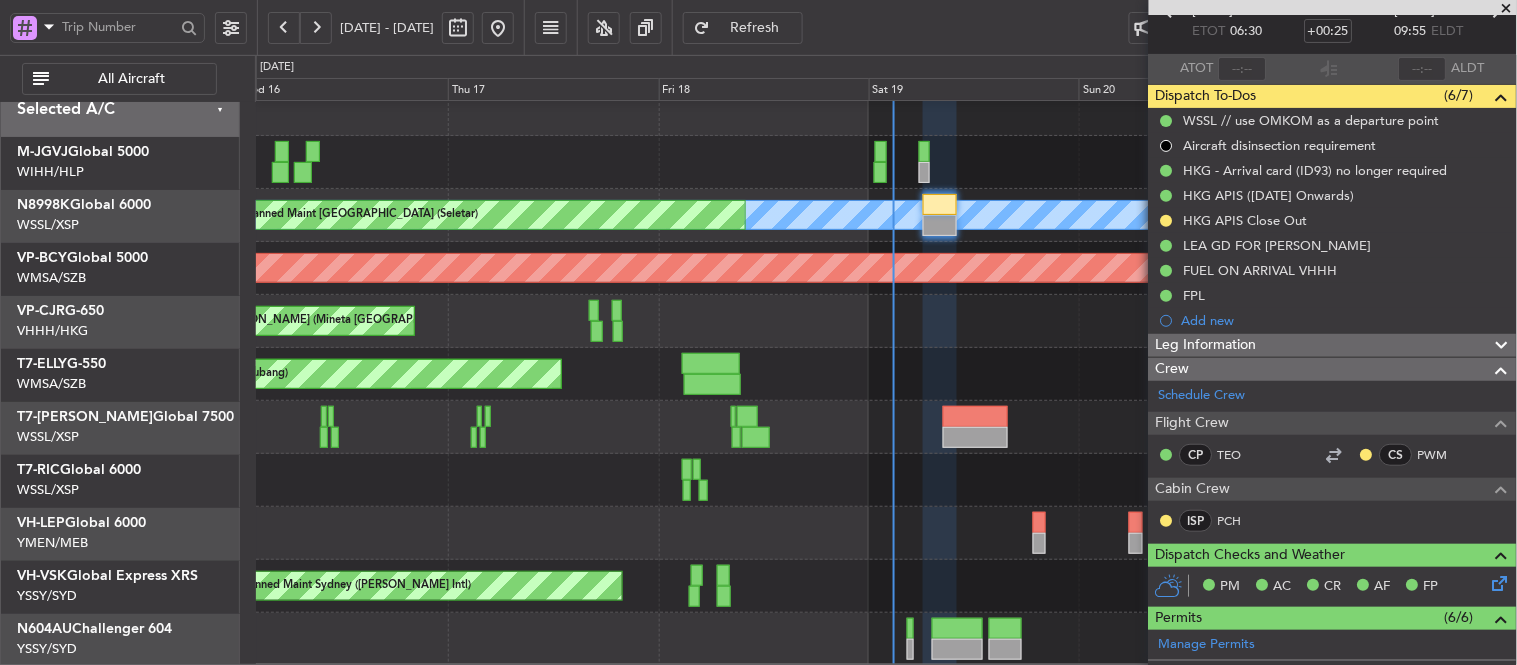 click at bounding box center (1507, 9) 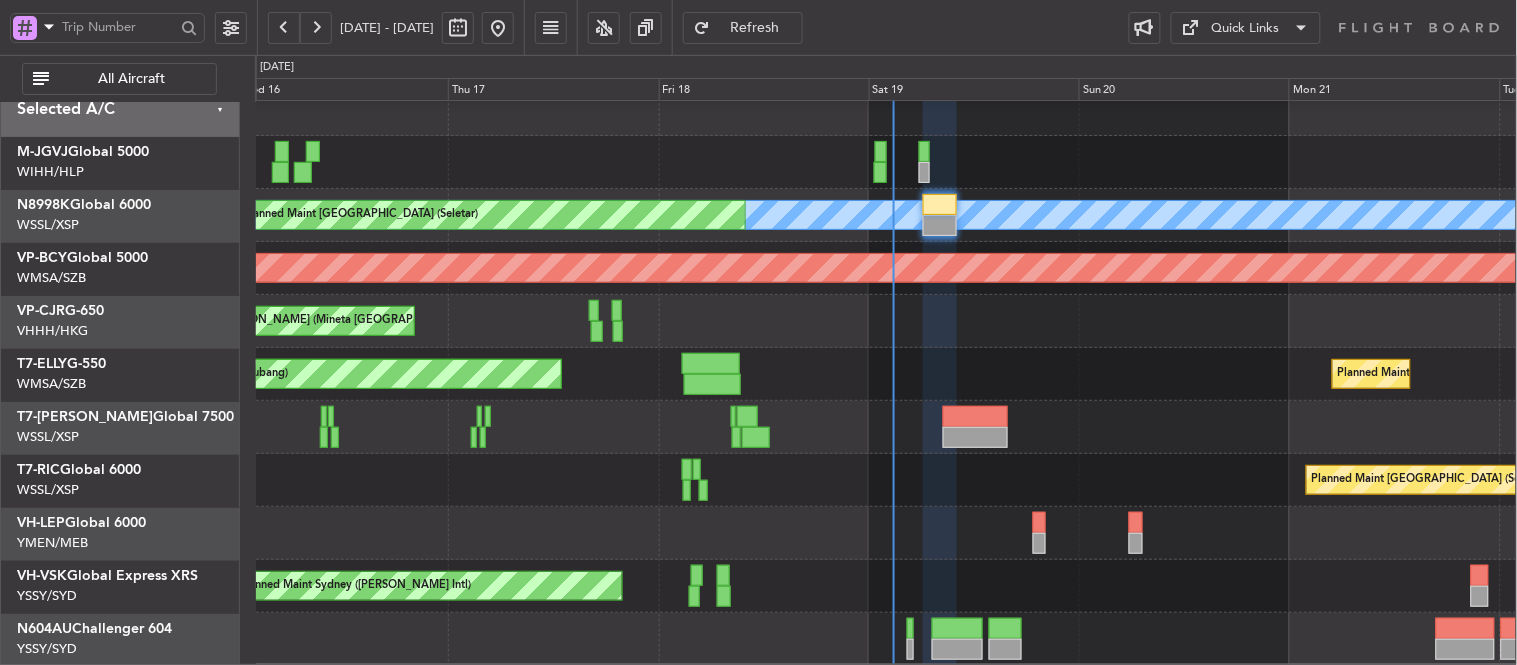 type on "0" 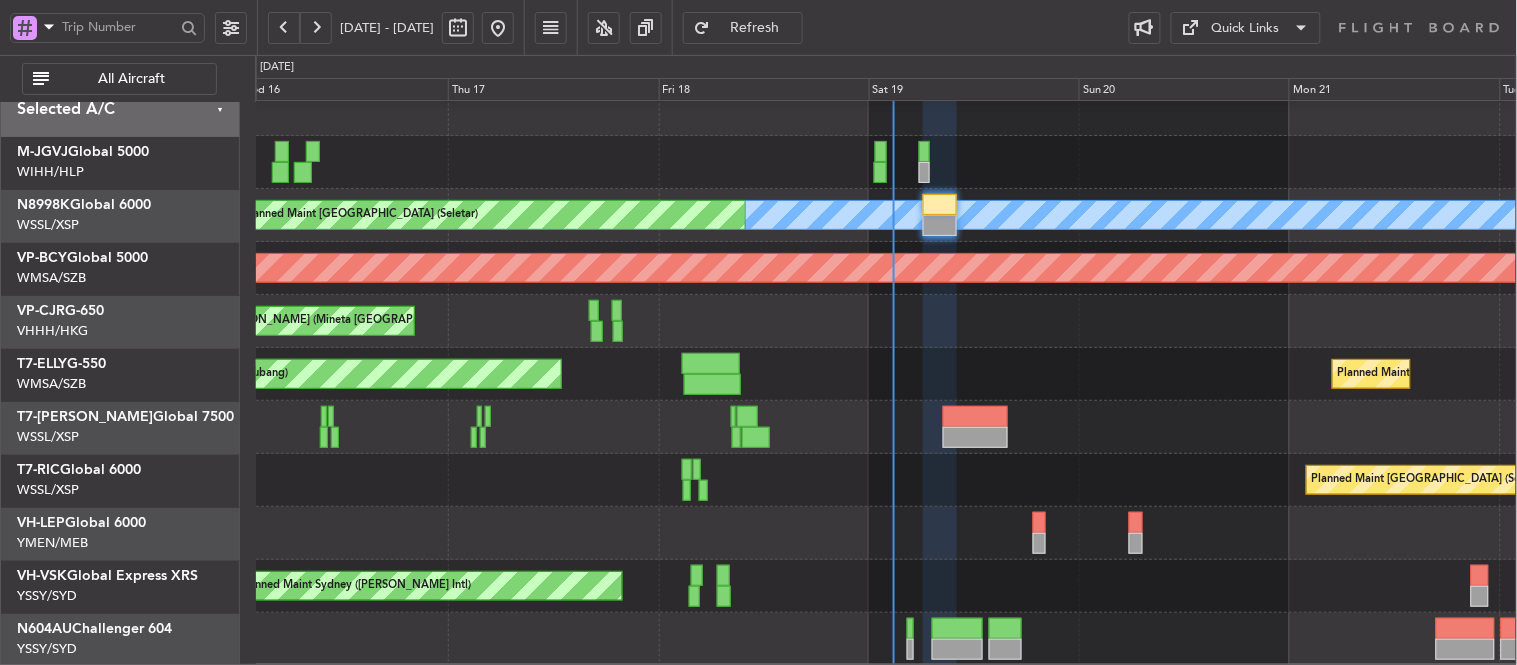 scroll, scrollTop: 0, scrollLeft: 0, axis: both 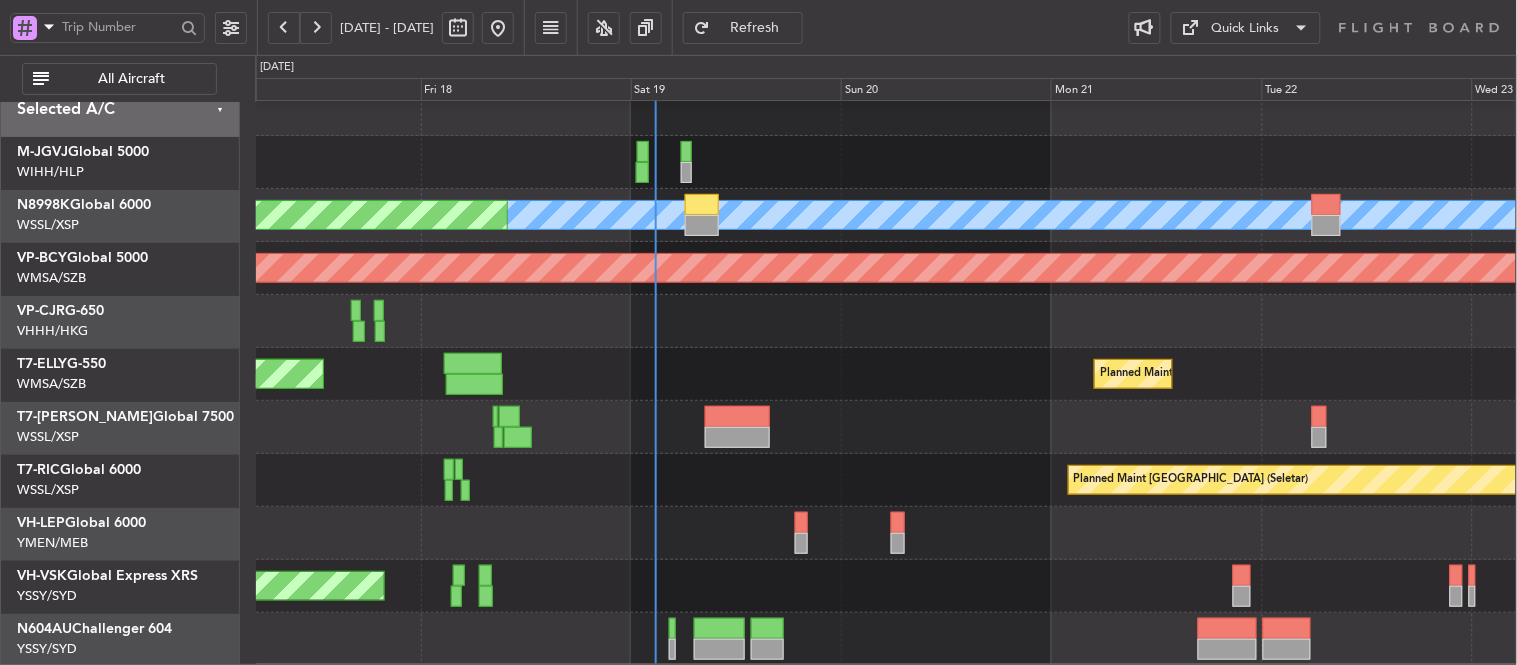 click on "-
-
EGLF
17:50 Z
VOCB
03:15 Z" 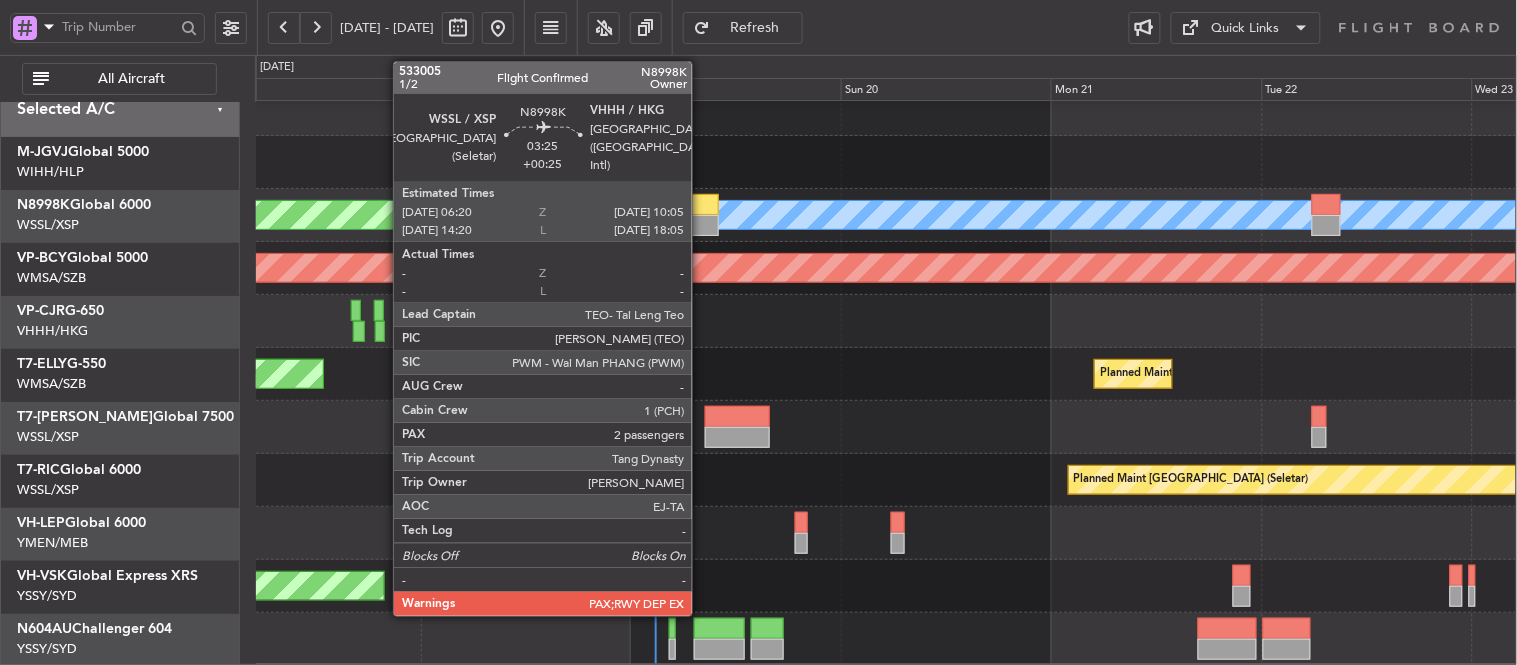 click 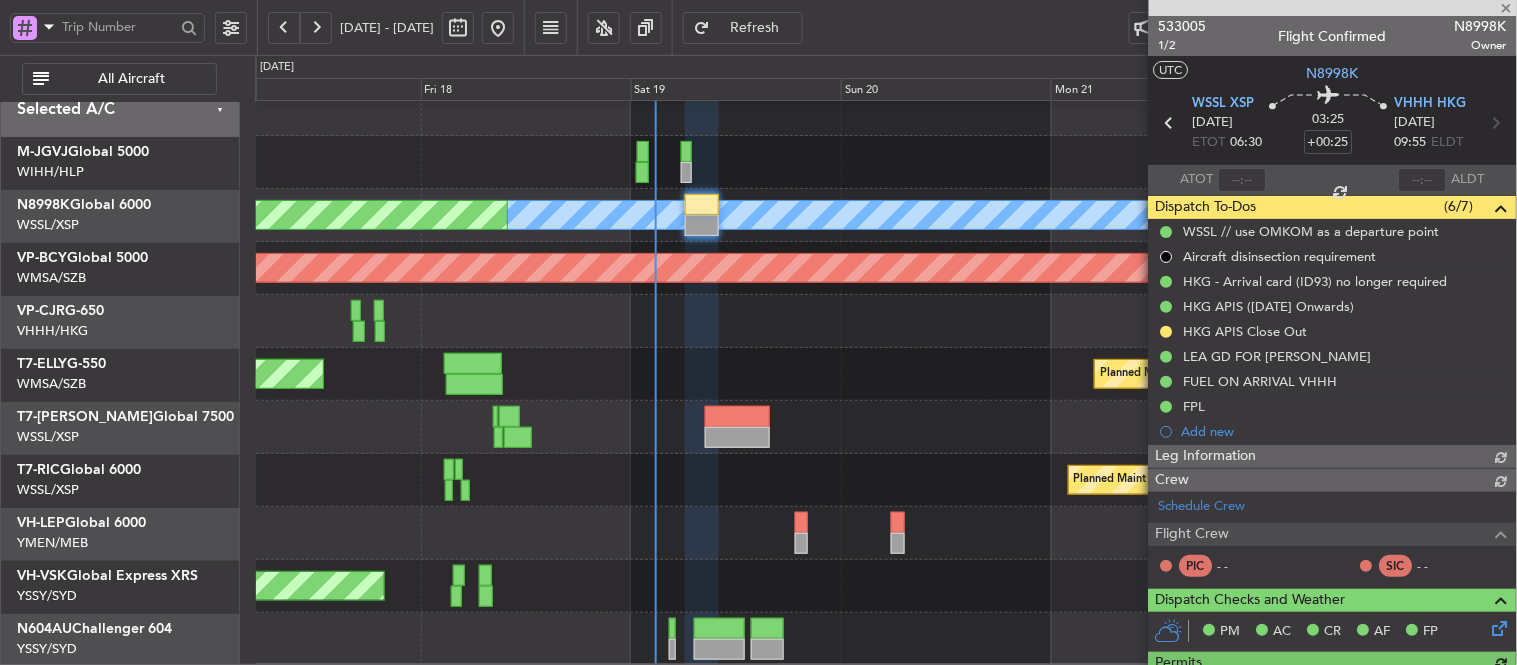 type on "[PERSON_NAME] (EYU)" 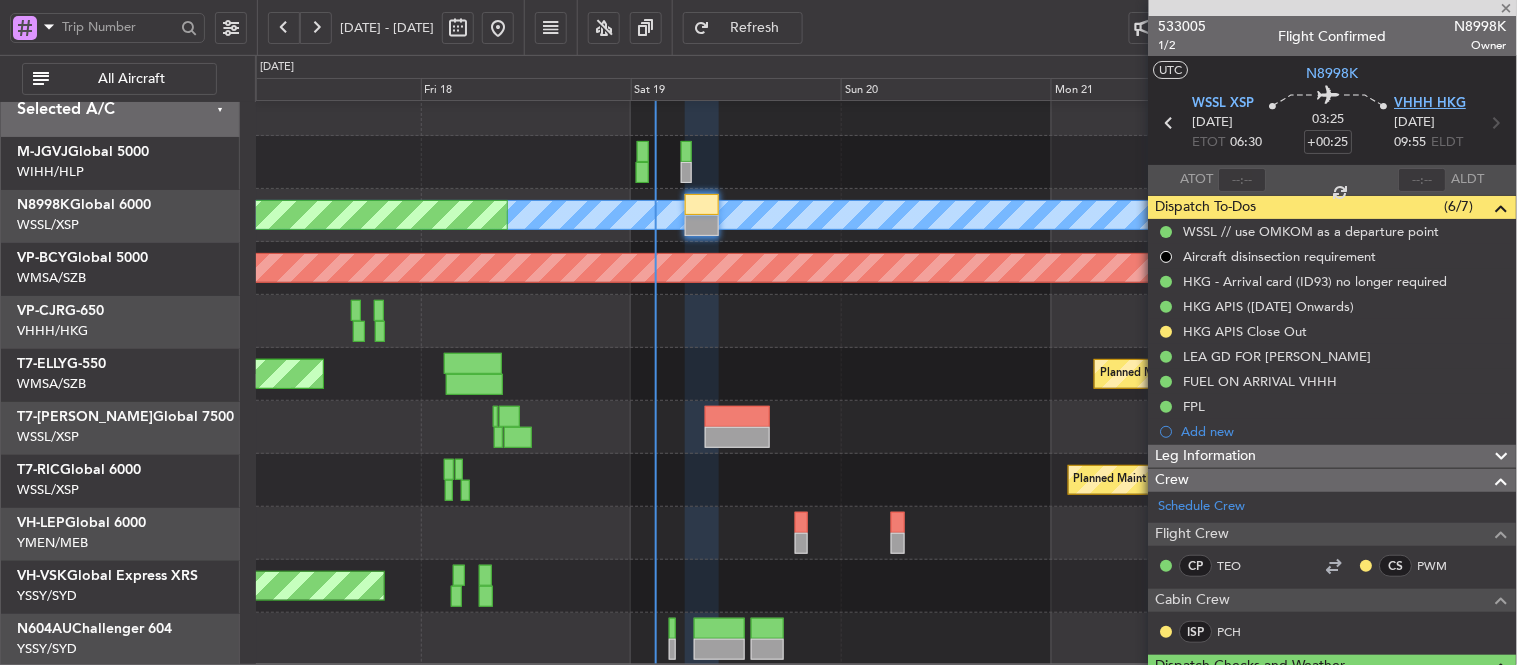click on "VHHH  HKG" at bounding box center (1431, 104) 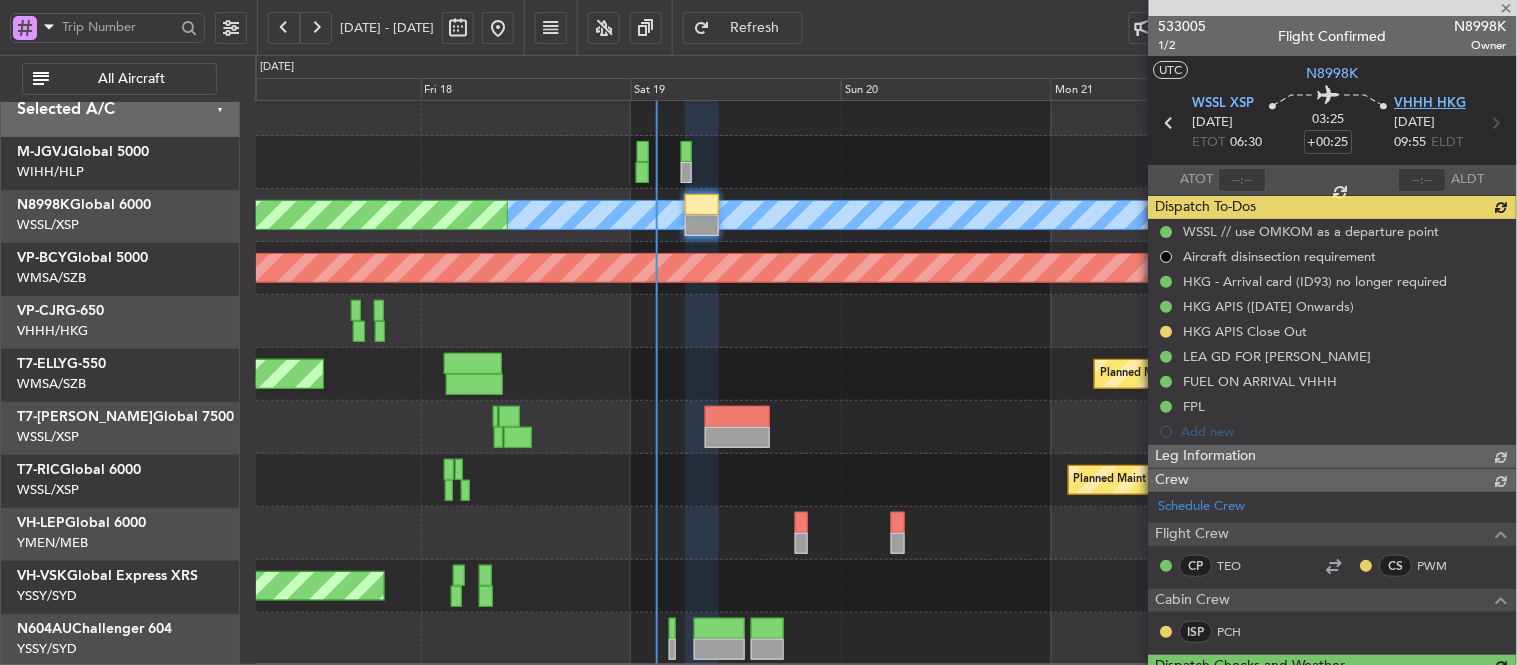 type 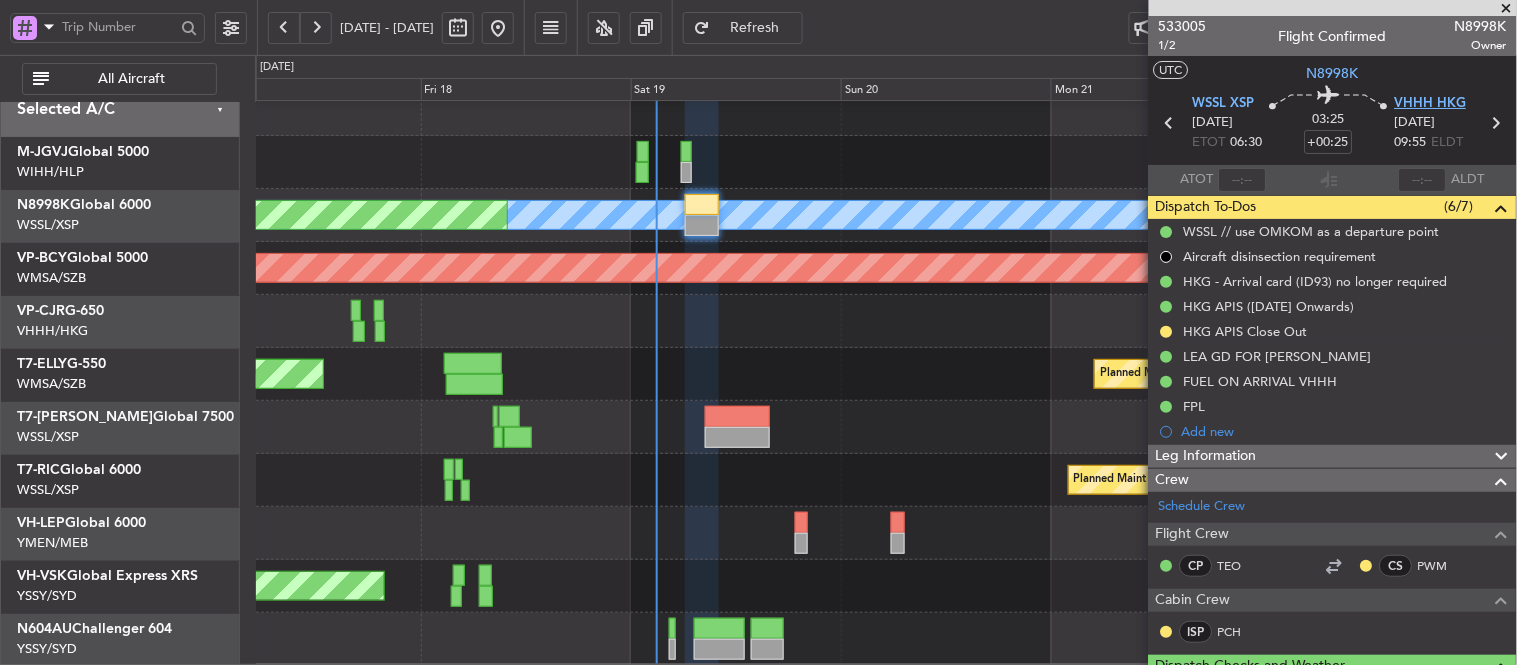 type on "[PERSON_NAME] (EYU)" 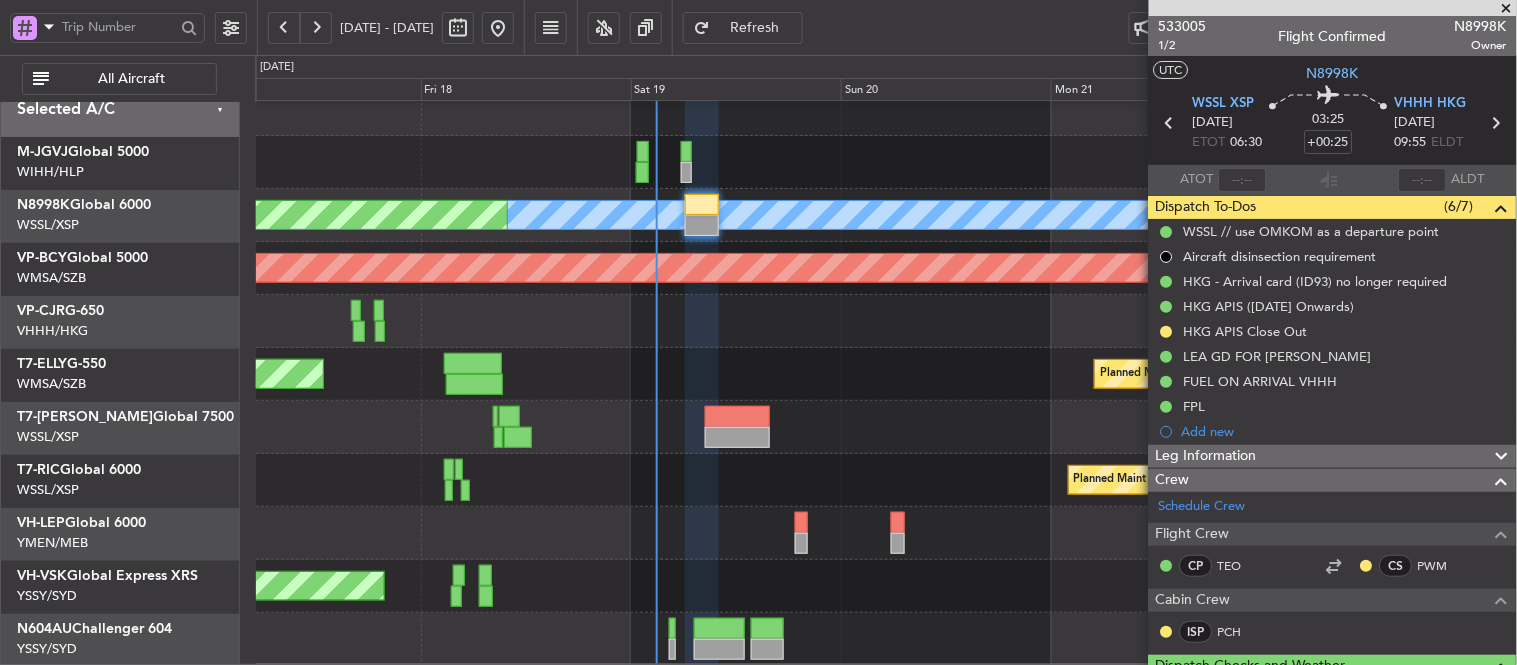 click at bounding box center [1507, 9] 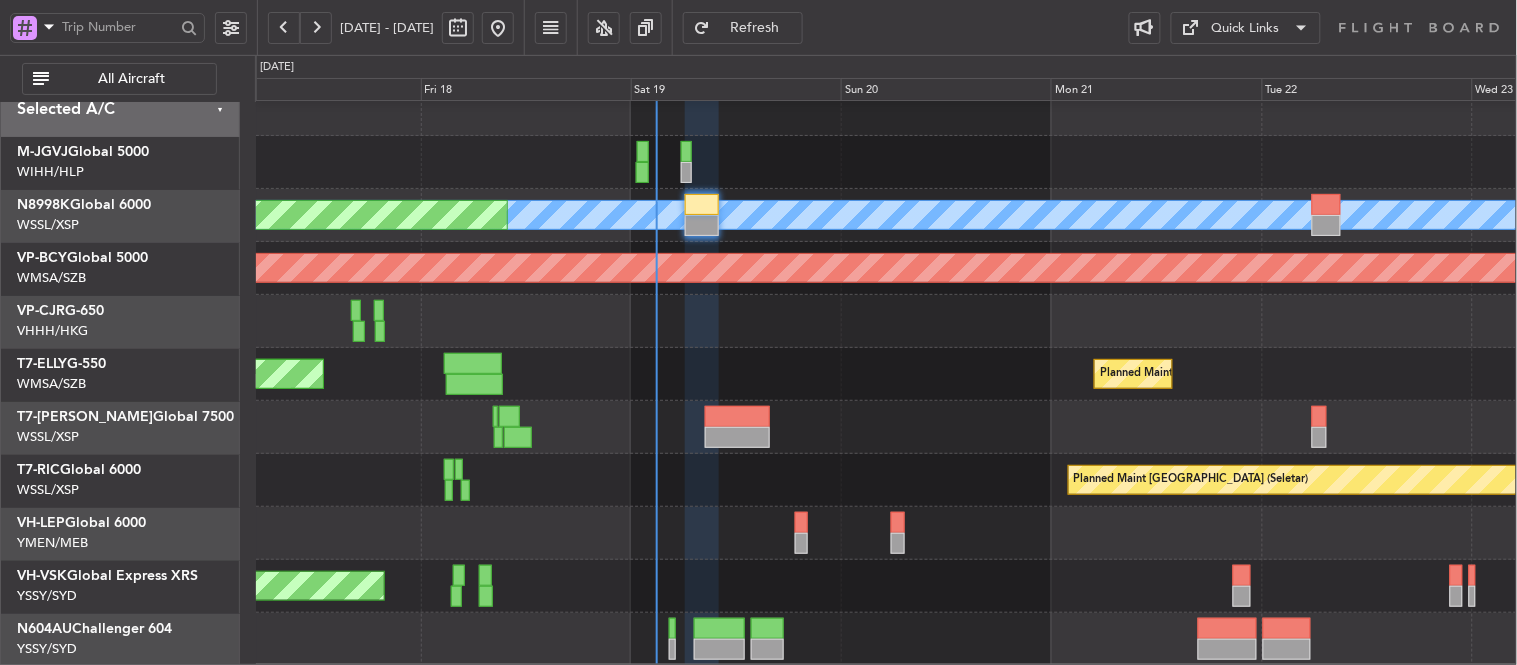 type on "0" 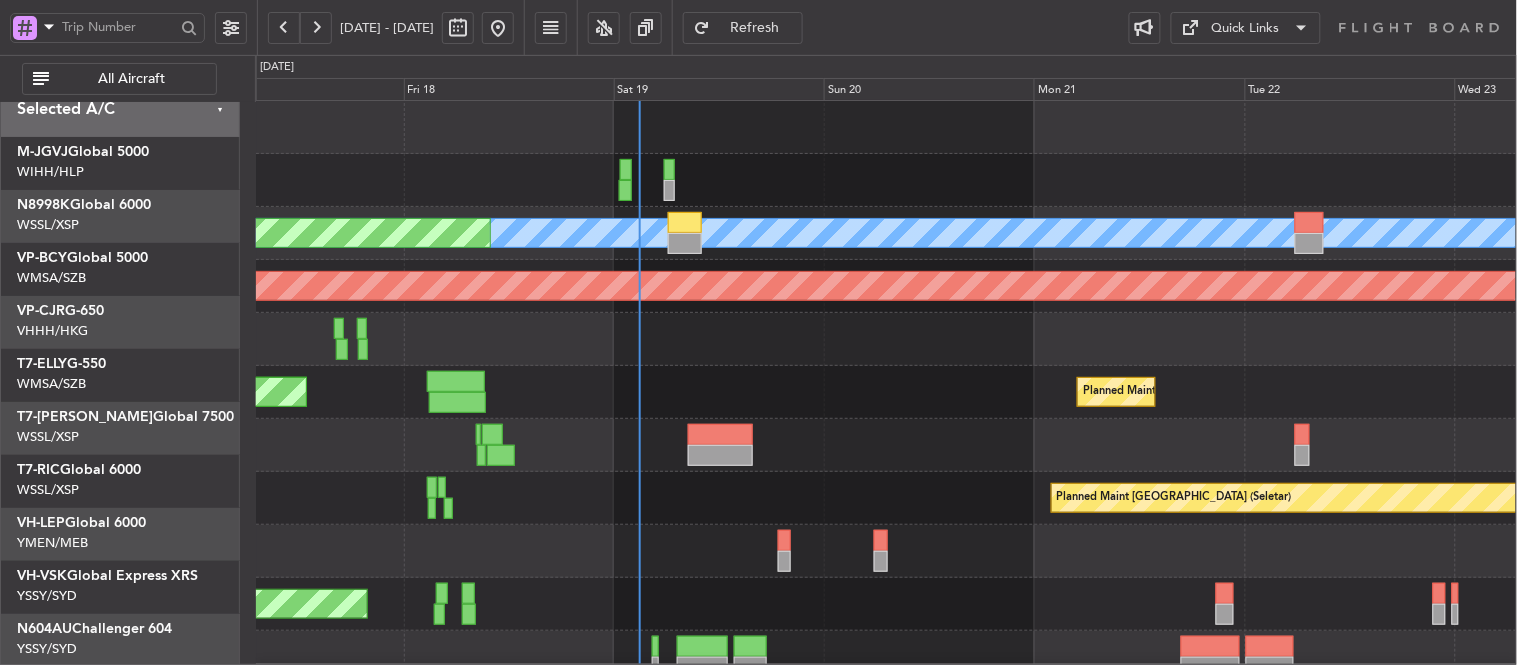 scroll, scrollTop: 0, scrollLeft: 0, axis: both 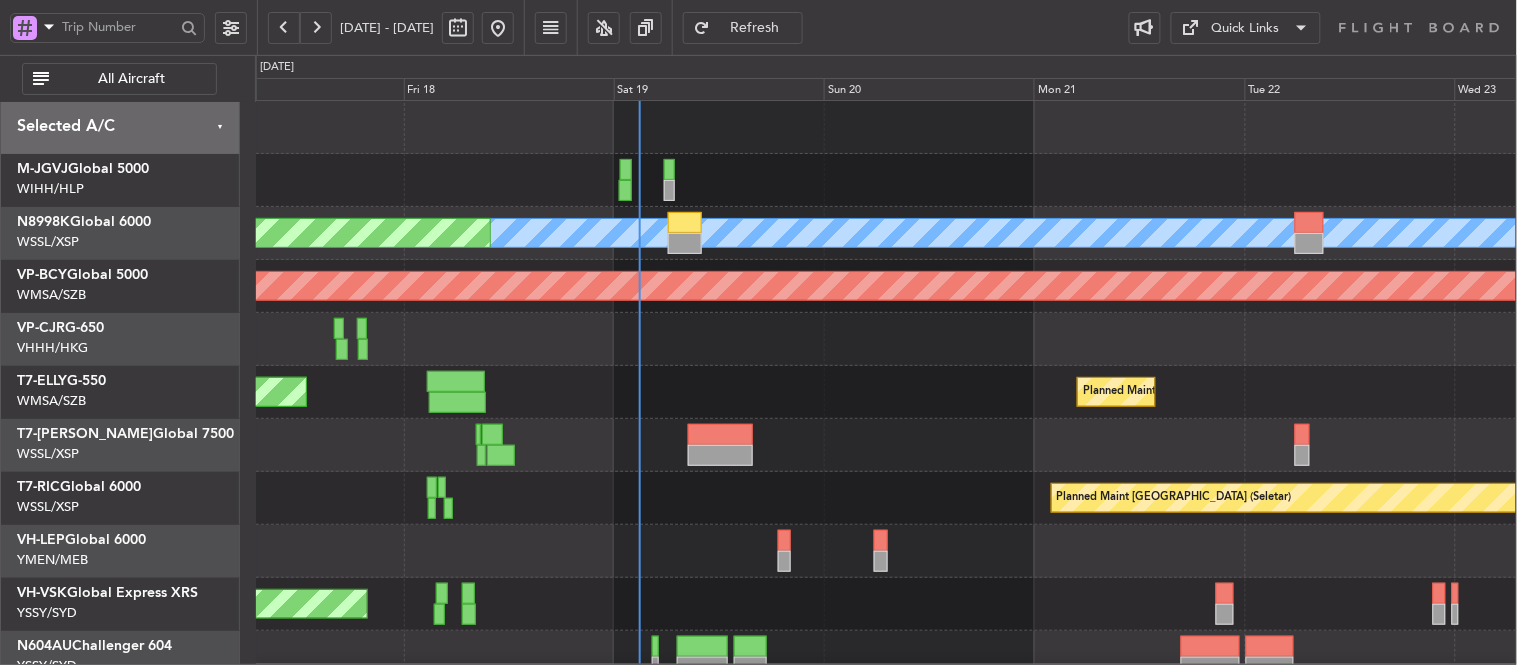 click on "MEL
Planned Maint [GEOGRAPHIC_DATA] (Seletar)
Planned Maint [GEOGRAPHIC_DATA] (Seletar)
[GEOGRAPHIC_DATA] (Mineta [GEOGRAPHIC_DATA])
MEL San Jose (Mineta [GEOGRAPHIC_DATA])
Planned Maint Sharjah (Sharjah Intl)
[PERSON_NAME] (Sultan [PERSON_NAME])
[PERSON_NAME] (Sultan [PERSON_NAME])
Planned Maint [GEOGRAPHIC_DATA] (Sultan [PERSON_NAME])
-
-
EGLF
17:50 Z
VOCB
03:15 Z
Planned Maint [GEOGRAPHIC_DATA] (Seletar)
Unplanned Maint Sydney ([PERSON_NAME] Intl)" 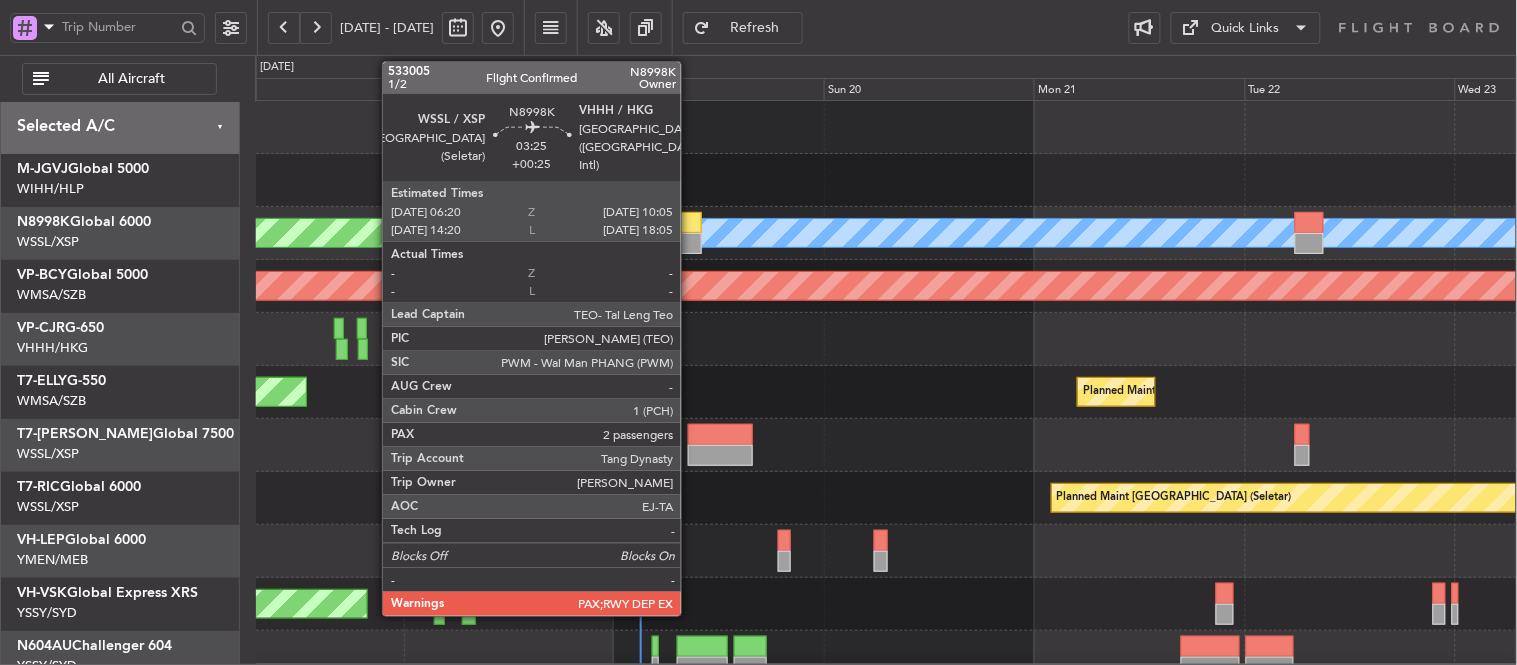 click 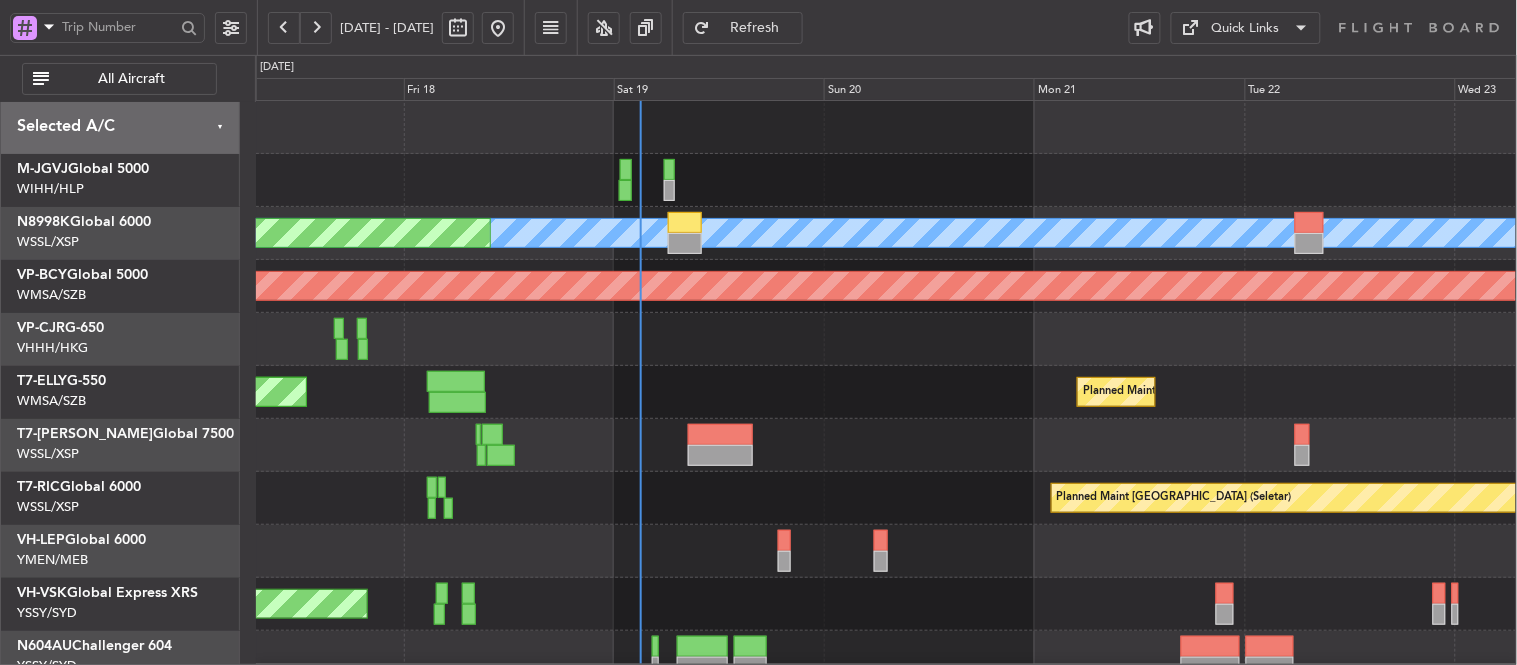 scroll, scrollTop: 17, scrollLeft: 0, axis: vertical 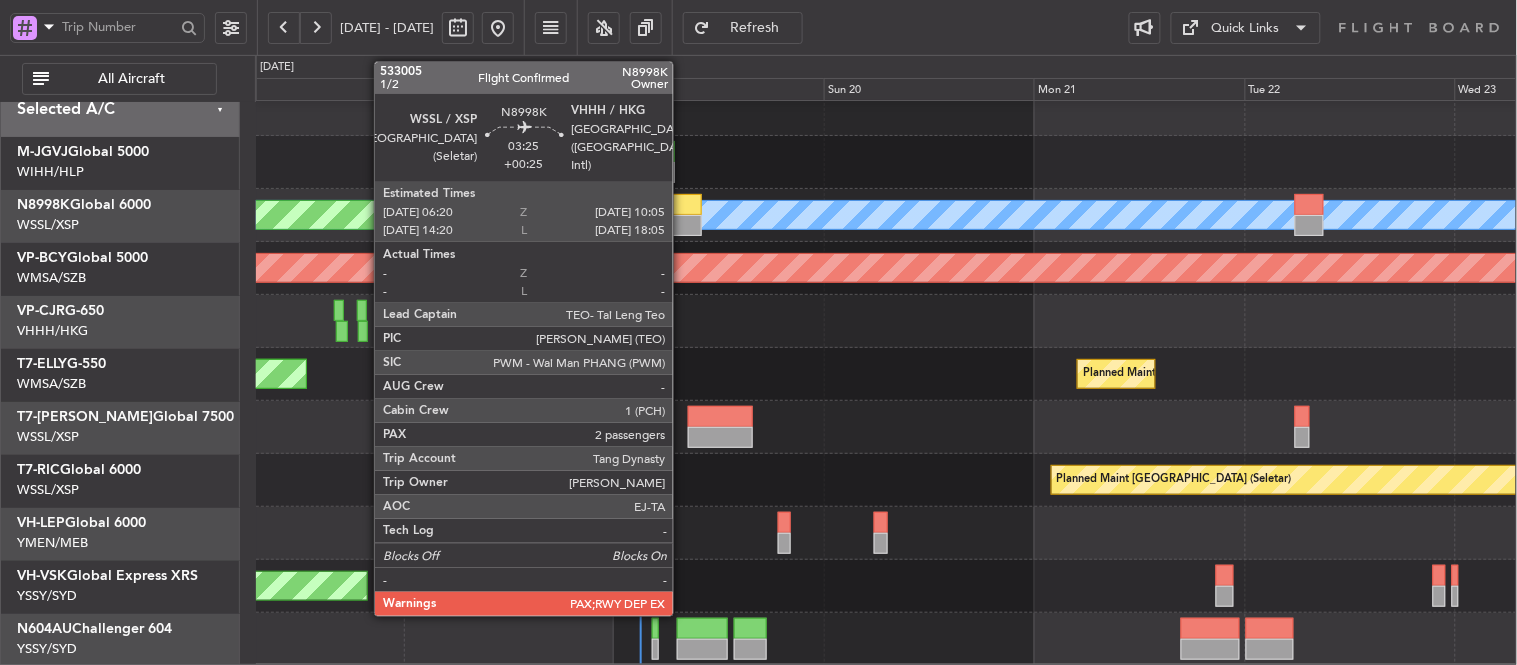 click 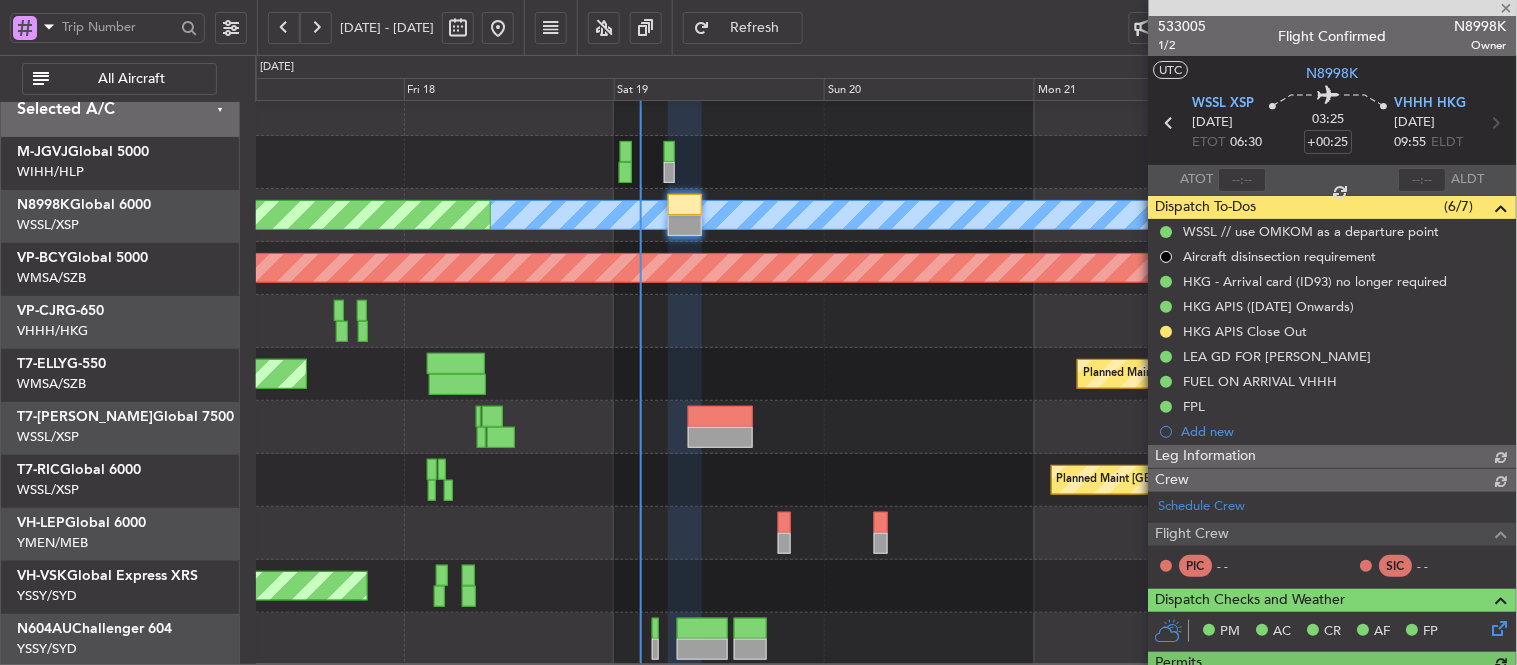 type on "[PERSON_NAME] (EYU)" 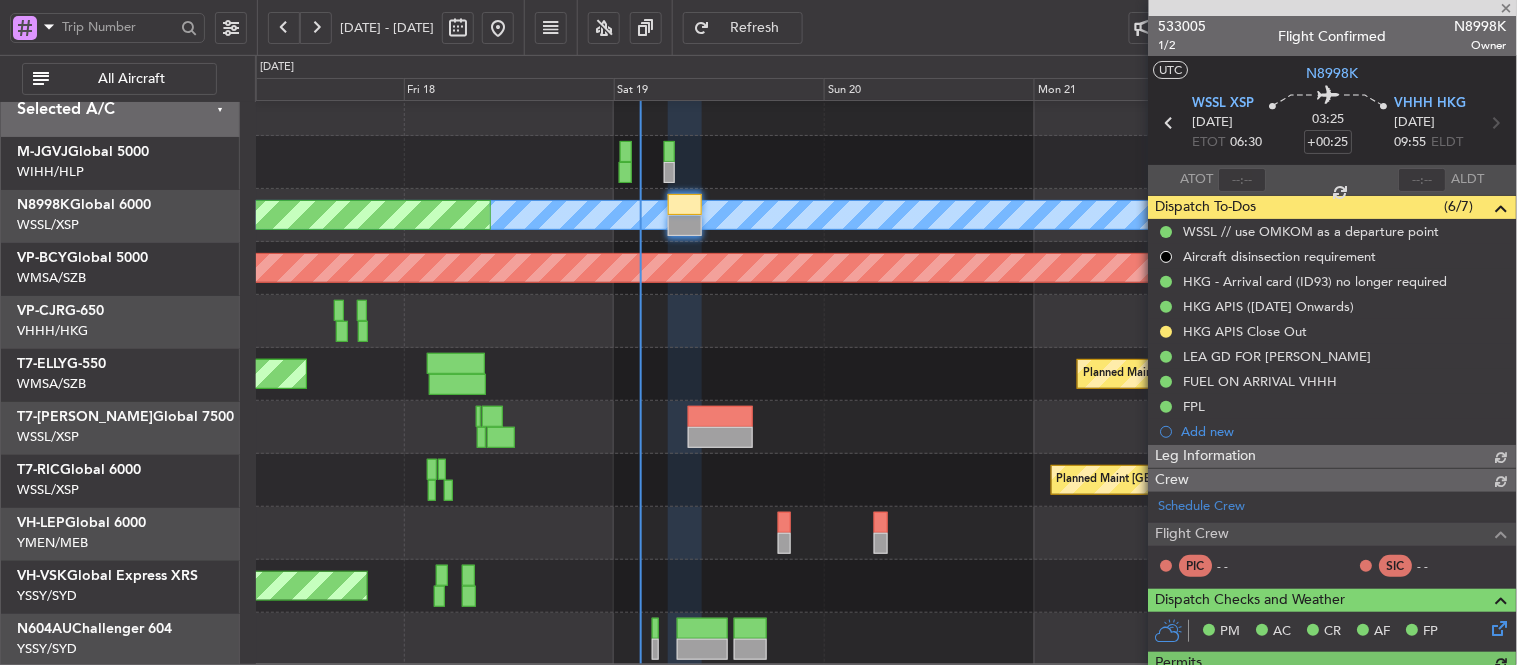 type on "F0440" 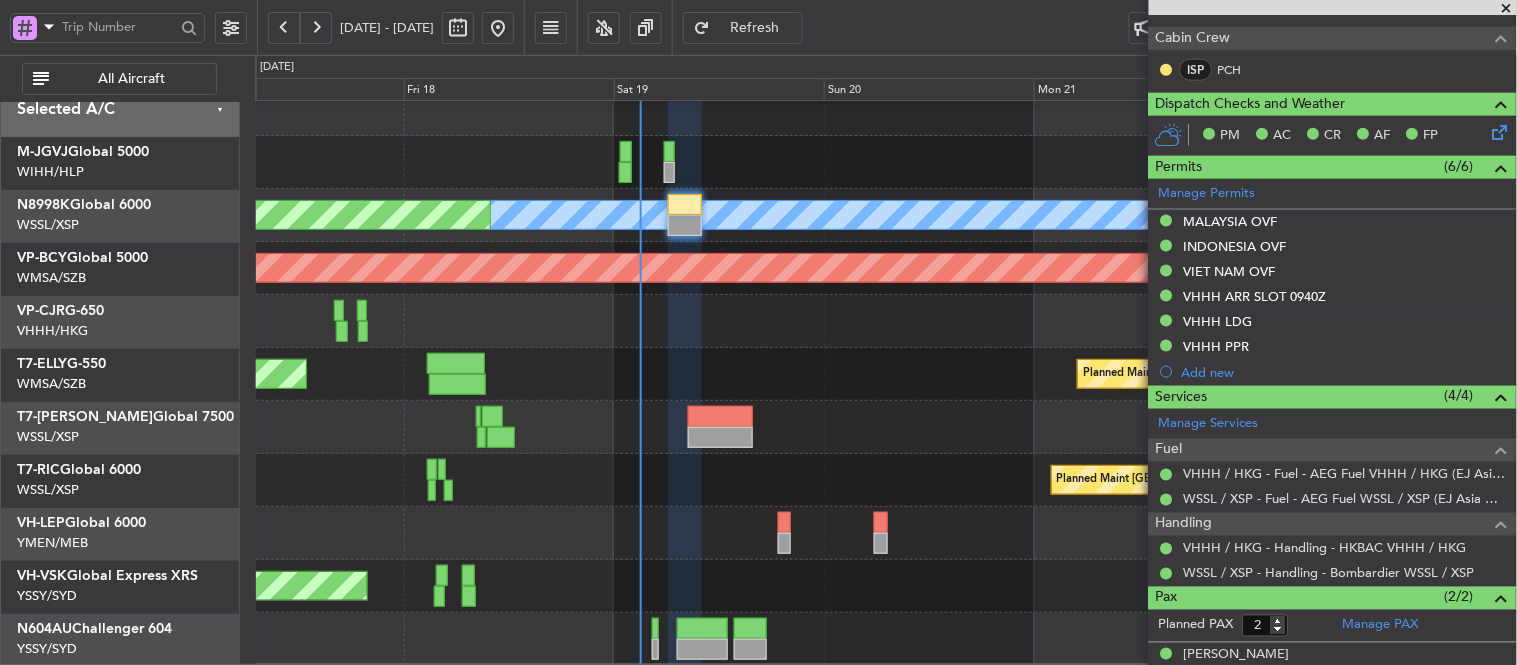 scroll, scrollTop: 630, scrollLeft: 0, axis: vertical 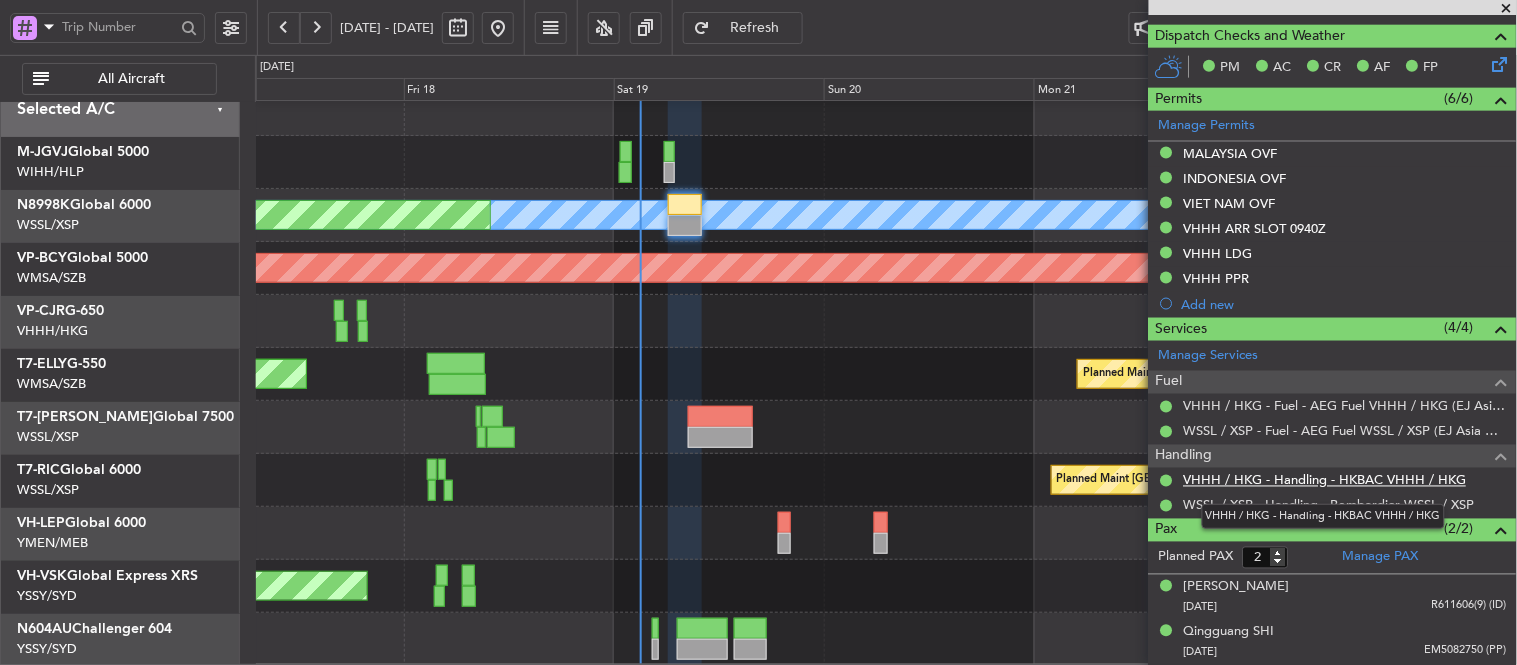 click on "VHHH / HKG - Handling - HKBAC VHHH / HKG" at bounding box center [1325, 480] 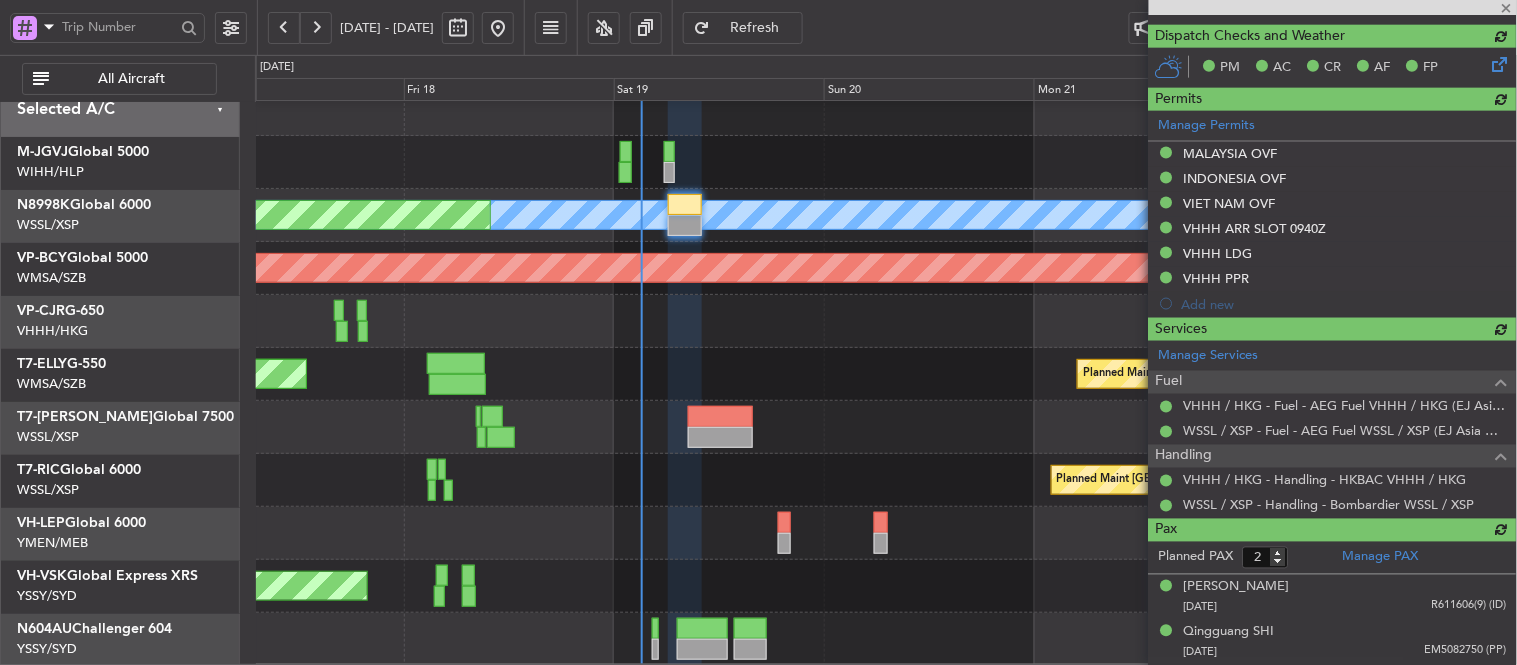type 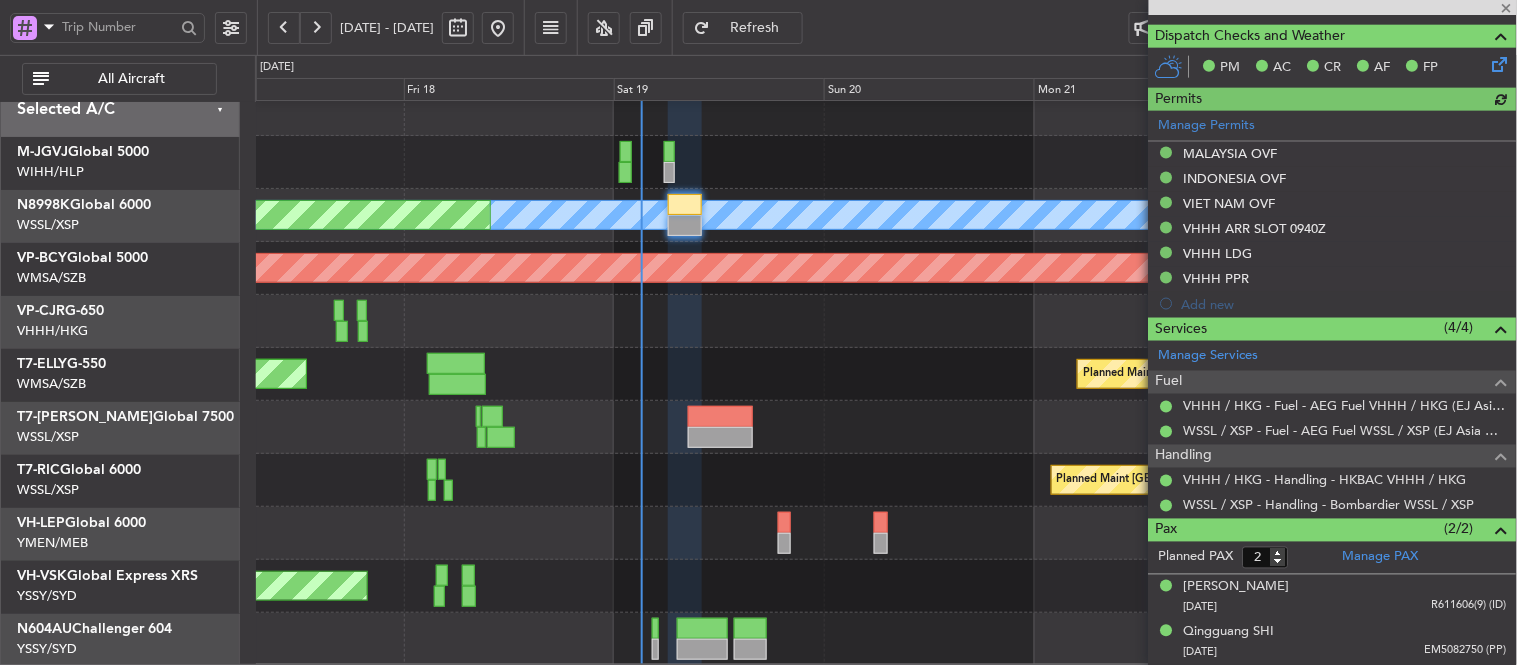 type on "[PERSON_NAME] (EYU)" 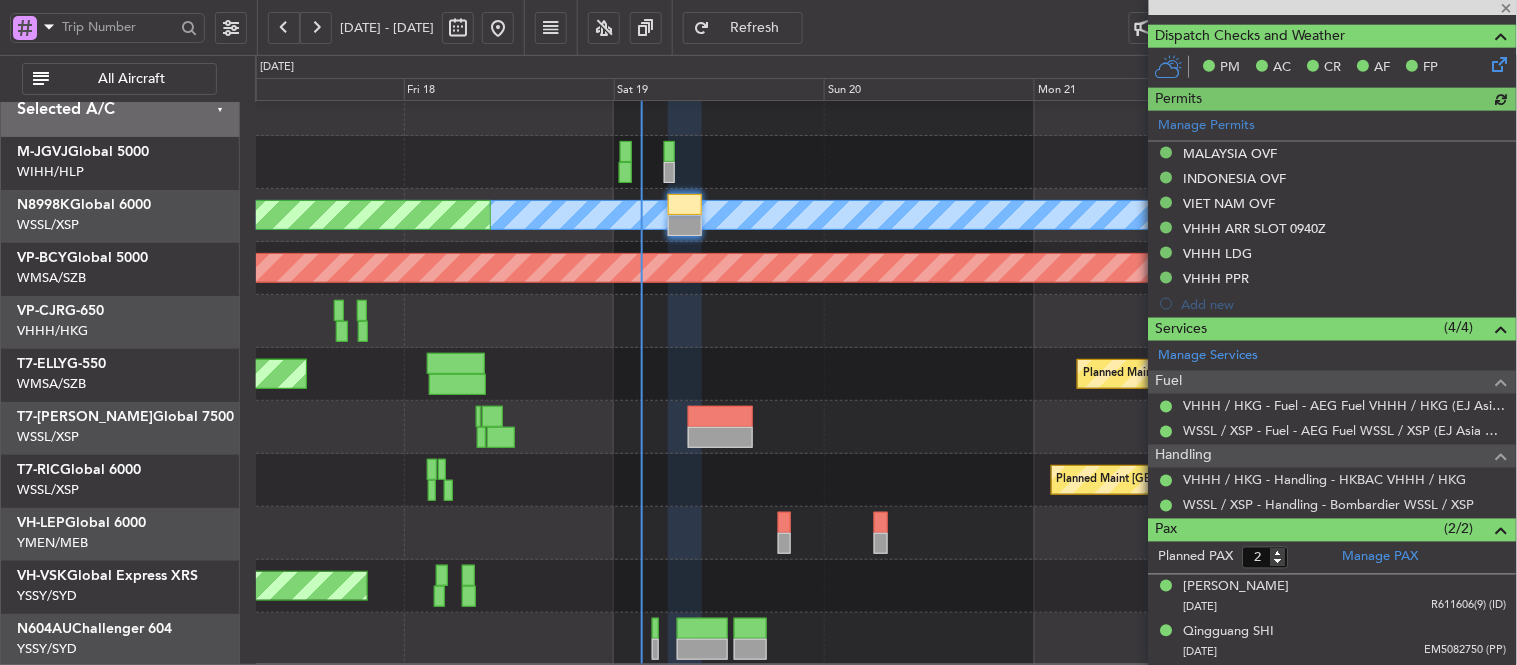 type on "F0440" 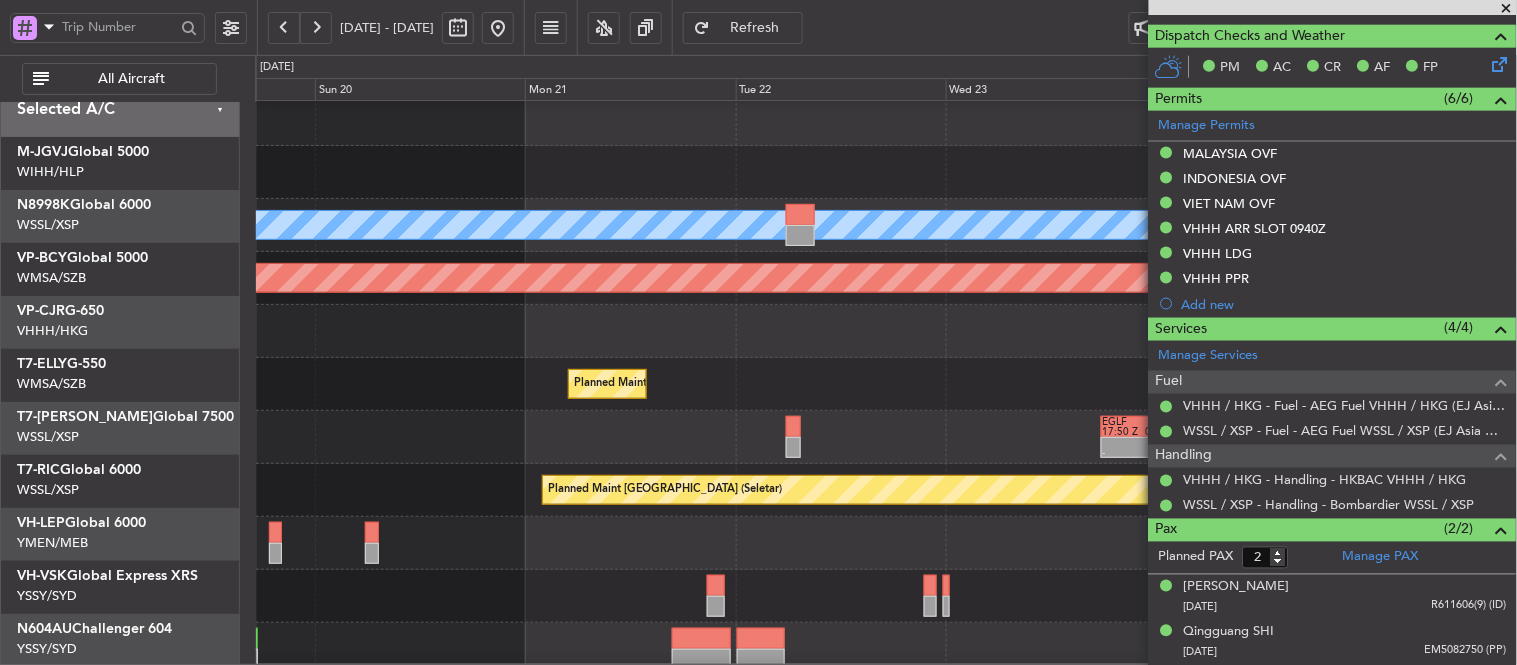 scroll, scrollTop: 0, scrollLeft: 0, axis: both 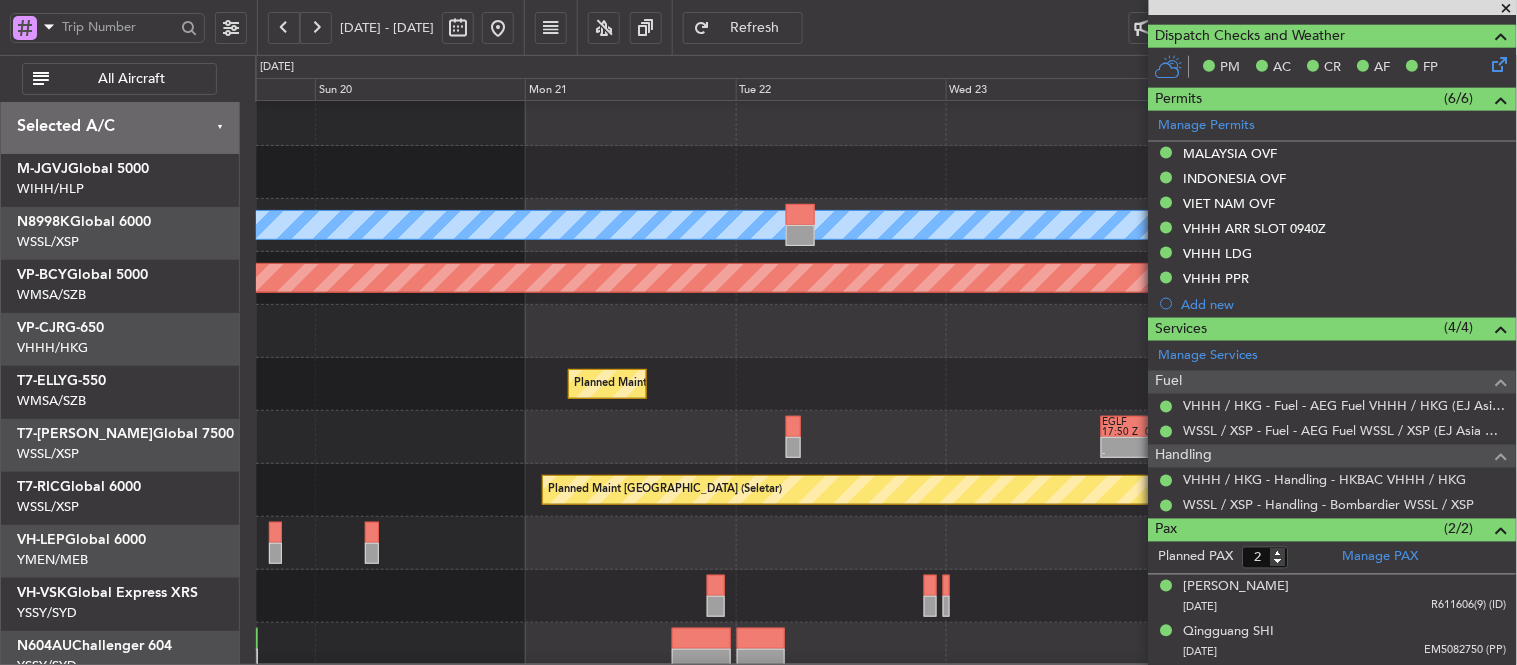 click on "-
-
EGLF
17:50 Z
VOCB
03:15 Z" 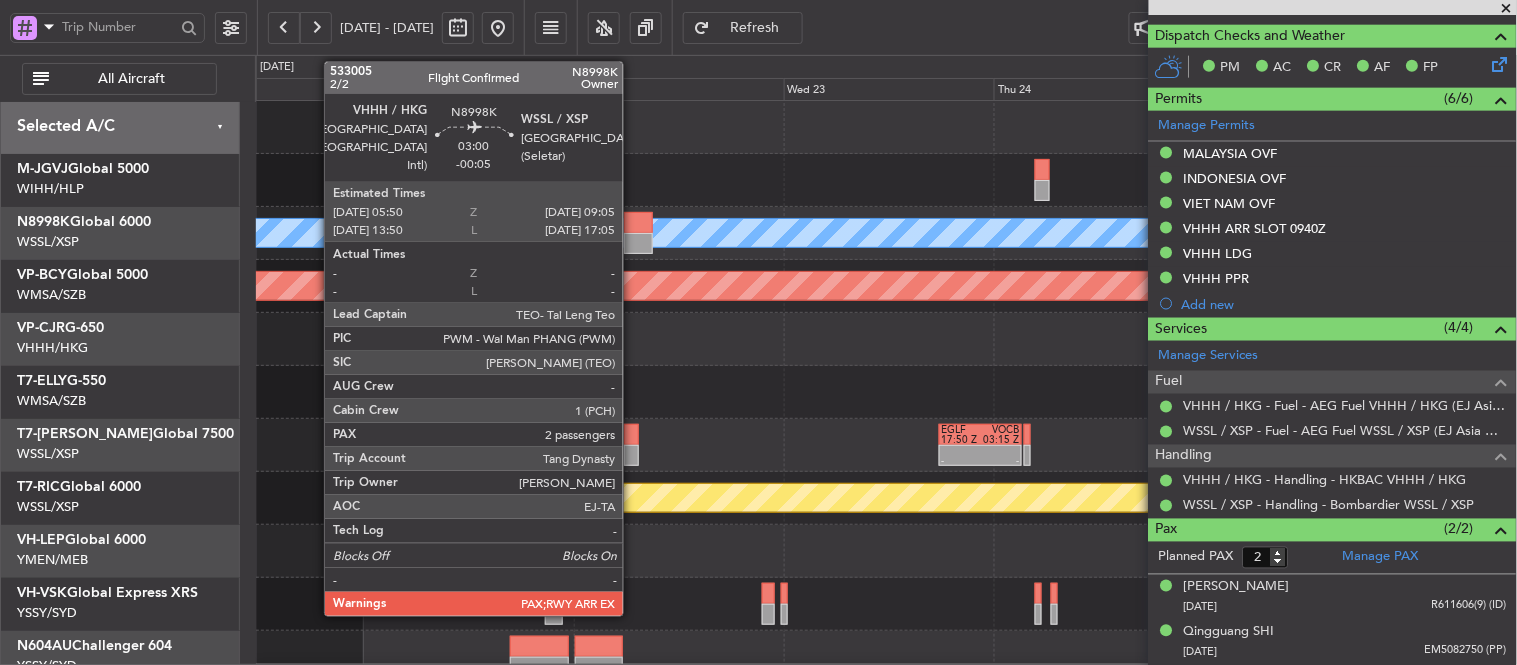 click 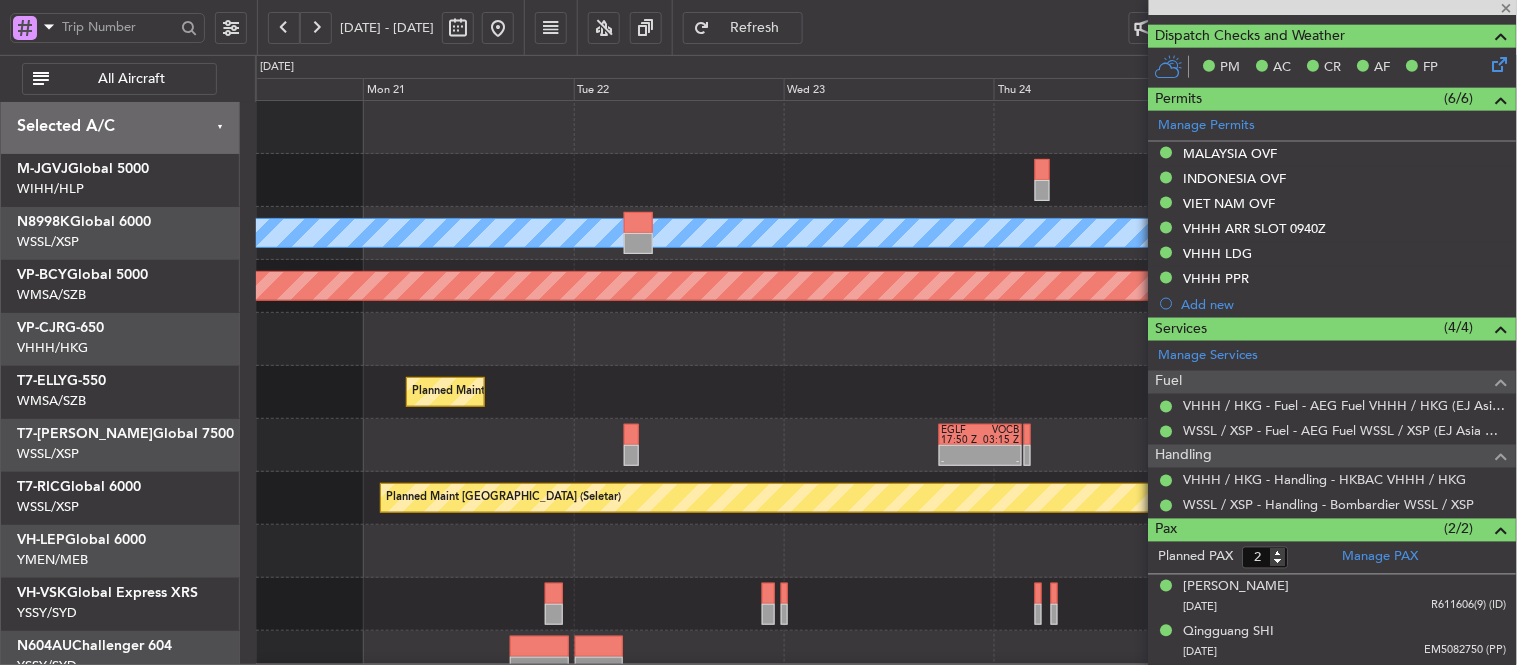 type on "-00:05" 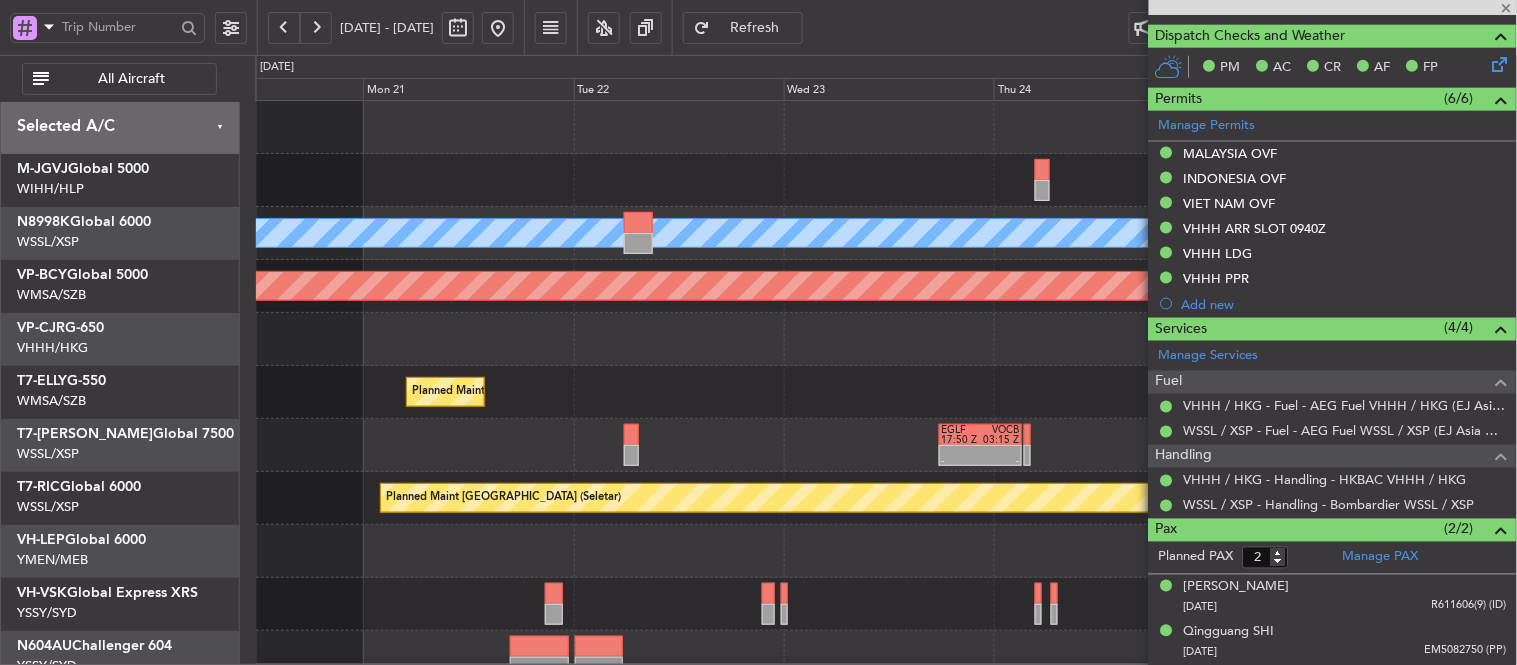 type 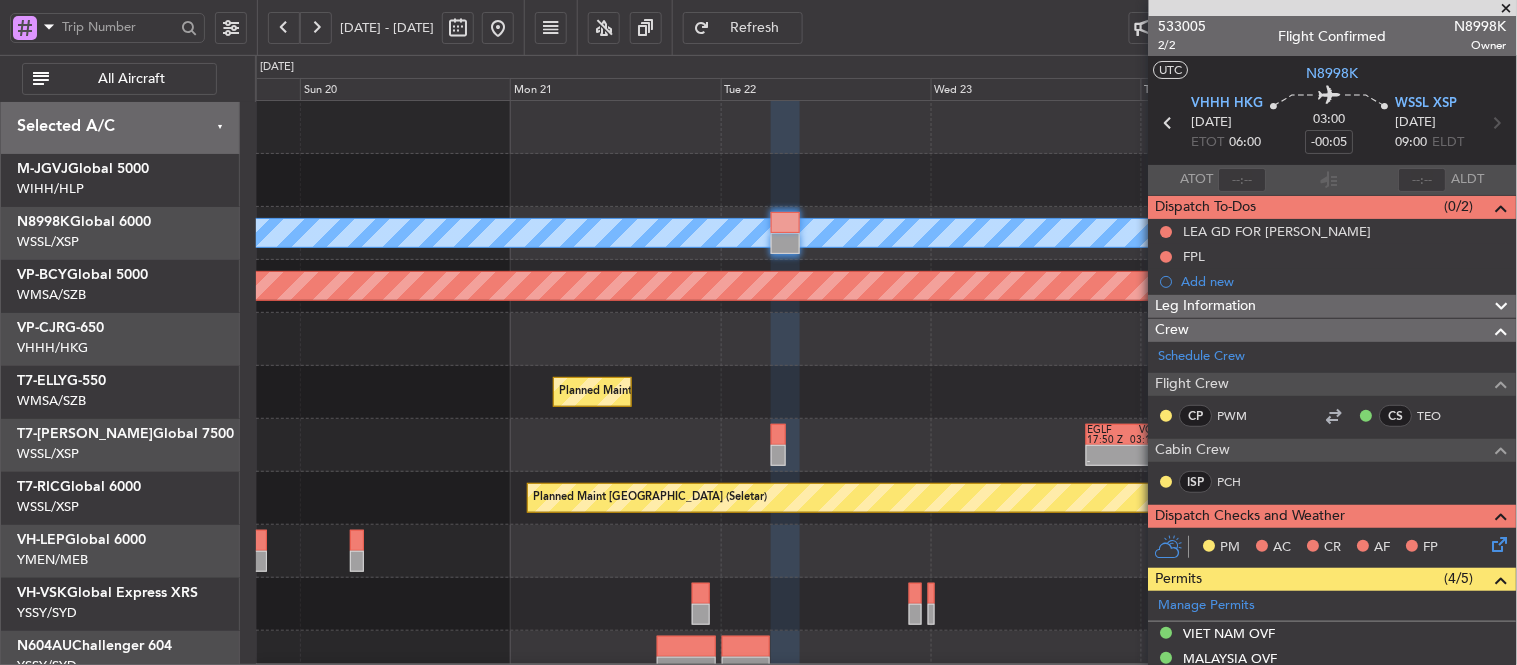 click on "Planned Maint [GEOGRAPHIC_DATA] (Seletar)
MEL
Planned Maint [GEOGRAPHIC_DATA] (Seletar)
Planned Maint [GEOGRAPHIC_DATA] (Seletar)
Planned Maint Sharjah (Sharjah Intl)
-
-
EGLF
17:50 Z
VOCB
03:15 Z
Planned Maint [GEOGRAPHIC_DATA] (Seletar)" 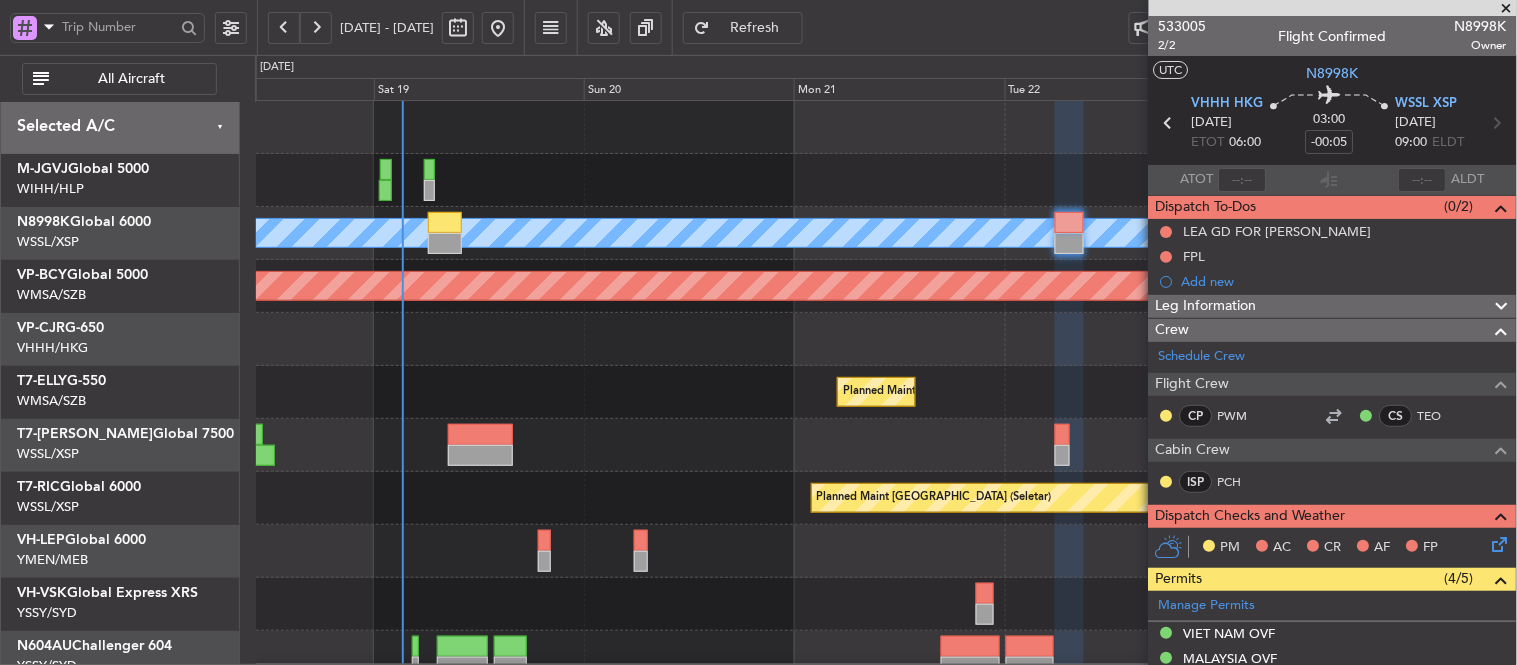 click 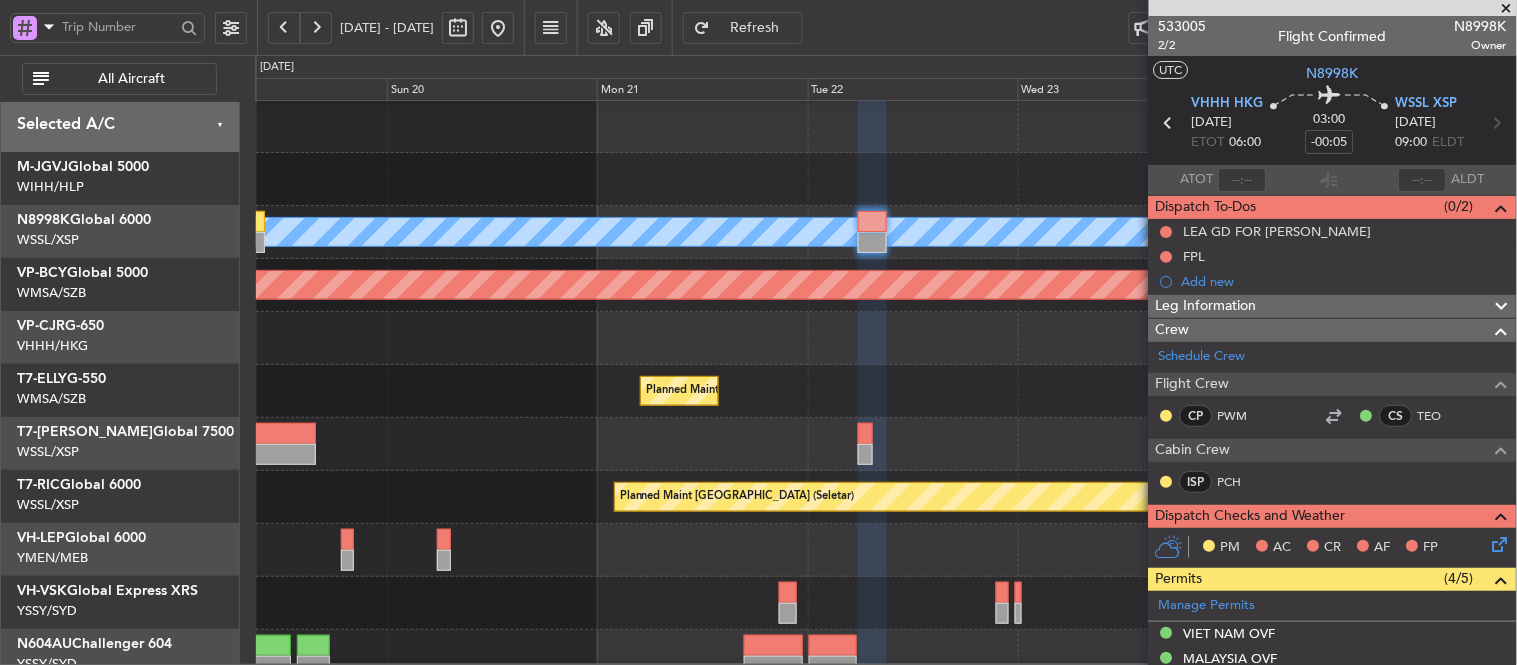 click on "Planned Maint Sharjah (Sharjah Intl)" 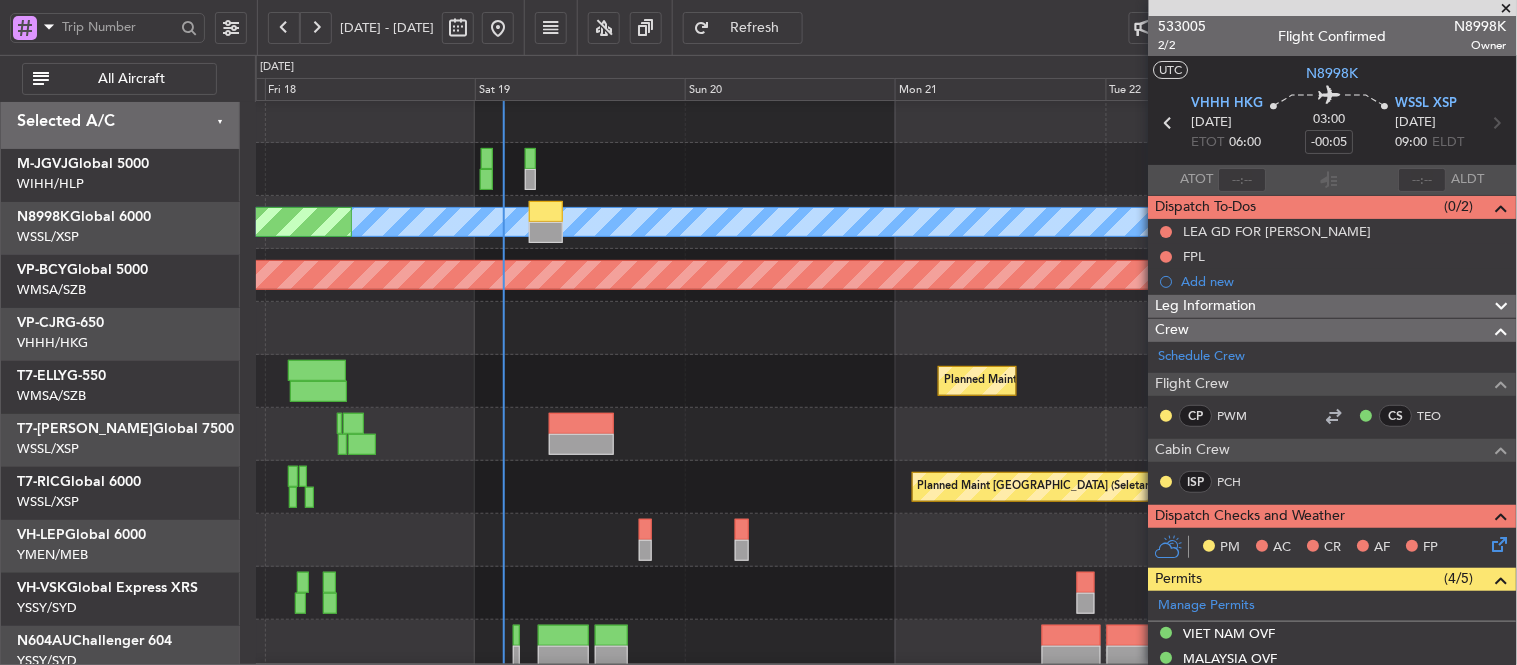 click on "Planned Maint Sharjah (Sharjah Intl)
[PERSON_NAME] (Sultan [PERSON_NAME])
[PERSON_NAME] (Sultan [PERSON_NAME])
Planned Maint [GEOGRAPHIC_DATA] (Sultan [PERSON_NAME])" 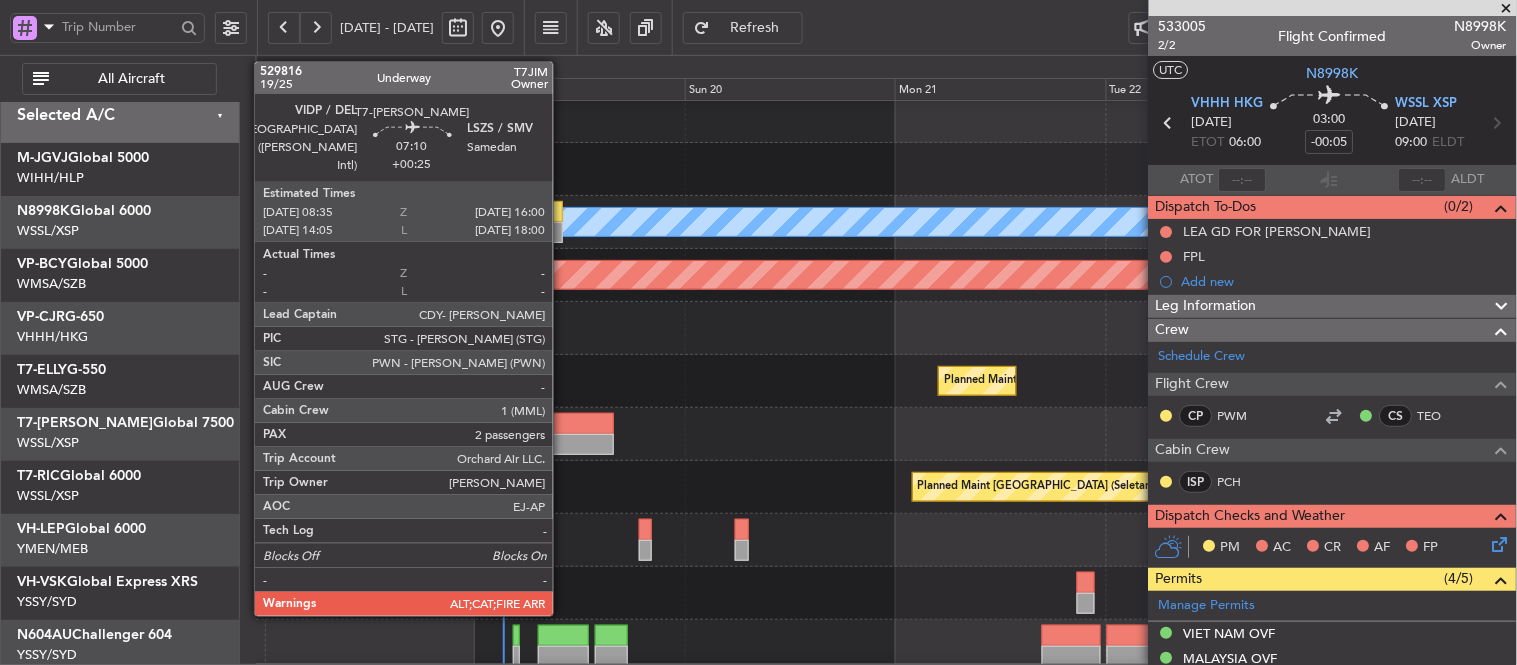 click 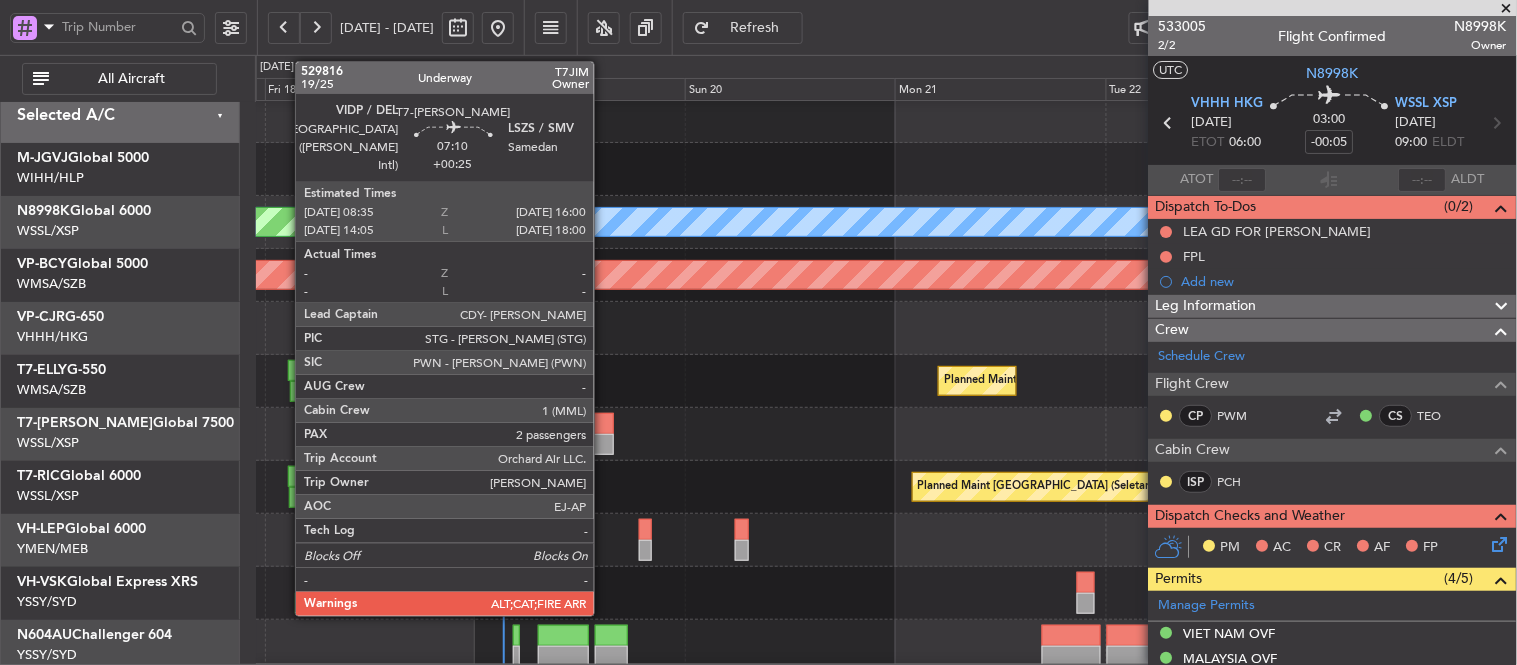 click 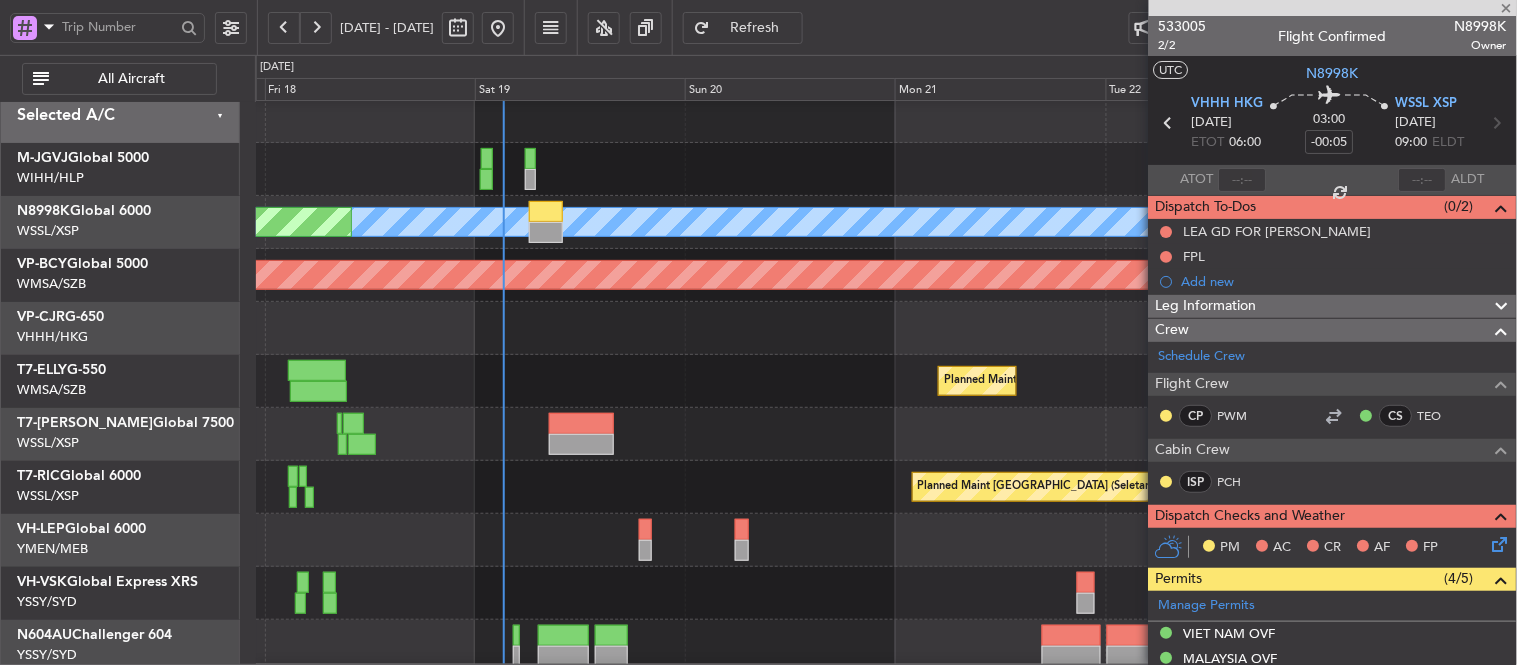 type on "+00:25" 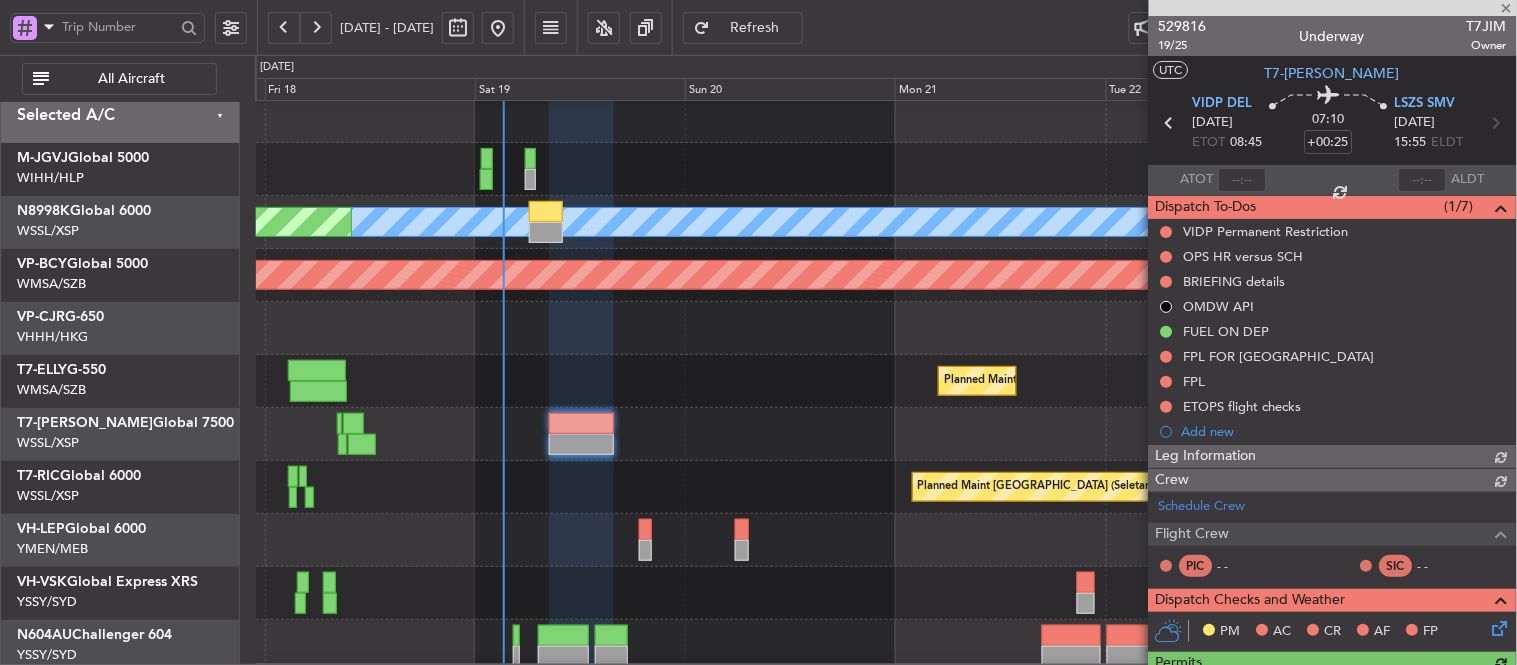 type on "Terry Leung (LEU)" 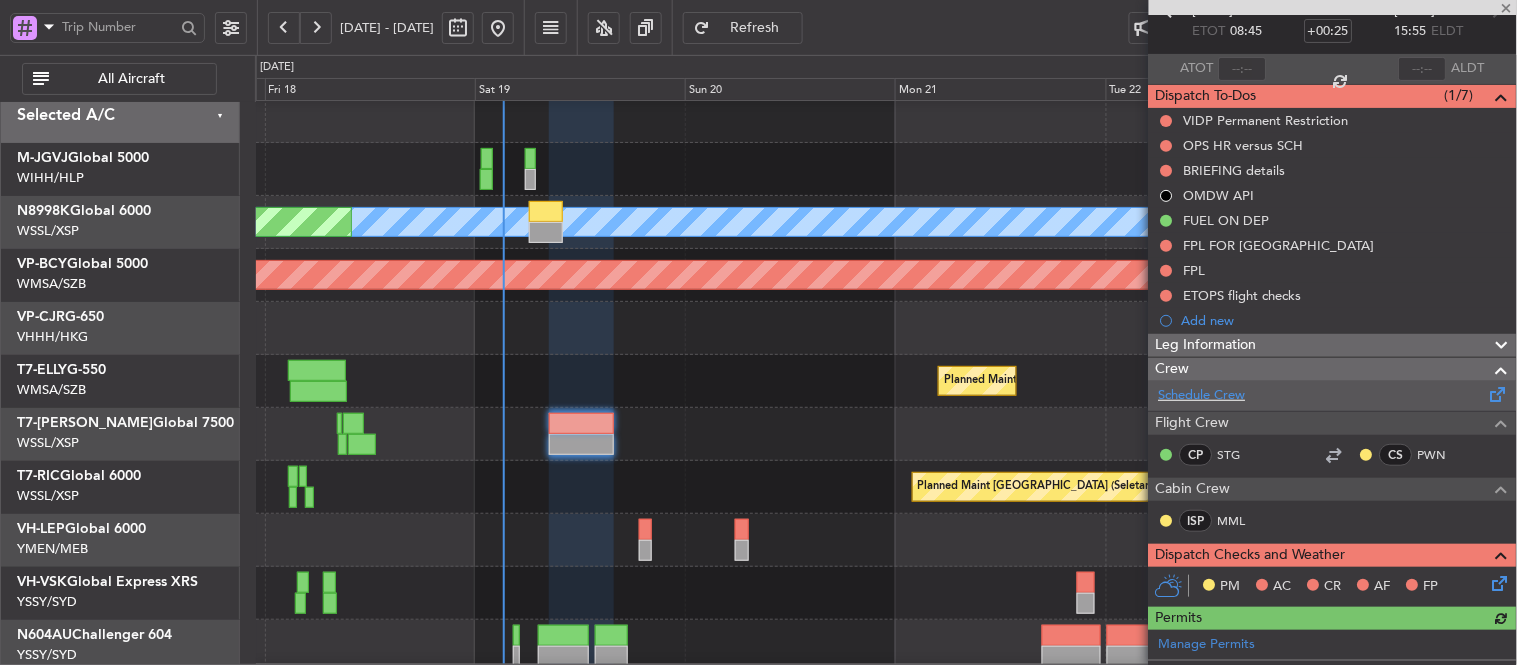 scroll, scrollTop: 222, scrollLeft: 0, axis: vertical 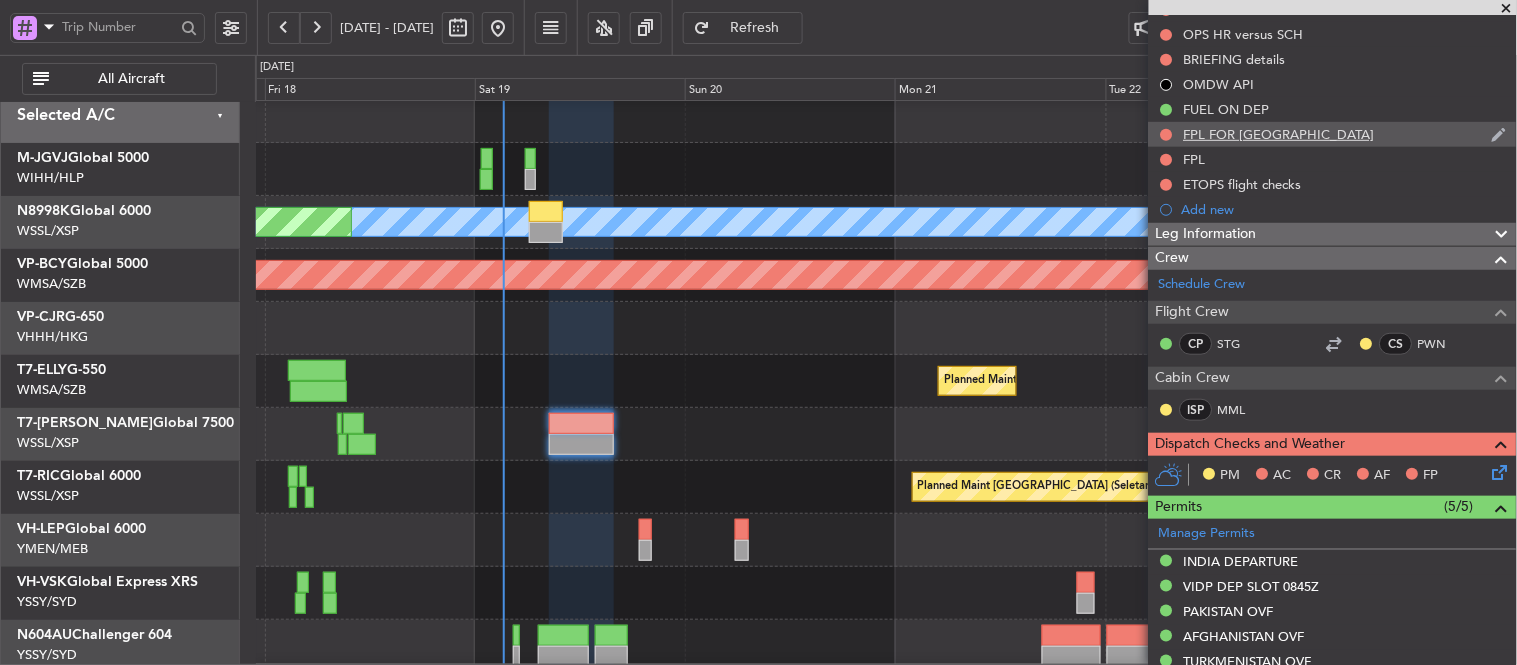 click on "FPL FOR [GEOGRAPHIC_DATA]" 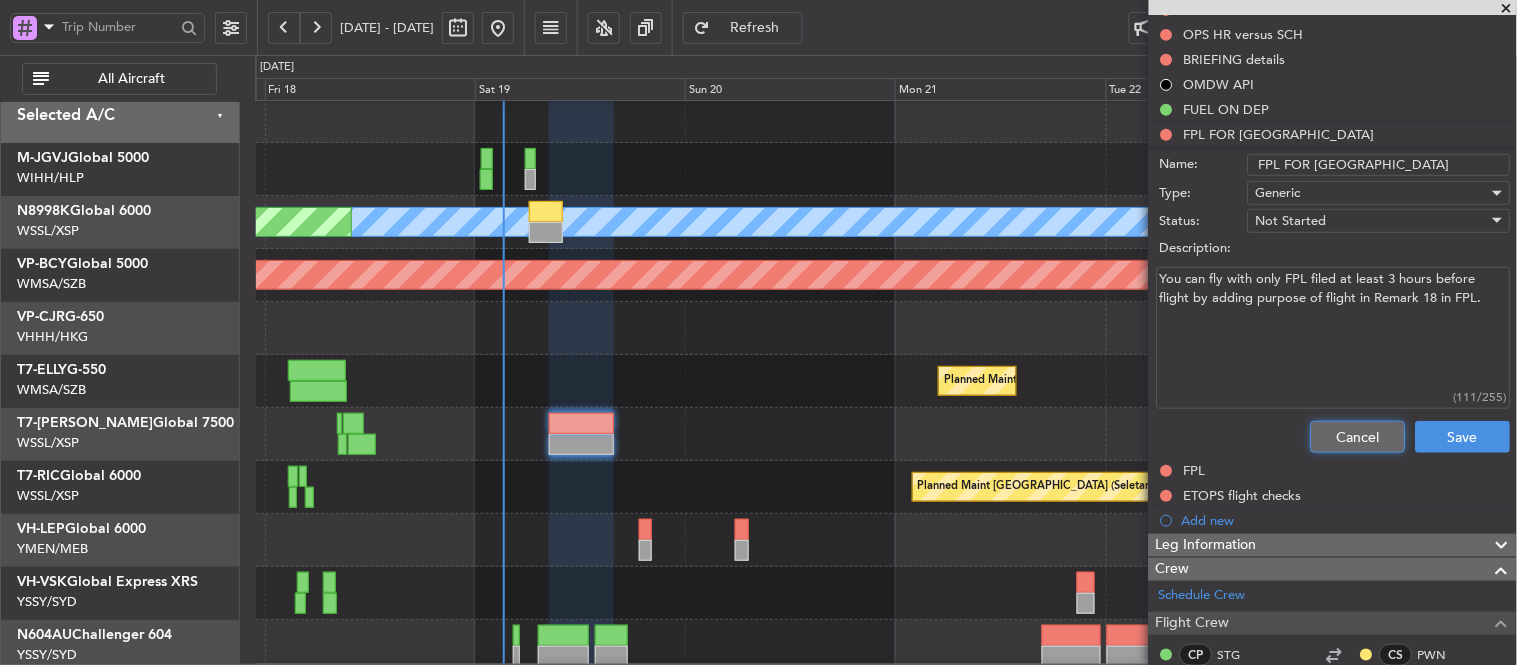click on "Cancel" 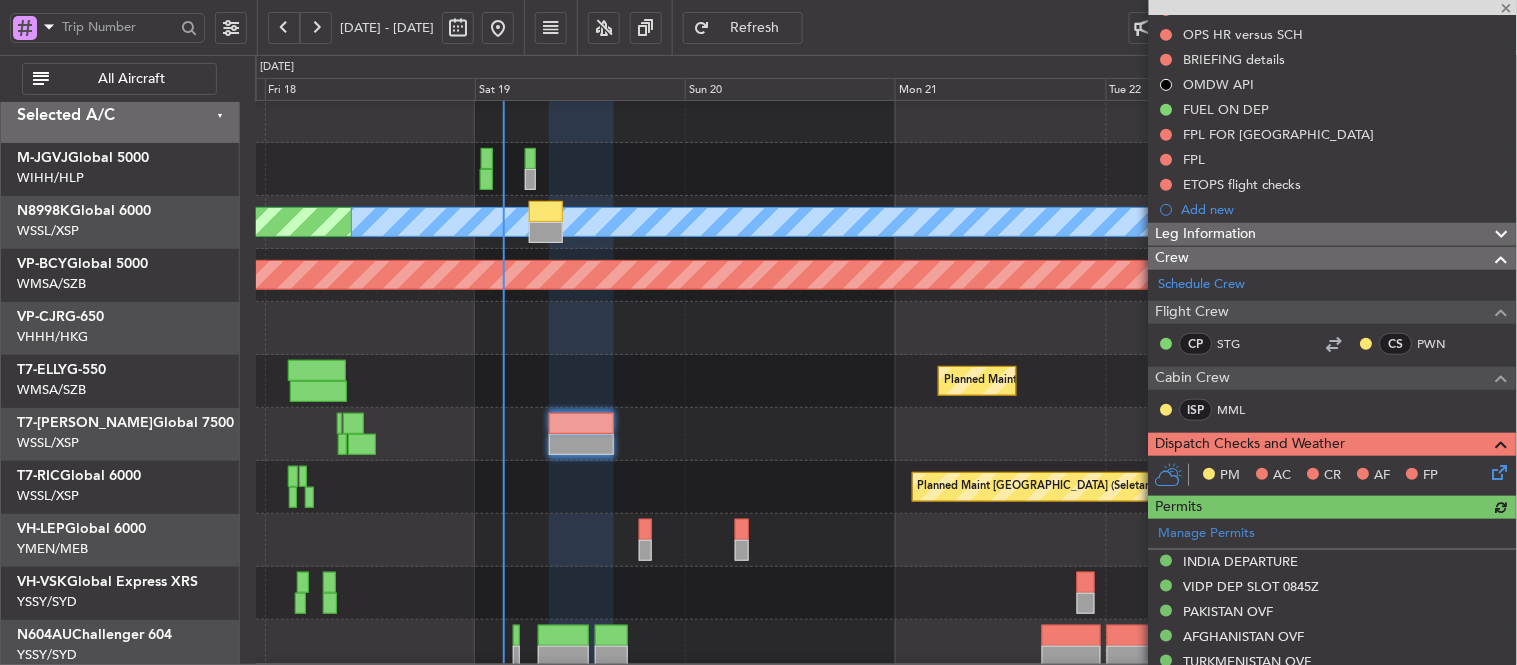 type on "Terry Leung (LEU)" 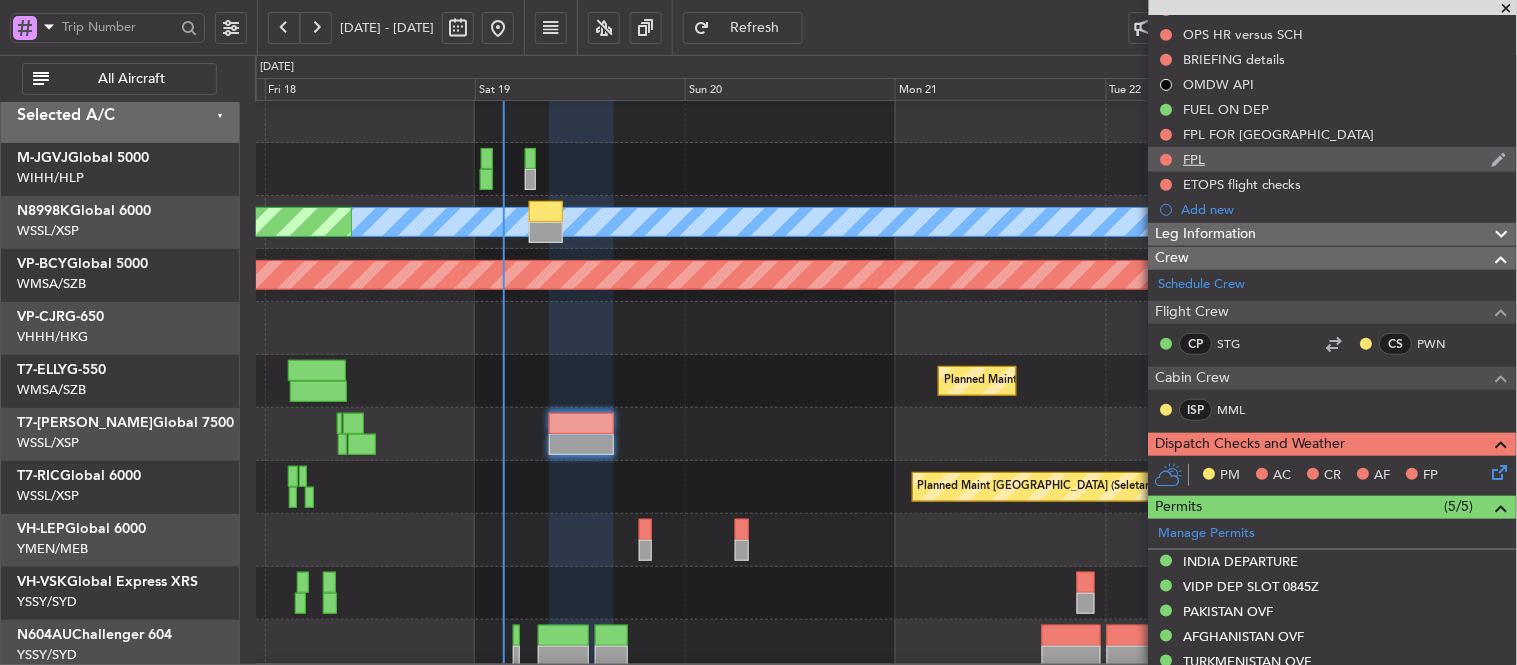 click on "FPL" 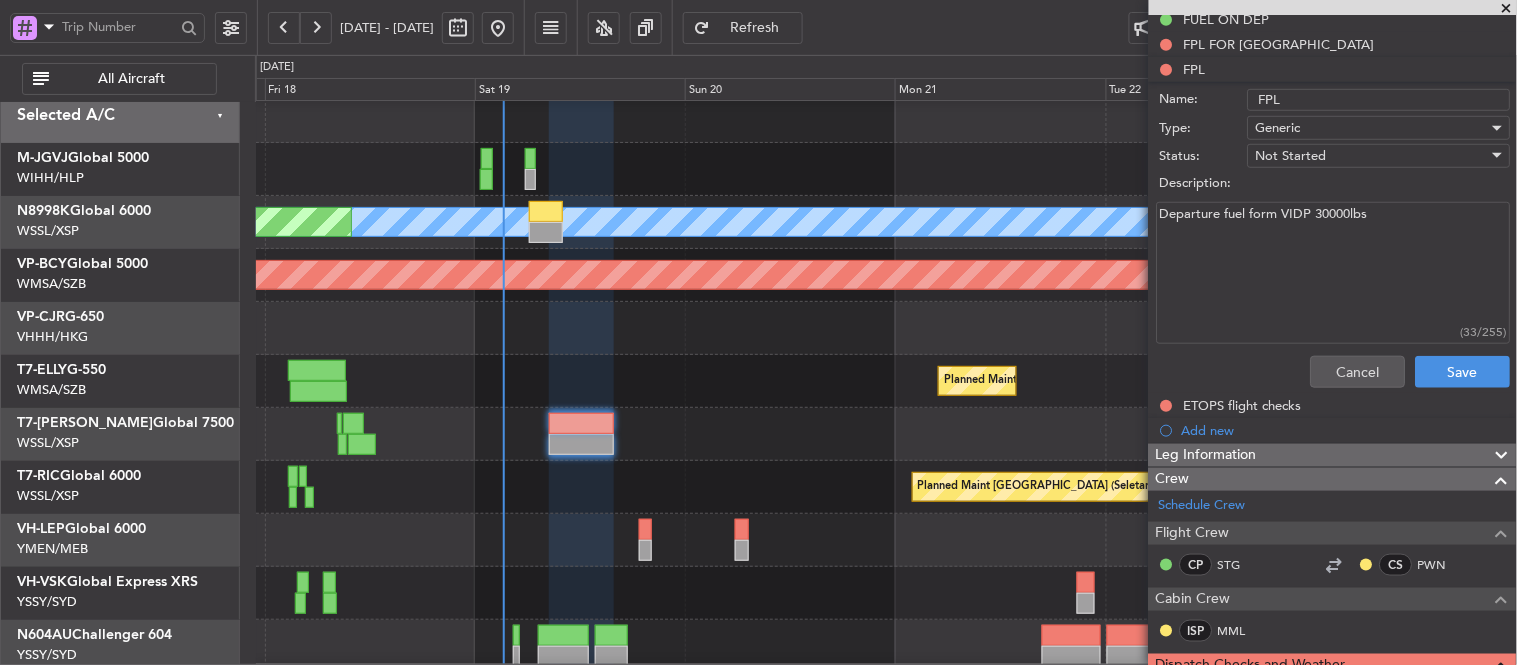 scroll, scrollTop: 311, scrollLeft: 0, axis: vertical 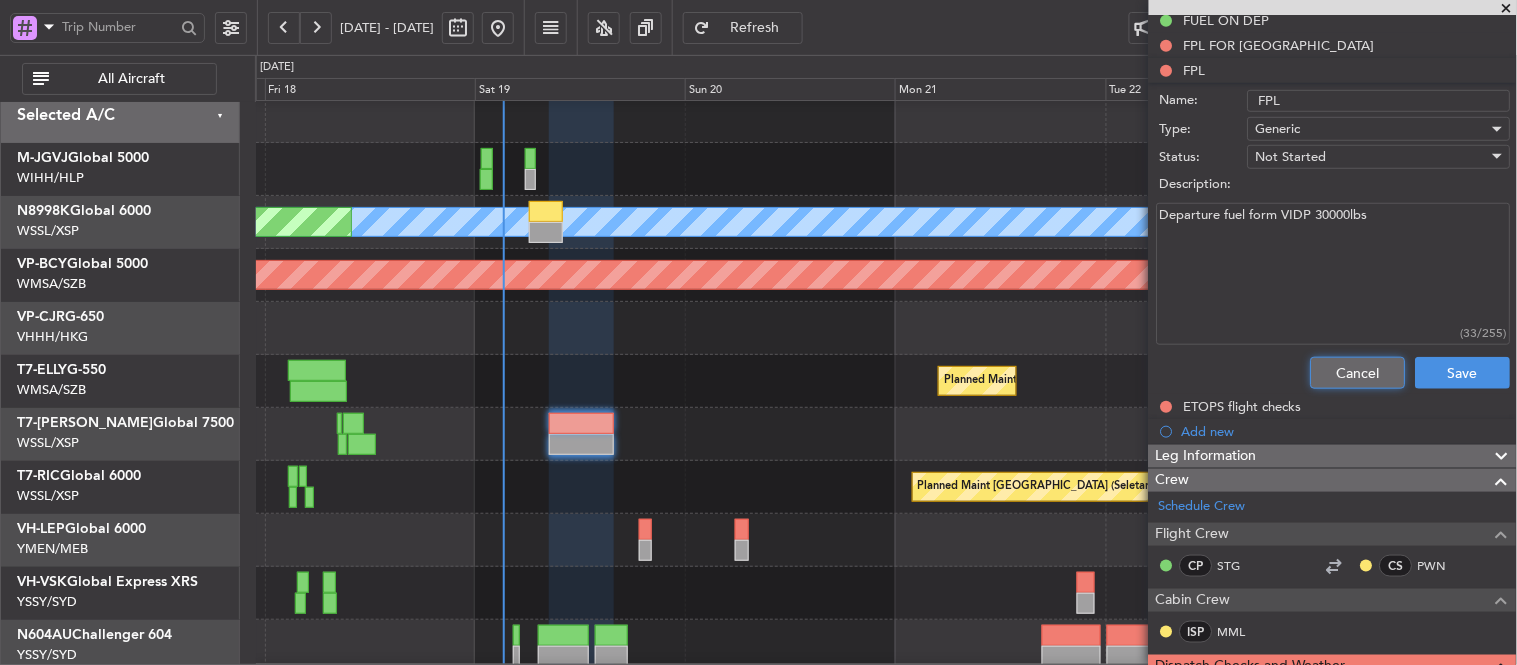 click on "Cancel" 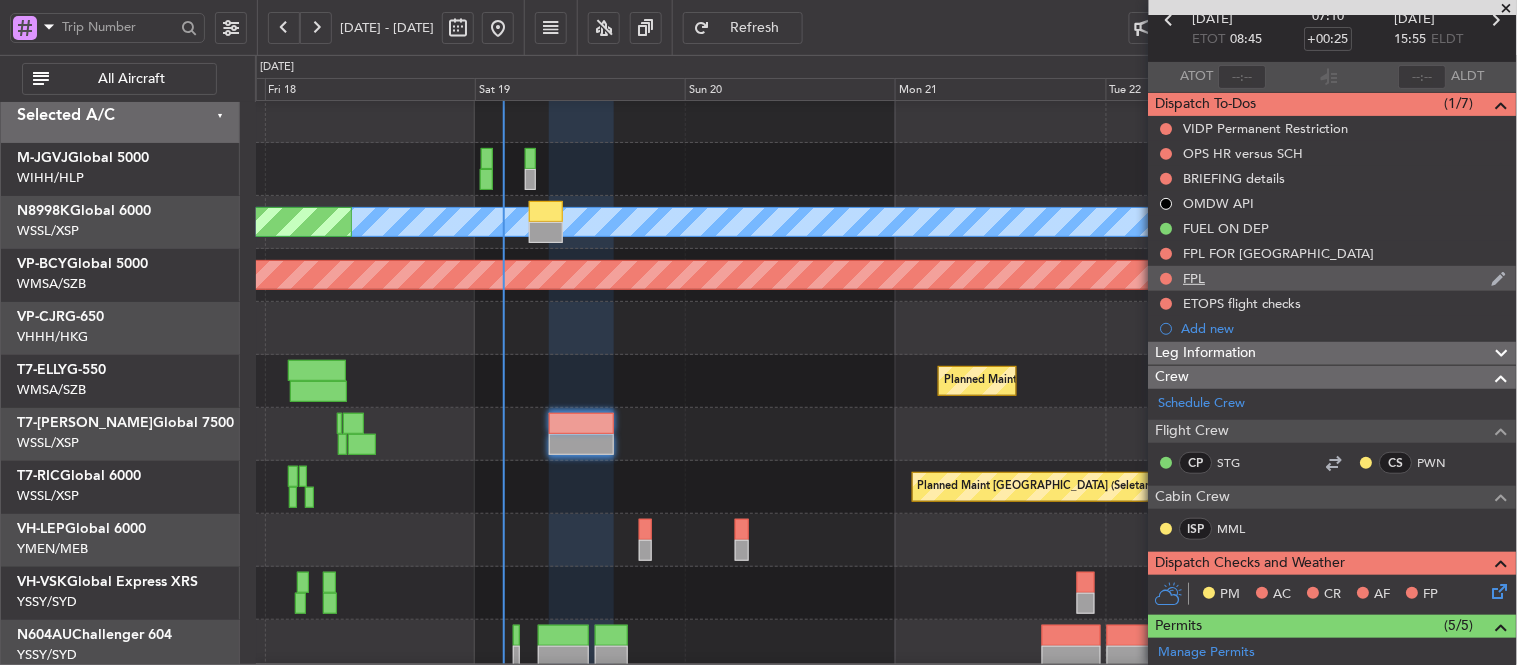 scroll, scrollTop: 88, scrollLeft: 0, axis: vertical 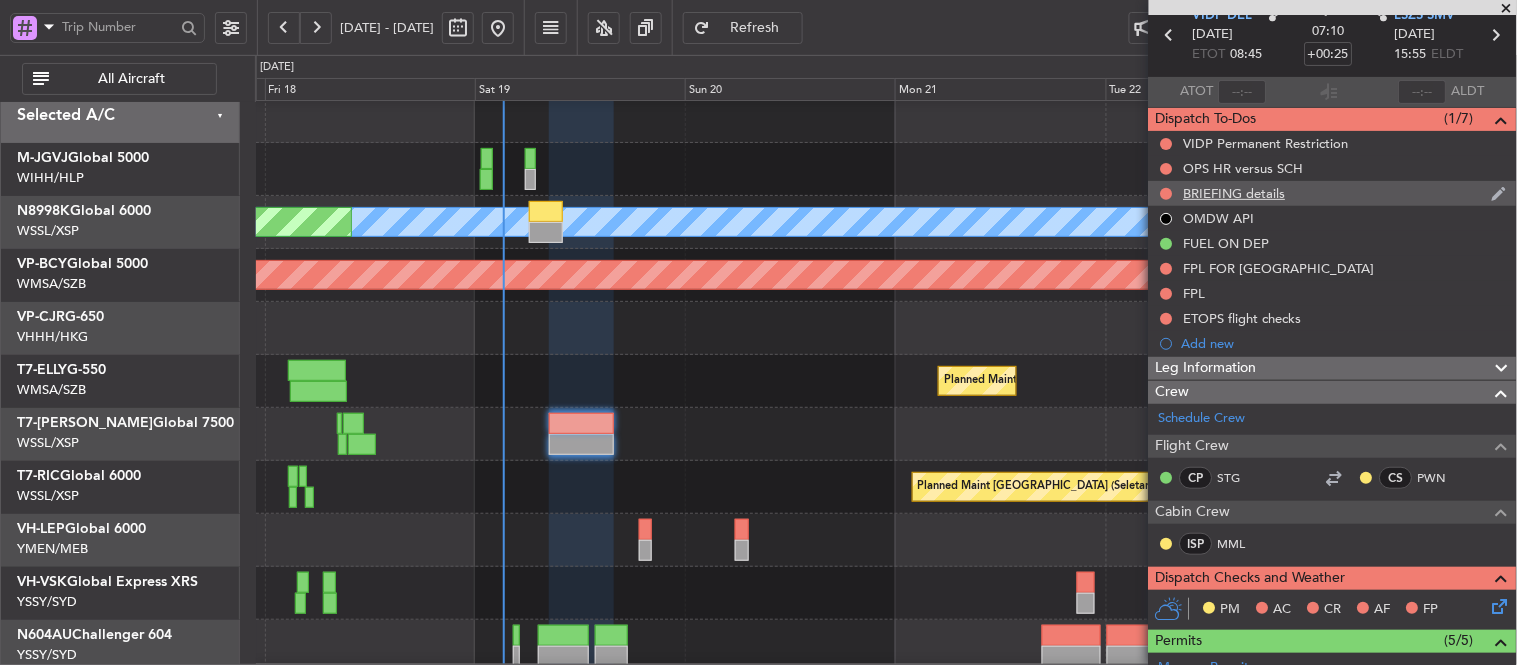 click on "BRIEFING details" 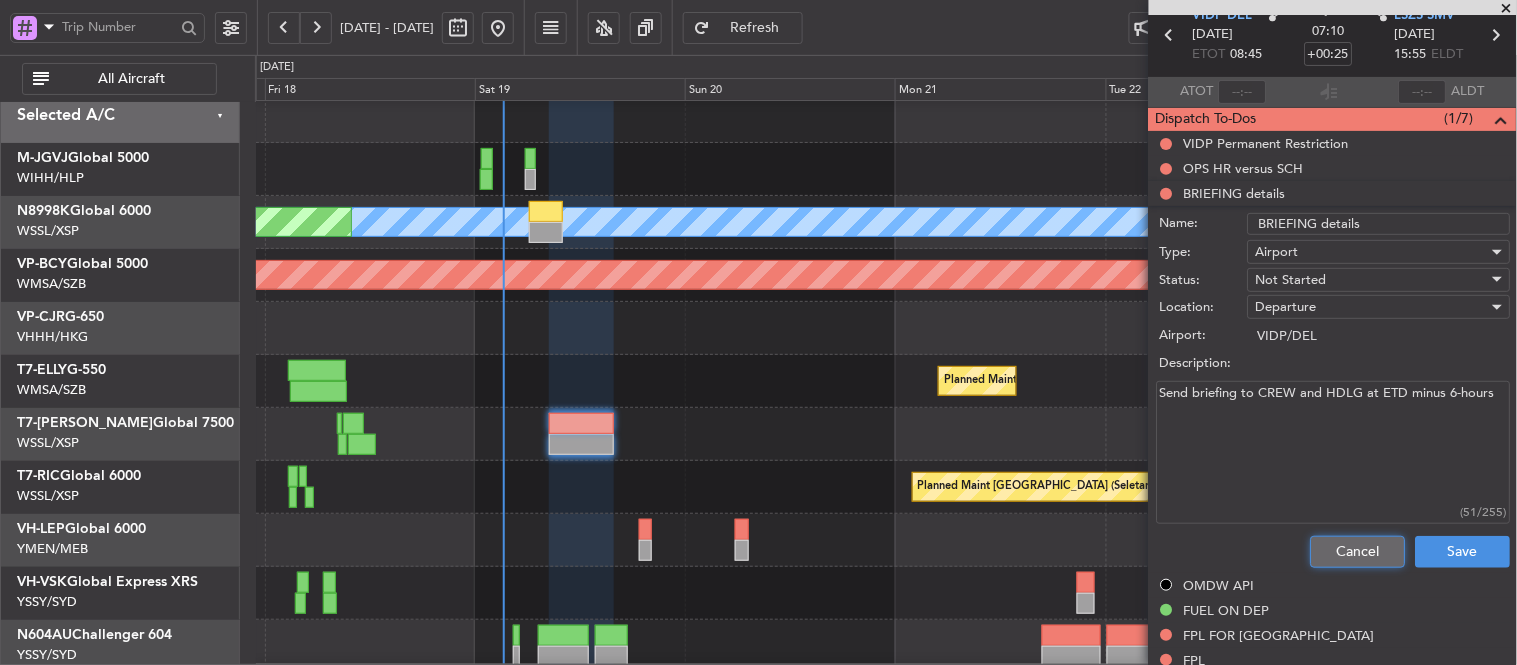 click on "Cancel" 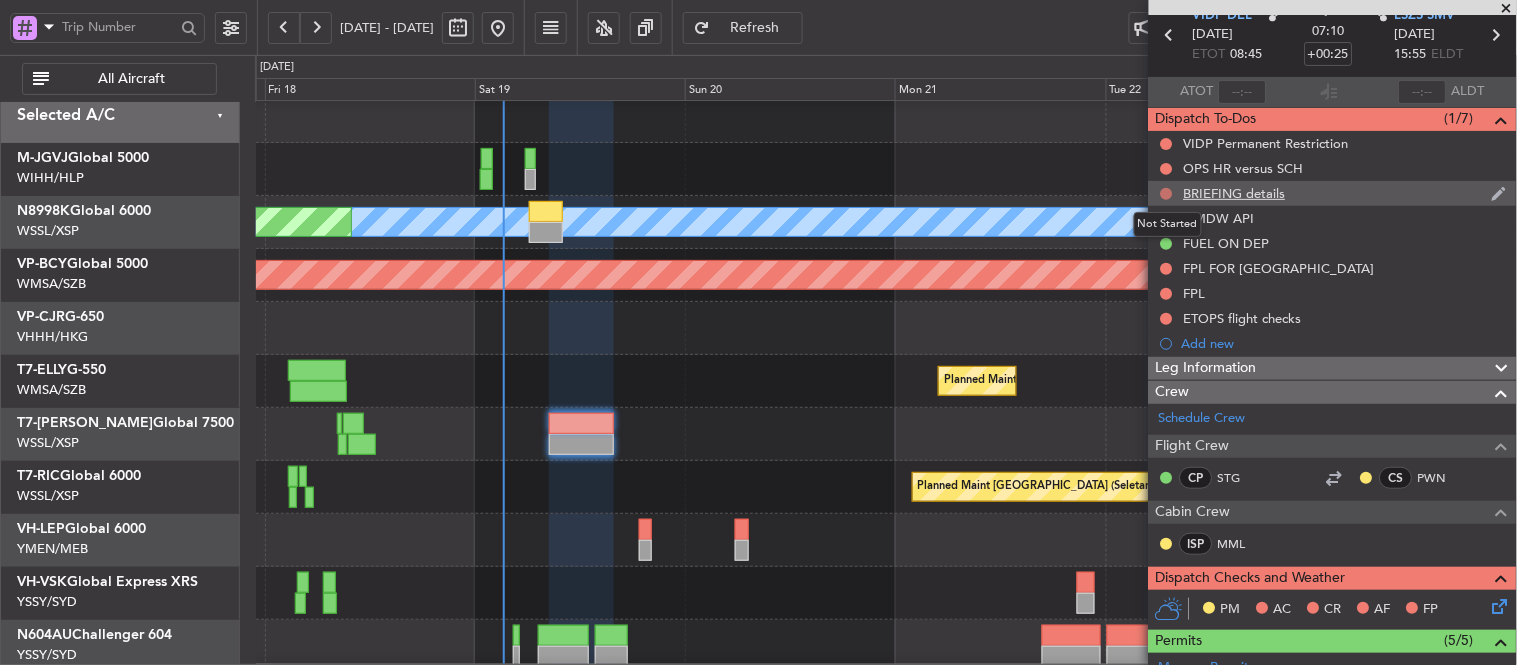 click 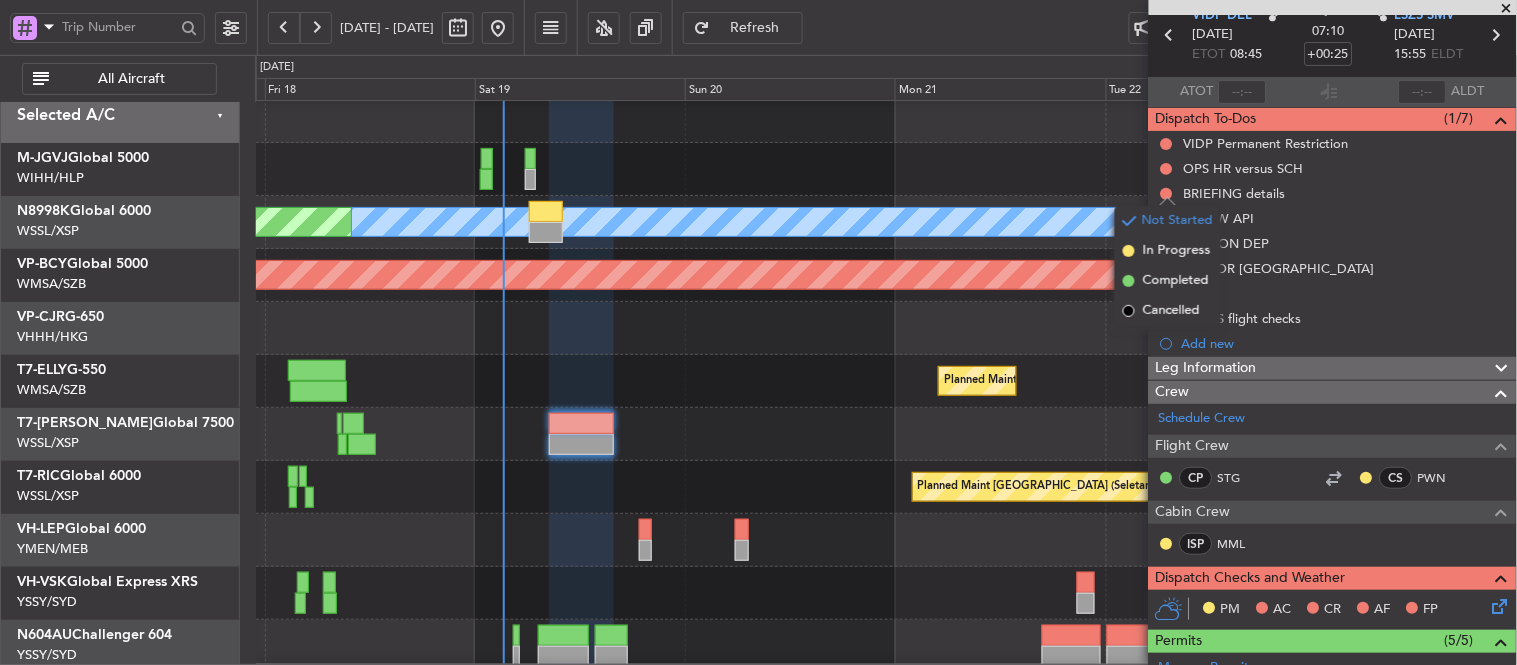 click on "Planned Maint [GEOGRAPHIC_DATA] (Mineta [GEOGRAPHIC_DATA])
MEL San Jose (Mineta [GEOGRAPHIC_DATA])" 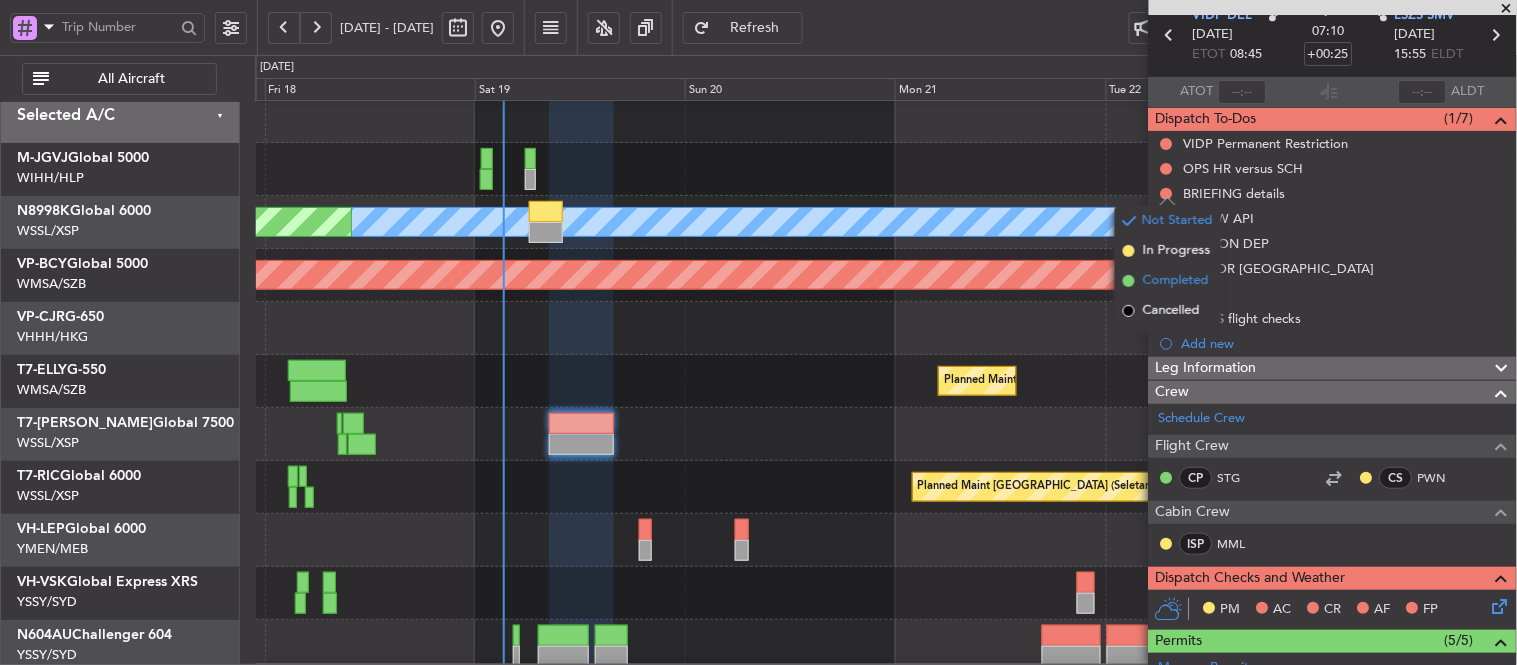 click at bounding box center (1129, 281) 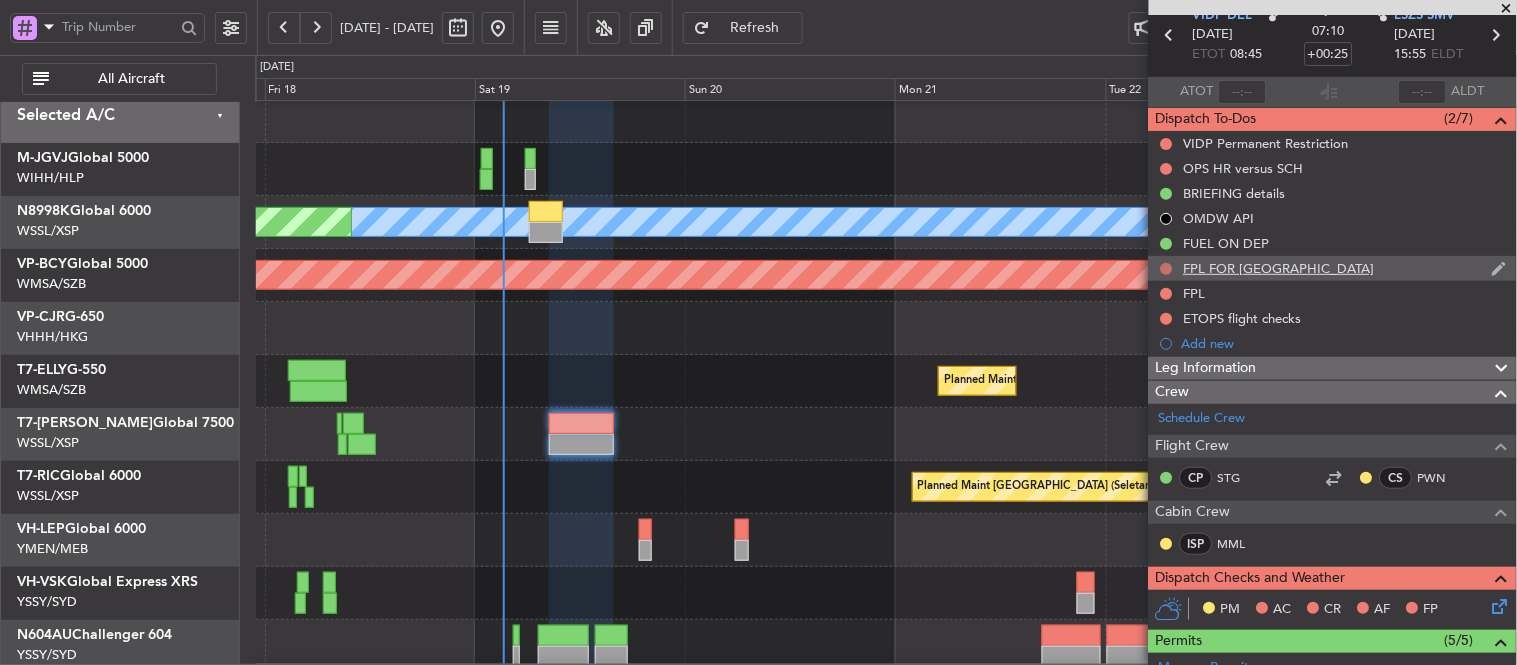 click 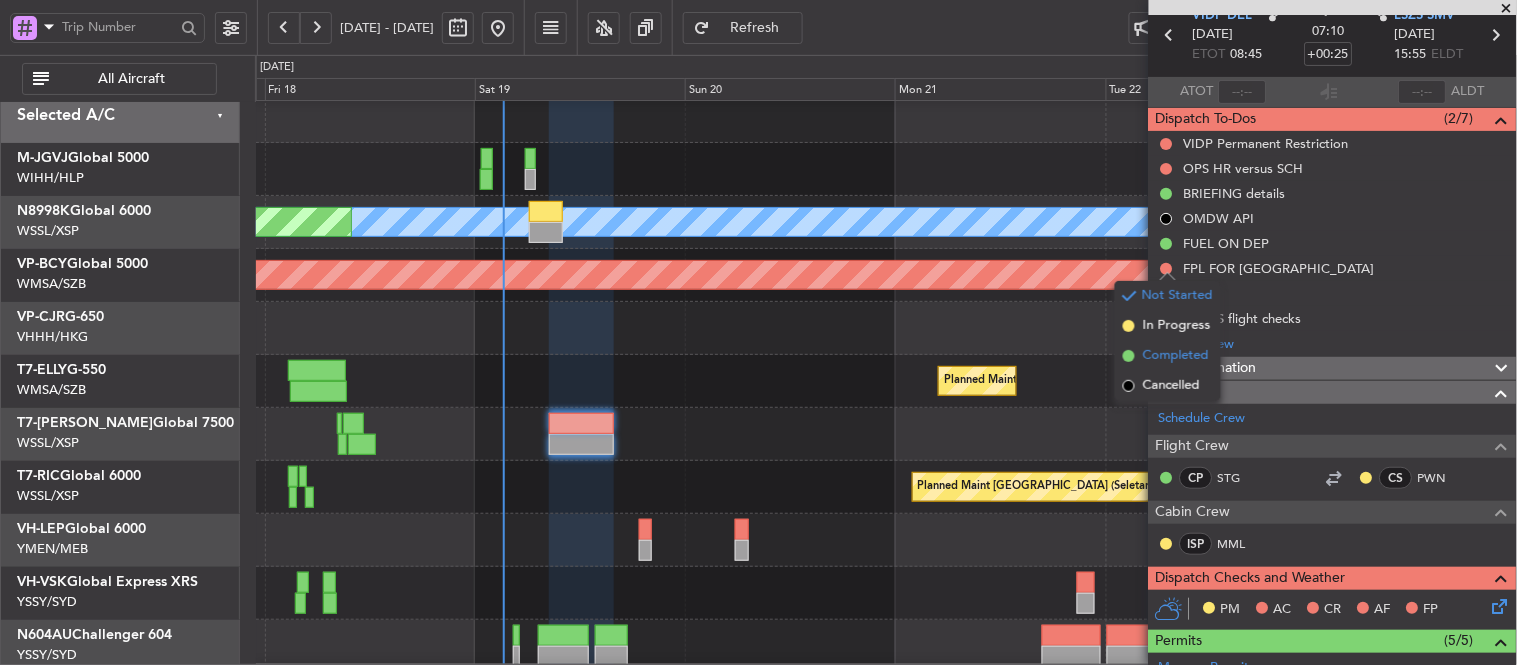 click at bounding box center (1129, 356) 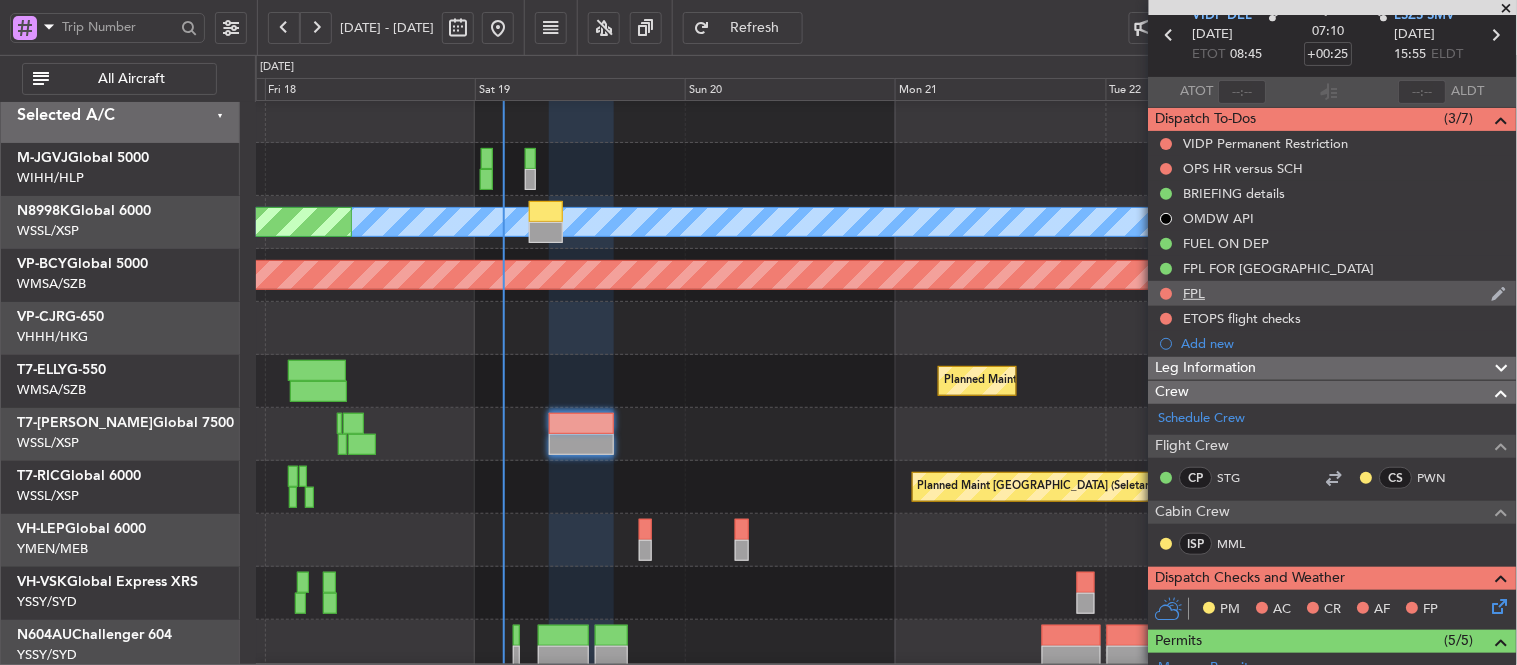 click on "FPL" 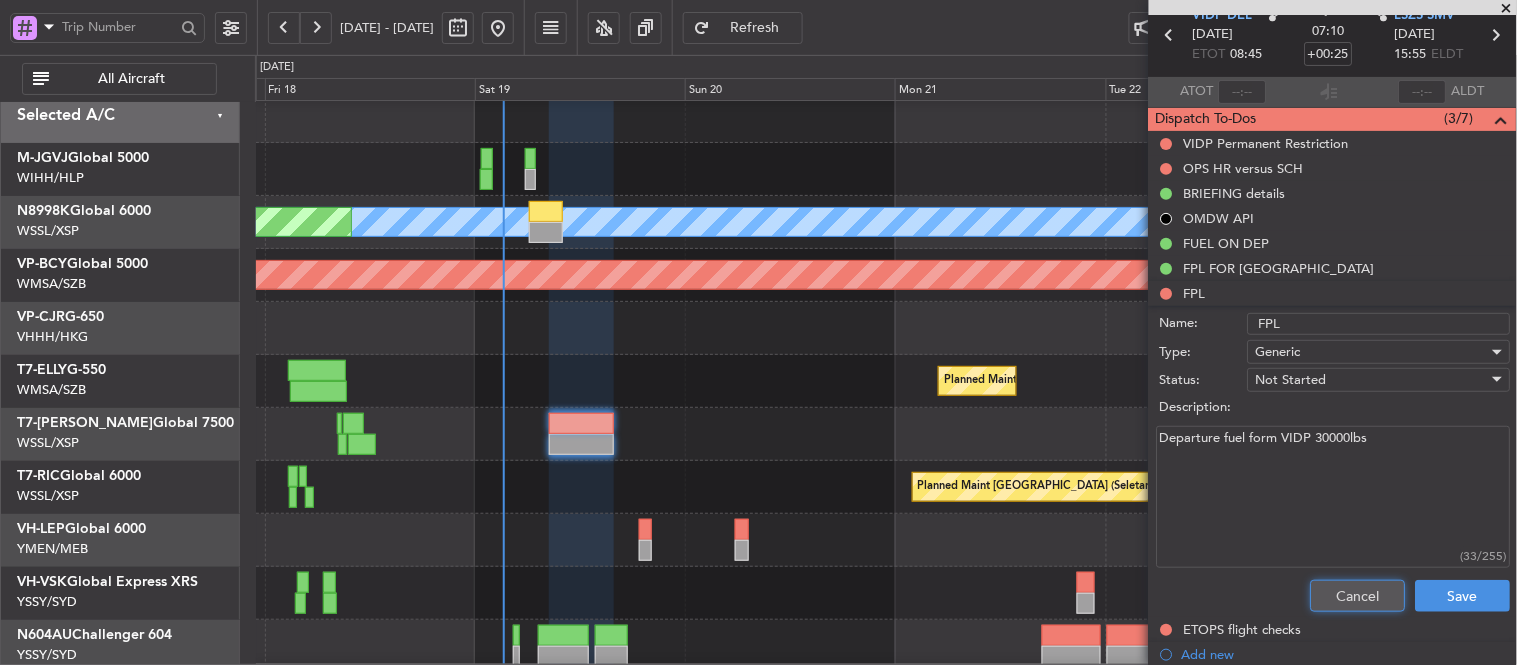 drag, startPoint x: 1317, startPoint y: 588, endPoint x: 1292, endPoint y: 545, distance: 49.73932 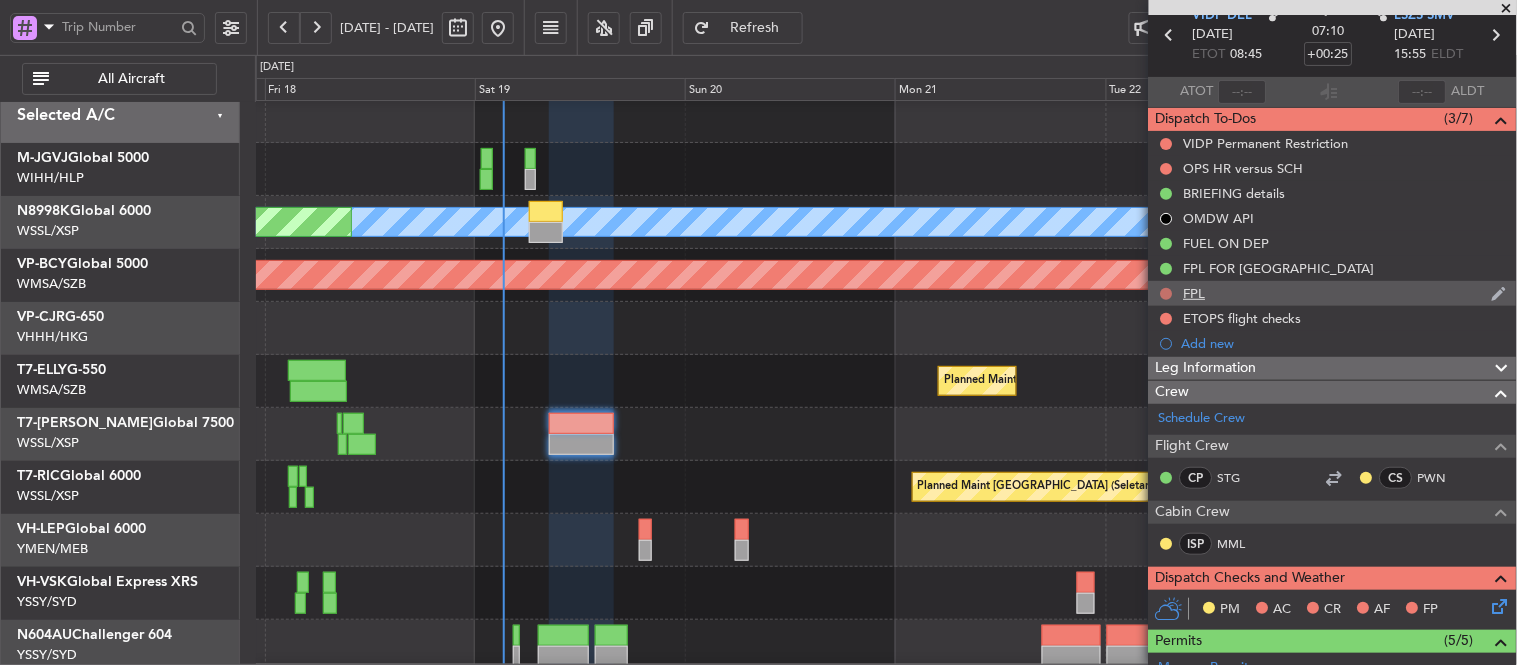 click 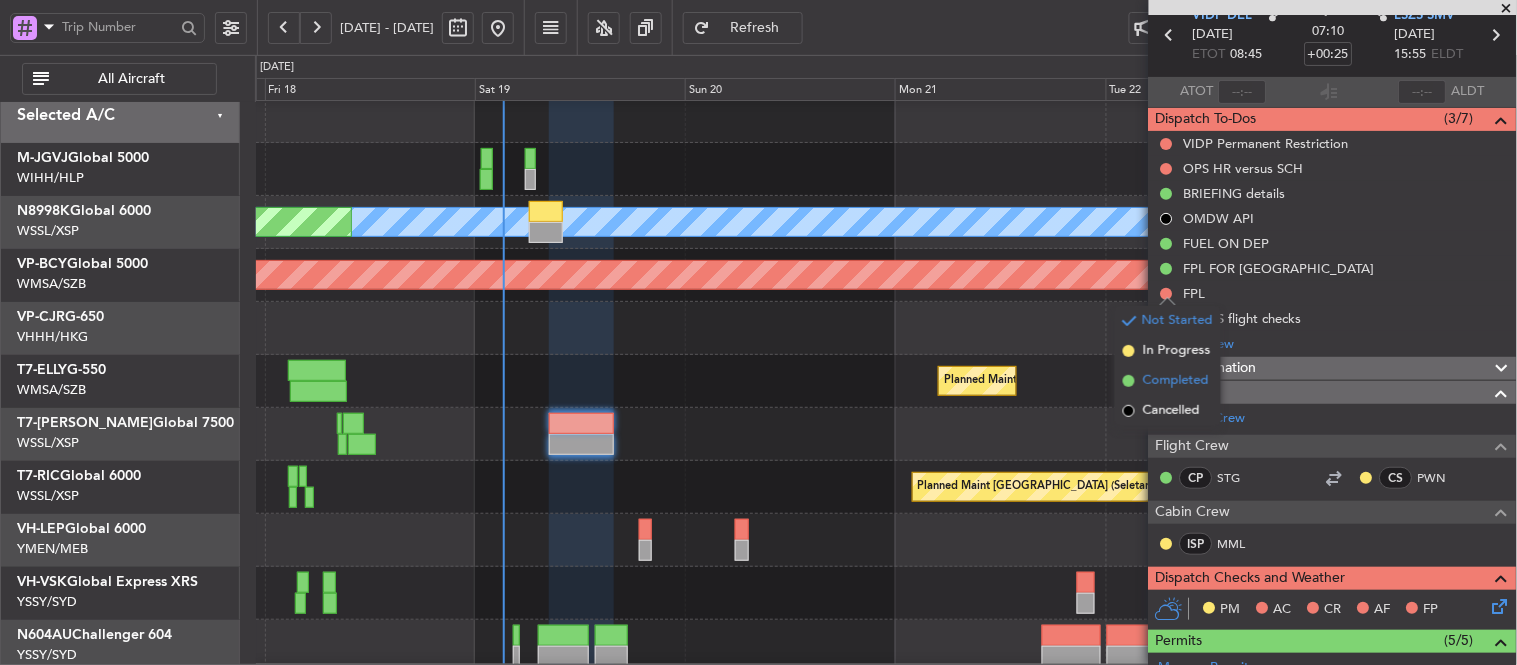 click at bounding box center (1129, 381) 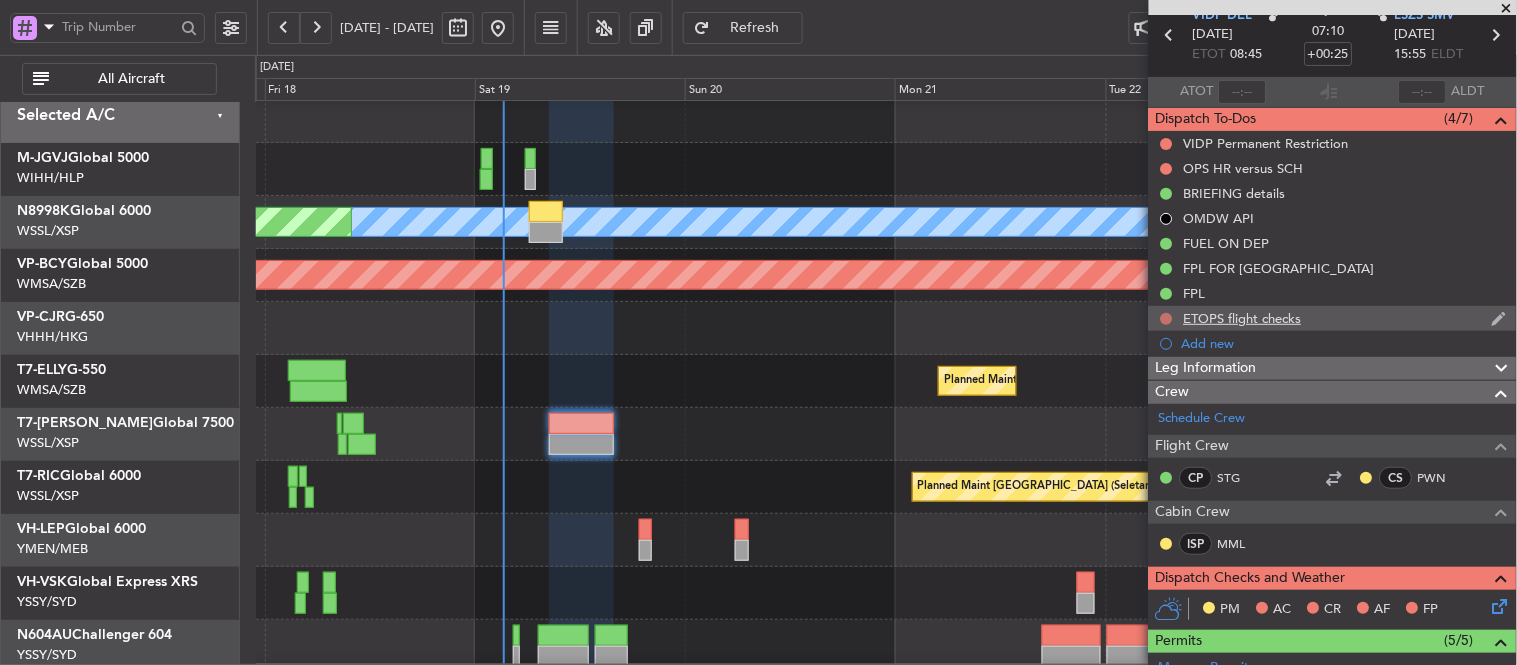 click 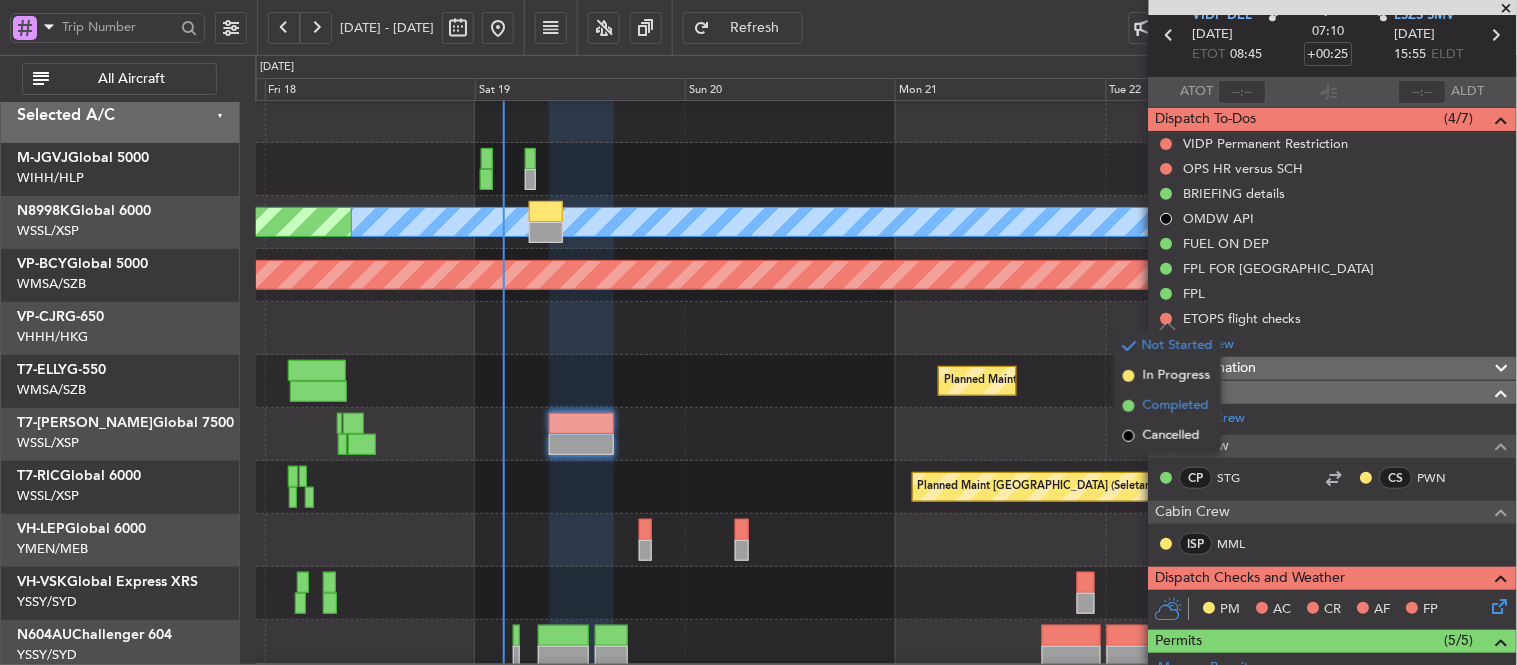 click at bounding box center [1129, 406] 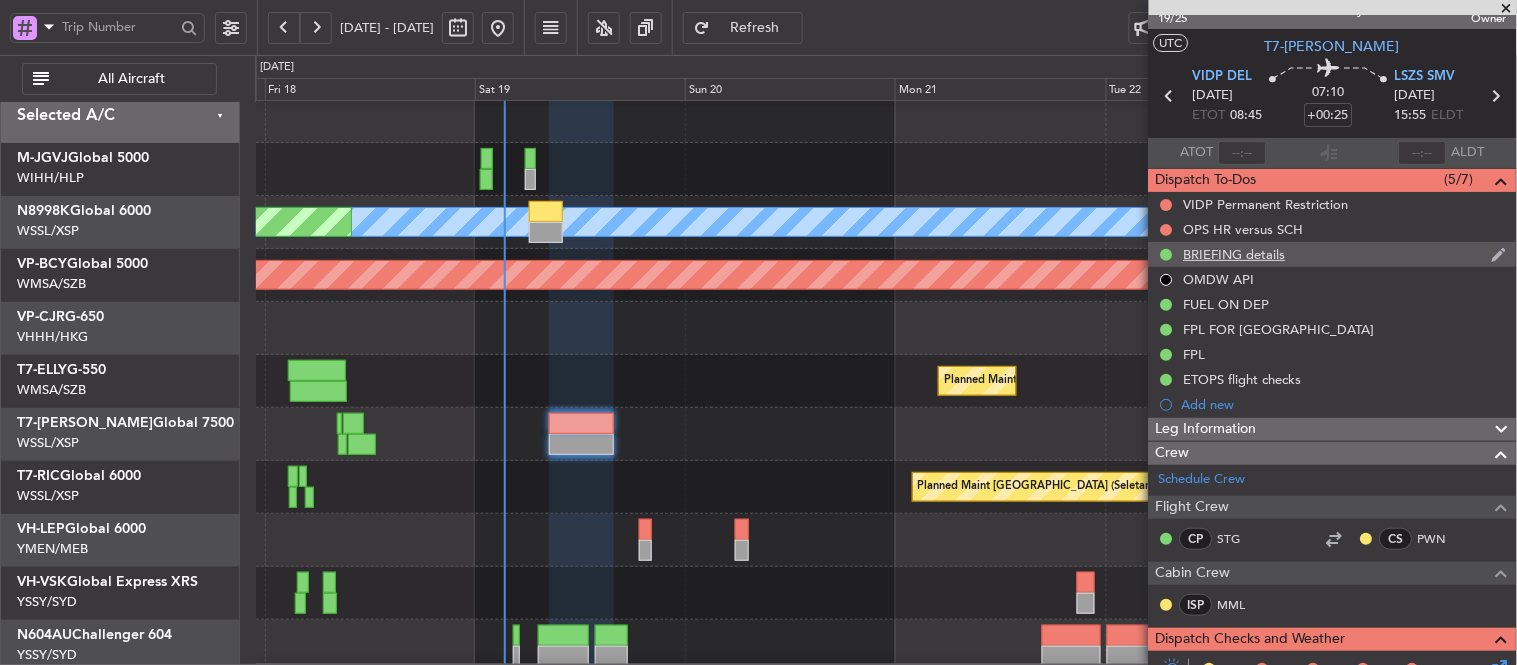 scroll, scrollTop: 0, scrollLeft: 0, axis: both 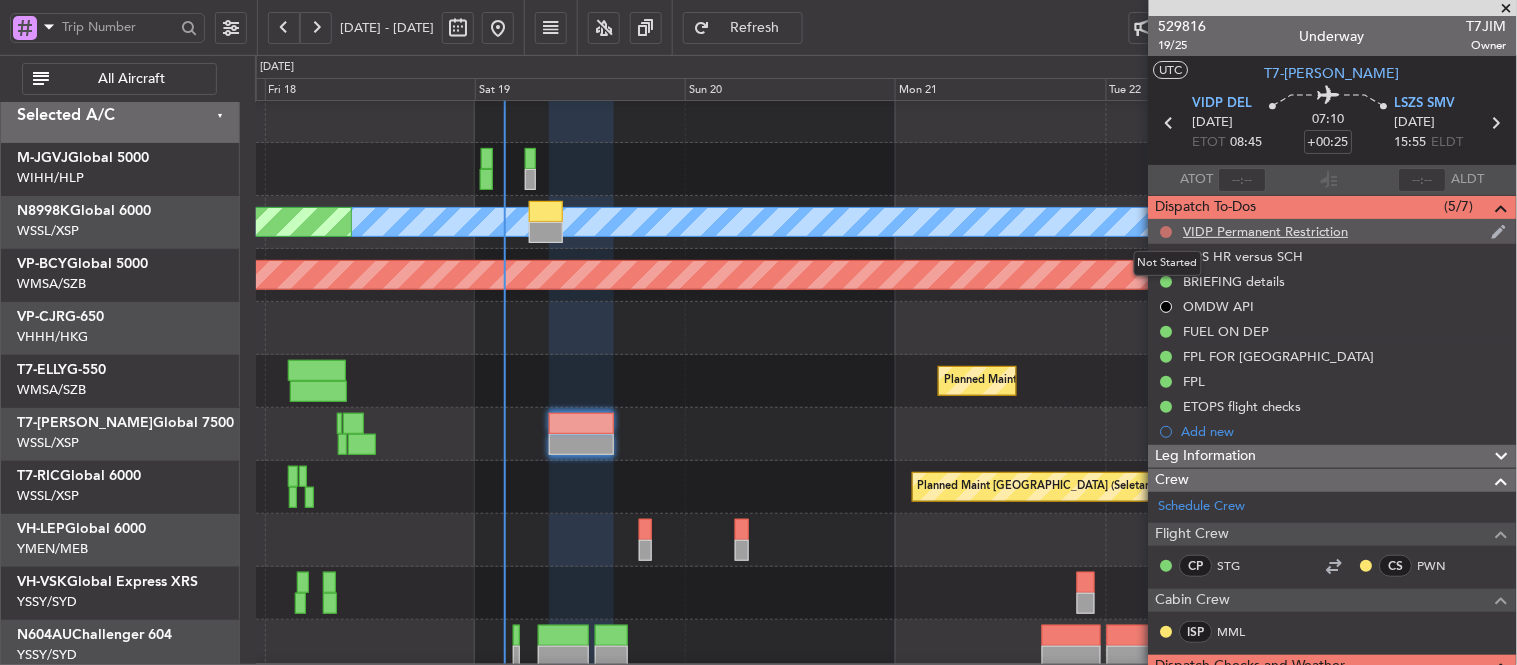 click 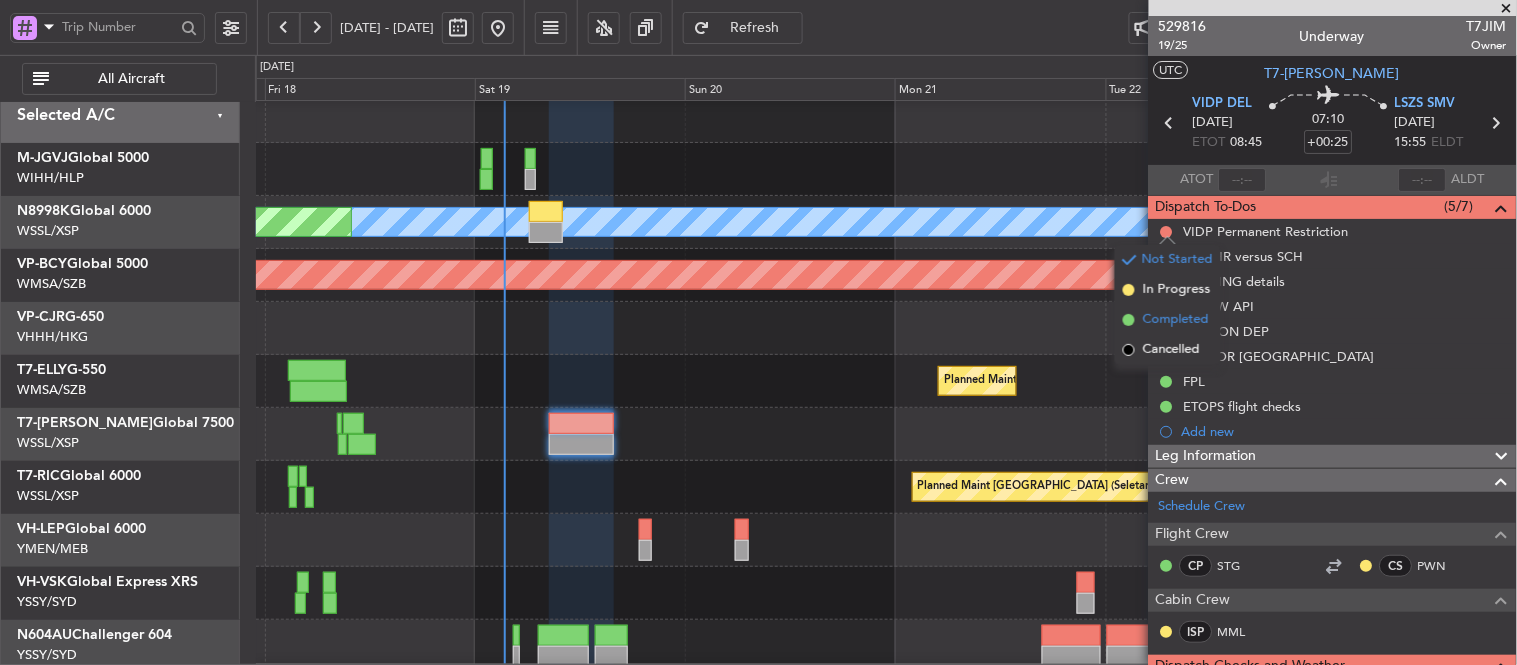 click at bounding box center [1129, 320] 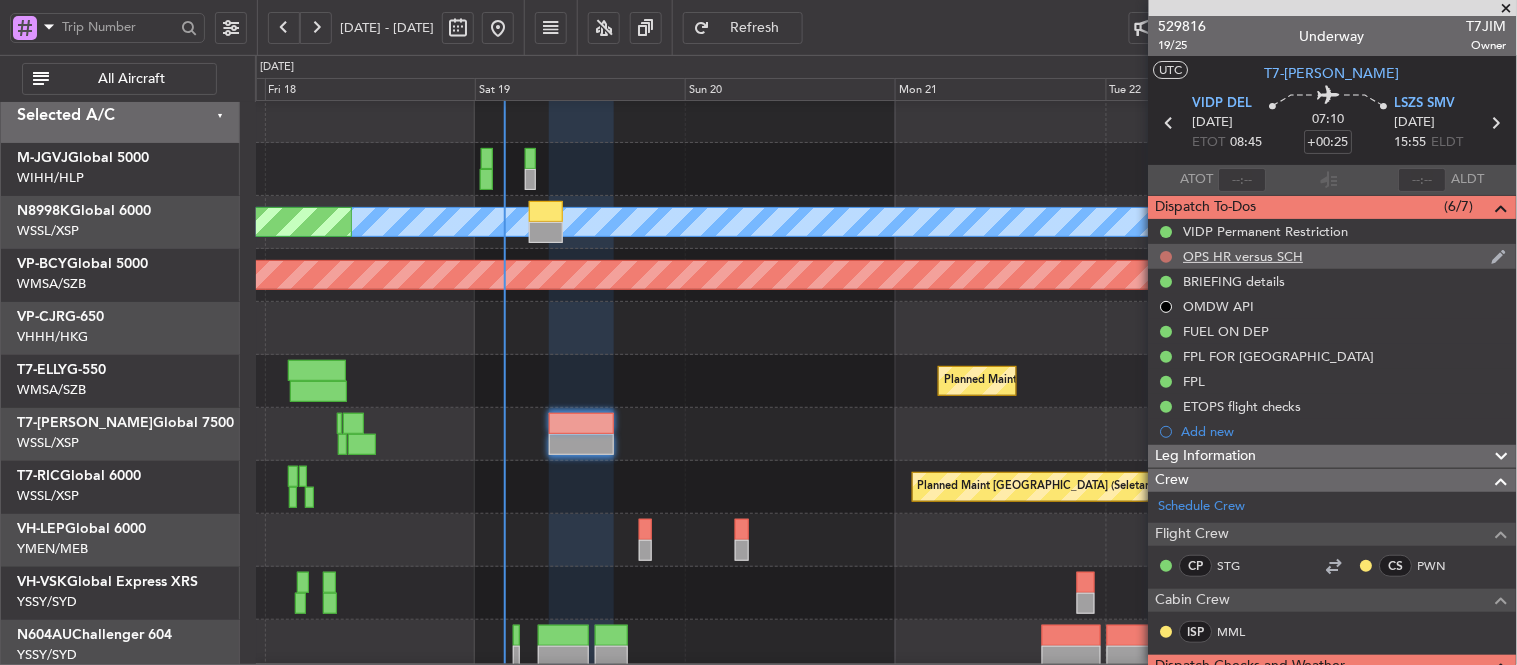 click 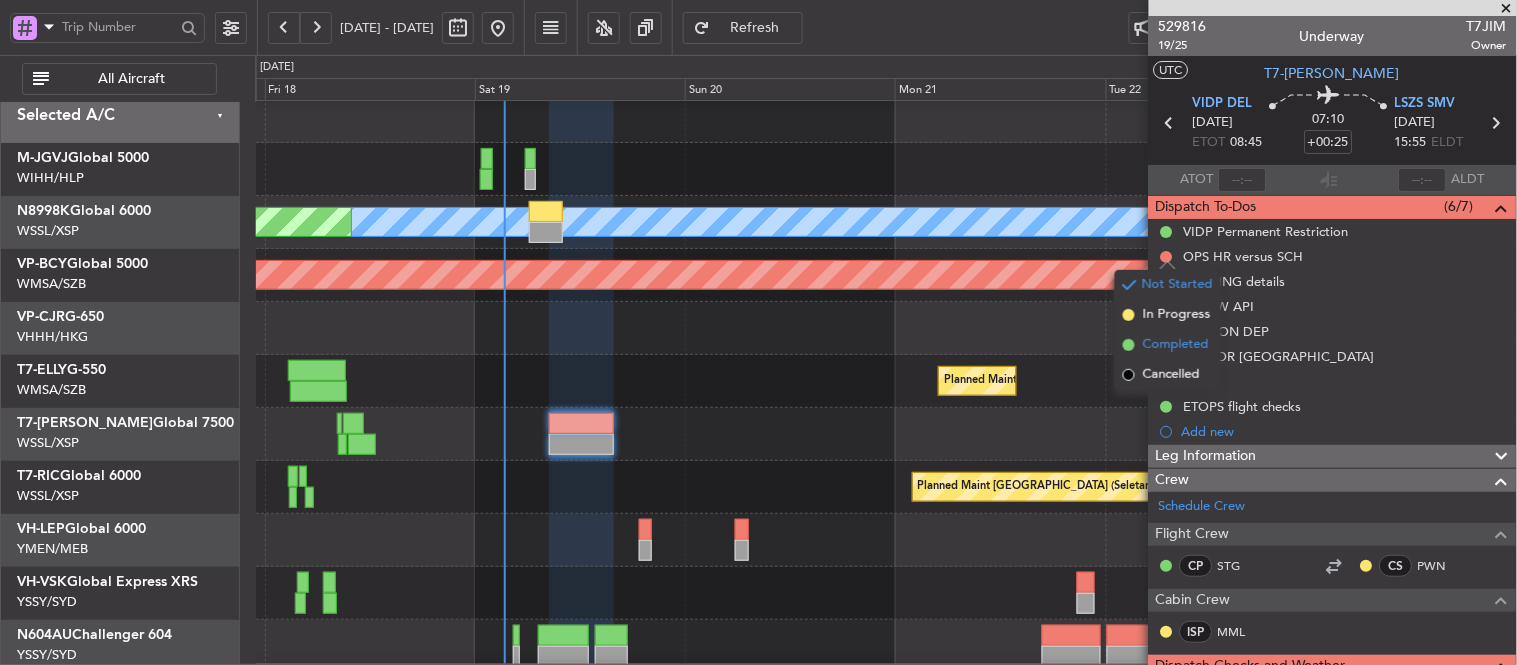 click at bounding box center (1129, 345) 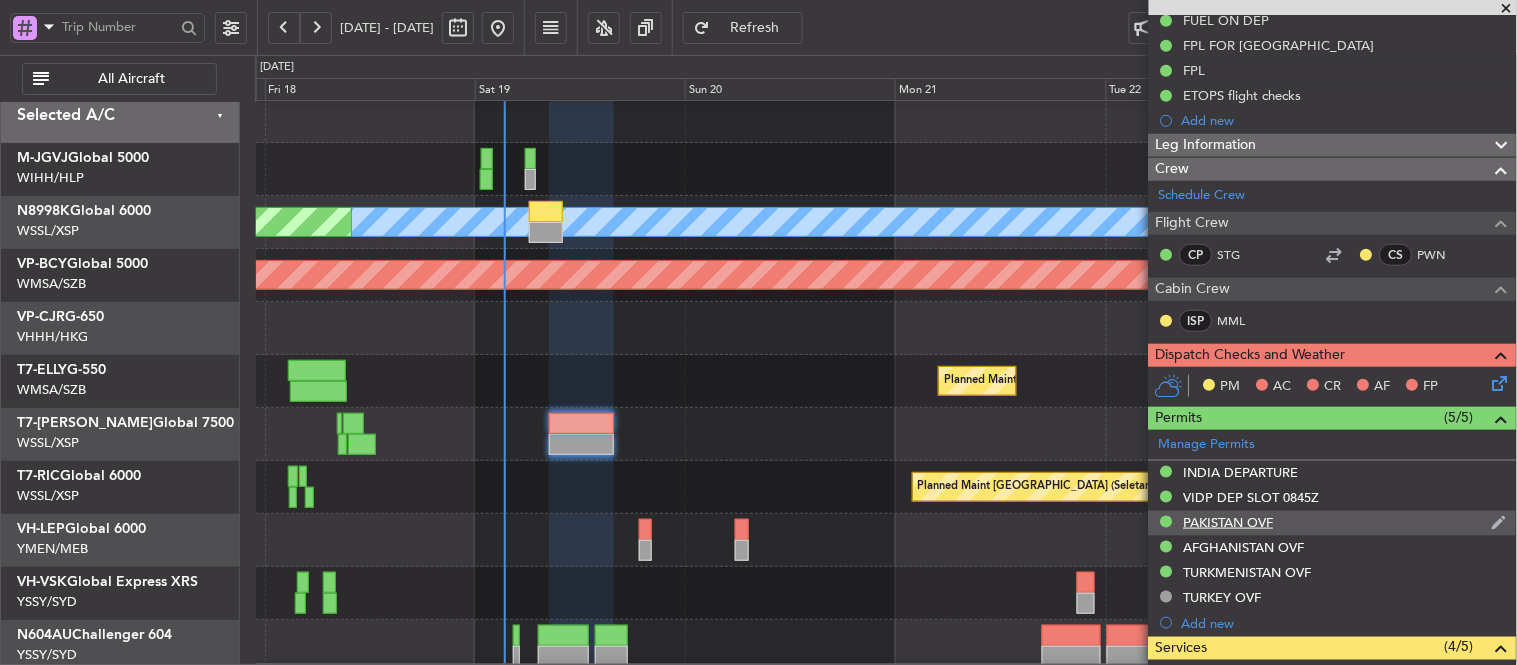 scroll, scrollTop: 333, scrollLeft: 0, axis: vertical 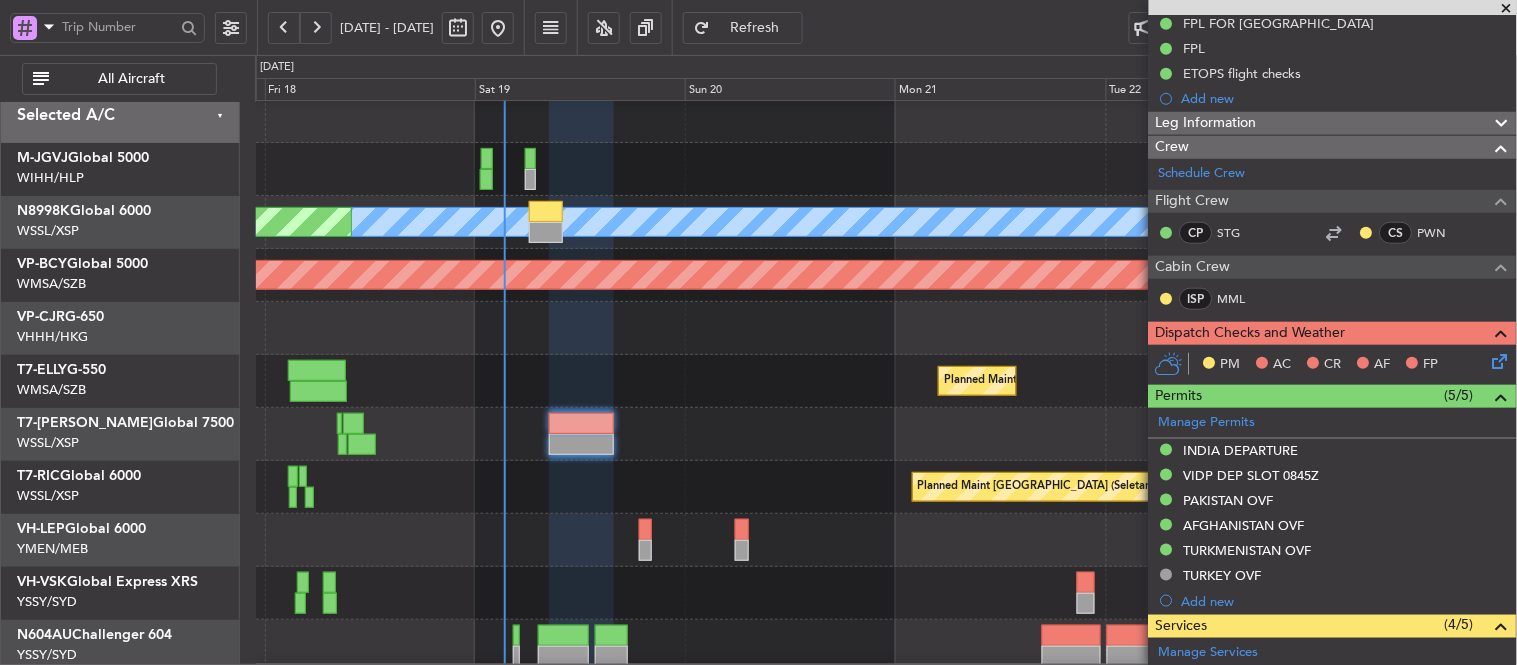 click 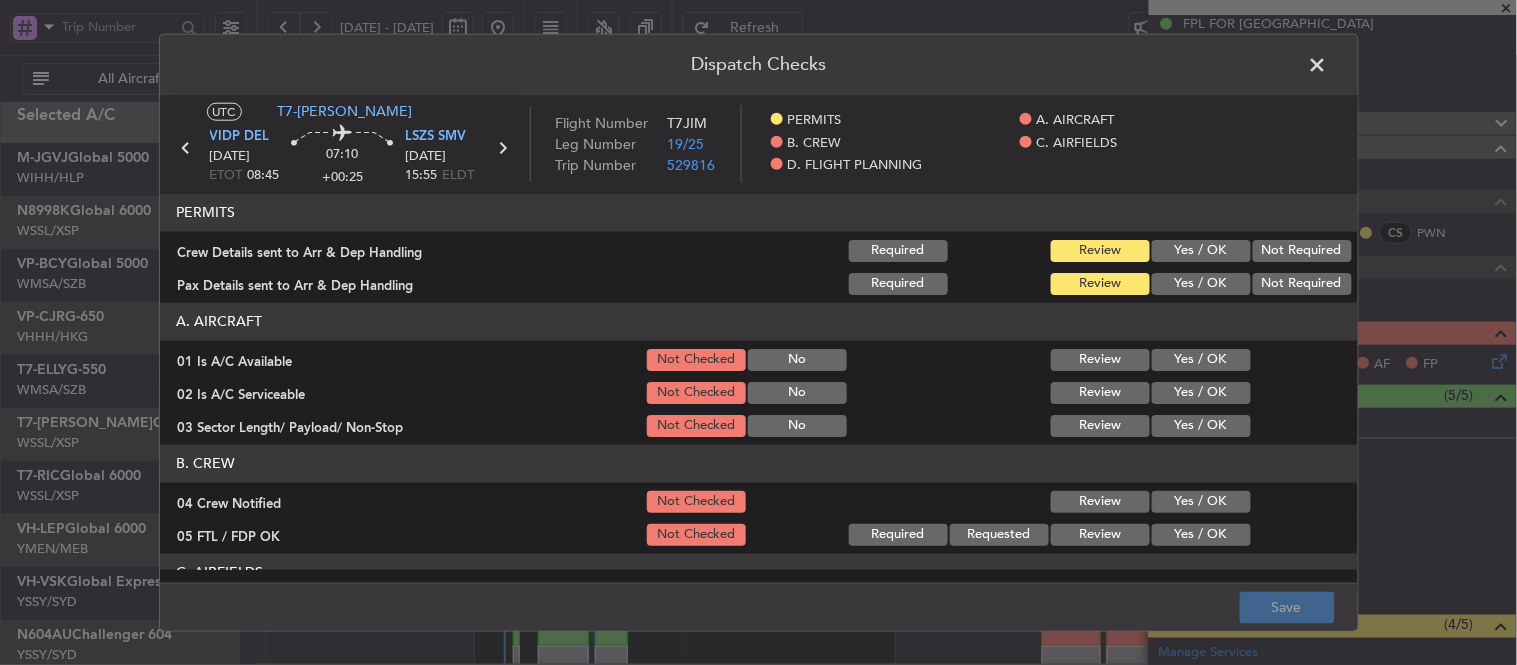 click on "Yes / OK" 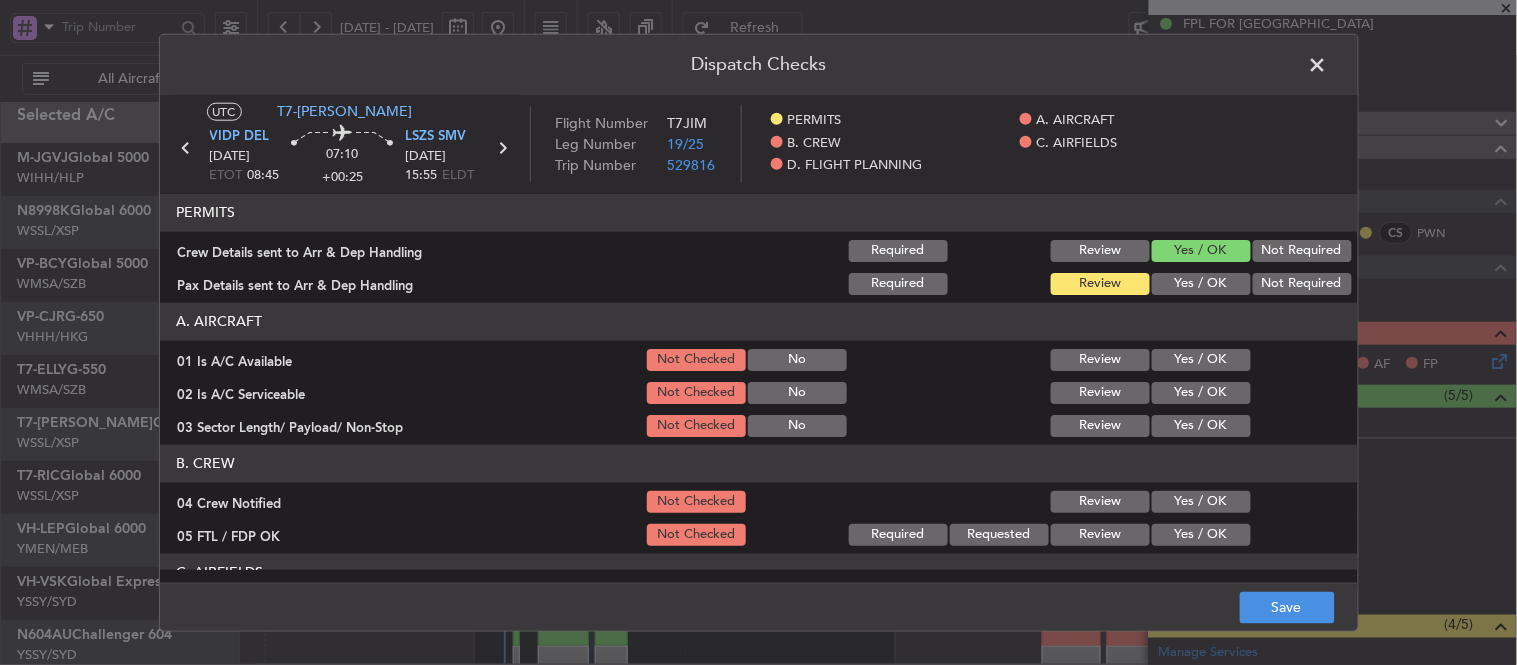 click on "Yes / OK" 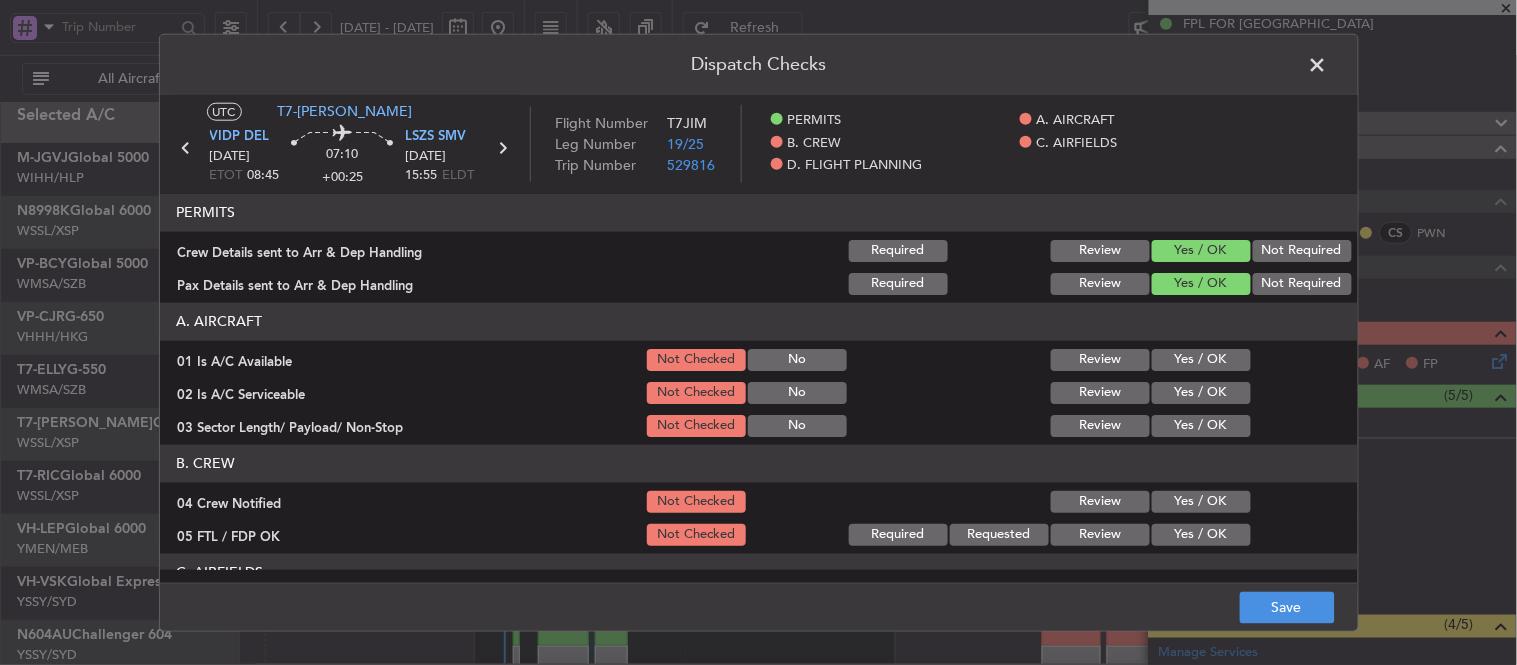 click on "Yes / OK" 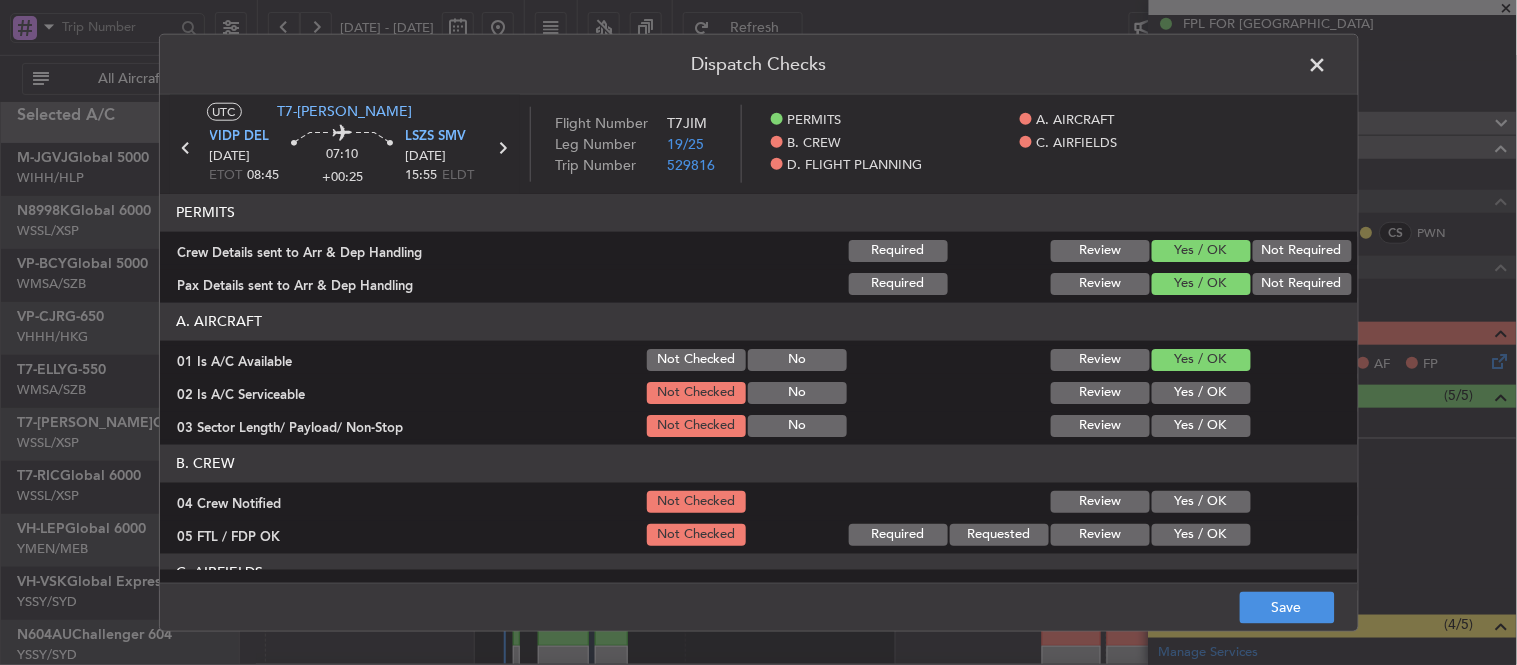 click on "Yes / OK" 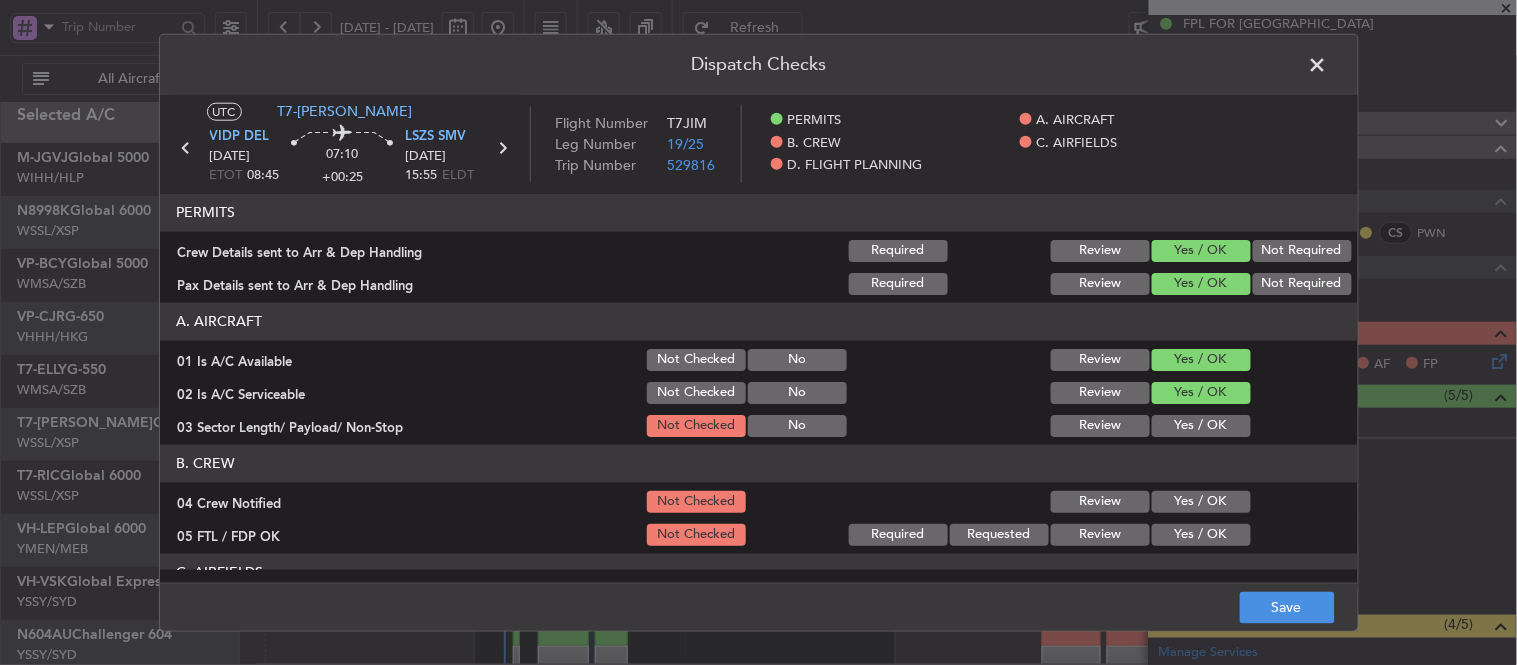 click on "Yes / OK" 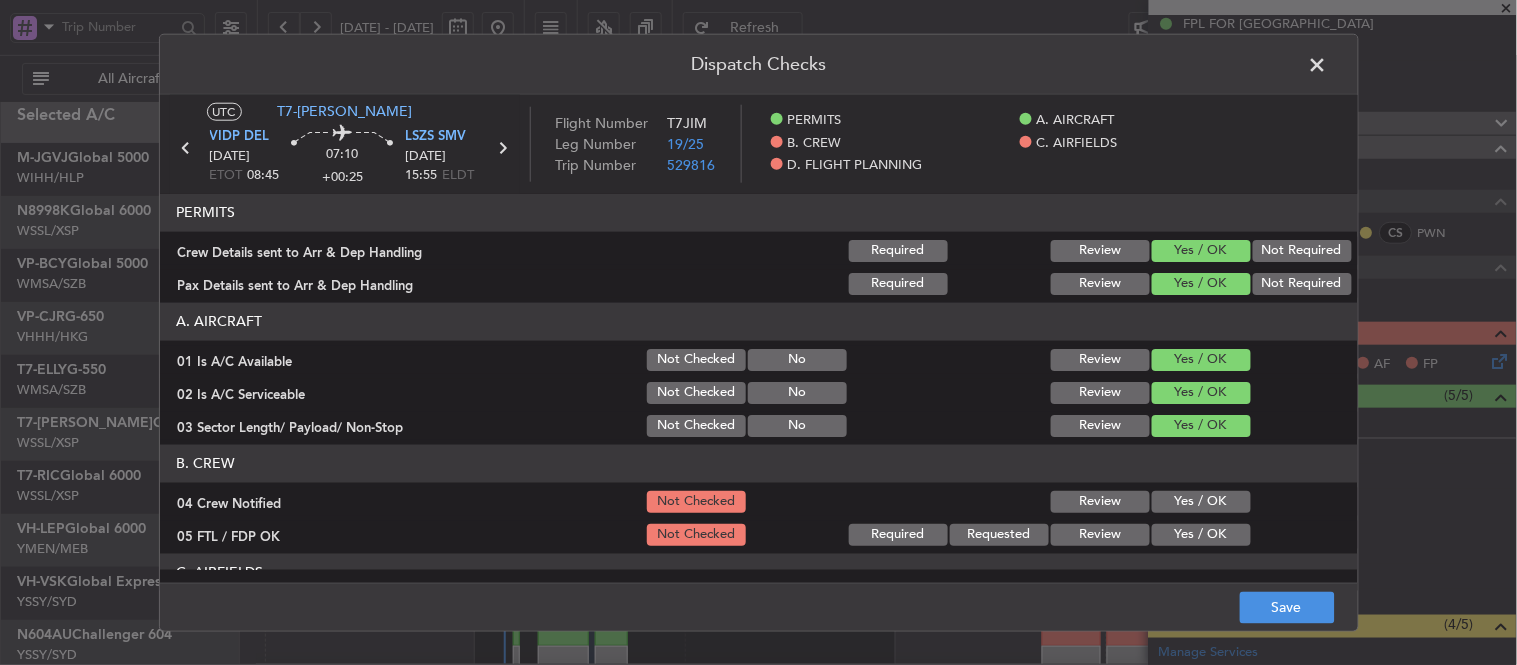 click on "Yes / OK" 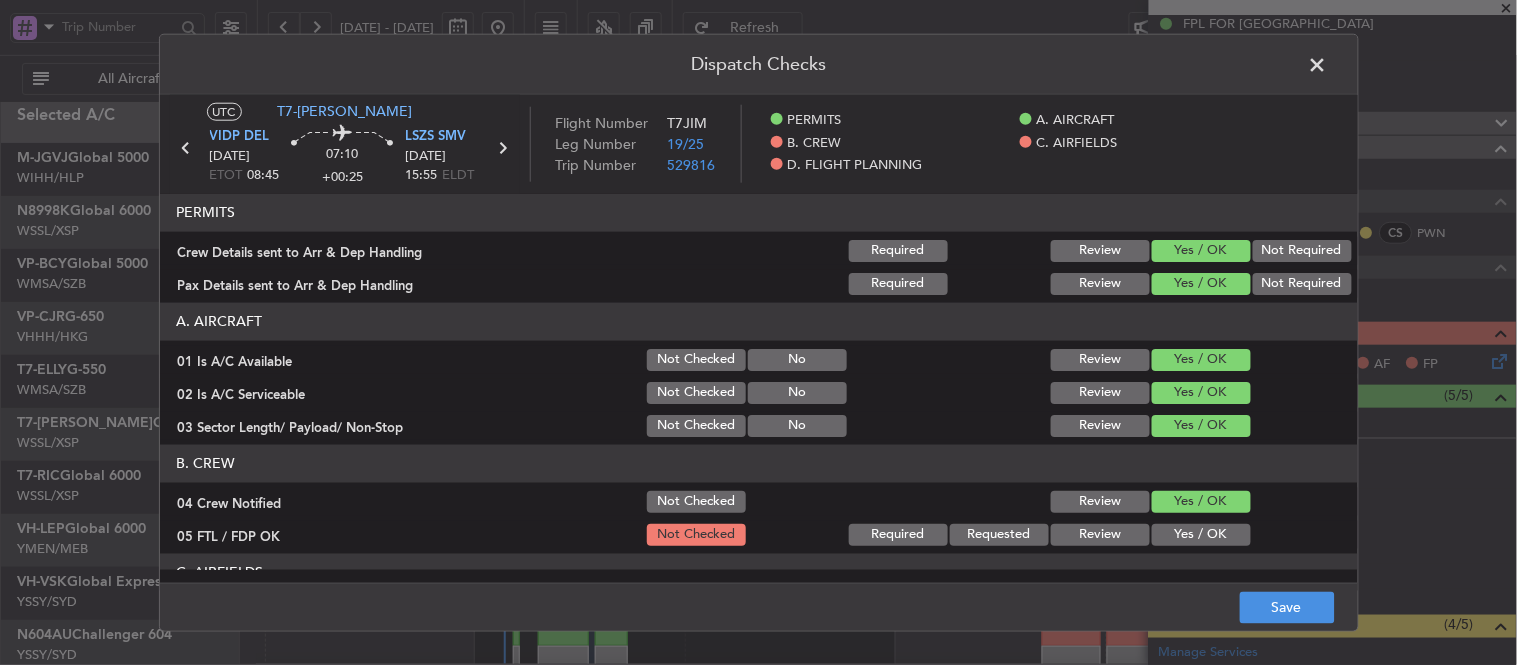 drag, startPoint x: 1160, startPoint y: 526, endPoint x: 1175, endPoint y: 453, distance: 74.52516 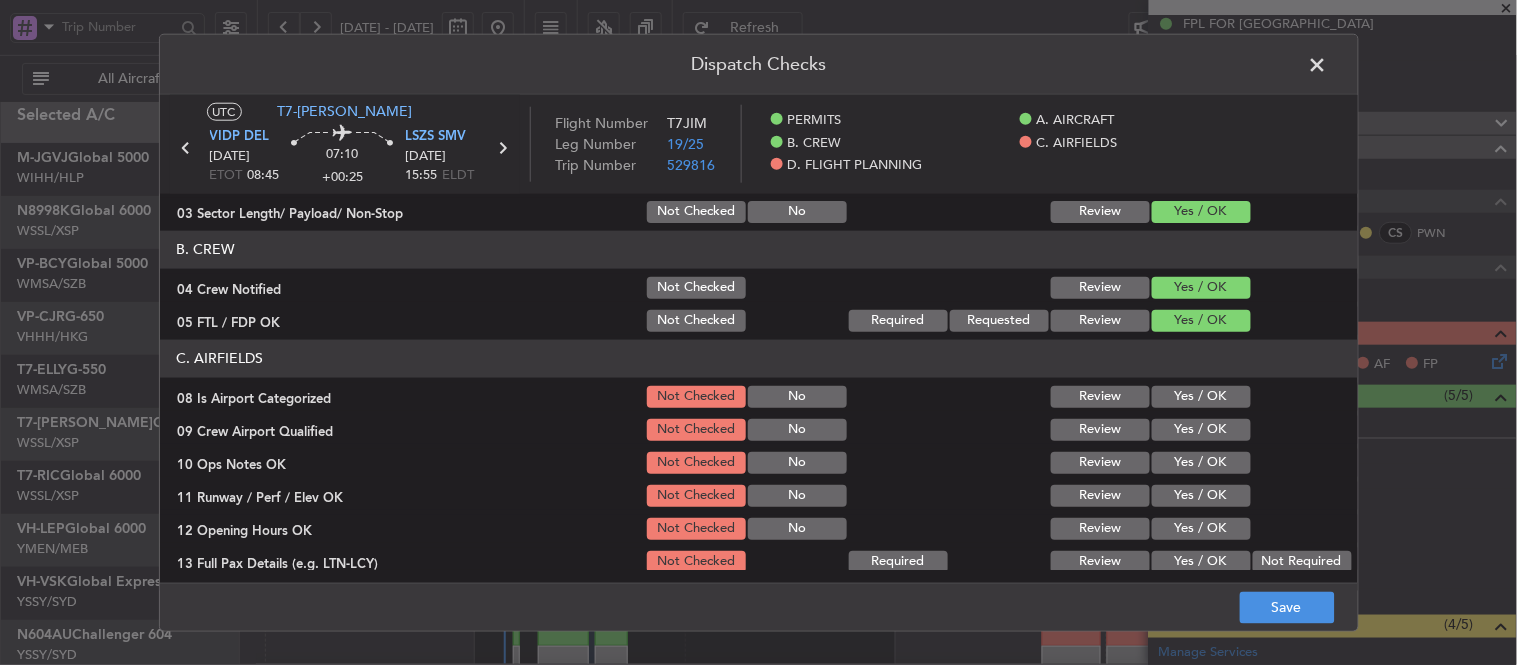 scroll, scrollTop: 222, scrollLeft: 0, axis: vertical 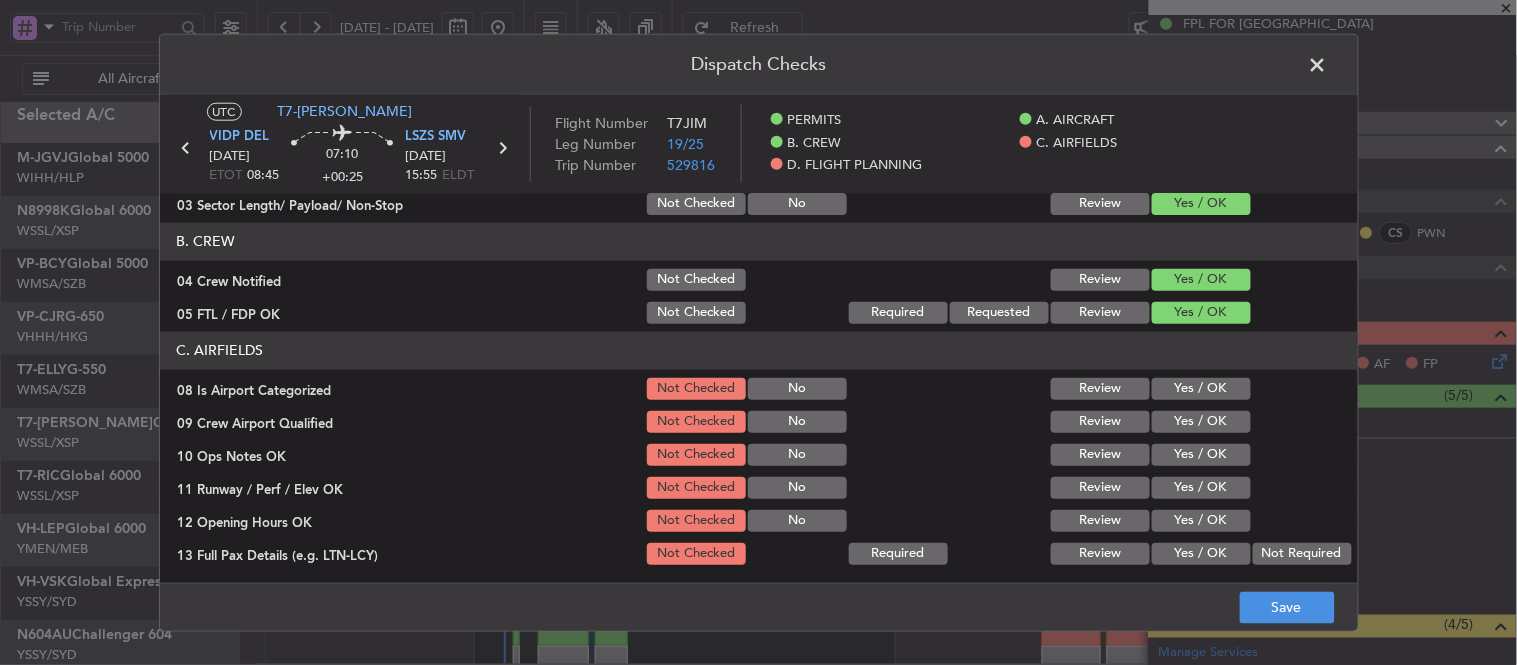 click on "Yes / OK" 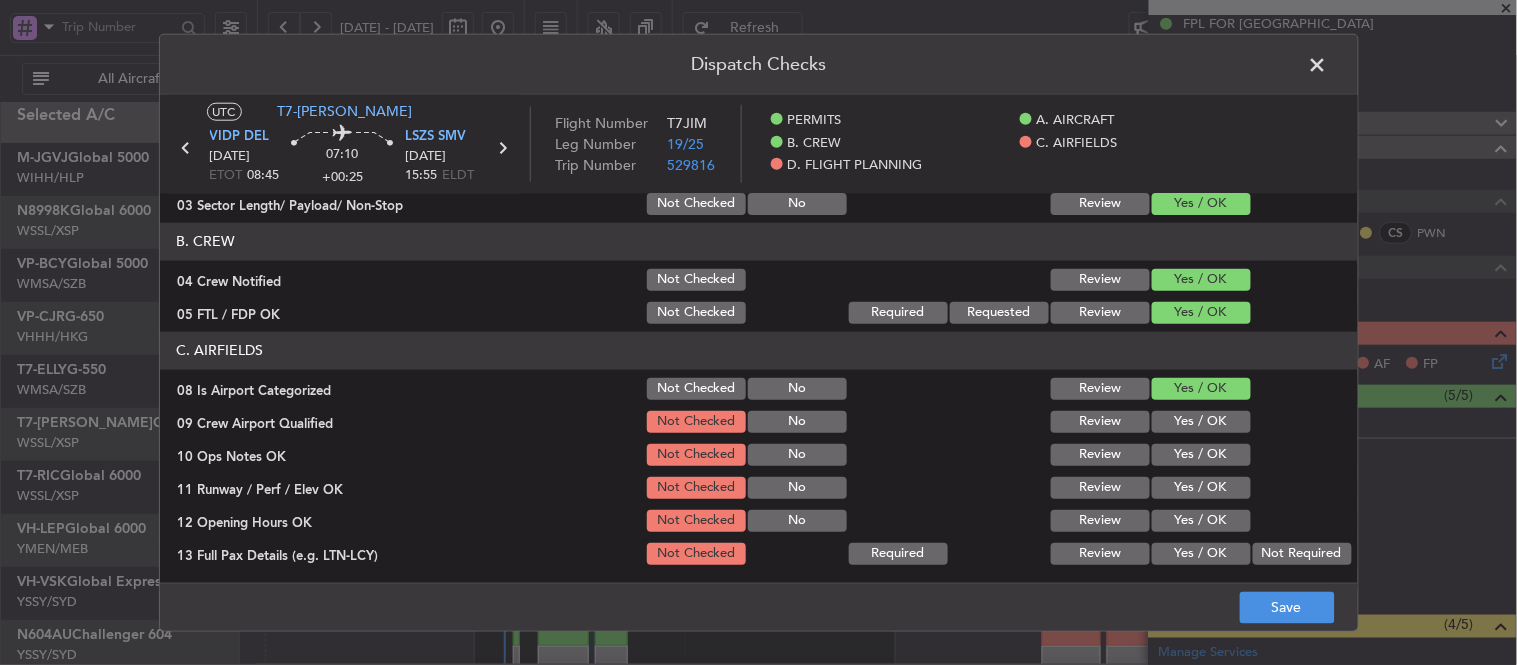 click on "Yes / OK" 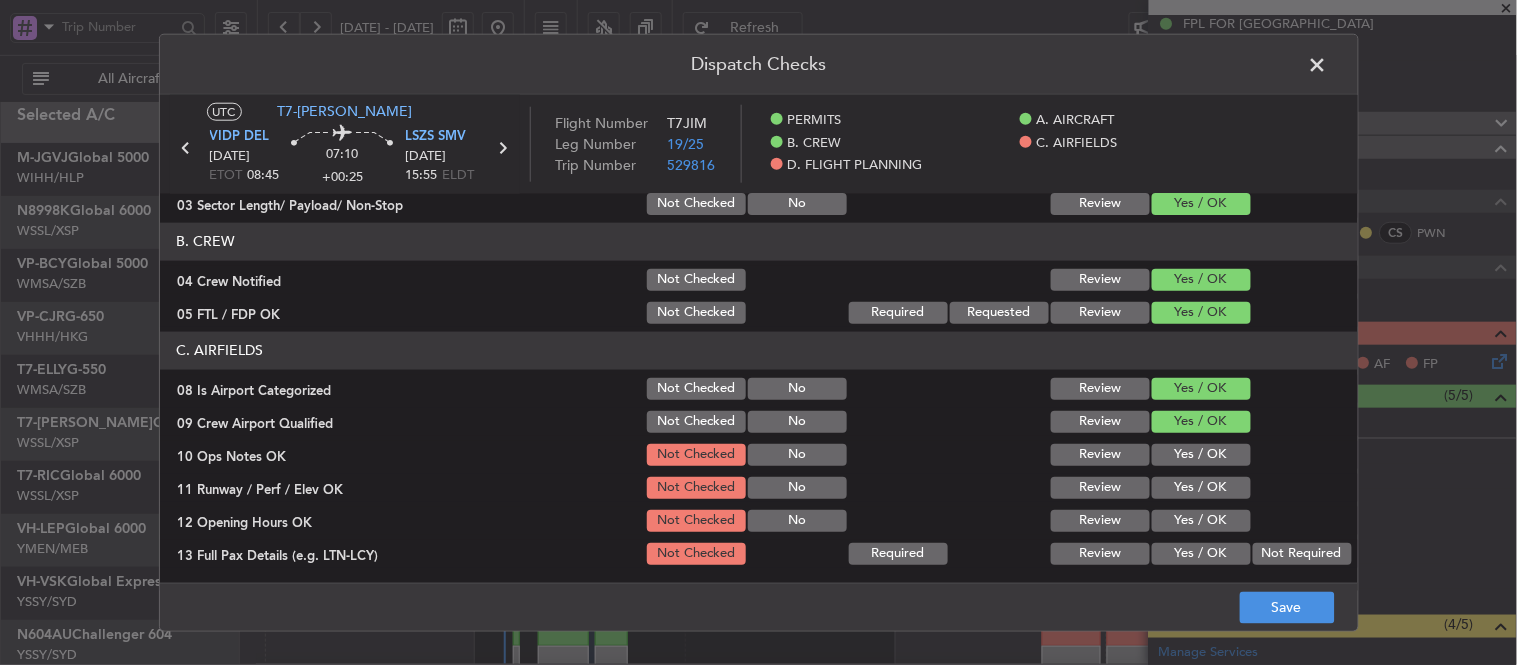 click on "Yes / OK" 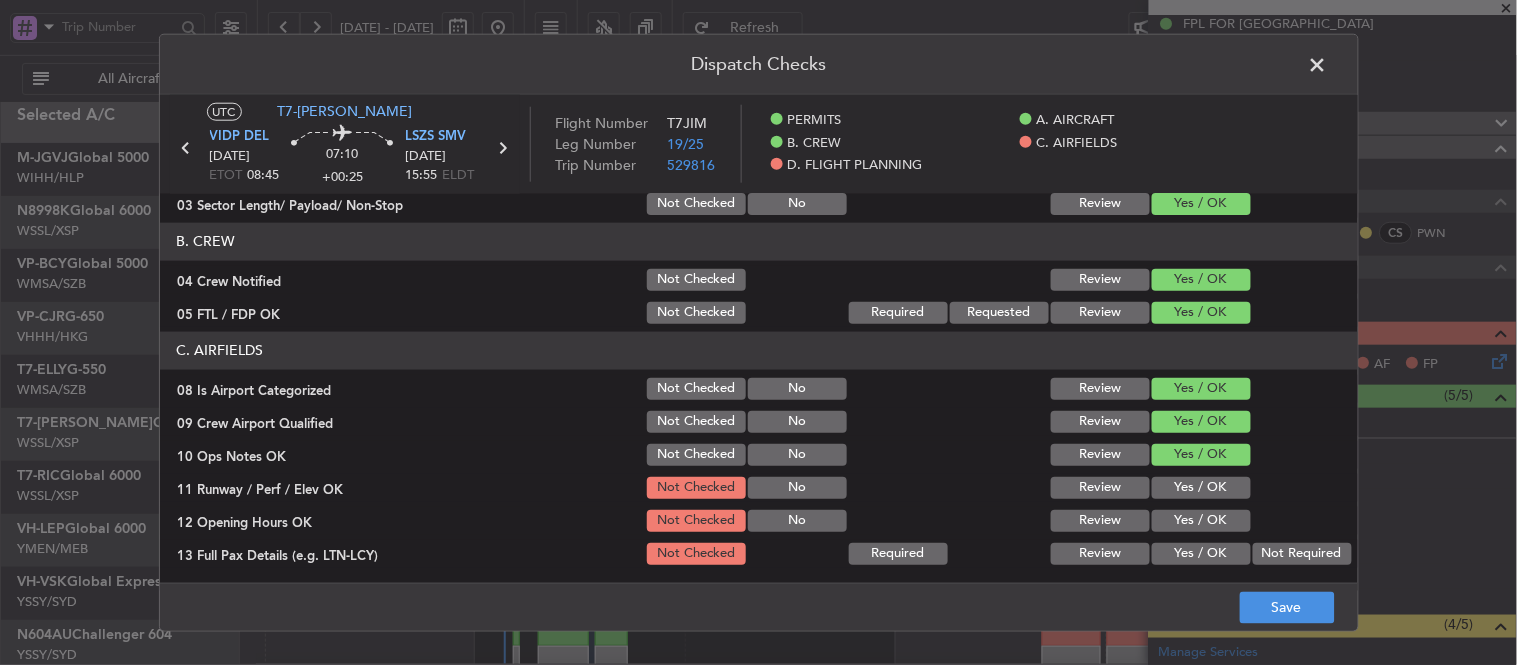 click on "Yes / OK" 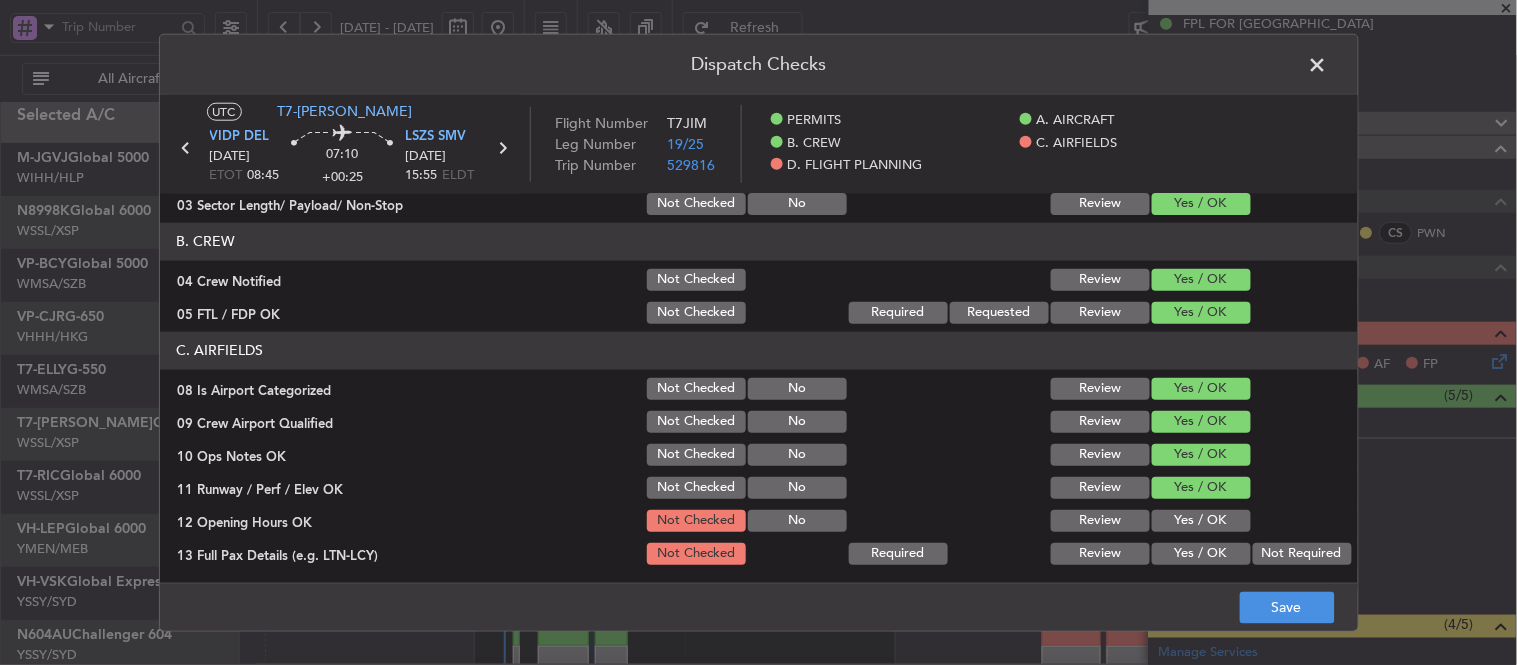 click on "Yes / OK" 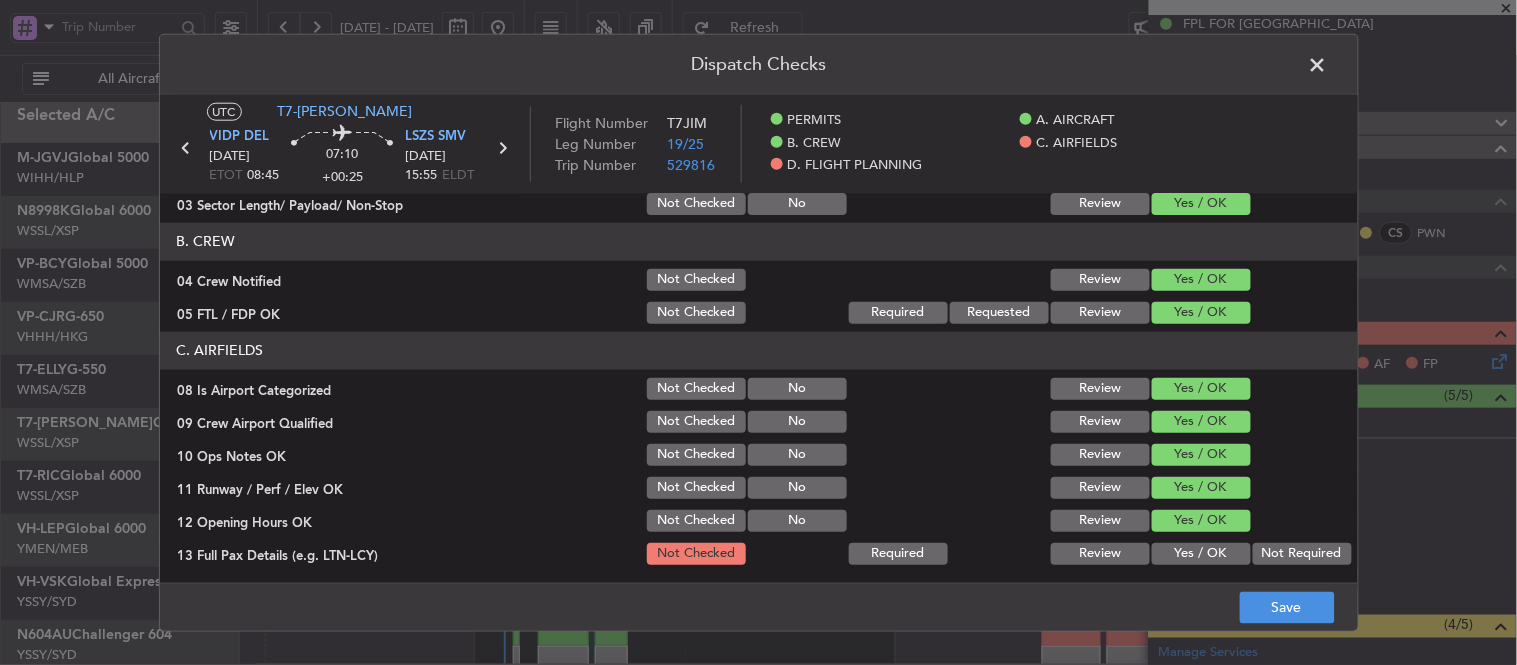 click on "C. AIRFIELDS   08 Is Airport Categorized  Not Checked No Review Yes / OK  09 Crew Airport Qualified  Not Checked No Review Yes / OK  10 Ops Notes OK  Not Checked No Review Yes / OK  11 Runway / Perf / Elev OK  Not Checked No Review Yes / OK  12 Opening Hours OK  Not Checked No Review Yes / OK  13 Full Pax Details (e.g. LTN-LCY)  Not Checked Required Review Yes / OK Not Required  14 Airport of Entry / Customs and IMM  Not Checked Required Review Yes / OK Not Required  15 Jet A1 Available  Not Checked No Review Yes / OK  16 Fire Category OK  Not Checked No Review Yes / OK  17 NOTAMS OK  Not Checked No Review Yes / OK  18 War Risk Insurance  Not Checked Required Review Yes / OK Not Required  19 Jetplan EET v FF EET  Not Checked Review Yes / OK  21 Build Route Trial  Not Checked No Review Yes / OK  22 check required permits-ARPT change  Review Yes / OK" 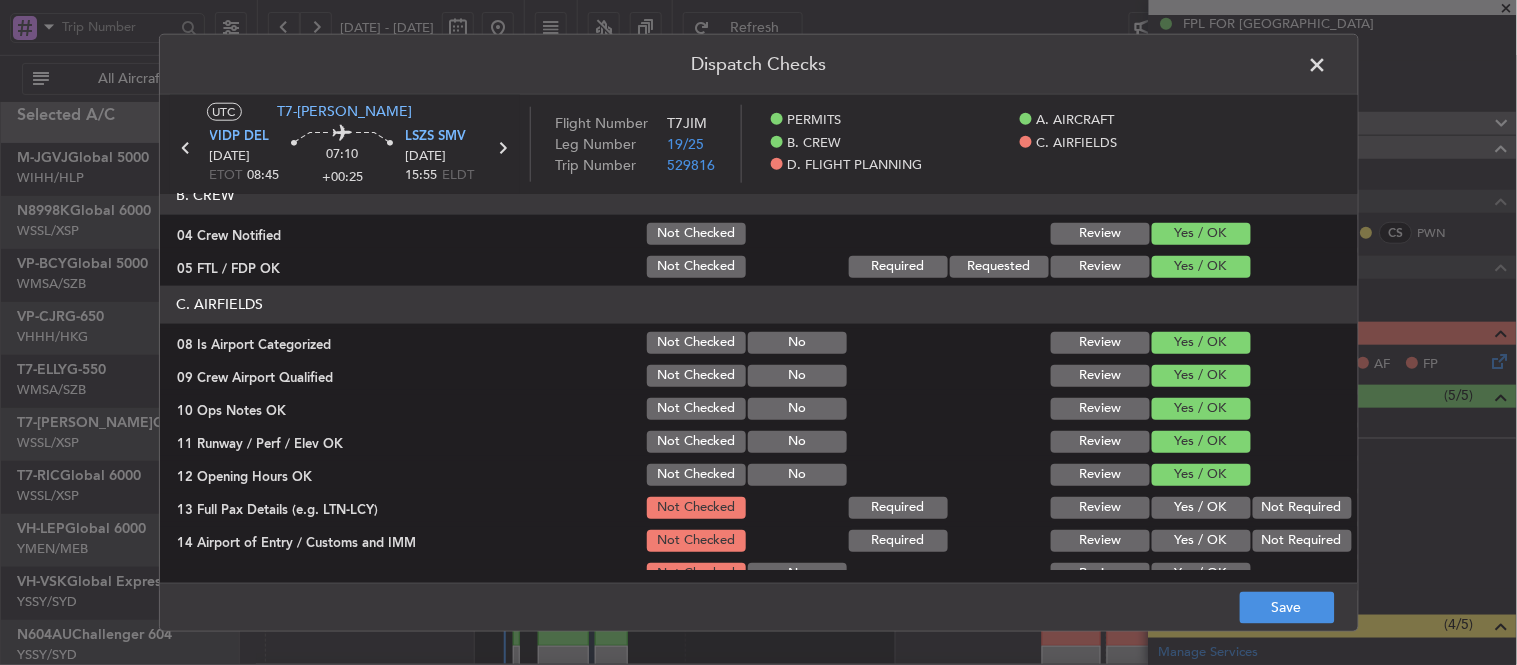 scroll, scrollTop: 333, scrollLeft: 0, axis: vertical 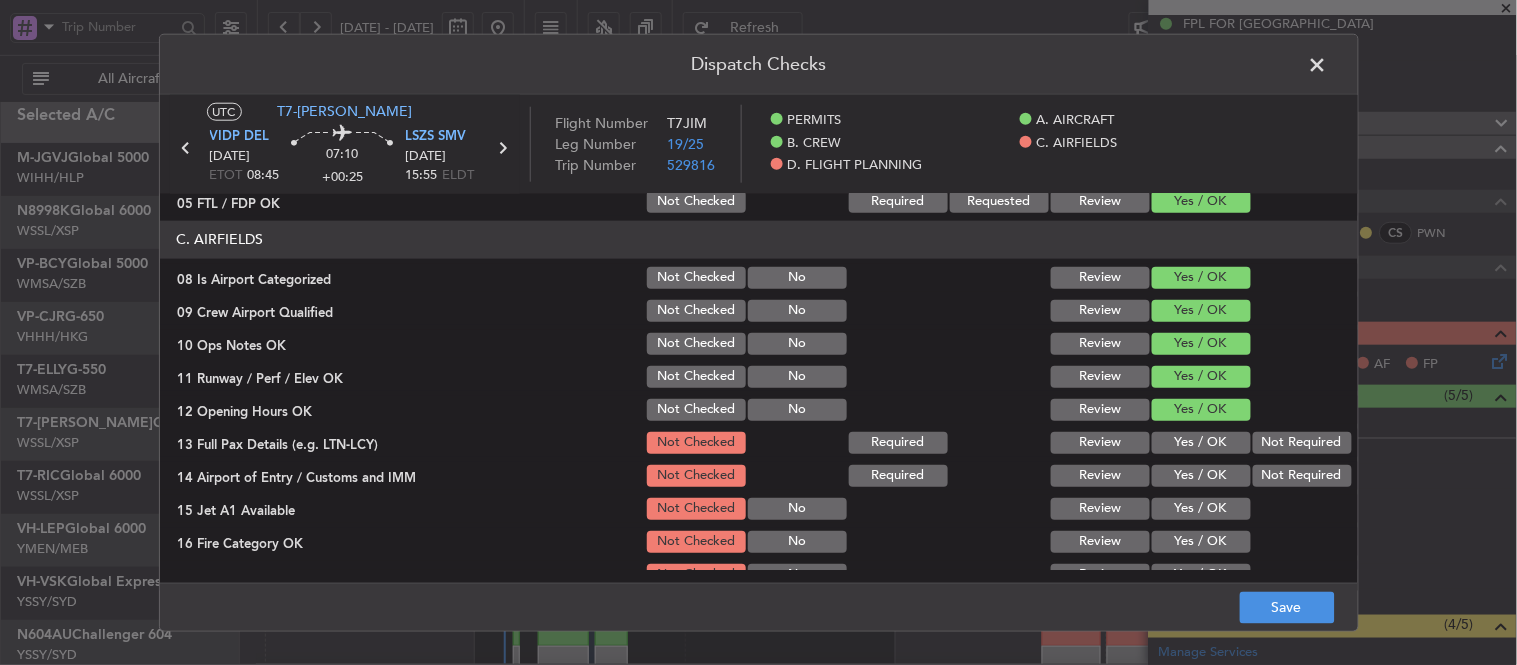 click on "Yes / OK" 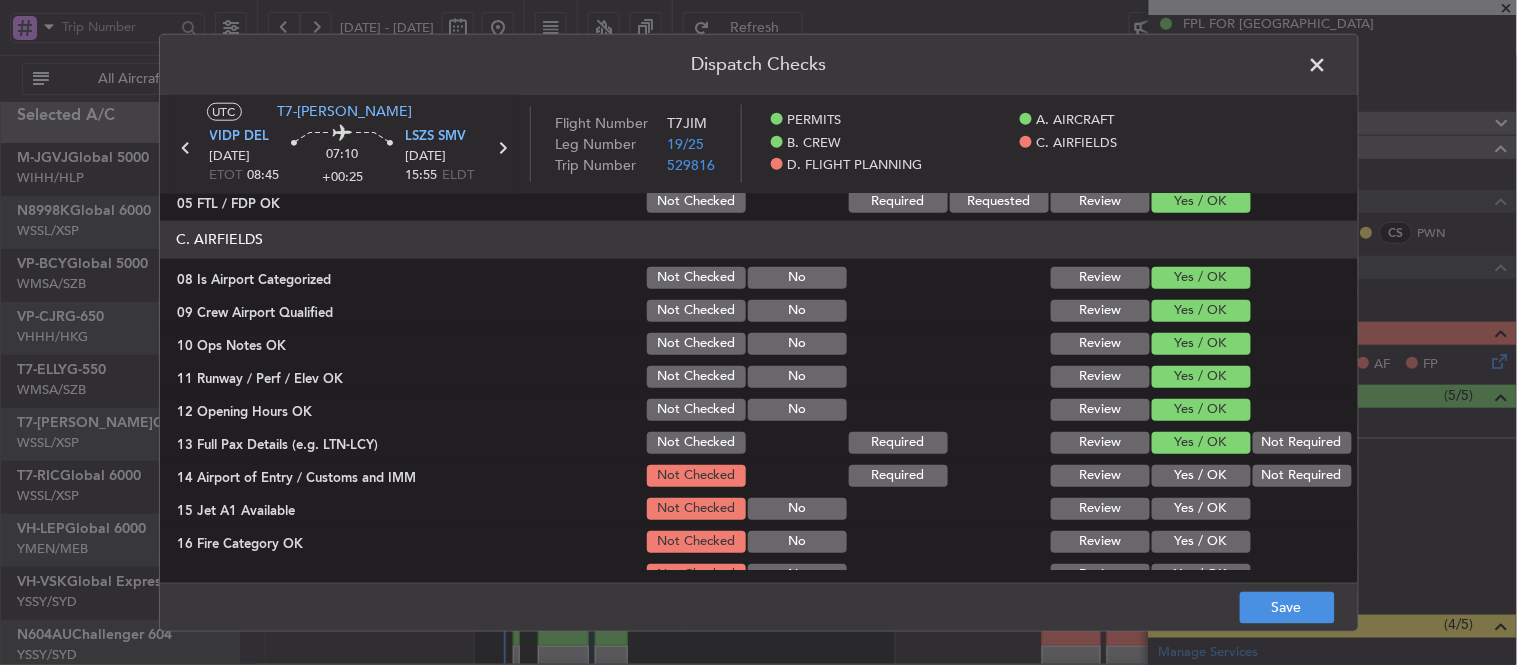 drag, startPoint x: 1173, startPoint y: 472, endPoint x: 1160, endPoint y: 513, distance: 43.011627 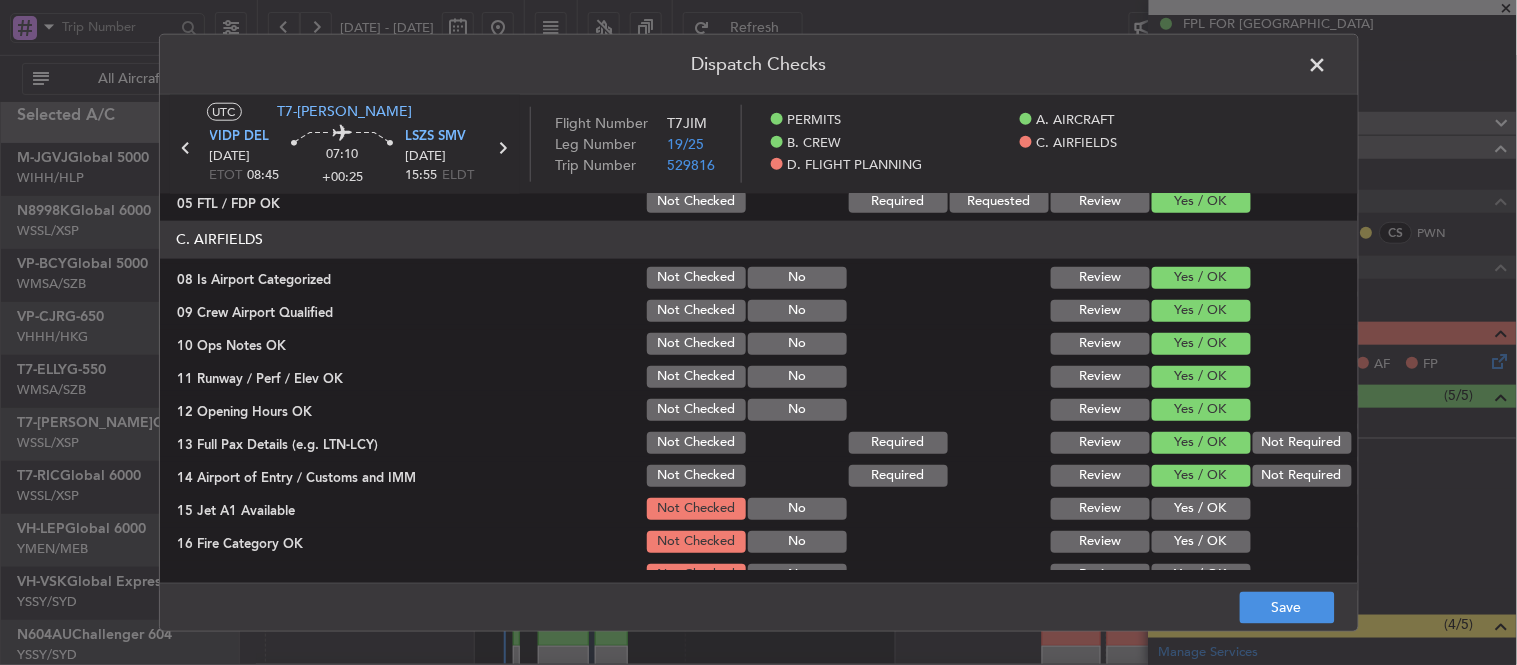 click on "Yes / OK" 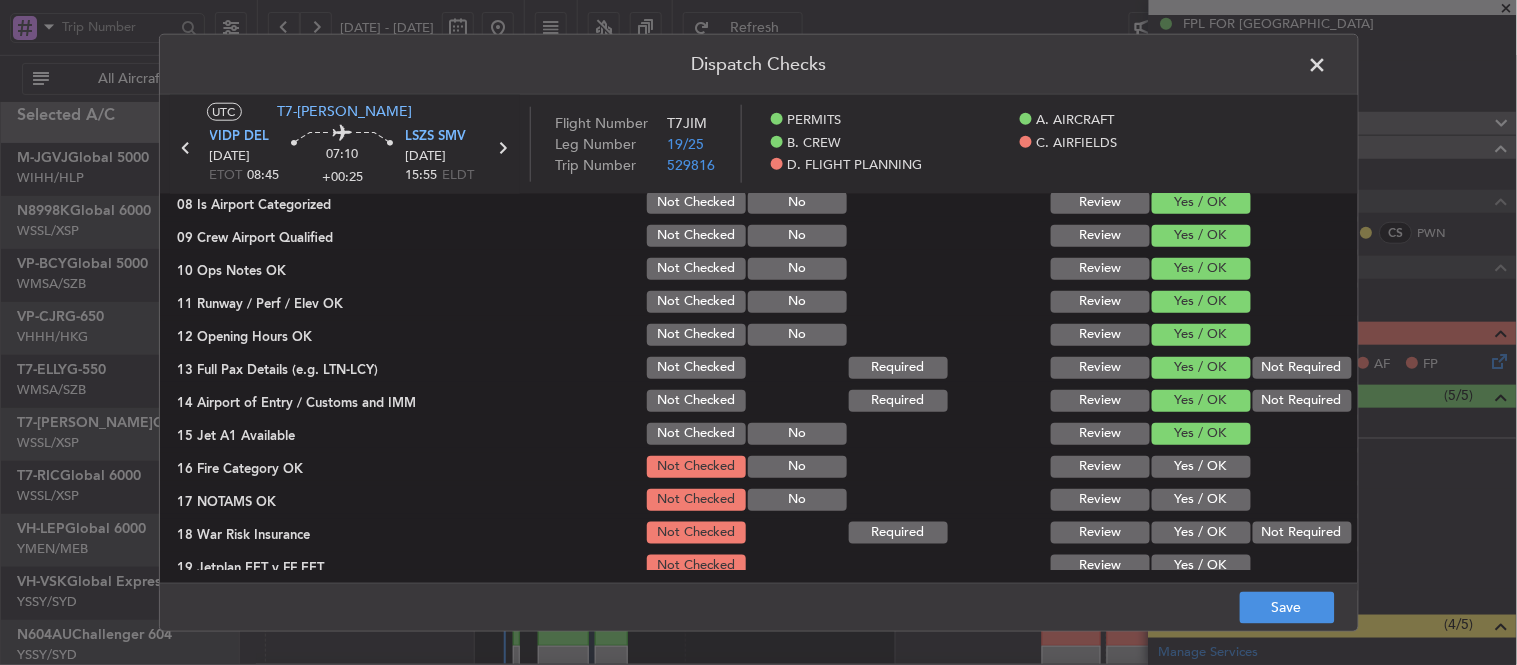 scroll, scrollTop: 444, scrollLeft: 0, axis: vertical 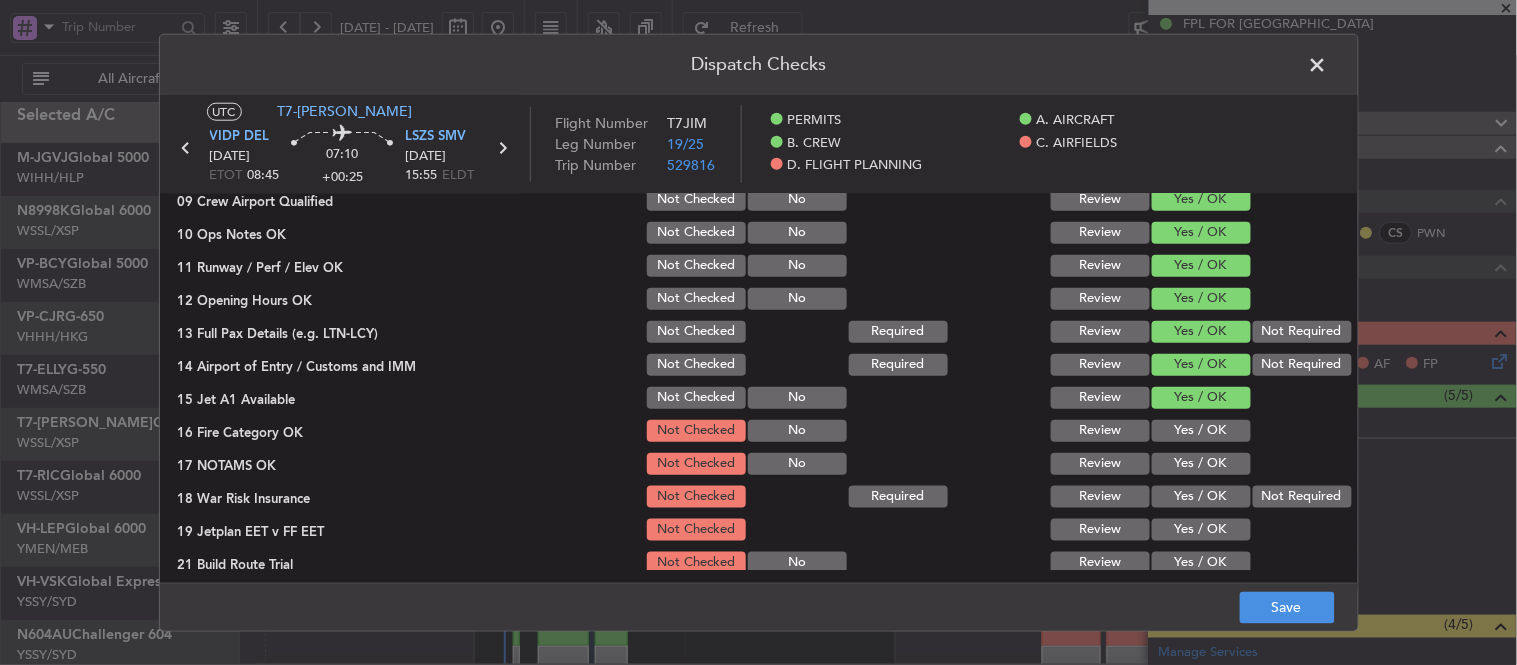 click on "Yes / OK" 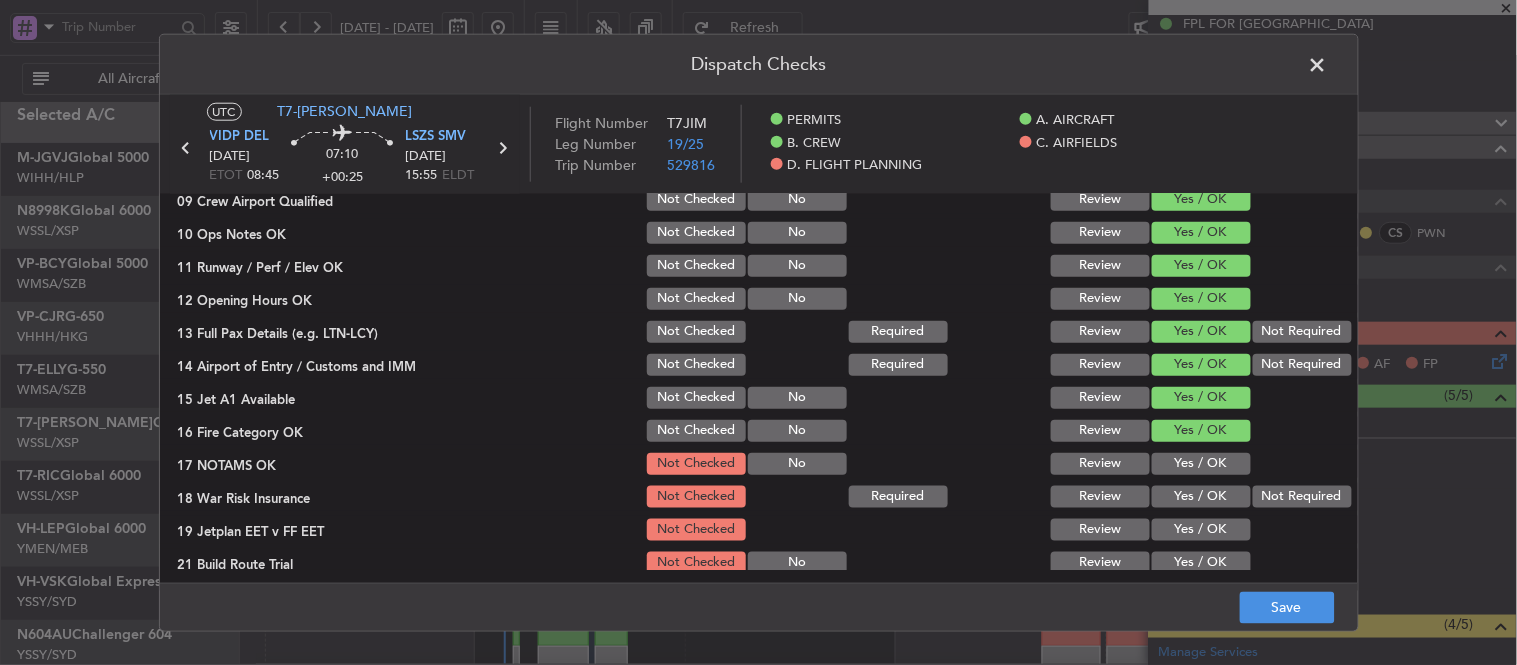 click on "Yes / OK" 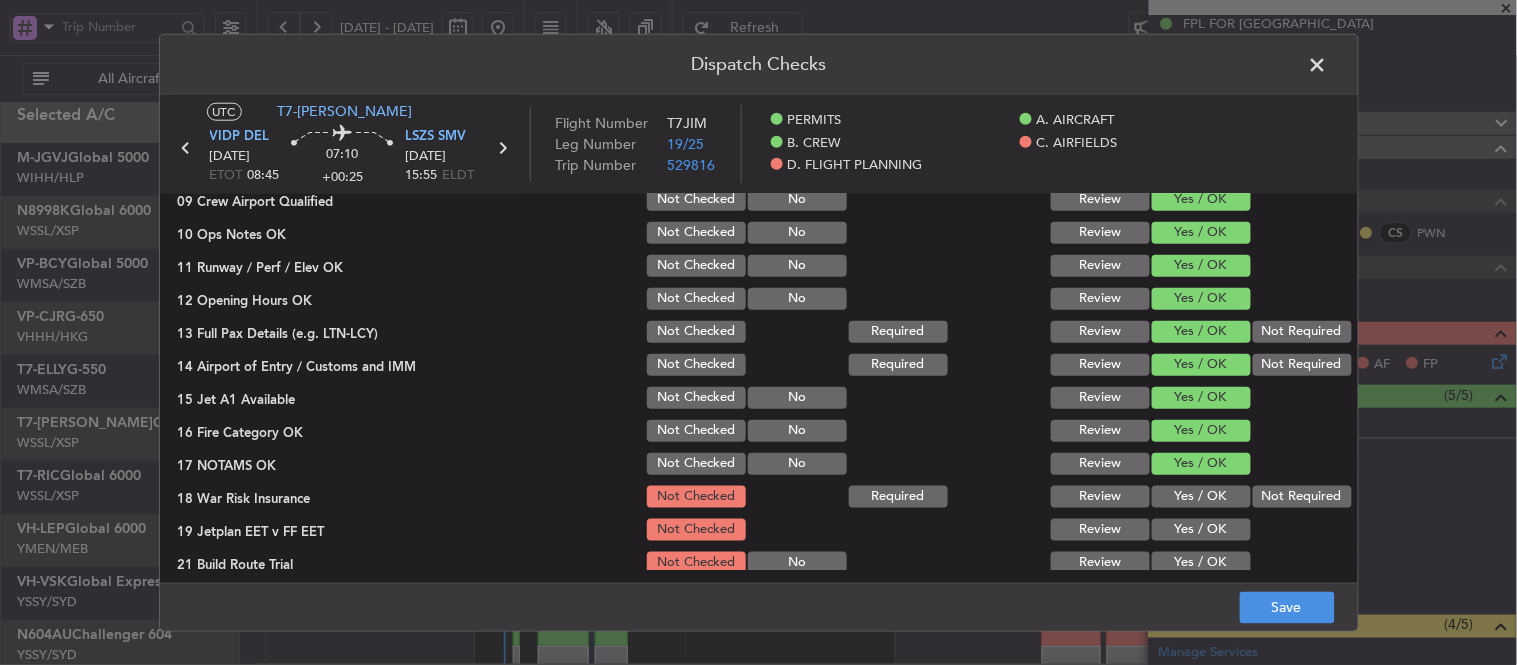 click on "Not Required" 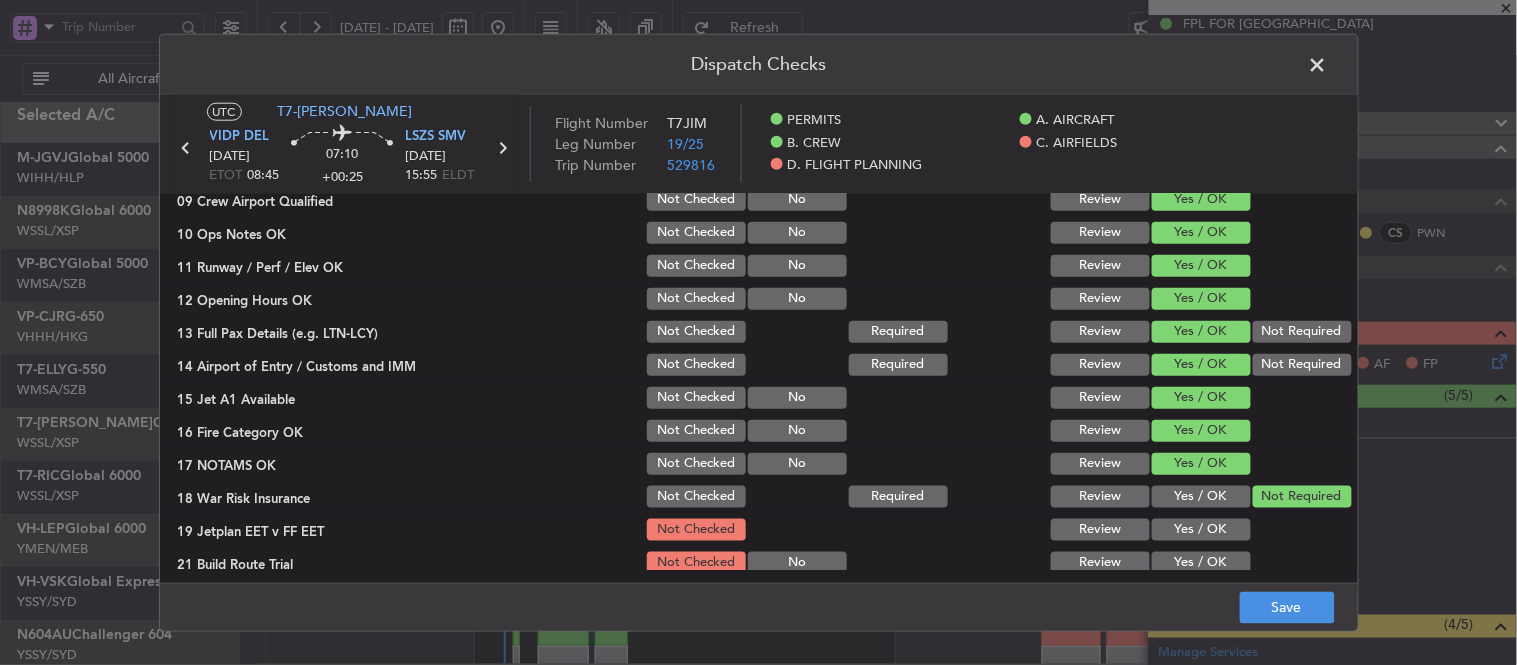 click on "Yes / OK" 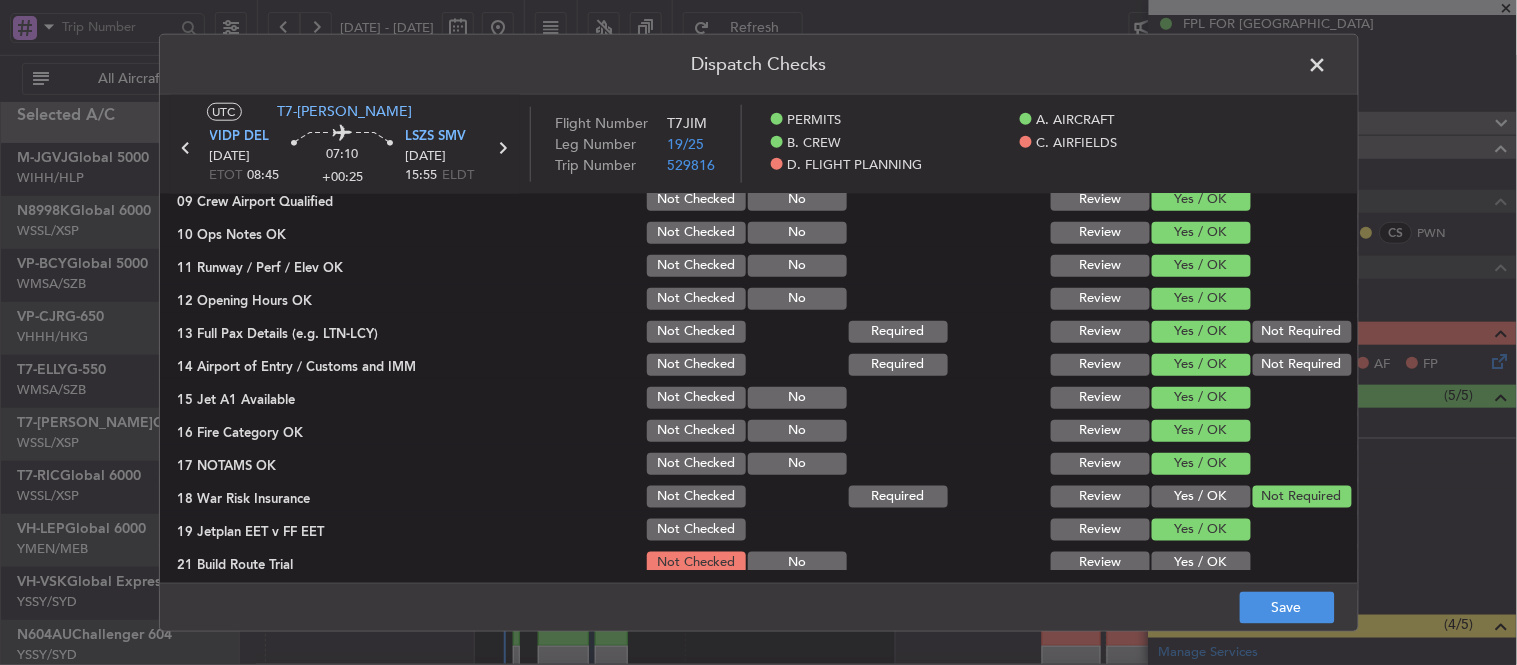 click on "Yes / OK" 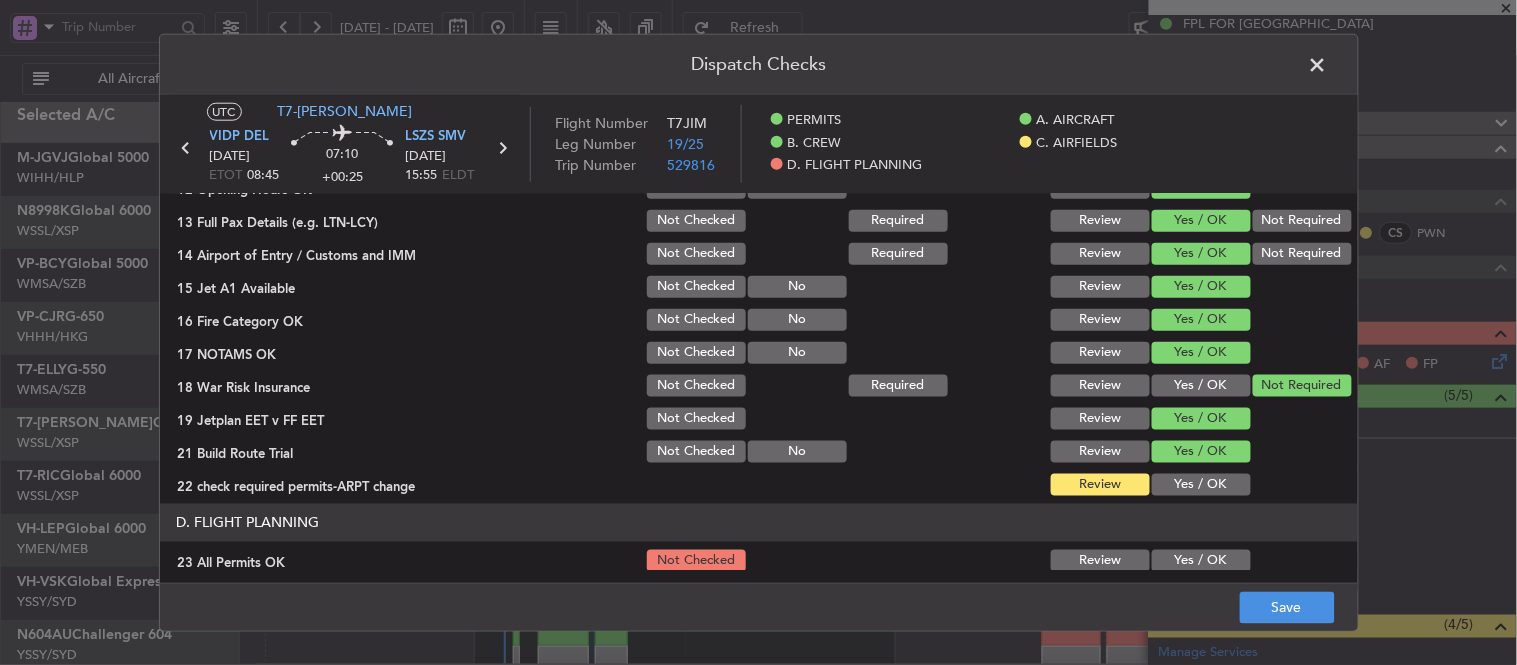click on "Yes / OK" 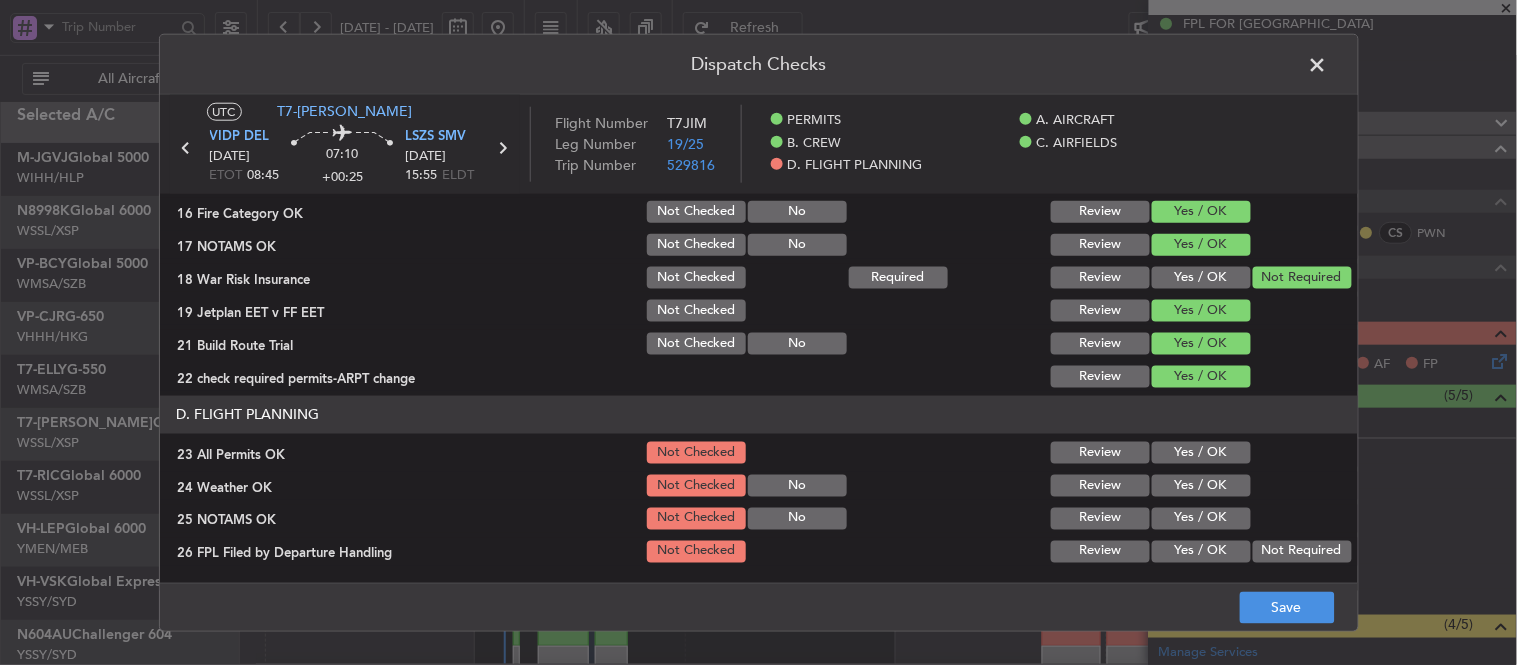 scroll, scrollTop: 777, scrollLeft: 0, axis: vertical 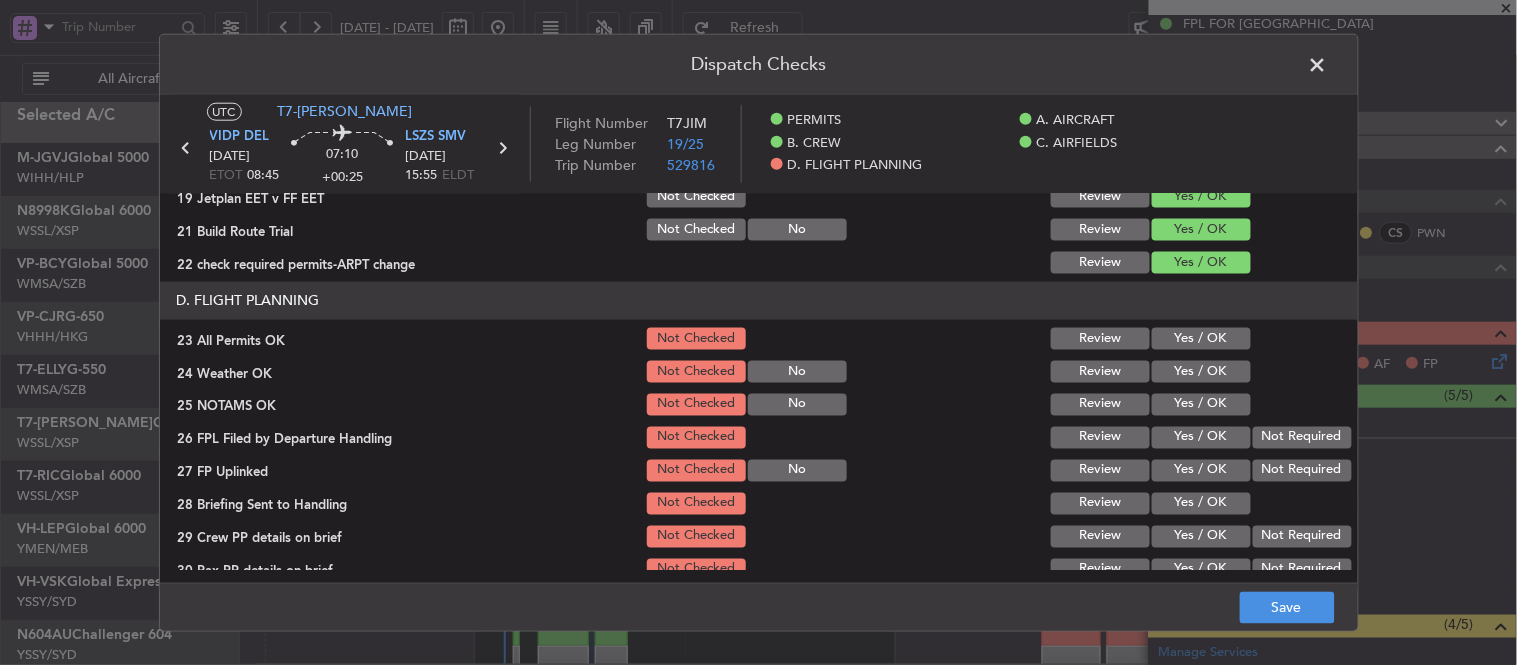 click on "Yes / OK" 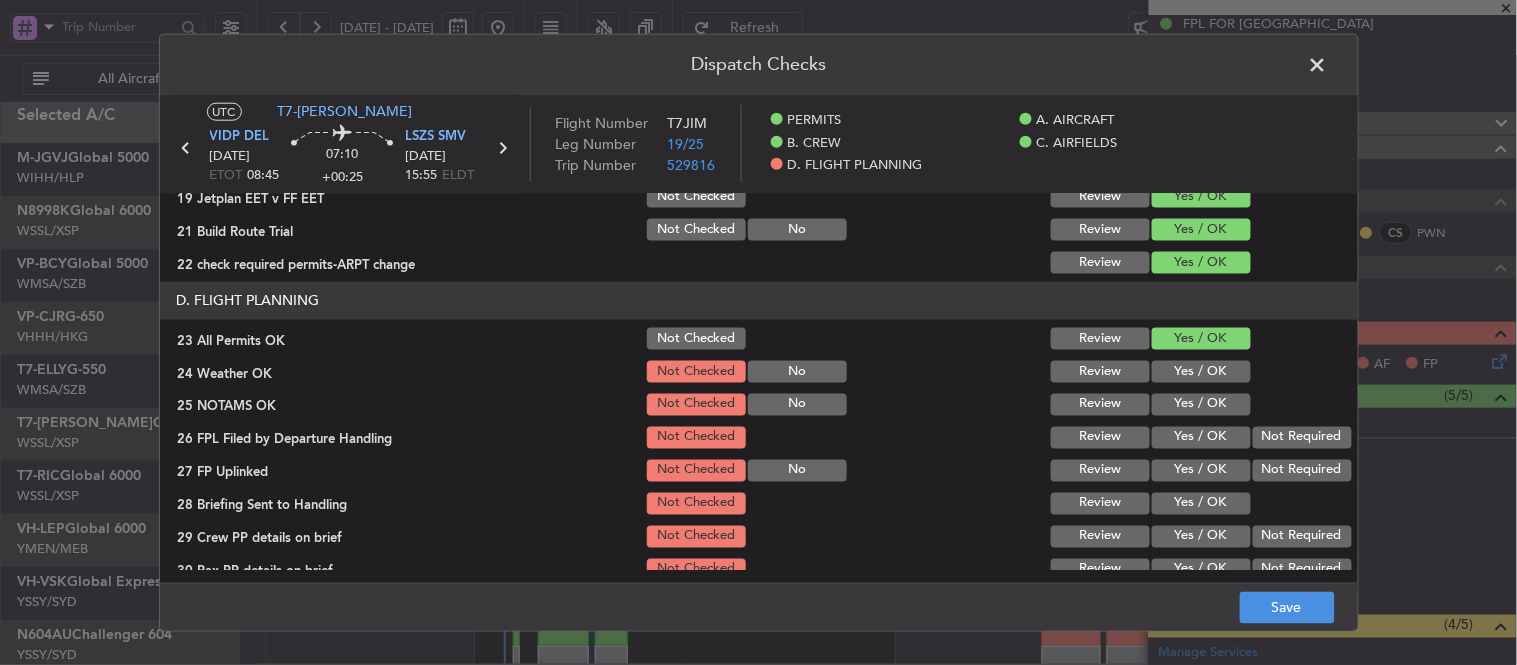 click on "Yes / OK" 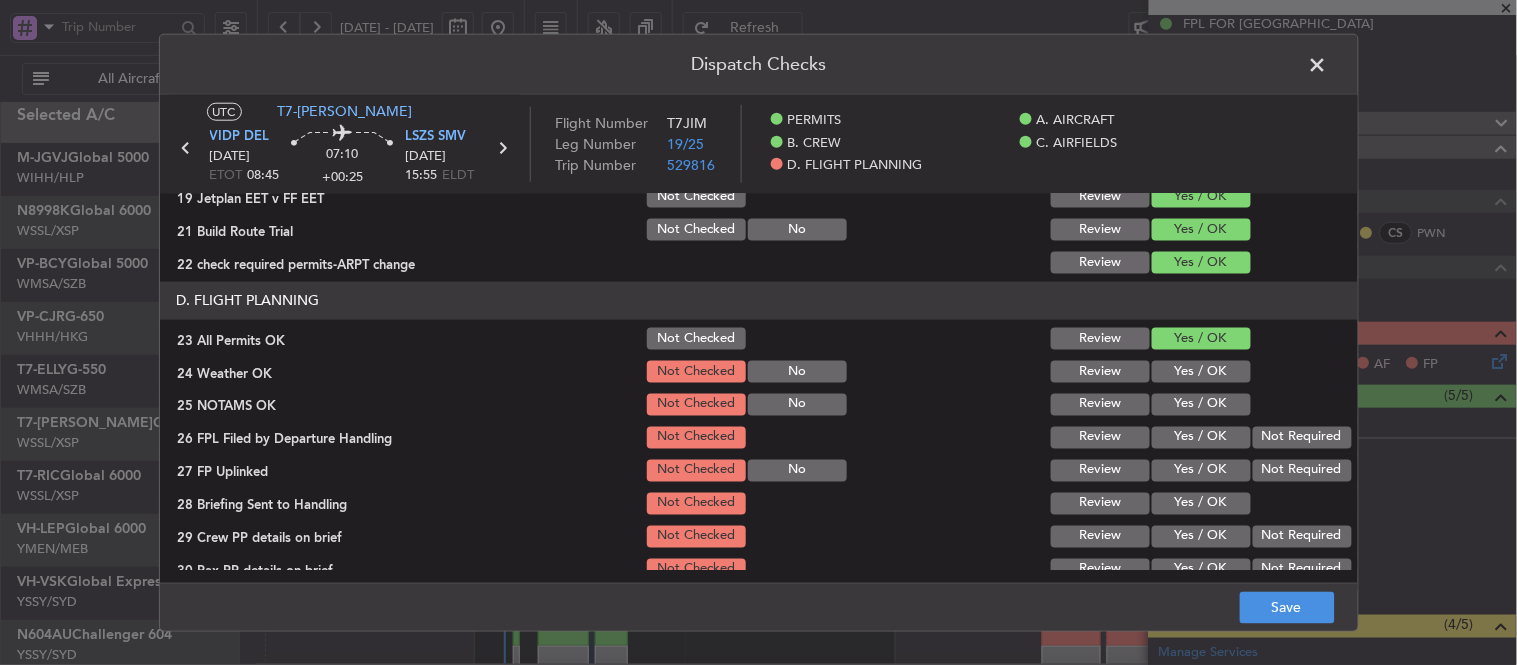 click on "Yes / OK" 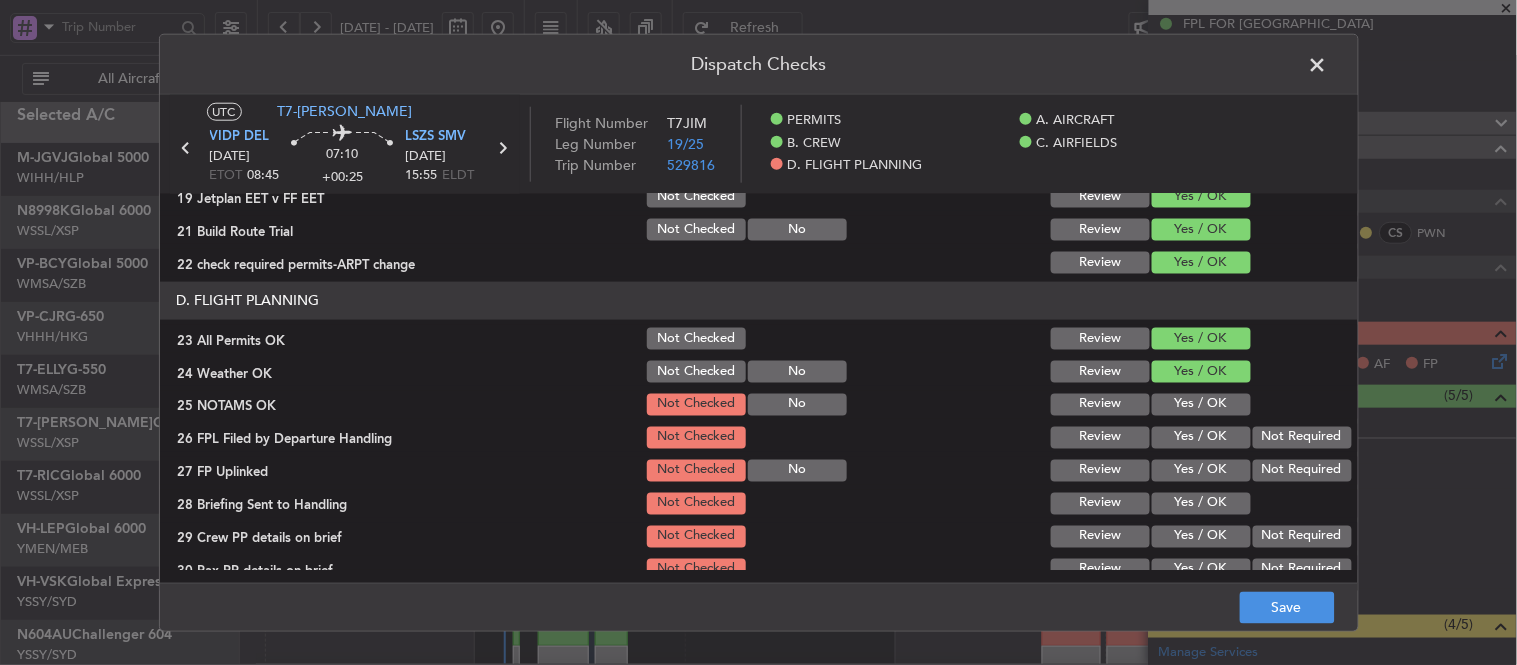 drag, startPoint x: 1165, startPoint y: 392, endPoint x: 1165, endPoint y: 418, distance: 26 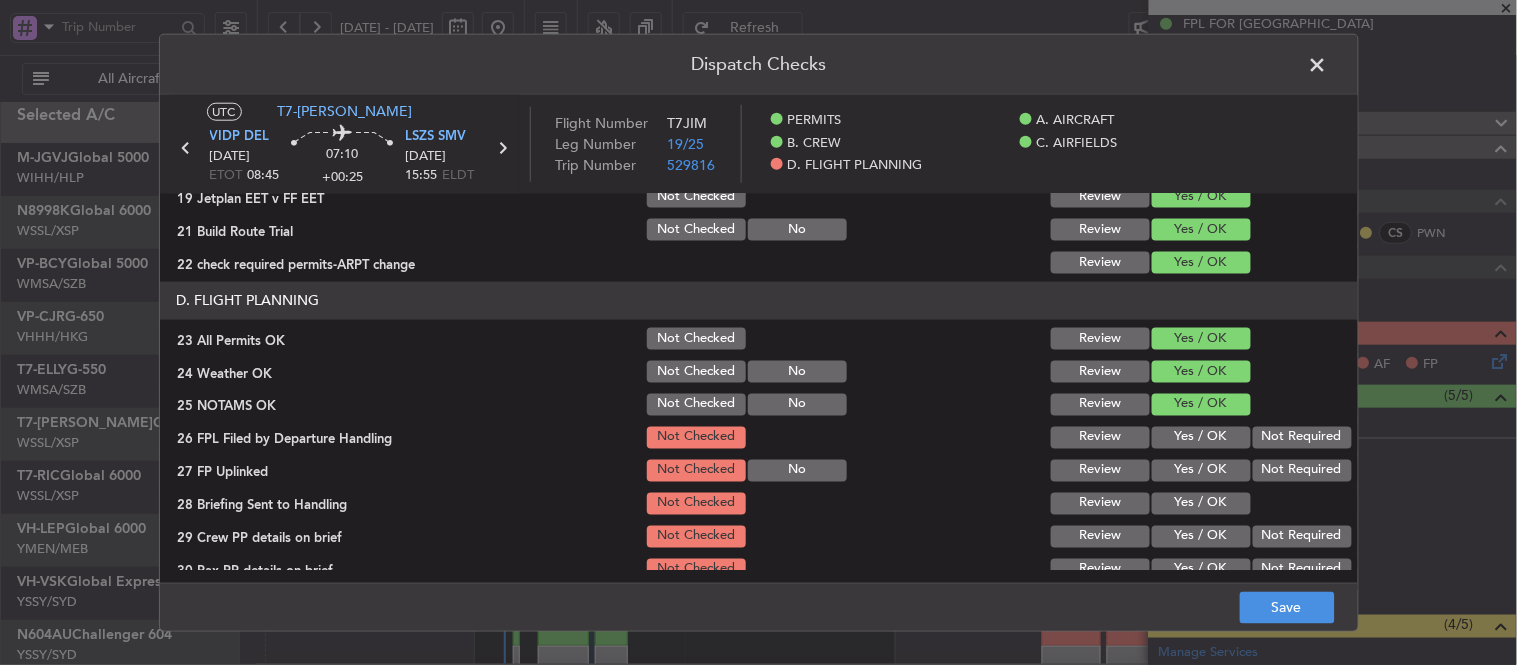 click on "Yes / OK" 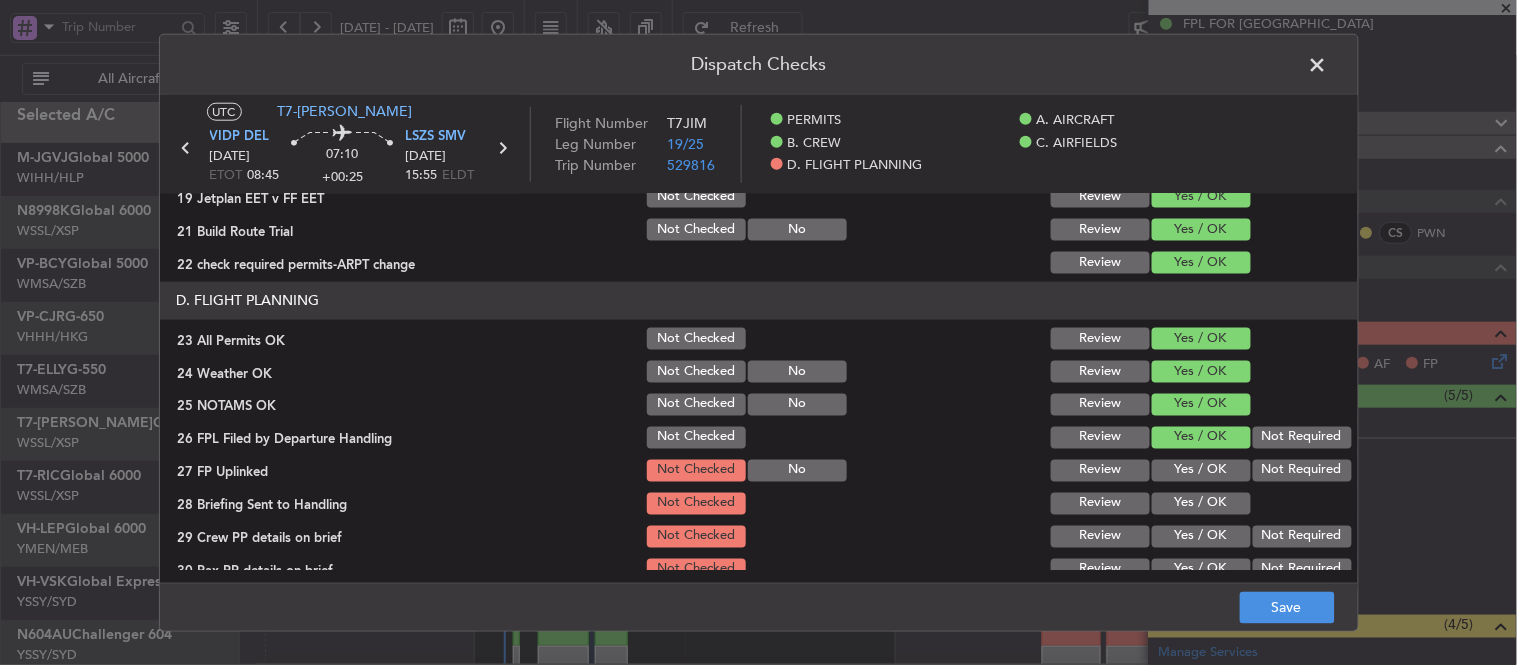 drag, startPoint x: 1172, startPoint y: 472, endPoint x: 1172, endPoint y: 510, distance: 38 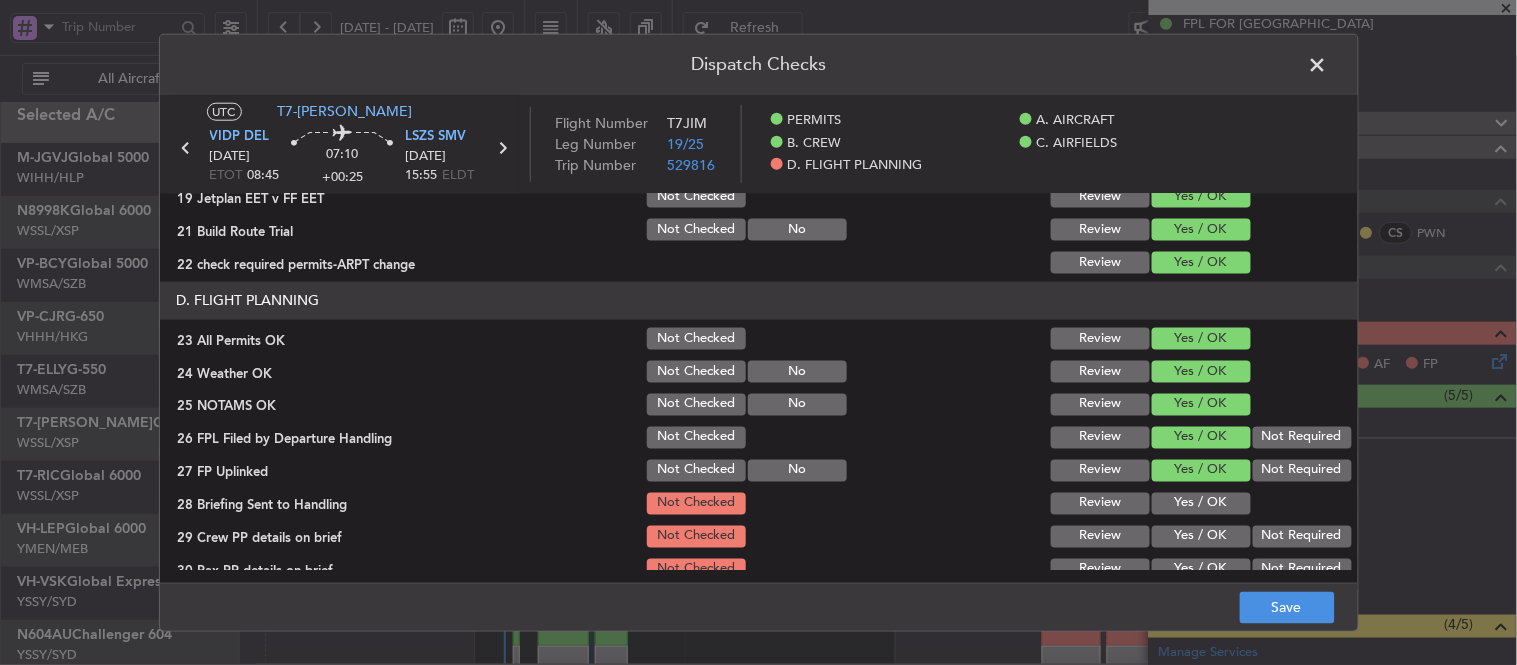 click on "Yes / OK" 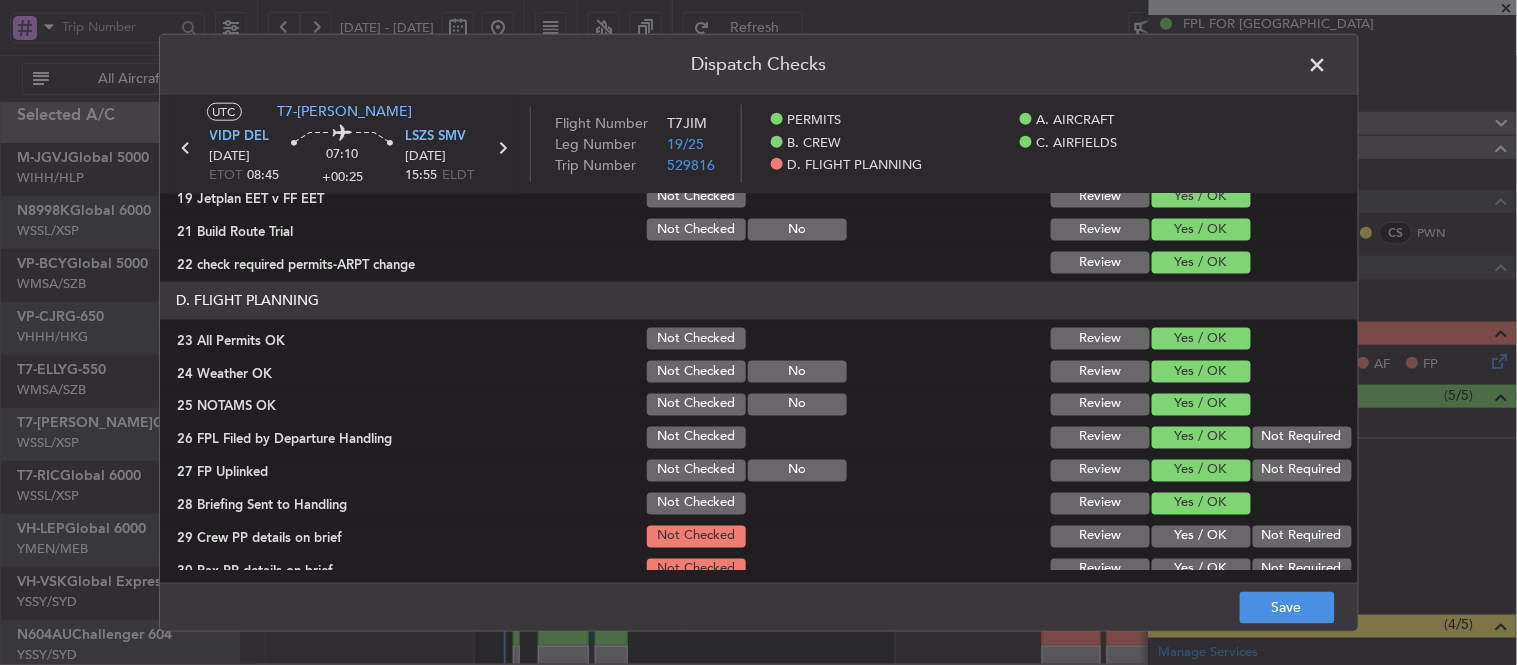 drag, startPoint x: 1176, startPoint y: 534, endPoint x: 1176, endPoint y: 546, distance: 12 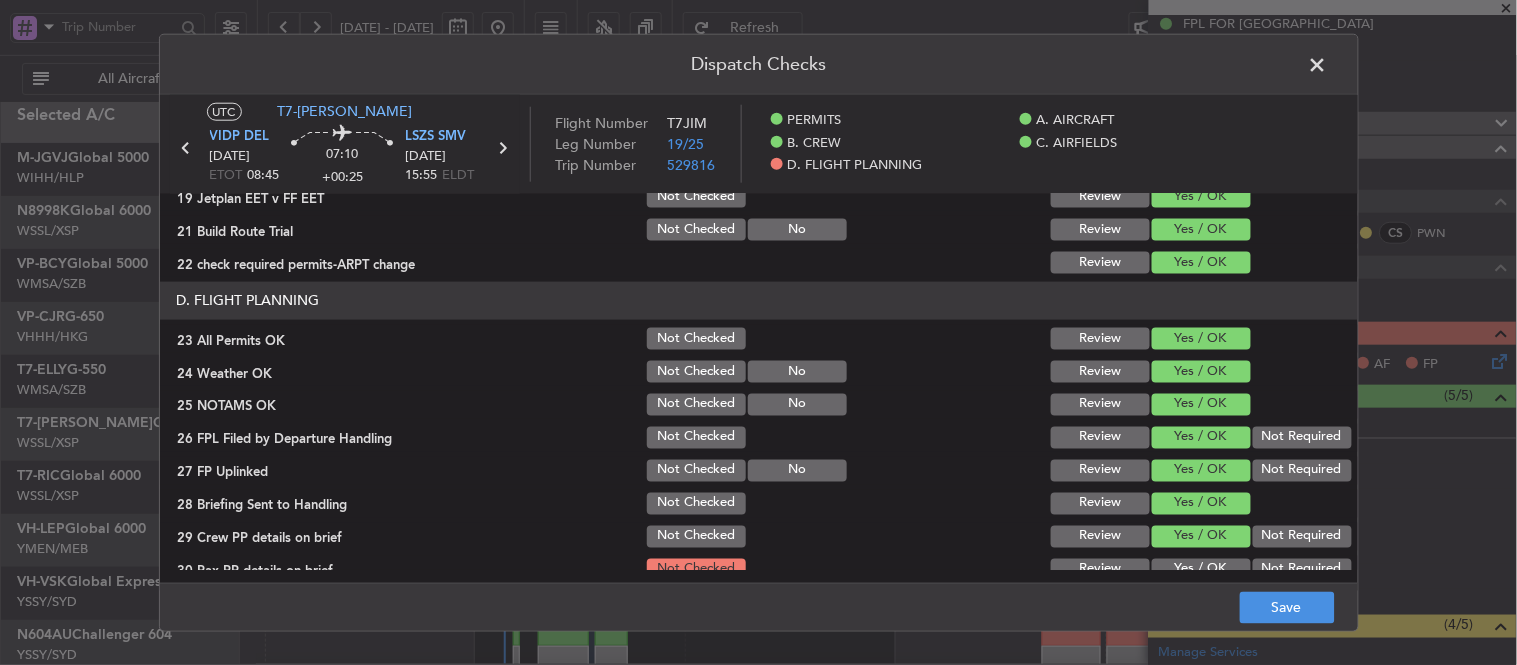 drag, startPoint x: 1174, startPoint y: 558, endPoint x: 1173, endPoint y: 534, distance: 24.020824 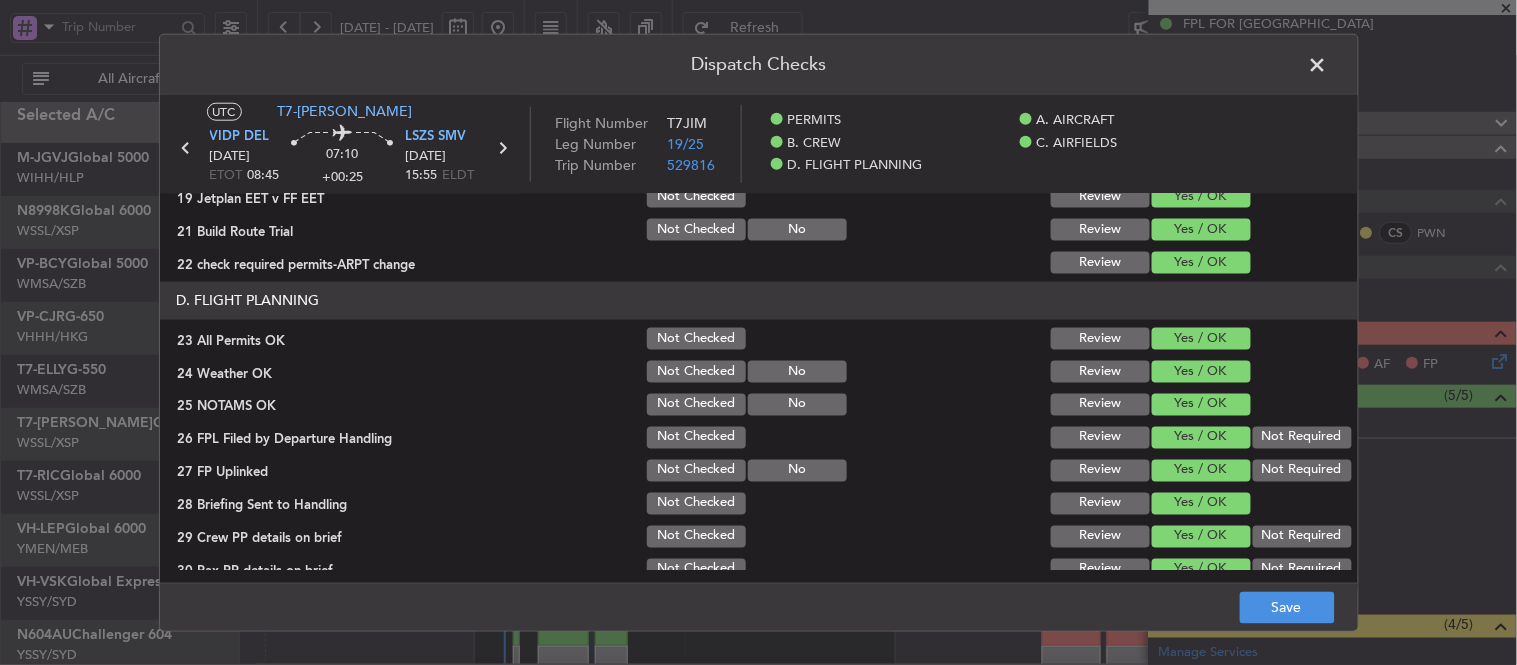 scroll, scrollTop: 794, scrollLeft: 0, axis: vertical 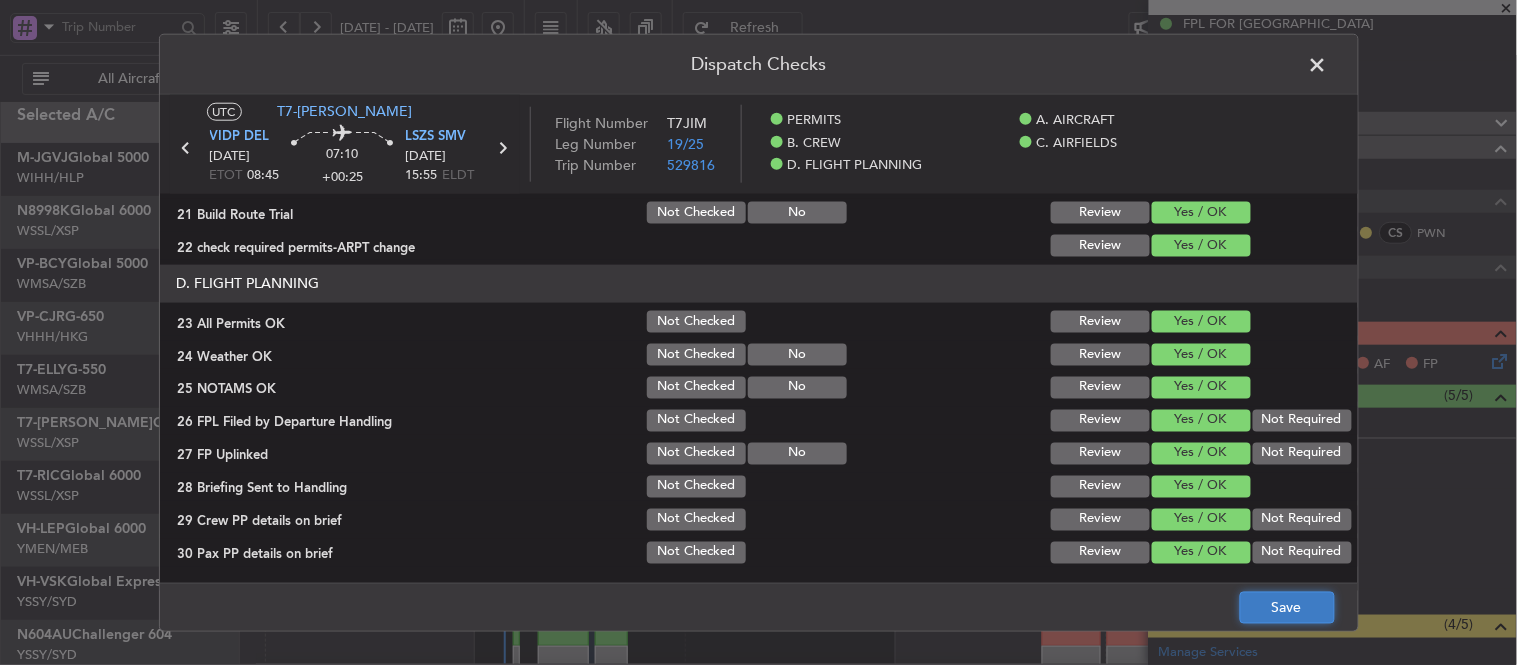 click on "Save" 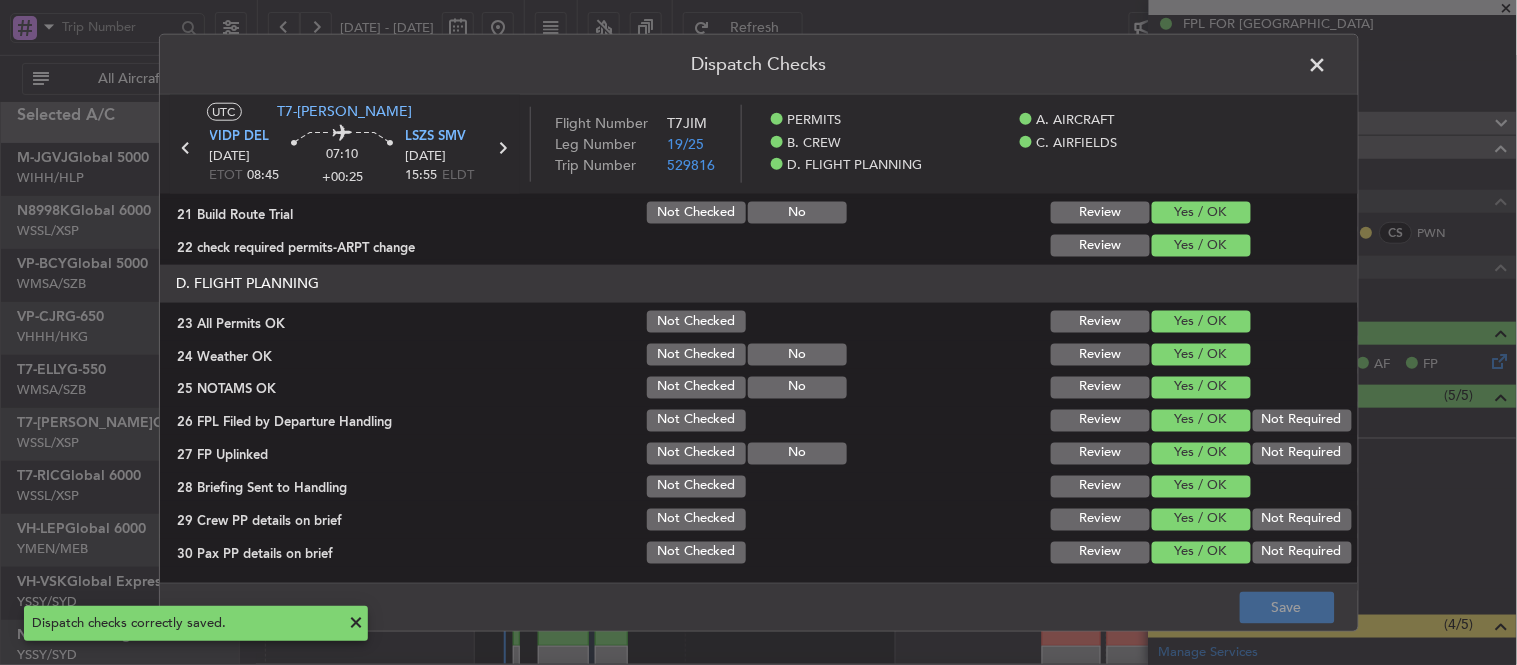 click 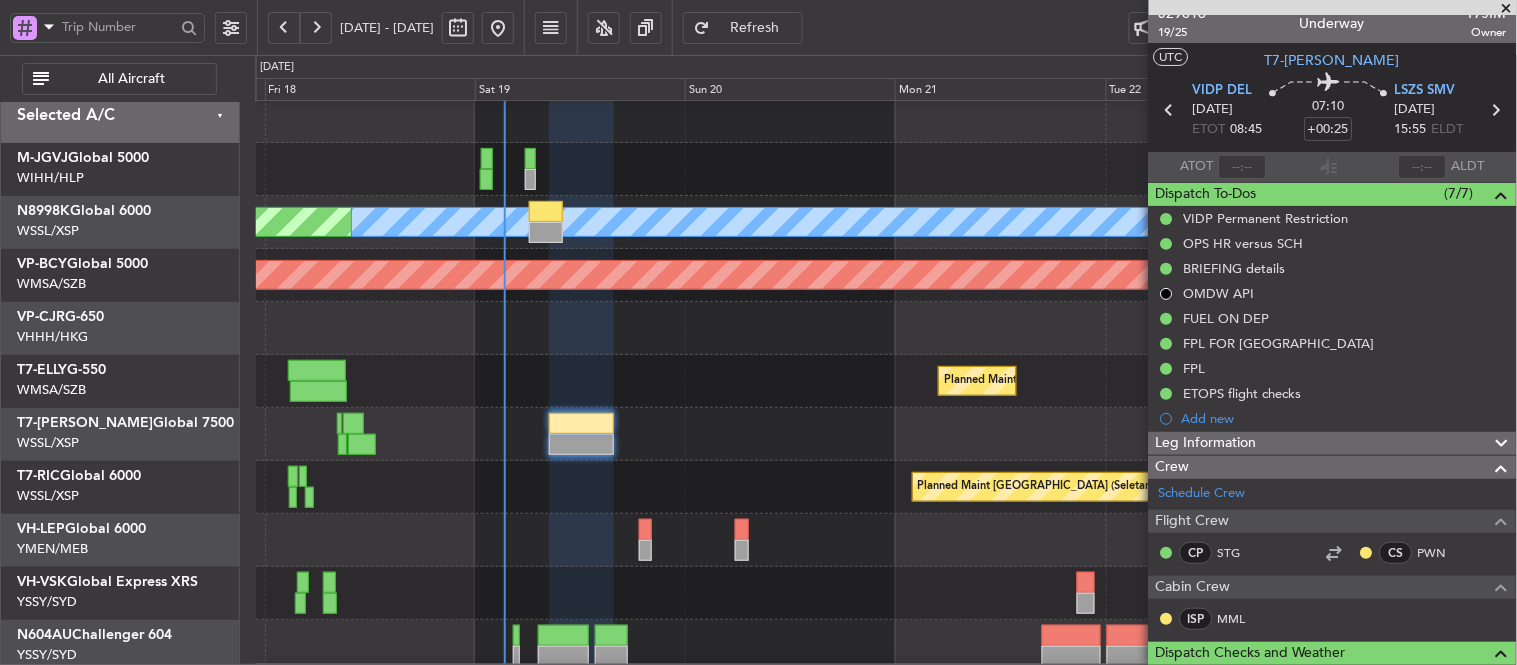 scroll, scrollTop: 12, scrollLeft: 0, axis: vertical 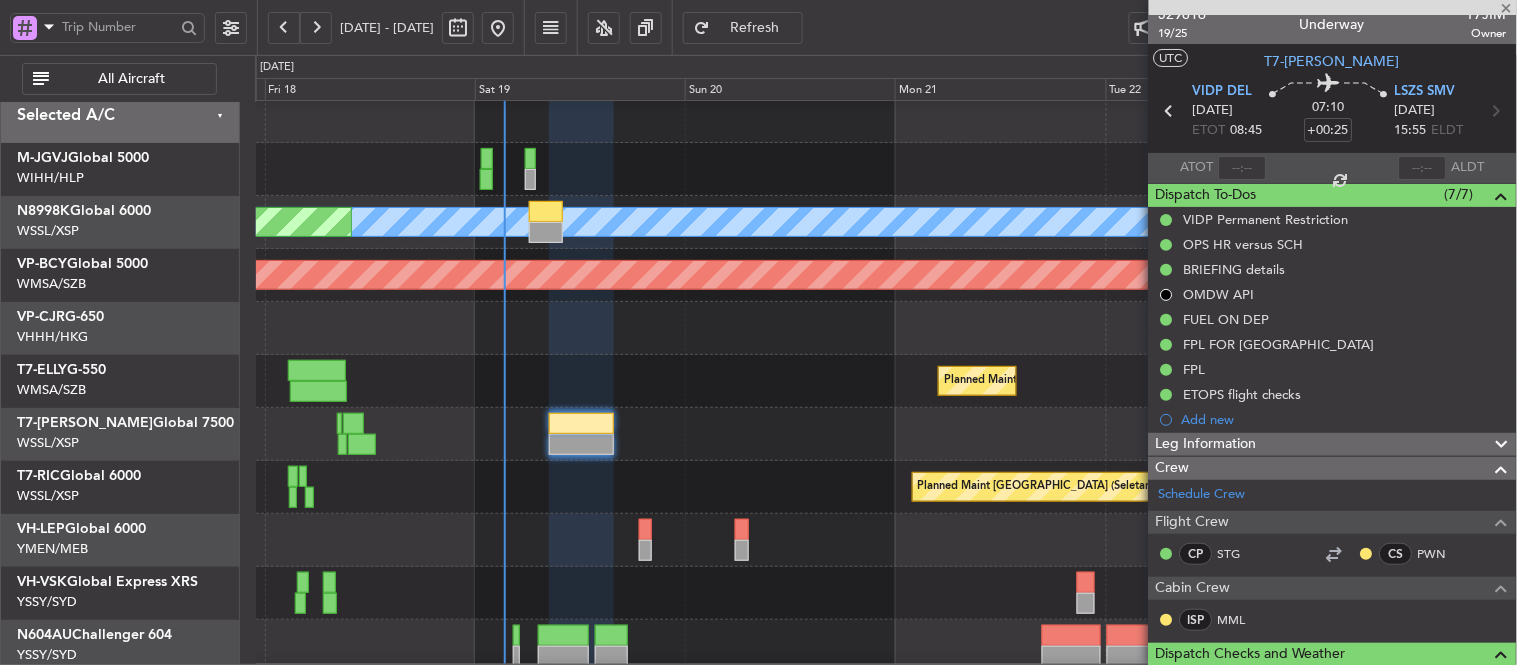 type on "Terry Leung (LEU)" 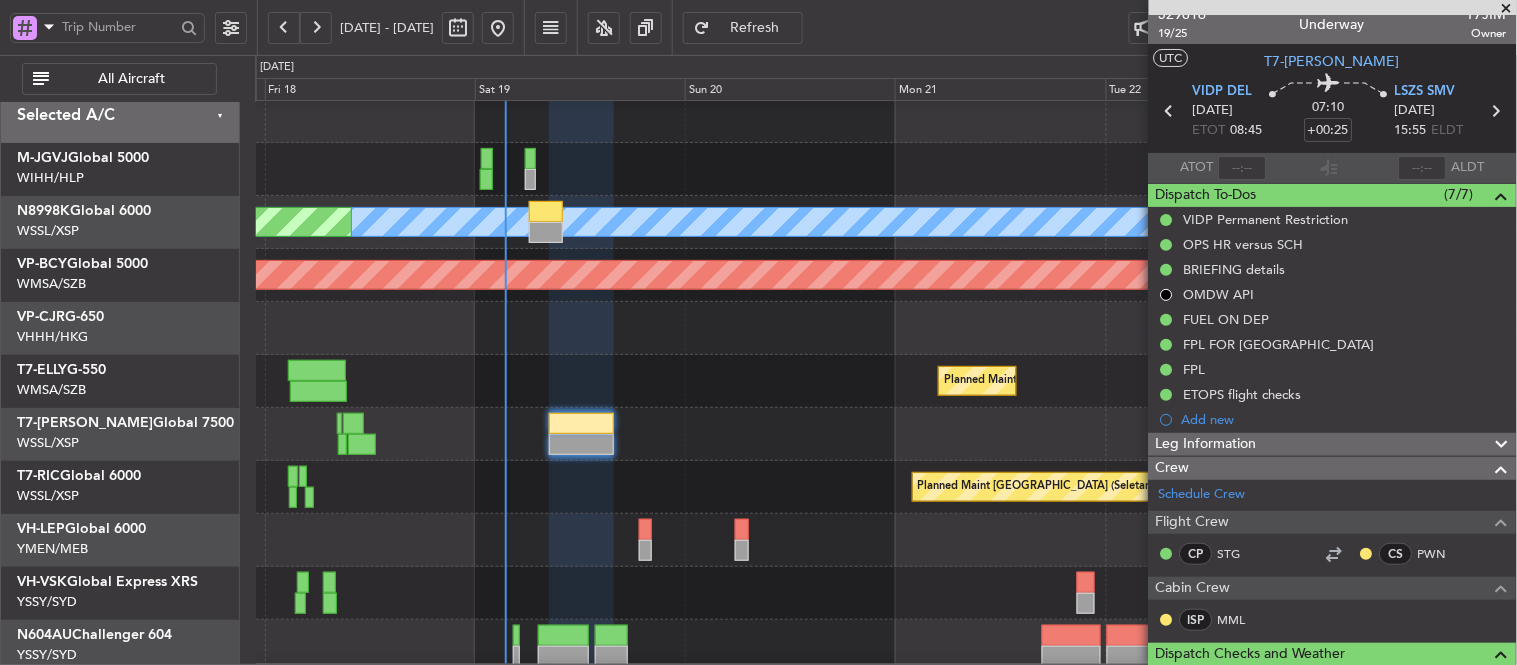 type on "Terry Leung (LEU)" 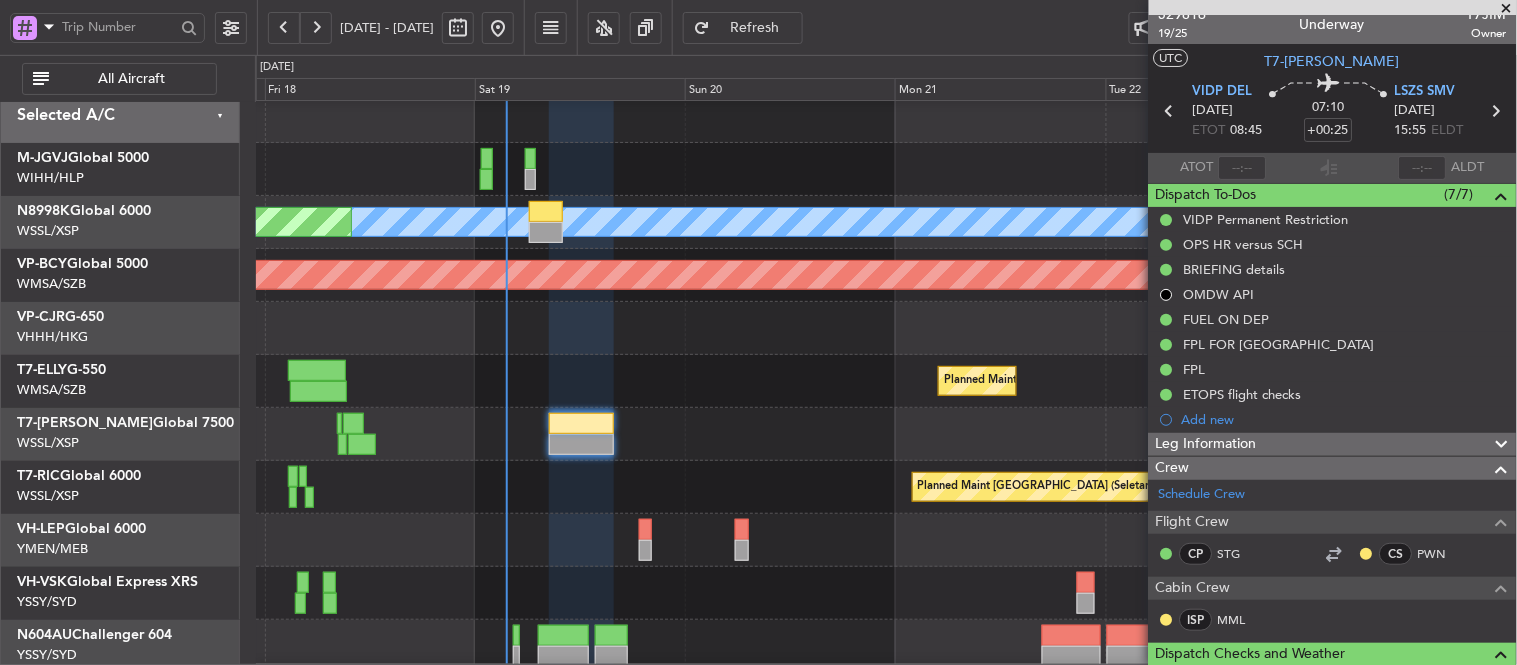 type on "Terry Leung (LEU)" 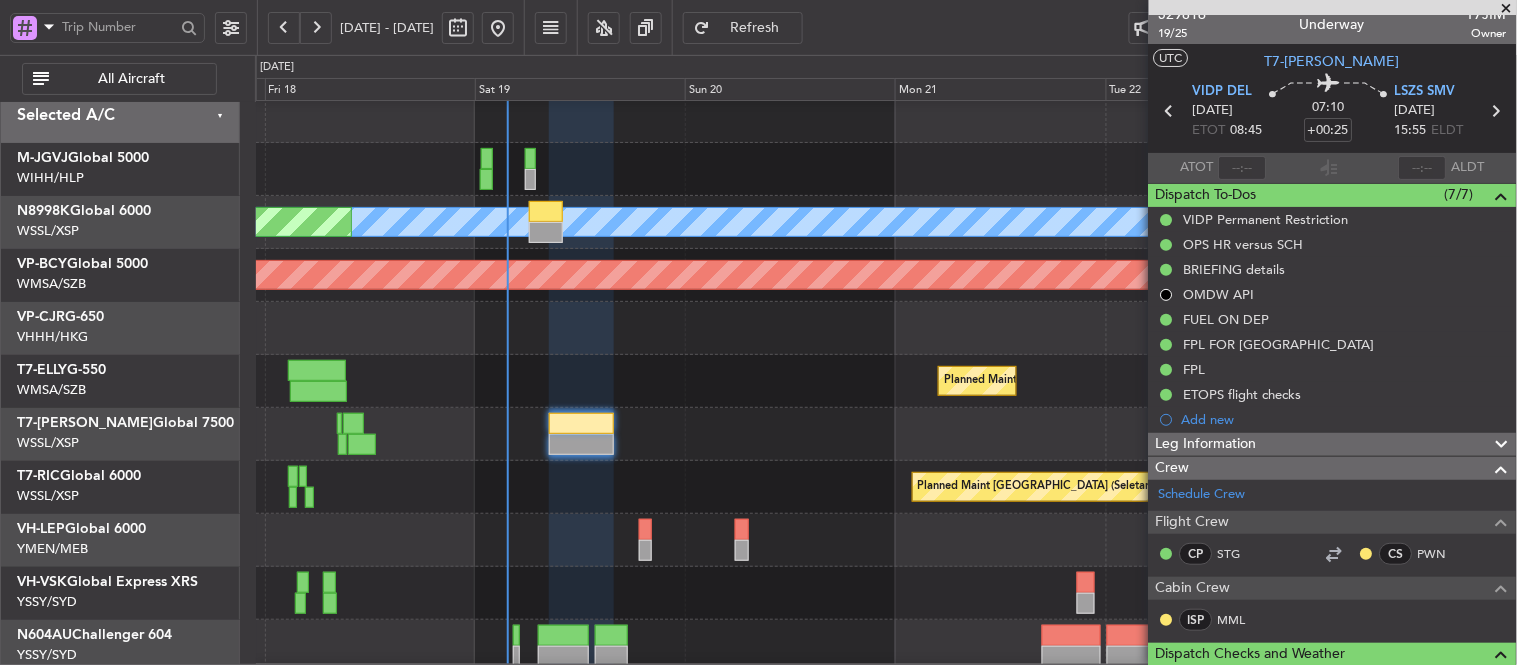 type on "Terry Leung (LEU)" 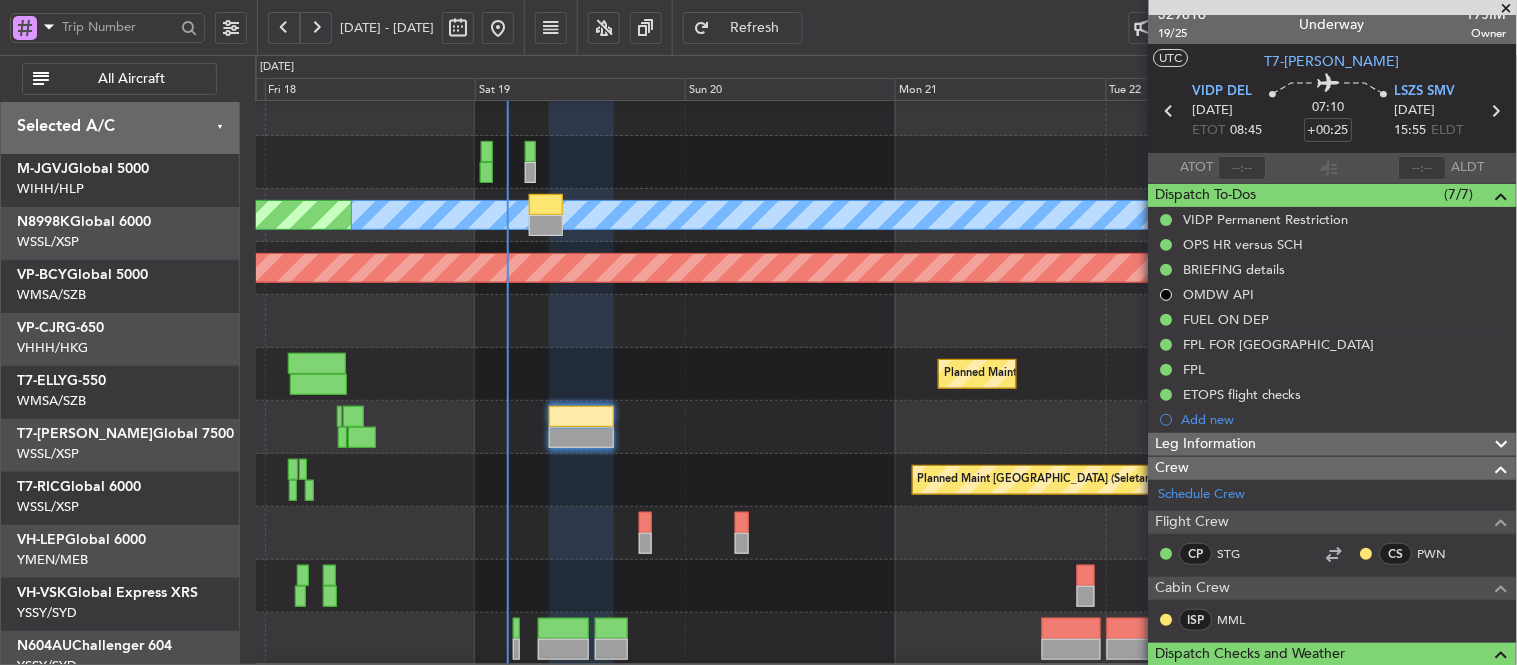 scroll, scrollTop: 17, scrollLeft: 0, axis: vertical 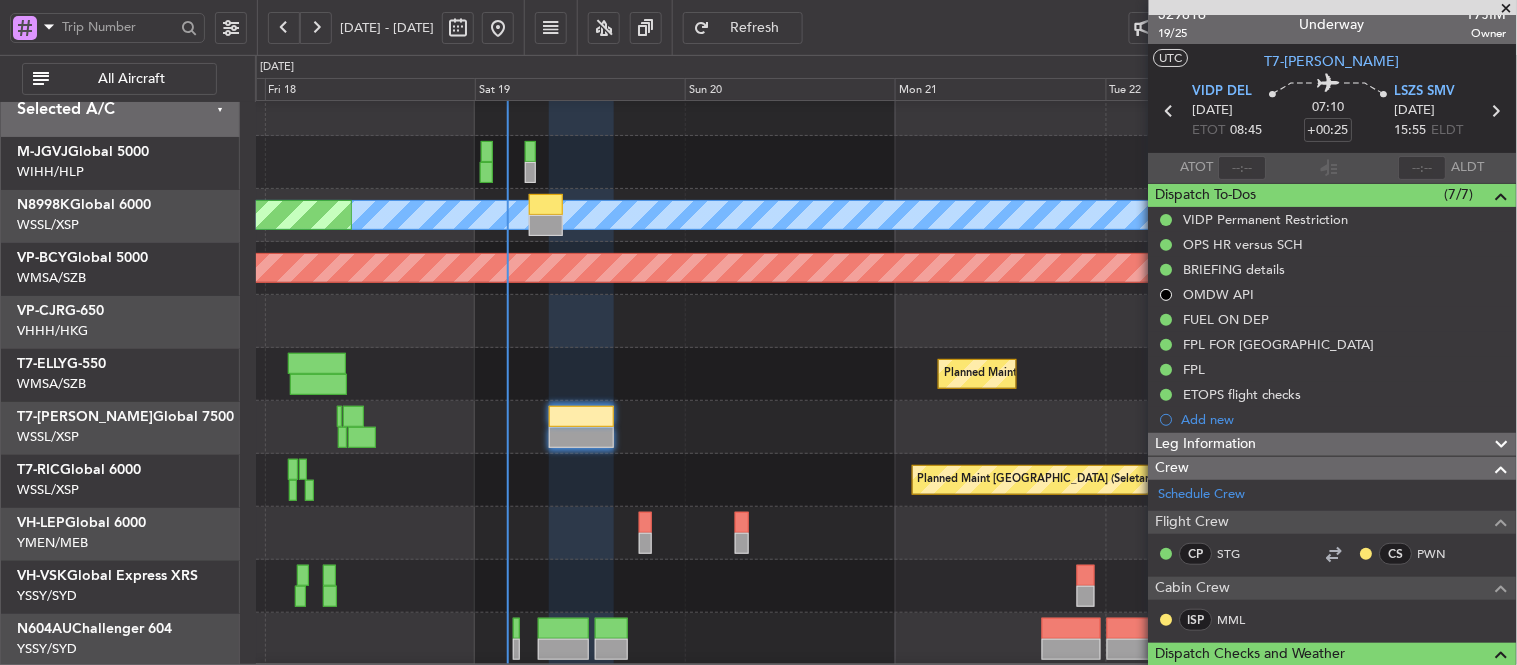 type on "Terry Leung (LEU)" 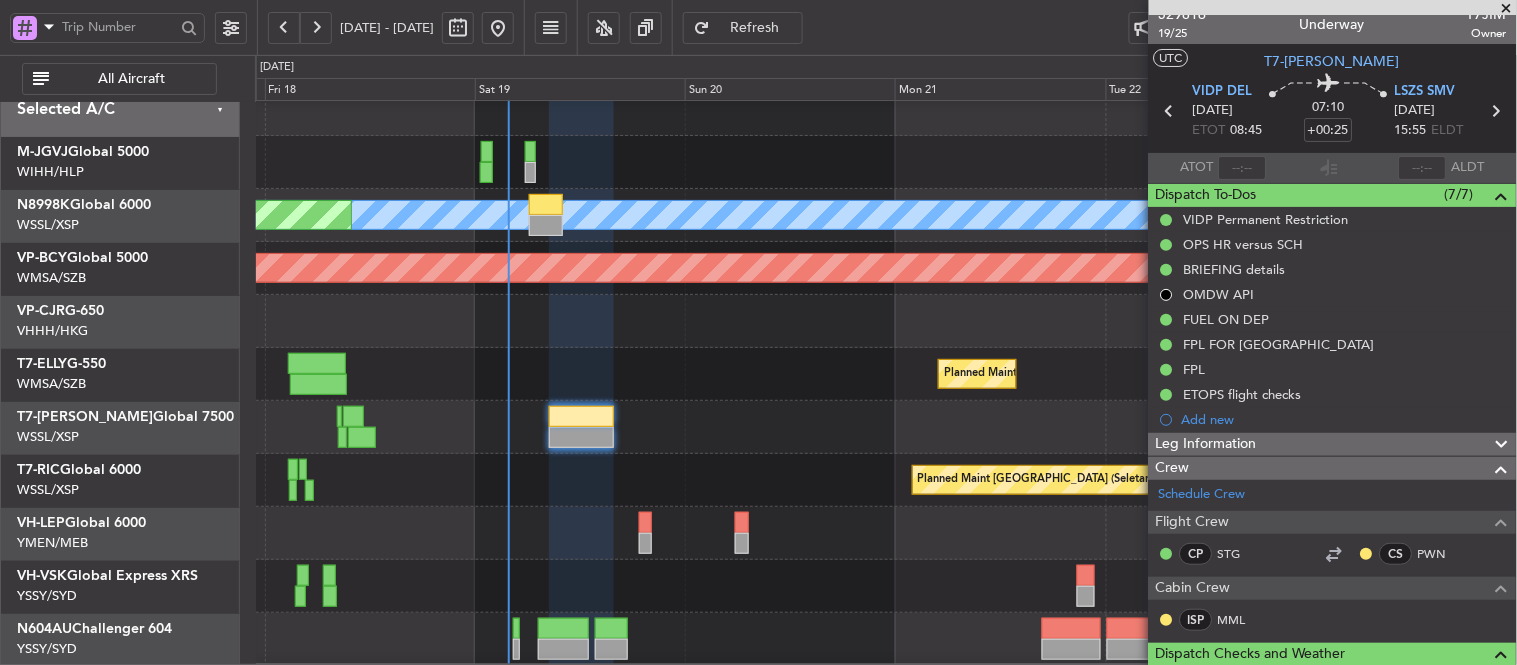 type on "Terry Leung (LEU)" 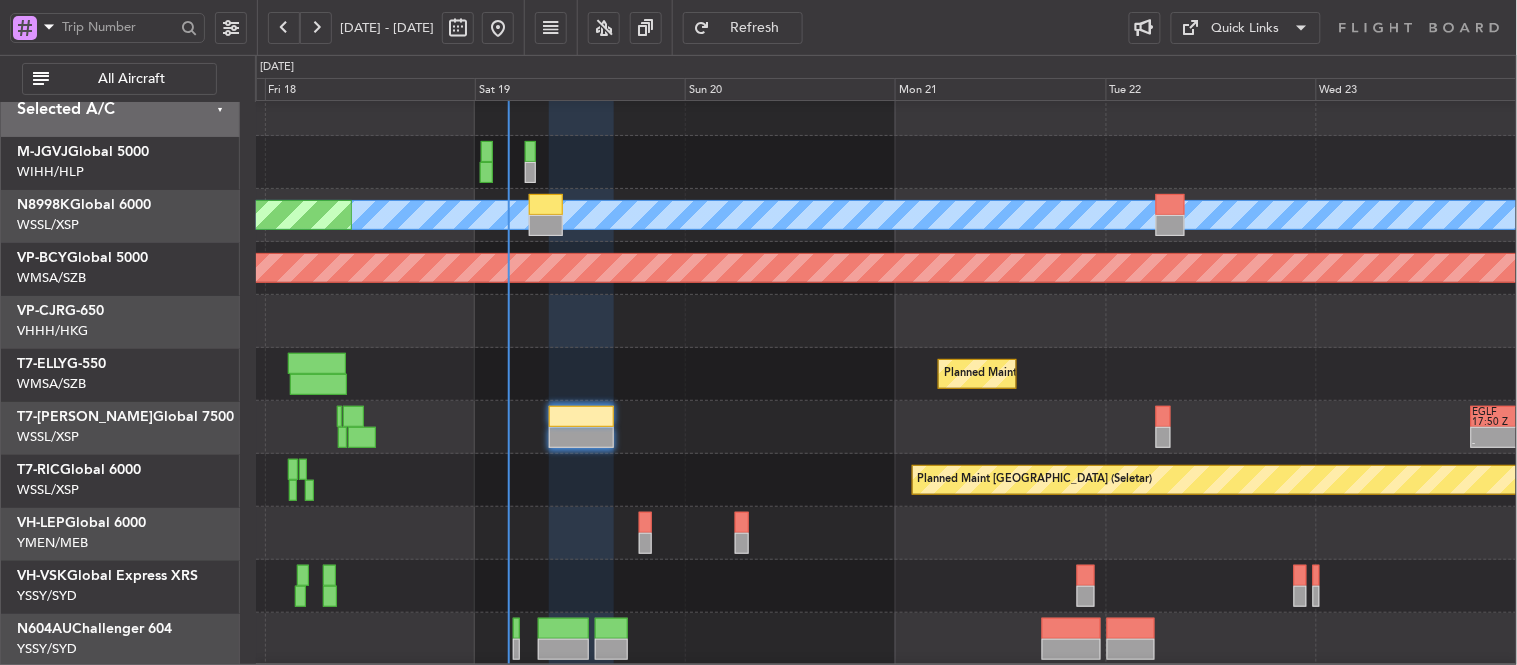 type on "0" 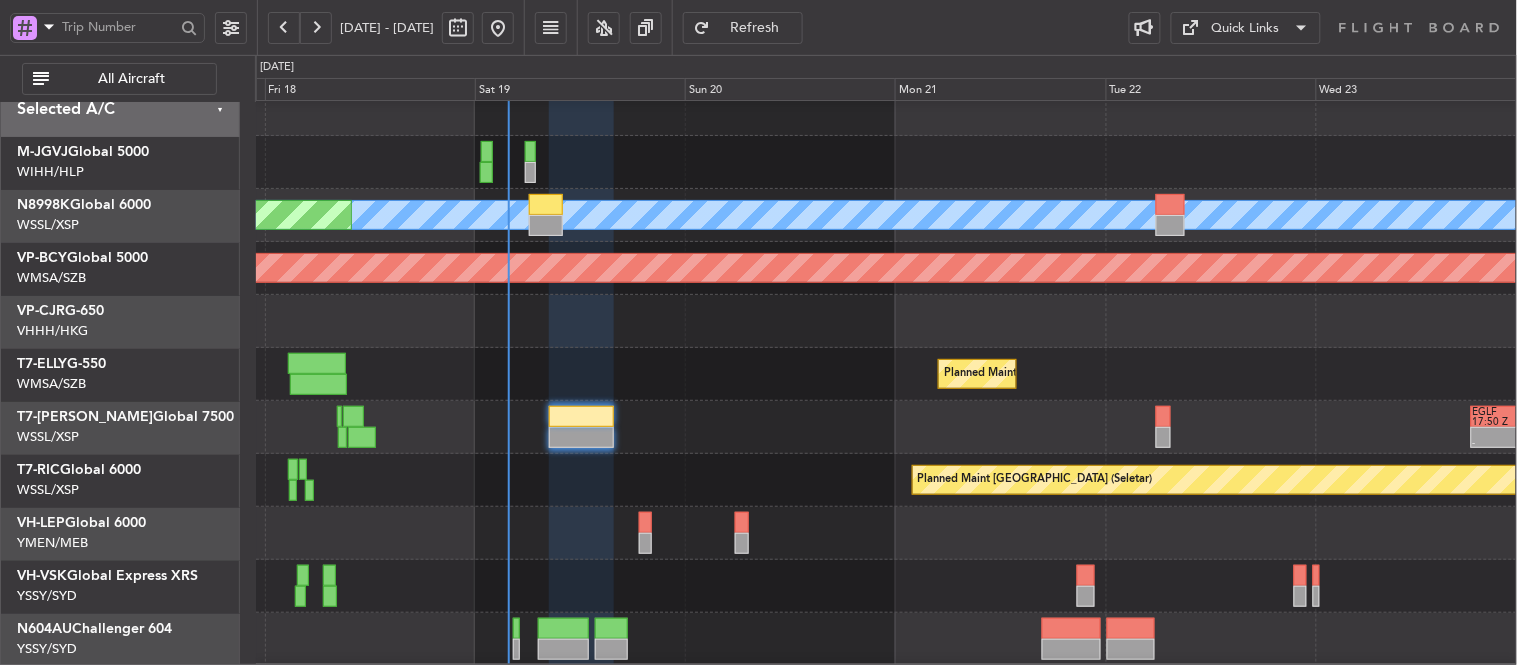 scroll, scrollTop: 0, scrollLeft: 0, axis: both 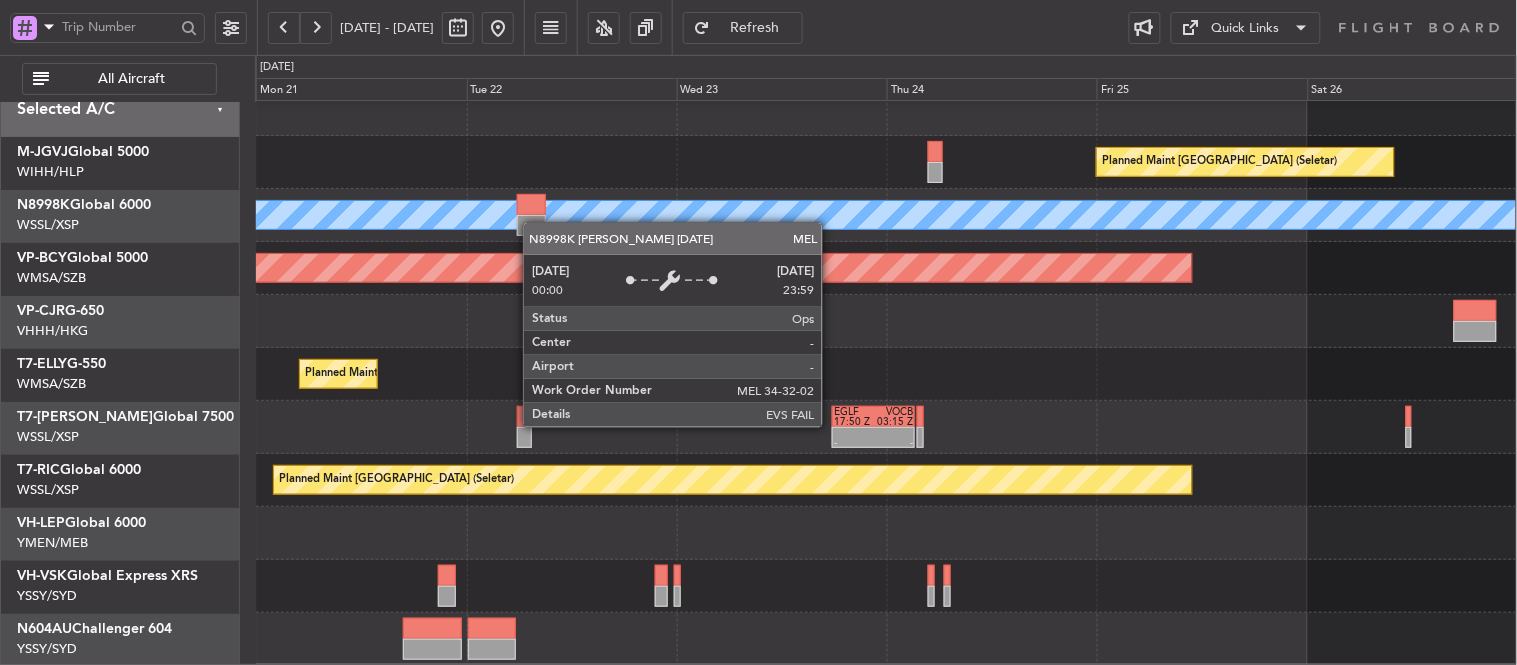 click on "Planned Maint Singapore (Seletar)
MEL
Planned Maint Singapore (Seletar)
Planned Maint Sharjah (Sharjah Intl)
-
-
EGLF
17:50 Z
VOCB
03:15 Z
Planned Maint Singapore (Seletar)
Planned Maint Melbourne (Essendon)" 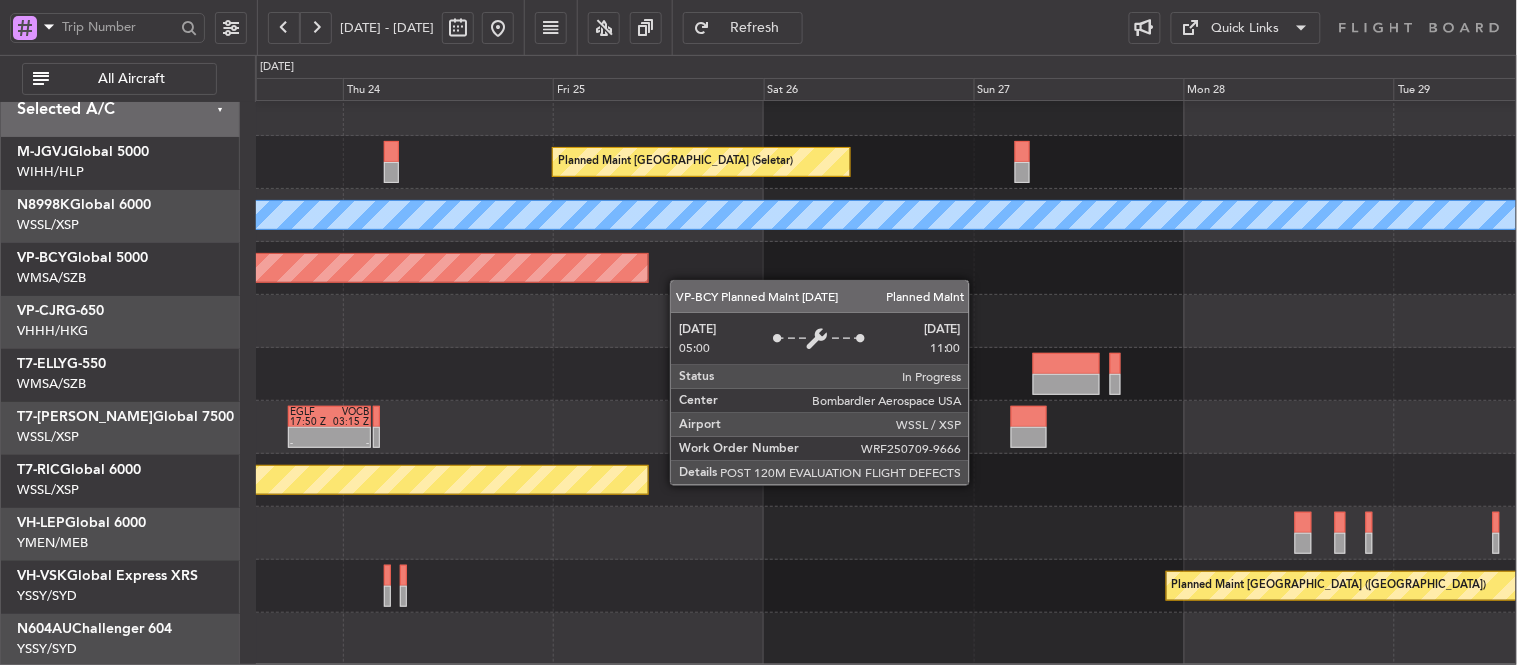 click on "Planned Maint Singapore (Seletar)
MEL
Planned Maint Singapore (Seletar)
-
-
EGLF
17:50 Z
VOCB
03:15 Z
Planned Maint Singapore (Seletar)
Planned Maint Melbourne (Essendon)" 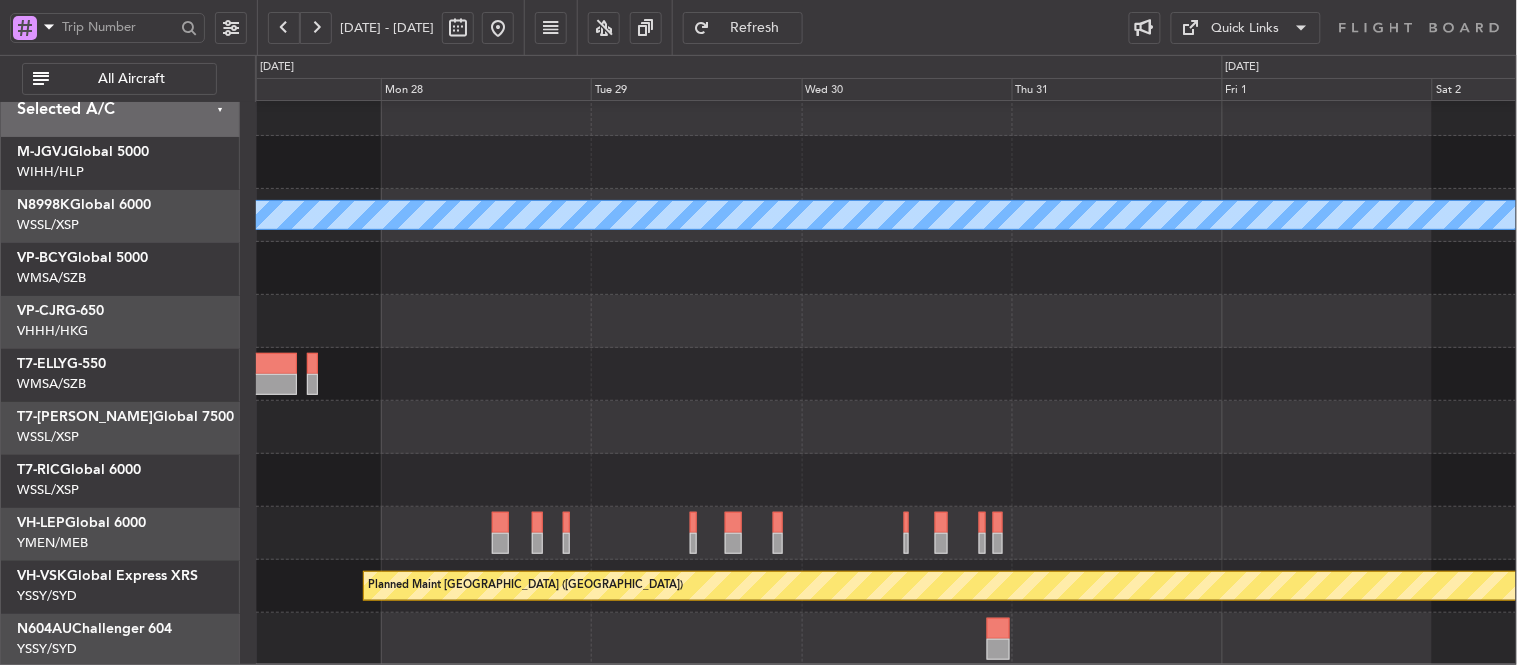 click on "-
-
KFAY
13:50 Z
PHNL
23:05 Z" 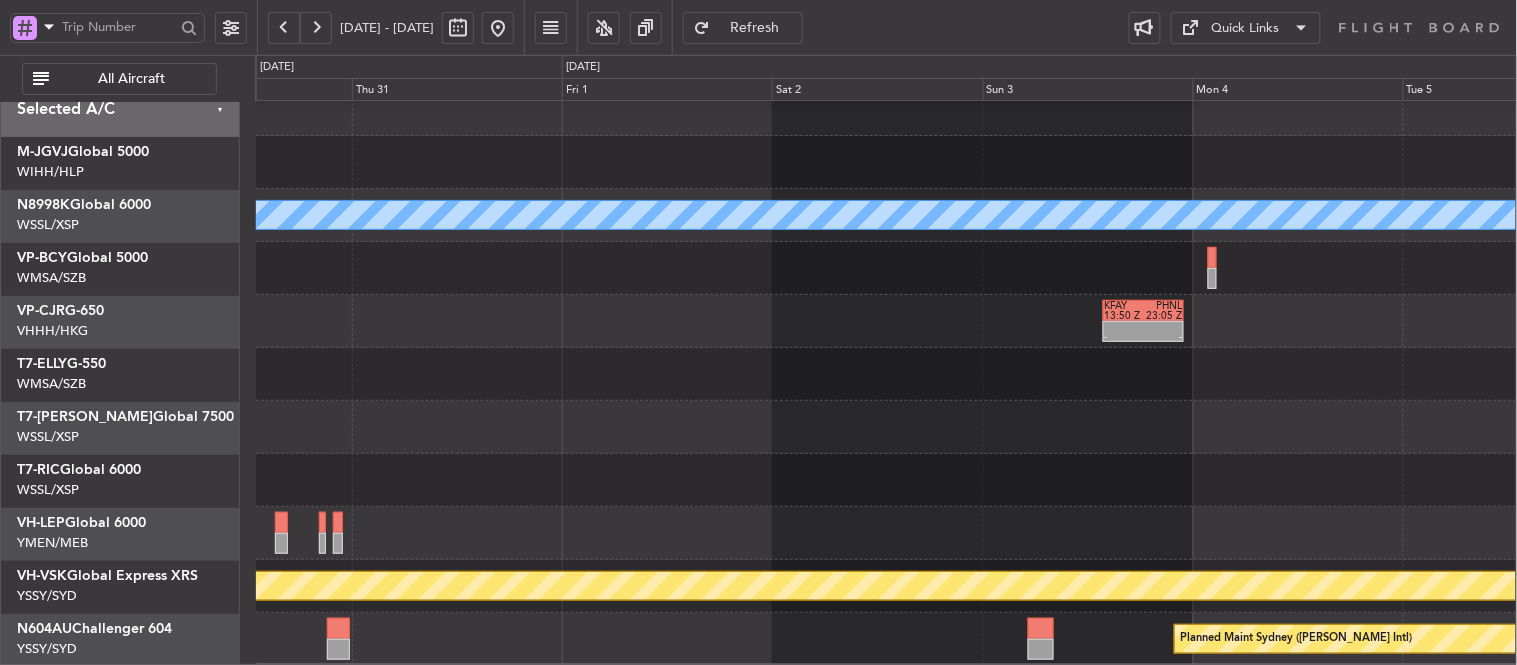 click on "MEL
-
-
KFAY
13:50 Z
PHNL
23:05 Z
Planned Maint [GEOGRAPHIC_DATA] ([GEOGRAPHIC_DATA])
Planned Maint Sydney ([PERSON_NAME] Intl)" 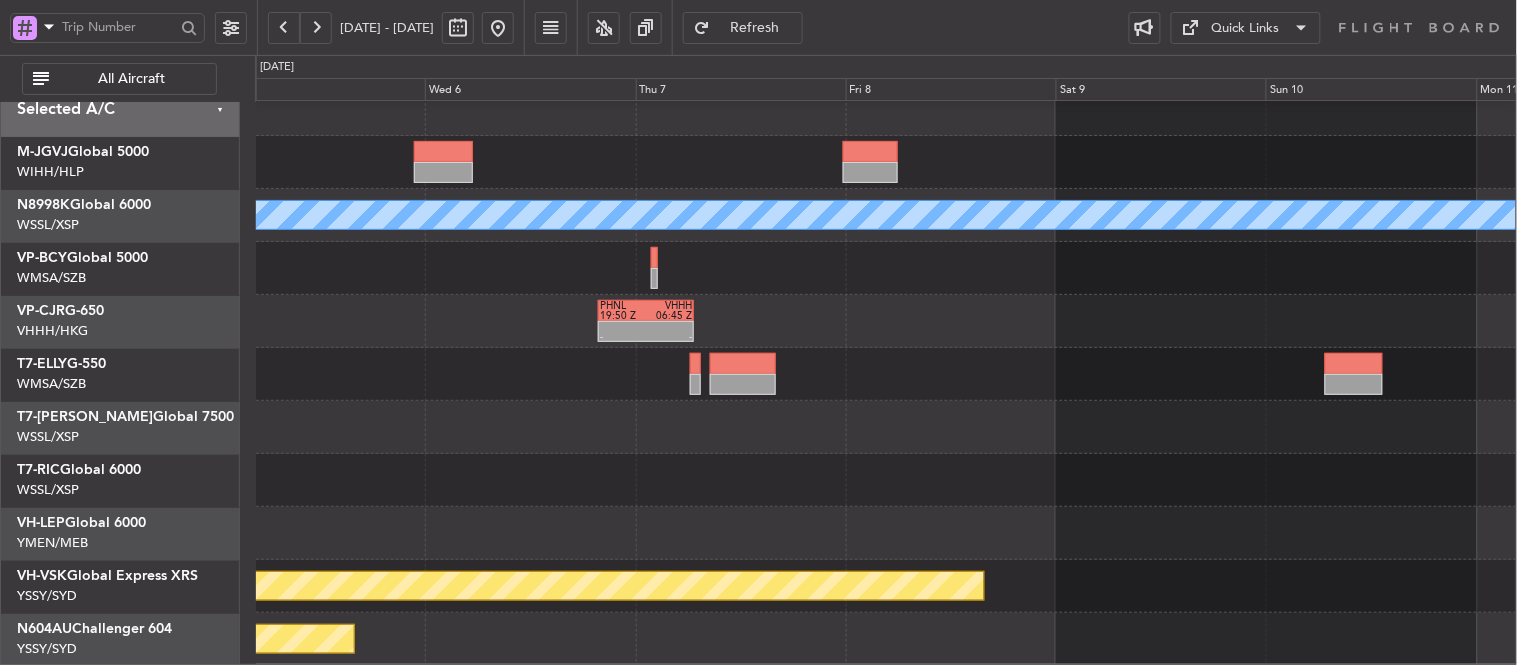 click on "MEL
-
-
PHNL
19:50 Z
VHHH
06:45 Z
-
-
KFAY
13:50 Z
PHNL
23:05 Z
Planned Maint [GEOGRAPHIC_DATA] ([GEOGRAPHIC_DATA])
Planned Maint Sydney ([PERSON_NAME] Intl)" 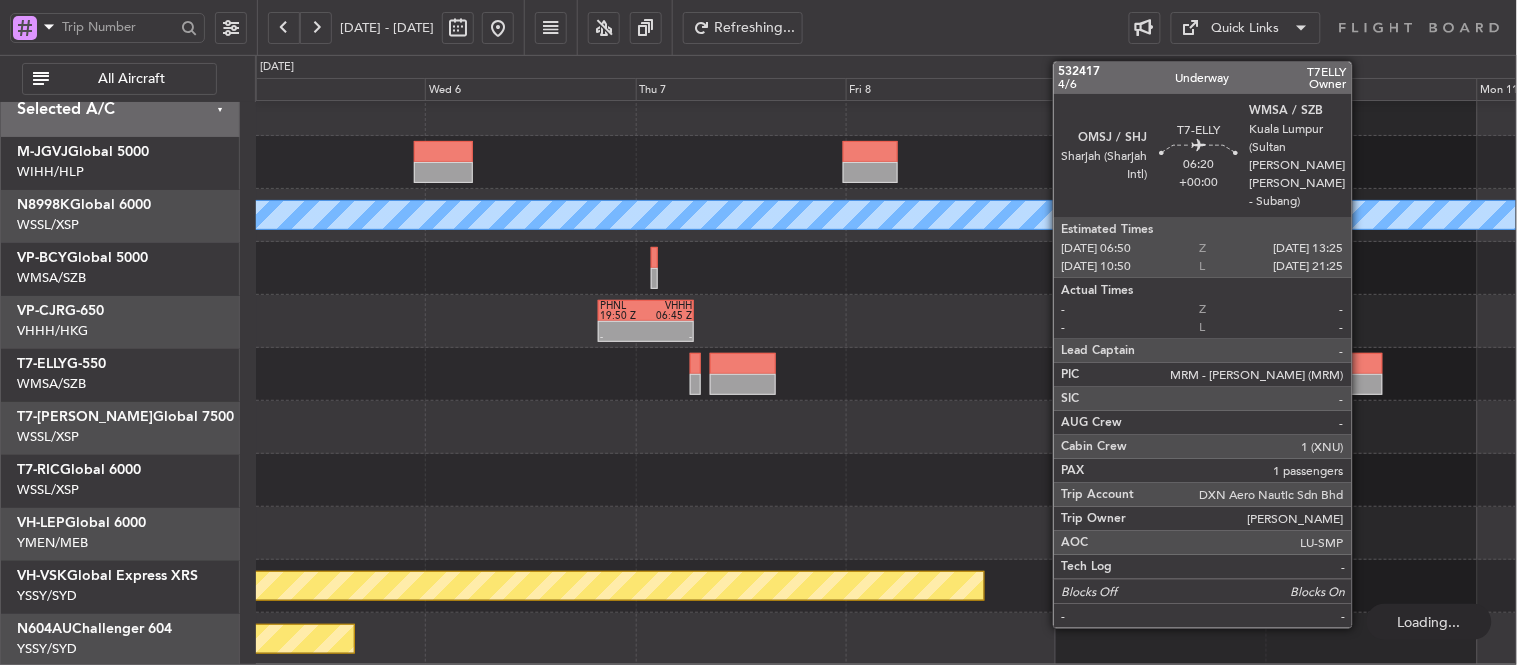 click 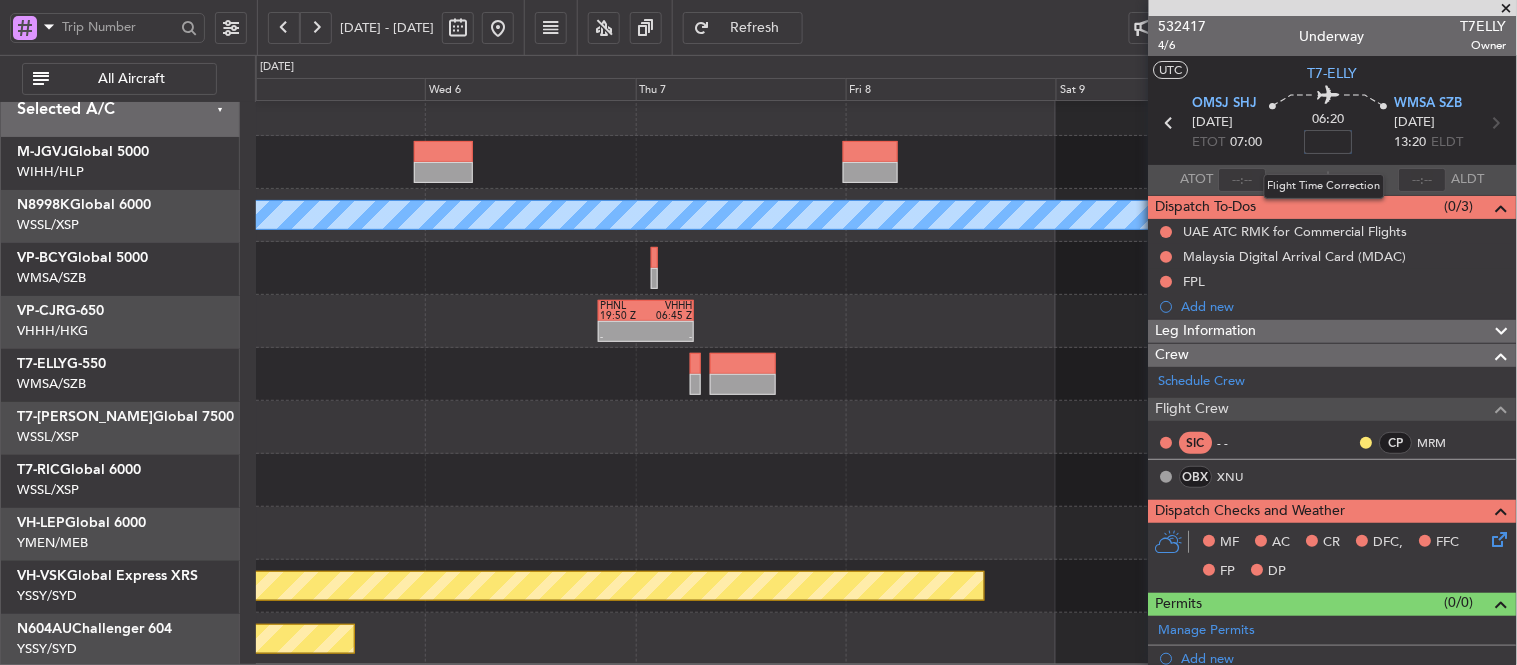 click at bounding box center [1329, 142] 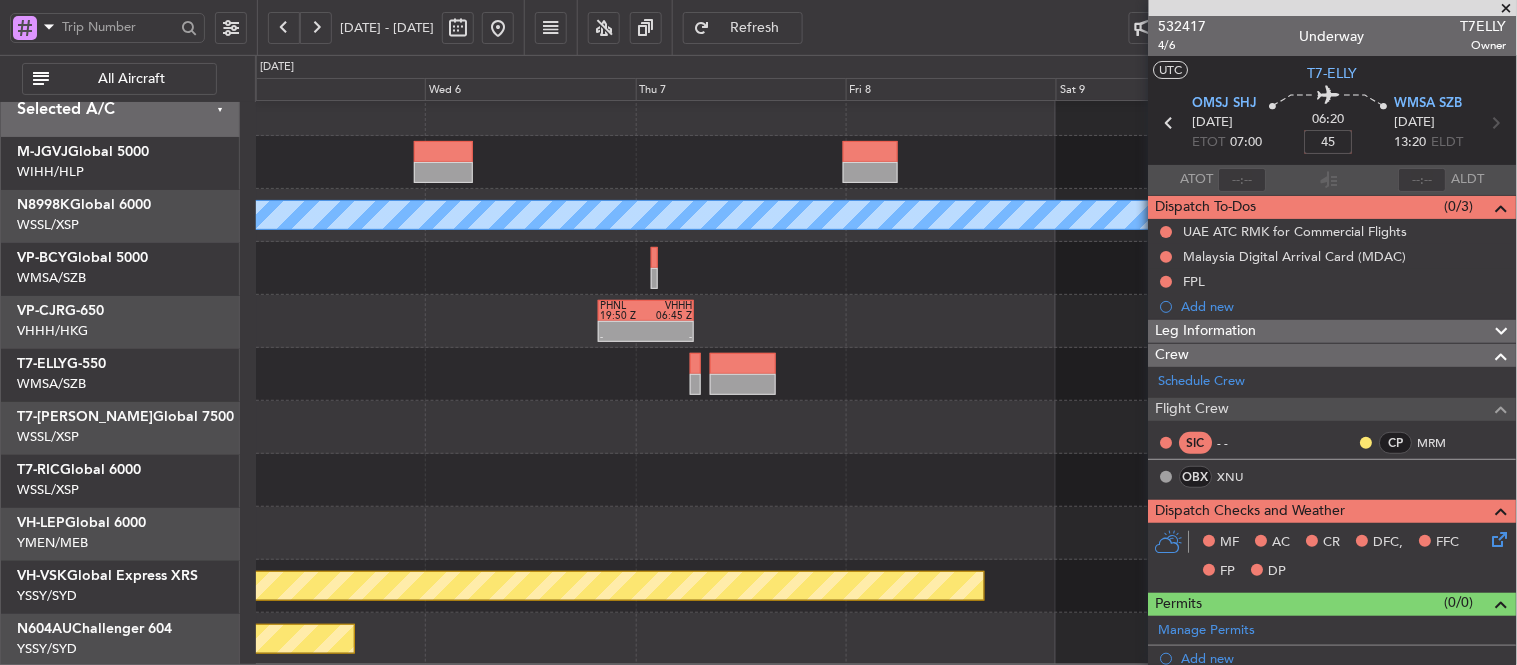 type on "+00:45" 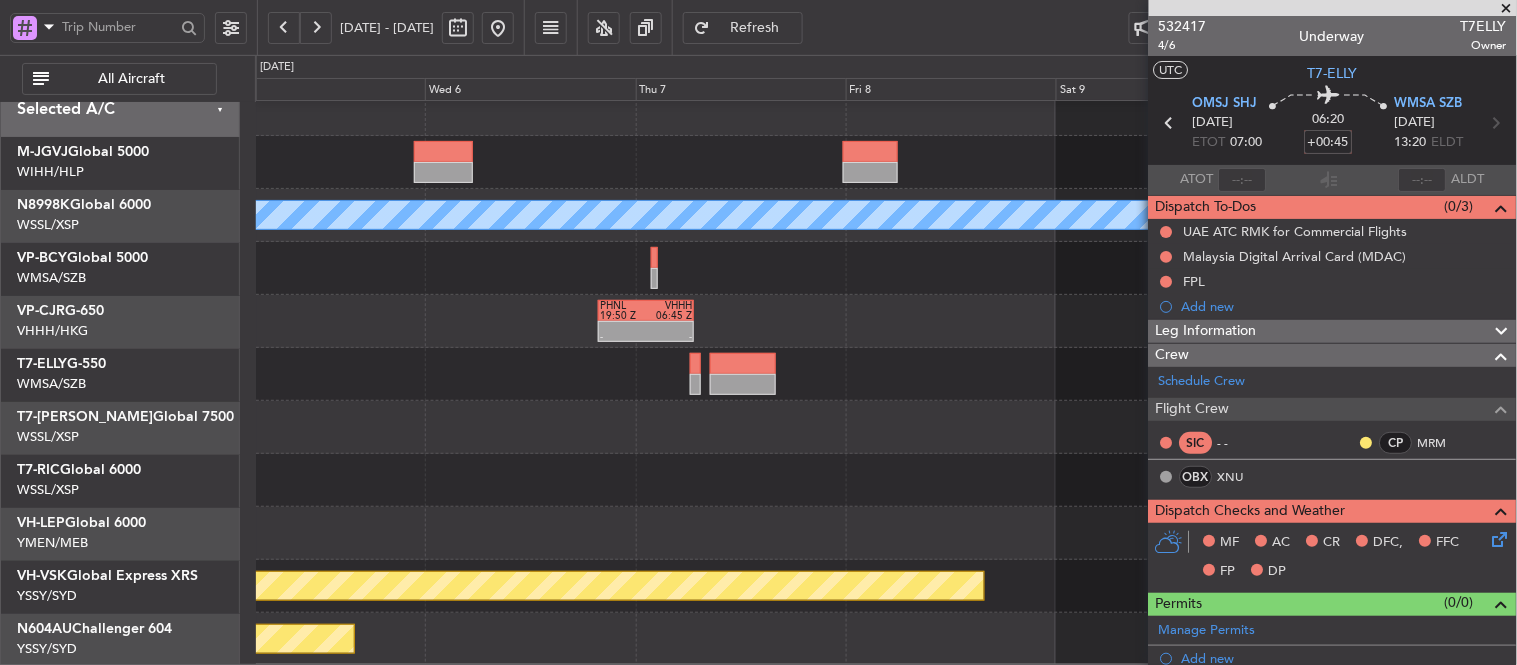 click on "ATOT ALDT" at bounding box center [1333, 180] 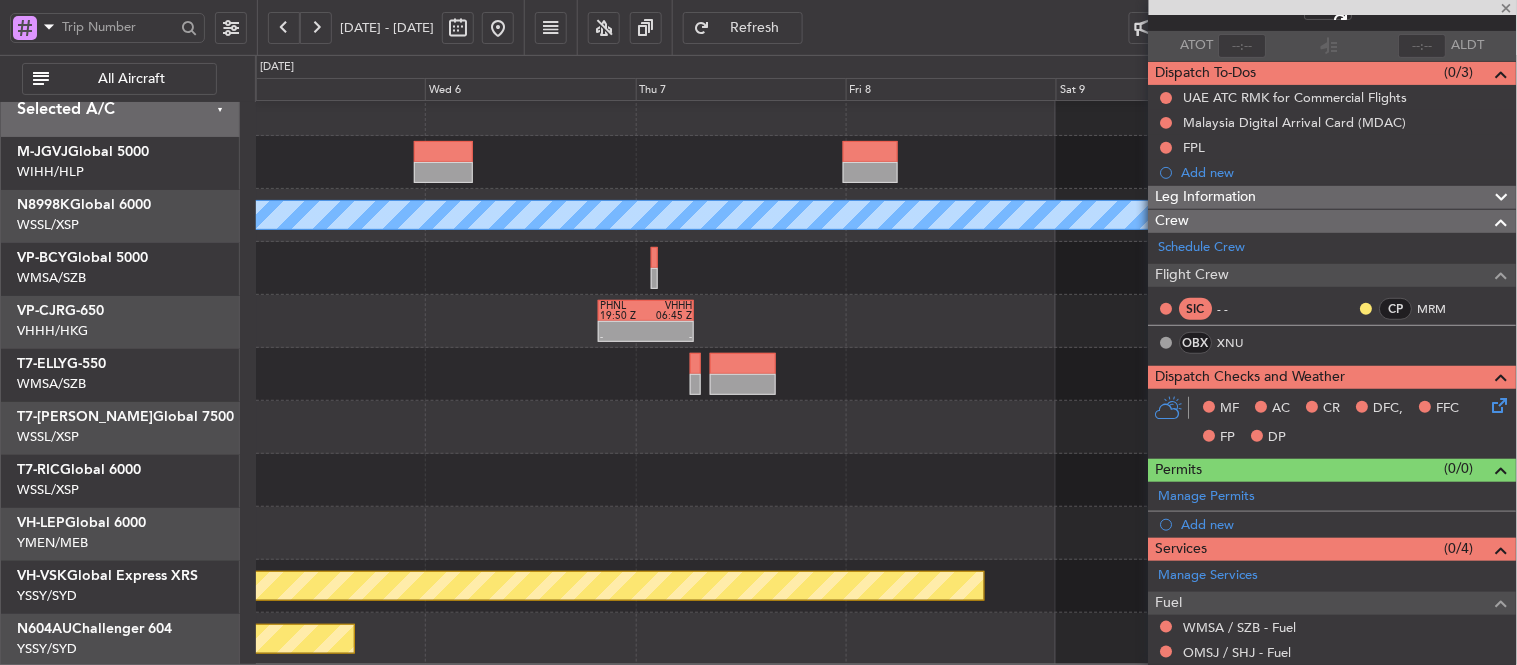 scroll, scrollTop: 222, scrollLeft: 0, axis: vertical 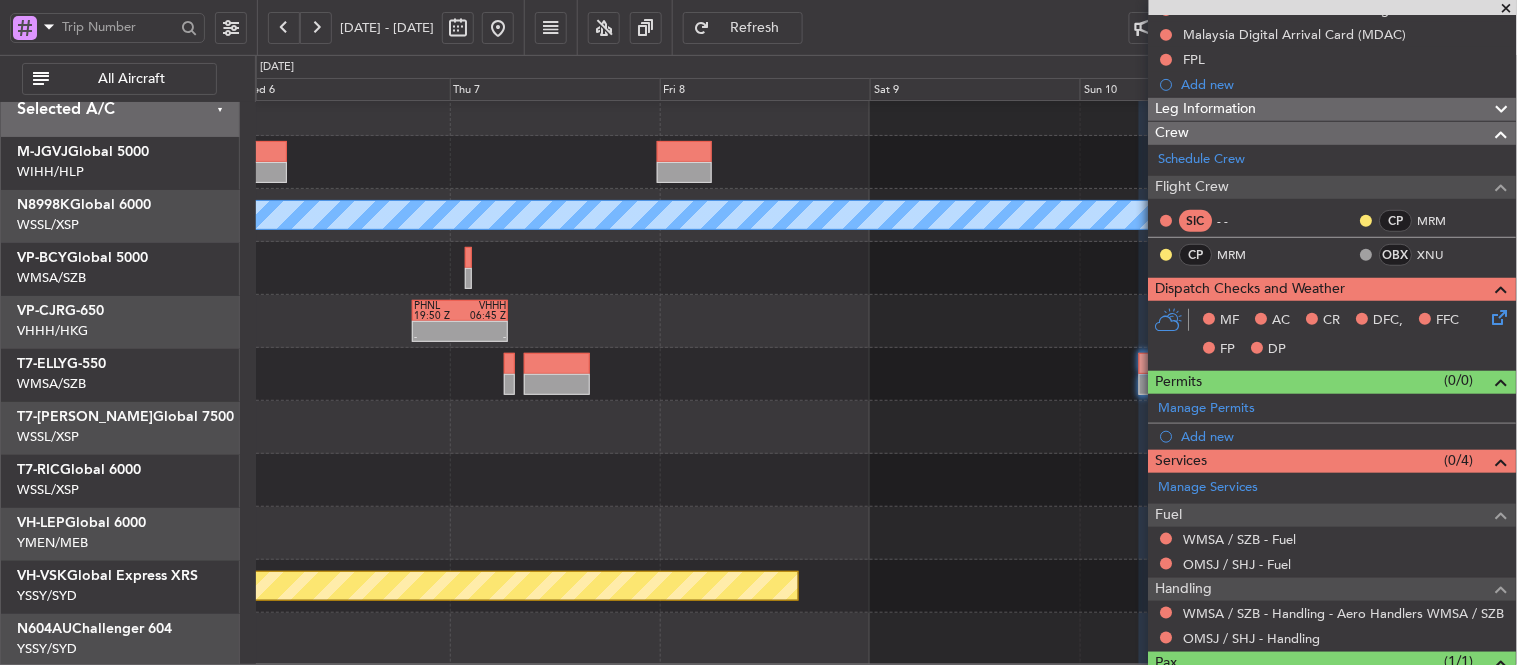 click 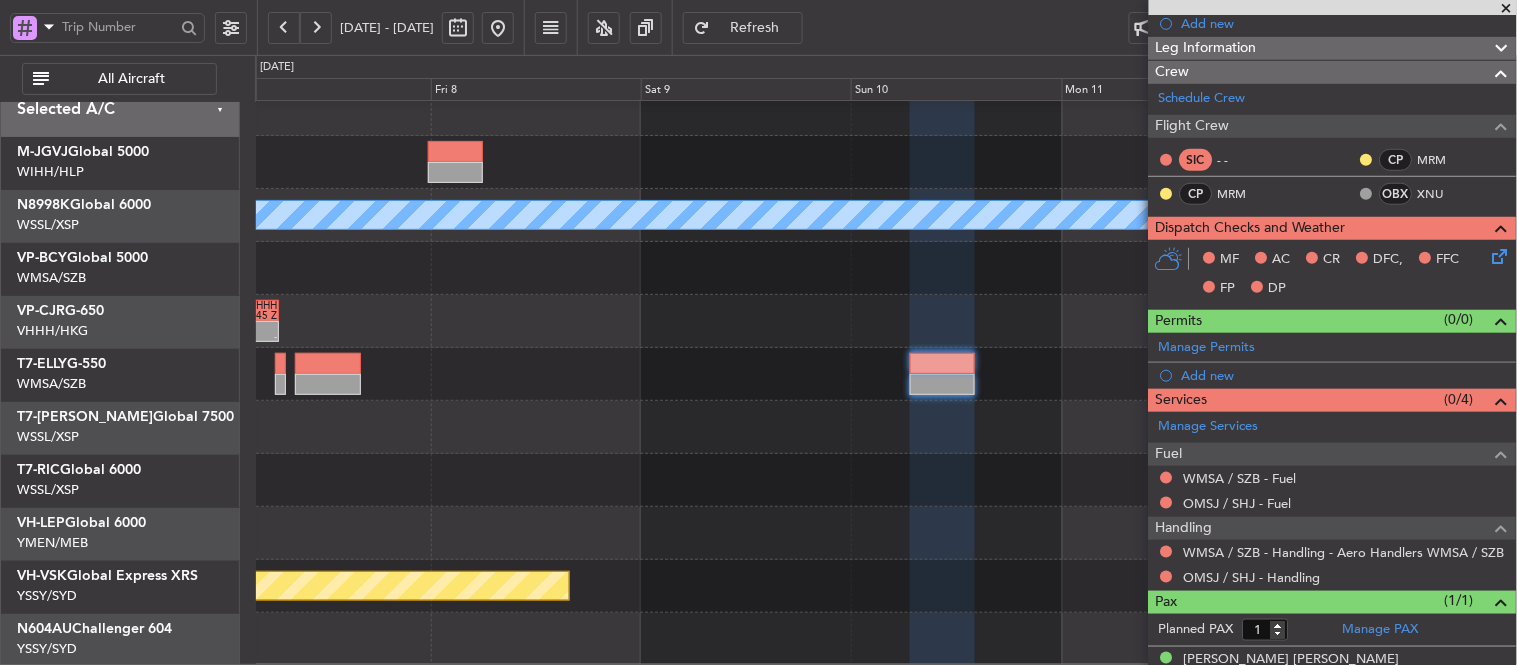 scroll, scrollTop: 308, scrollLeft: 0, axis: vertical 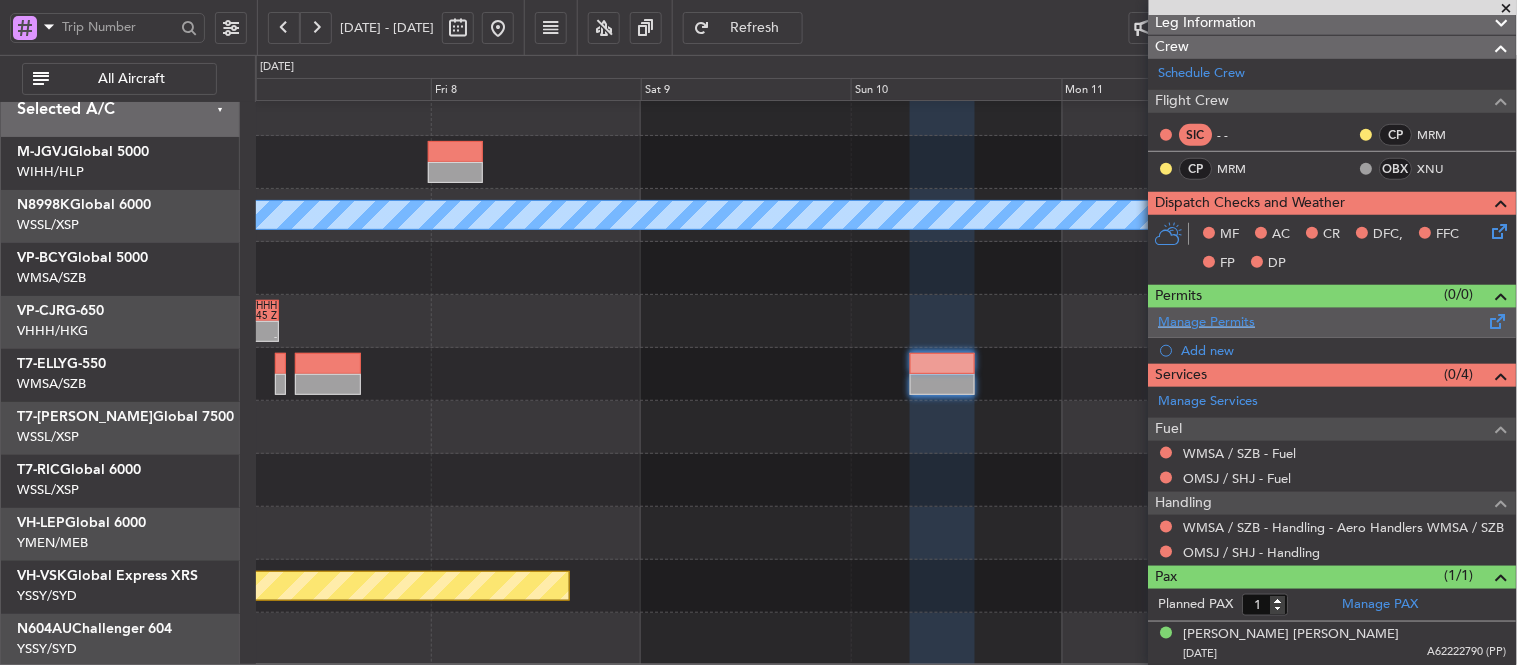 click on "Manage Permits" at bounding box center (1207, 323) 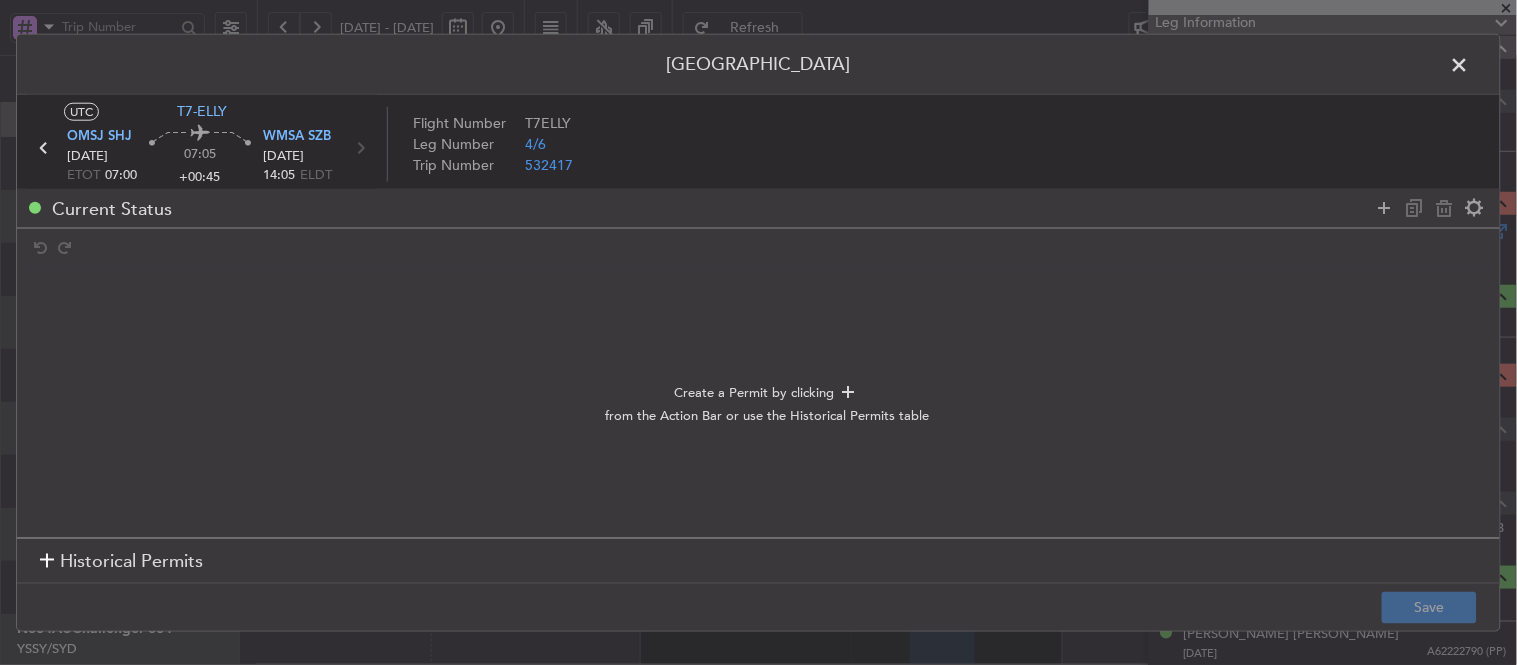 click on "Historical Permits" at bounding box center (121, 562) 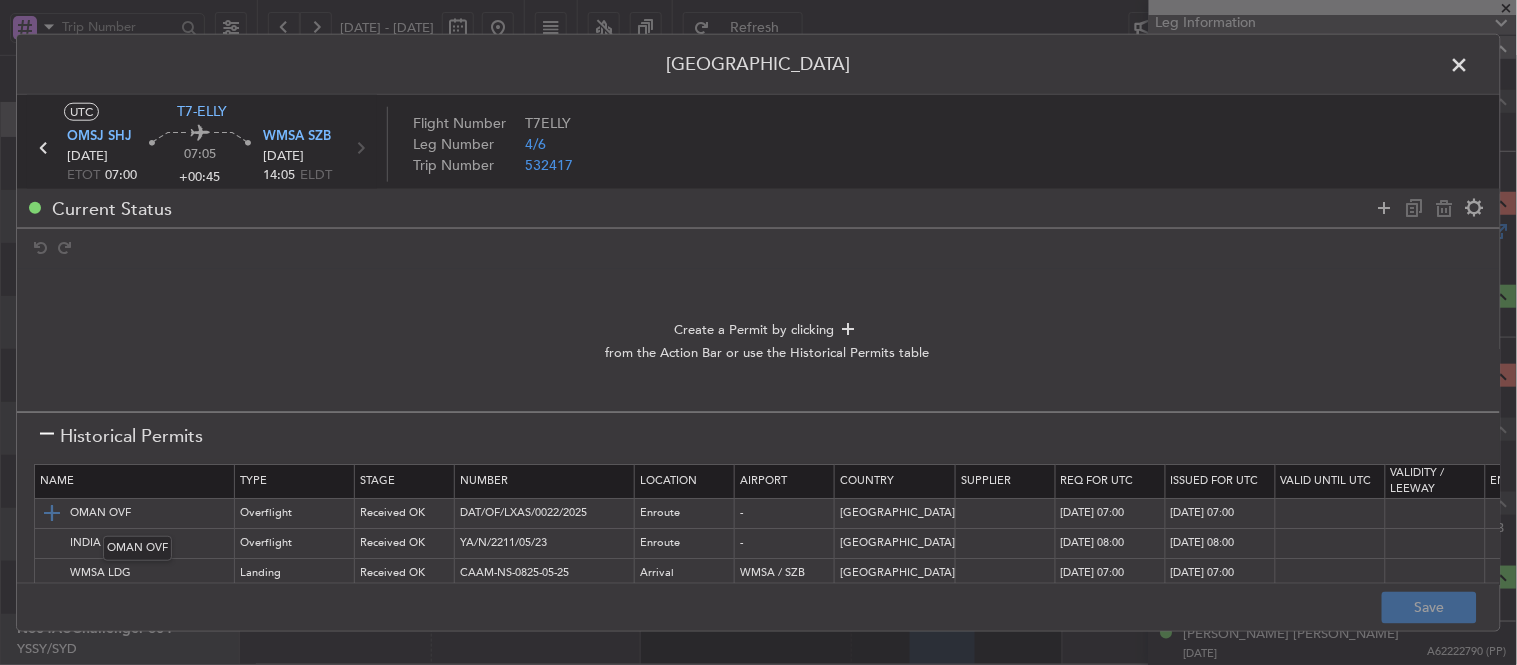click at bounding box center [52, 513] 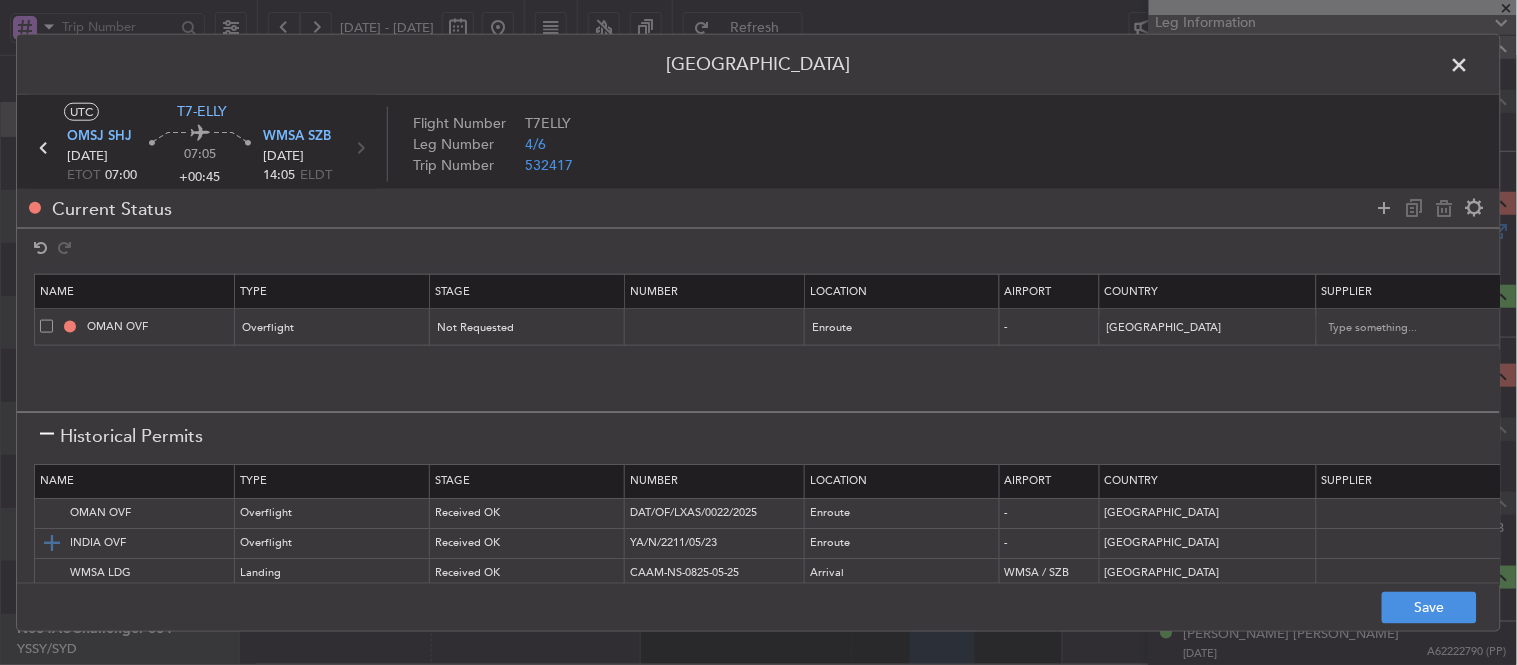 click at bounding box center [52, 543] 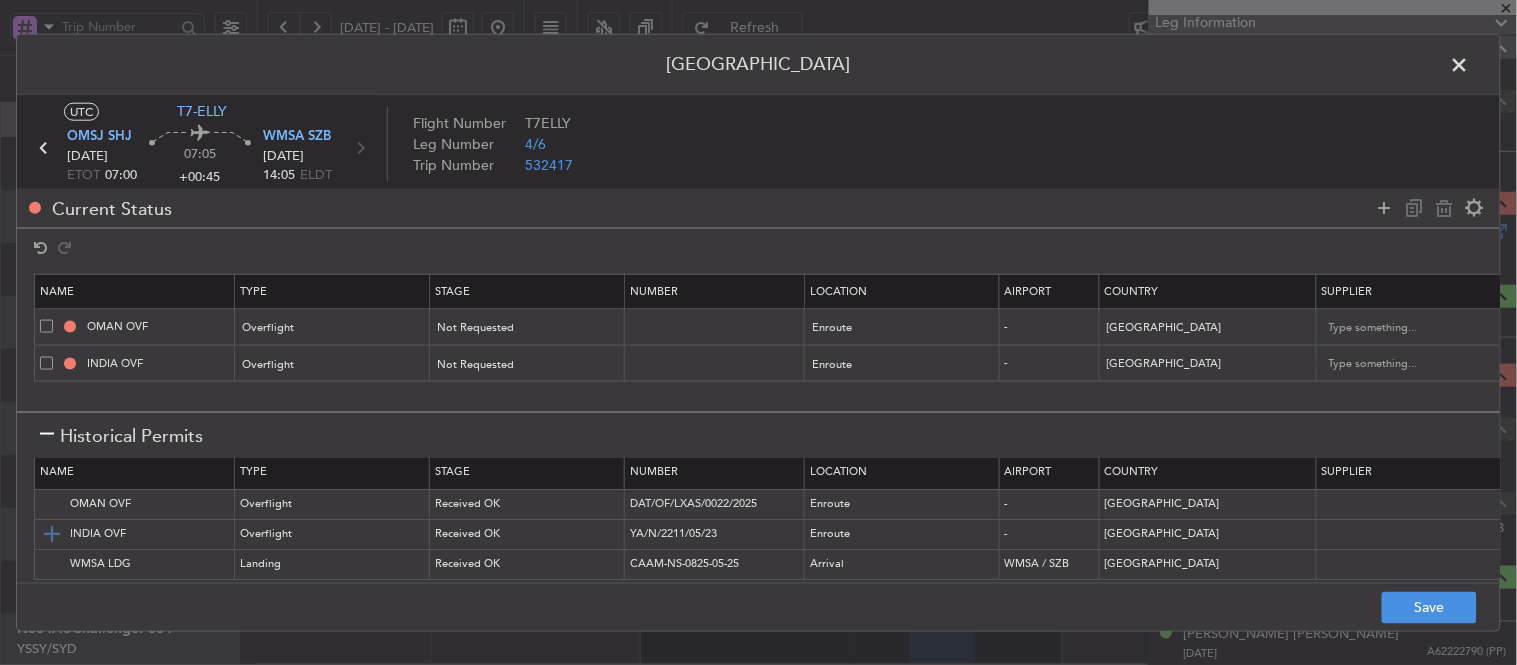 scroll, scrollTop: 25, scrollLeft: 0, axis: vertical 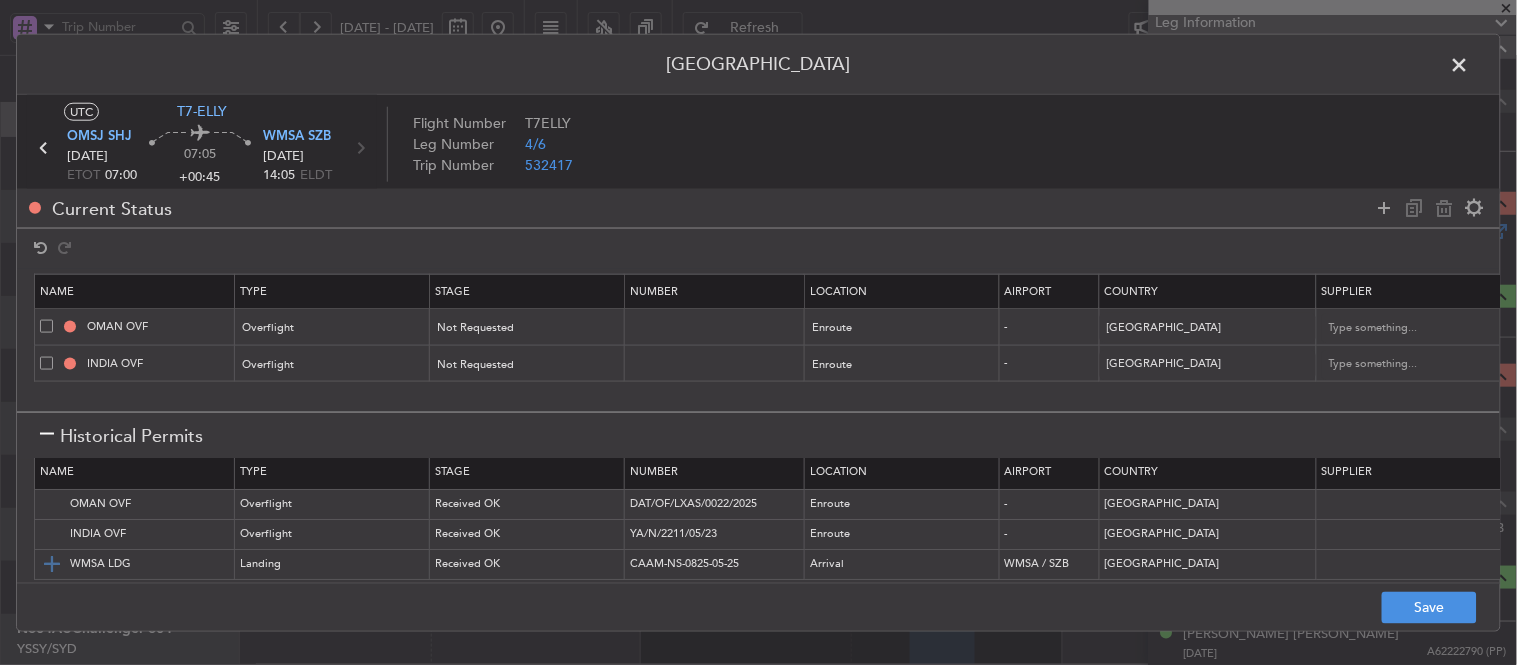 click at bounding box center (52, 564) 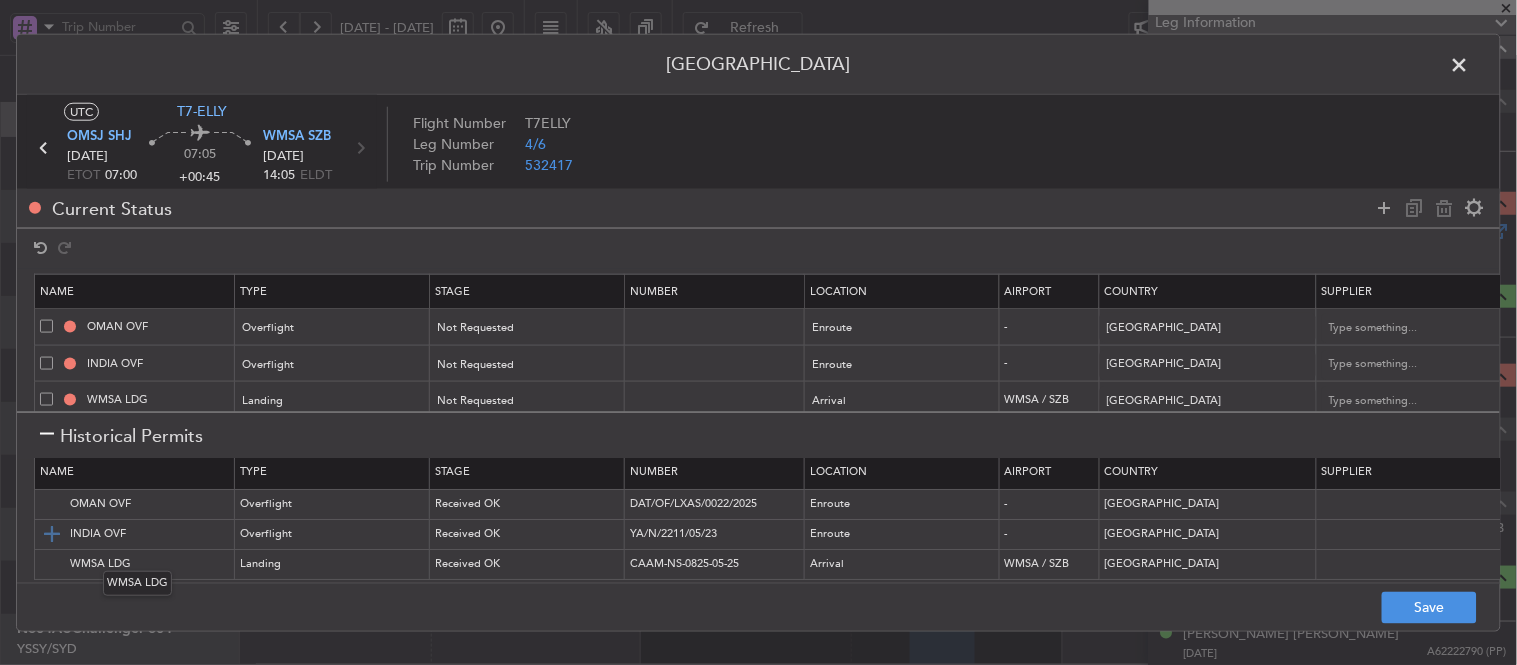 scroll, scrollTop: 28, scrollLeft: 0, axis: vertical 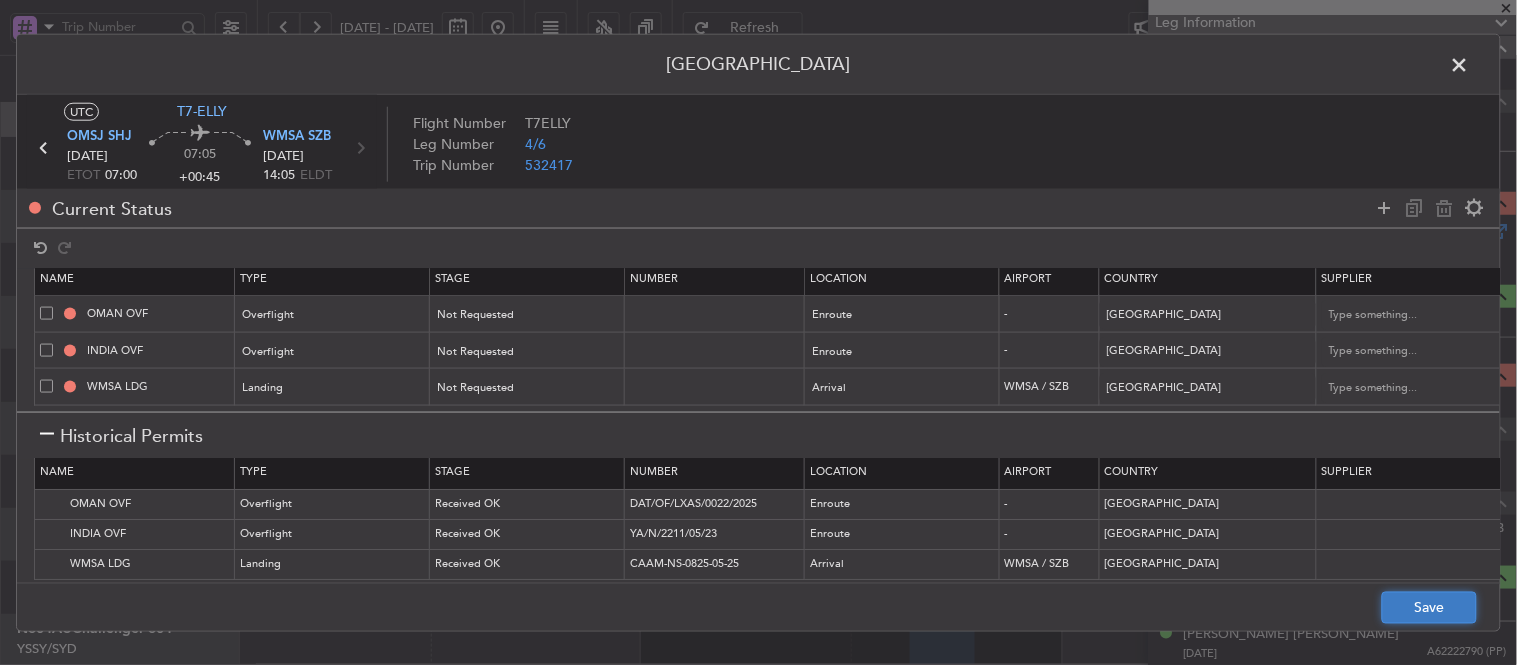 click on "Save" at bounding box center [1429, 608] 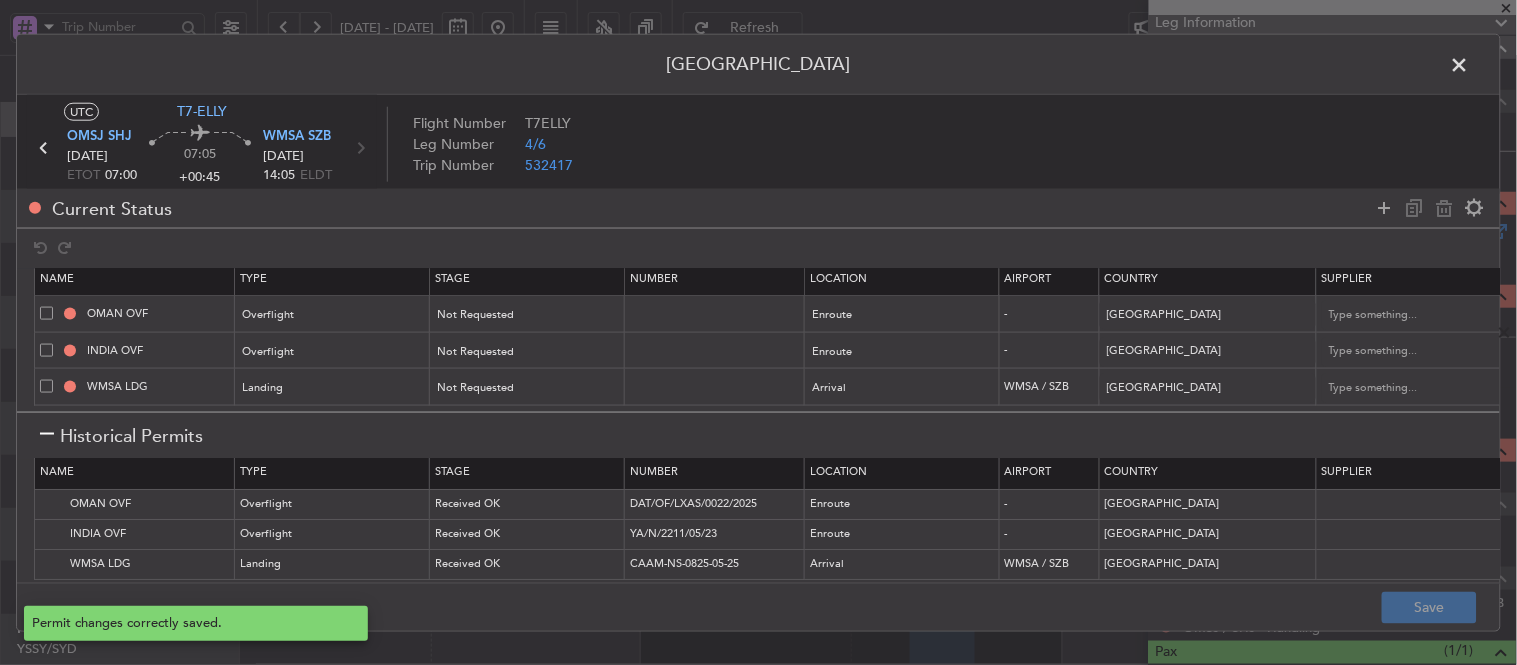 type on "NNN" 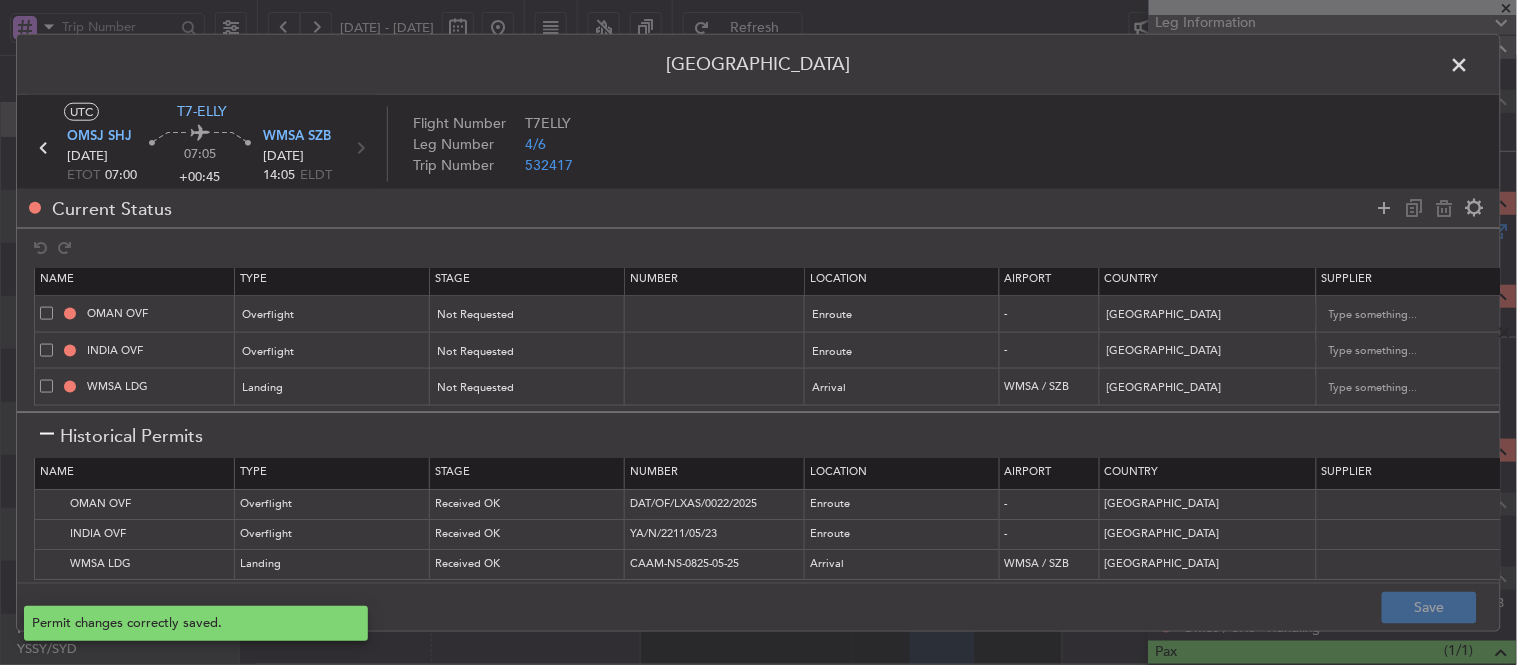 type on "2" 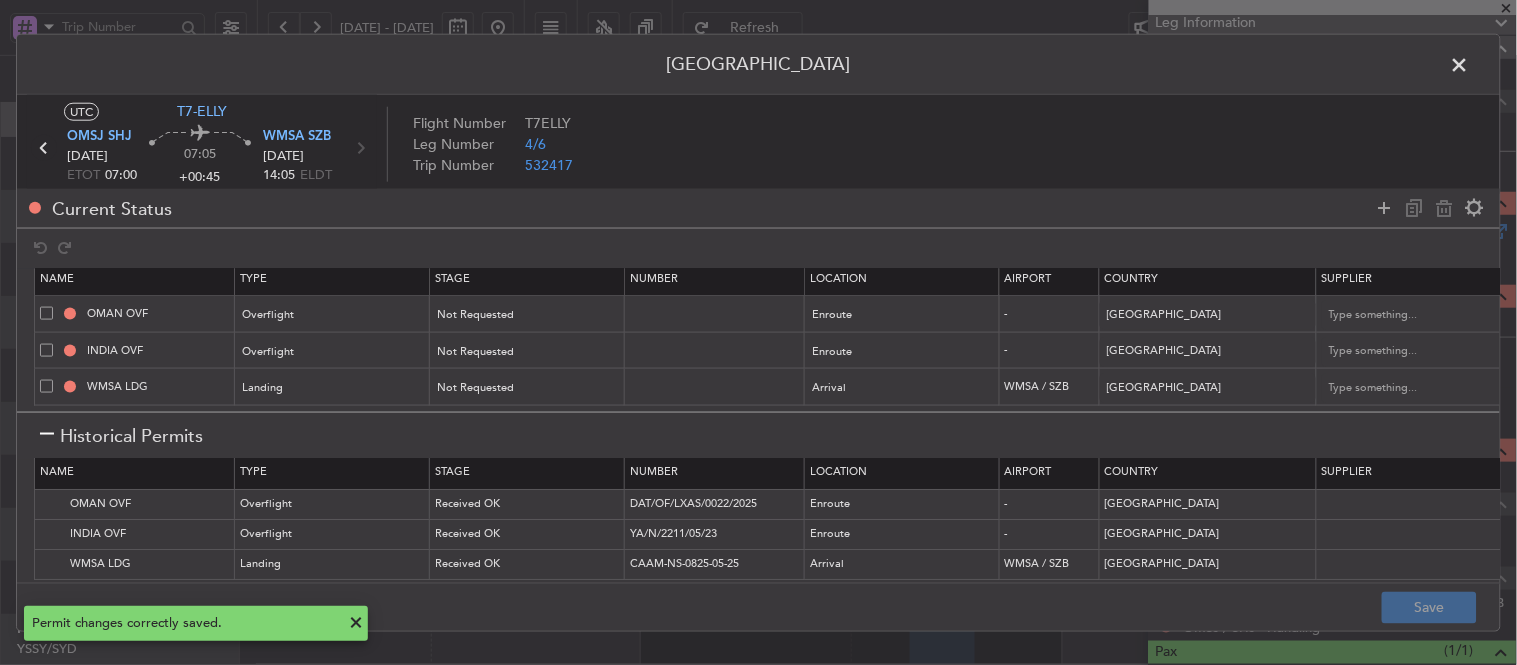click at bounding box center [44, 147] 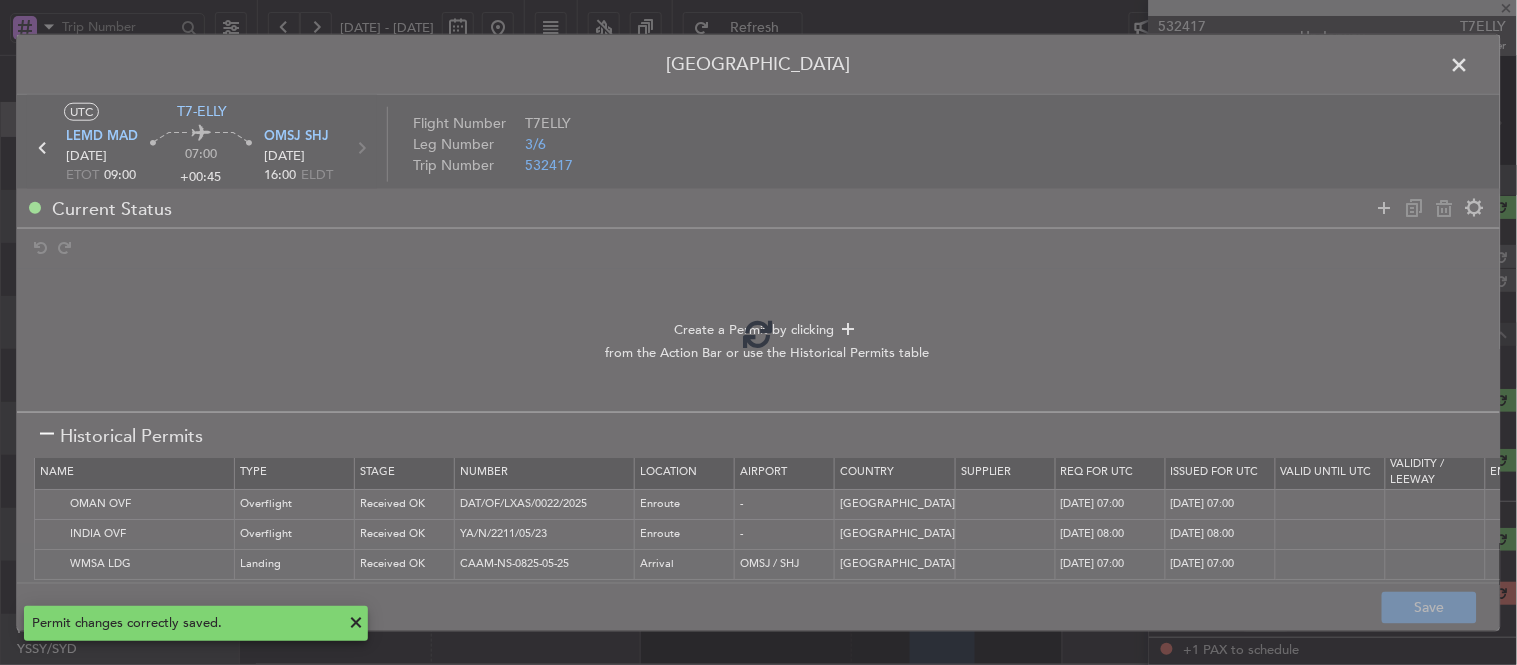 type on "+00:30" 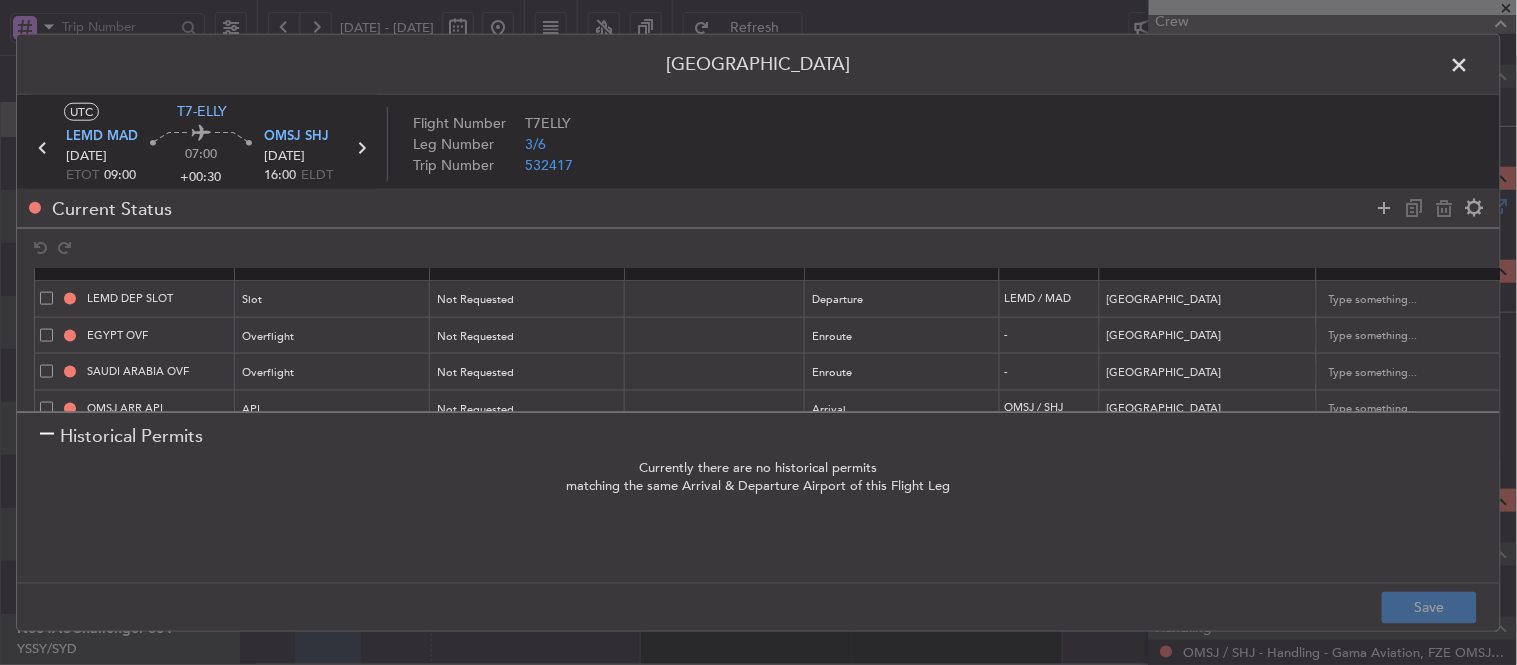 scroll, scrollTop: 0, scrollLeft: 0, axis: both 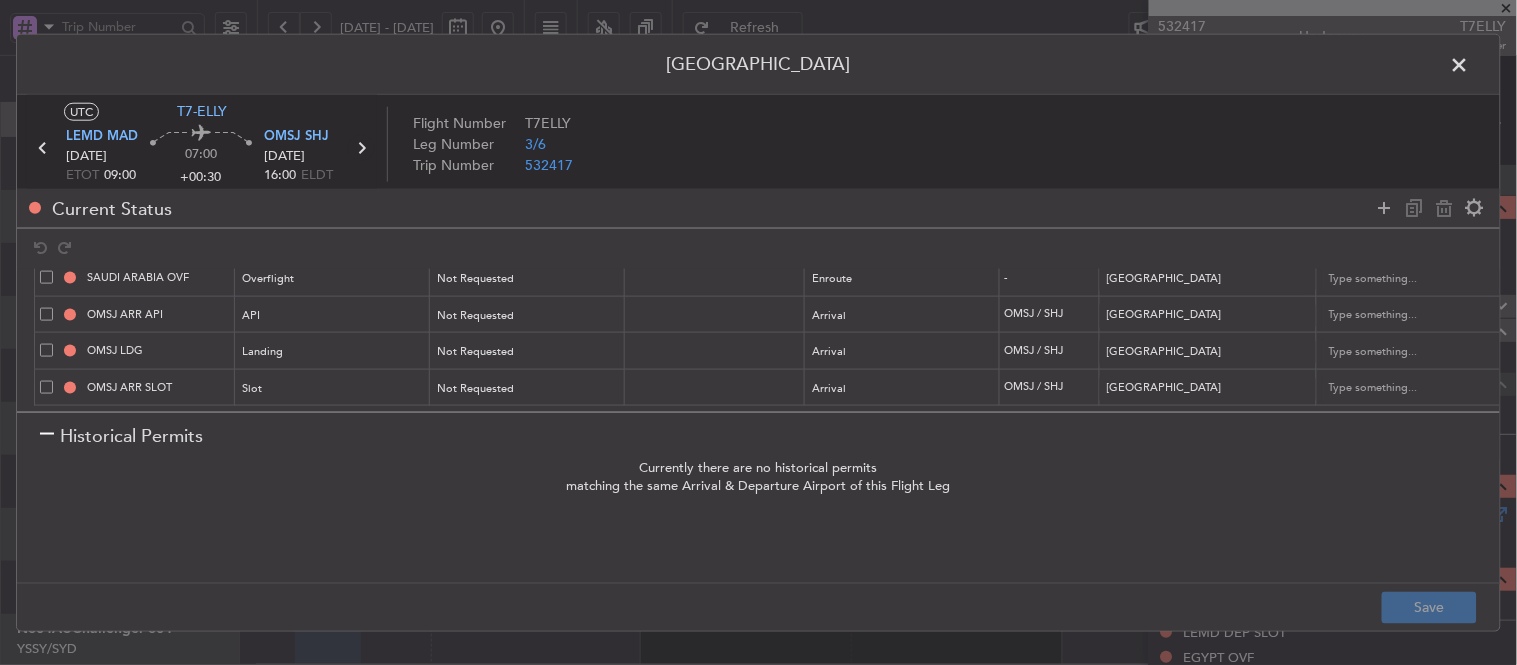 click at bounding box center [361, 147] 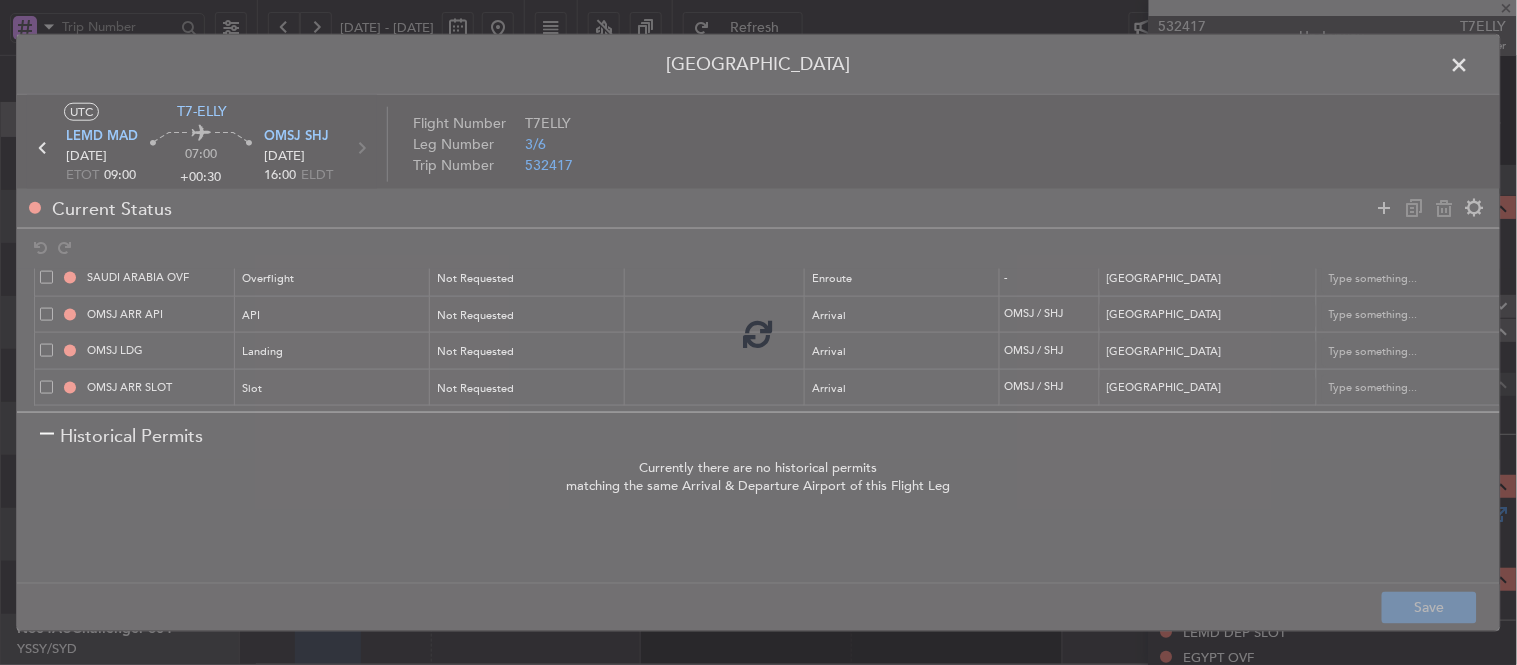 type on "+00:45" 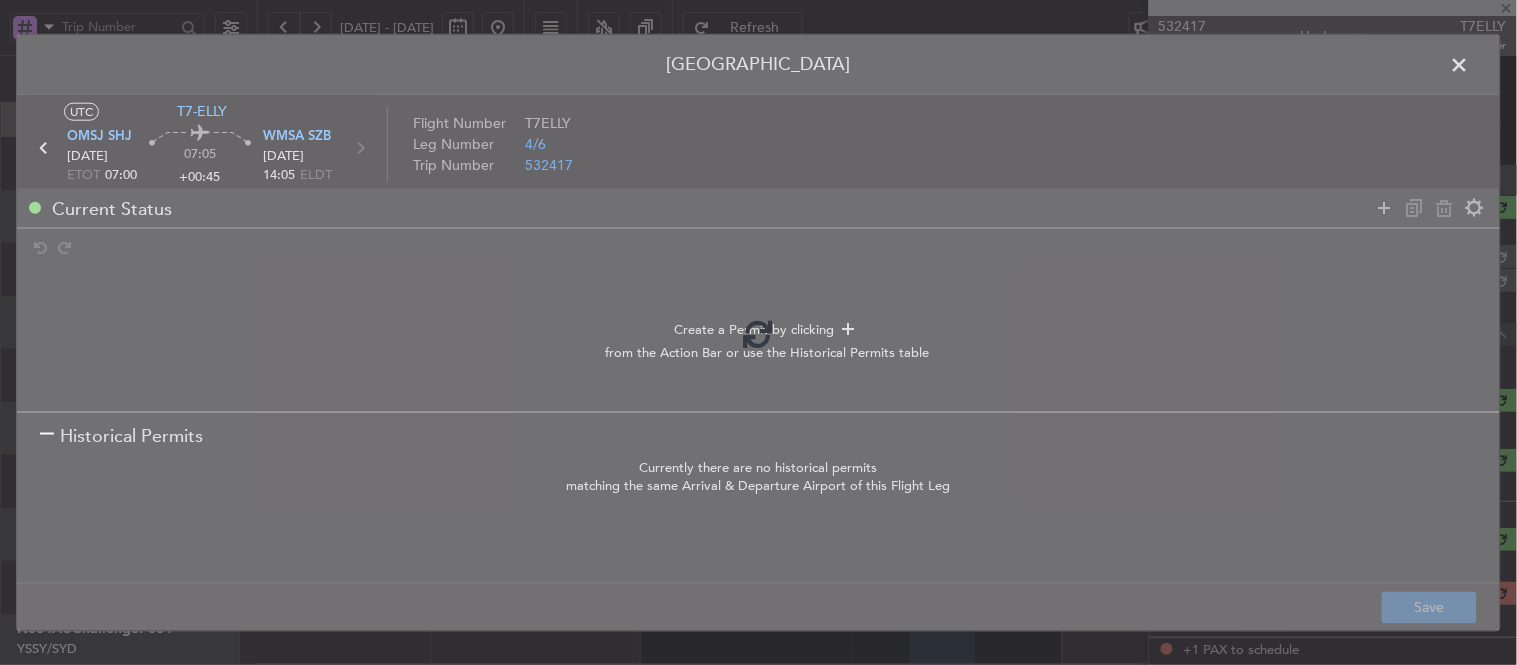scroll, scrollTop: 0, scrollLeft: 0, axis: both 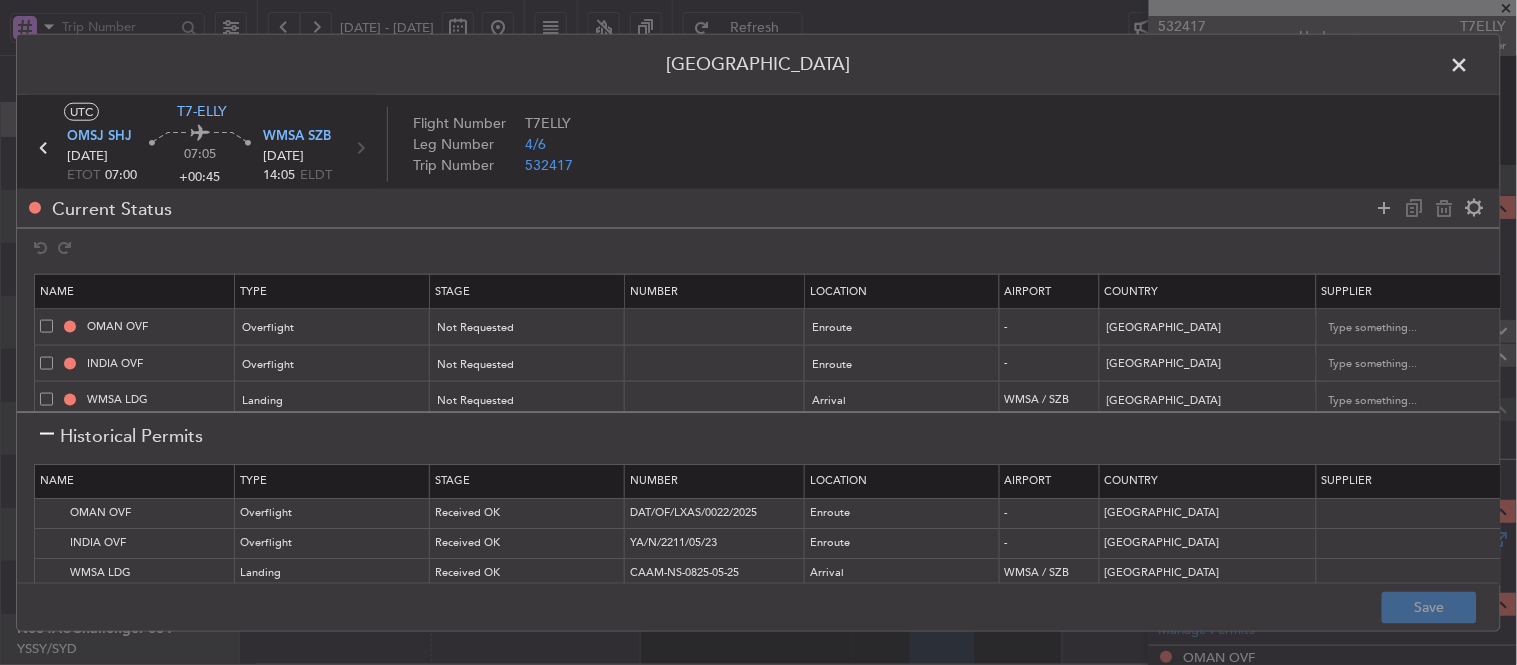 click at bounding box center [47, 436] 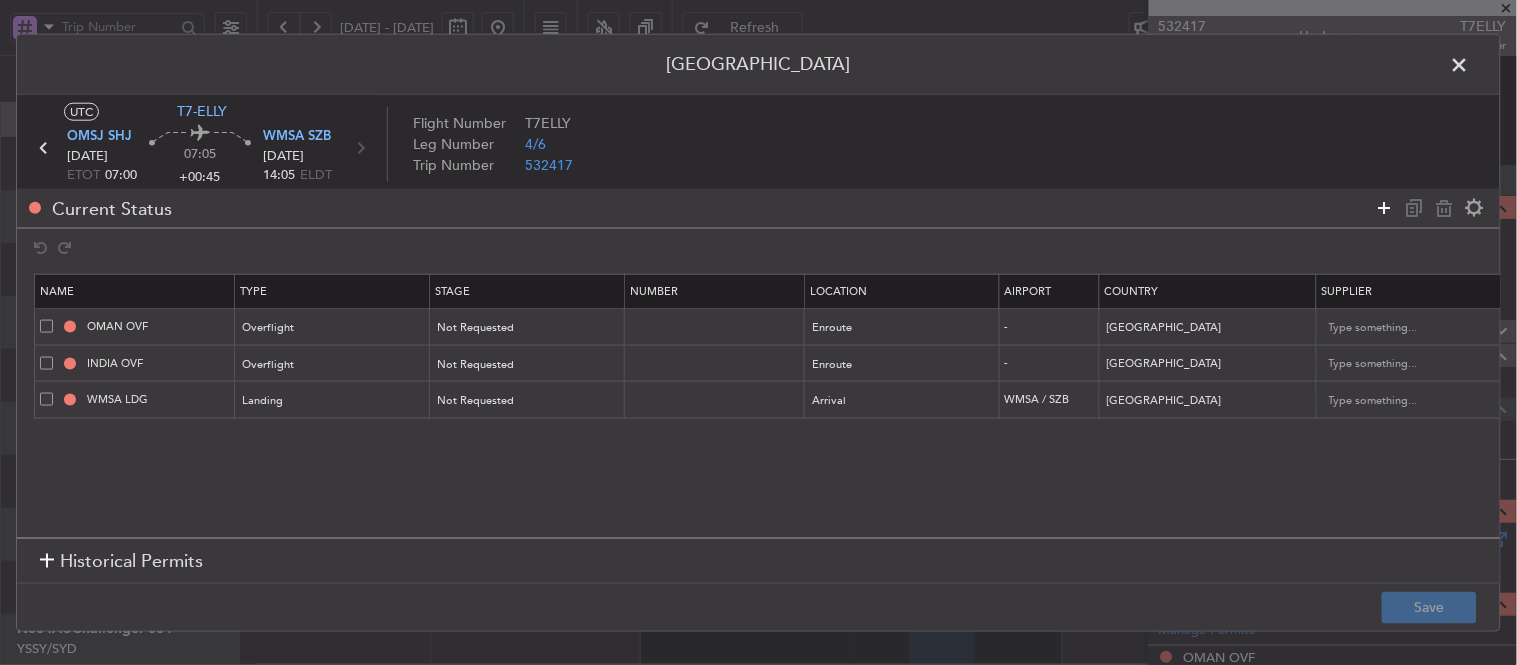 click at bounding box center (1385, 208) 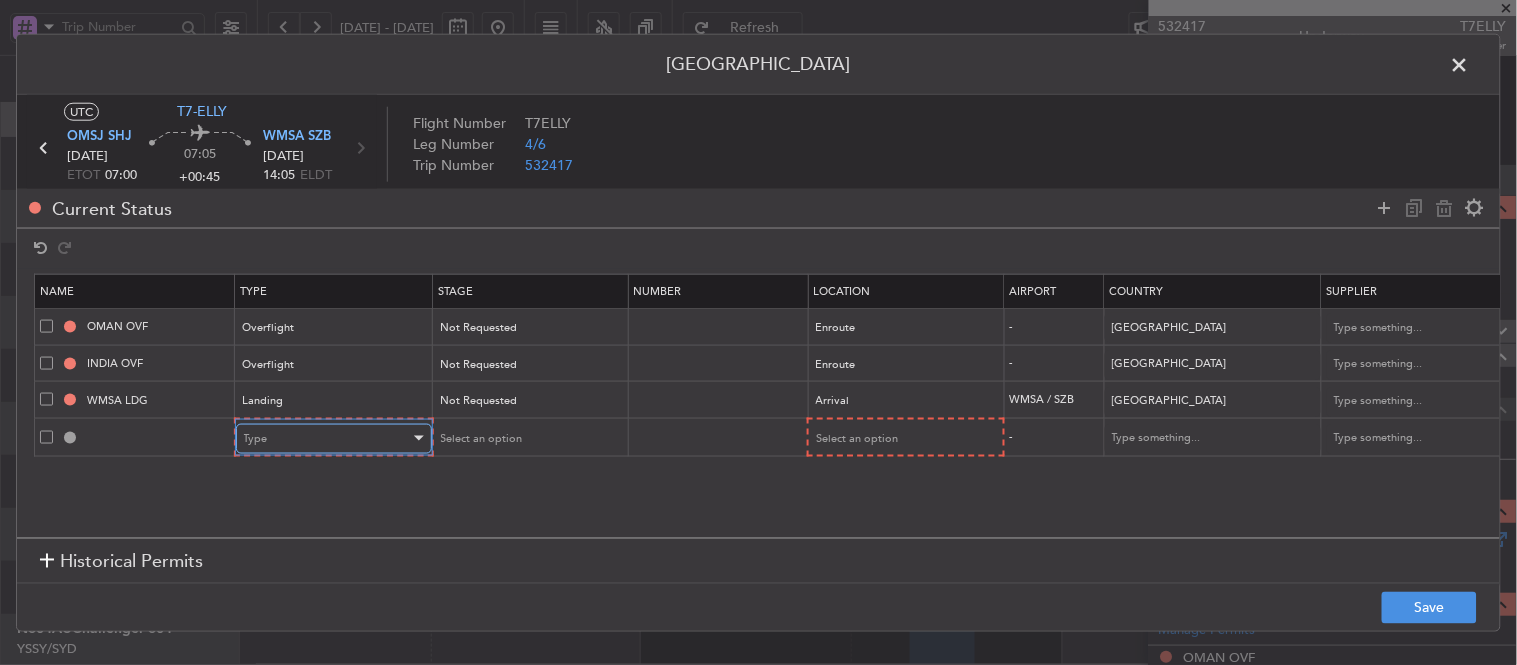 click on "Type" at bounding box center (327, 438) 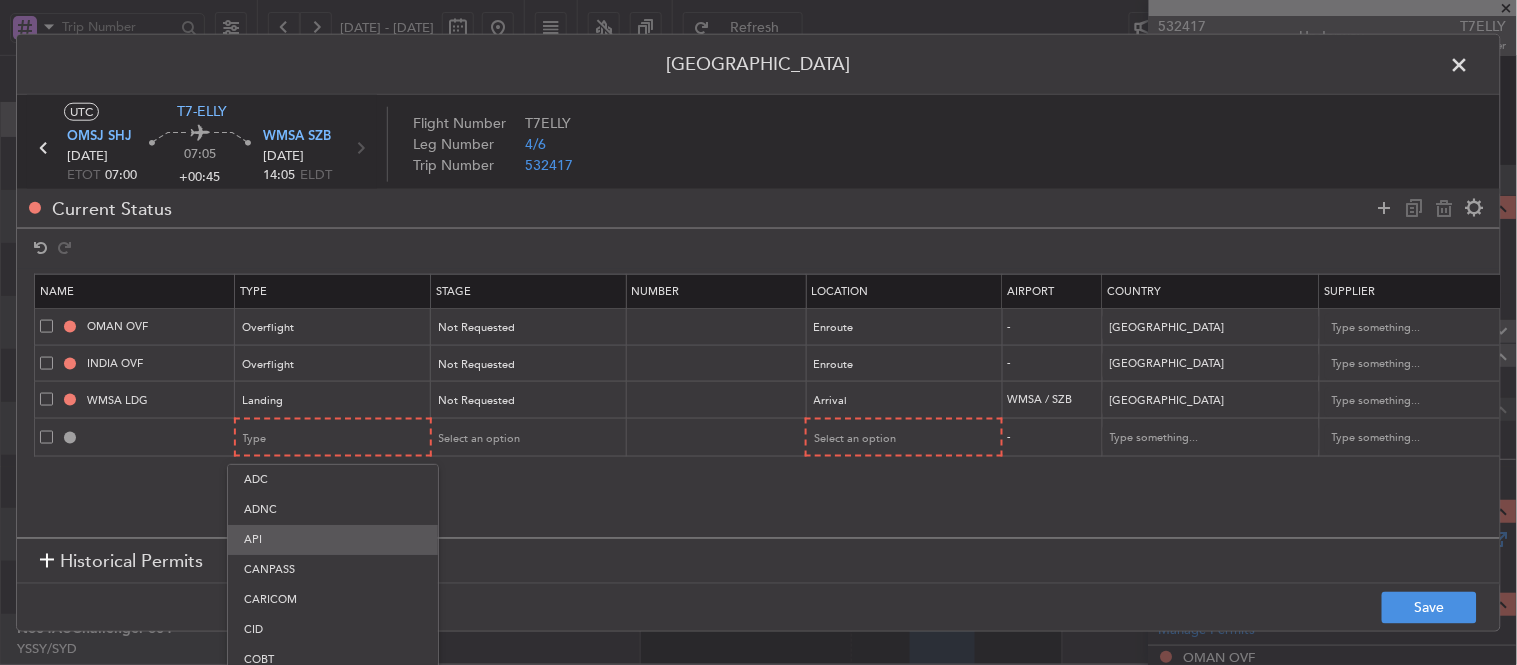 click on "API" at bounding box center (333, 540) 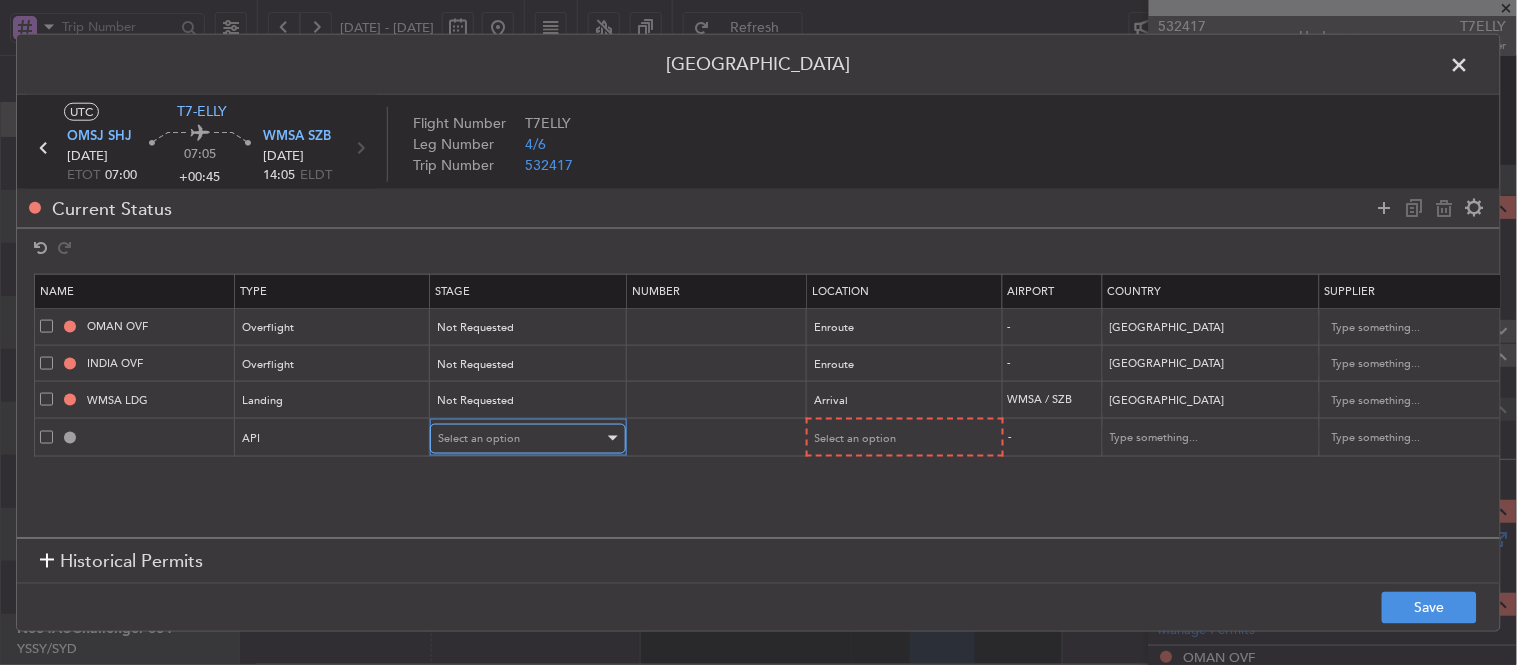 click on "Select an option" at bounding box center (479, 437) 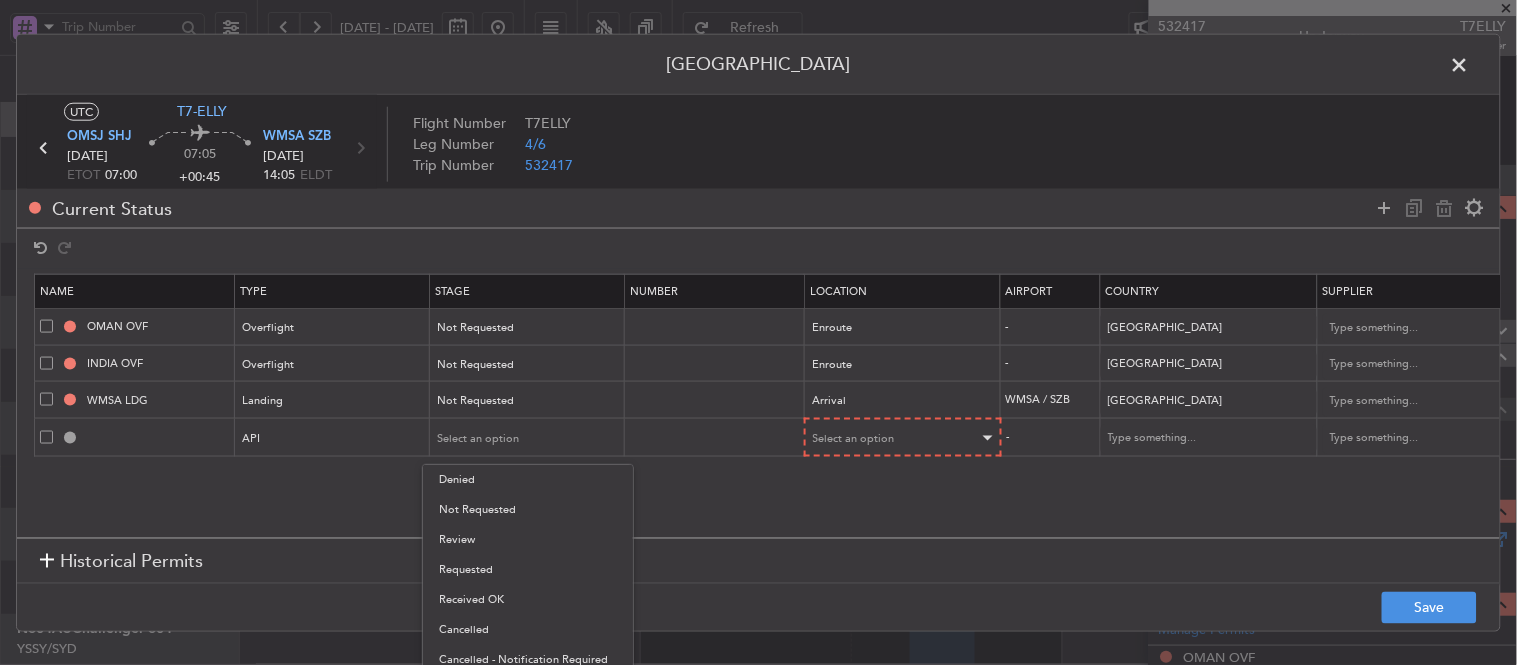 click at bounding box center [758, 332] 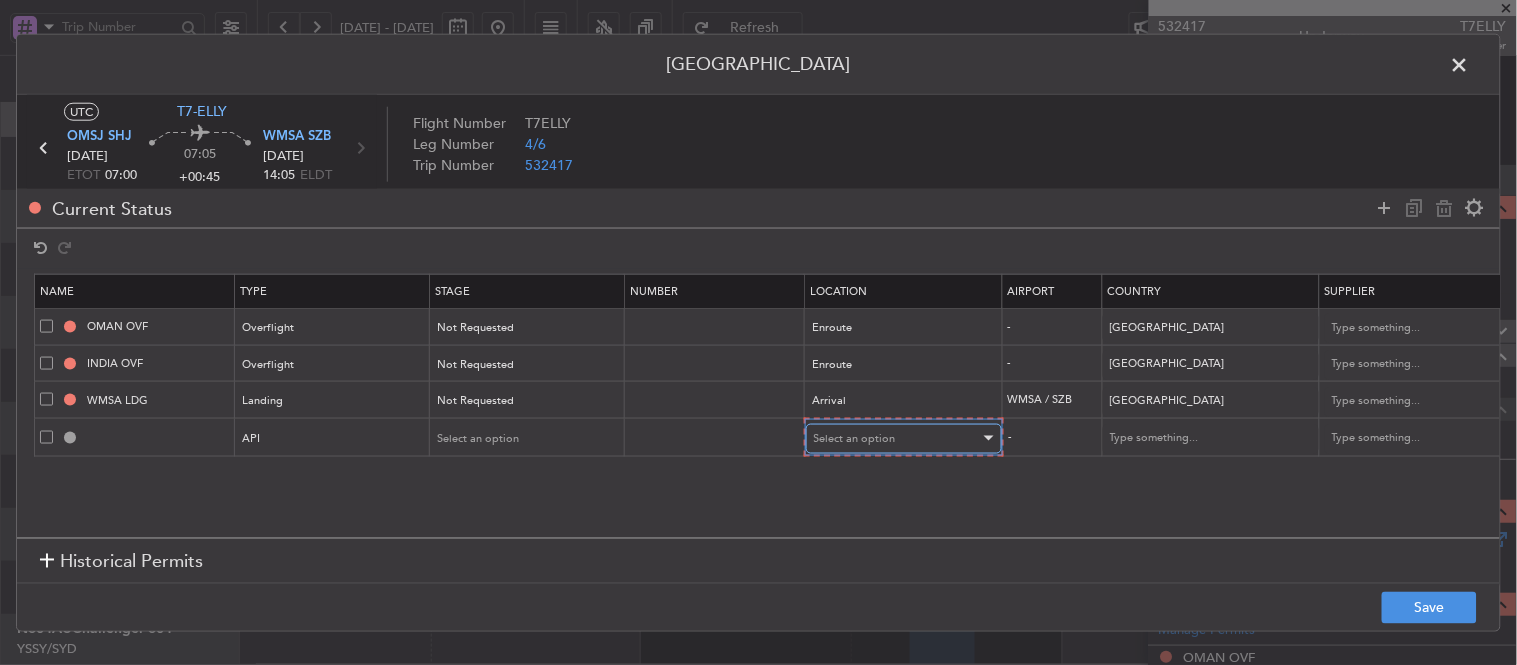 click on "Select an option" at bounding box center (897, 438) 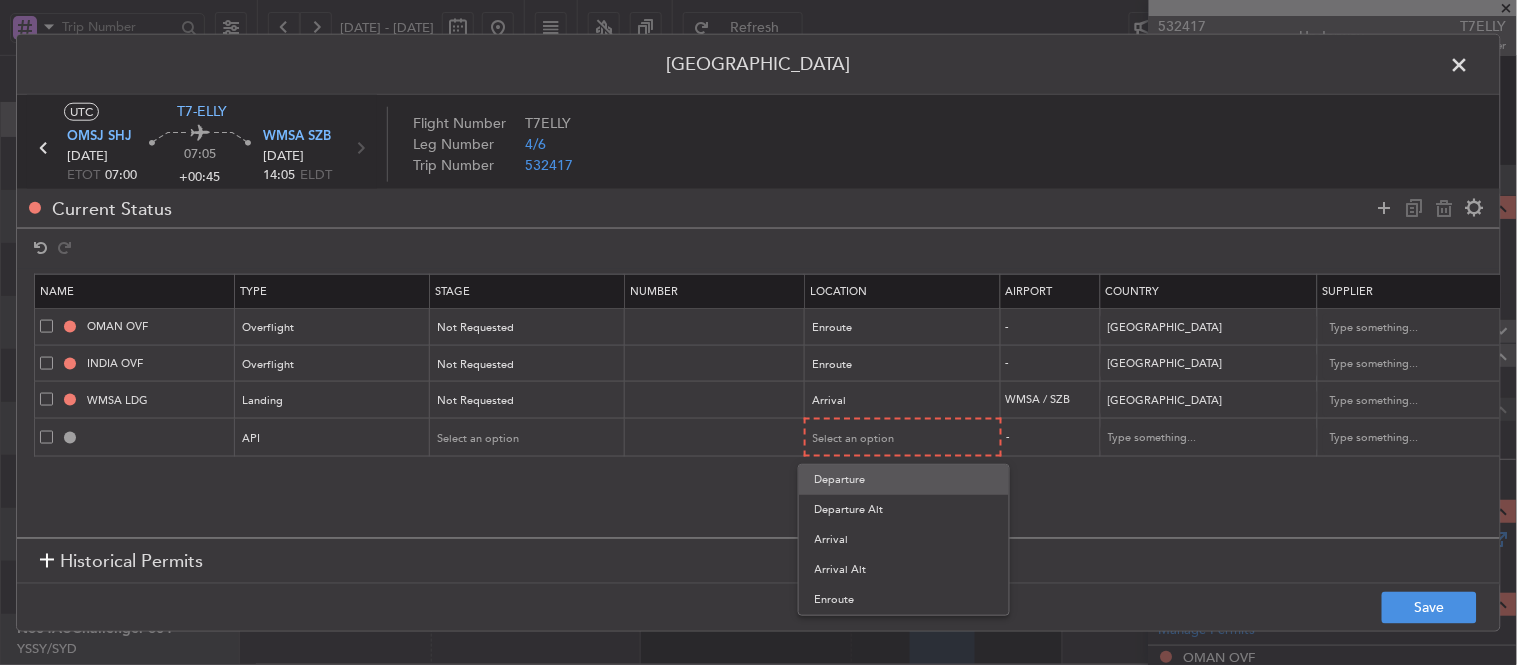 click on "Departure" at bounding box center (904, 480) 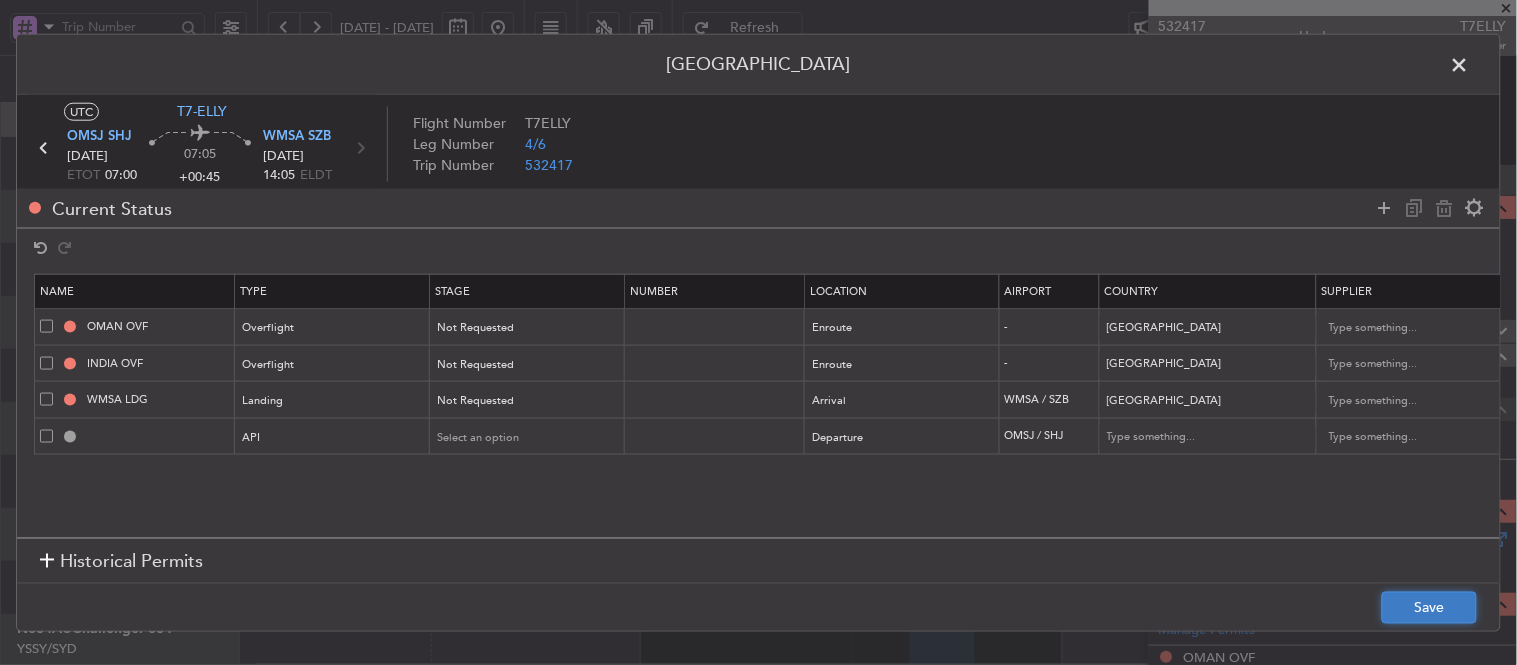 click on "Save" at bounding box center (1429, 608) 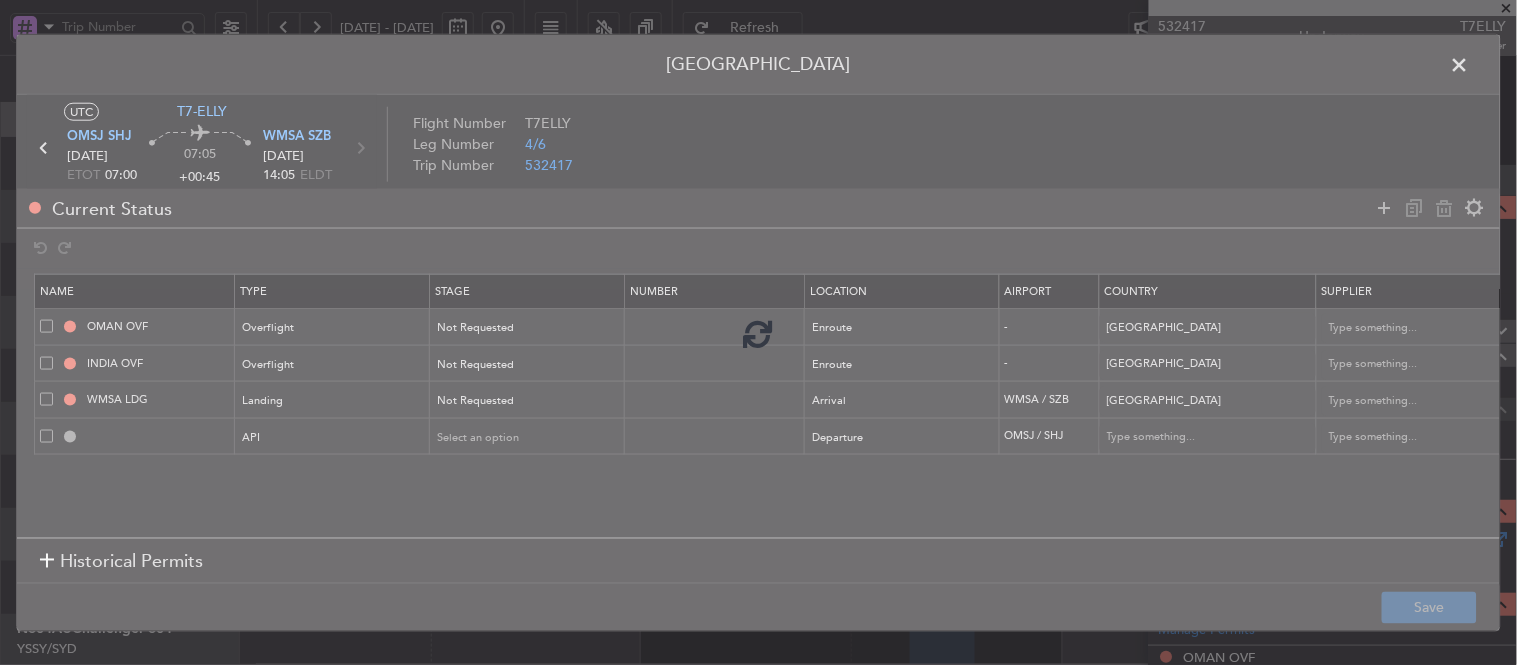type on "OMSJ DEP API" 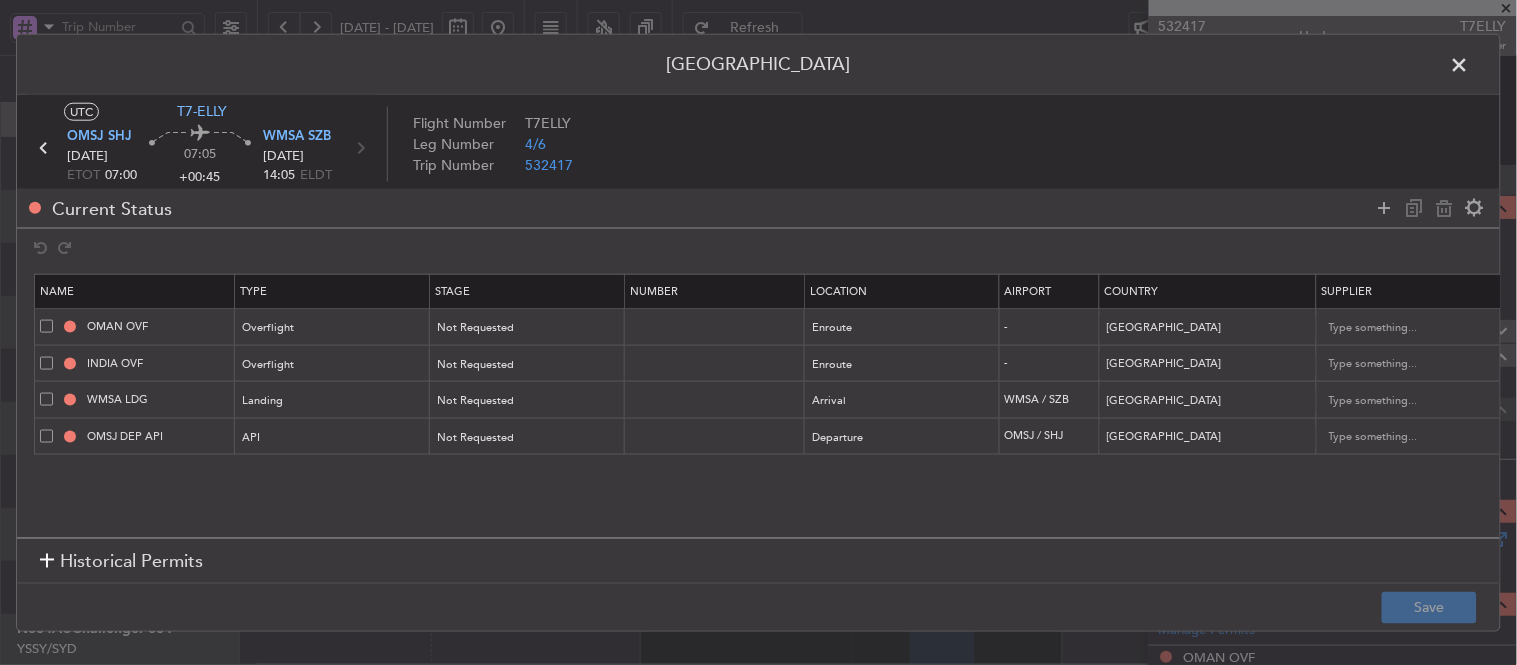click at bounding box center [1470, 69] 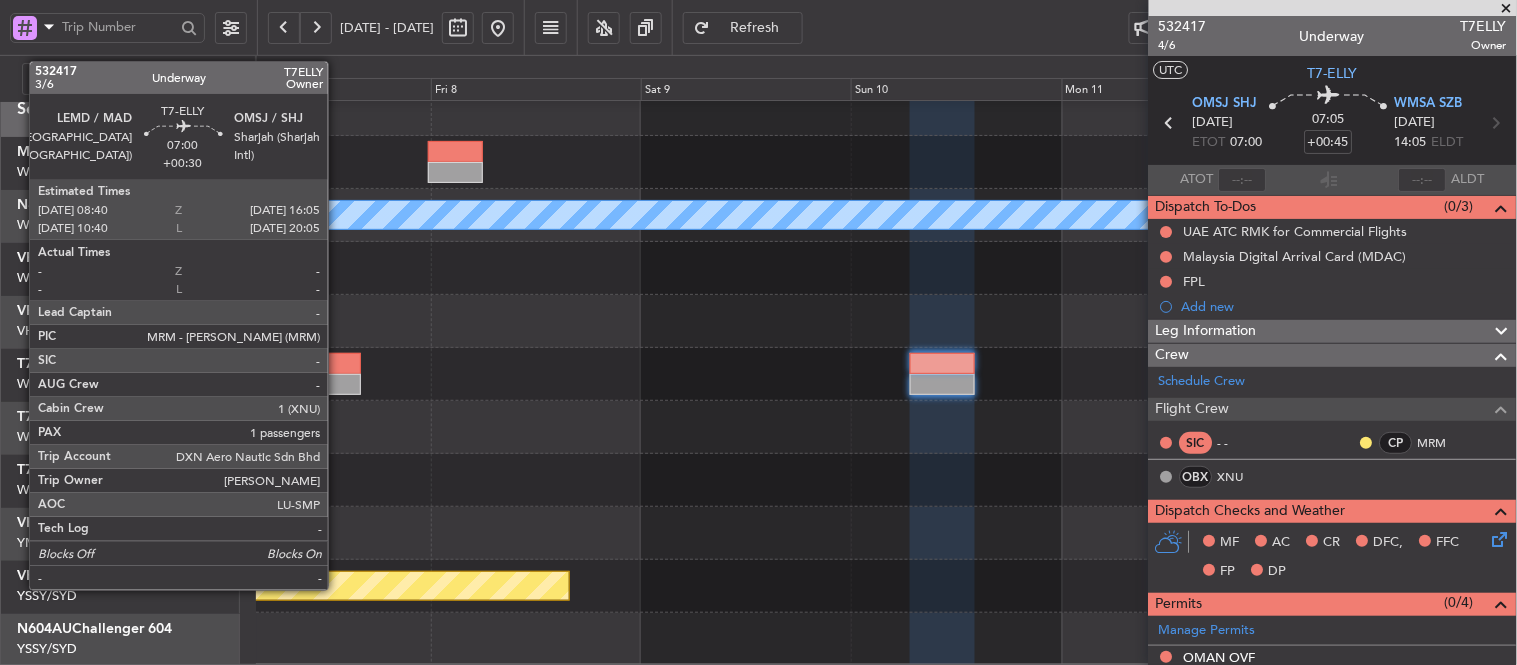 click 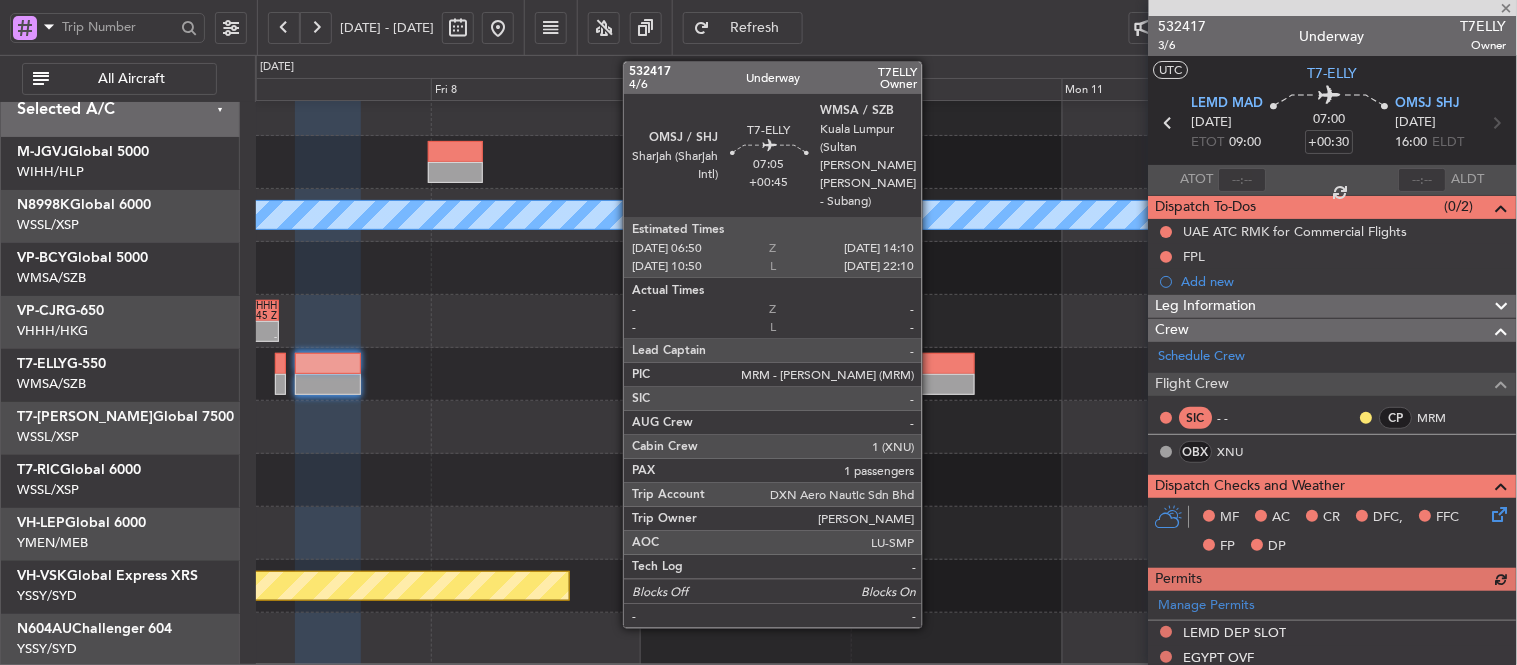 click 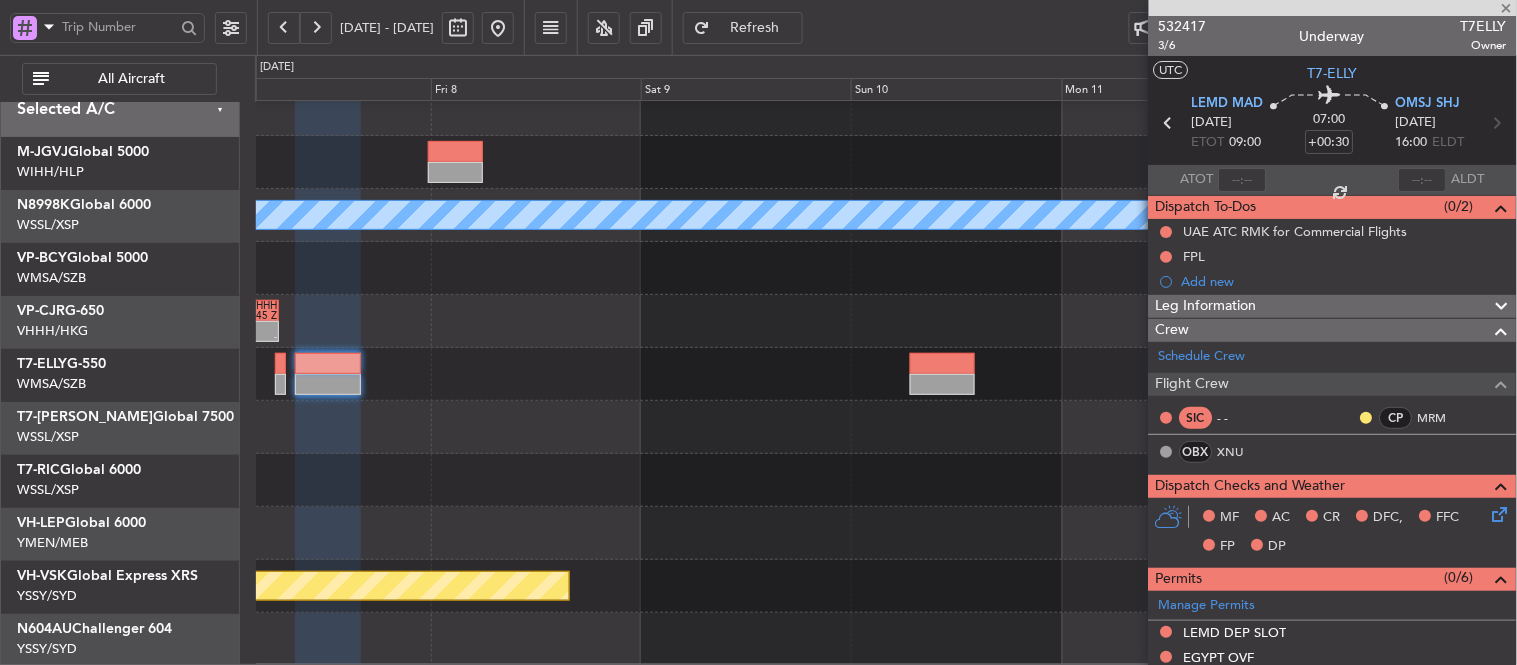 type on "+00:45" 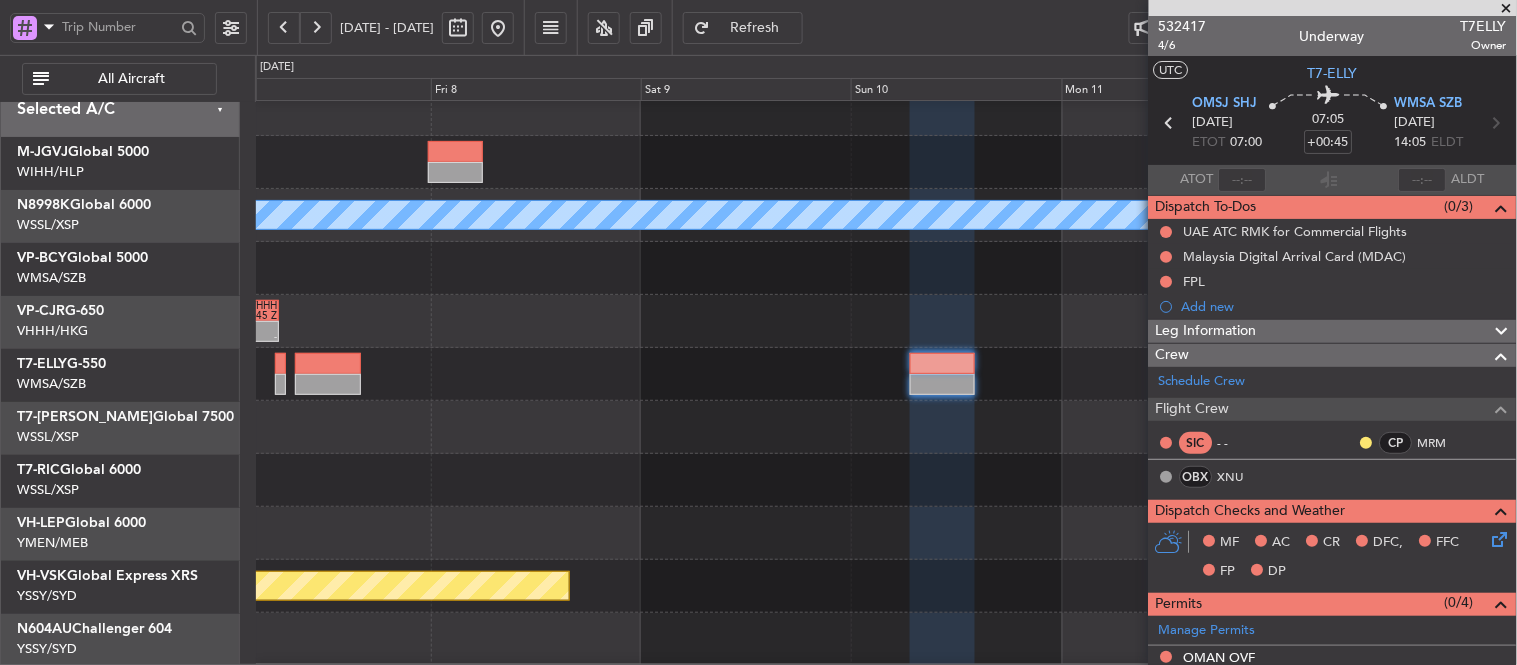 scroll, scrollTop: 17, scrollLeft: 0, axis: vertical 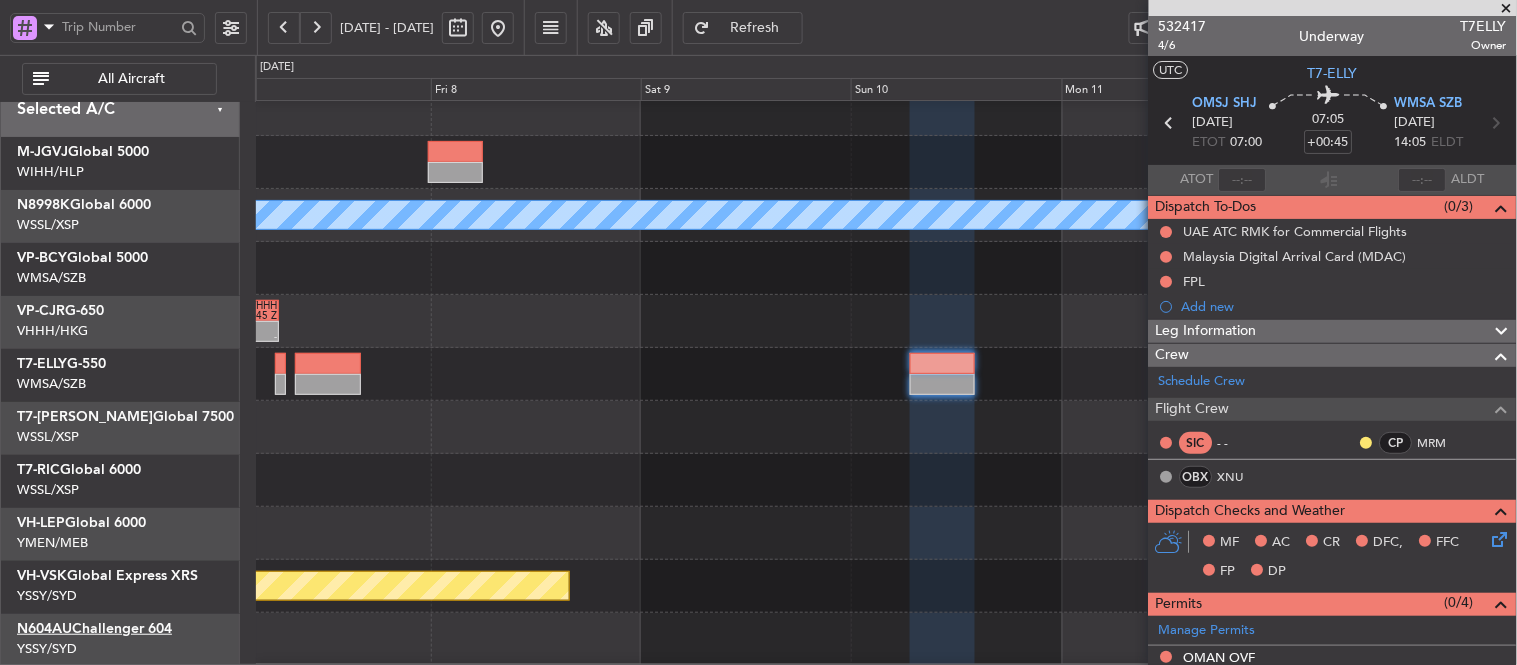 click on "N604AU  Challenger 604" 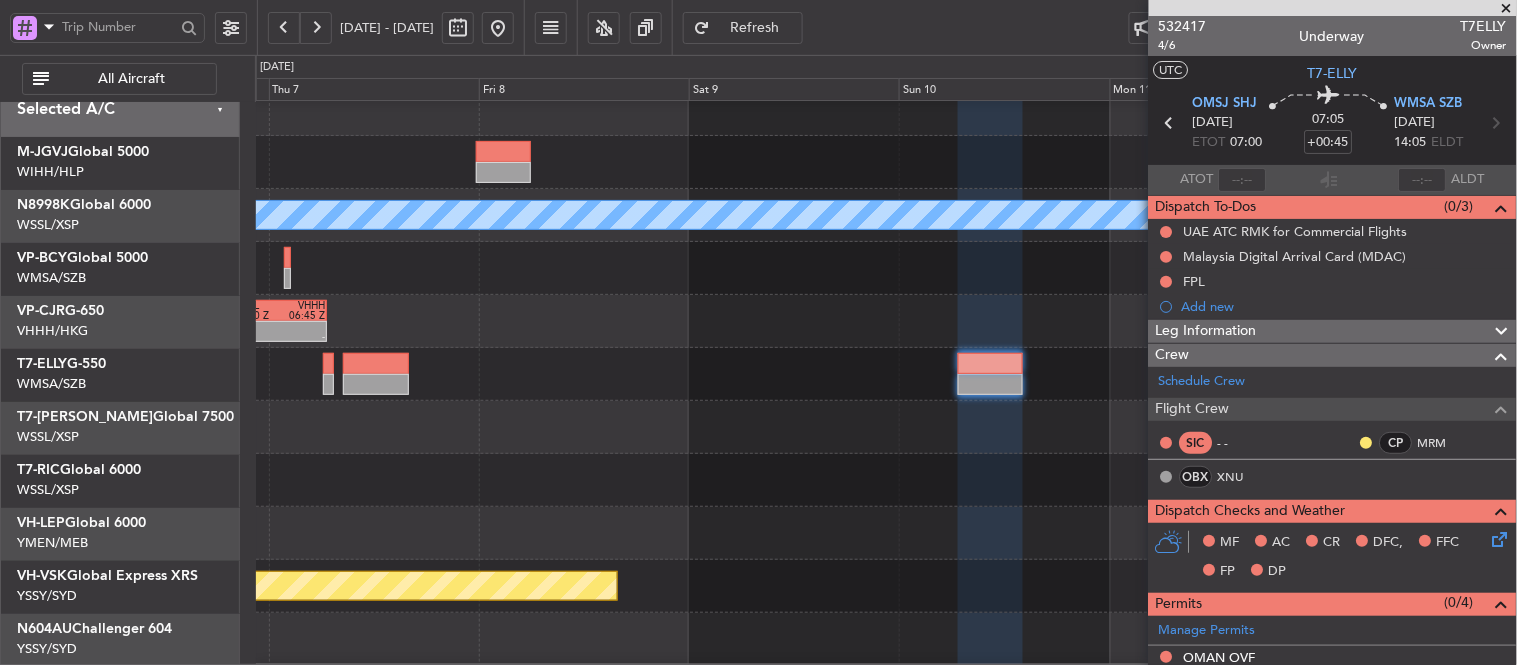scroll, scrollTop: 13, scrollLeft: 0, axis: vertical 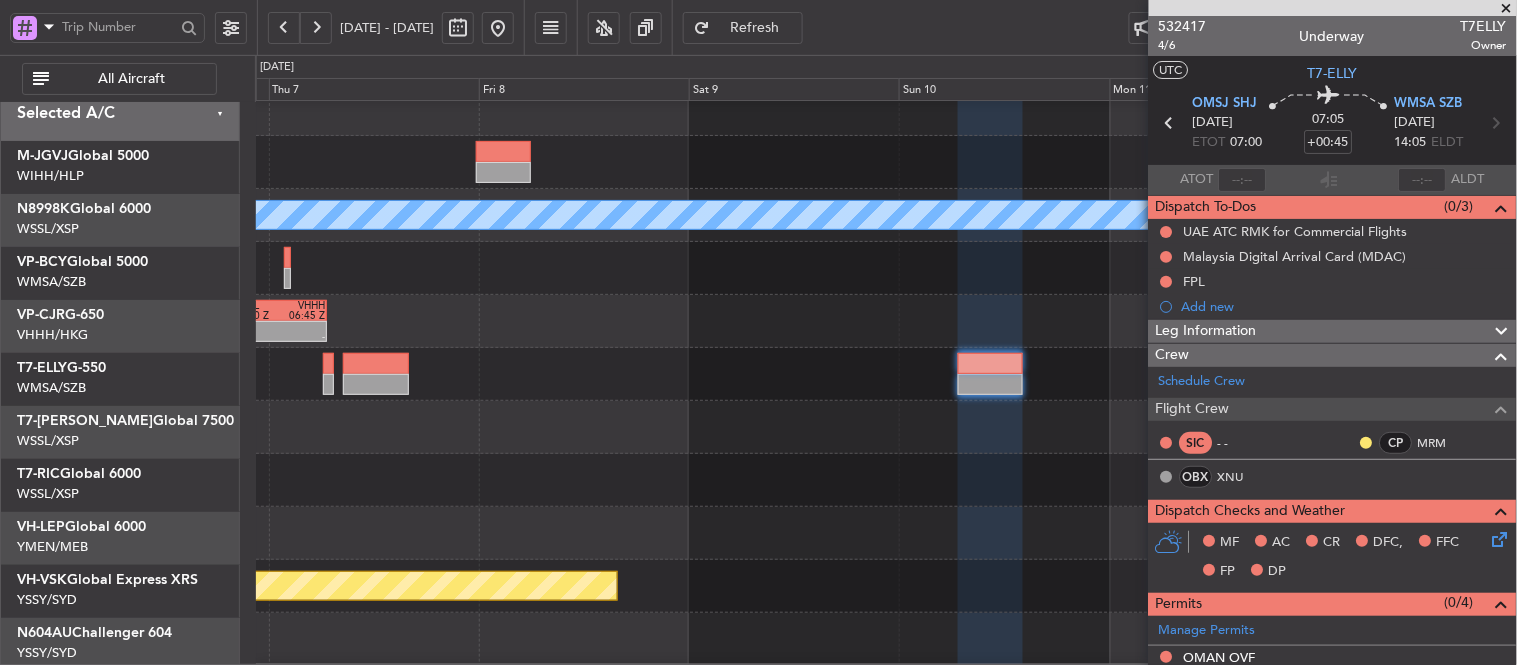 click 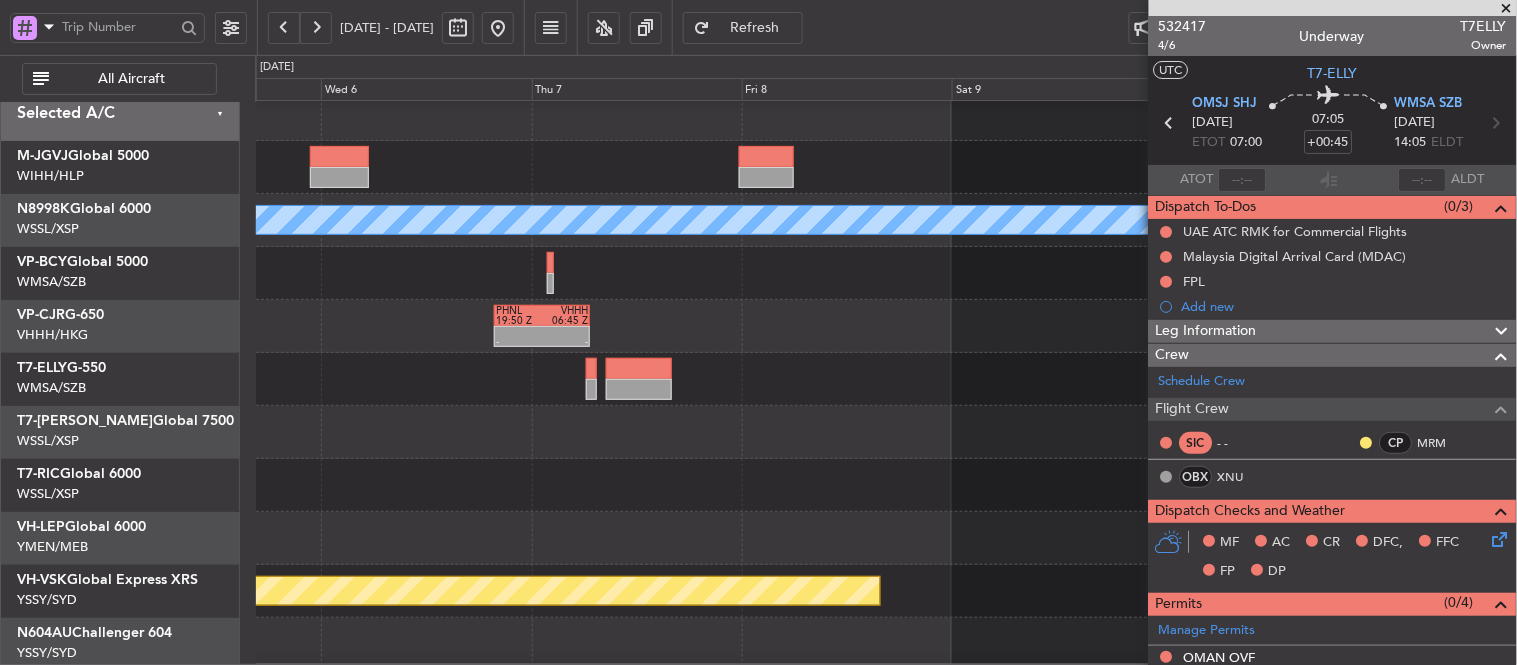 click at bounding box center (1507, 9) 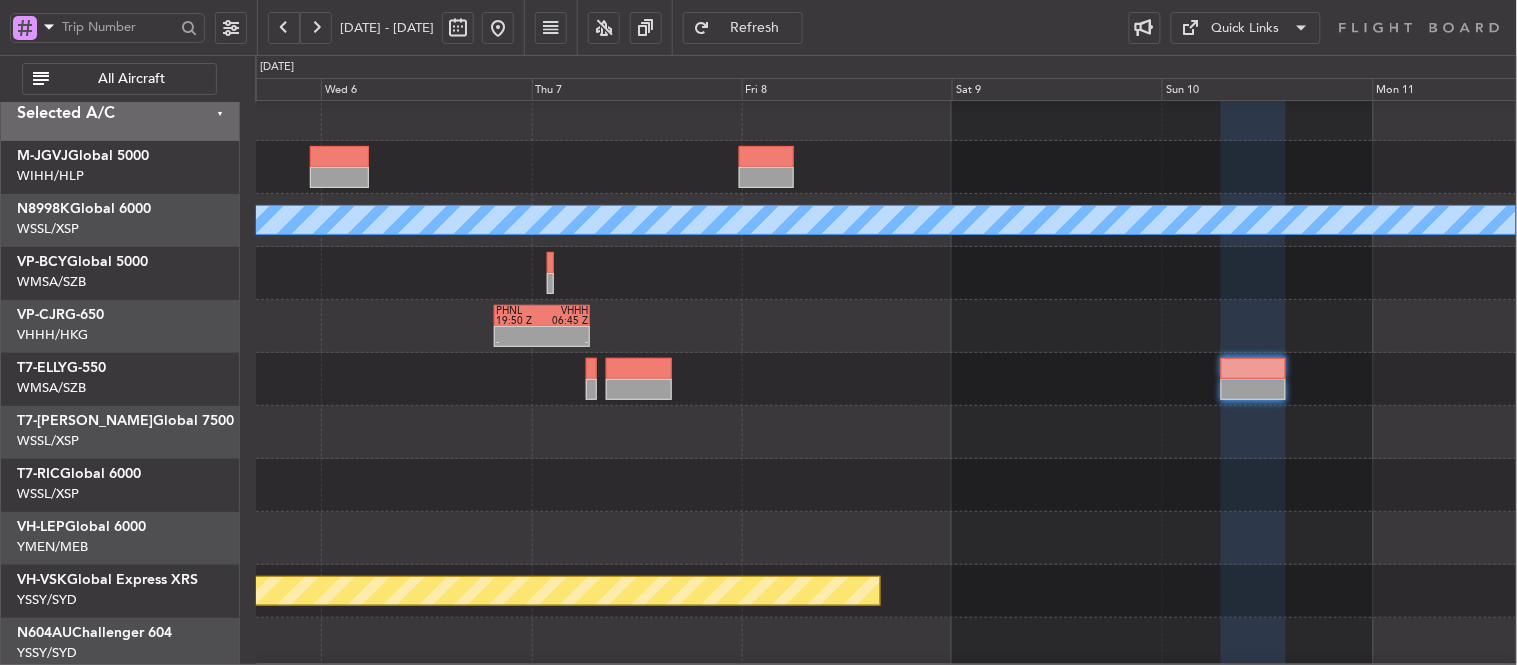 type on "0" 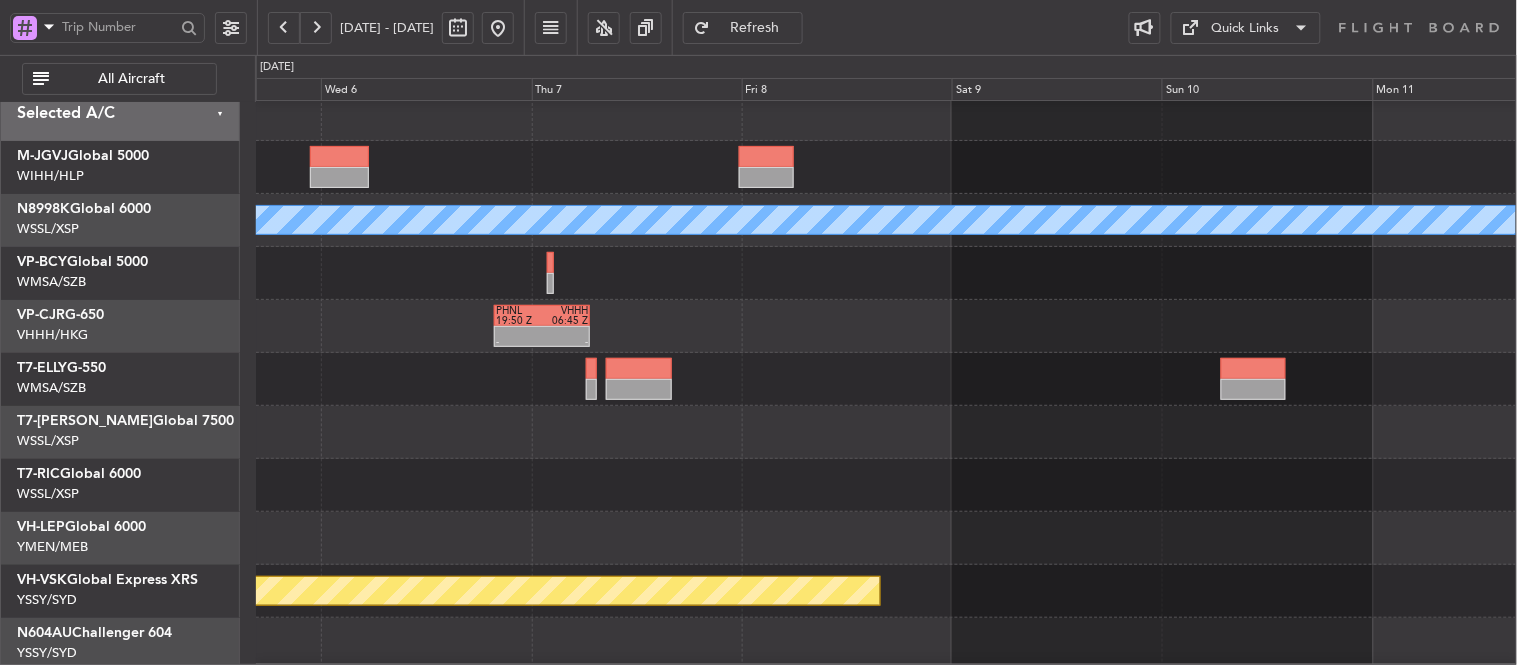 scroll, scrollTop: 0, scrollLeft: 0, axis: both 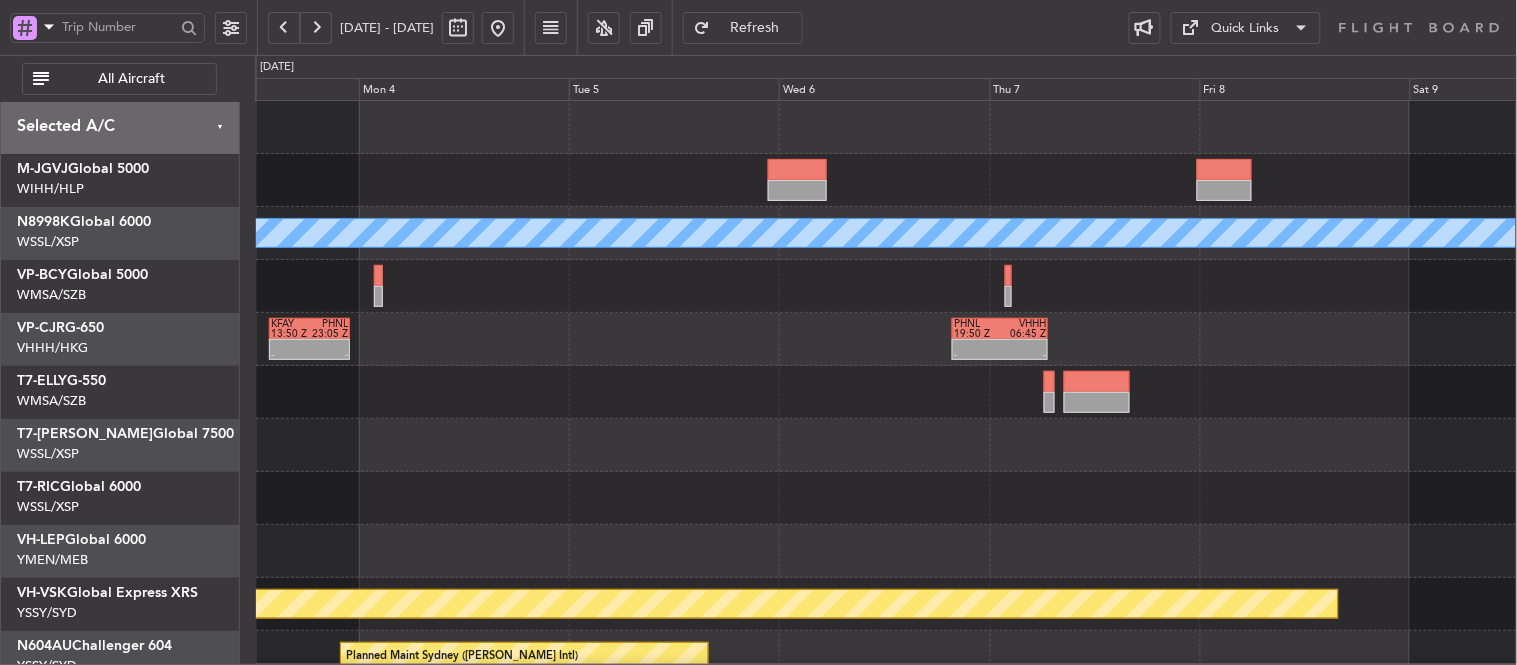 click on "MEL
-
-
PHNL
19:50 Z
VHHH
06:45 Z
-
-
KFAY
13:50 Z
PHNL
23:05 Z
Planned Maint [GEOGRAPHIC_DATA] ([GEOGRAPHIC_DATA])
Planned Maint Sydney ([PERSON_NAME] Intl)" 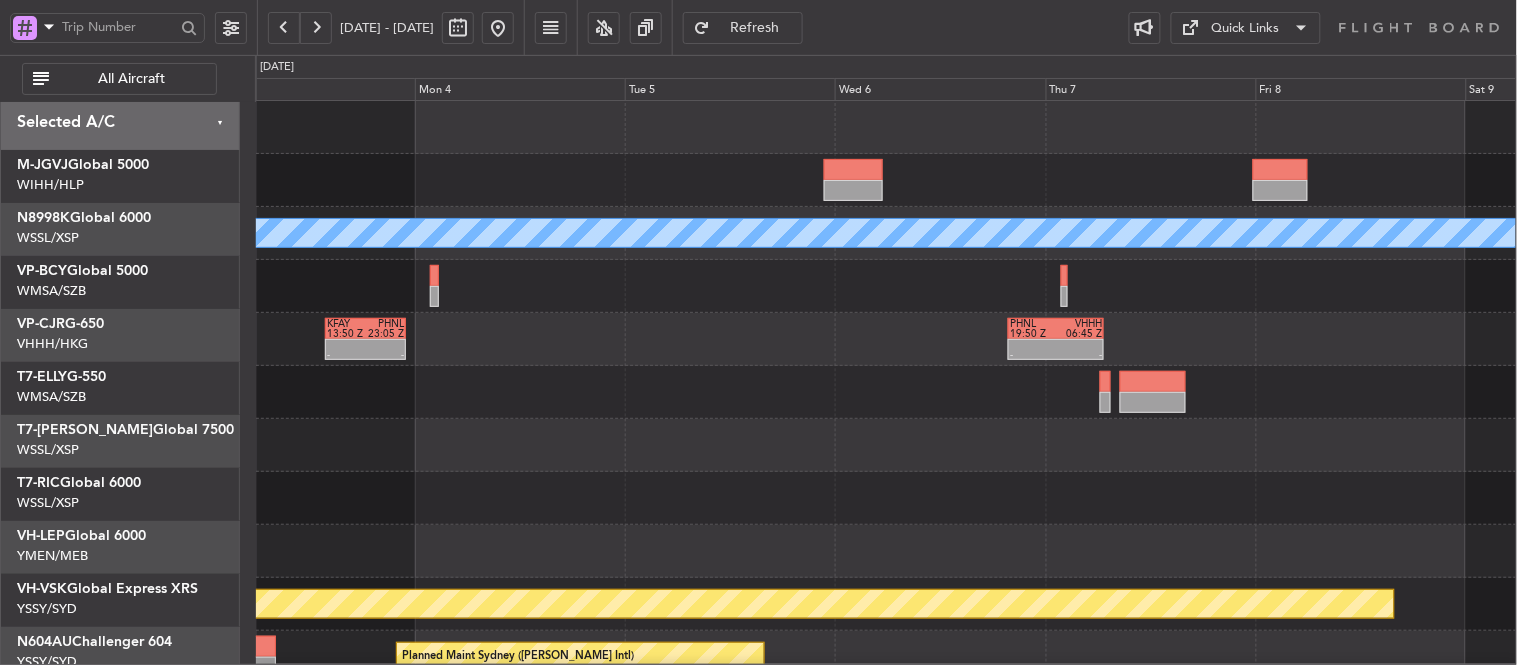 click on "MEL
-
-
PHNL
19:50 Z
VHHH
06:45 Z
-
-
KFAY
13:50 Z
PHNL
23:05 Z
Planned Maint [GEOGRAPHIC_DATA] ([GEOGRAPHIC_DATA])
Planned Maint Sydney ([PERSON_NAME] Intl)" 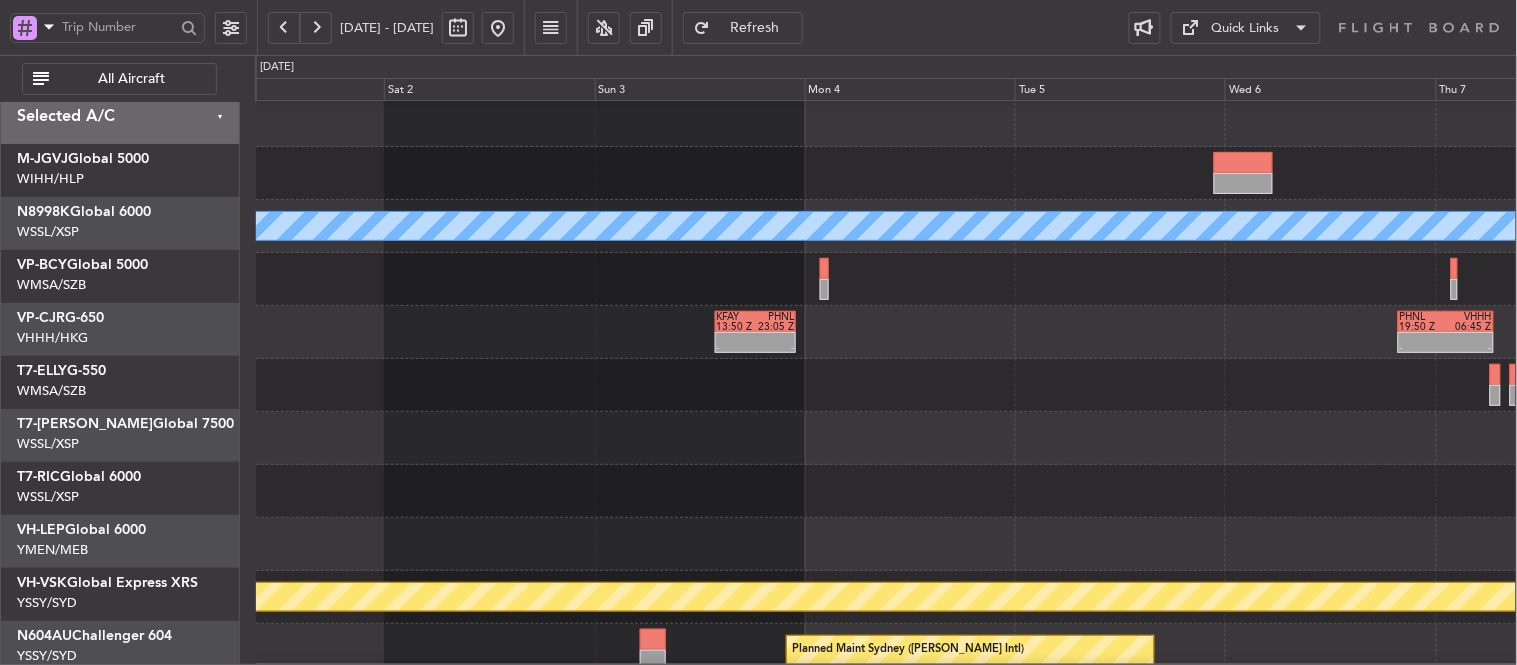 scroll, scrollTop: 17, scrollLeft: 0, axis: vertical 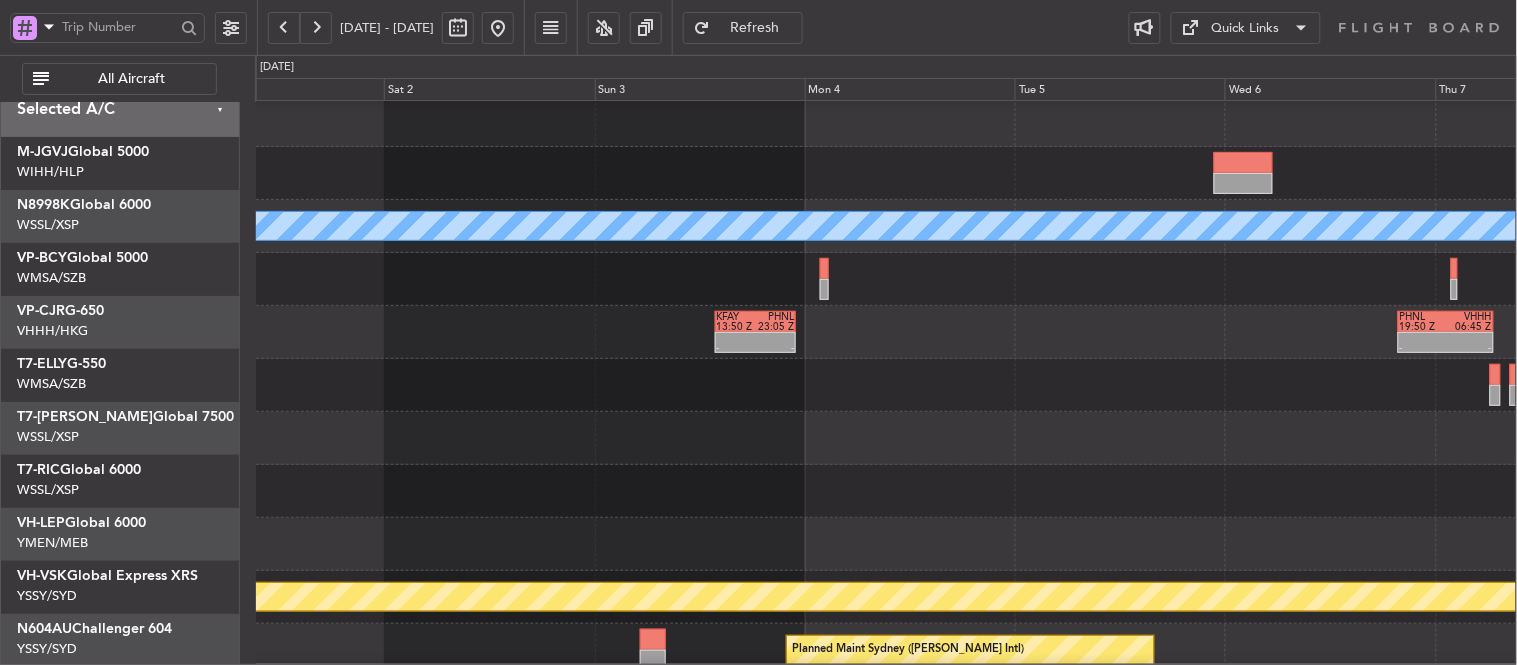 click on "MEL
-
-
PHNL
19:50 Z
VHHH
06:45 Z
-
-
KFAY
13:50 Z
PHNL
23:05 Z
Planned Maint [GEOGRAPHIC_DATA] ([GEOGRAPHIC_DATA])
Planned Maint Sydney ([PERSON_NAME] Intl)" 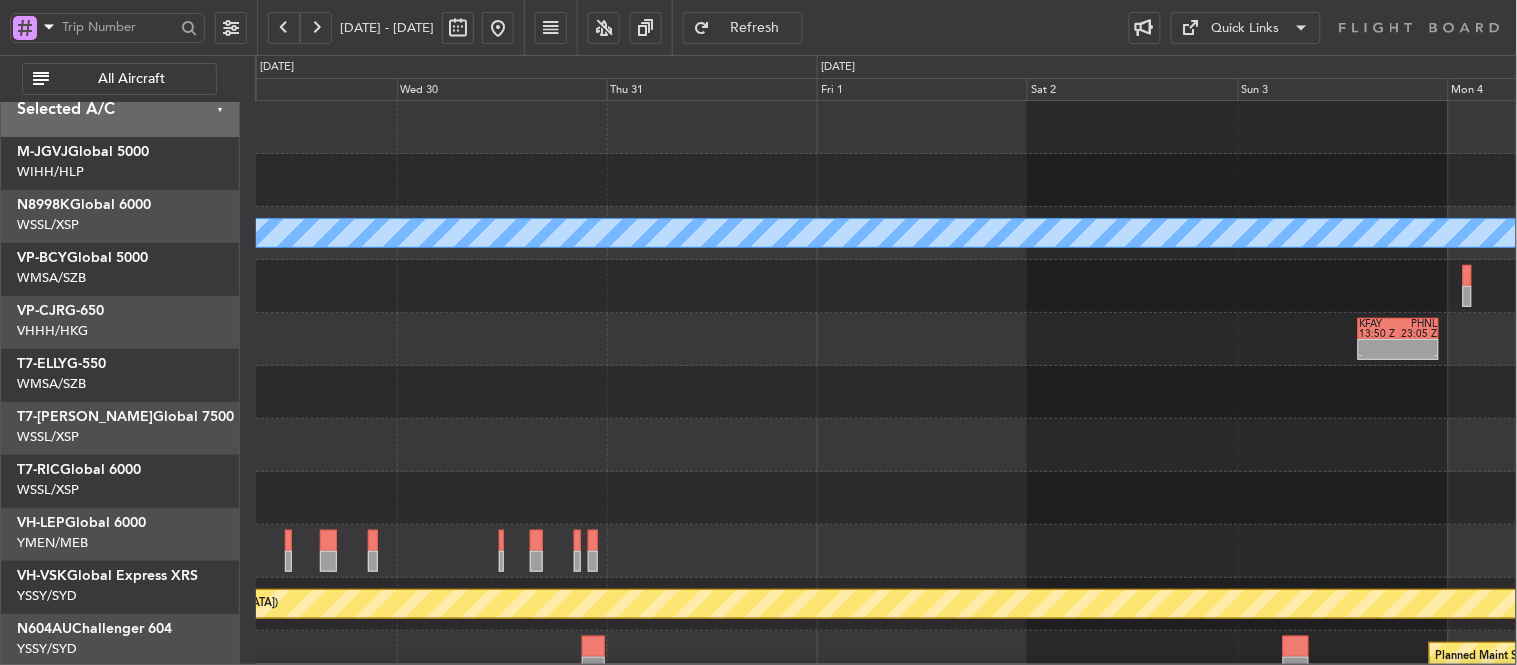 scroll, scrollTop: 0, scrollLeft: 0, axis: both 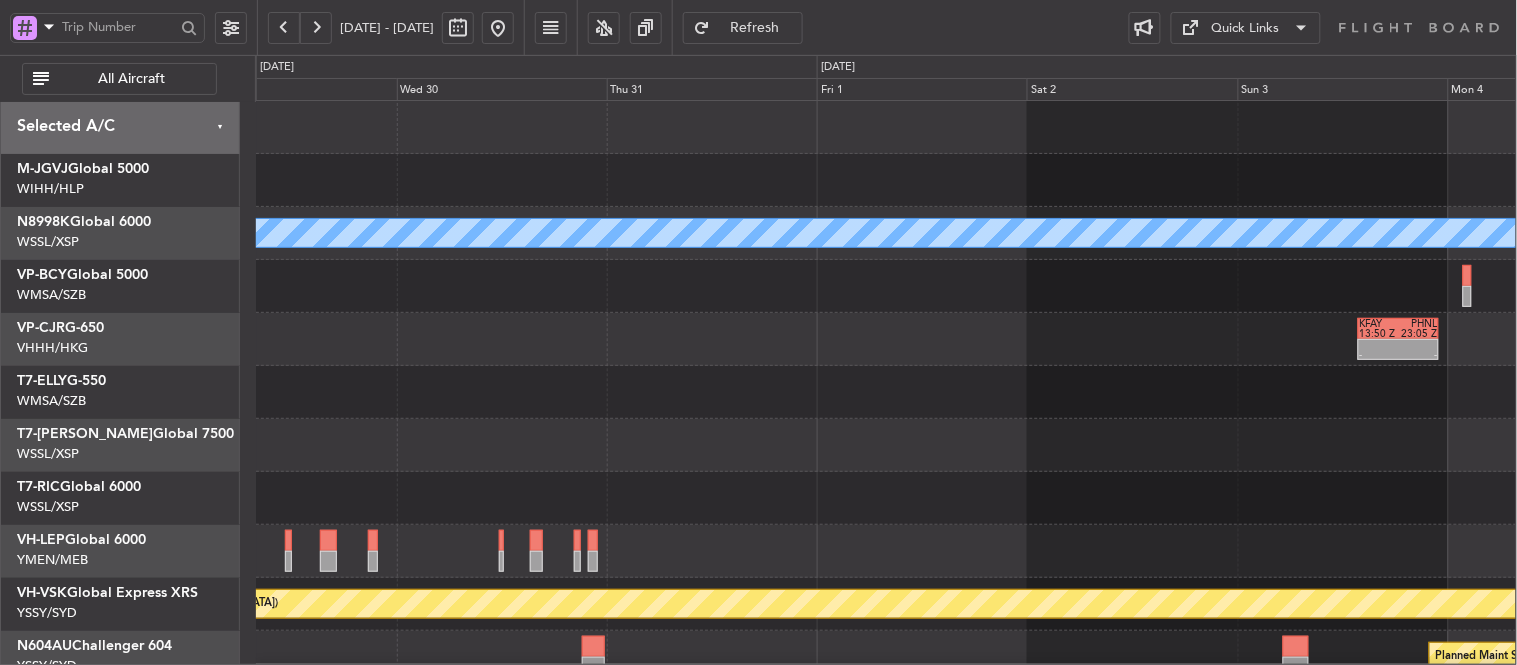 click 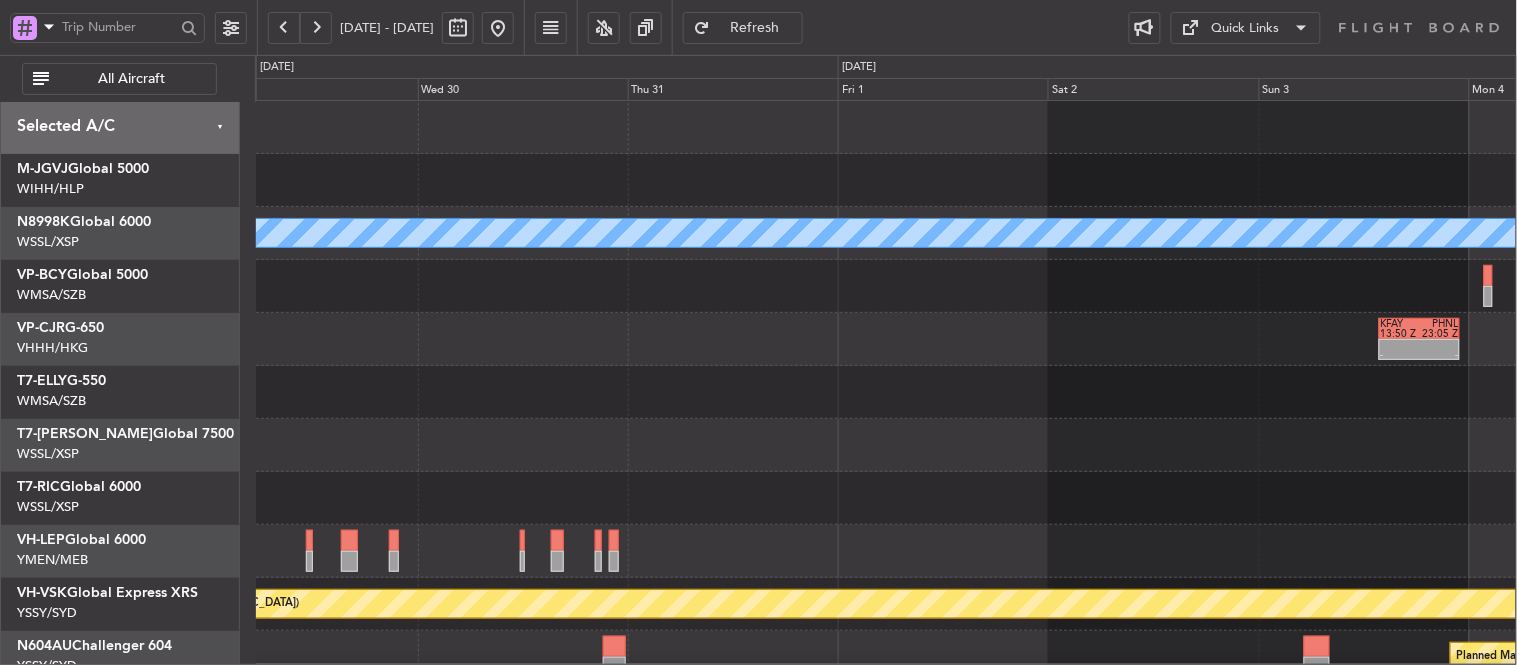 click on "MEL
-
-
KFAY
13:50 Z
PHNL
23:05 Z
Planned Maint [GEOGRAPHIC_DATA] ([GEOGRAPHIC_DATA])
Planned Maint Sydney ([PERSON_NAME] Intl)" 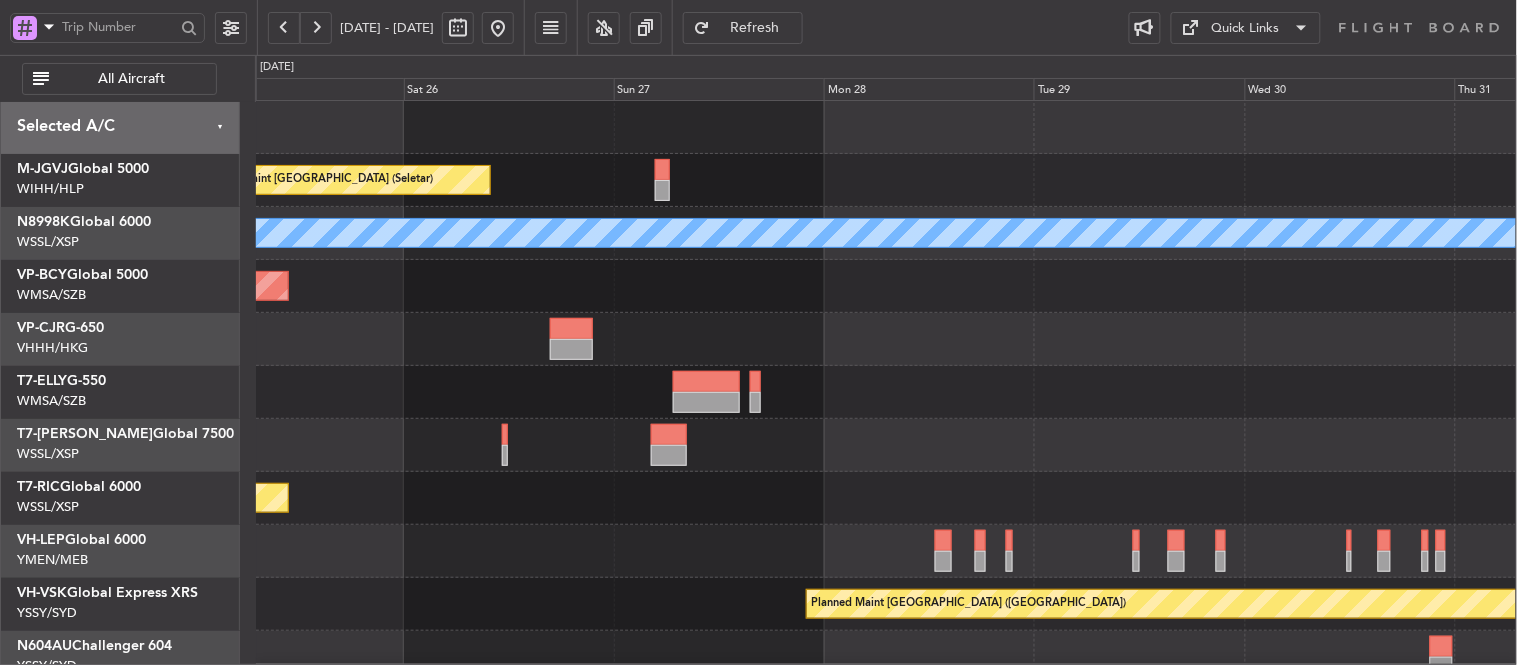 click 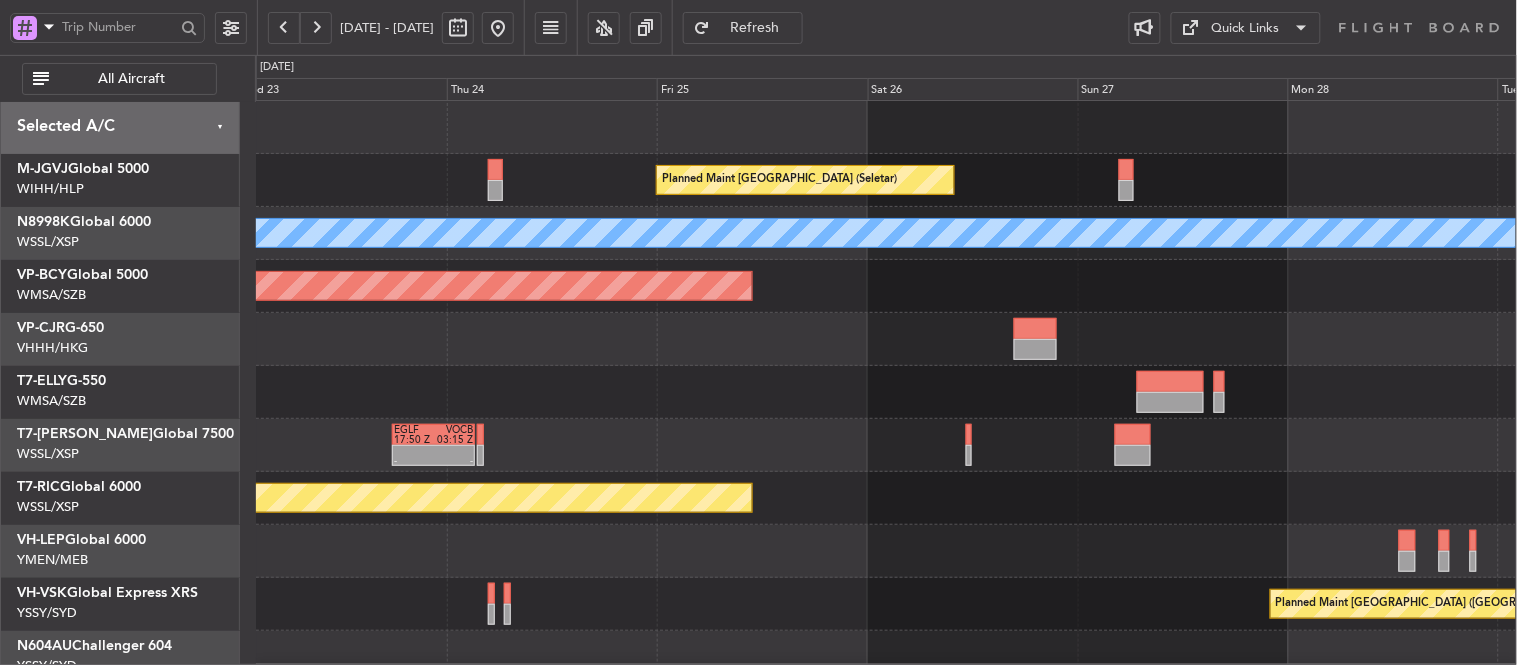 click 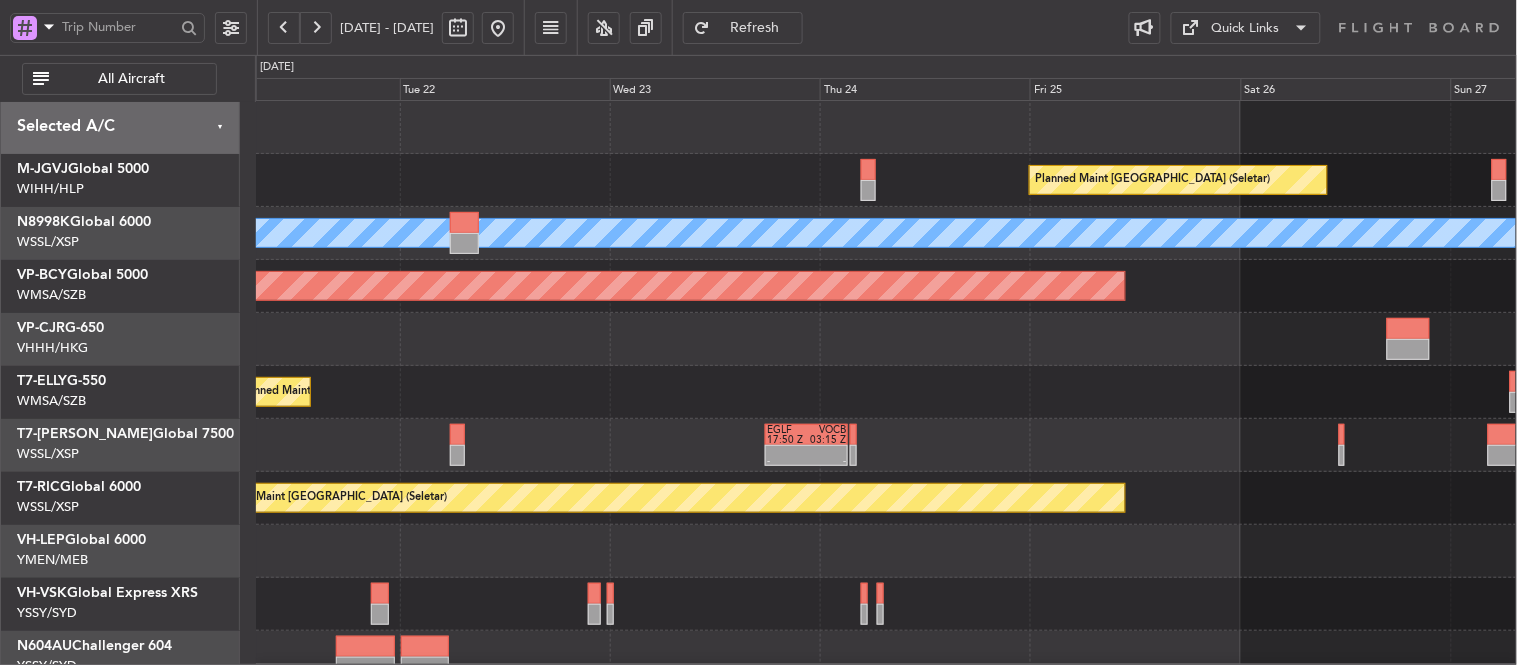 click on "Planned Maint Singapore (Seletar)
MEL
Planned Maint Singapore (Seletar)
Planned Maint Sharjah (Sharjah Intl)
EGLF
17:50 Z
VOCB
03:15 Z
-
-
Planned Maint Singapore (Seletar)
Planned Maint Melbourne (Essendon)" 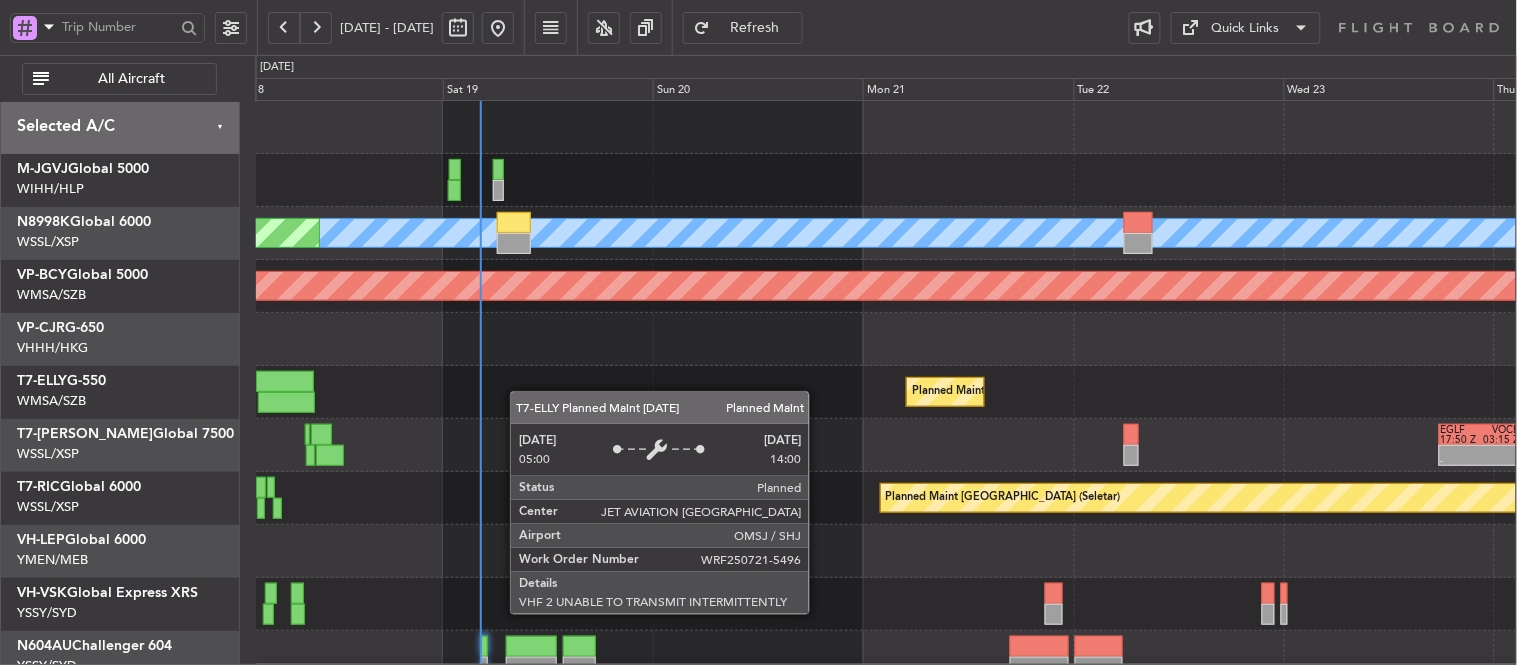 click on "Planned Maint Sharjah (Sharjah Intl)
Planned Maint Kuala Lumpur (Sultan Abdul Aziz Shah - Subang)
MEL Kuala Lumpur (Sultan Abdul Aziz Shah - Subang)
MEL Kuala Lumpur (Sultan Abdul Aziz Shah - Subang)" 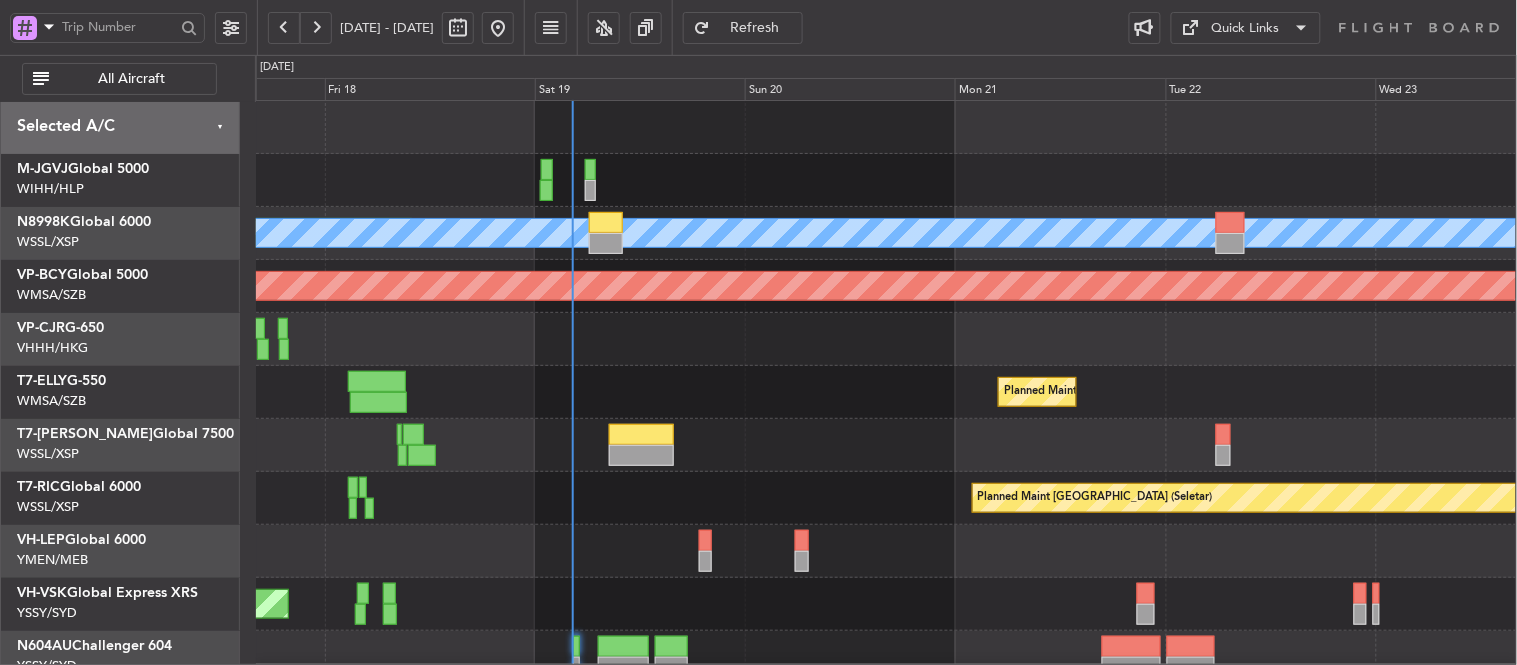 scroll, scrollTop: 5, scrollLeft: 0, axis: vertical 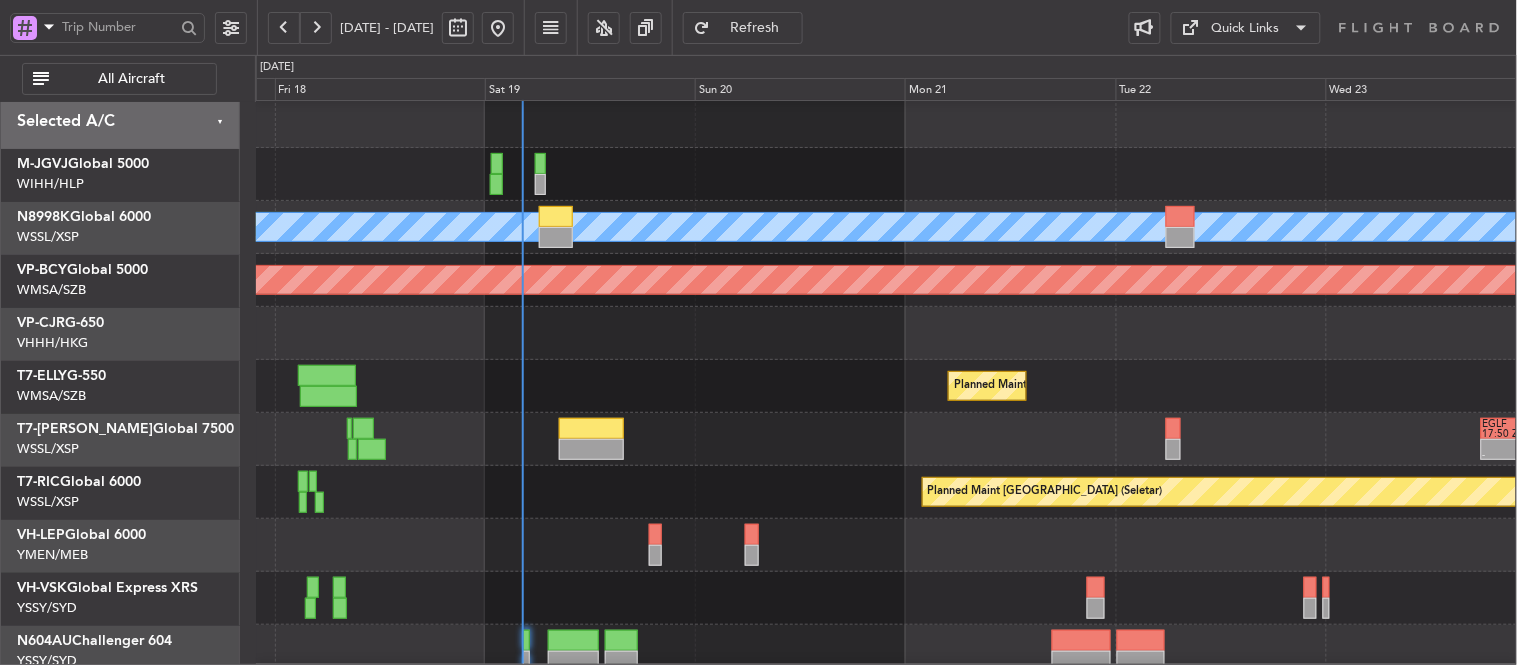 click on "Planned Maint [GEOGRAPHIC_DATA] (Mineta [GEOGRAPHIC_DATA])
MEL San Jose (Mineta [GEOGRAPHIC_DATA])" 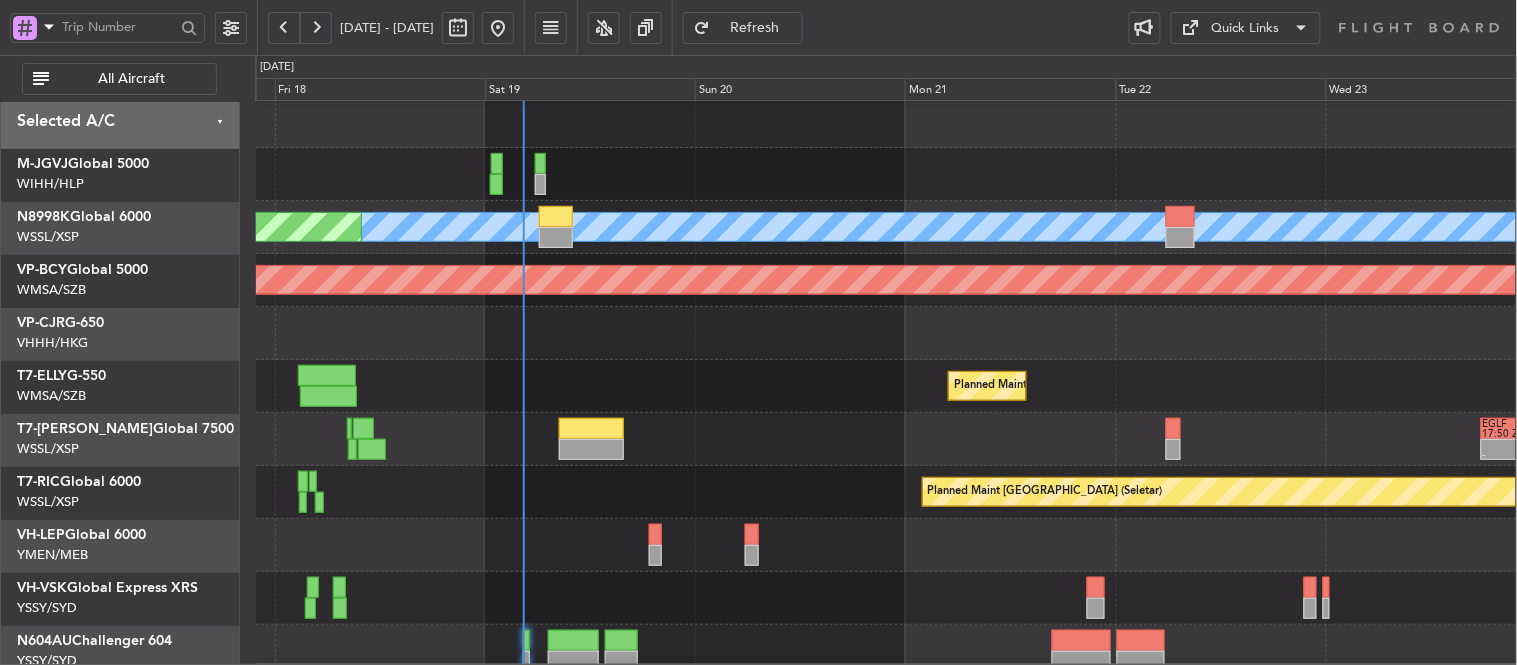 click on "Planned Maint Sharjah (Sharjah Intl)
[PERSON_NAME] (Sultan [PERSON_NAME])
[PERSON_NAME] (Sultan [PERSON_NAME])
Planned Maint [GEOGRAPHIC_DATA] (Sultan [PERSON_NAME])" 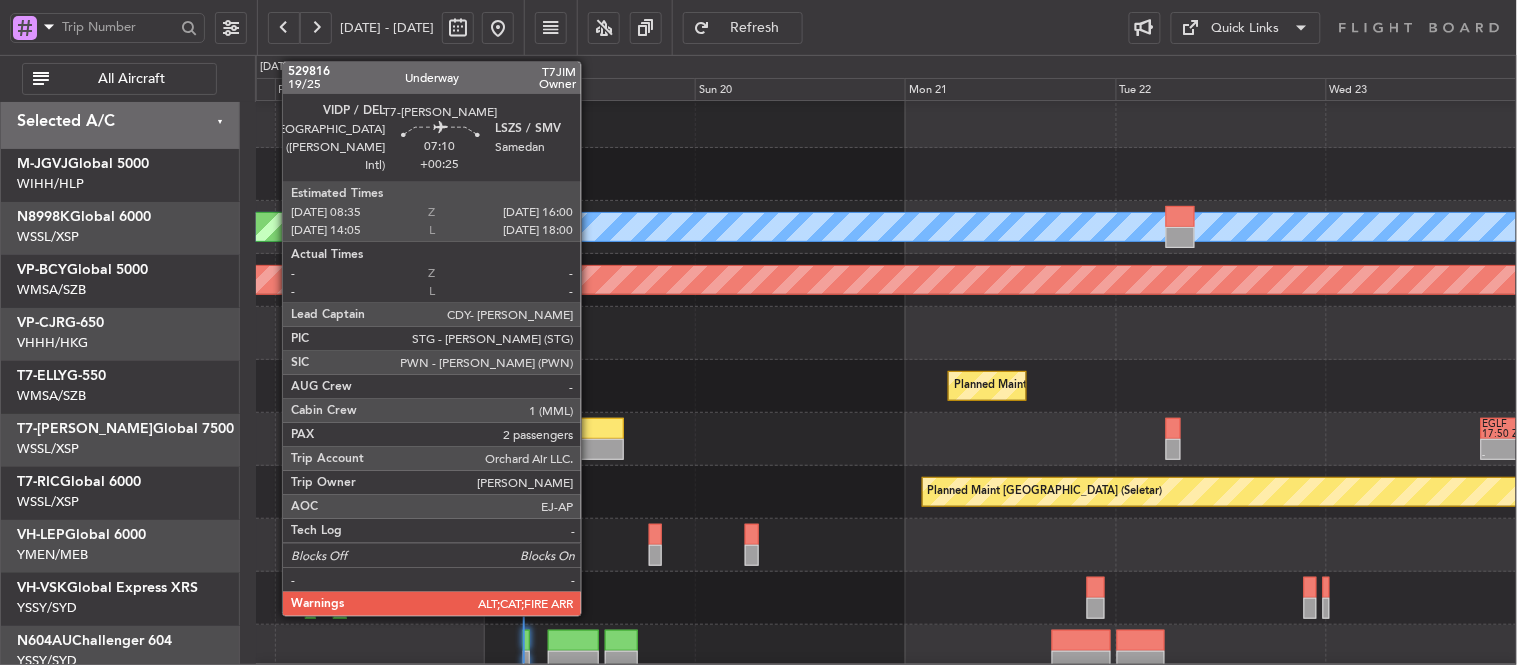 click 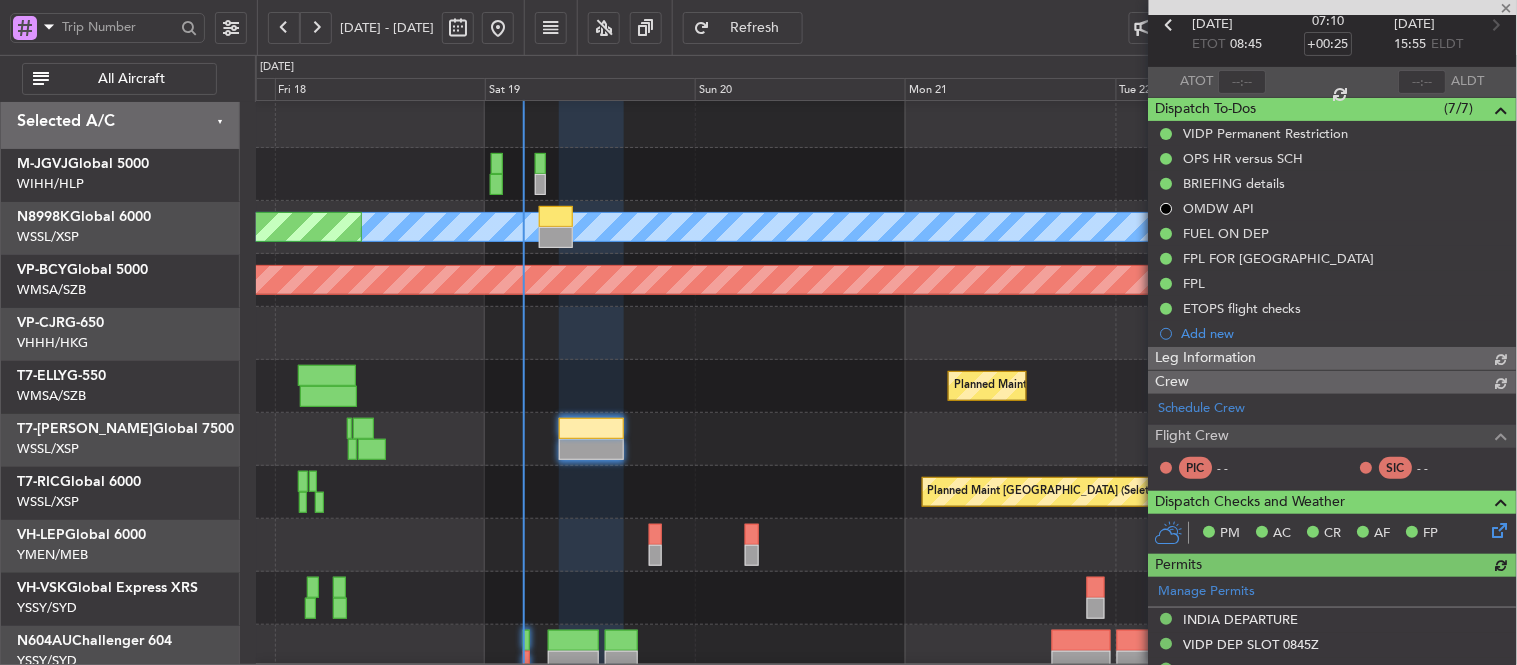 type on "Terry Leung (LEU)" 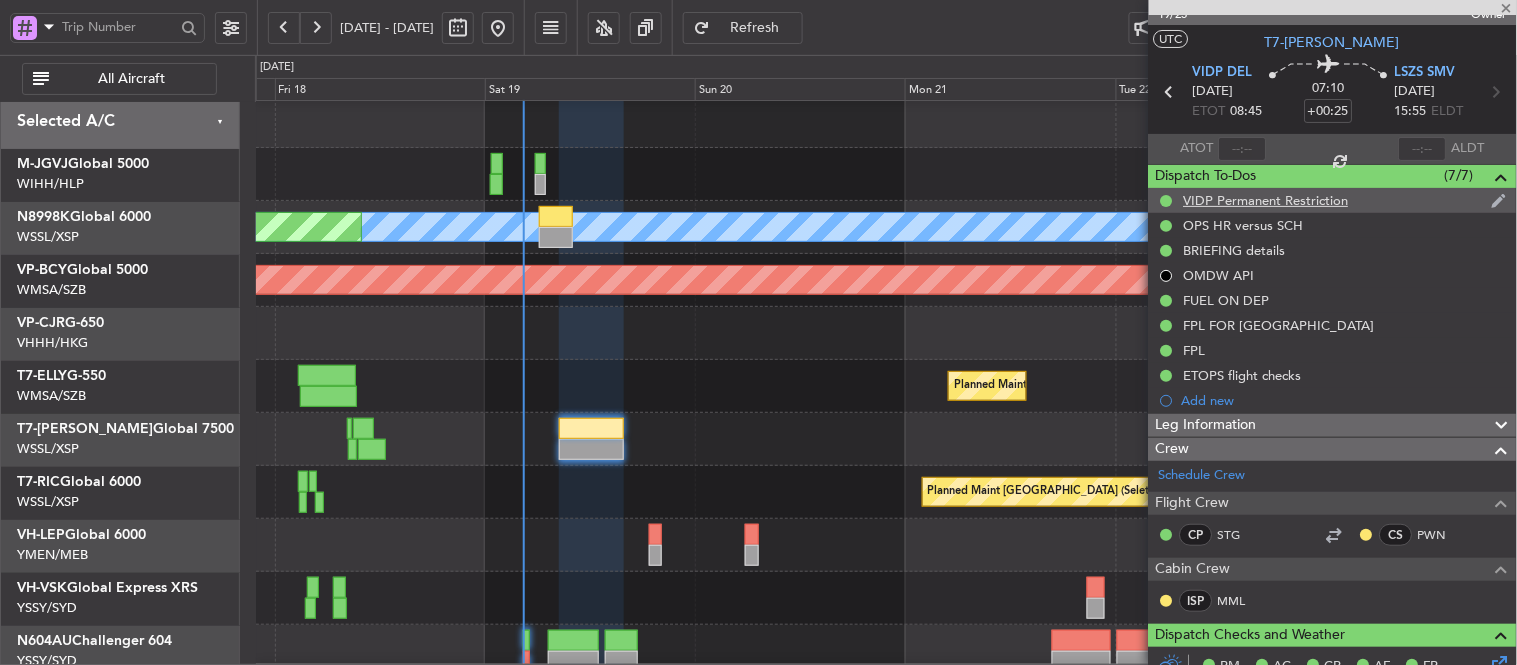 scroll, scrollTop: 0, scrollLeft: 0, axis: both 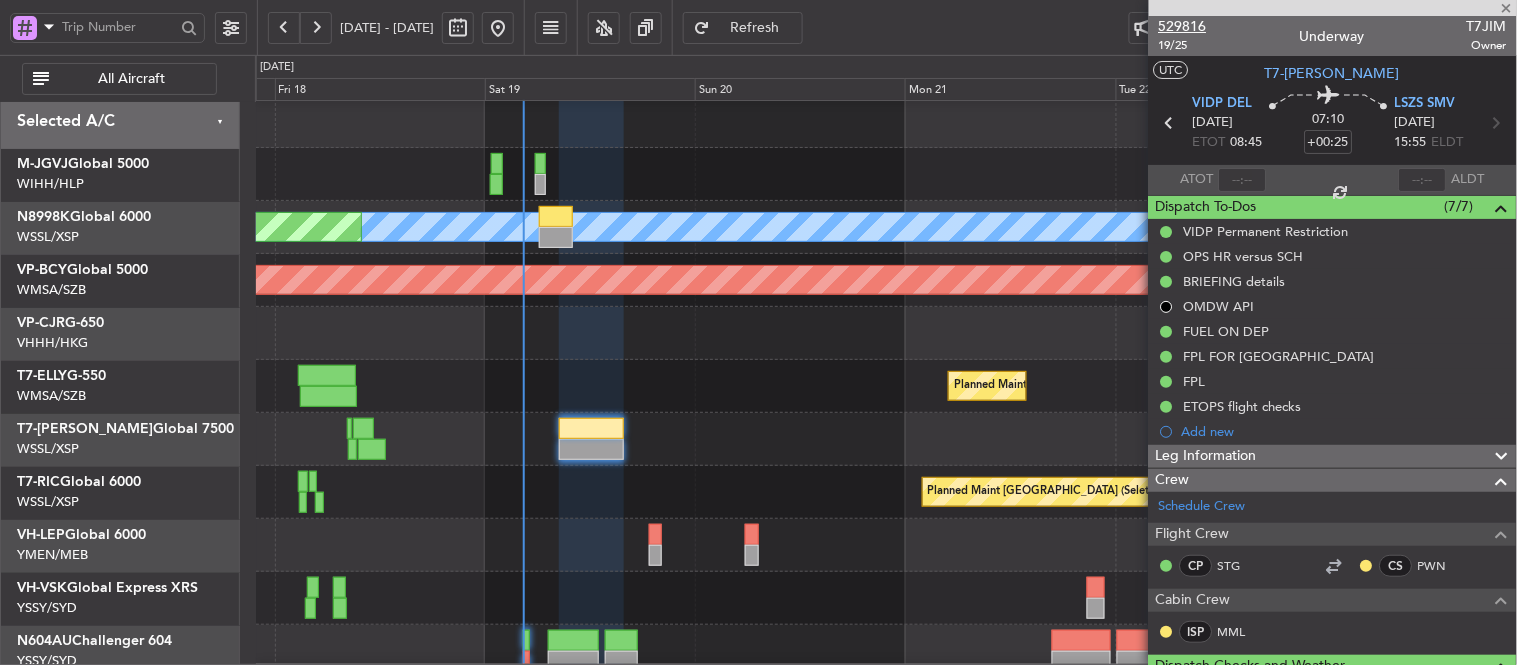 click on "529816" at bounding box center [1183, 26] 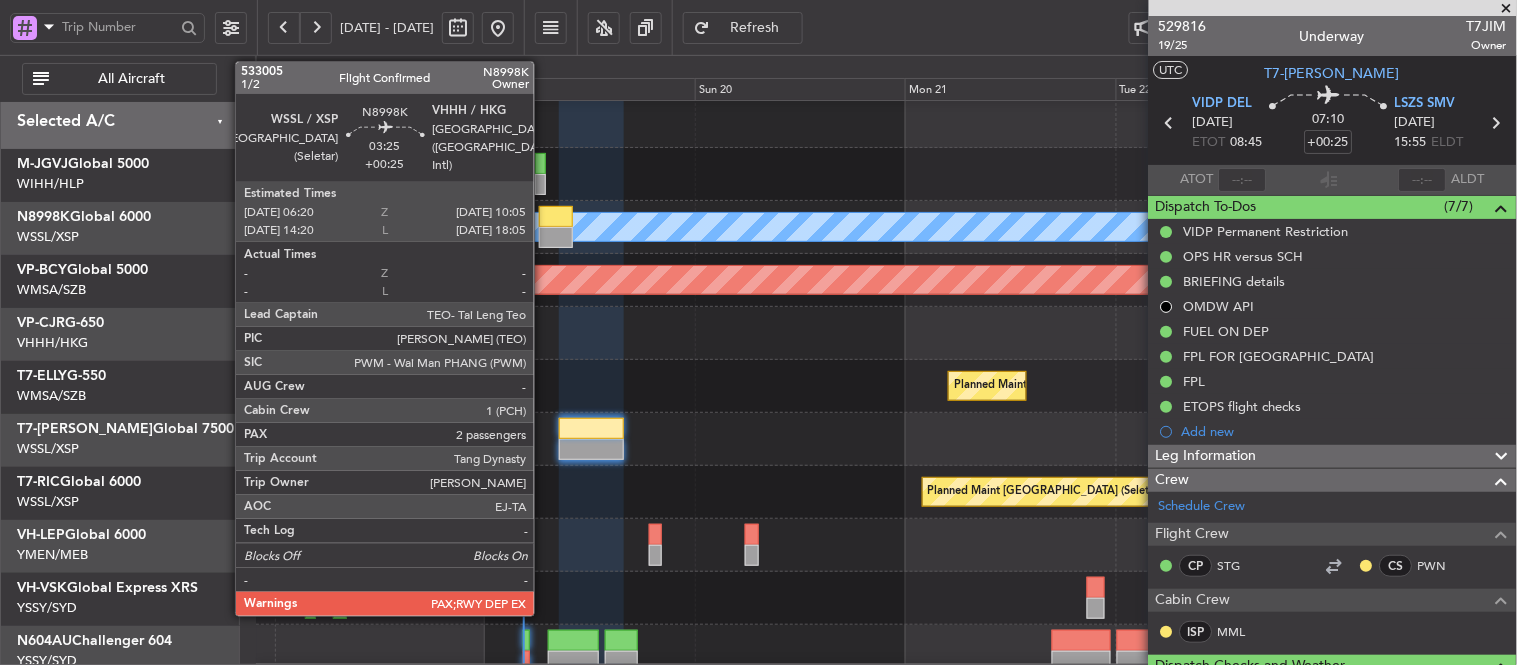 click 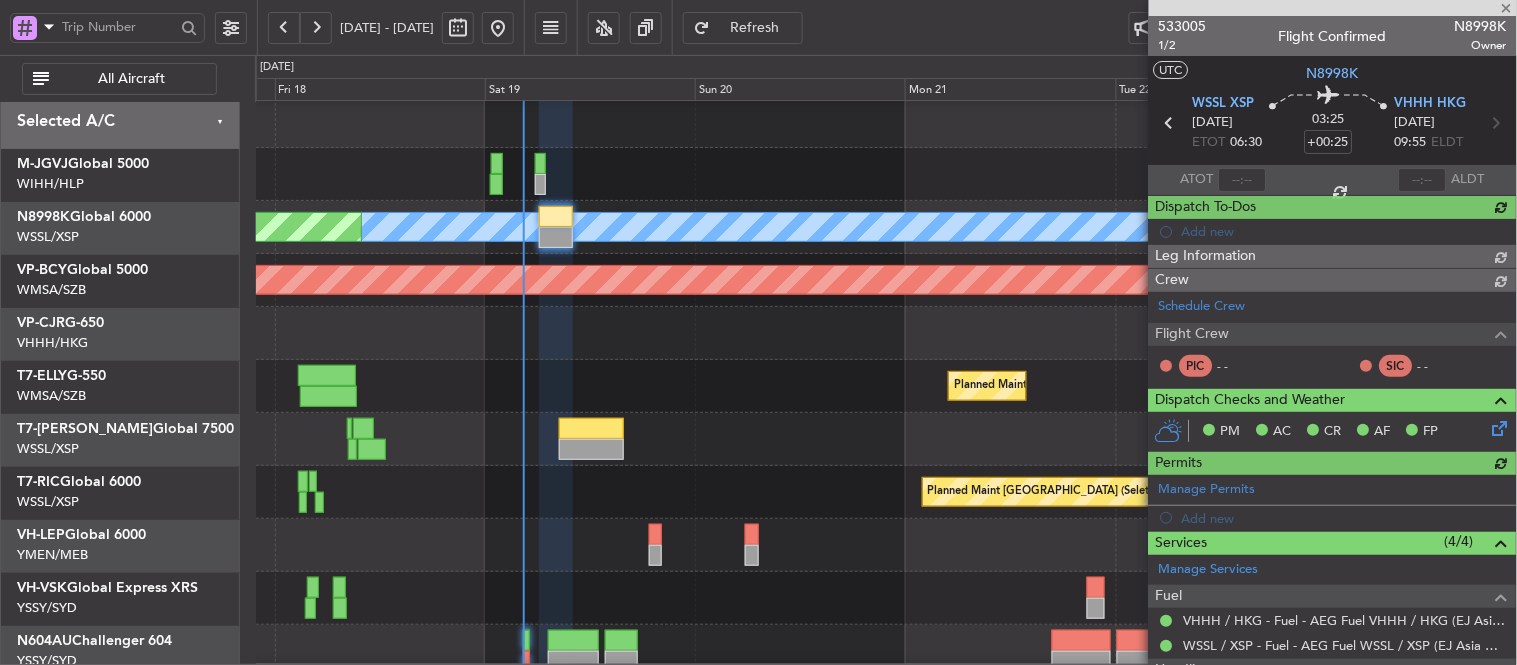 type on "[PERSON_NAME] (EYU)" 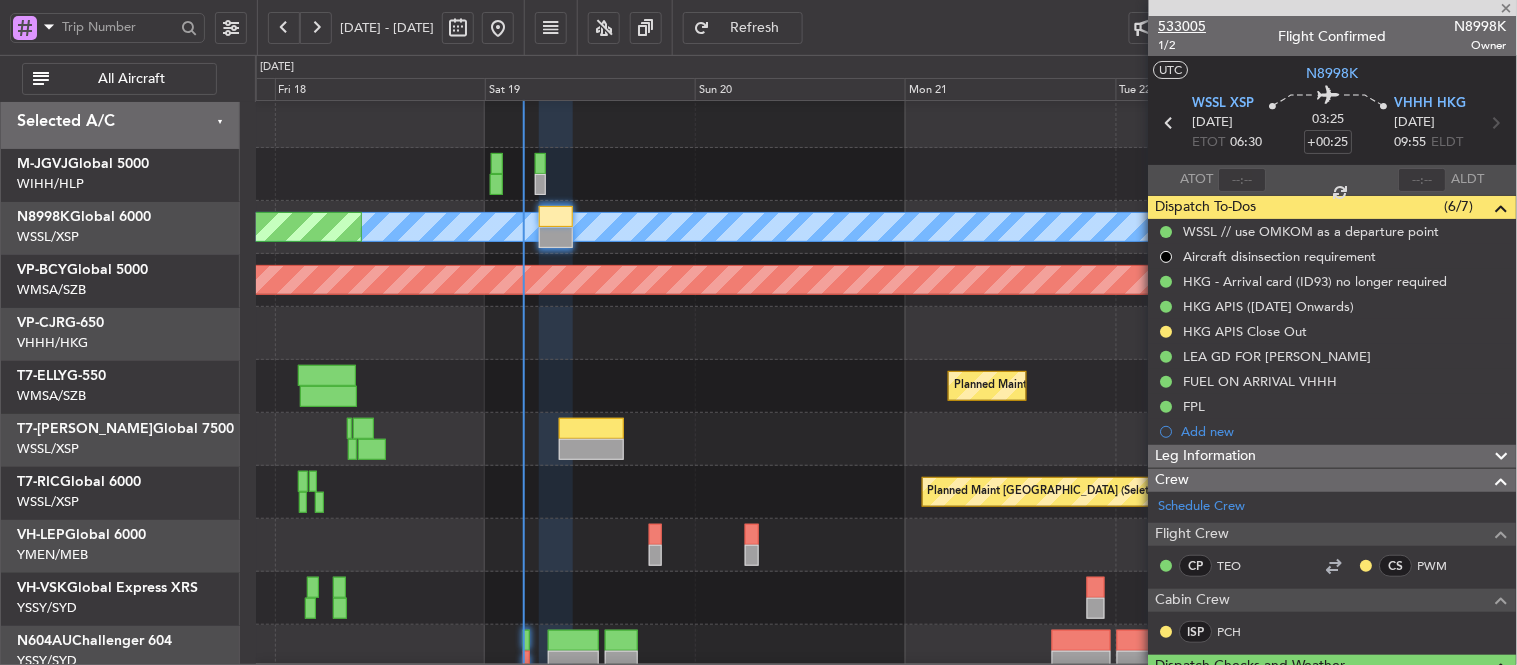 click on "533005" at bounding box center (1183, 26) 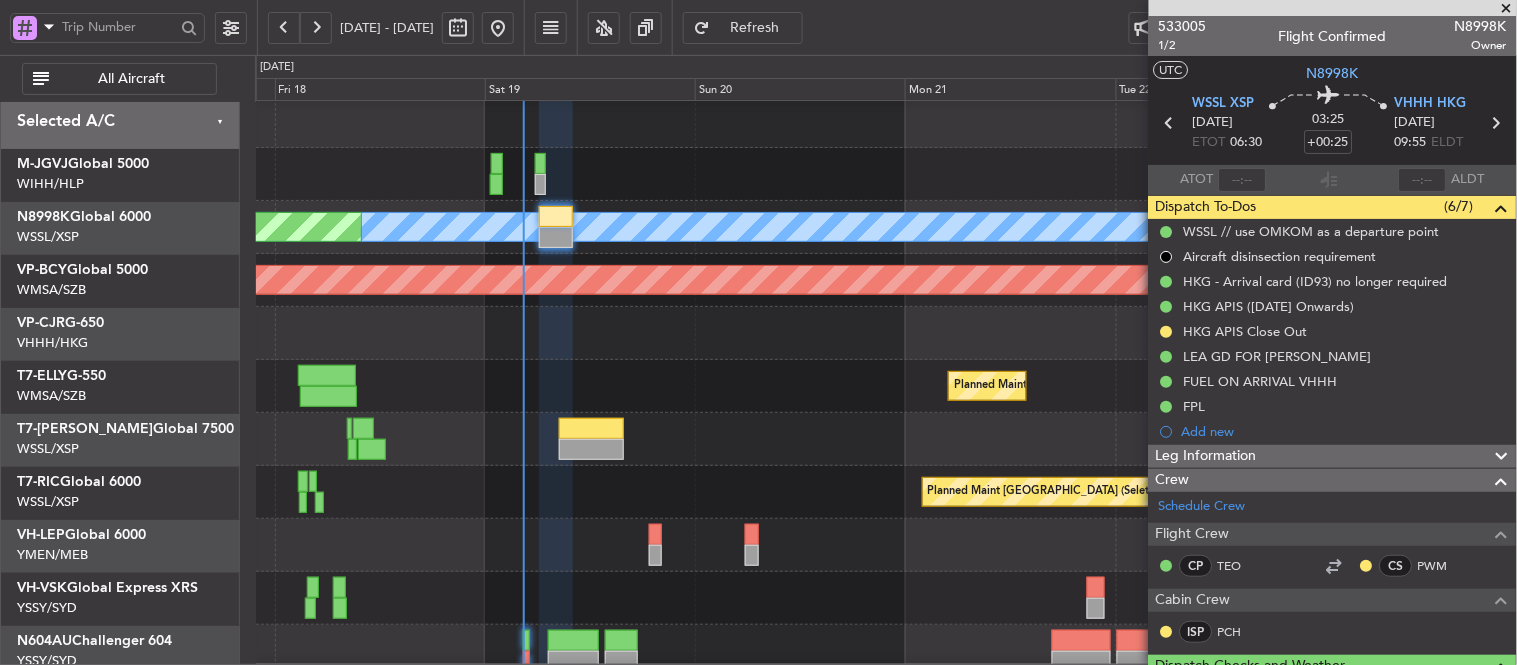 click at bounding box center (1507, 9) 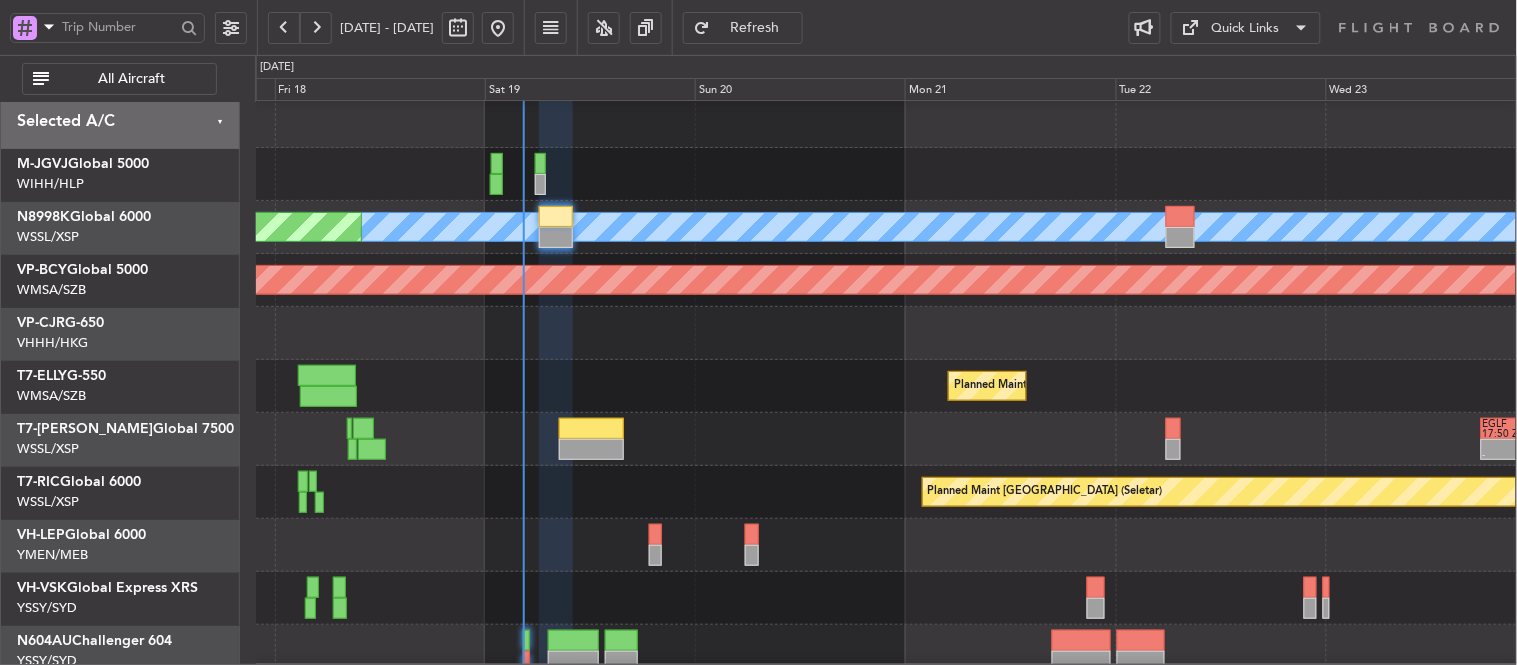 type on "0" 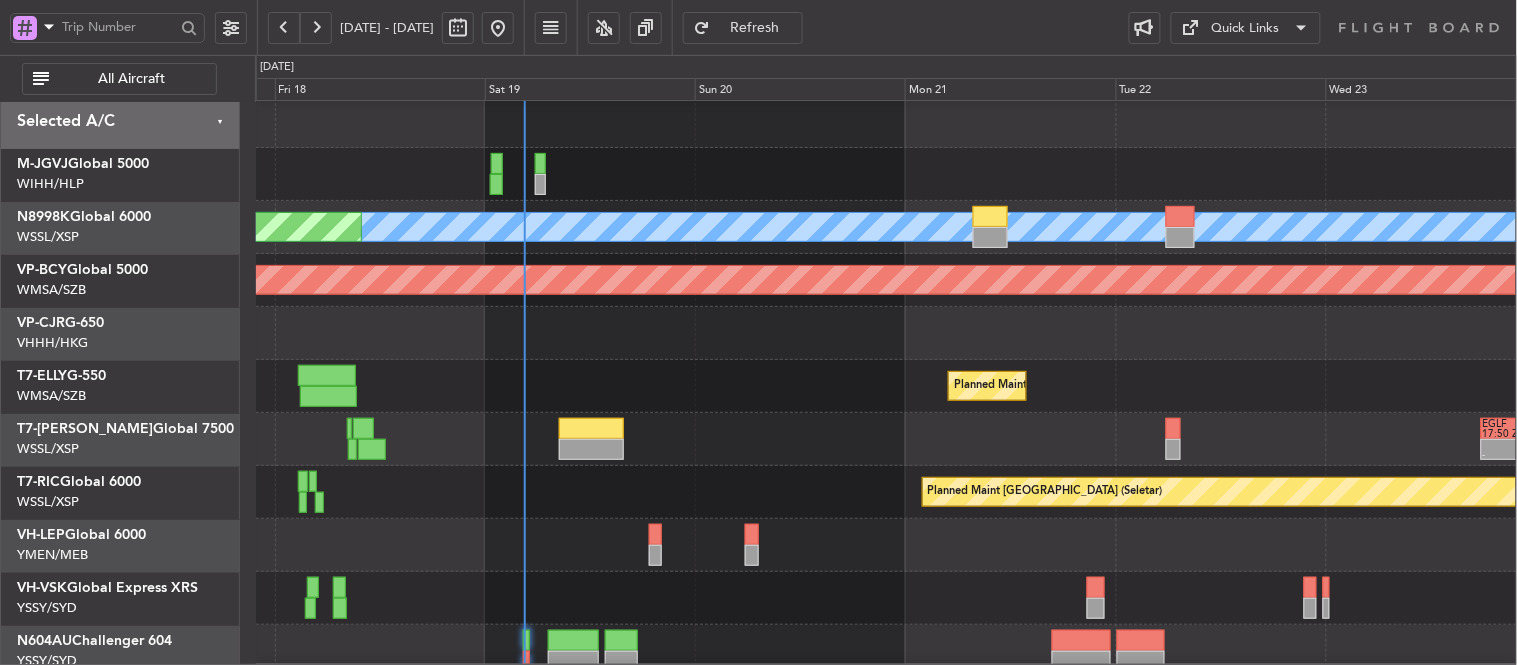 scroll, scrollTop: 0, scrollLeft: 0, axis: both 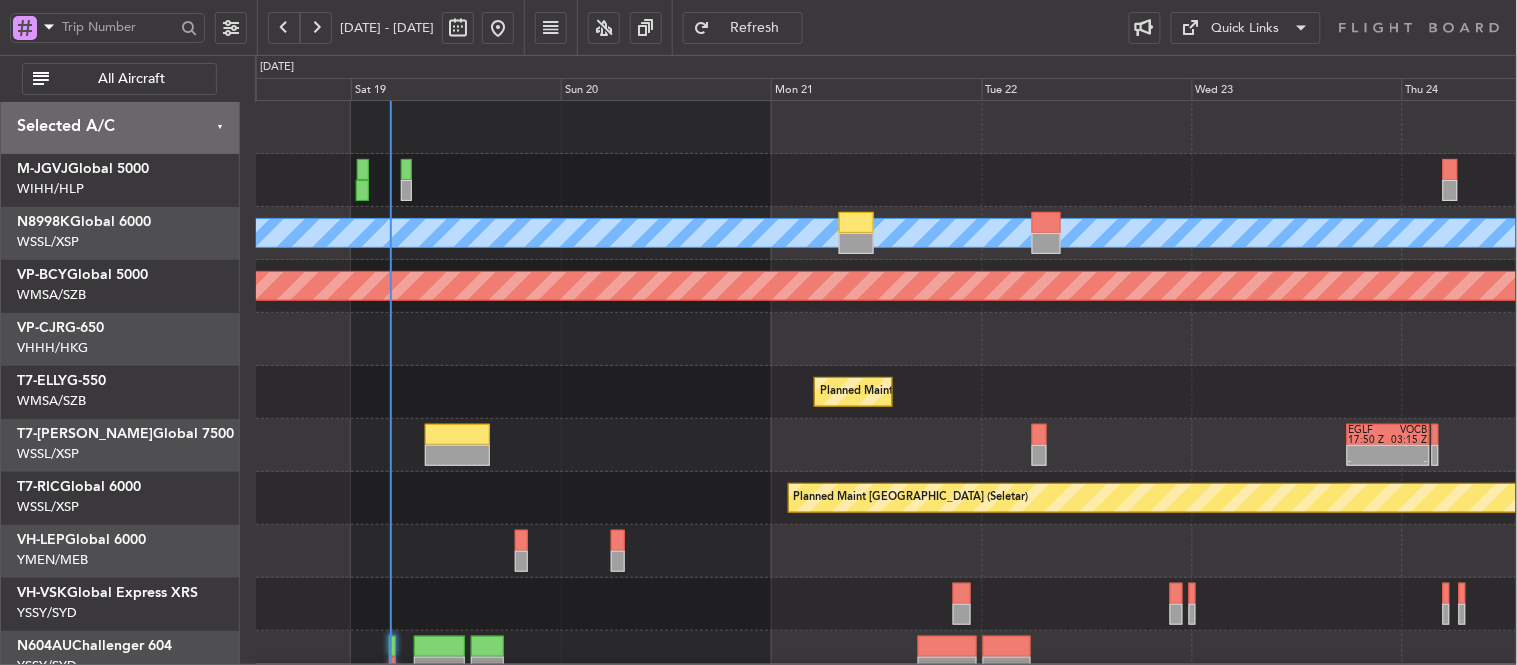 click 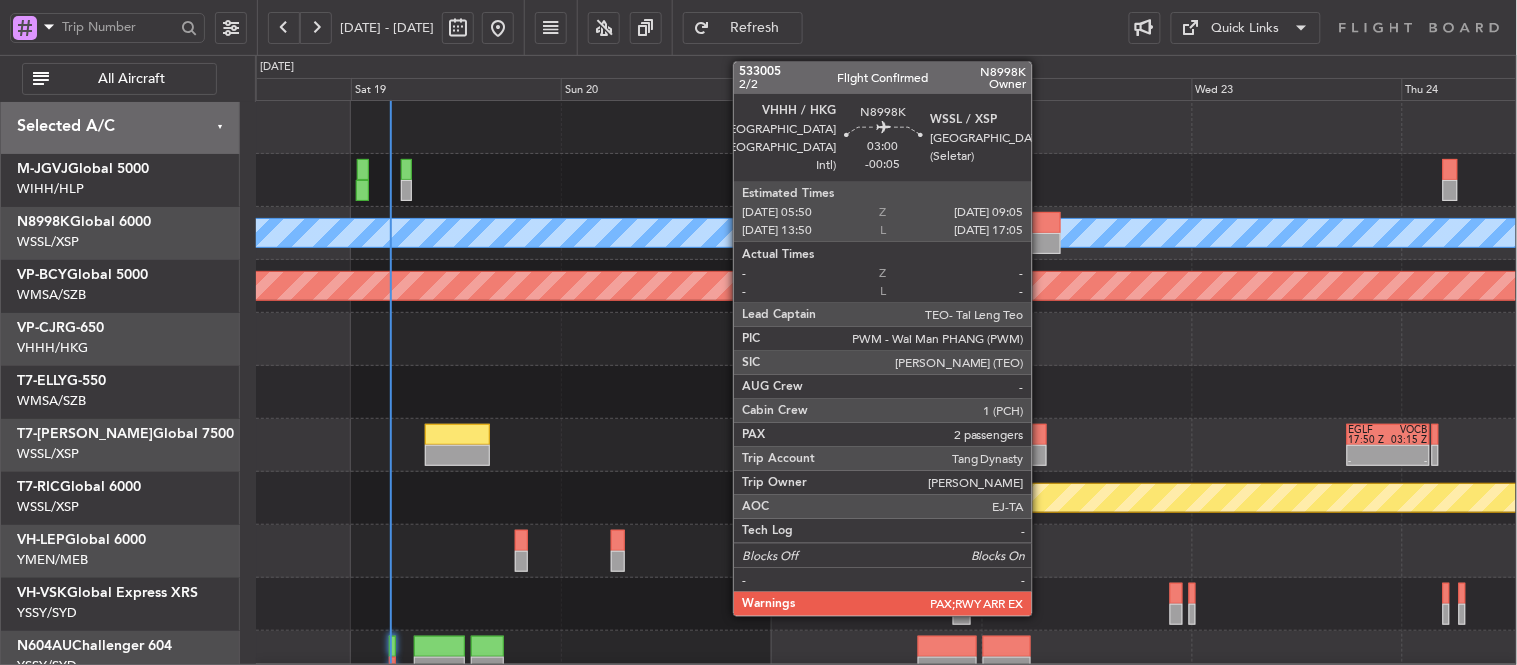 click 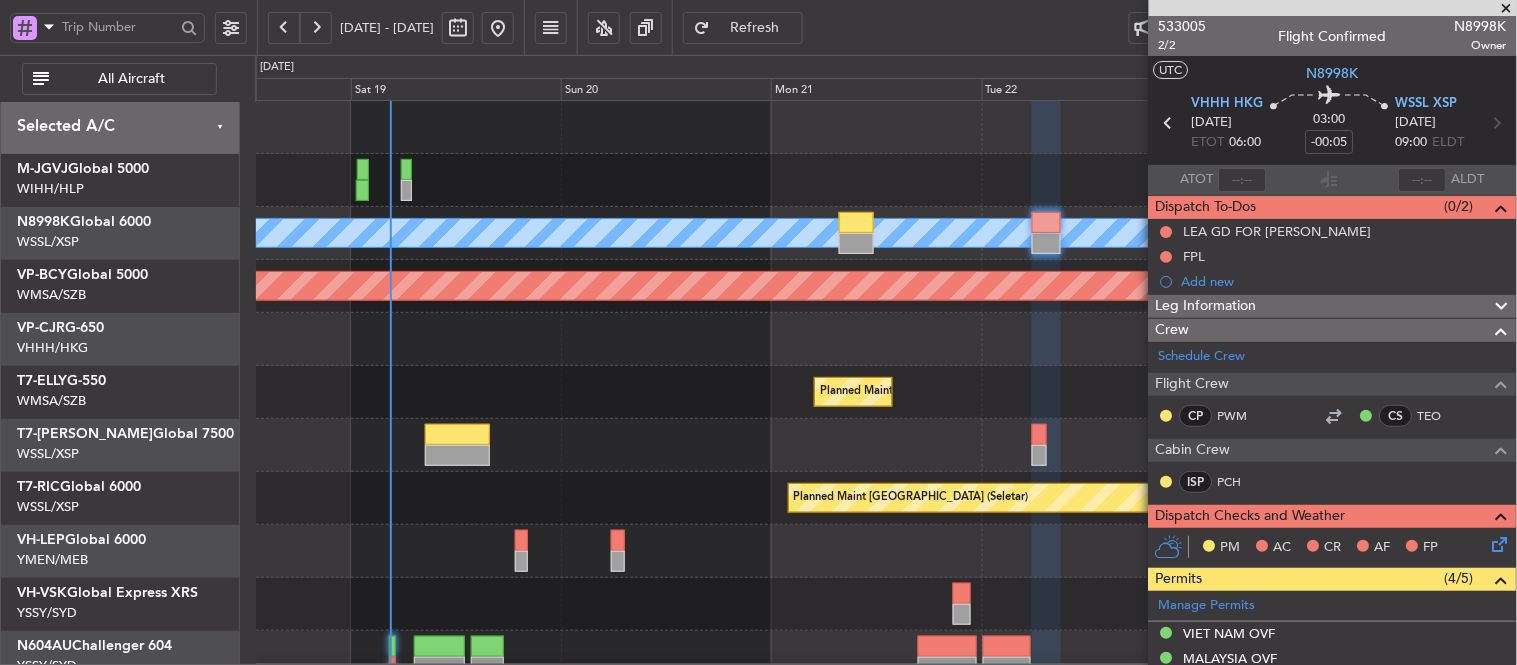 click at bounding box center [1507, 9] 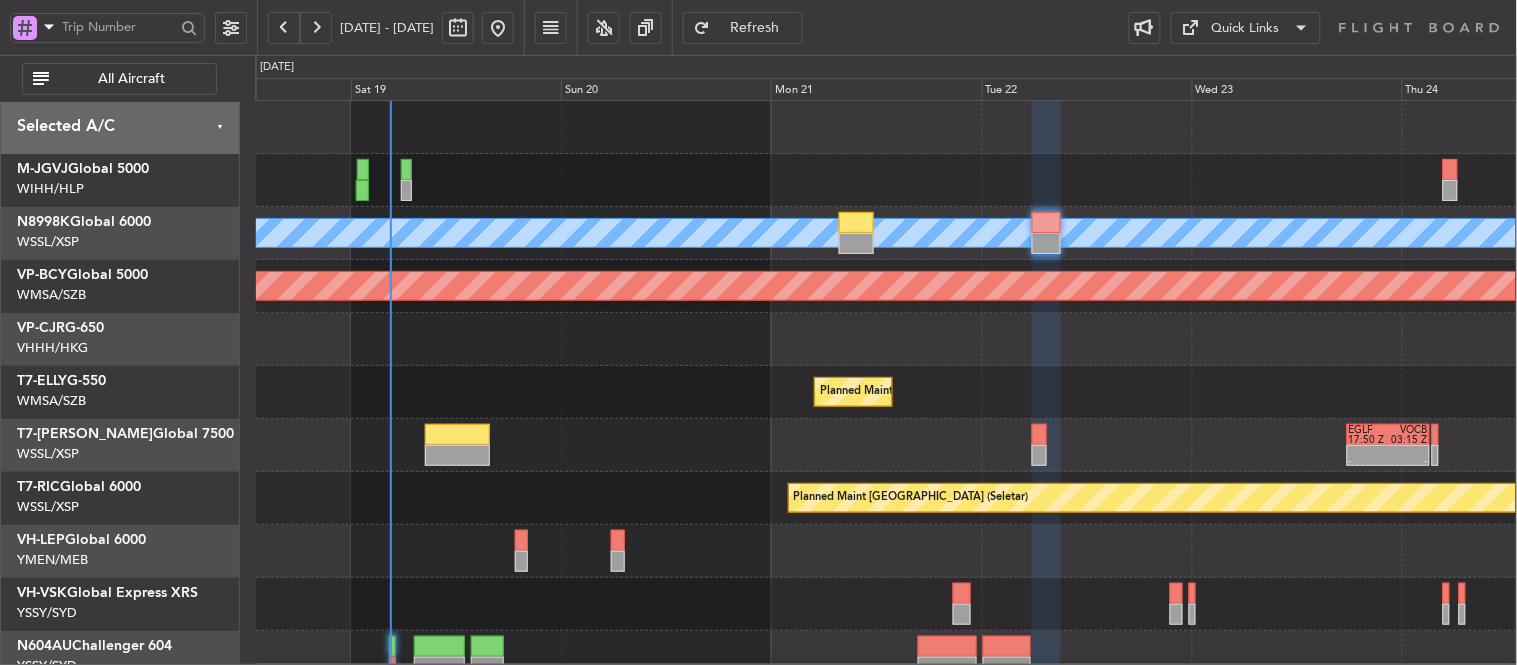 type on "0" 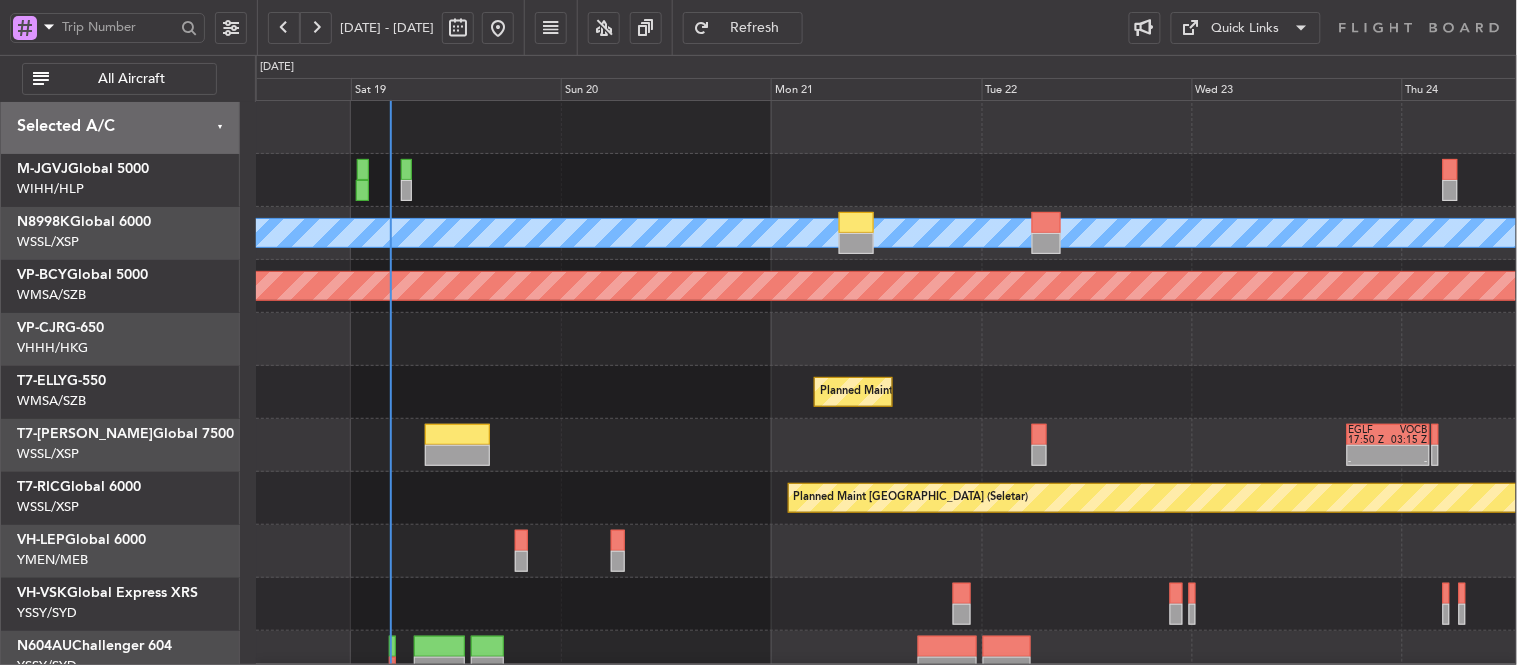 scroll, scrollTop: 17, scrollLeft: 0, axis: vertical 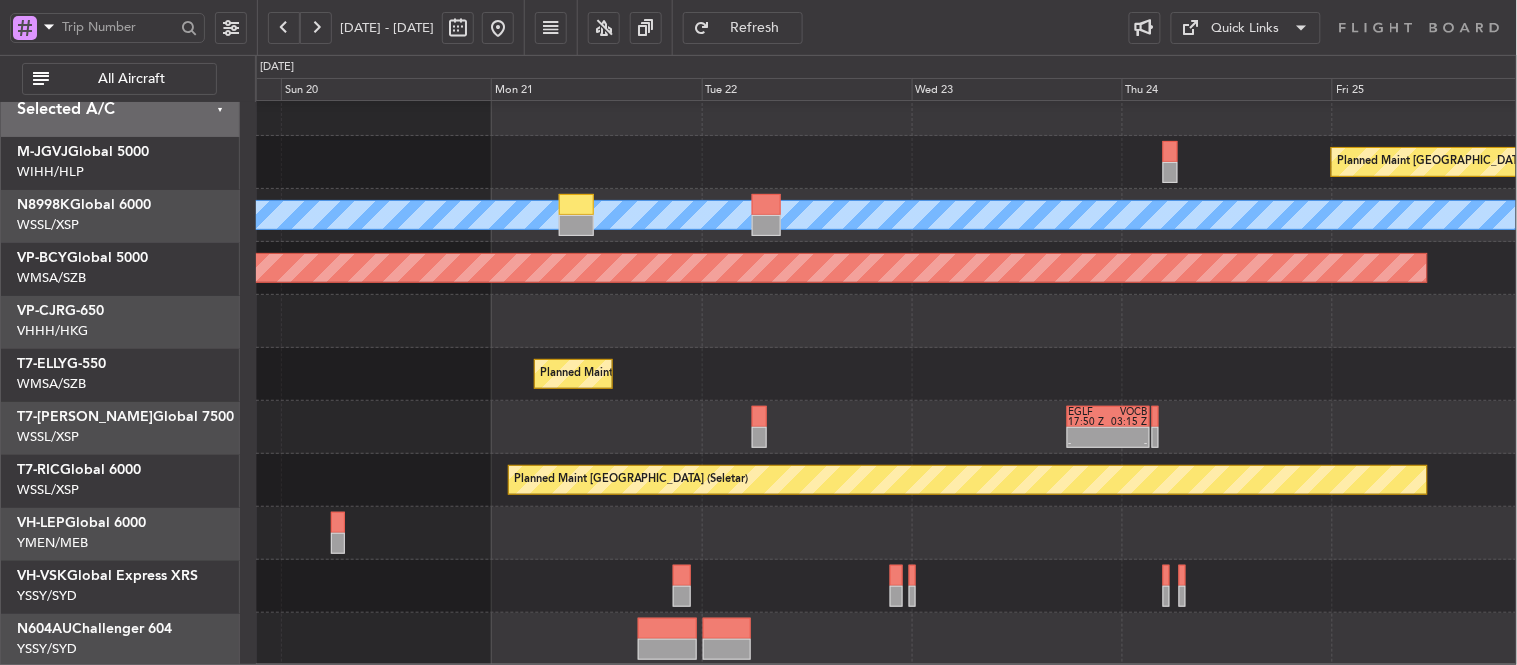 click 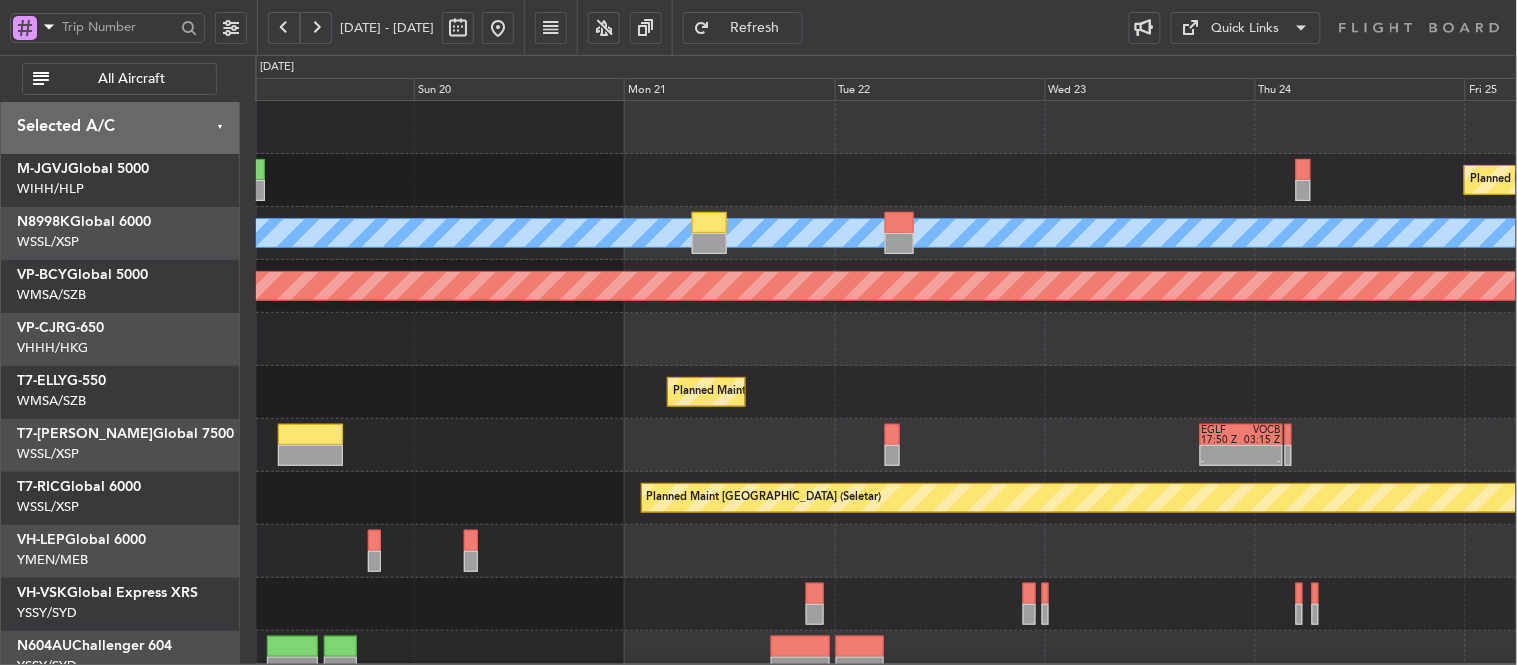 click 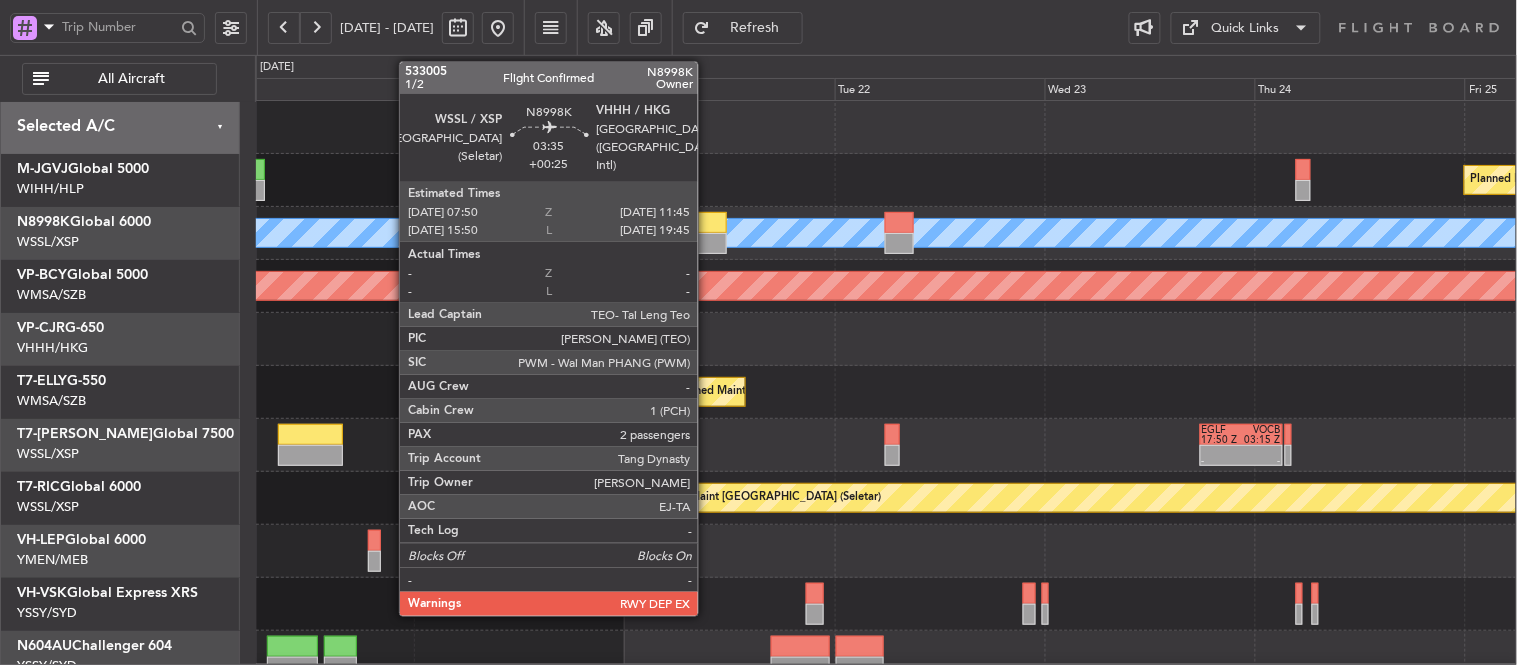 click 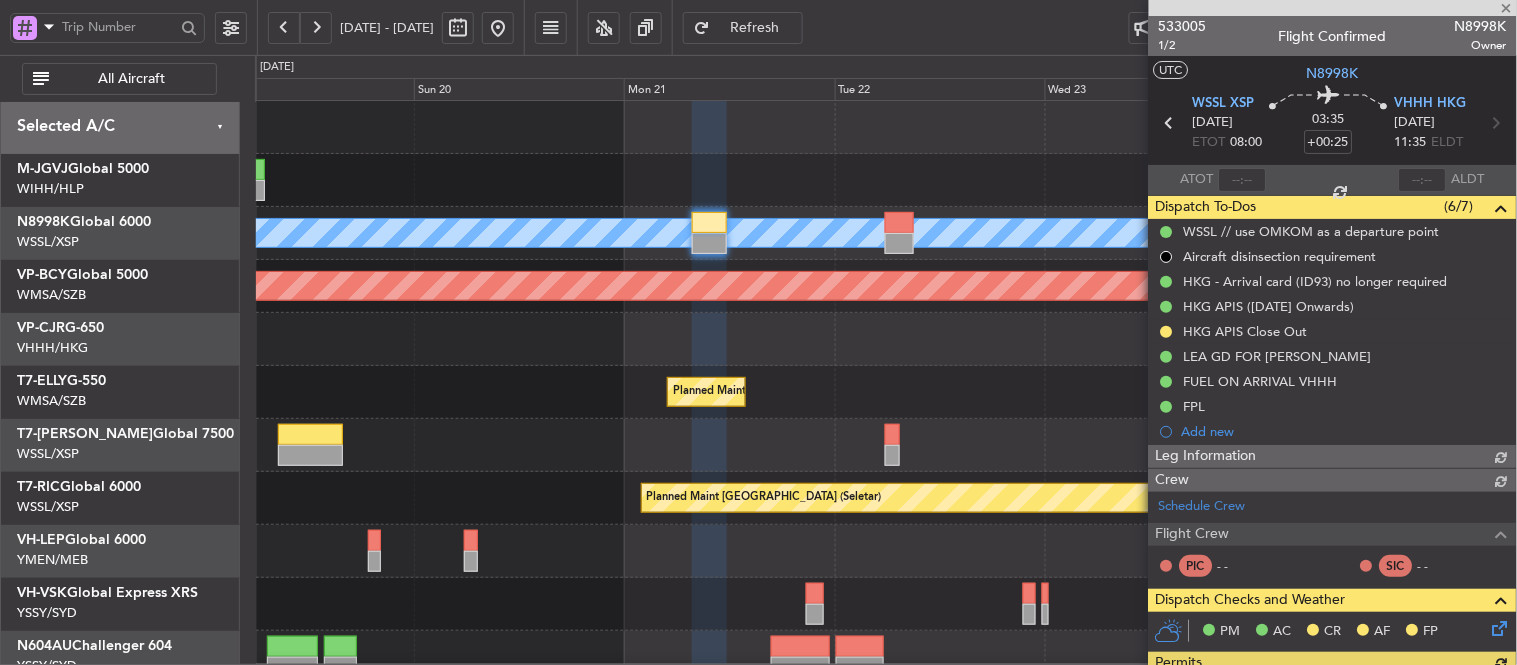 type on "[PERSON_NAME] (EYU)" 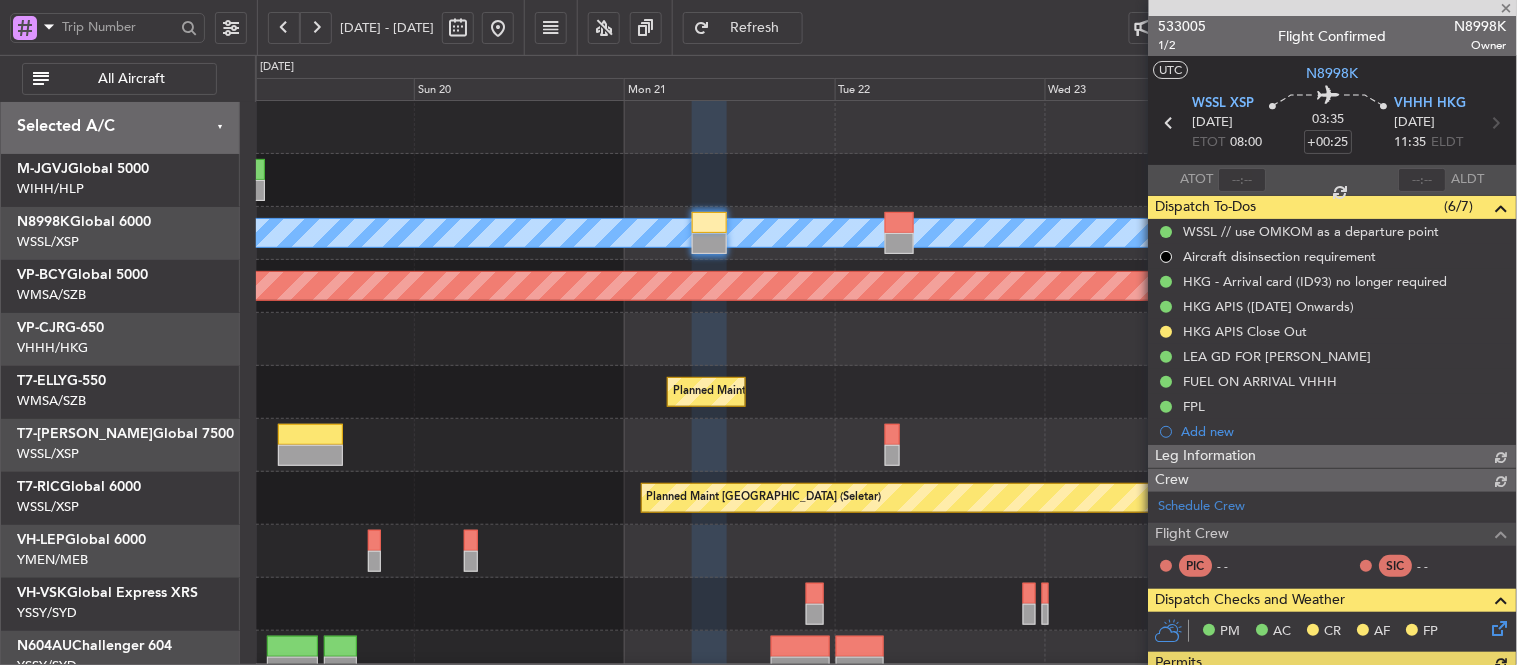 type on "F0440" 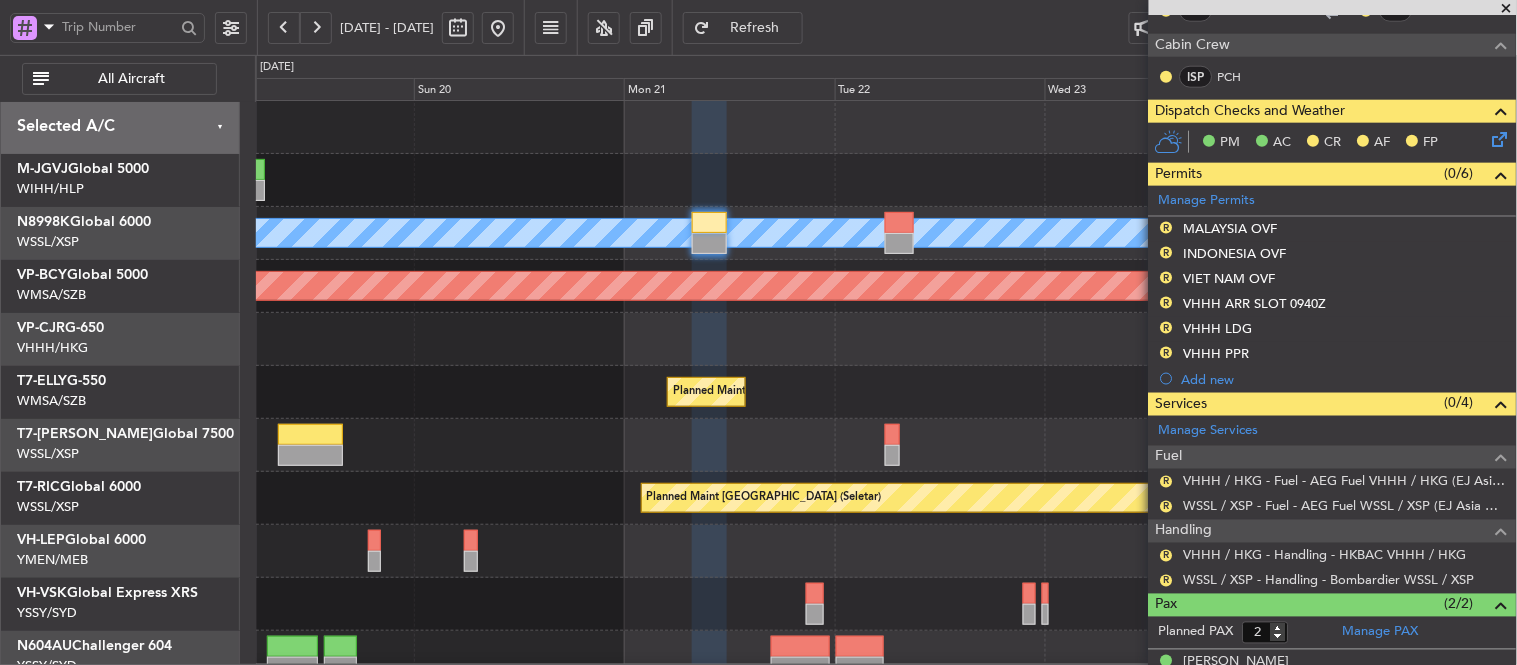 scroll, scrollTop: 630, scrollLeft: 0, axis: vertical 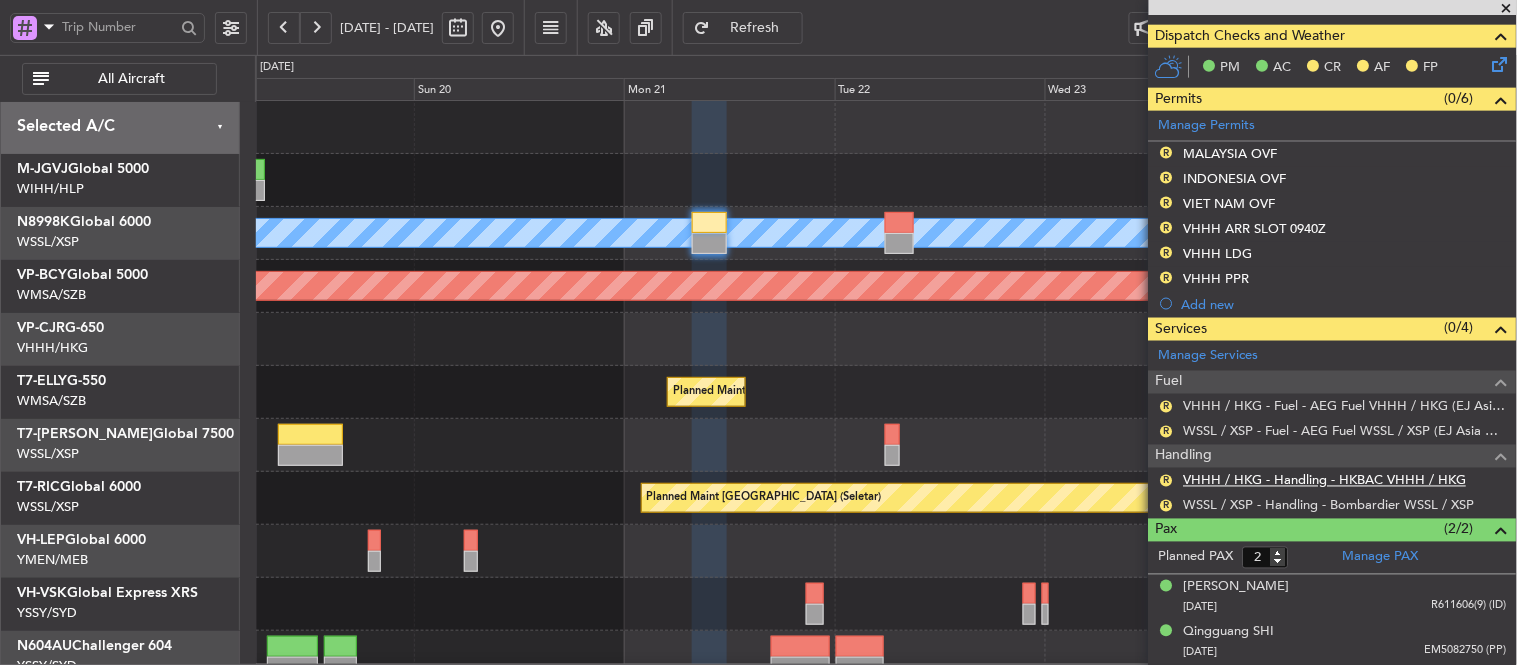 click on "VHHH / HKG - Handling - HKBAC VHHH / HKG" at bounding box center (1325, 480) 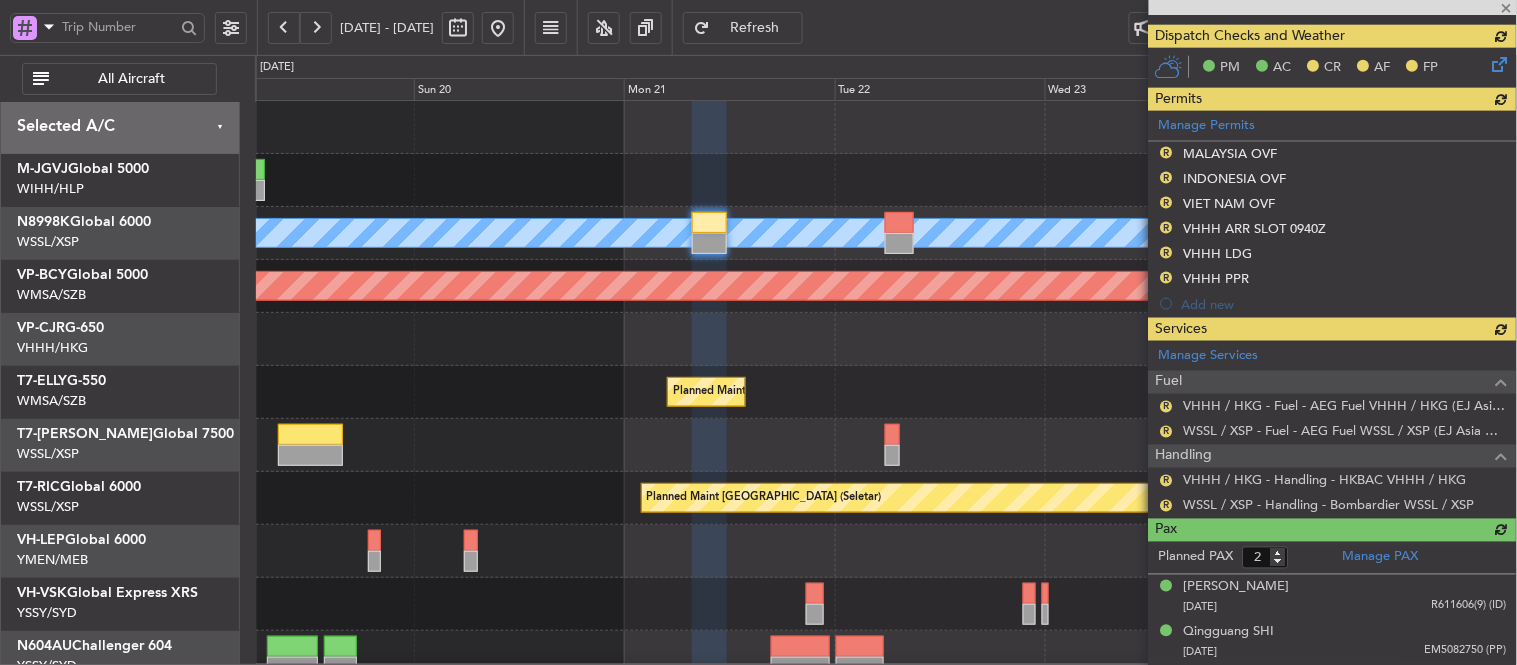 type 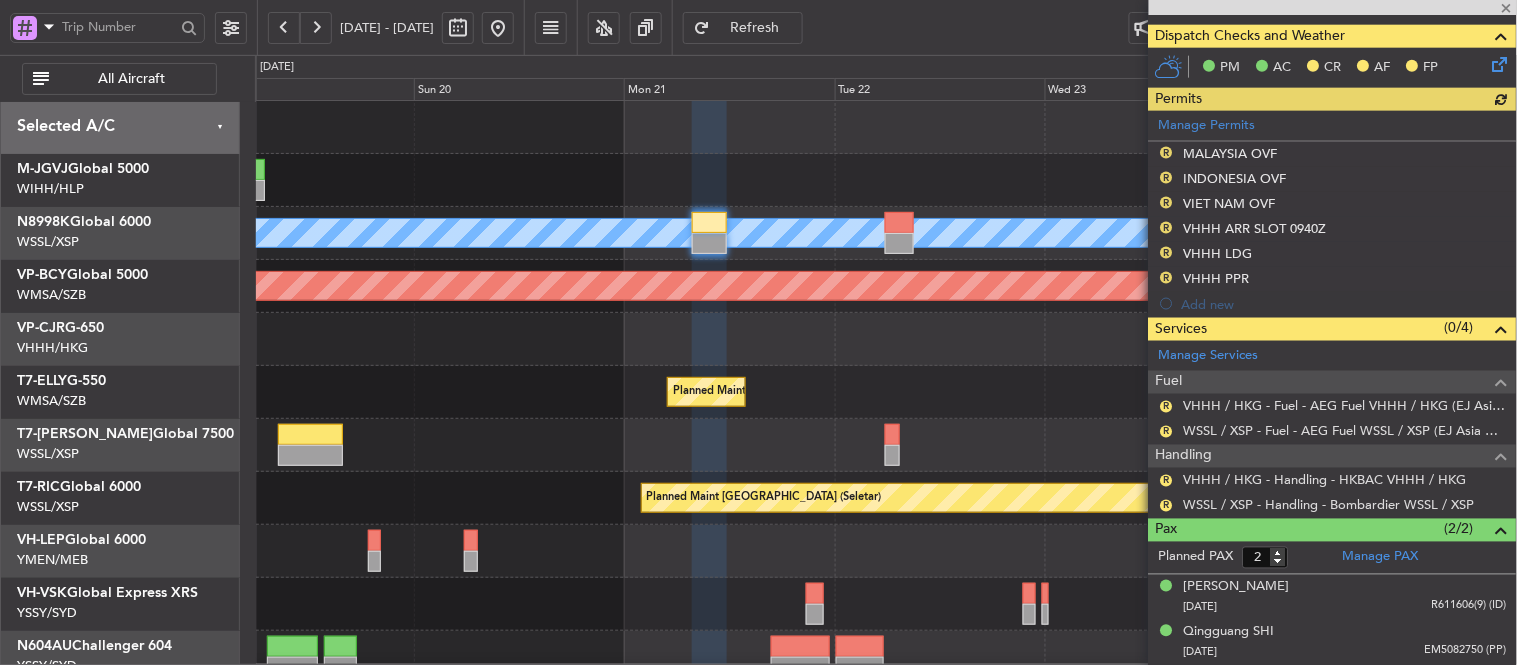type on "[PERSON_NAME] (EYU)" 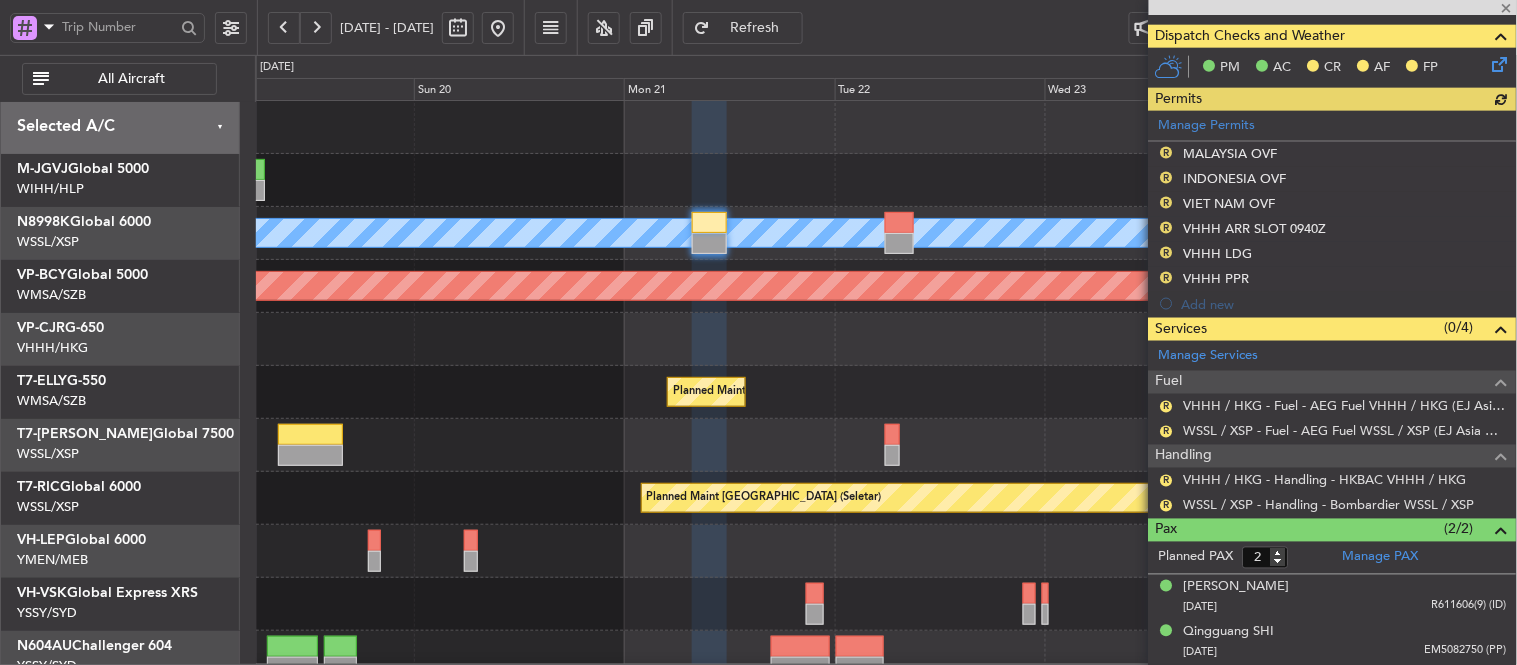 type on "F0440" 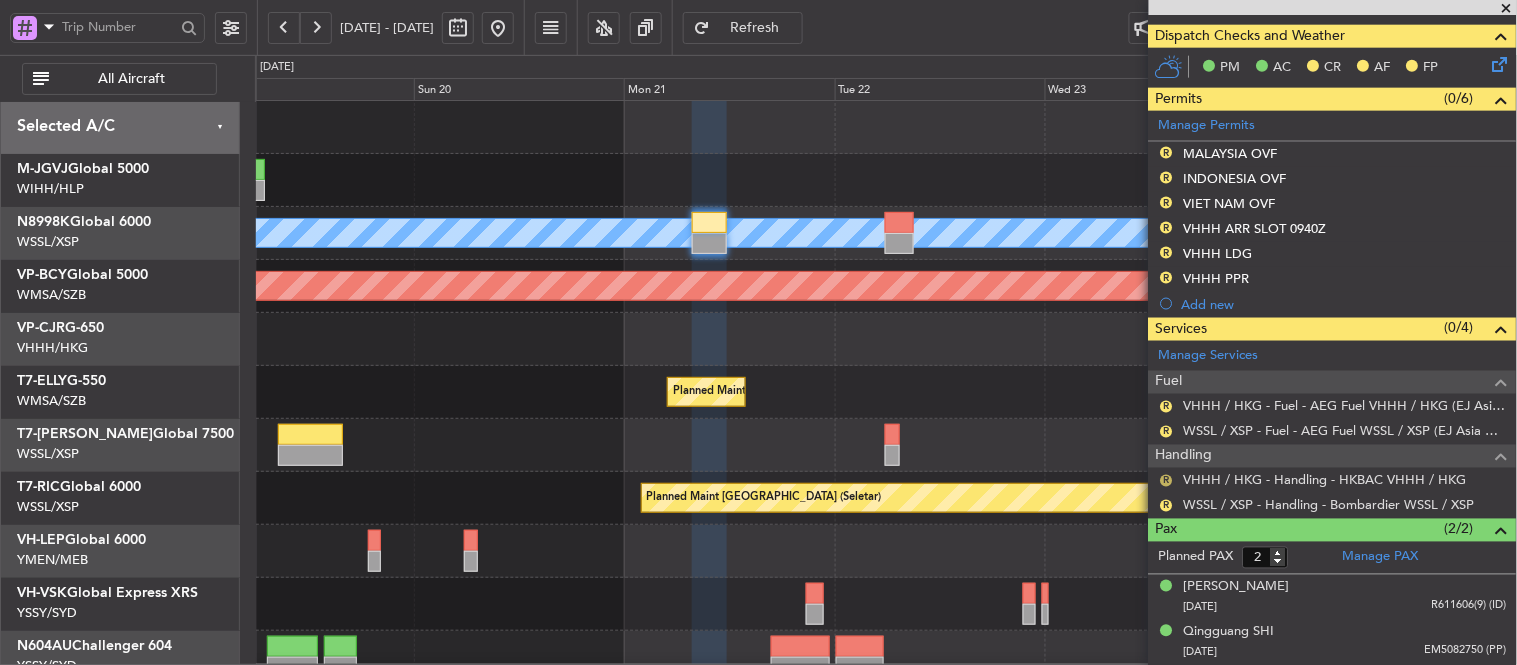 click on "R" at bounding box center [1167, 481] 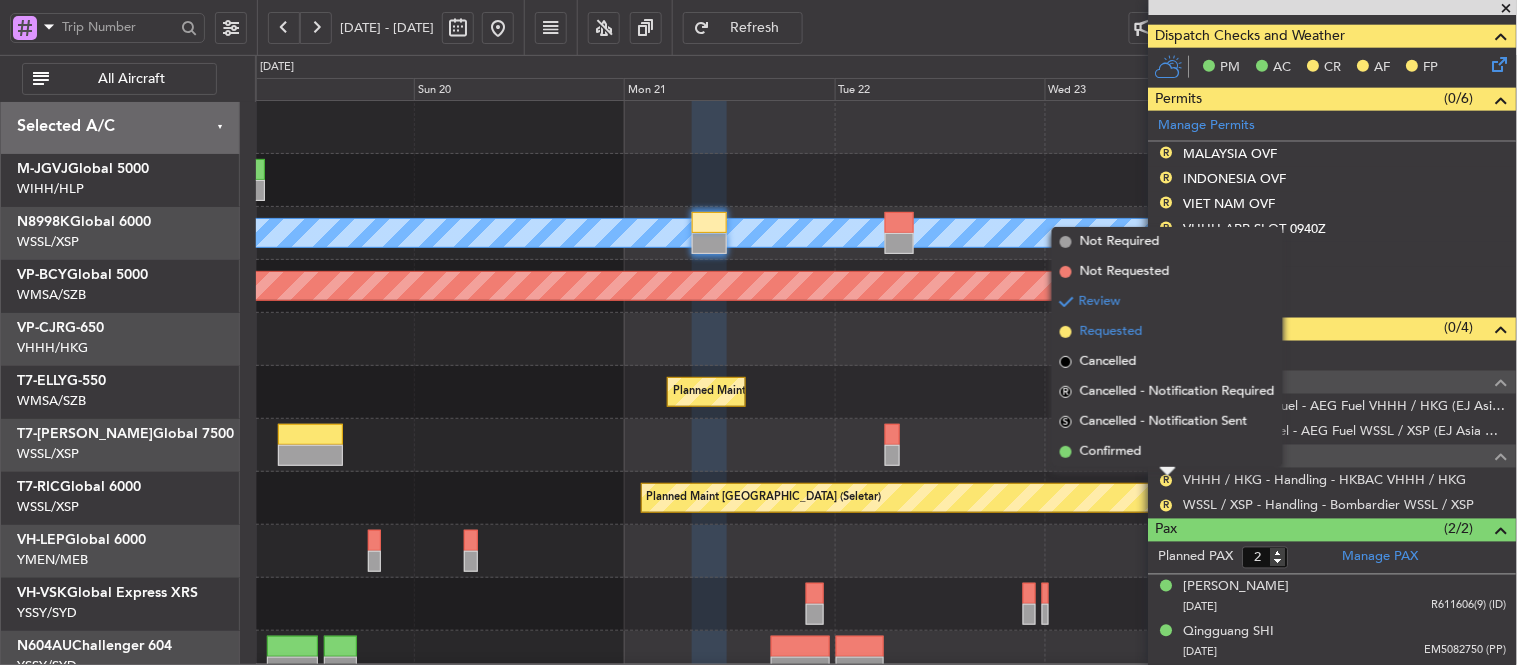 click at bounding box center [1066, 332] 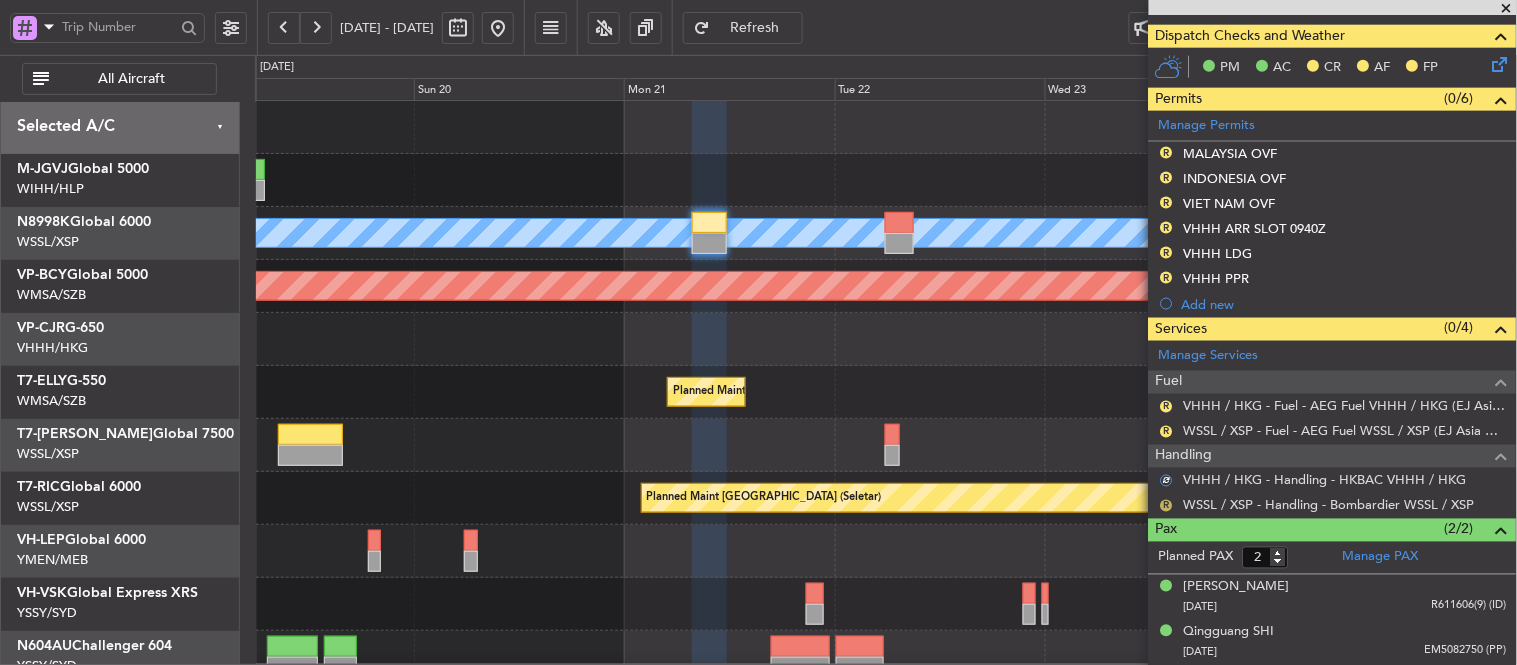 click on "R" at bounding box center [1167, 506] 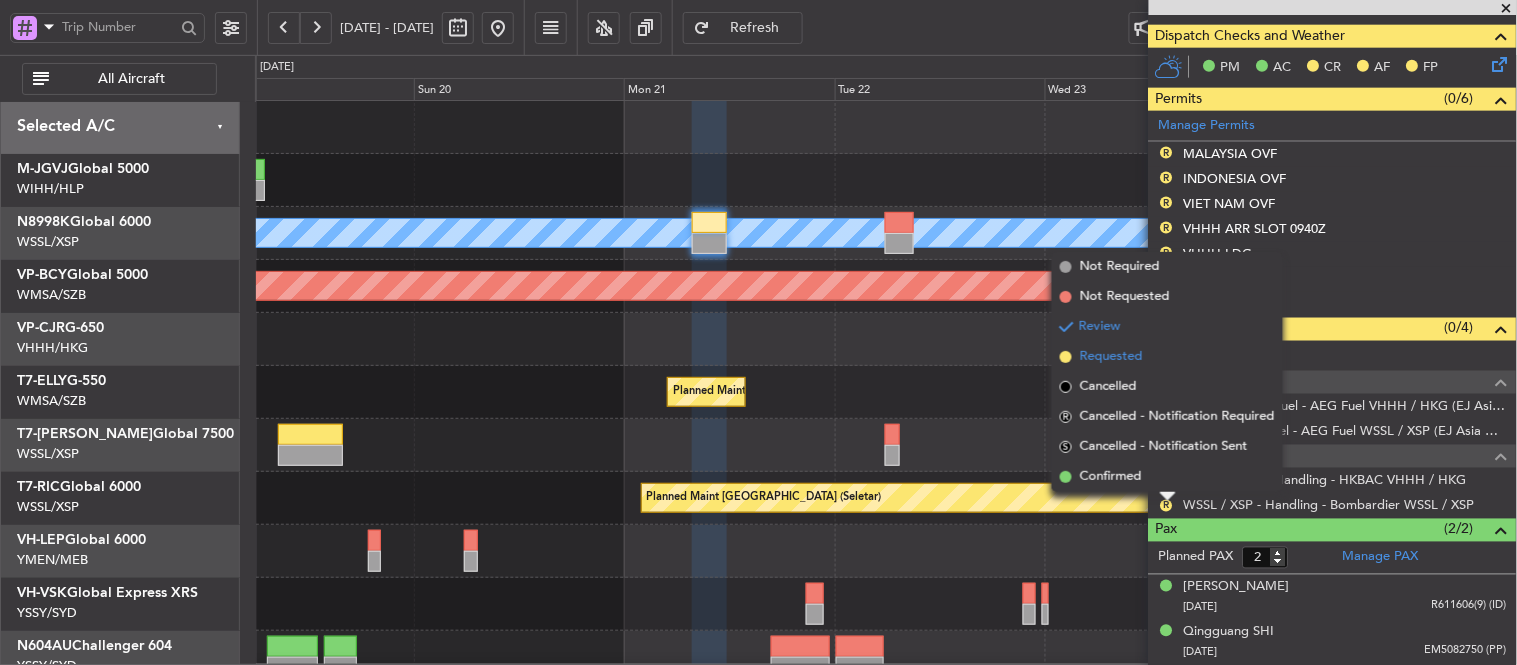 click at bounding box center [1066, 357] 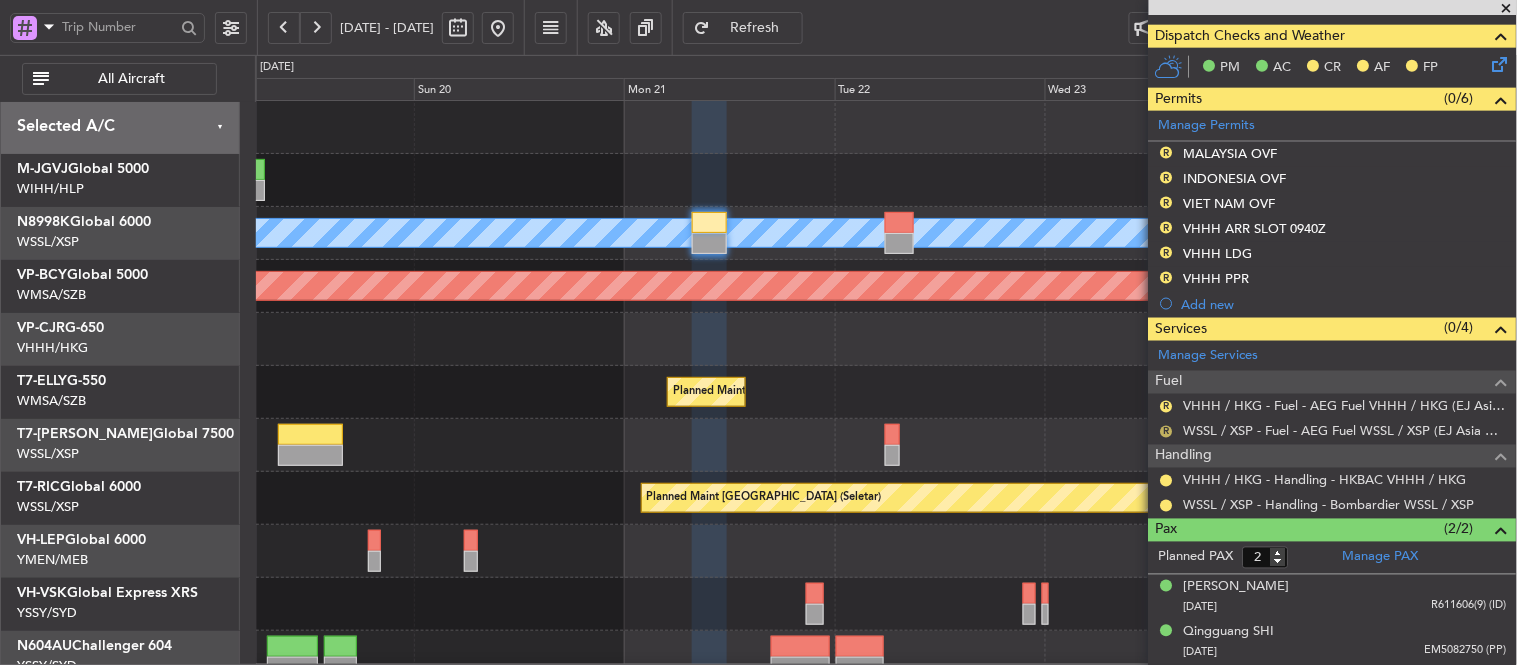 click on "R" at bounding box center (1167, 432) 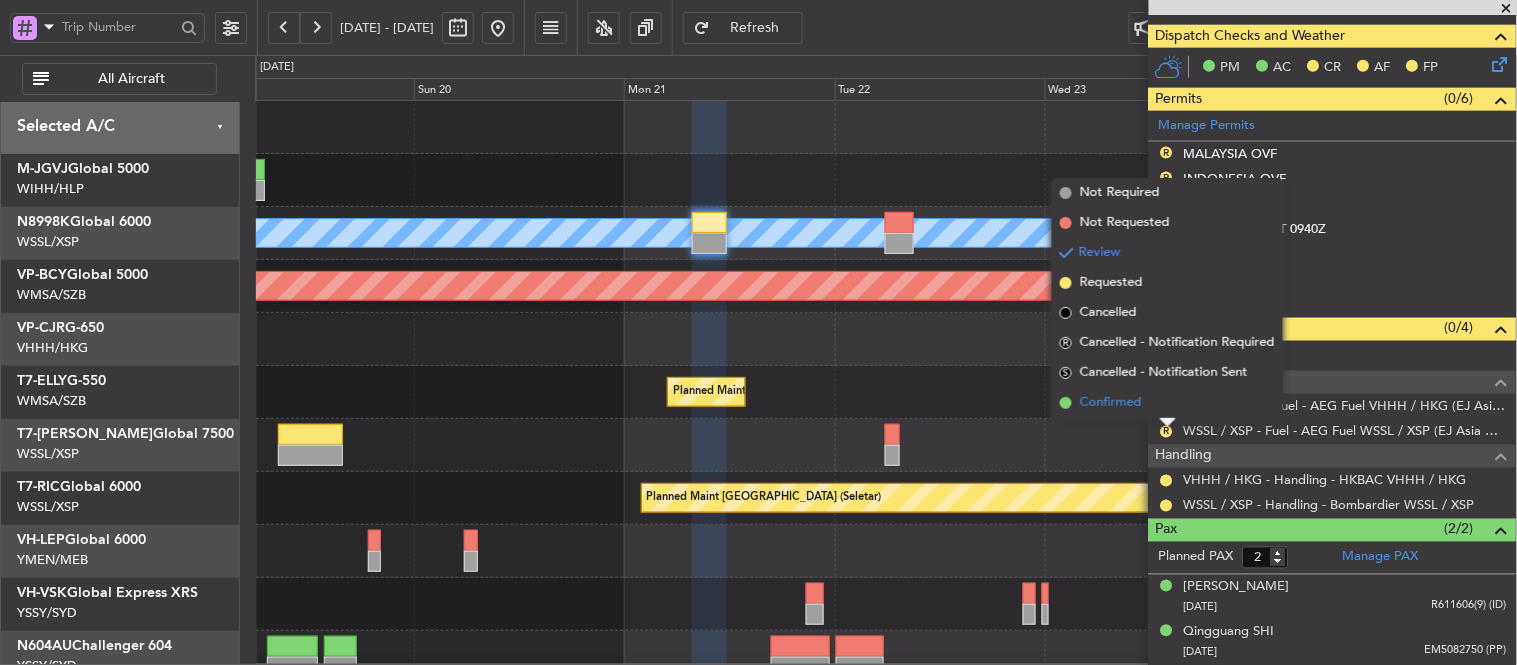 click at bounding box center [1066, 403] 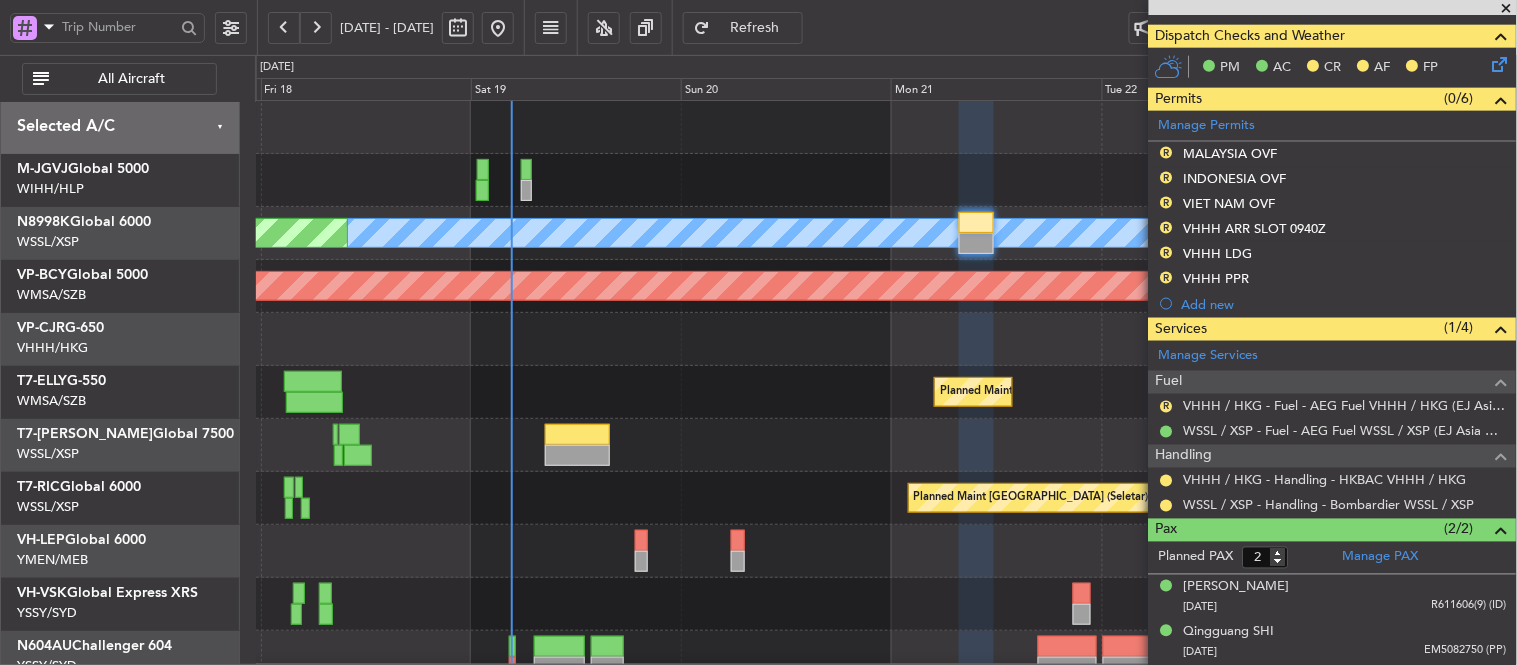 click on "Planned Maint [GEOGRAPHIC_DATA] (Seletar)
MEL
Planned Maint [GEOGRAPHIC_DATA] (Seletar)
Planned Maint [GEOGRAPHIC_DATA] (Seletar)
[GEOGRAPHIC_DATA] (Mineta [GEOGRAPHIC_DATA])
MEL San Jose (Mineta [GEOGRAPHIC_DATA])
Planned Maint Sharjah (Sharjah Intl)
[PERSON_NAME] (Sultan [PERSON_NAME])
[PERSON_NAME] (Sultan [PERSON_NAME])
Planned Maint [GEOGRAPHIC_DATA] (Sultan [PERSON_NAME])
-
-
EGLF
17:50 Z
VOCB
03:15 Z
Planned Maint [GEOGRAPHIC_DATA] (Seletar)
Unplanned Maint Sydney ([PERSON_NAME] Intl)" 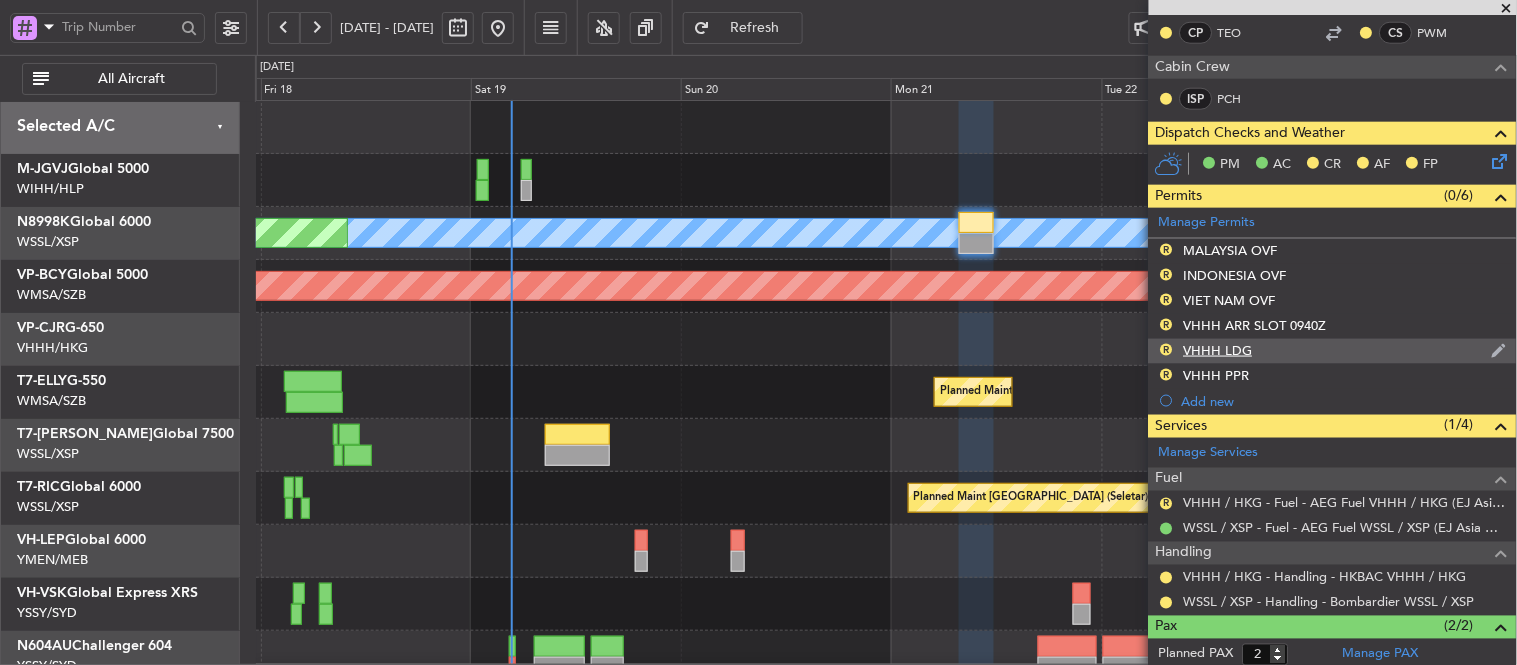 scroll, scrollTop: 185, scrollLeft: 0, axis: vertical 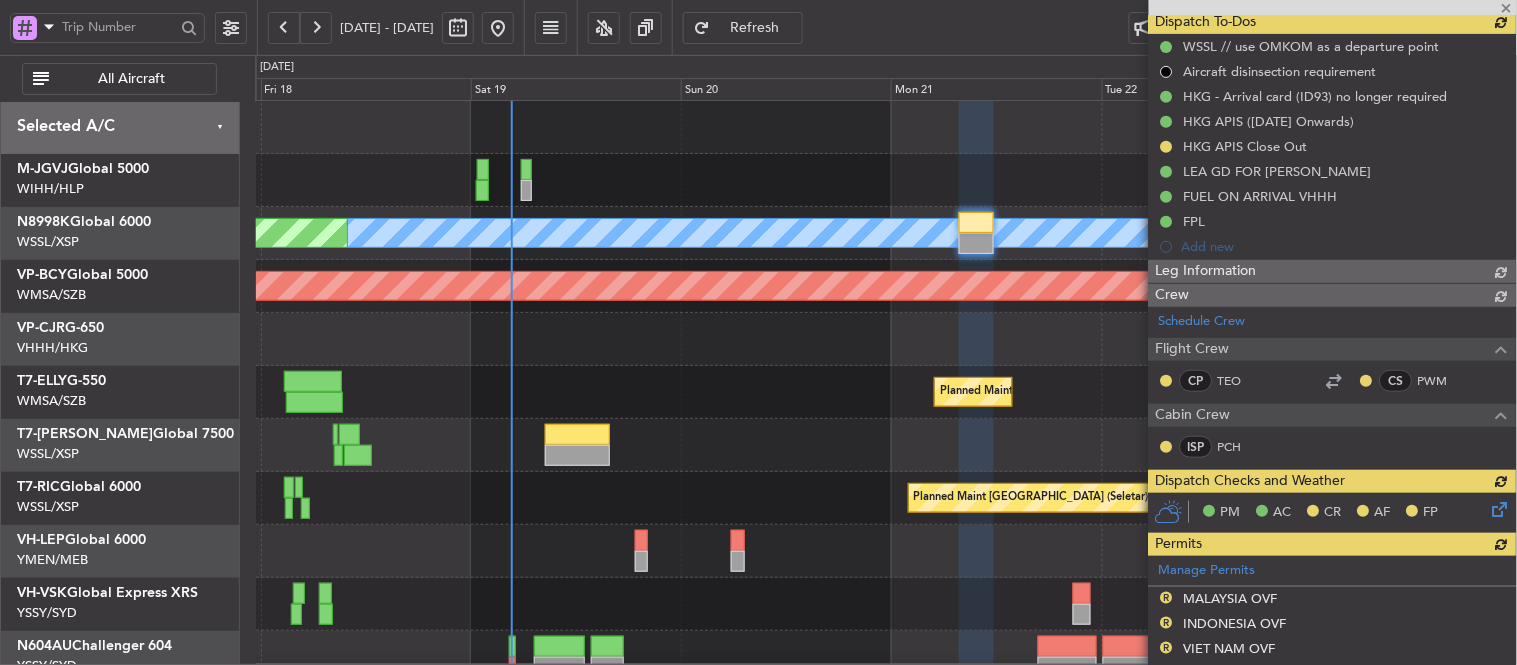 type 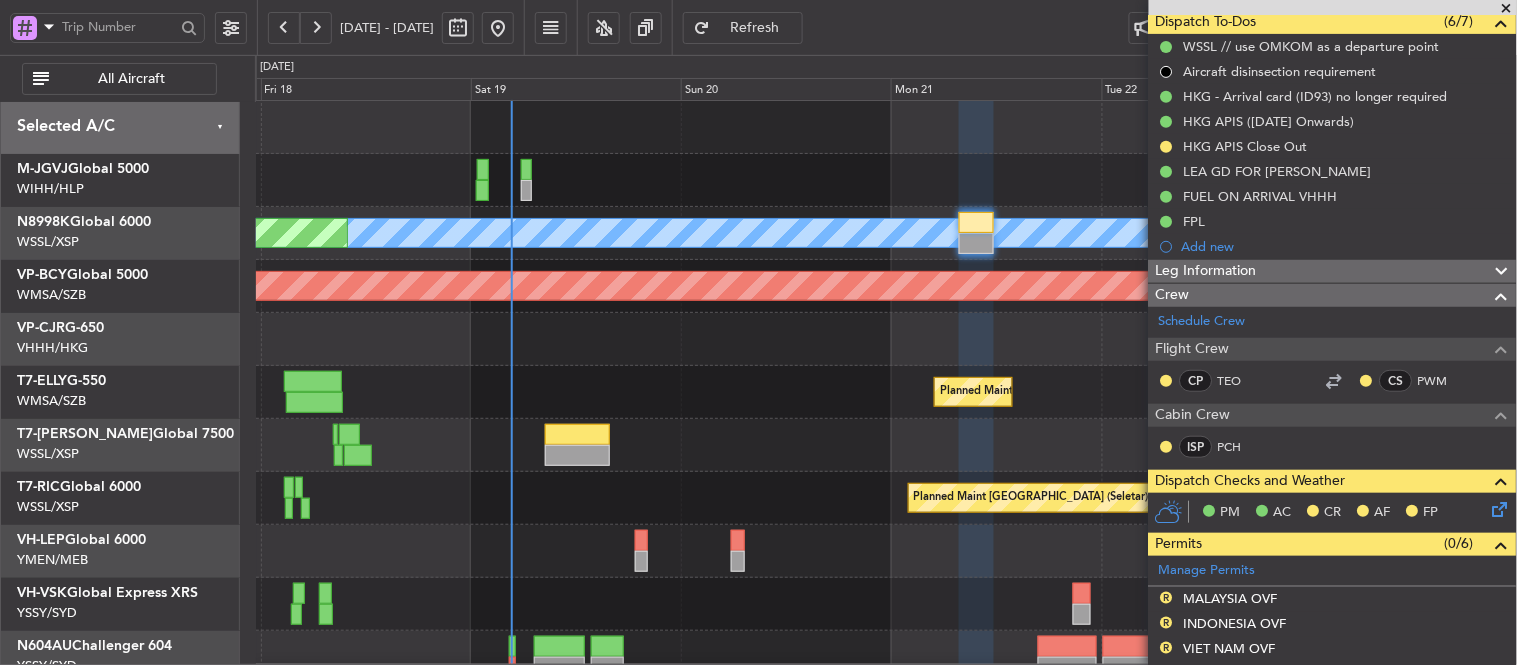 type on "[PERSON_NAME] (EYU)" 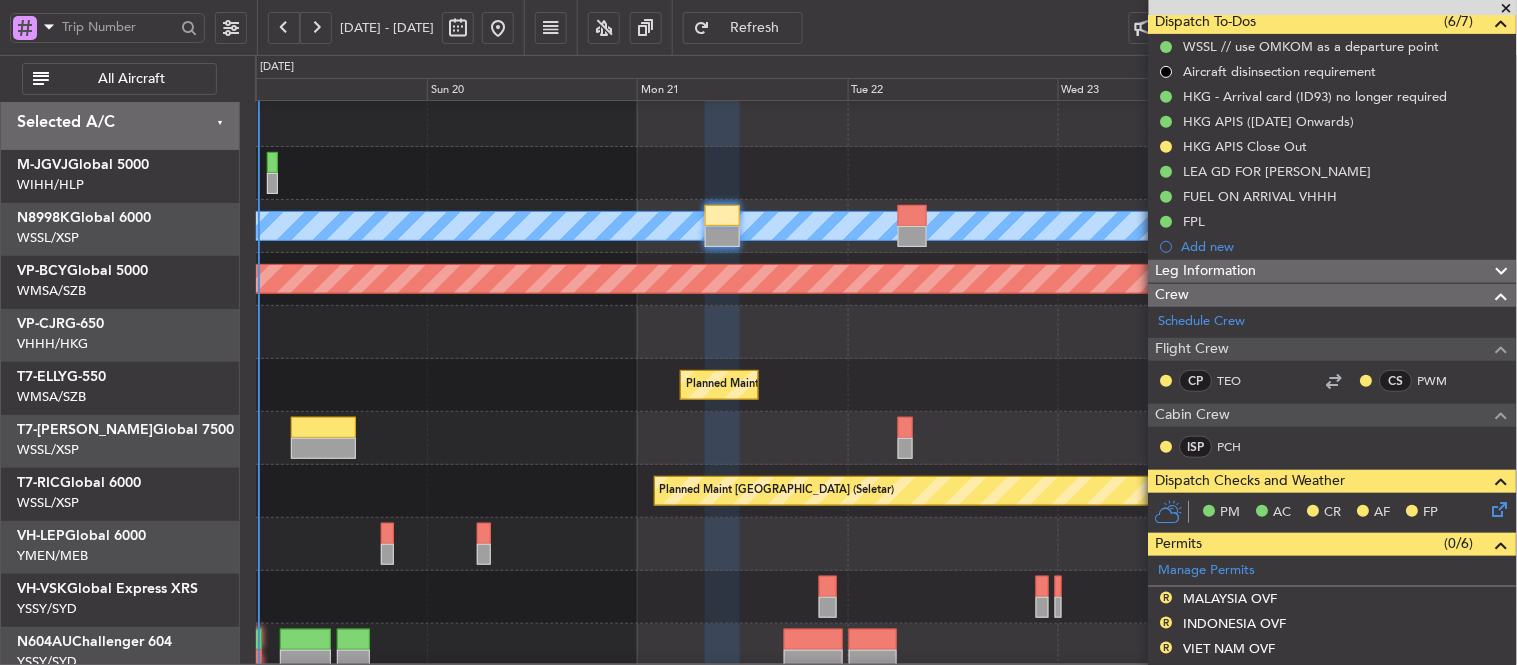 scroll, scrollTop: 6, scrollLeft: 0, axis: vertical 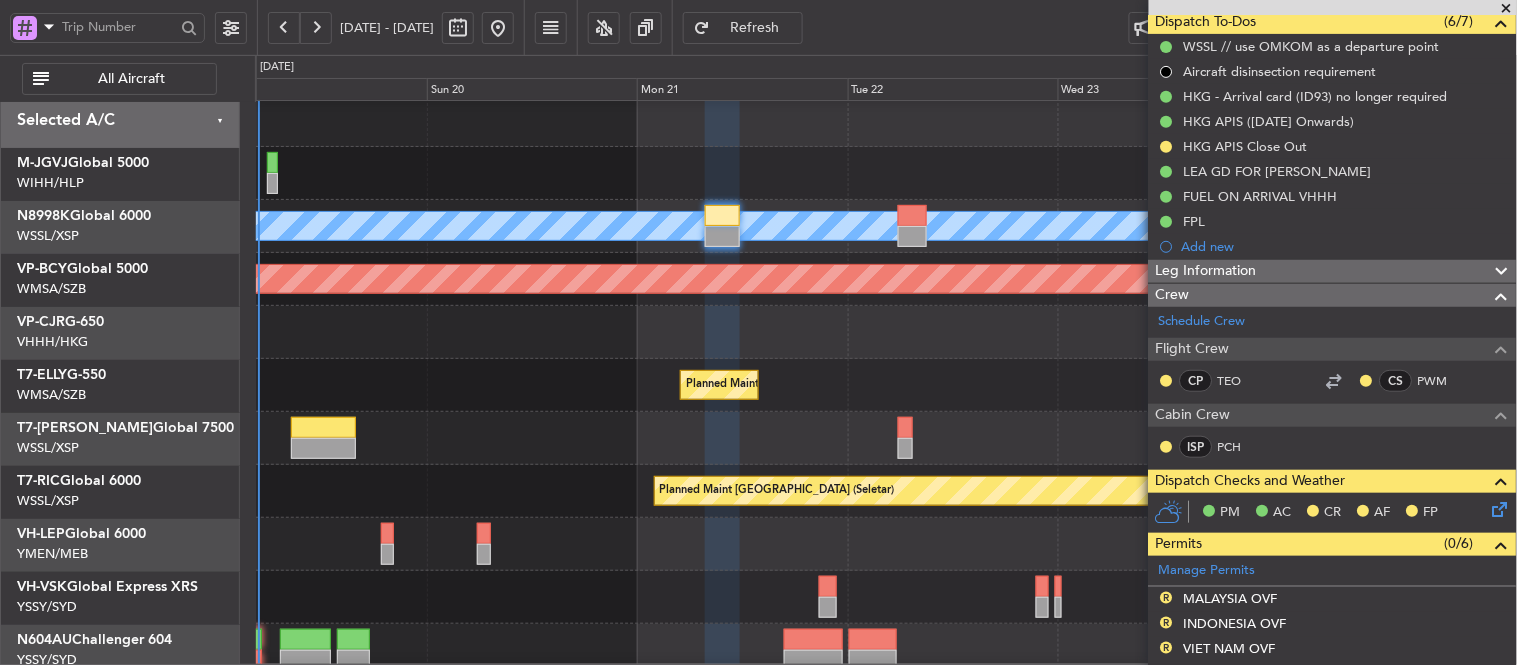 click 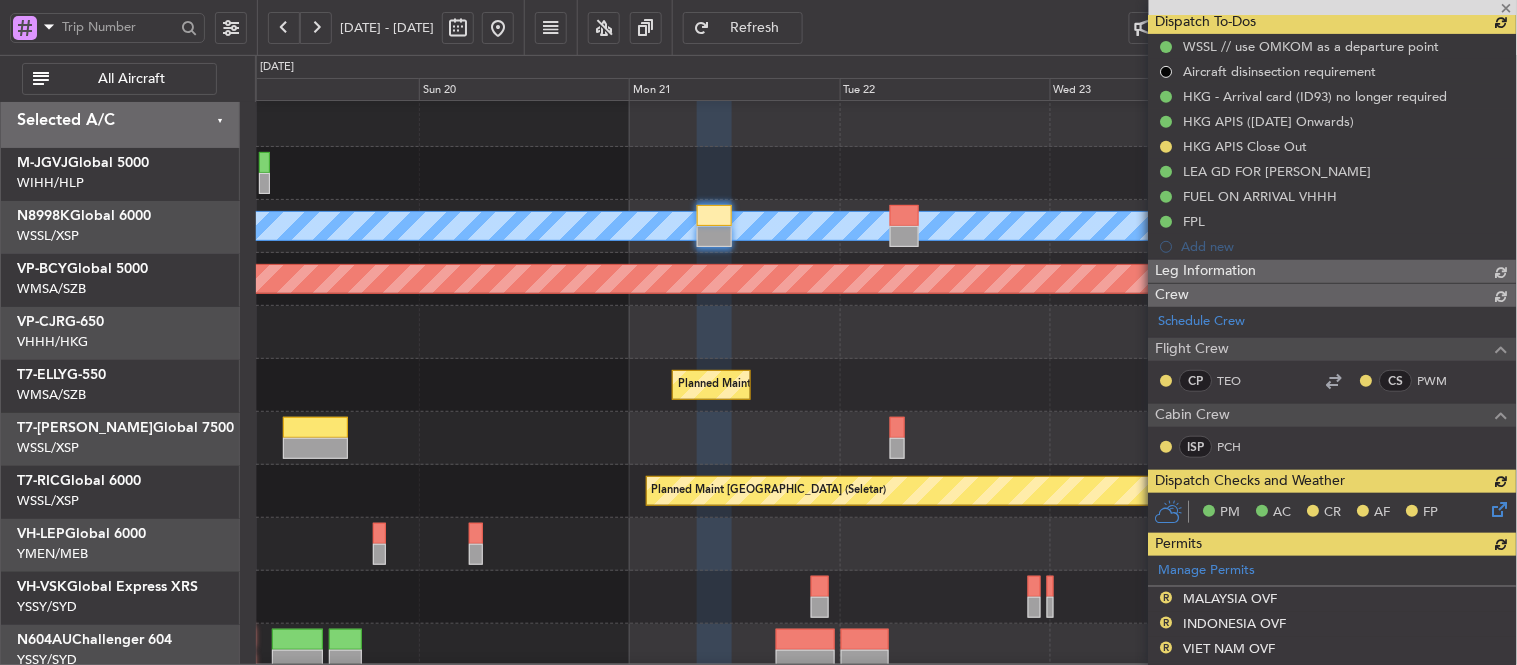 type 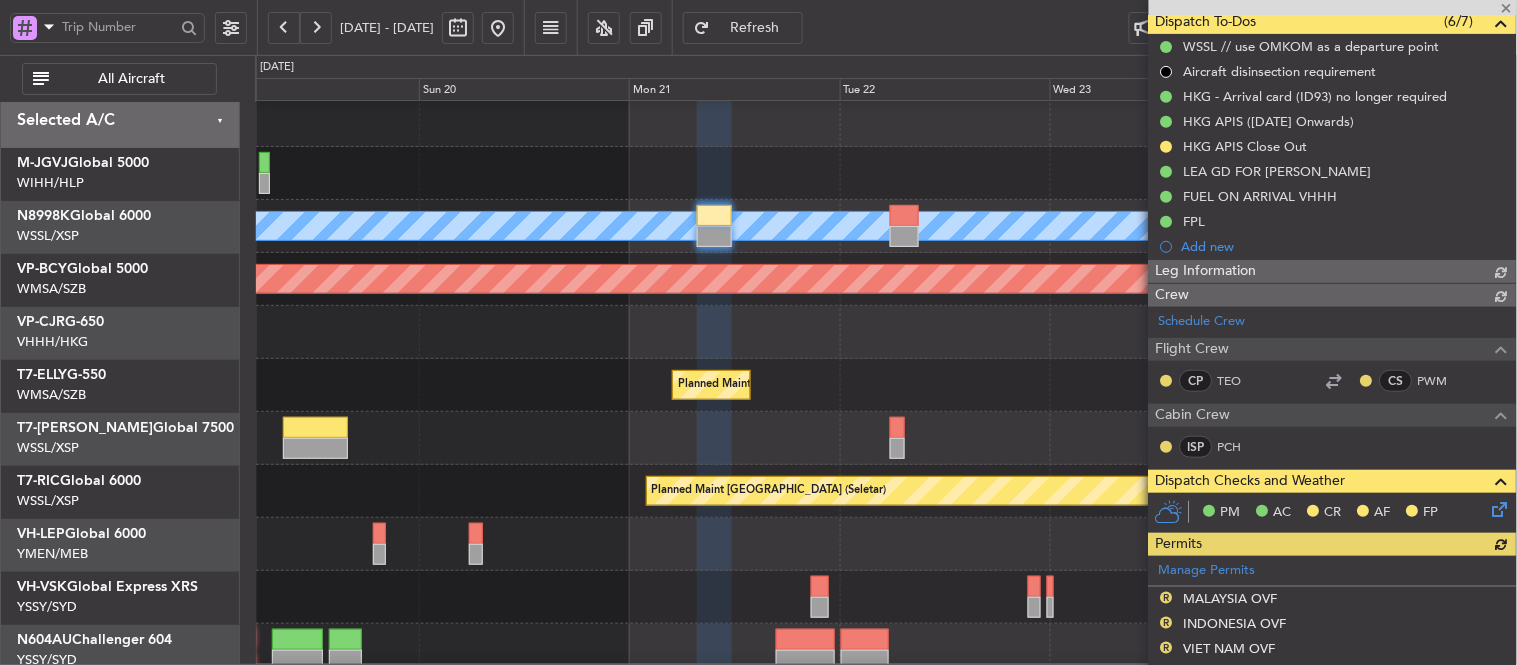 type on "[PERSON_NAME] (EYU)" 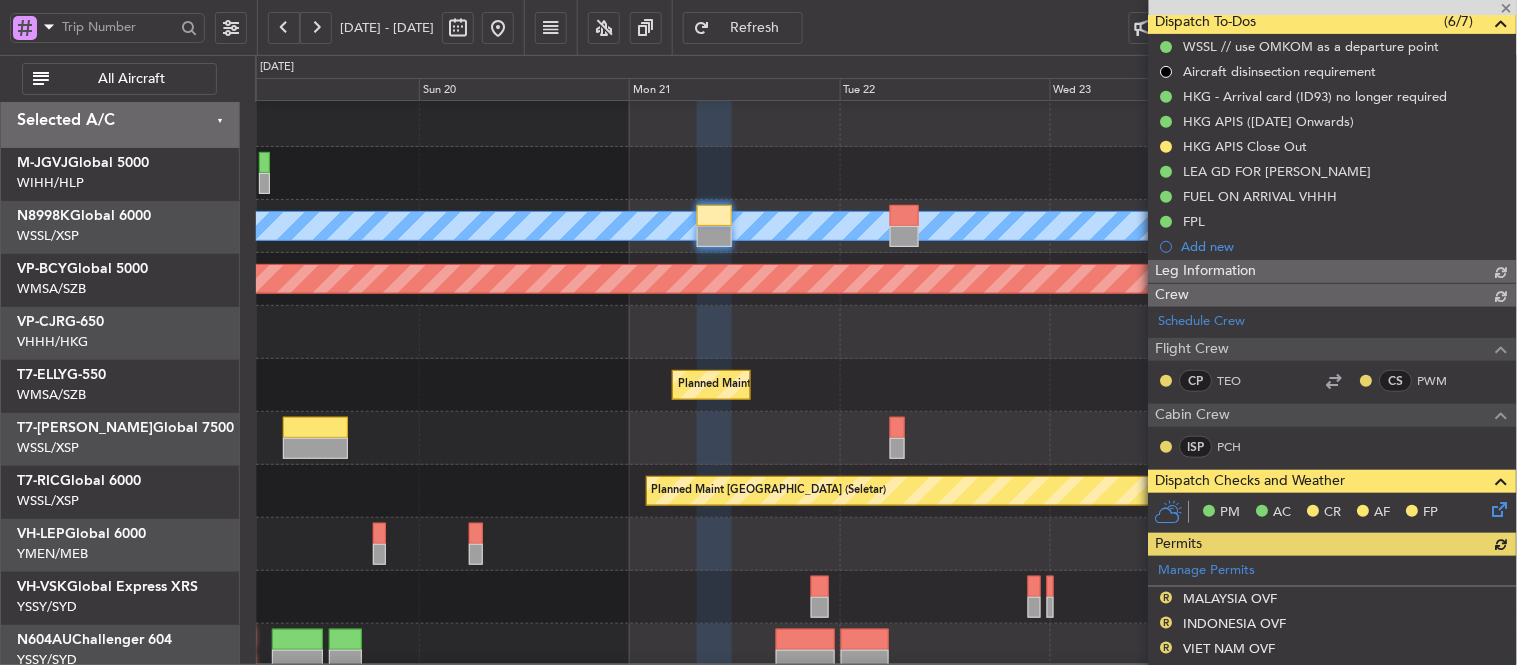 type on "F0440" 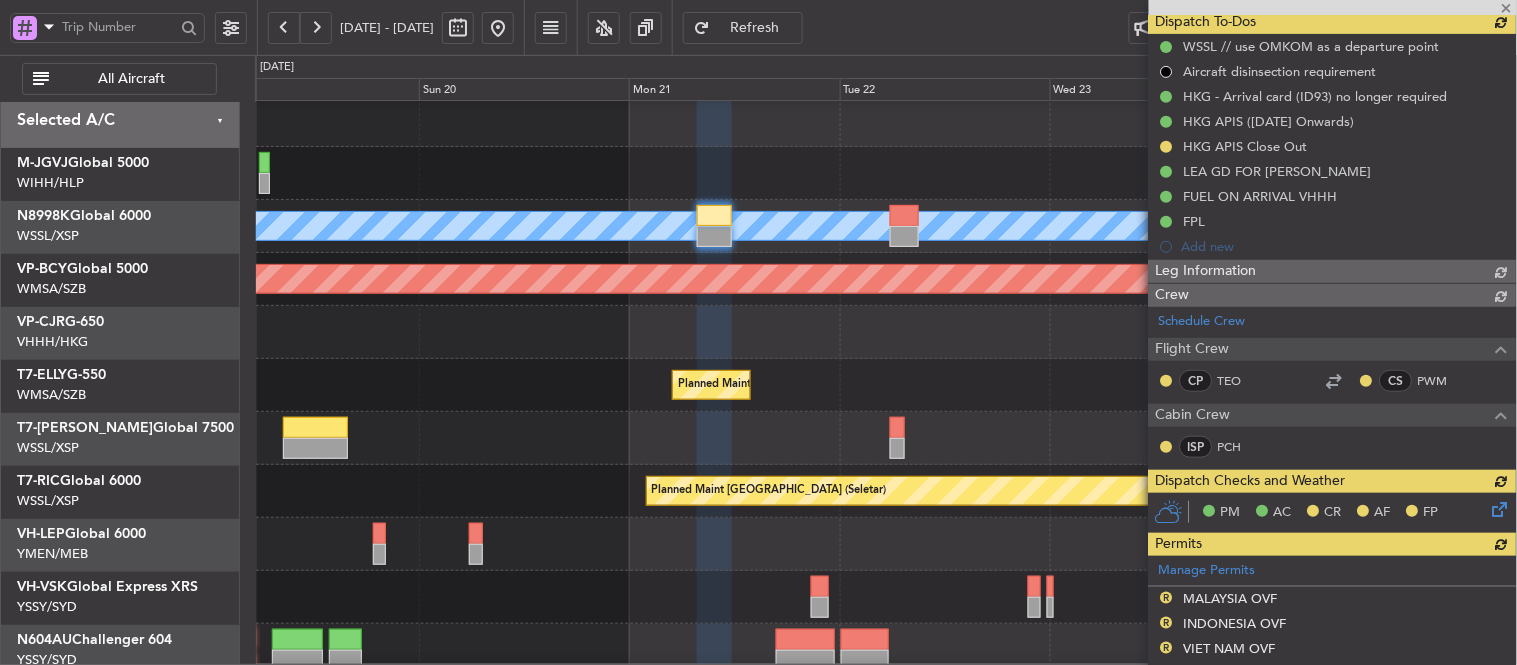 type 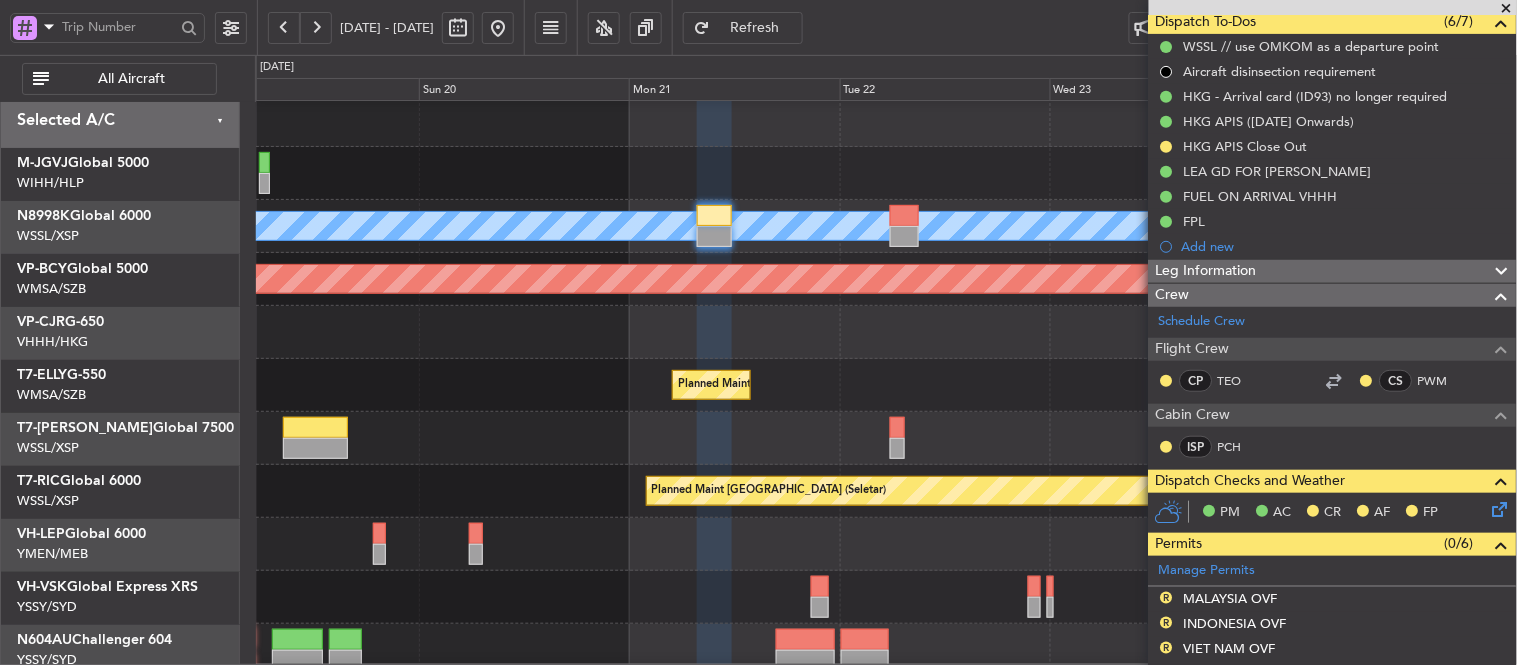 type on "[PERSON_NAME] (EYU)" 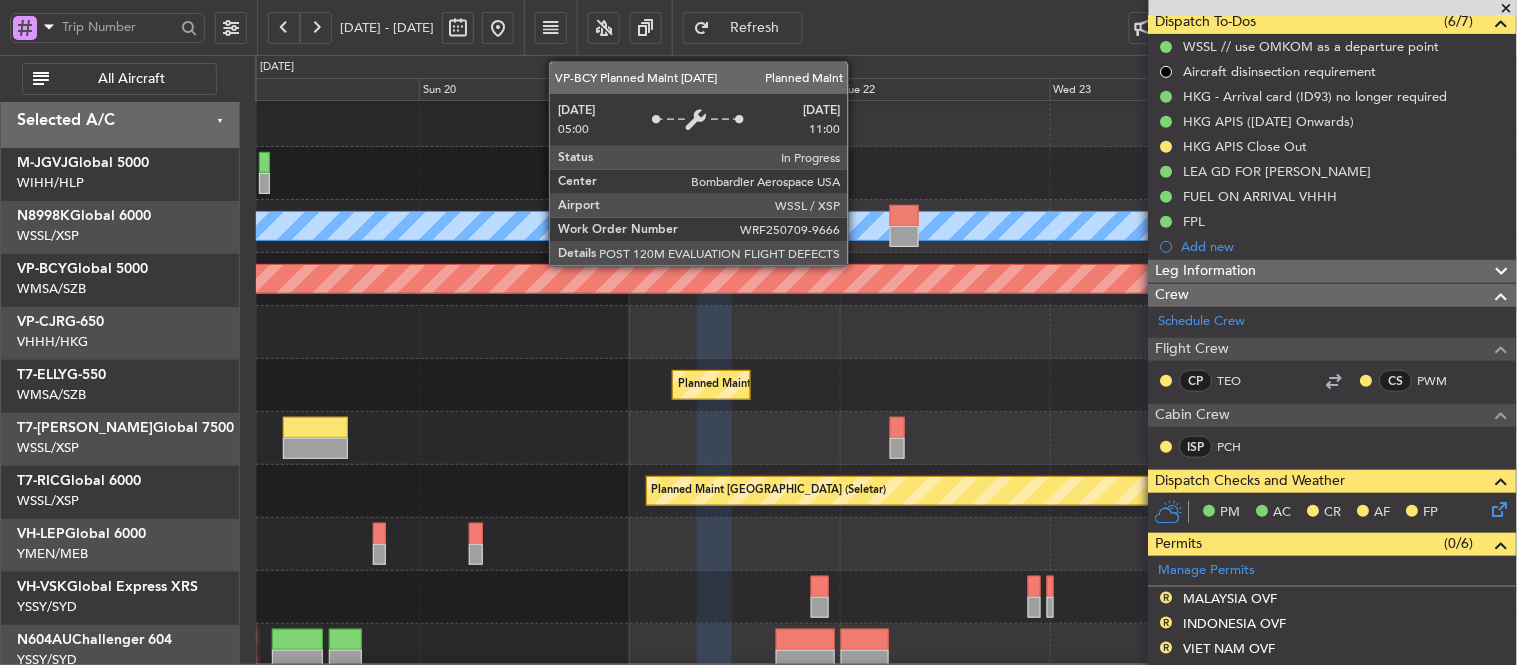 click on "Planned Maint [GEOGRAPHIC_DATA] (Seletar)" at bounding box center (281, 279) 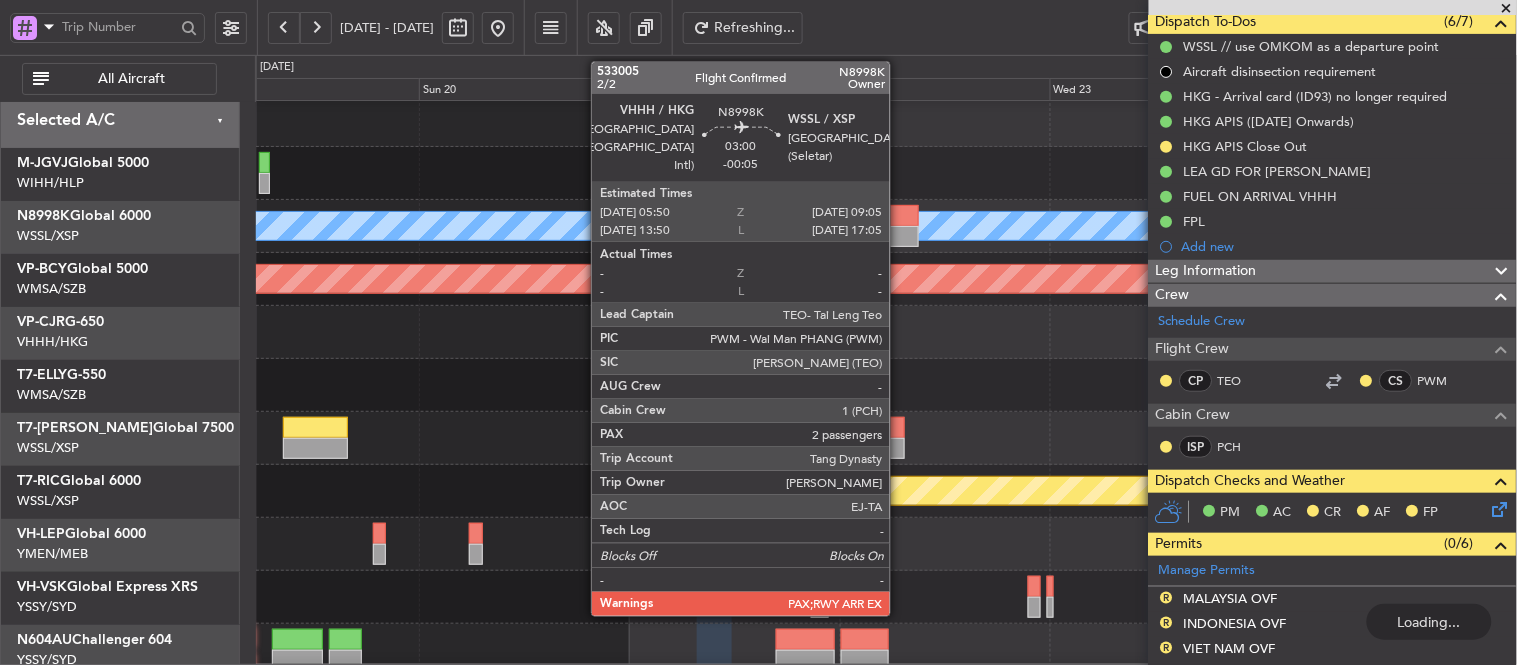 click 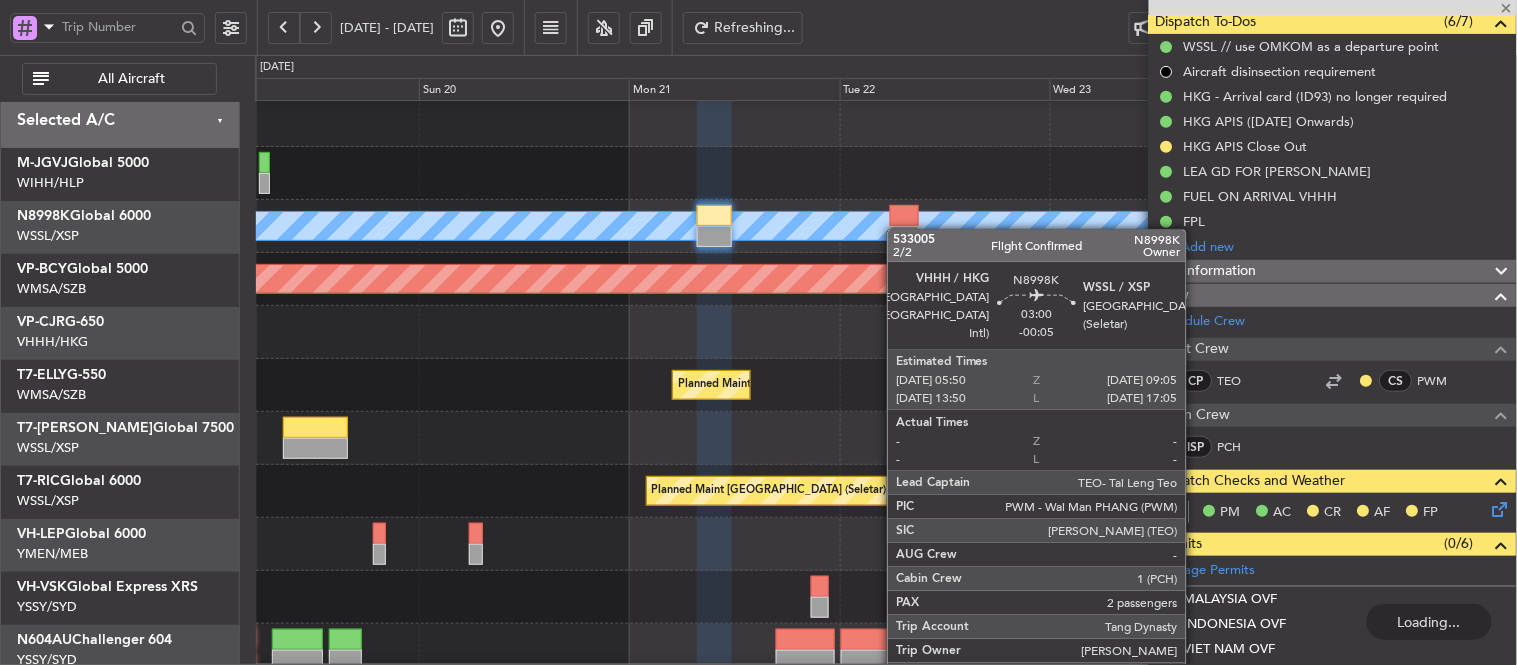 type 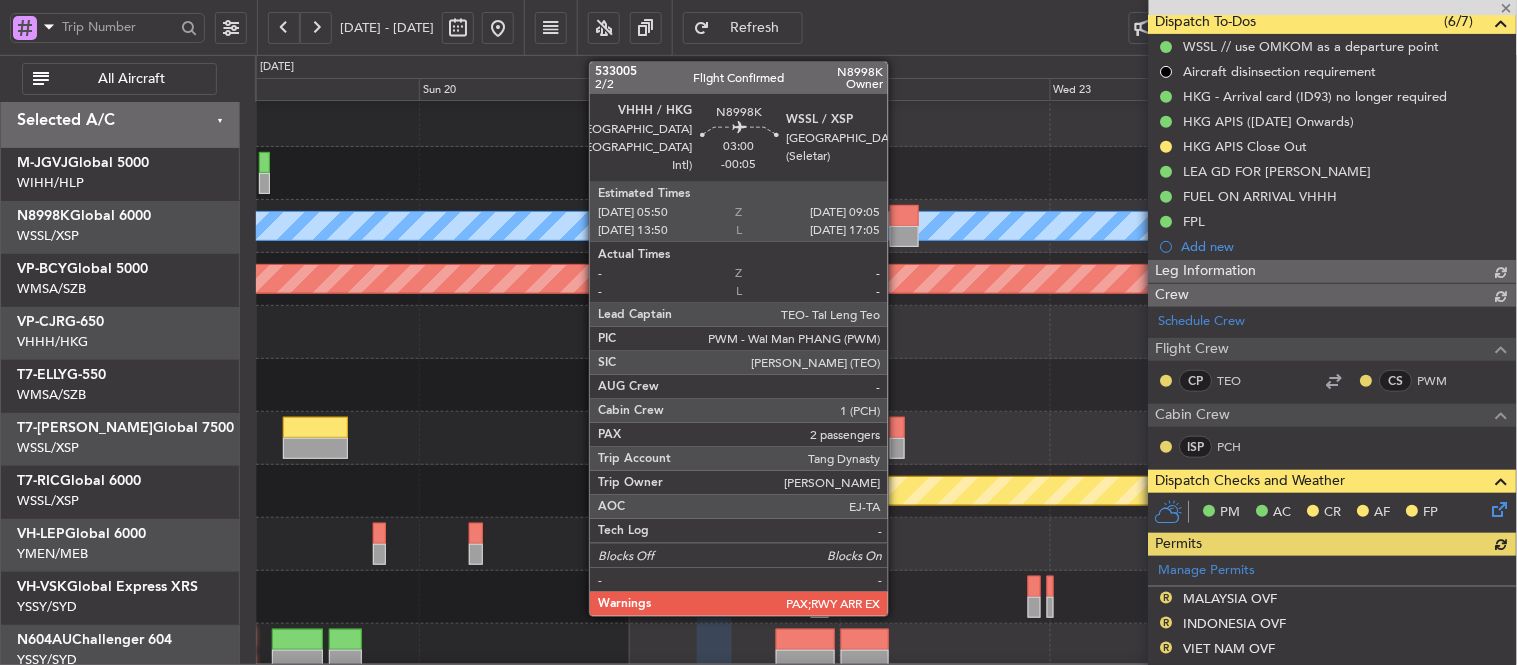 type on "[PERSON_NAME] (EYU)" 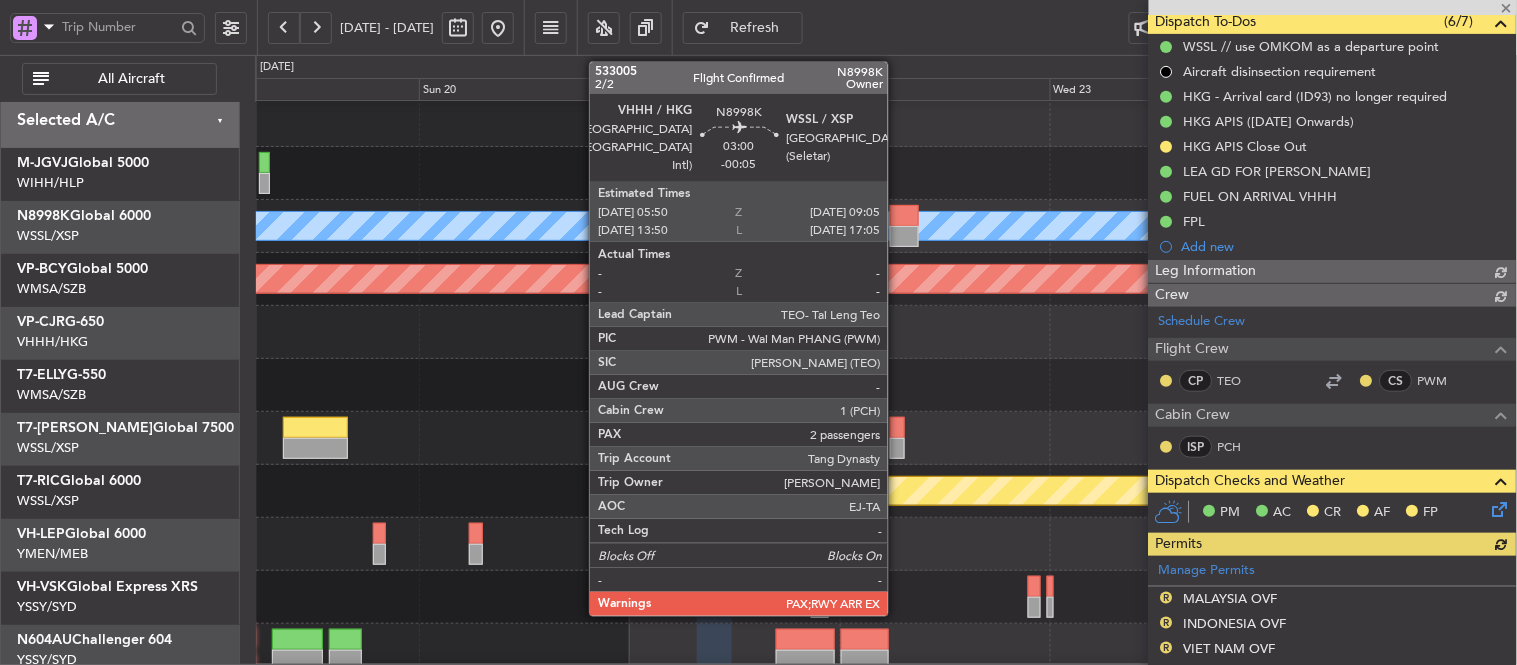 type on "F0440" 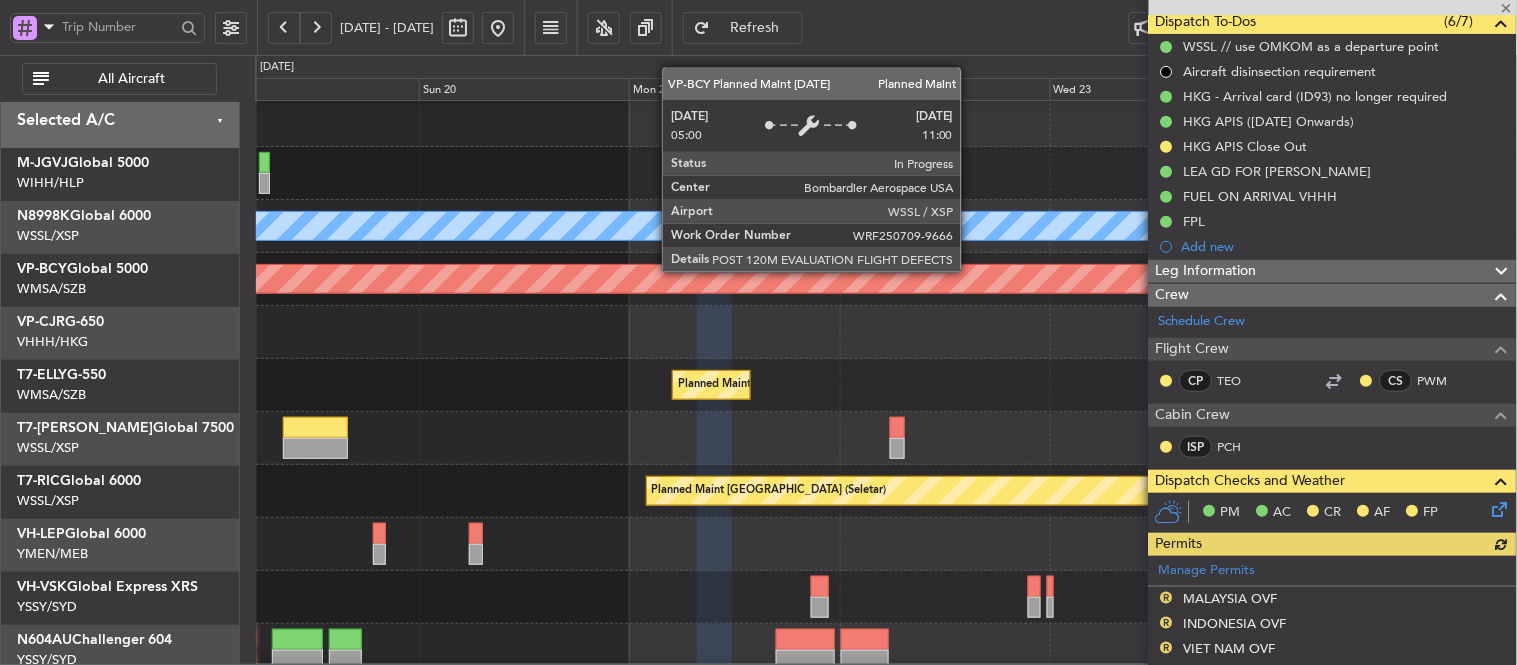 type on "-00:05" 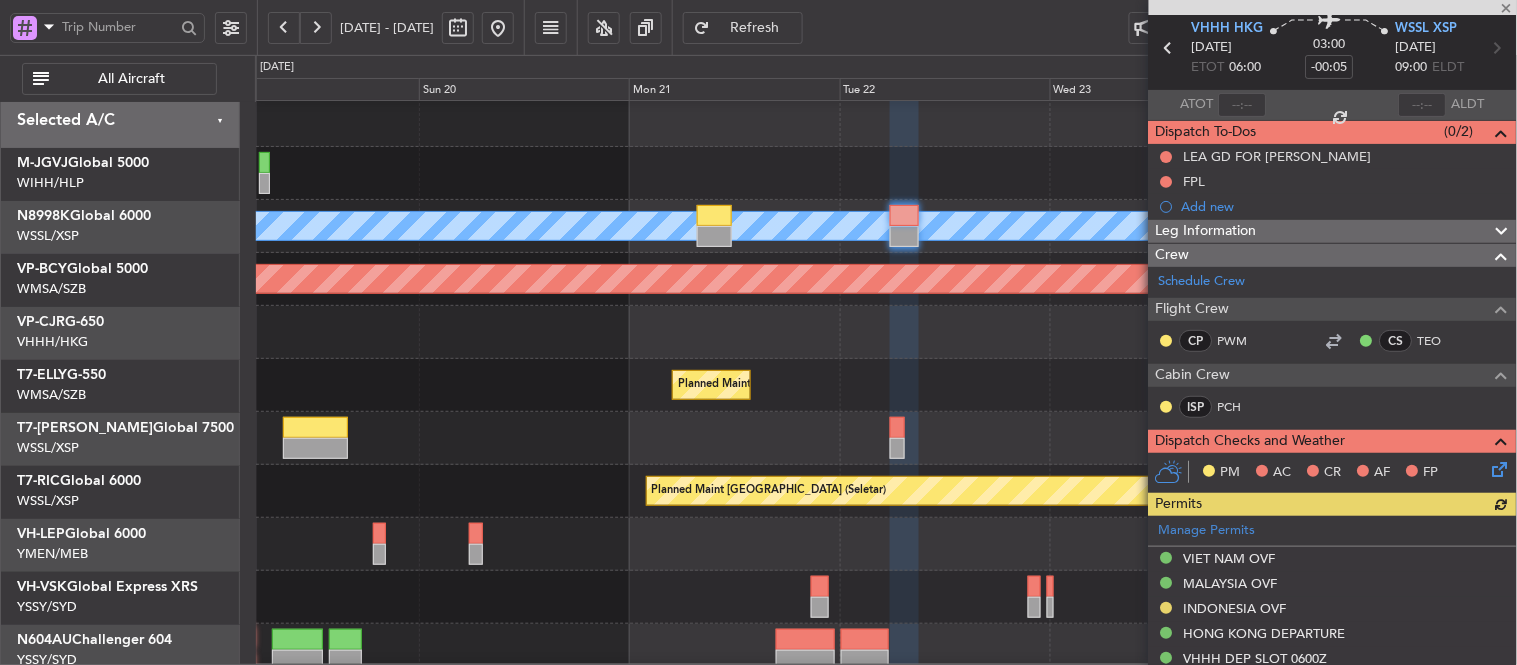 scroll, scrollTop: 111, scrollLeft: 0, axis: vertical 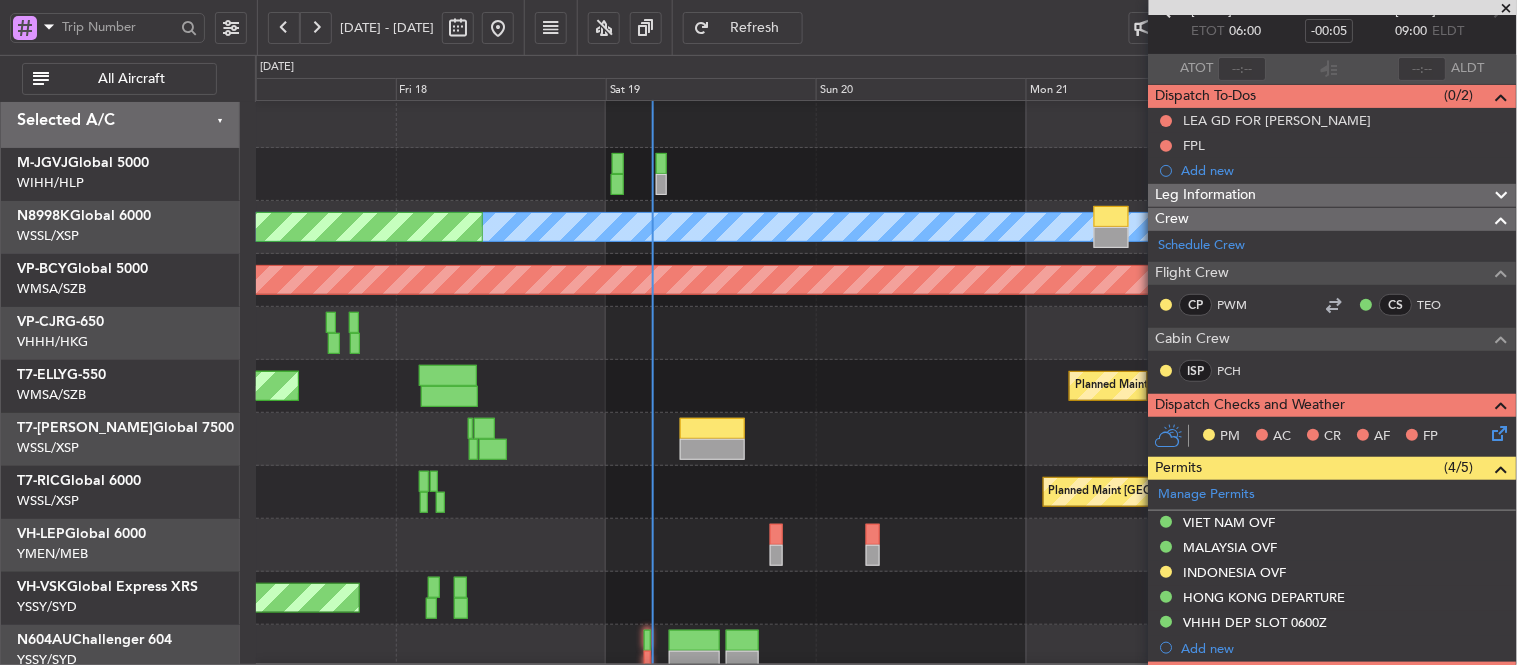 click on "Planned Maint [GEOGRAPHIC_DATA] (Mineta [GEOGRAPHIC_DATA])
MEL San Jose (Mineta [GEOGRAPHIC_DATA])" 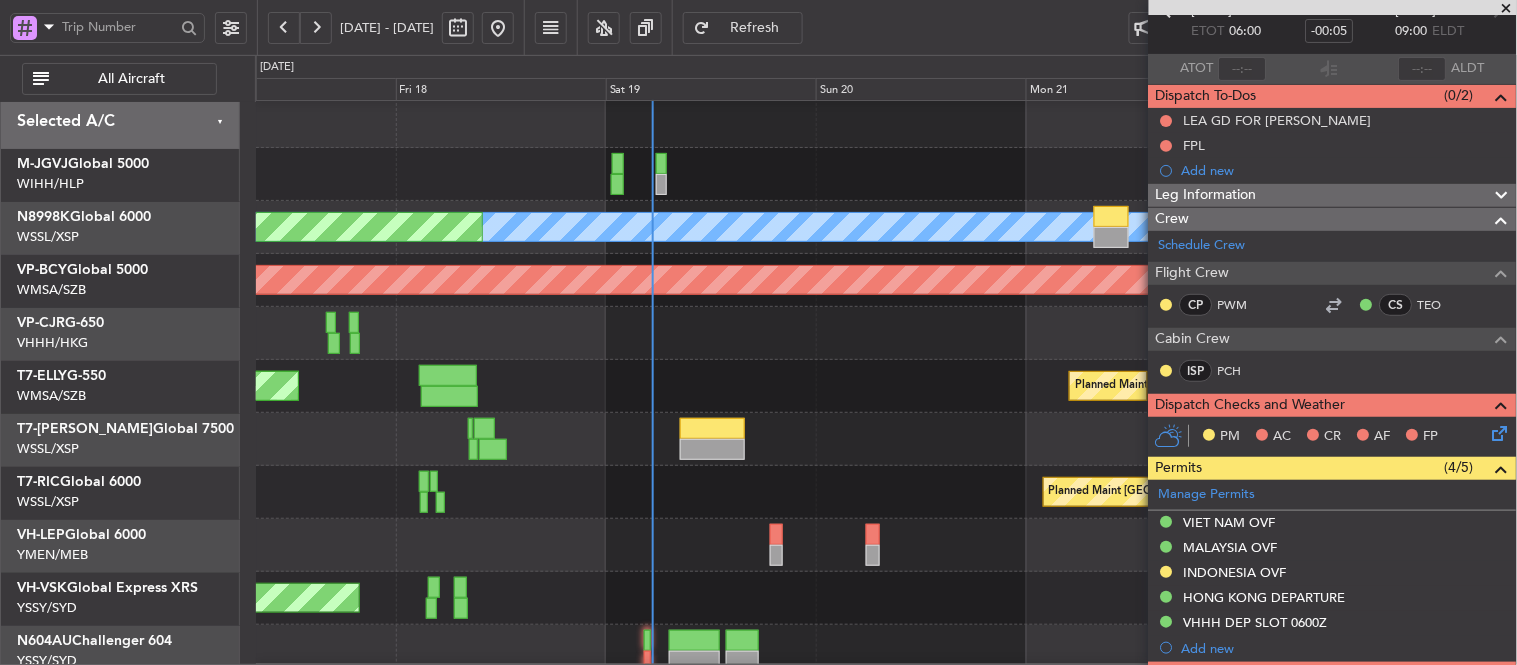 scroll, scrollTop: 17, scrollLeft: 0, axis: vertical 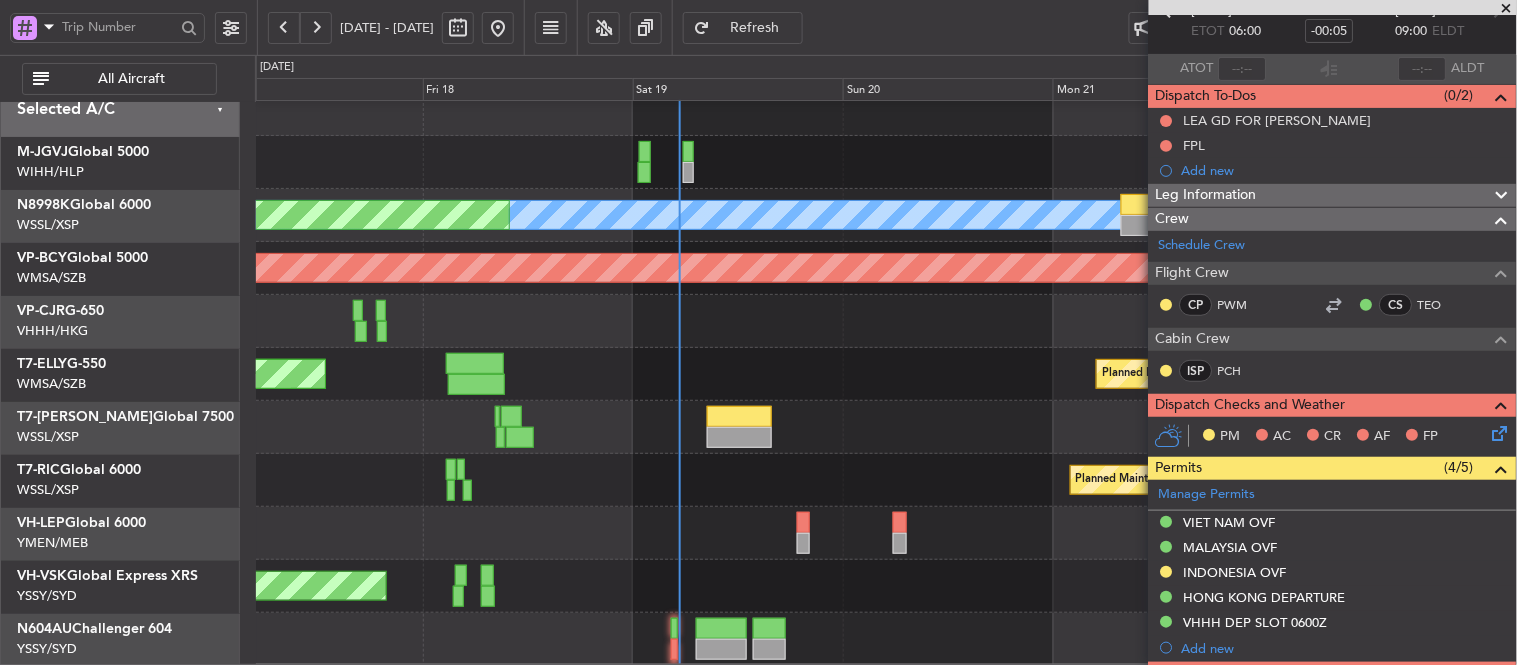 click on "MEL
Planned Maint [GEOGRAPHIC_DATA] (Seletar)
Planned Maint [GEOGRAPHIC_DATA] (Seletar)
[GEOGRAPHIC_DATA] (Mineta [GEOGRAPHIC_DATA])
MEL San Jose (Mineta [GEOGRAPHIC_DATA])
Planned Maint Sharjah (Sharjah Intl)
[PERSON_NAME] (Sultan [PERSON_NAME])
[PERSON_NAME] (Sultan [PERSON_NAME])
Planned Maint [GEOGRAPHIC_DATA] (Sultan [PERSON_NAME])
-
-
EGLF
17:50 Z
VOCB
03:15 Z
Planned Maint [GEOGRAPHIC_DATA] (Seletar)
Unplanned Maint Sydney ([PERSON_NAME] Intl)" 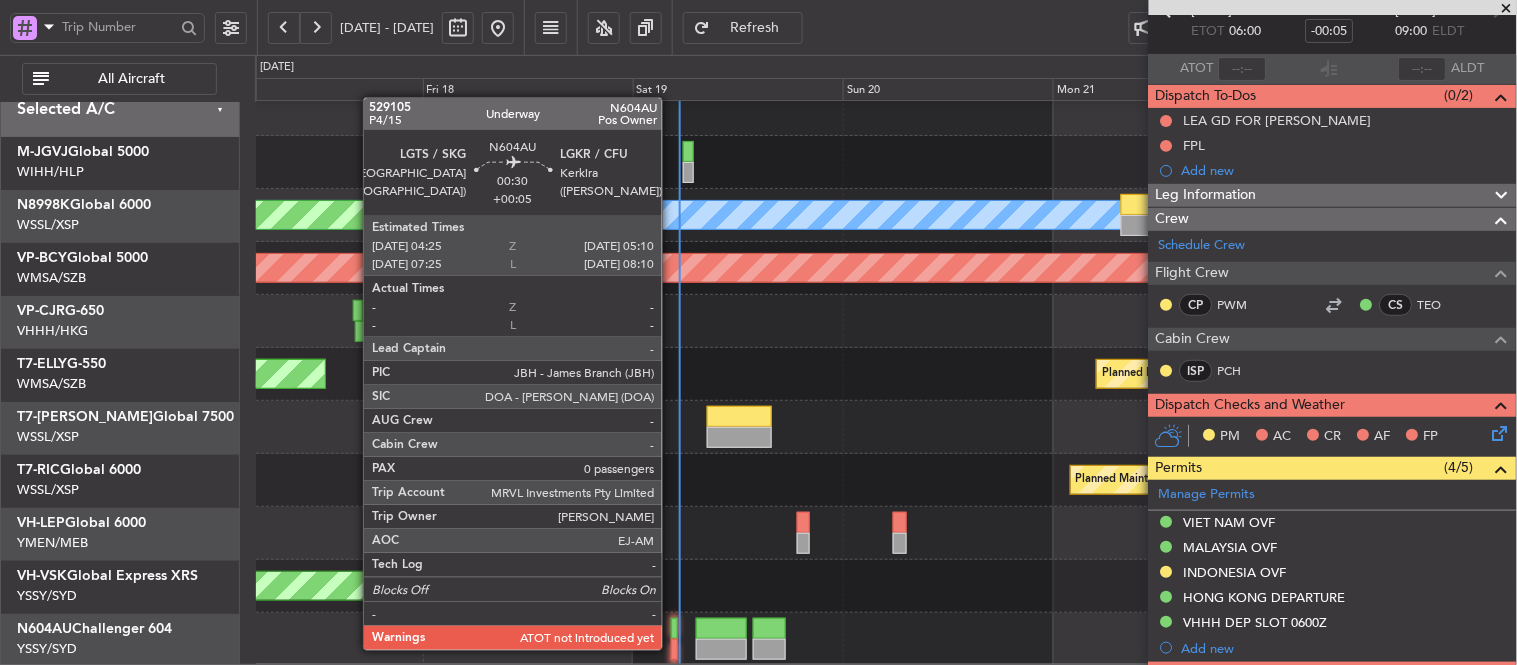 click 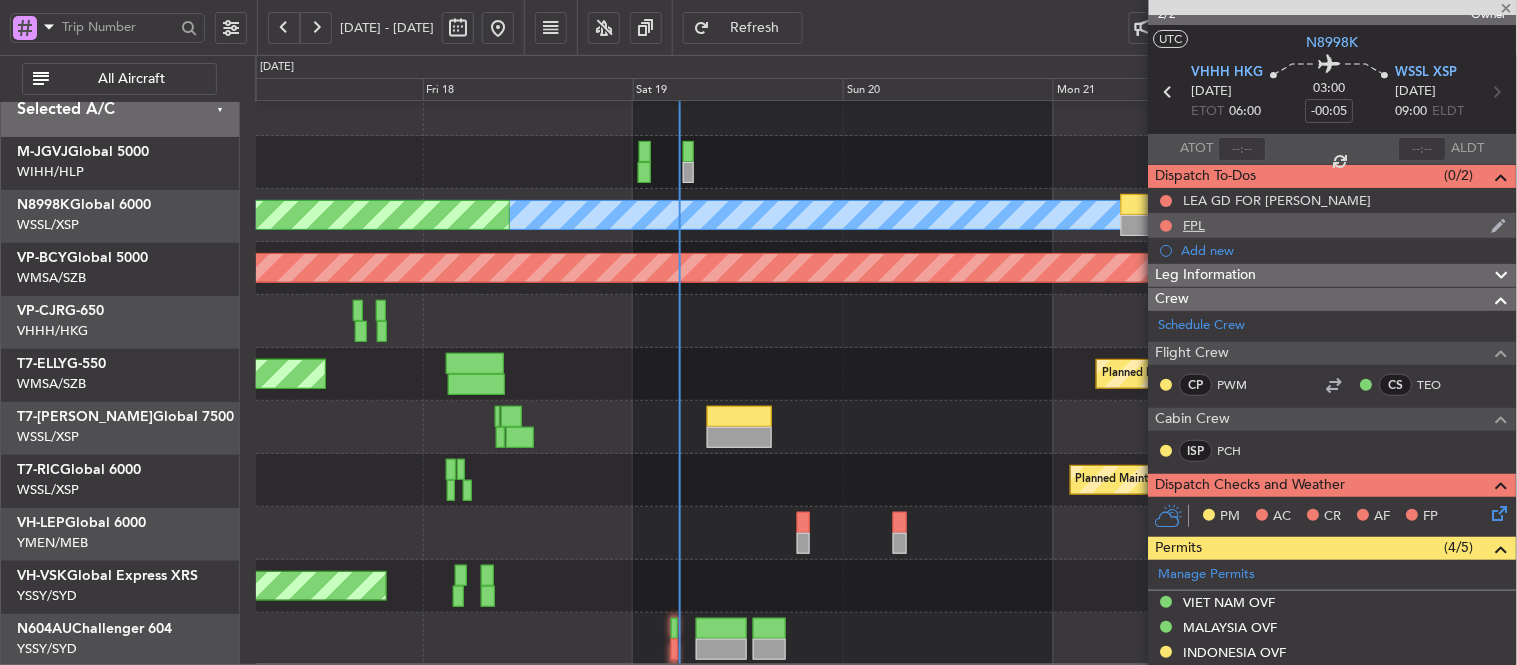 scroll, scrollTop: 0, scrollLeft: 0, axis: both 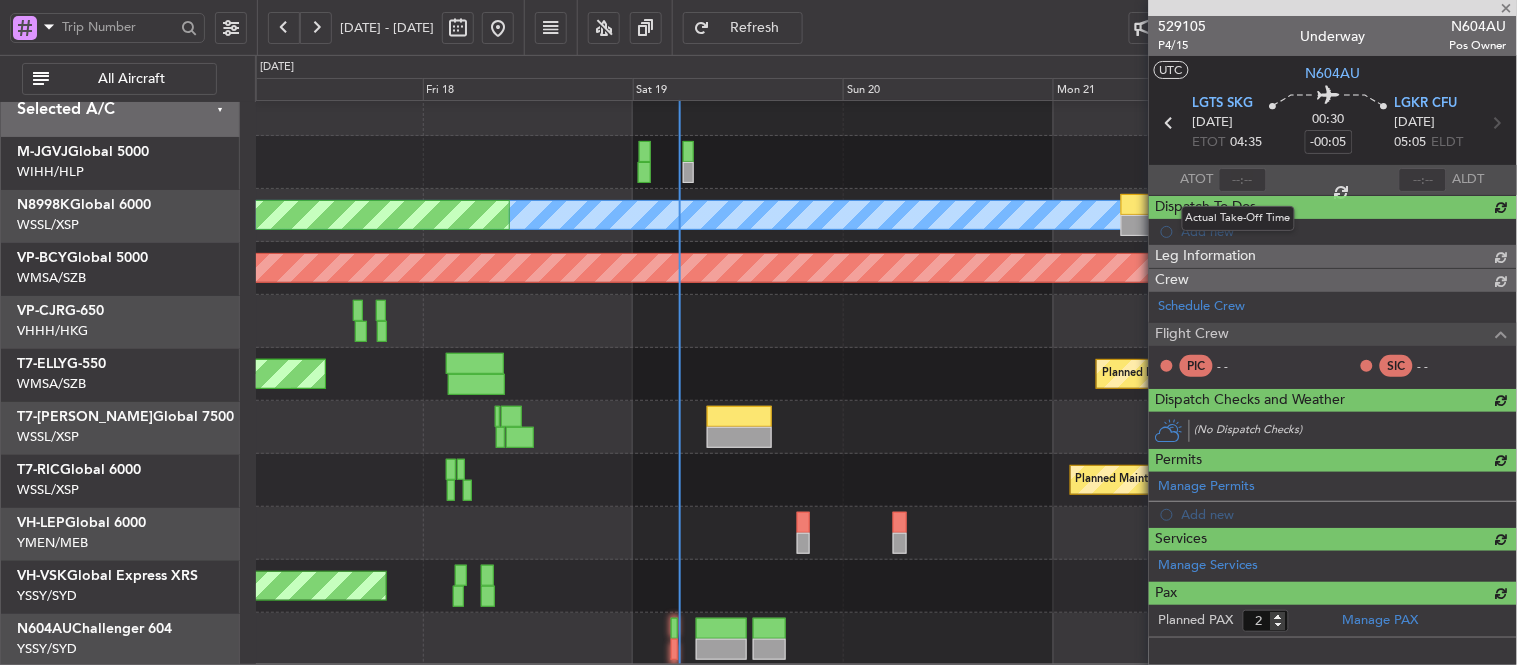 type on "+00:05" 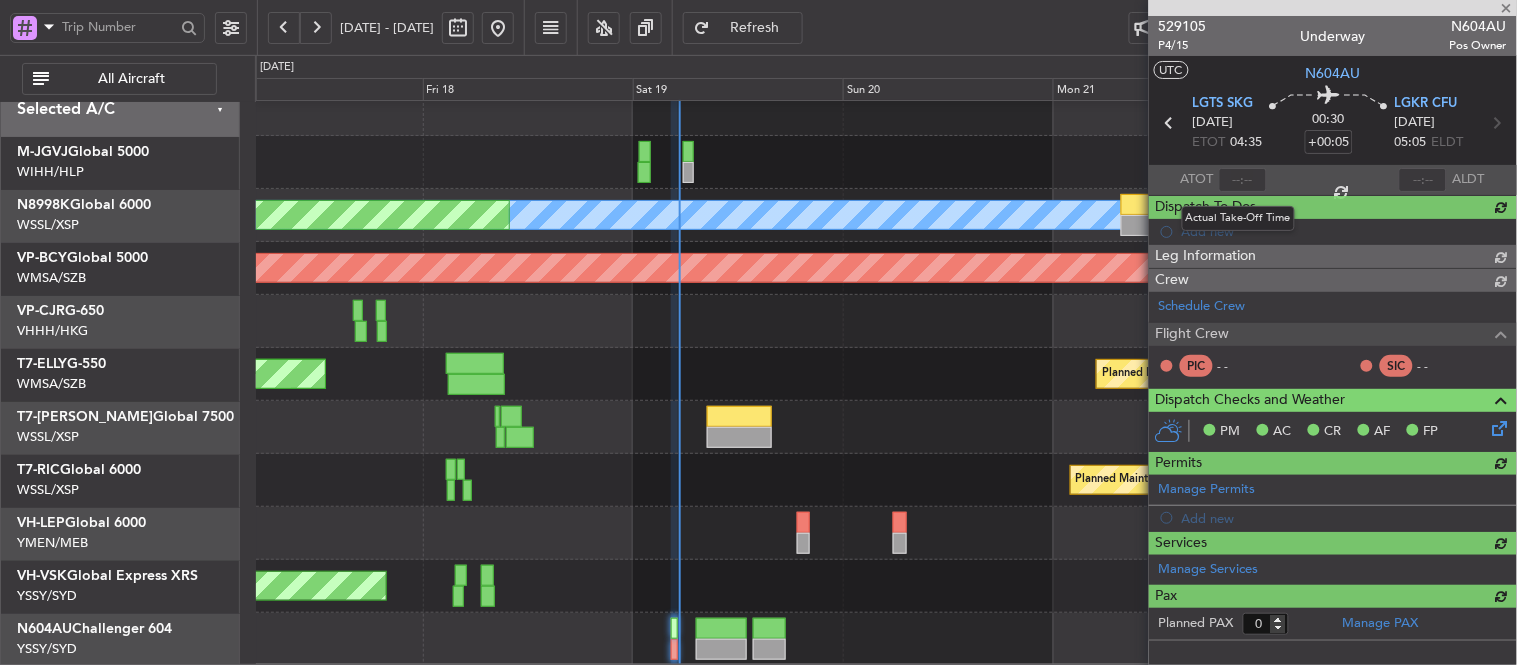 type on "[PERSON_NAME] (EYU)" 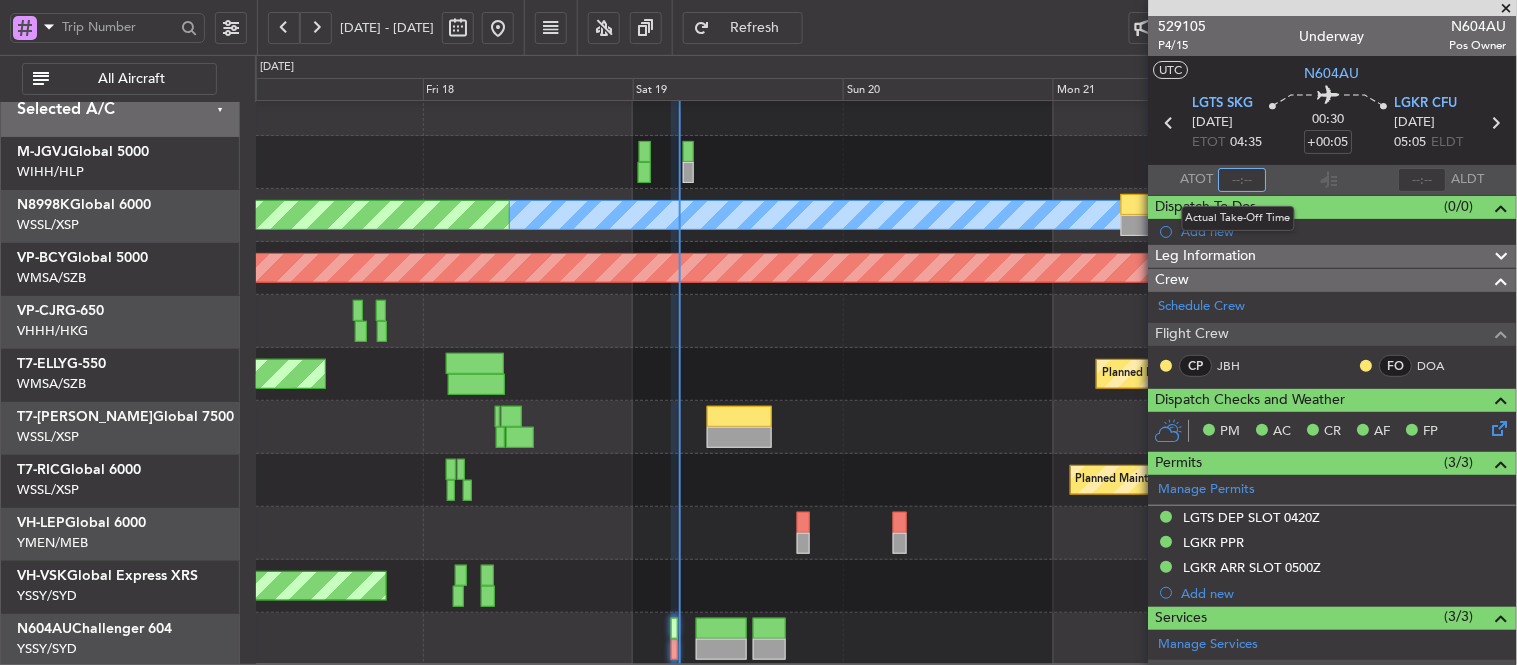 click at bounding box center (1243, 180) 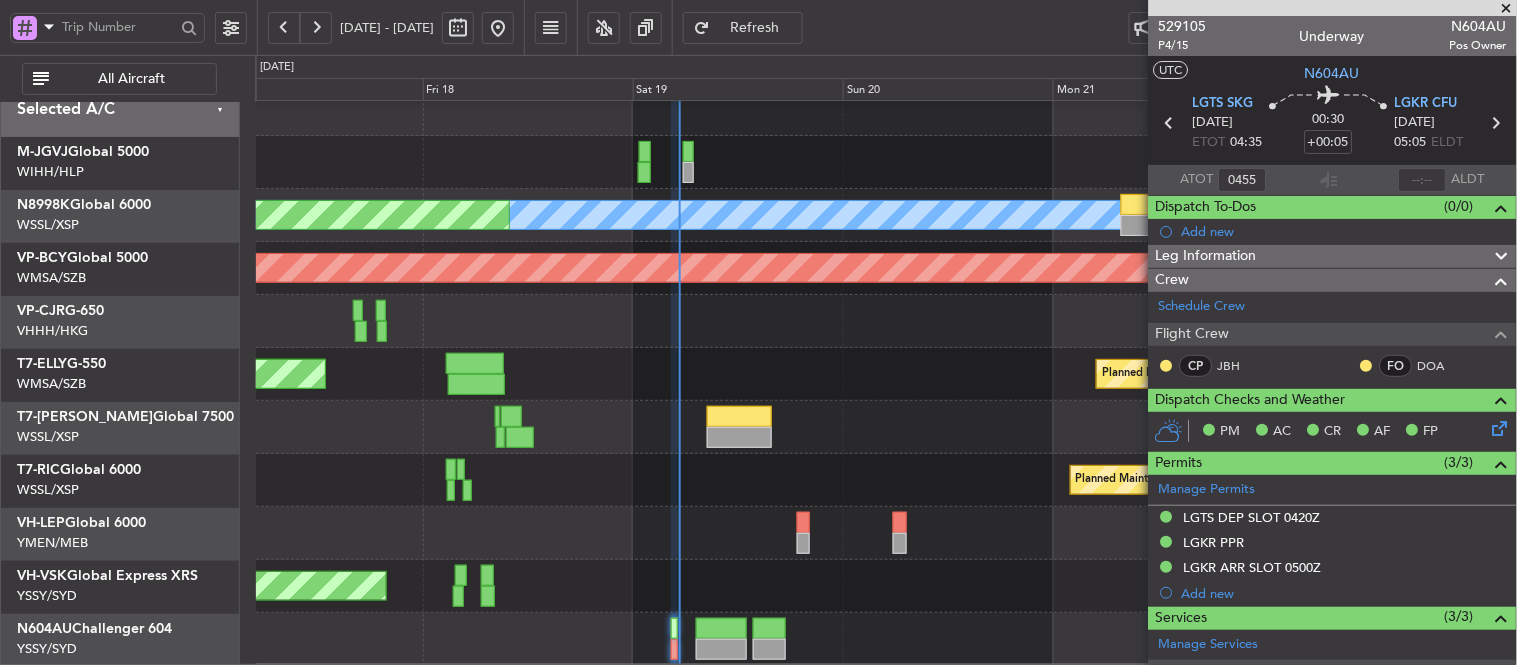 click on "ATOT 0455 ALDT" at bounding box center (1333, 180) 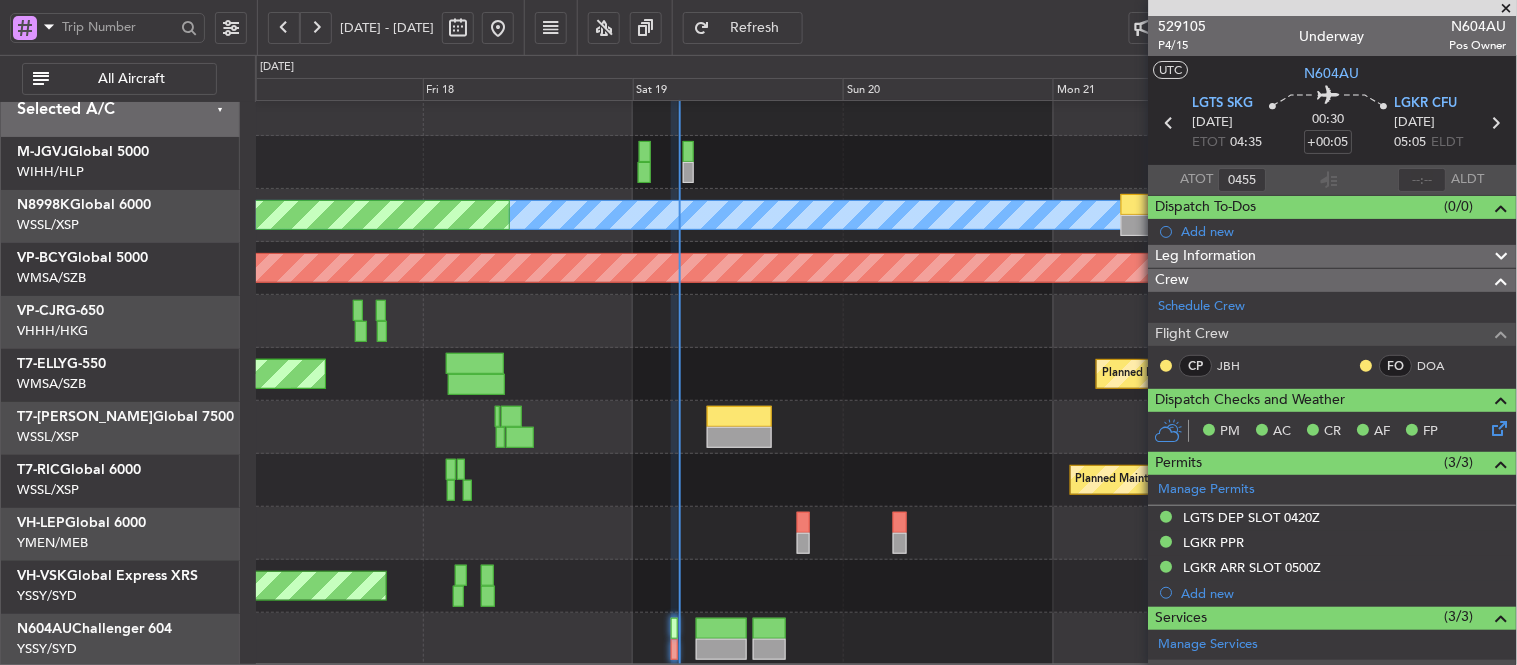 type on "04:55" 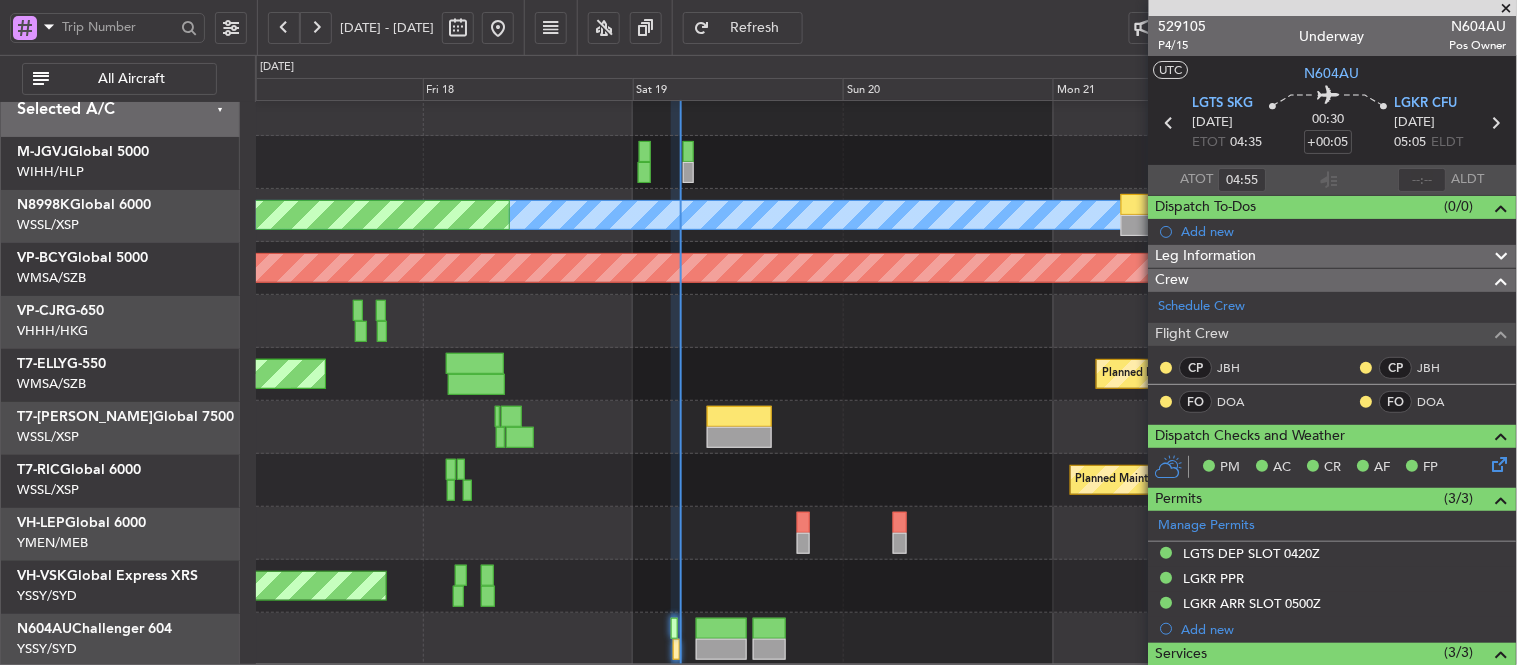 type on "[PERSON_NAME] (EYU)" 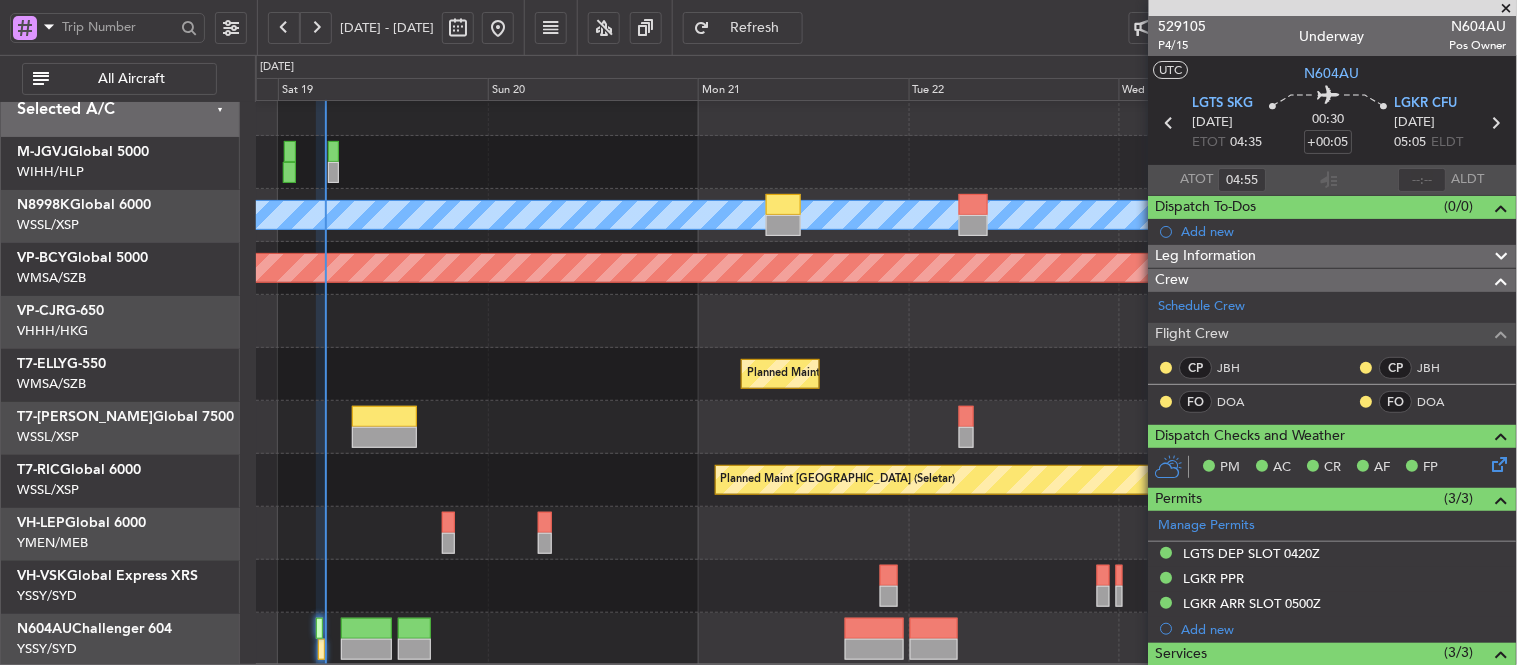 click on "Planned Maint [GEOGRAPHIC_DATA] (Seletar)
MEL
Planned Maint [GEOGRAPHIC_DATA] (Seletar)
Planned Maint [GEOGRAPHIC_DATA] (Seletar)
Planned Maint Sharjah (Sharjah Intl)
[PERSON_NAME] (Sultan [PERSON_NAME])
[PERSON_NAME] (Sultan [PERSON_NAME])
Planned Maint [GEOGRAPHIC_DATA] (Sultan [PERSON_NAME])
-
-
EGLF
17:50 Z
VOCB
03:15 Z
Planned Maint [GEOGRAPHIC_DATA] (Seletar)
Unplanned Maint Sydney ([PERSON_NAME] Intl)" 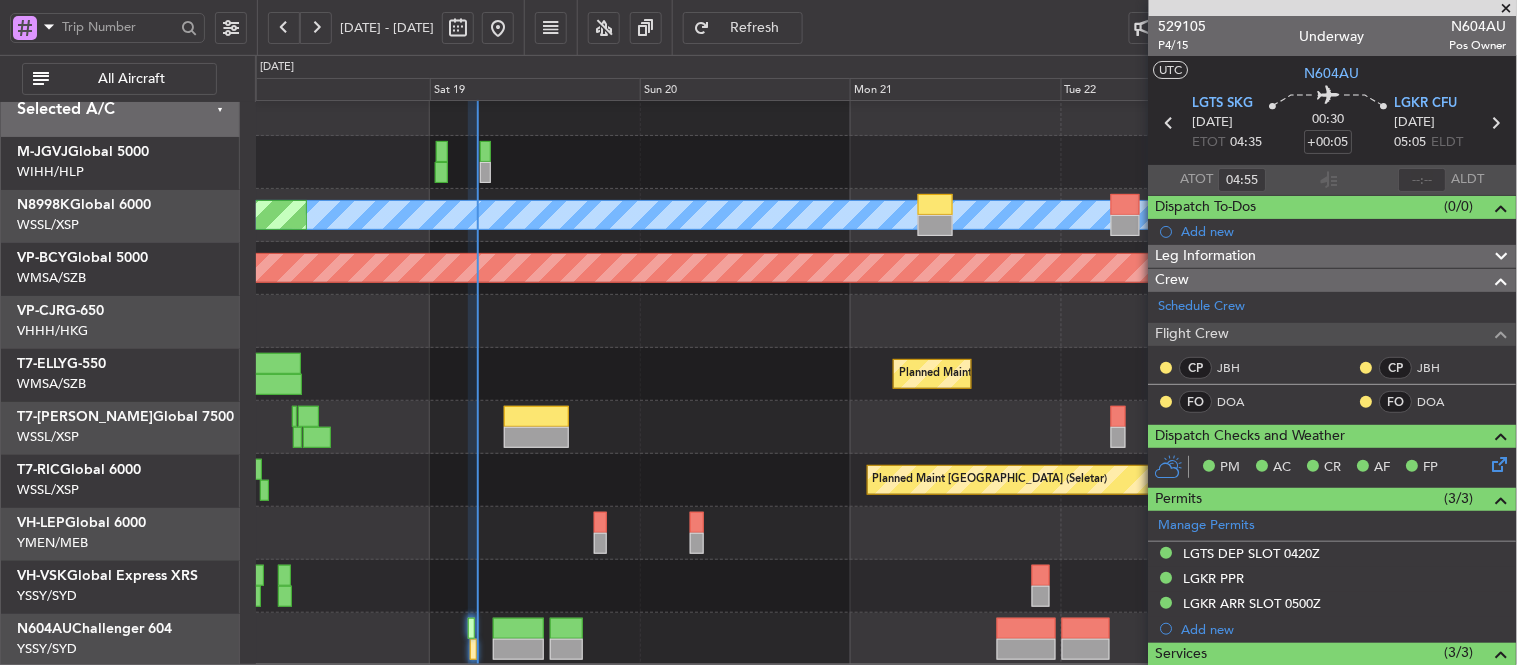 click on "Planned Maint [GEOGRAPHIC_DATA] (Seletar)
MEL
Planned Maint [GEOGRAPHIC_DATA] (Seletar)
Planned Maint [GEOGRAPHIC_DATA] (Seletar)
[GEOGRAPHIC_DATA] (Mineta [GEOGRAPHIC_DATA])
MEL San Jose (Mineta [GEOGRAPHIC_DATA])
Planned Maint Sharjah (Sharjah Intl)
[PERSON_NAME] (Sultan [PERSON_NAME])
[PERSON_NAME] (Sultan [PERSON_NAME])
Planned Maint [GEOGRAPHIC_DATA] (Sultan [PERSON_NAME])
-
-
EGLF
17:50 Z
VOCB
03:15 Z
Planned Maint [GEOGRAPHIC_DATA] (Seletar)
Unplanned Maint Sydney ([PERSON_NAME] Intl)" 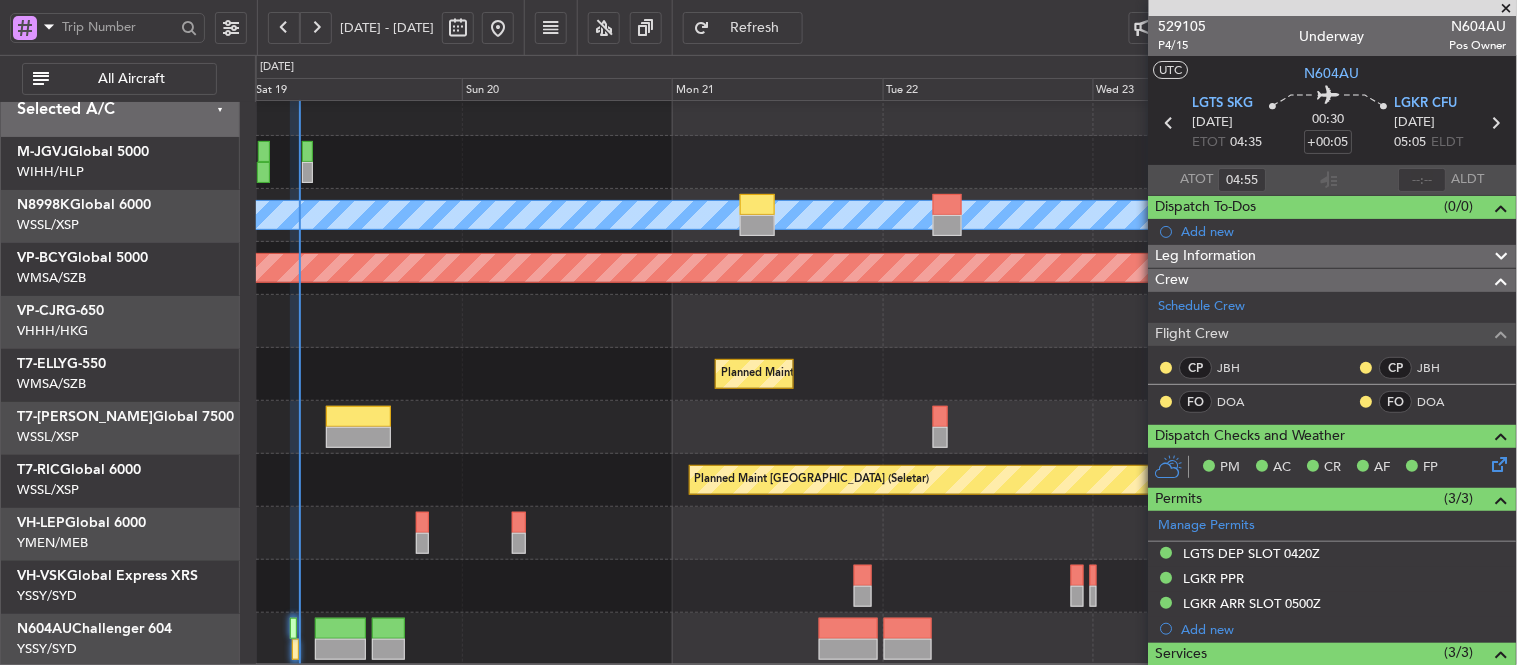 click on "-
-
EGLF
17:50 Z
VOCB
03:15 Z" 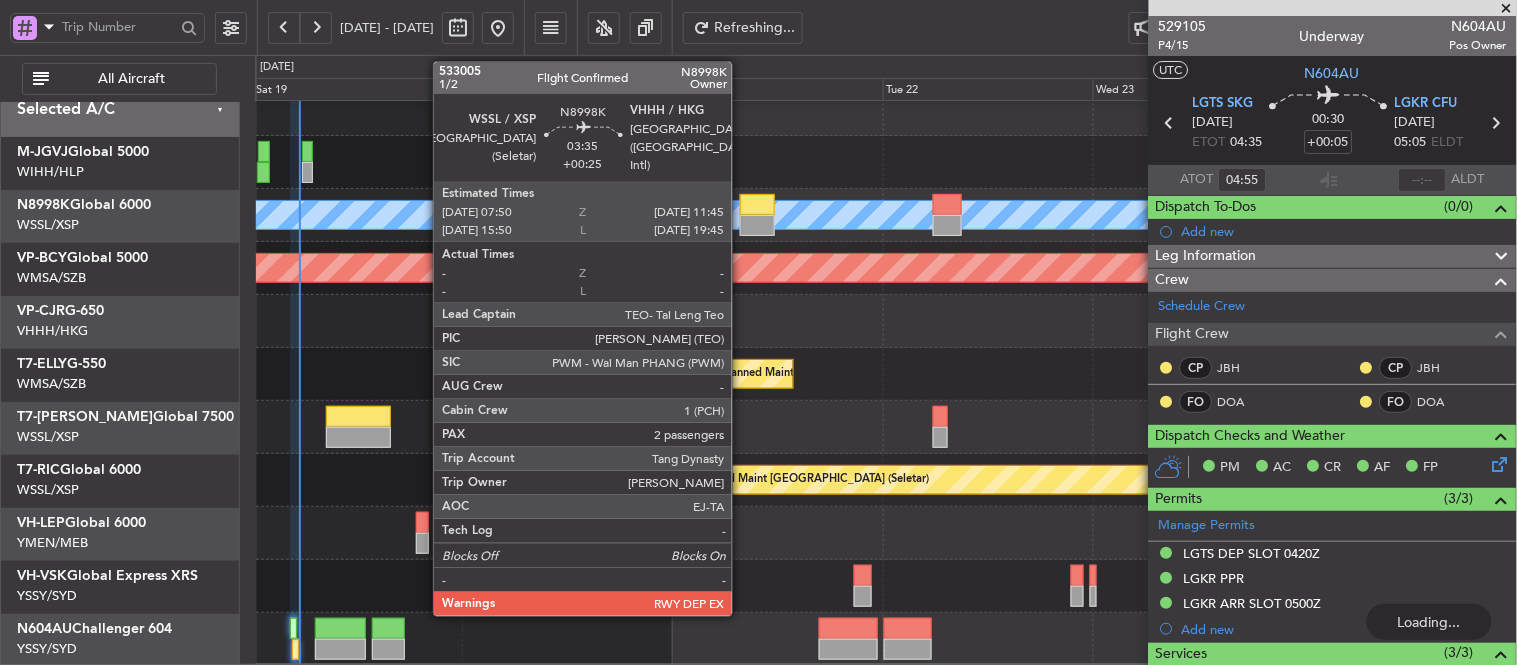 click 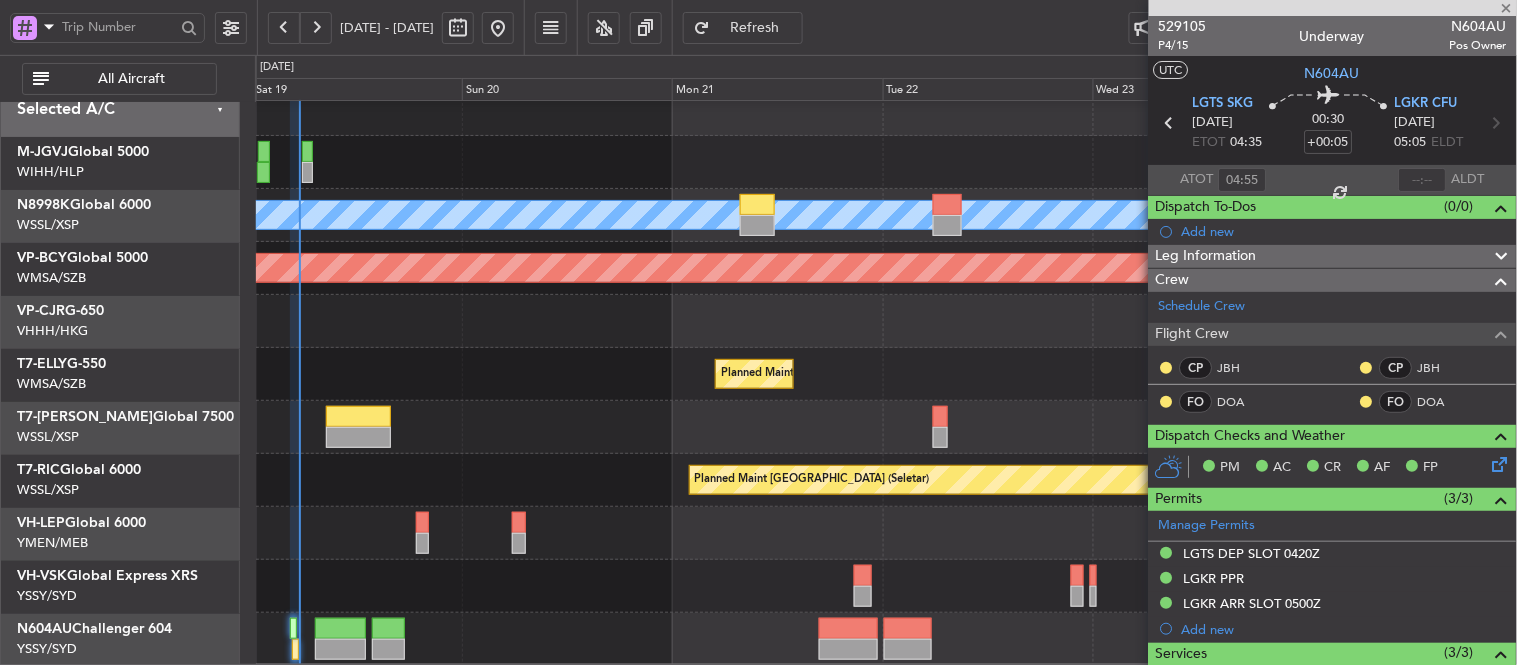 type 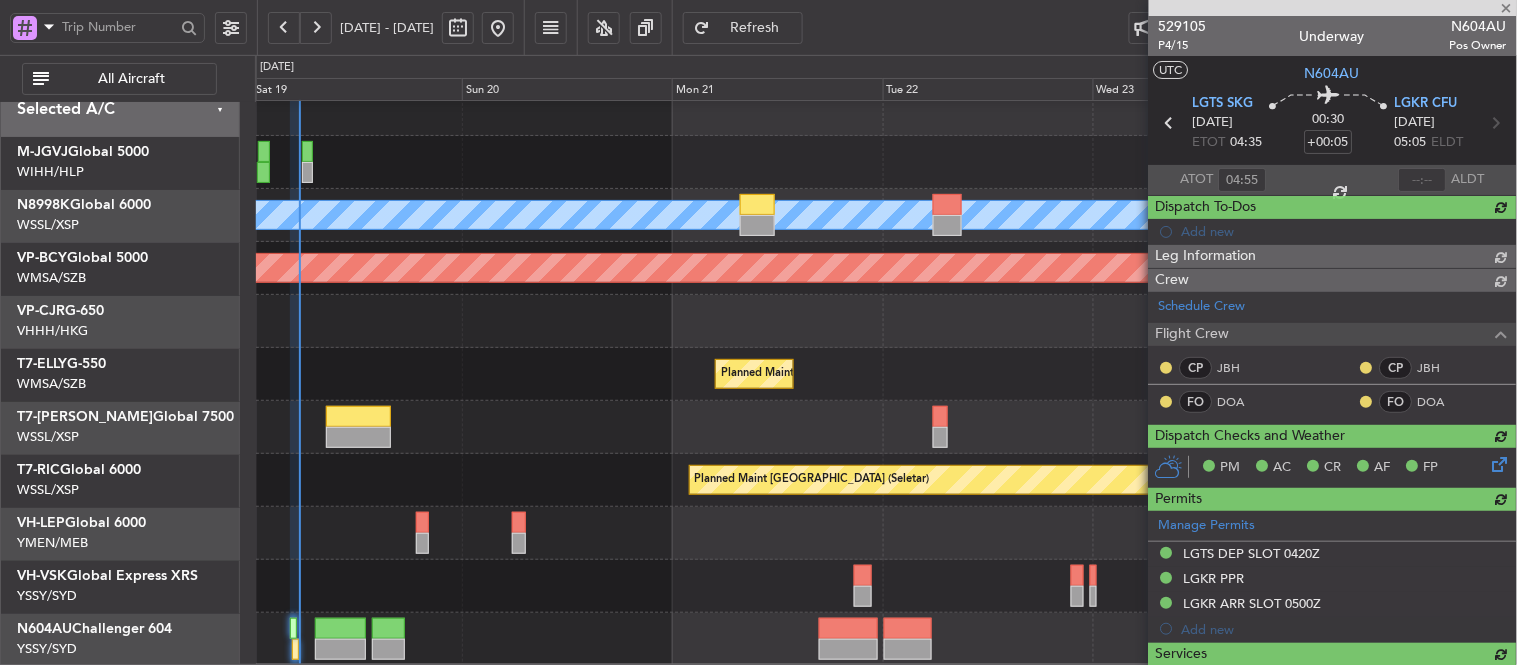 type on "+00:25" 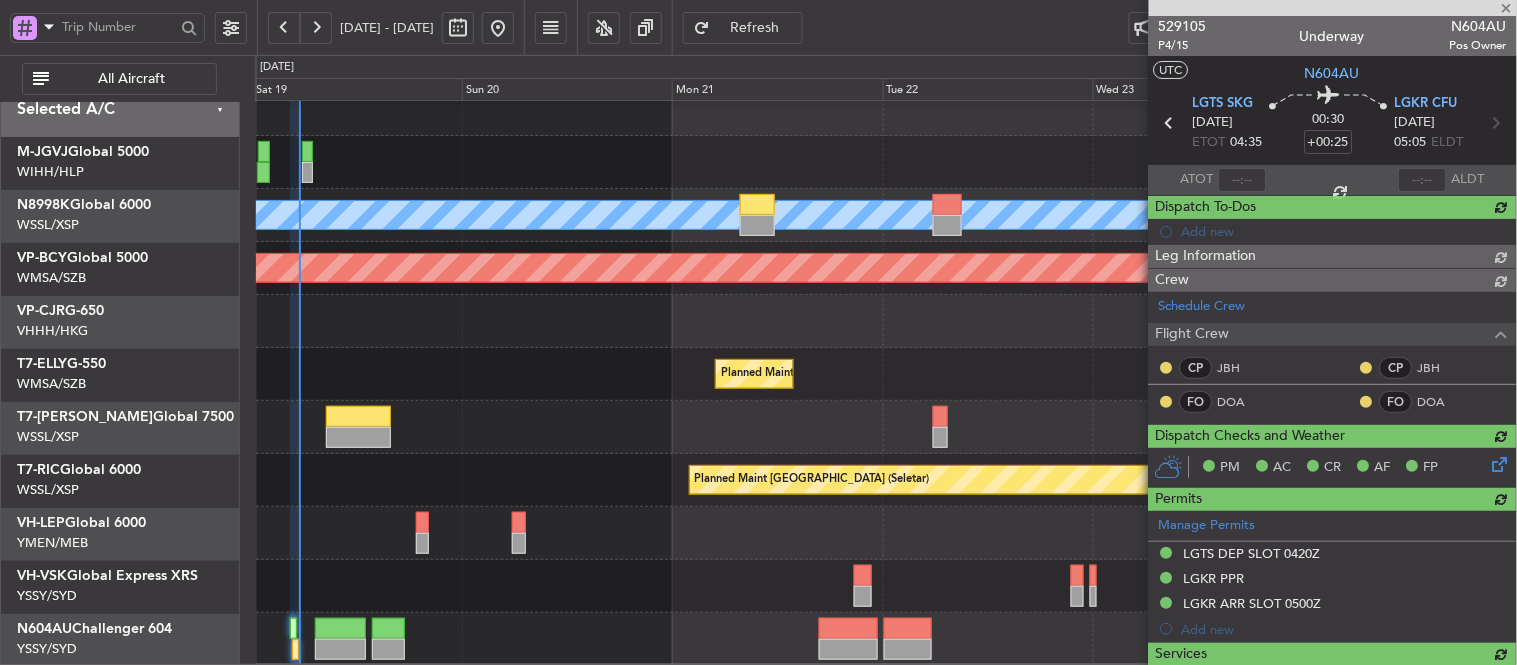 type on "2" 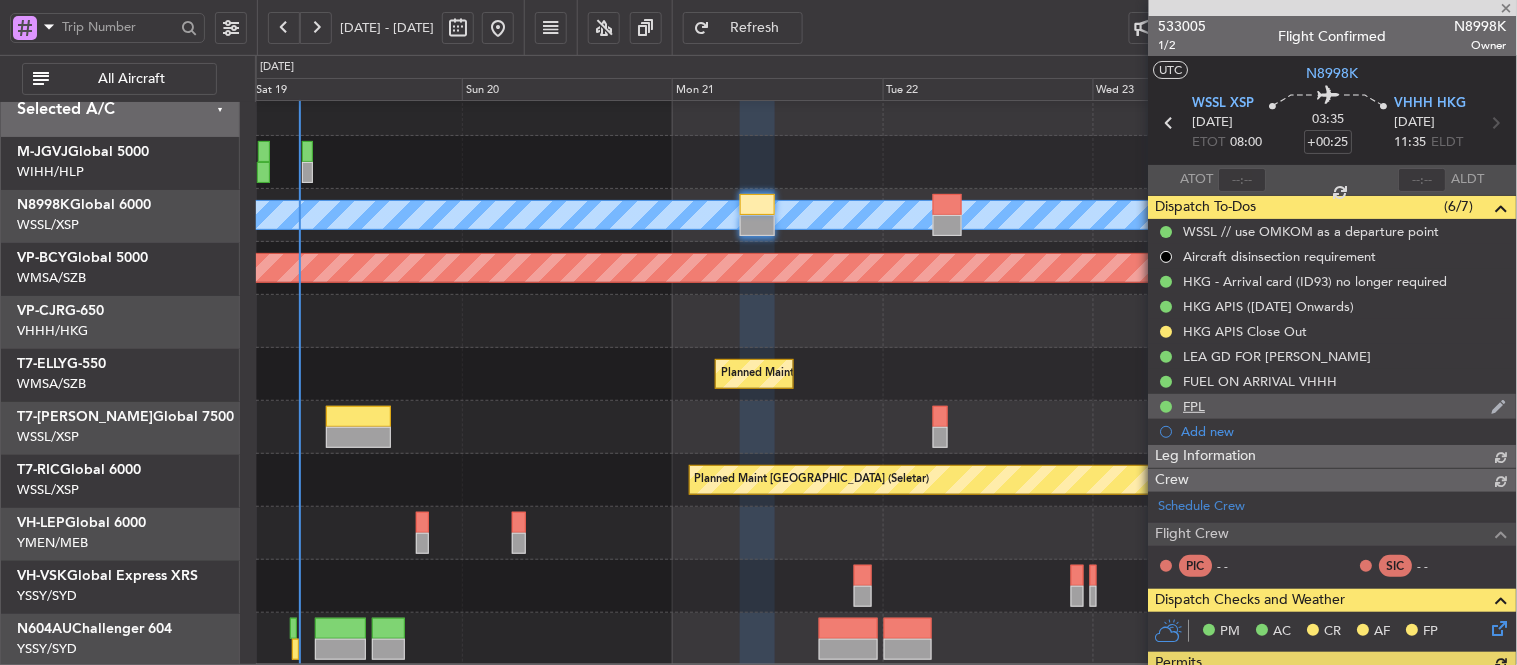 type on "[PERSON_NAME] (EYU)" 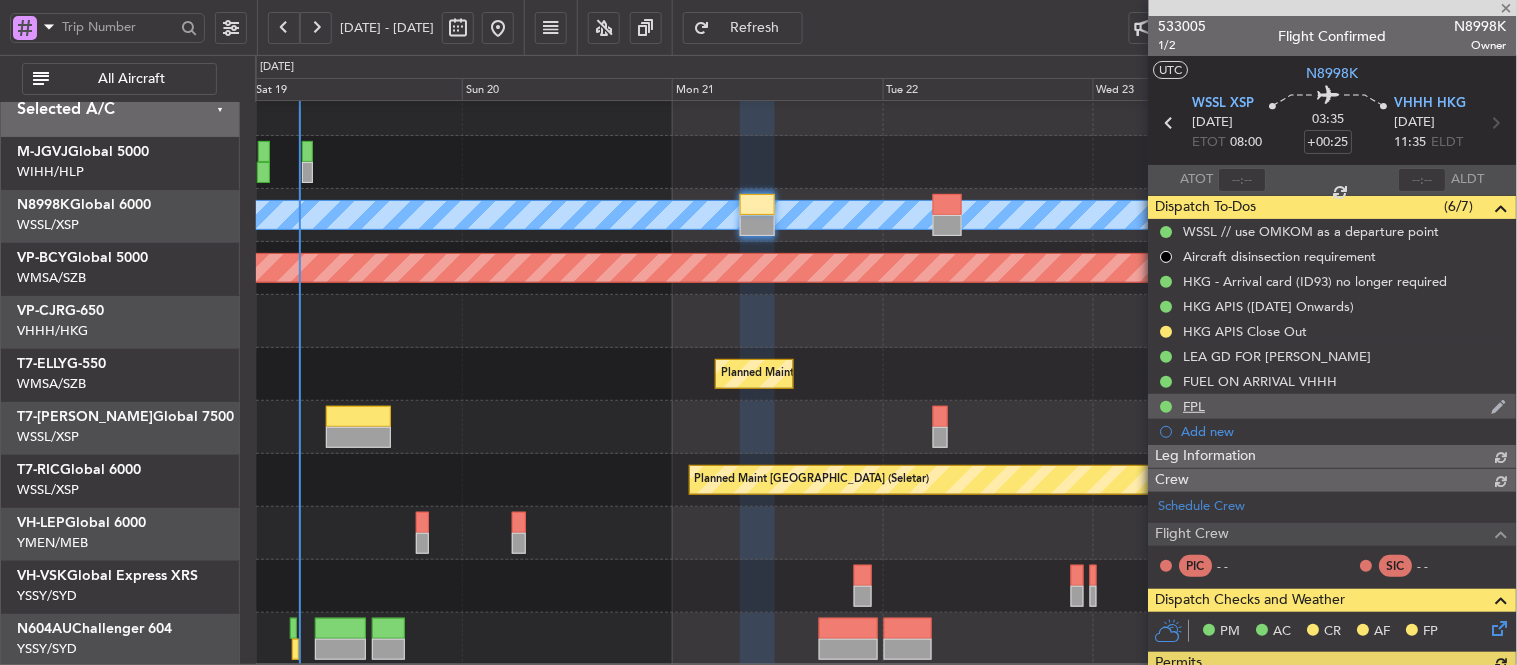 type on "F0440" 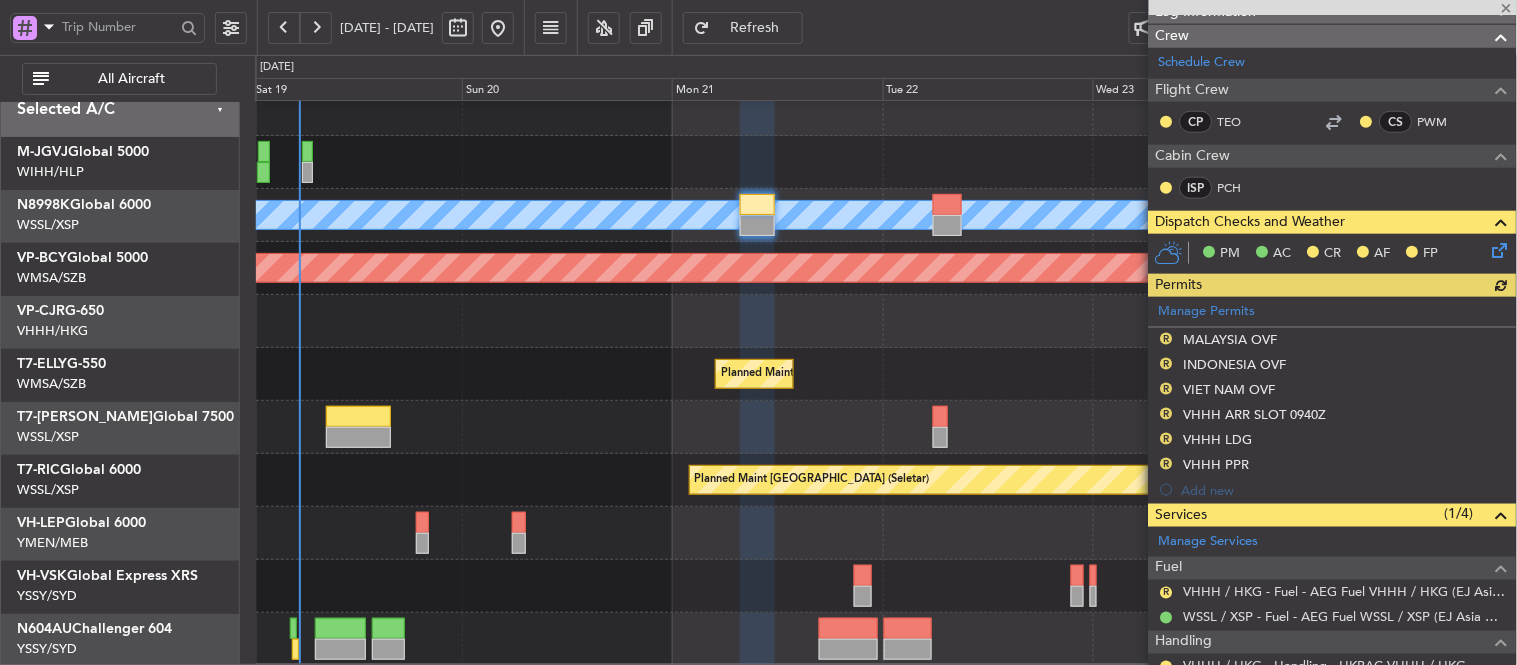 scroll, scrollTop: 630, scrollLeft: 0, axis: vertical 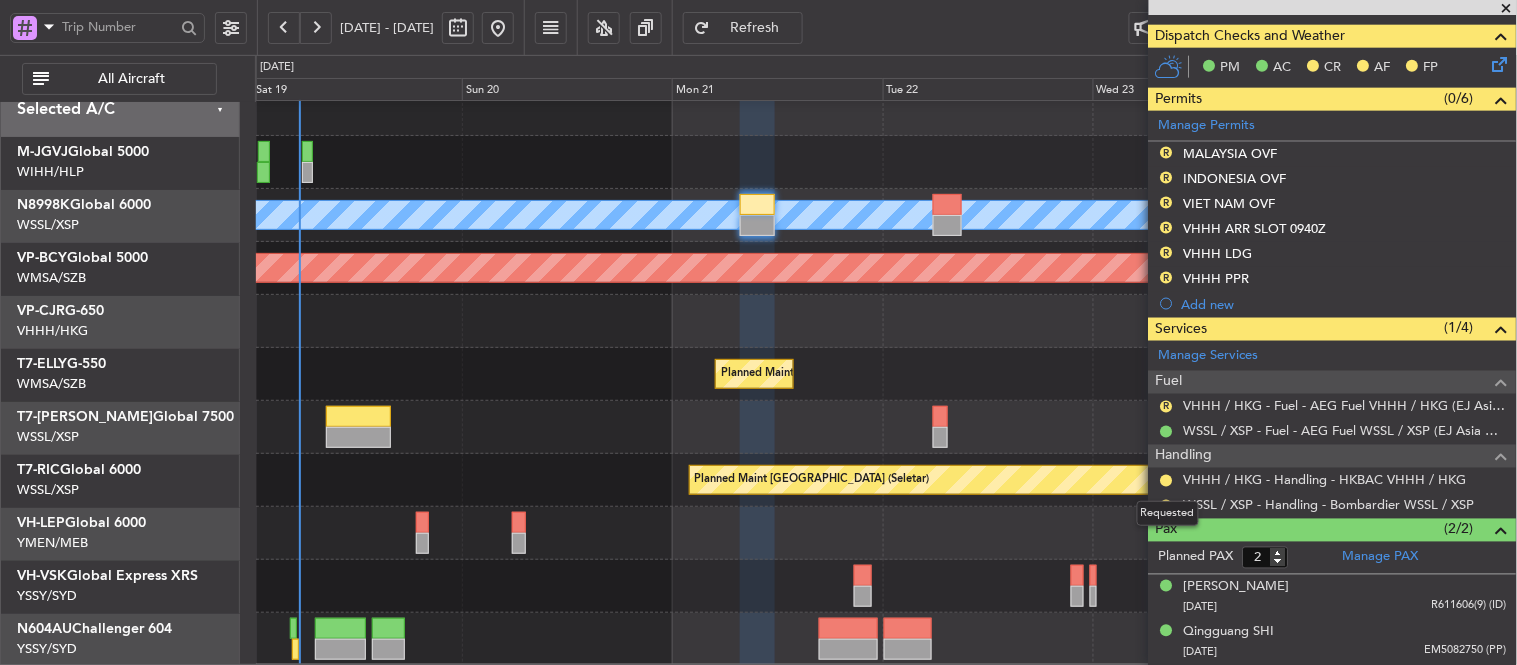 click on "Requested" at bounding box center [1168, 513] 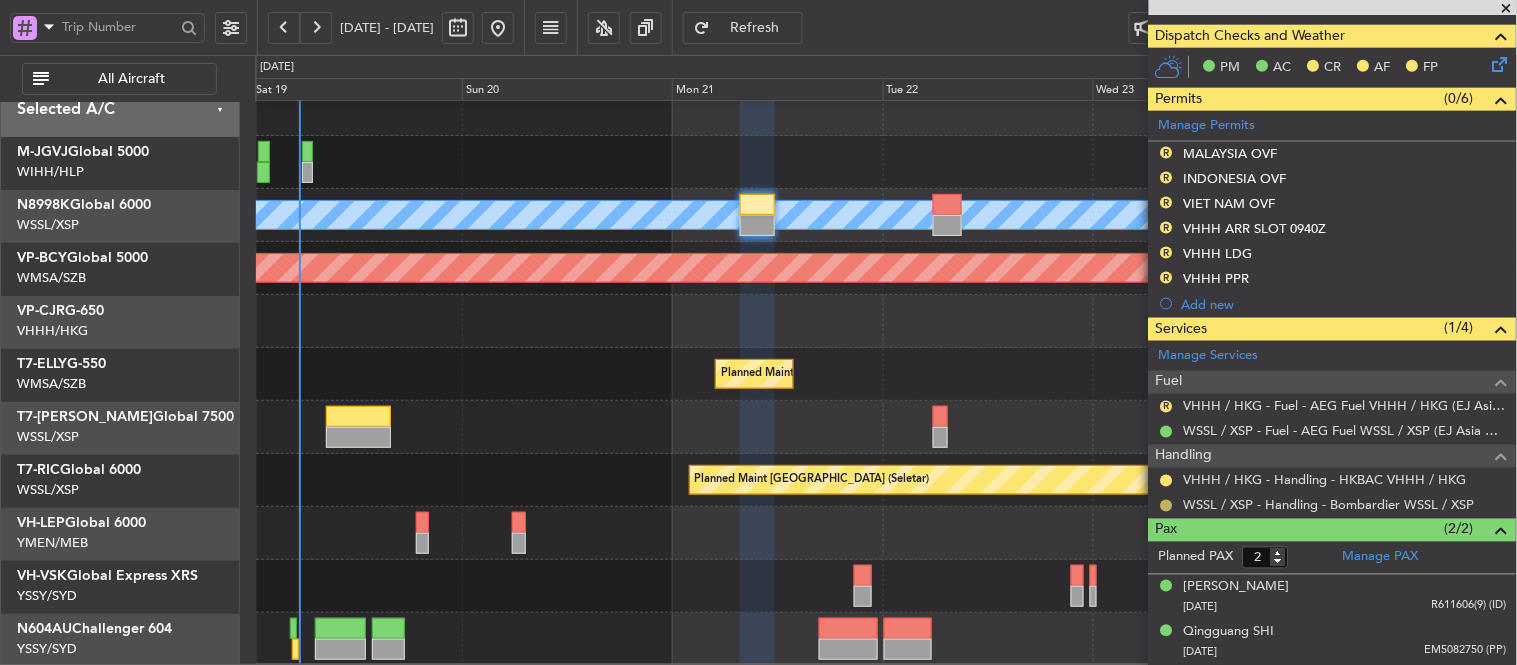 click at bounding box center (1167, 506) 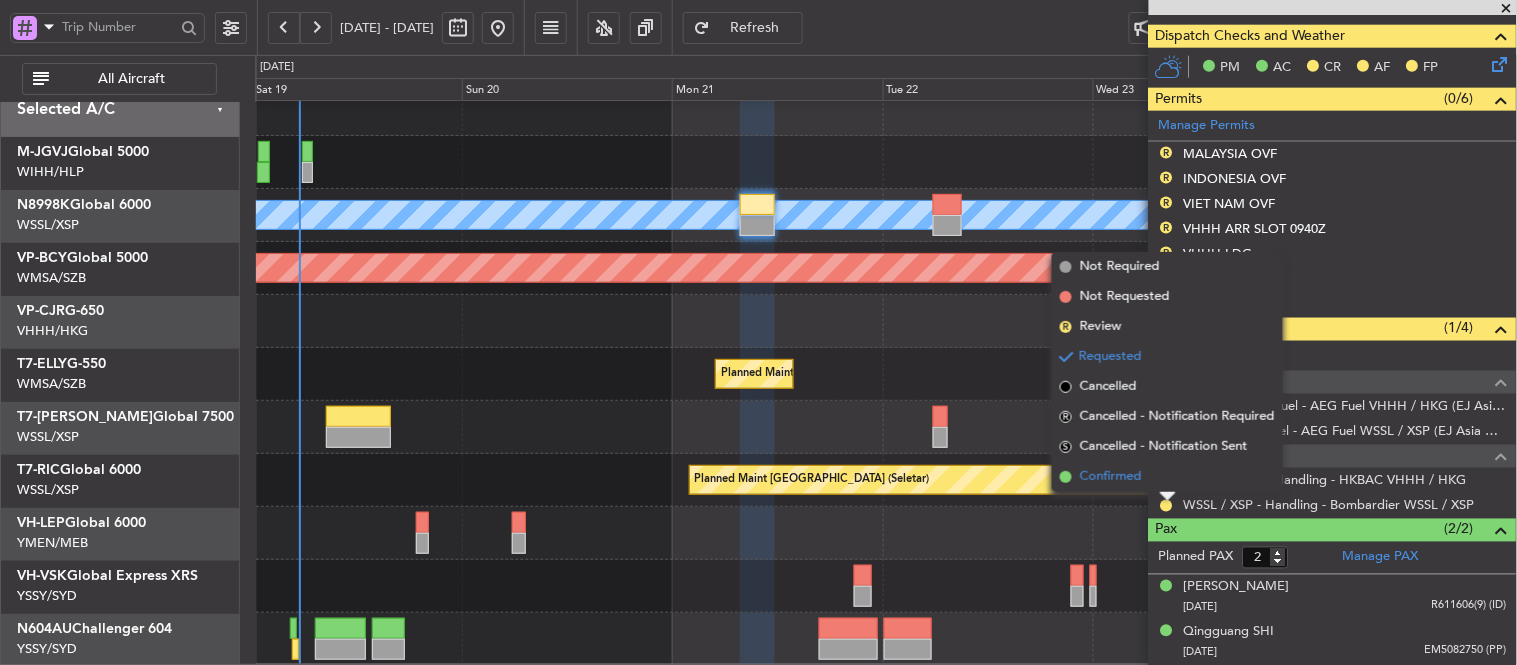 click at bounding box center (1066, 477) 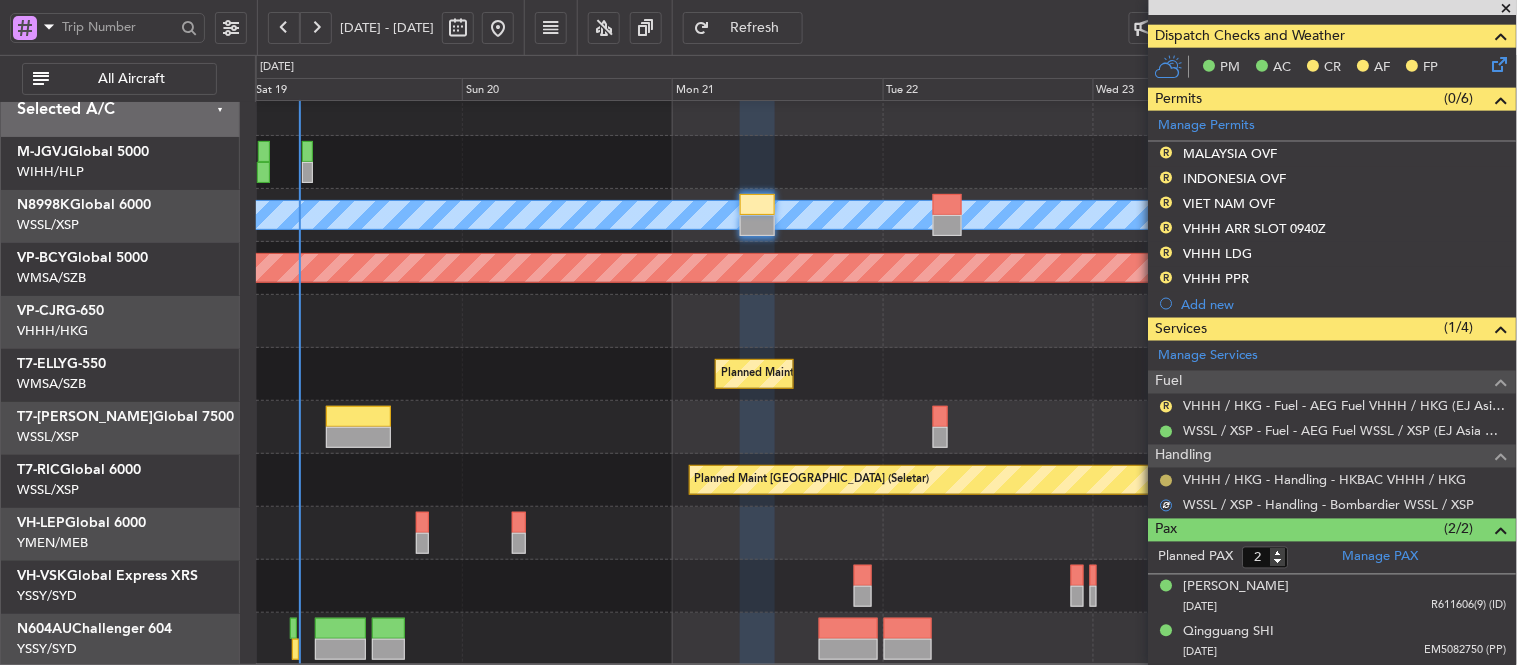 click at bounding box center [1167, 481] 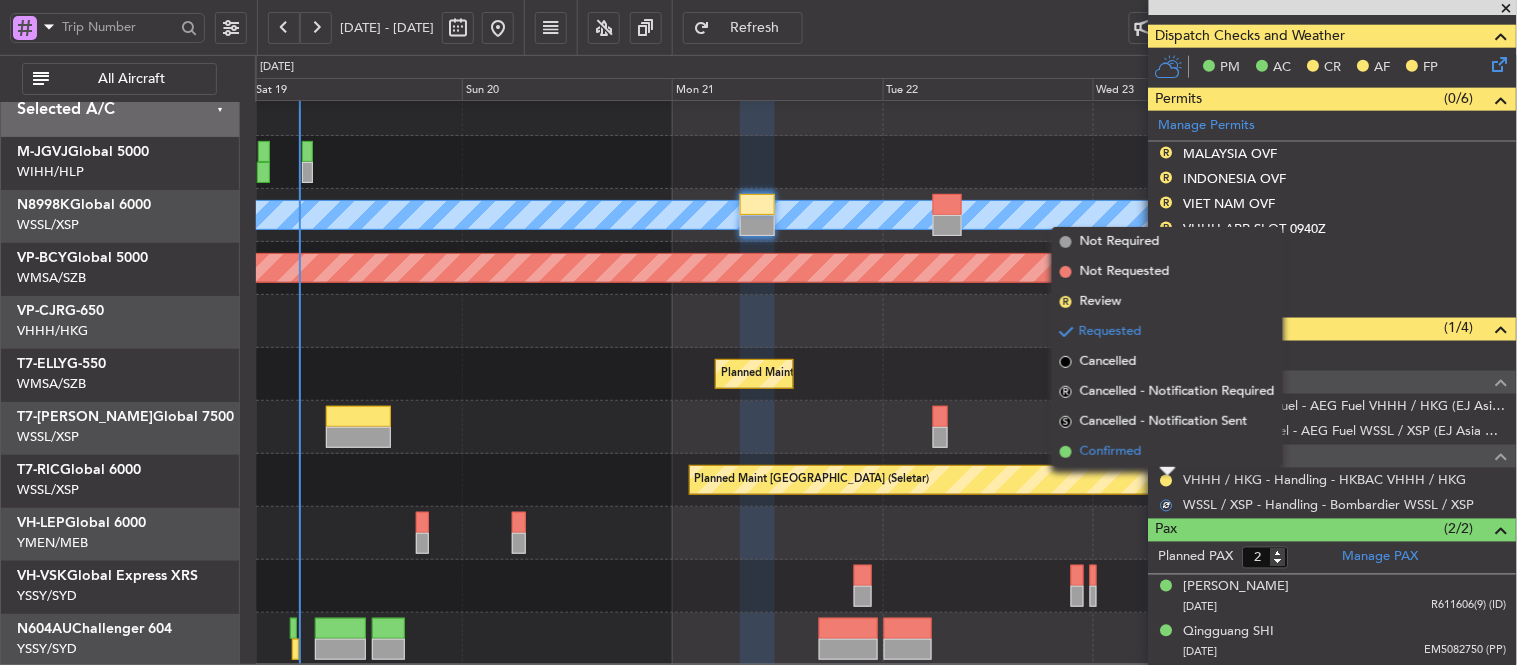 click on "Confirmed" at bounding box center (1167, 452) 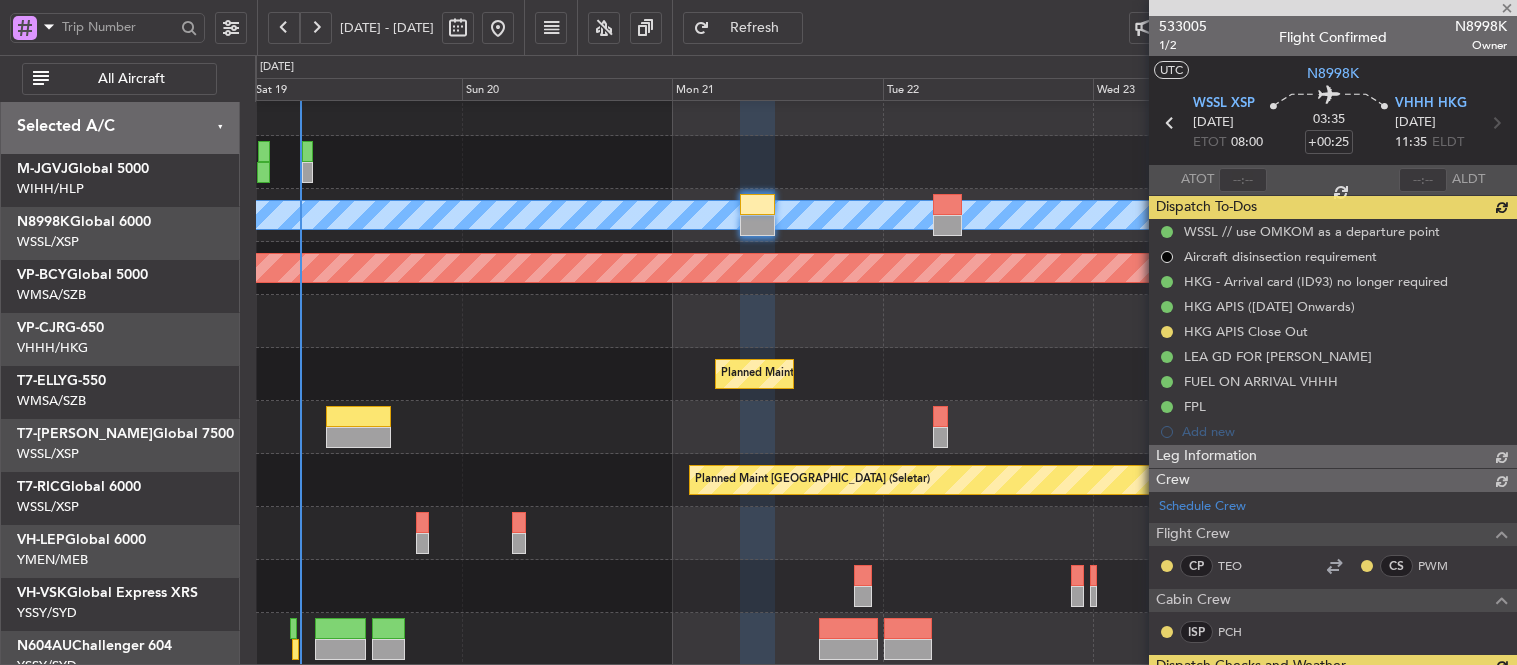 type 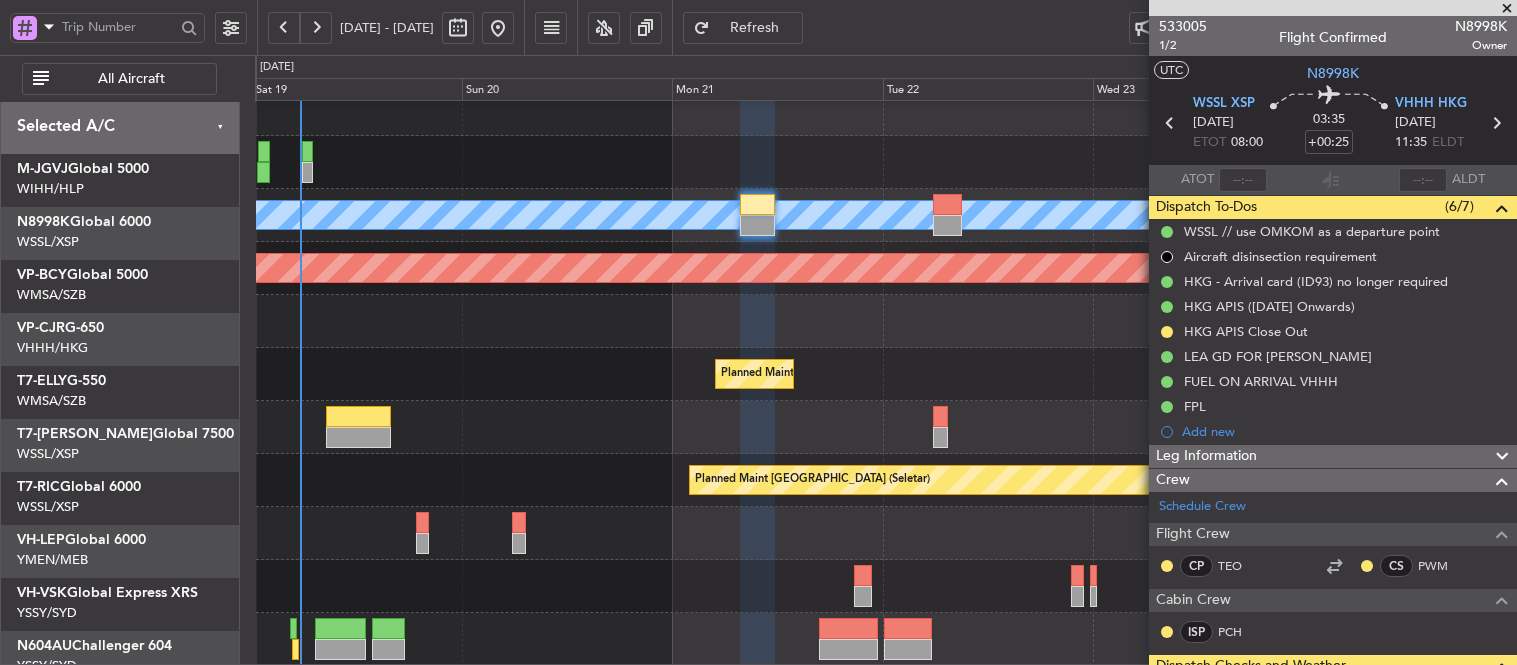 type on "[PERSON_NAME] (EYU)" 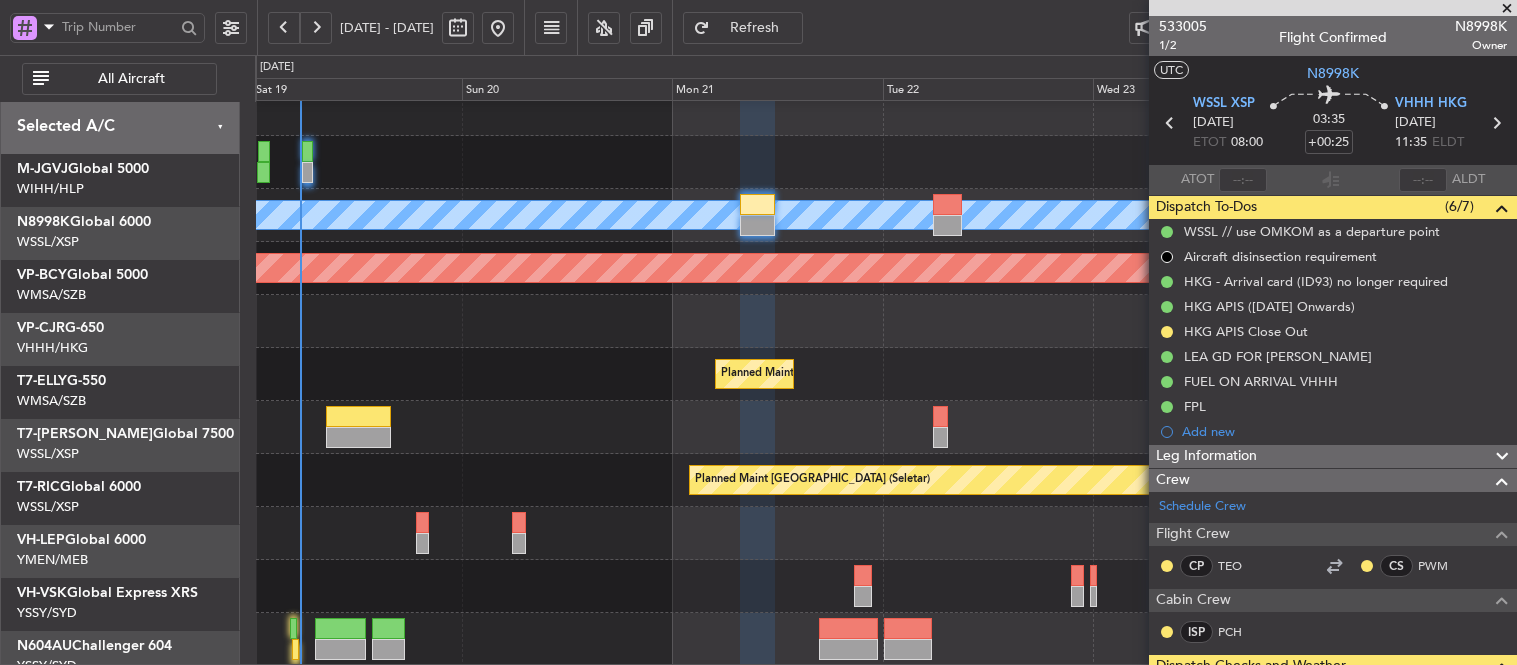 scroll, scrollTop: 0, scrollLeft: 0, axis: both 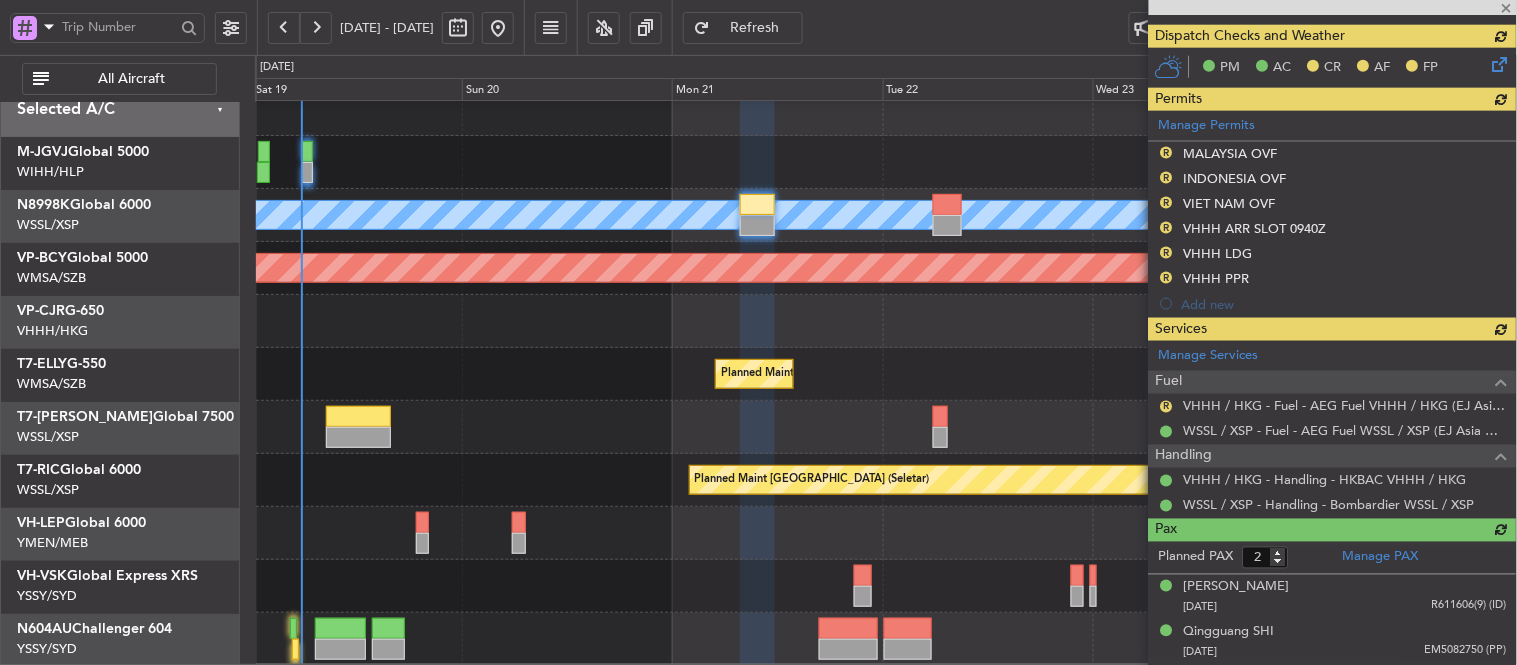 type 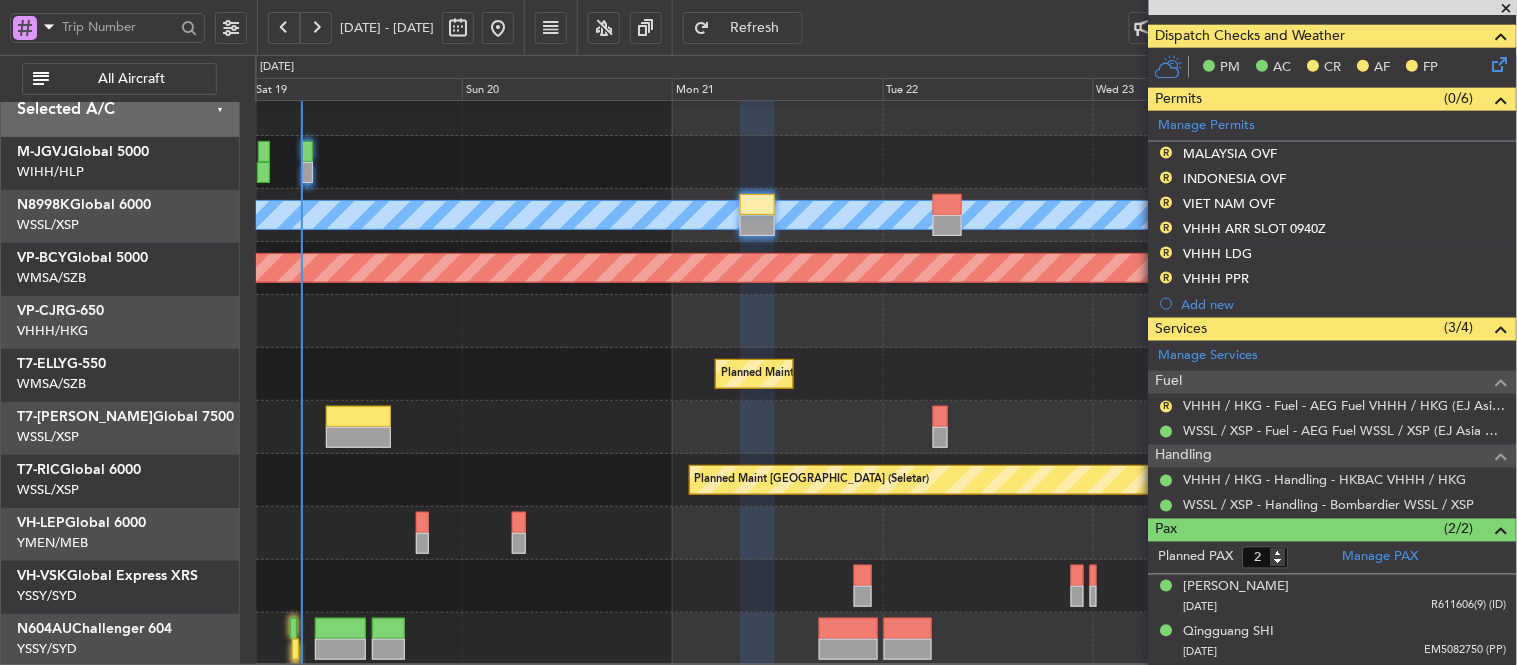 type on "[PERSON_NAME] (EYU)" 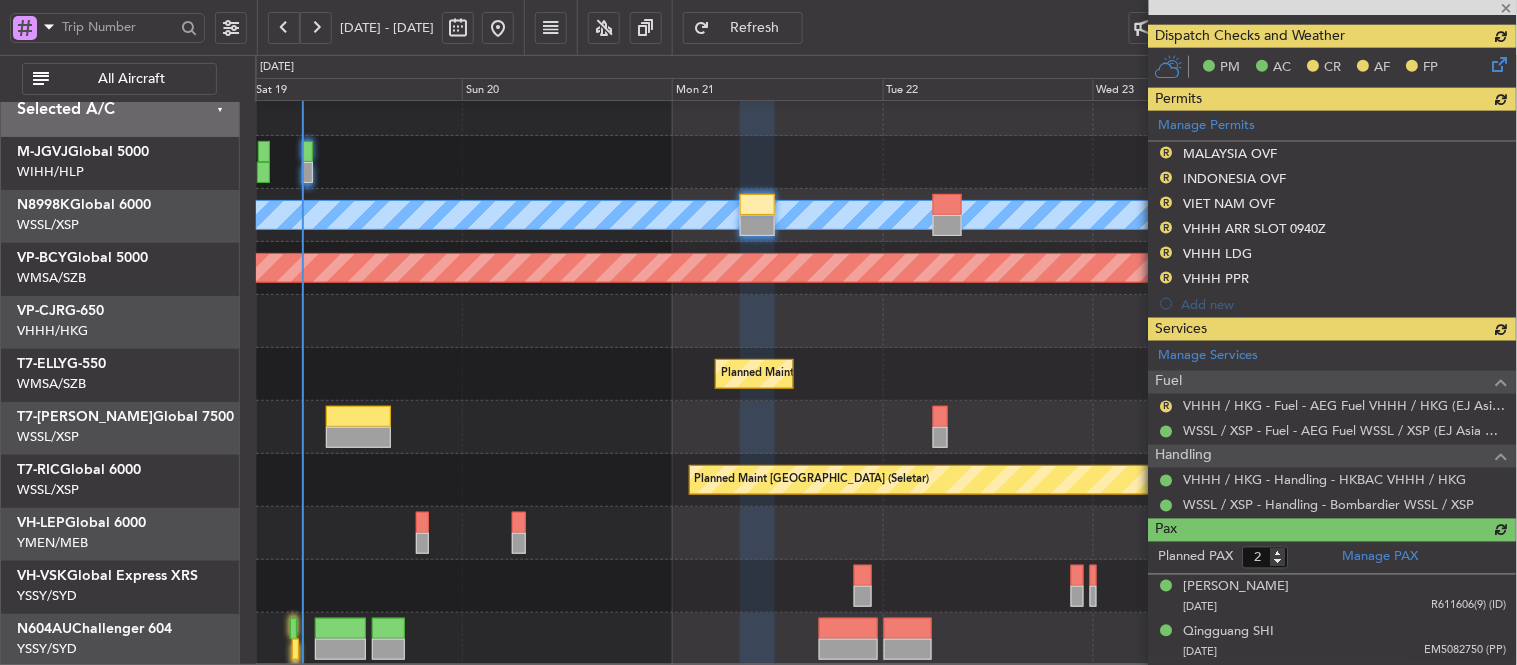 type 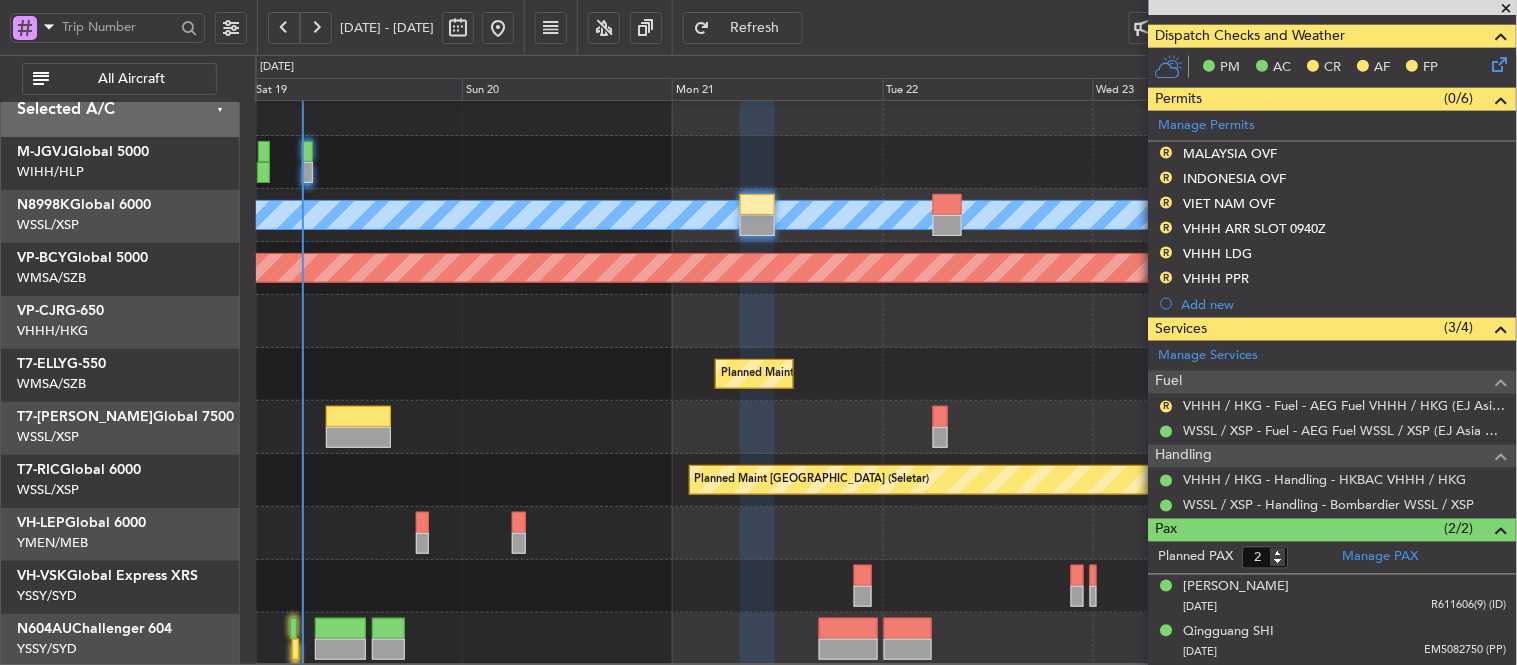 type on "[PERSON_NAME] (EYU)" 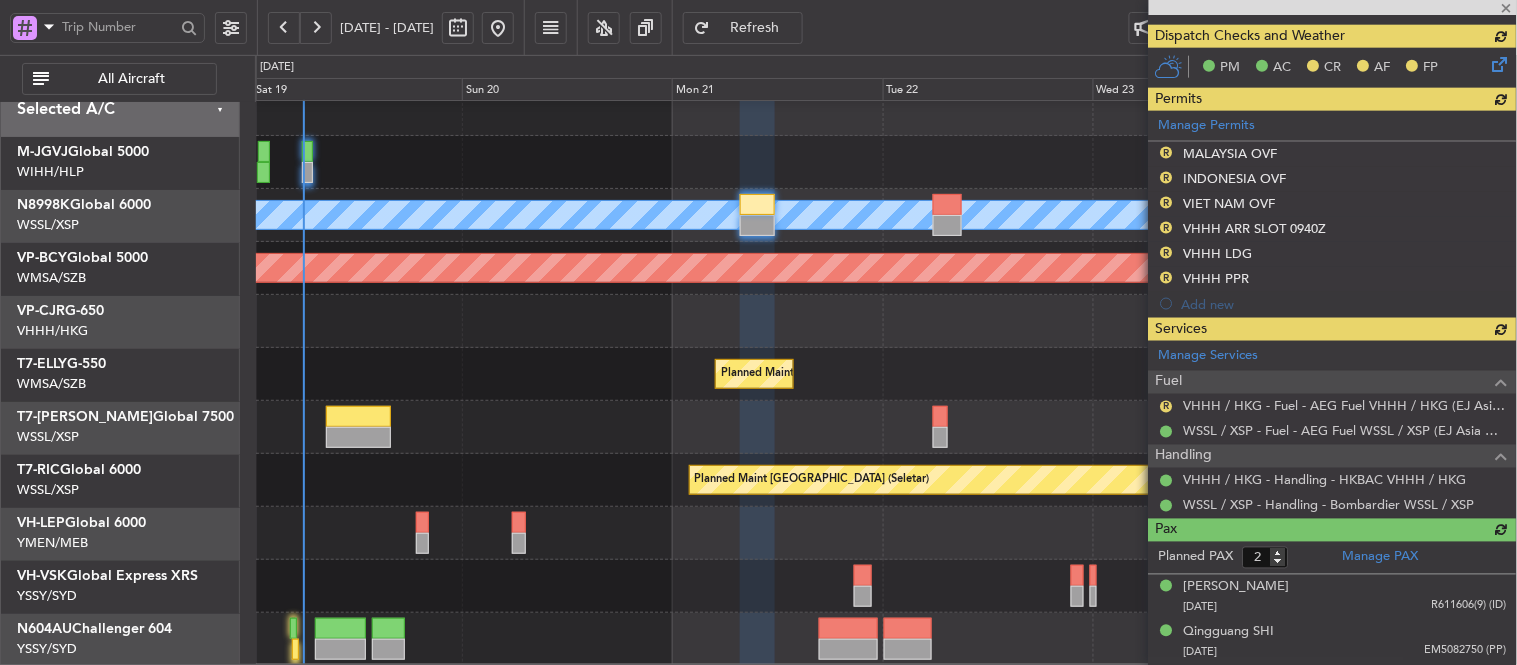 type 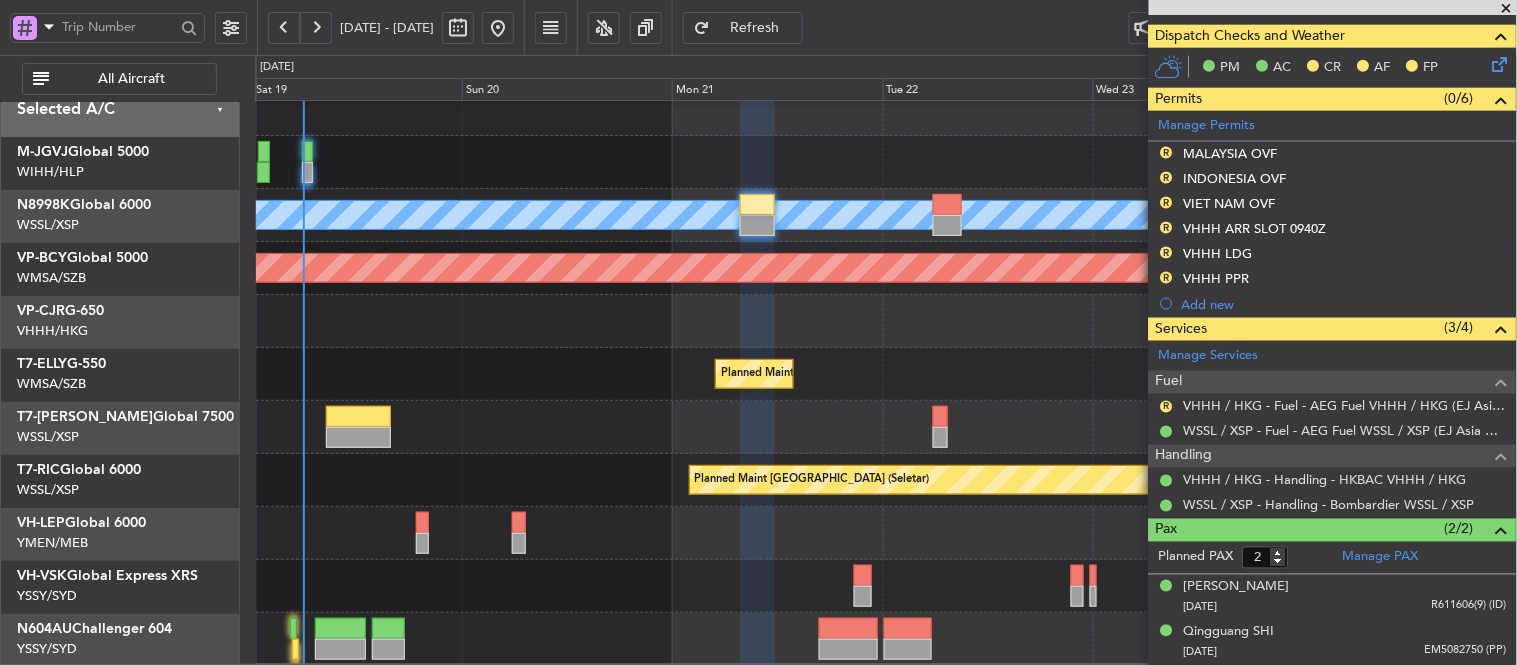 type on "[PERSON_NAME] (EYU)" 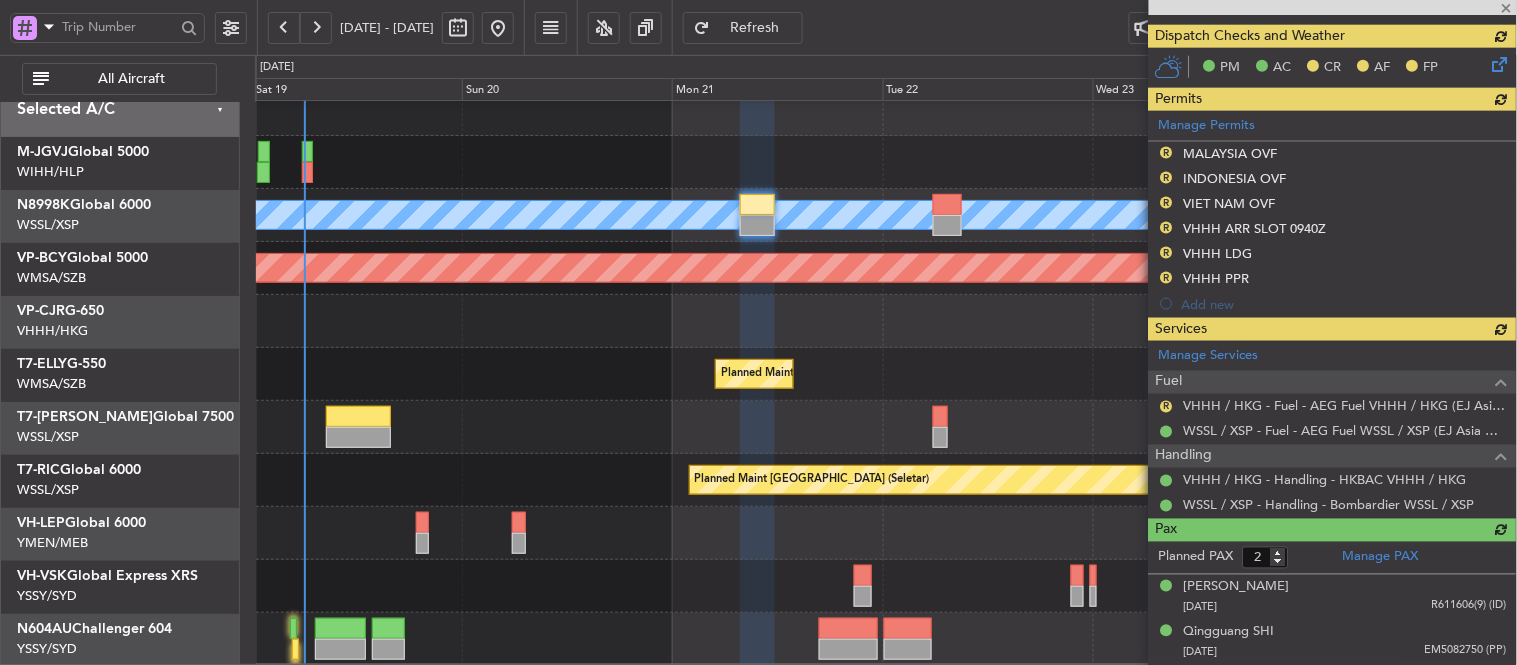 type 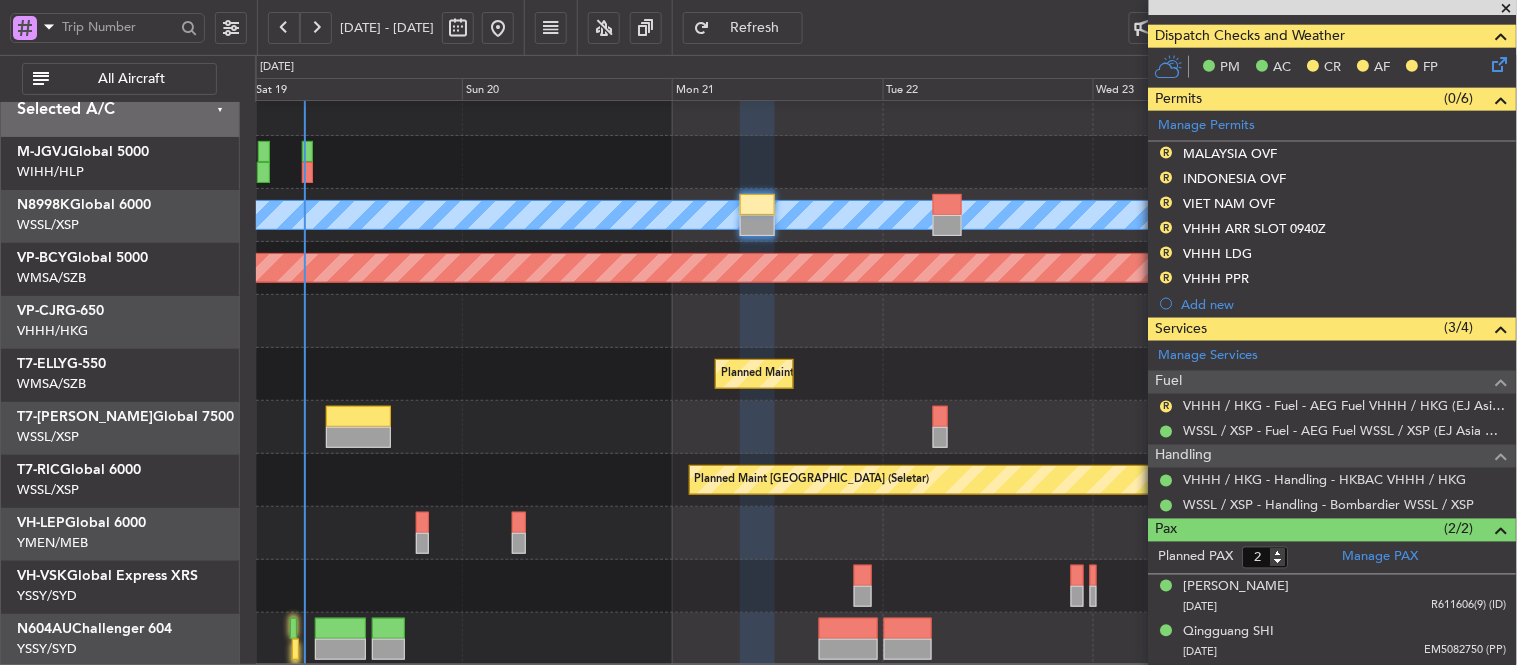 type on "[PERSON_NAME] (EYU)" 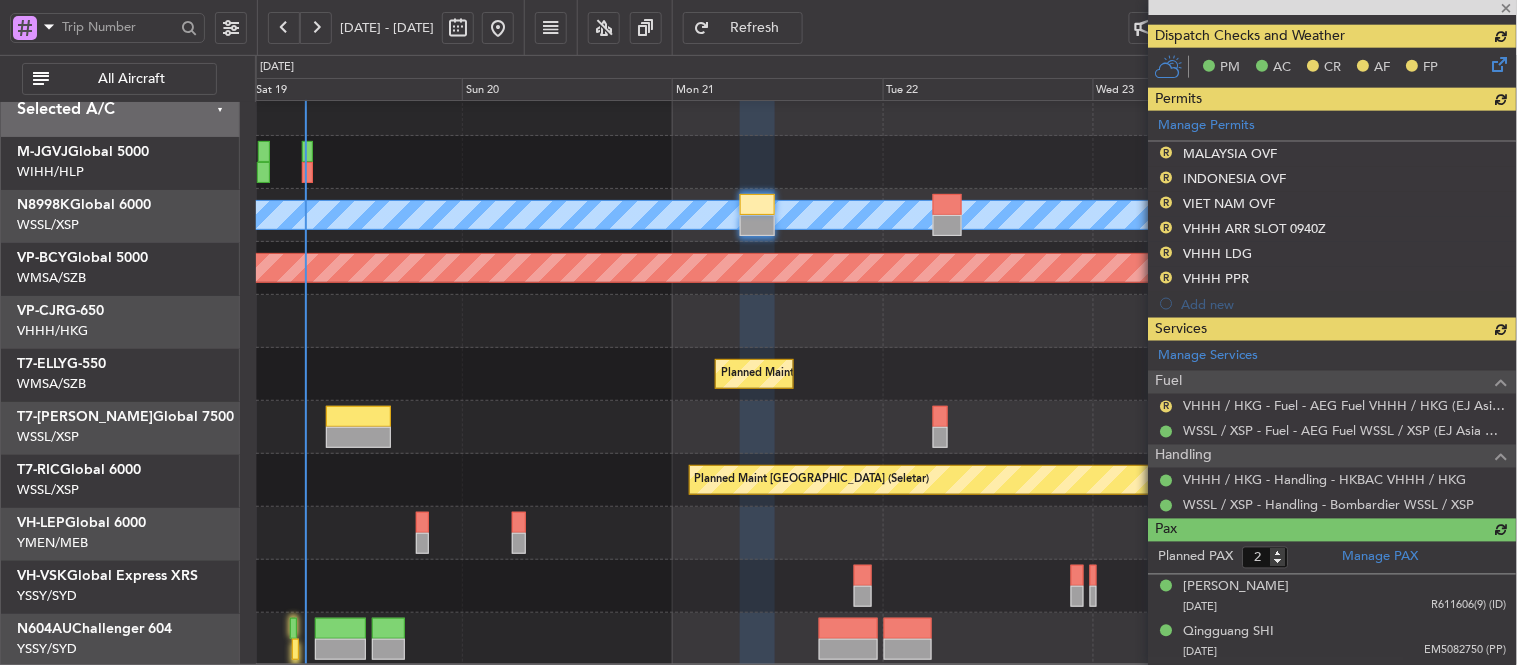 type 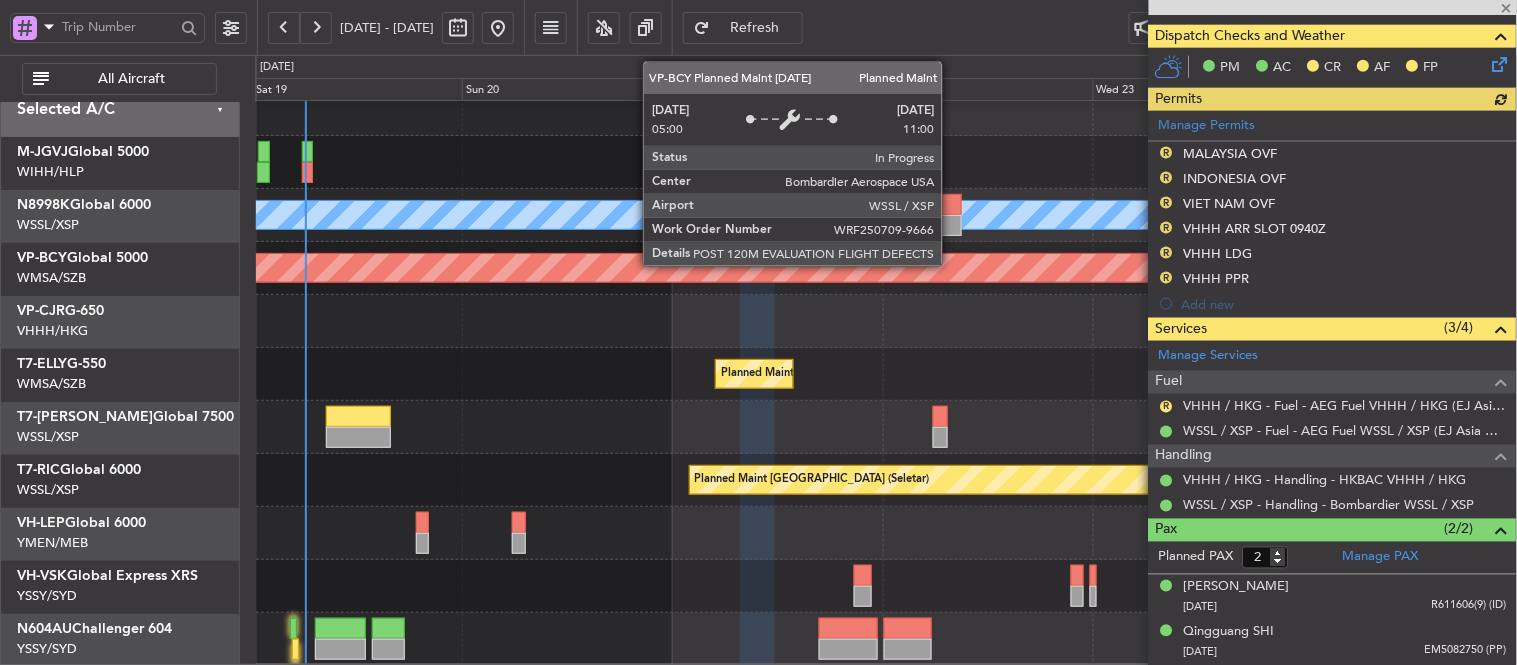 type on "[PERSON_NAME] (EYU)" 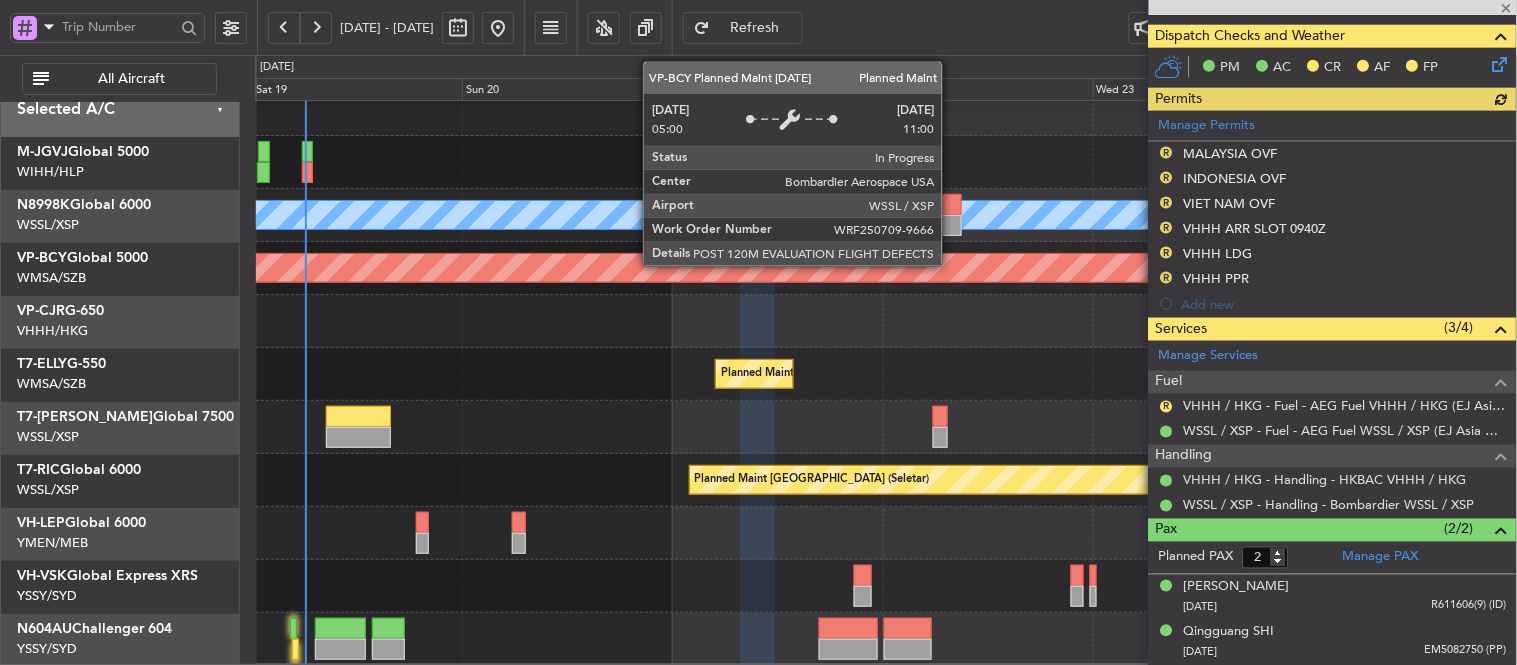type on "F0440" 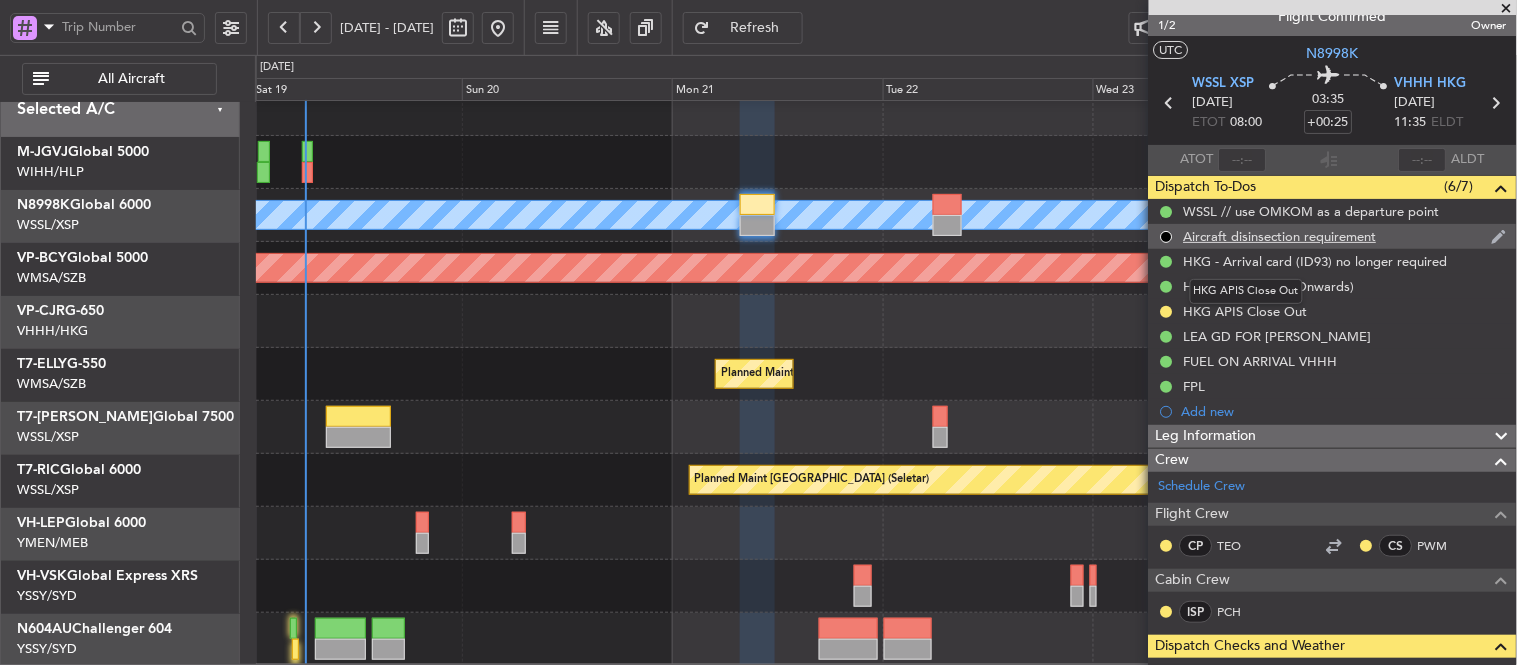 scroll, scrollTop: 0, scrollLeft: 0, axis: both 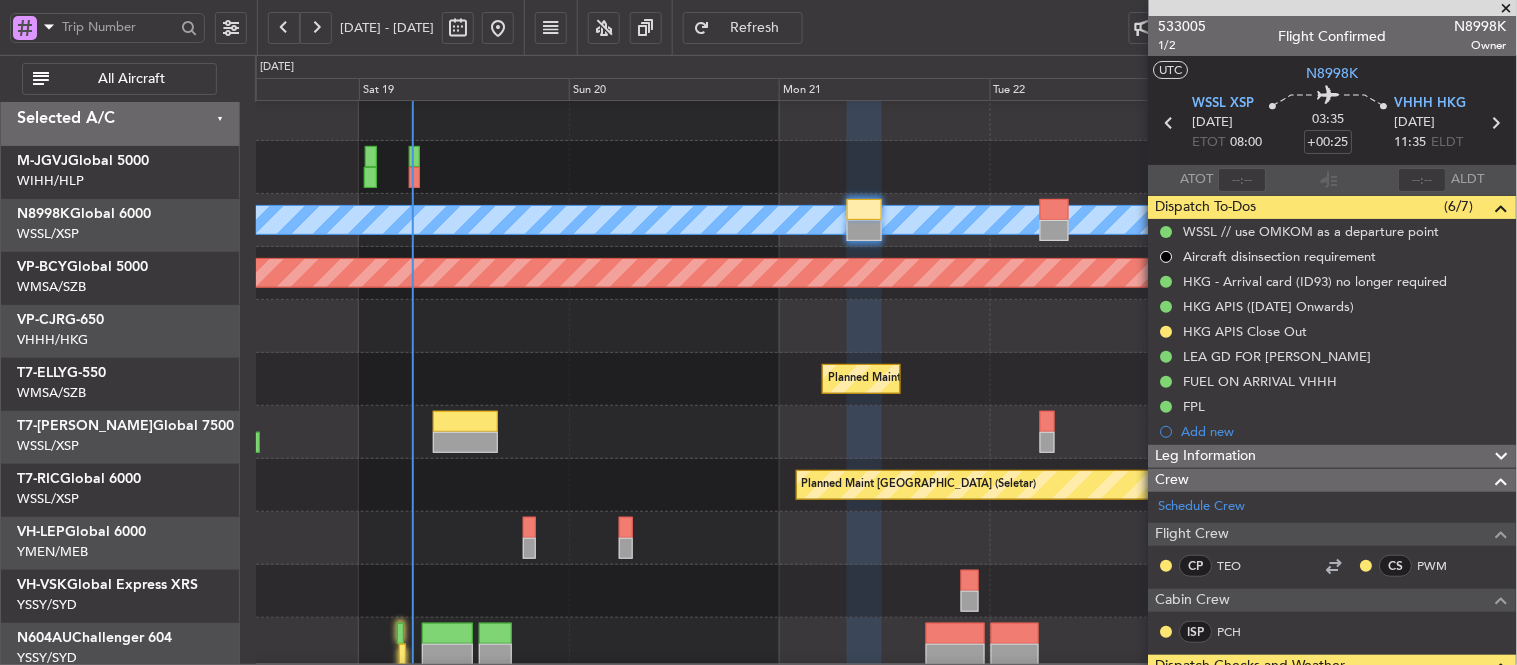 click on "Planned Maint Sharjah (Sharjah Intl)
[PERSON_NAME] (Sultan [PERSON_NAME])
[PERSON_NAME] (Sultan [PERSON_NAME])
Planned Maint [GEOGRAPHIC_DATA] (Sultan [PERSON_NAME])" 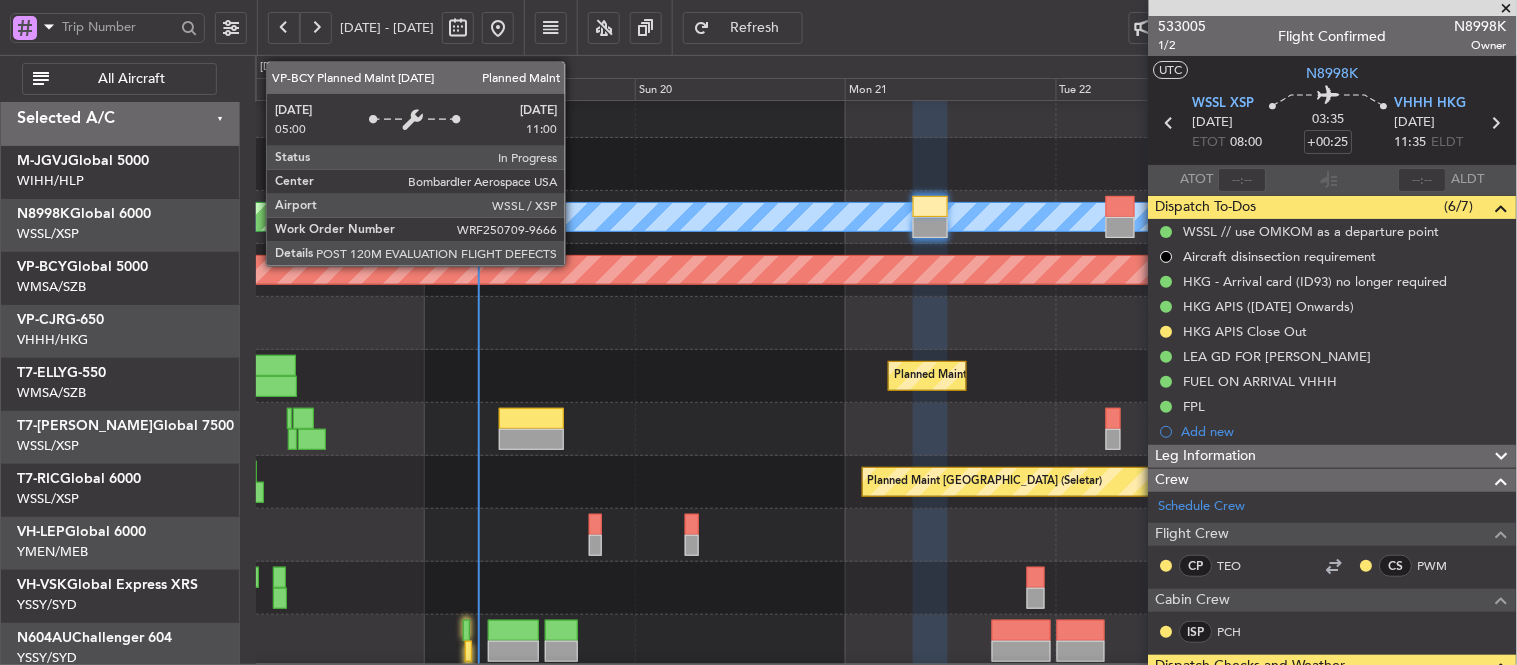scroll, scrollTop: 15, scrollLeft: 0, axis: vertical 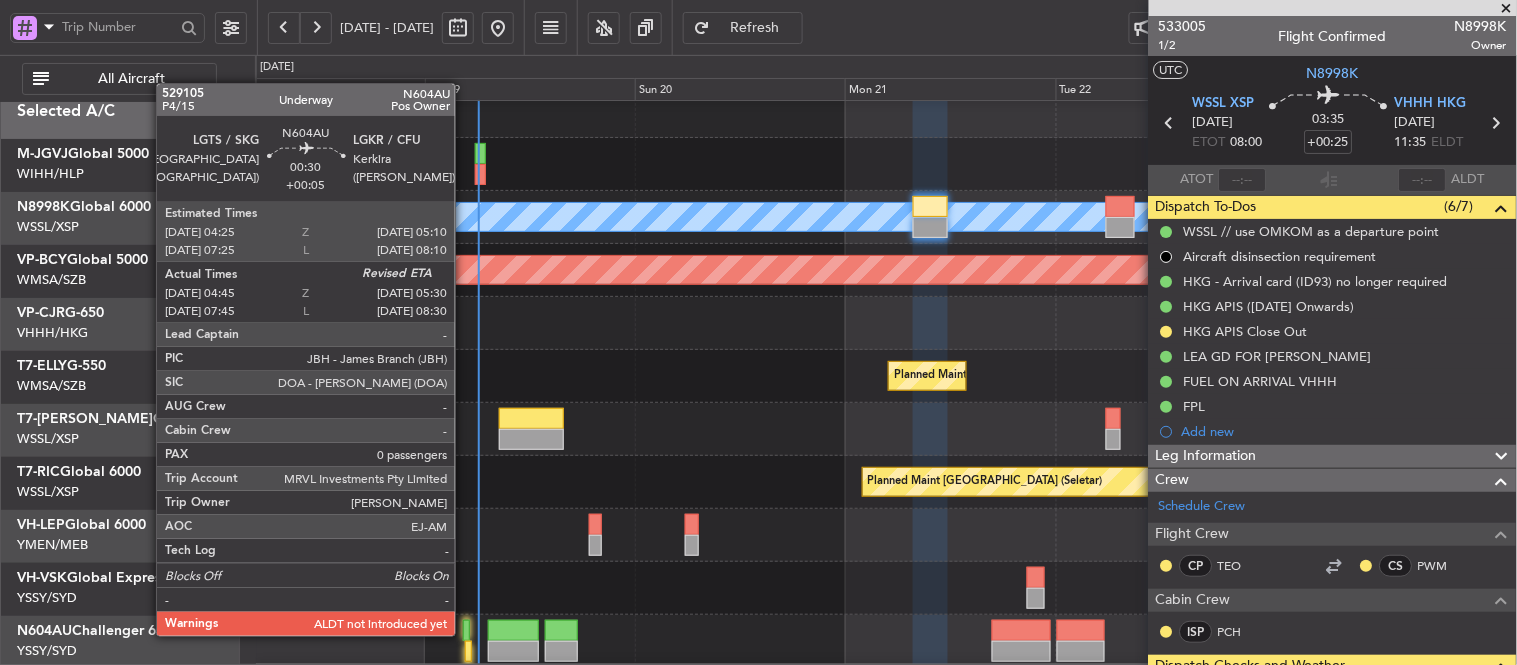 click 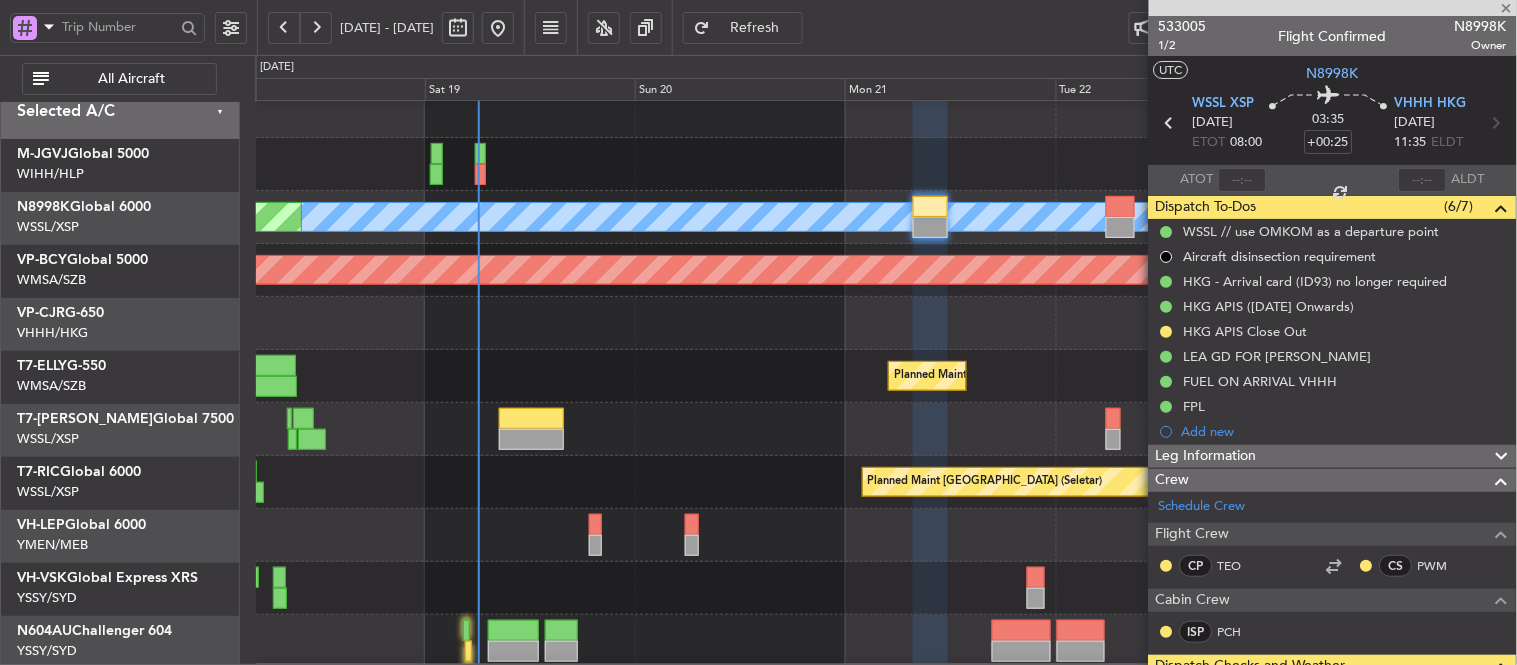 type on "+00:05" 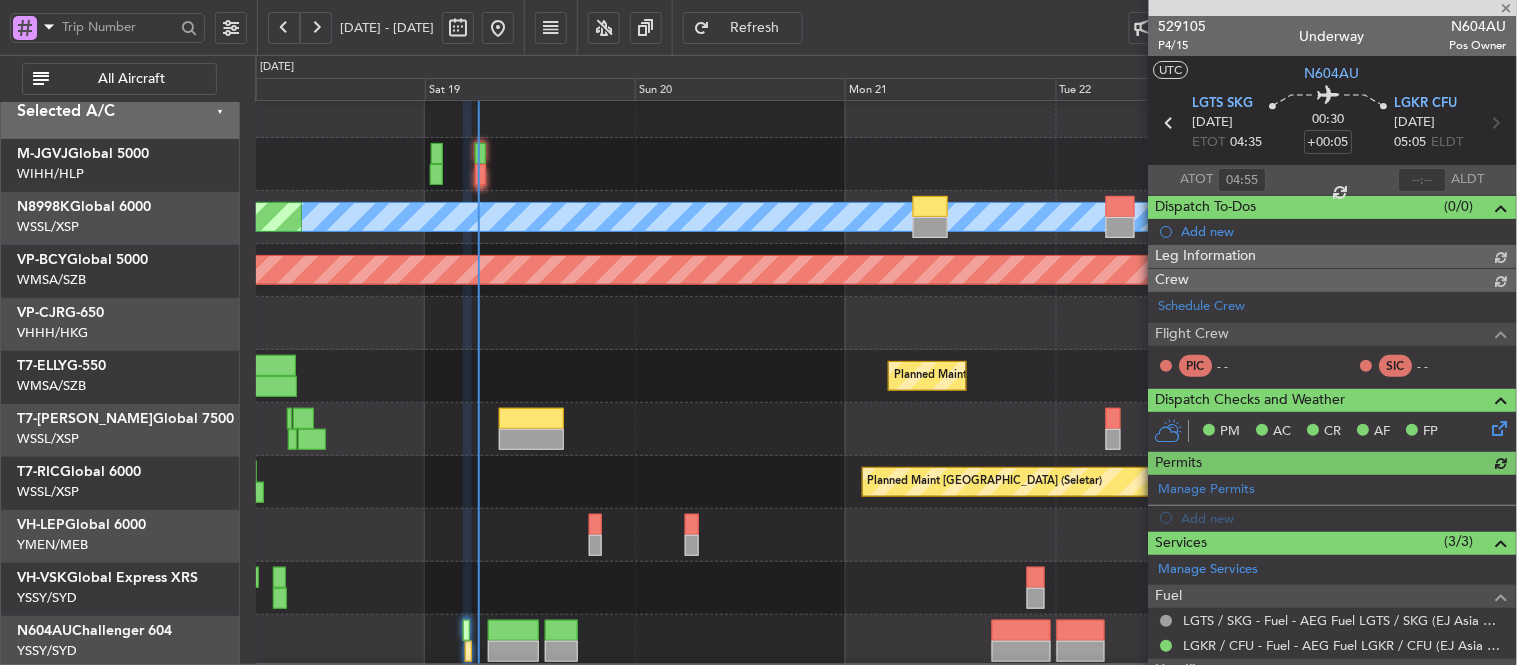 type on "[PERSON_NAME] (EYU)" 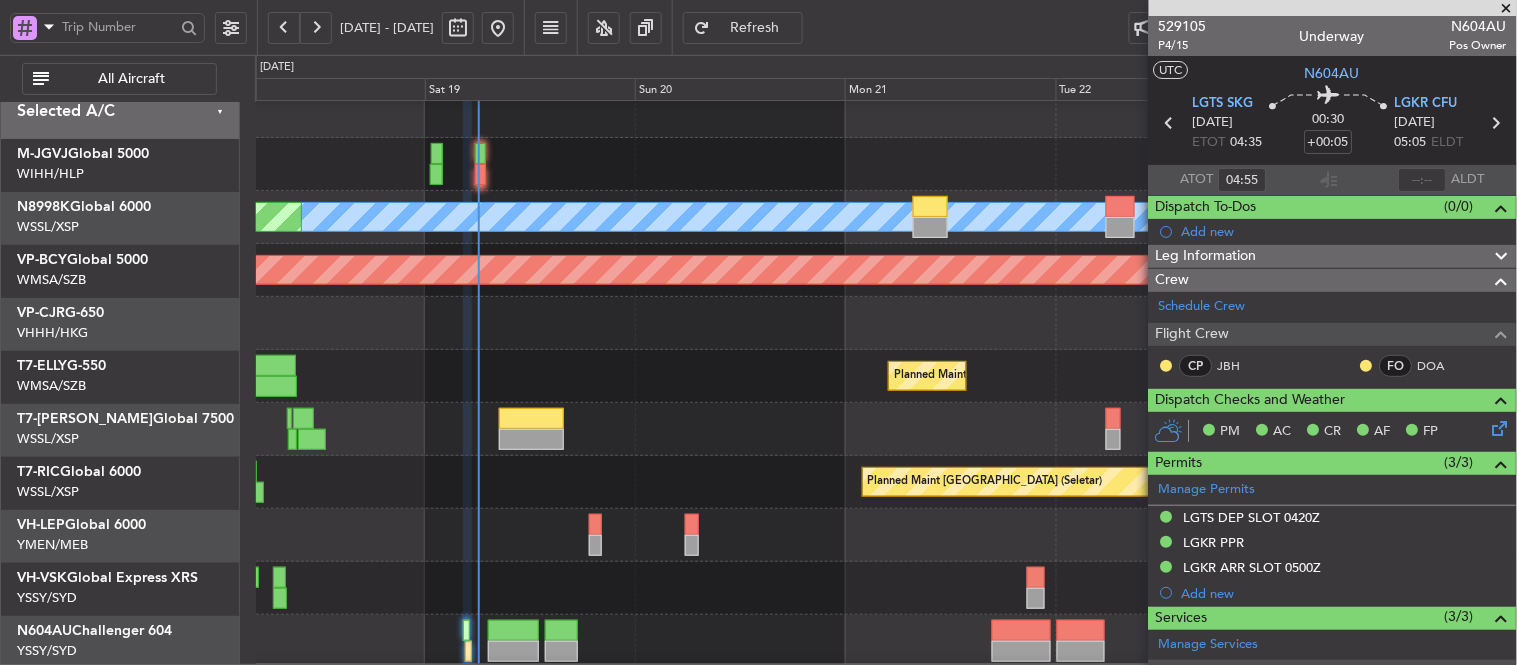 click at bounding box center [1507, 9] 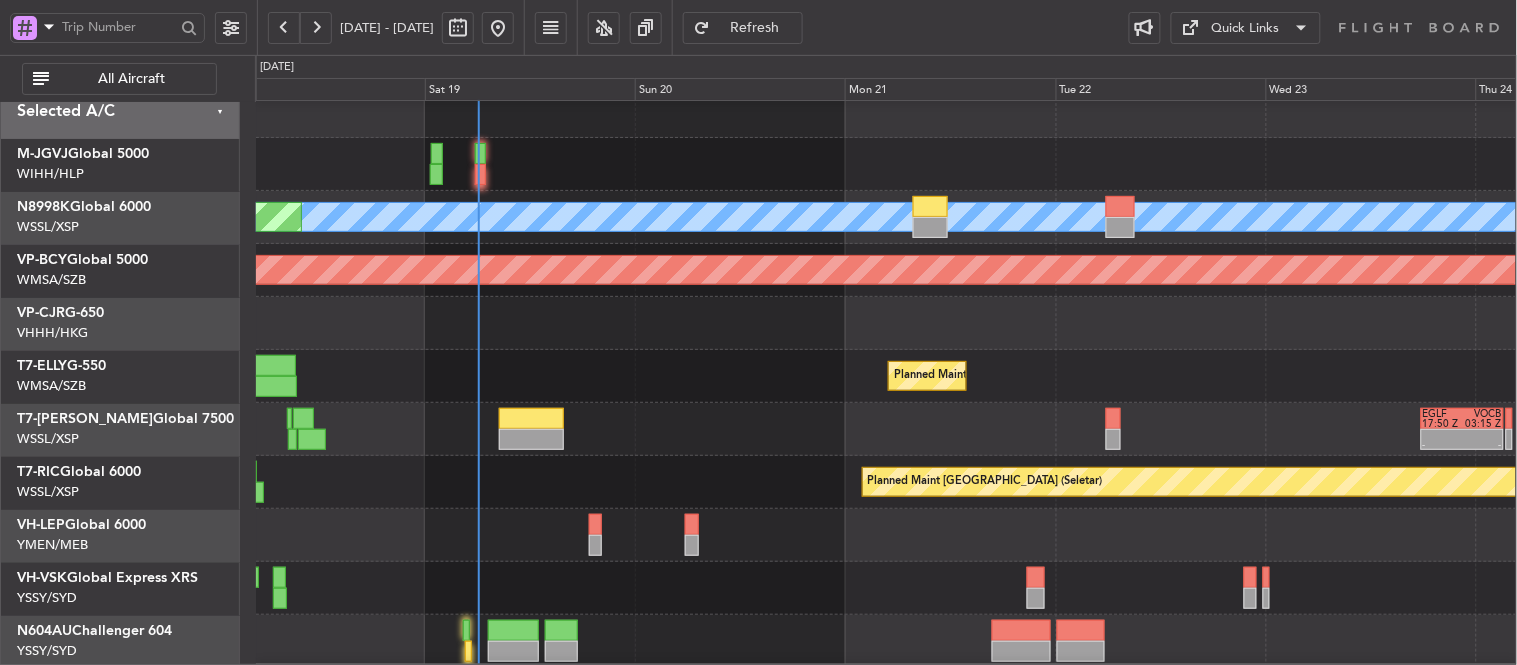 scroll, scrollTop: 17, scrollLeft: 0, axis: vertical 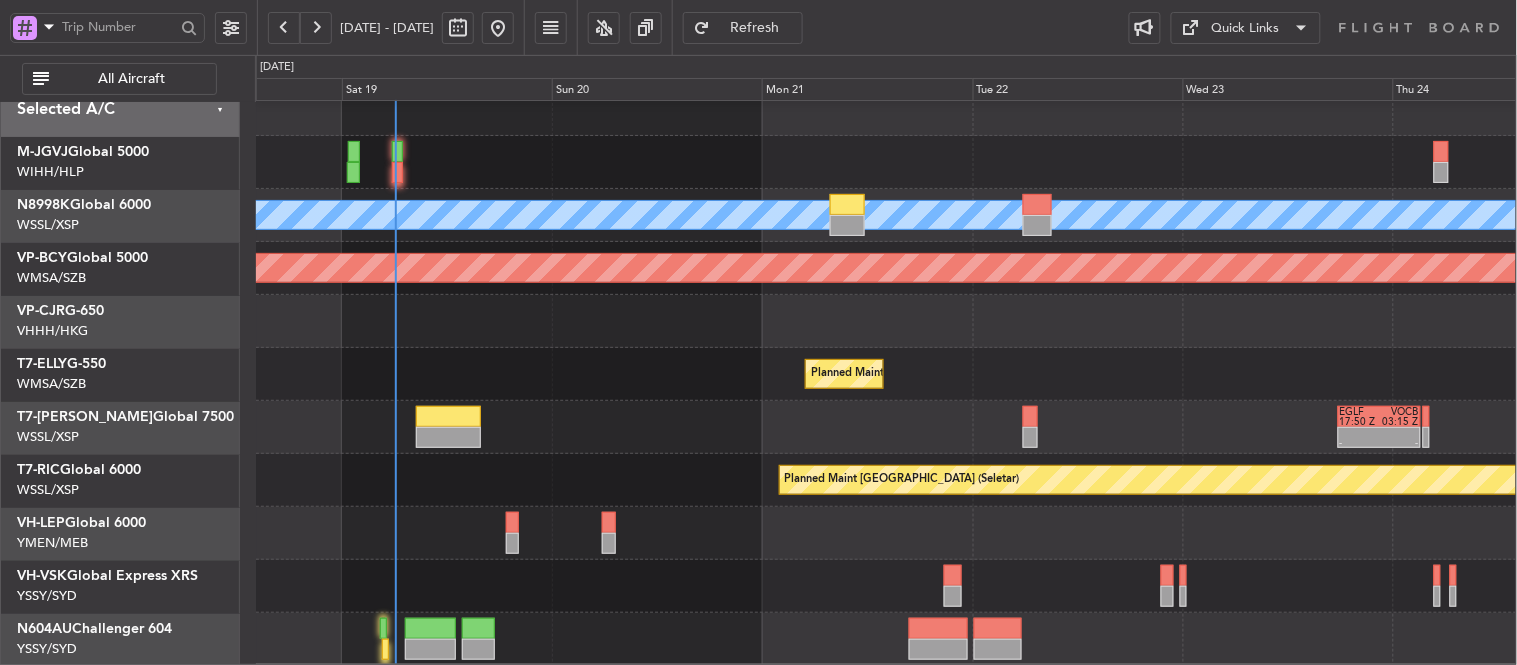 click on "Planned Maint Sharjah (Sharjah Intl)
[PERSON_NAME] (Sultan [PERSON_NAME])
[PERSON_NAME] (Sultan [PERSON_NAME])
Planned Maint [GEOGRAPHIC_DATA] (Sultan [PERSON_NAME])" 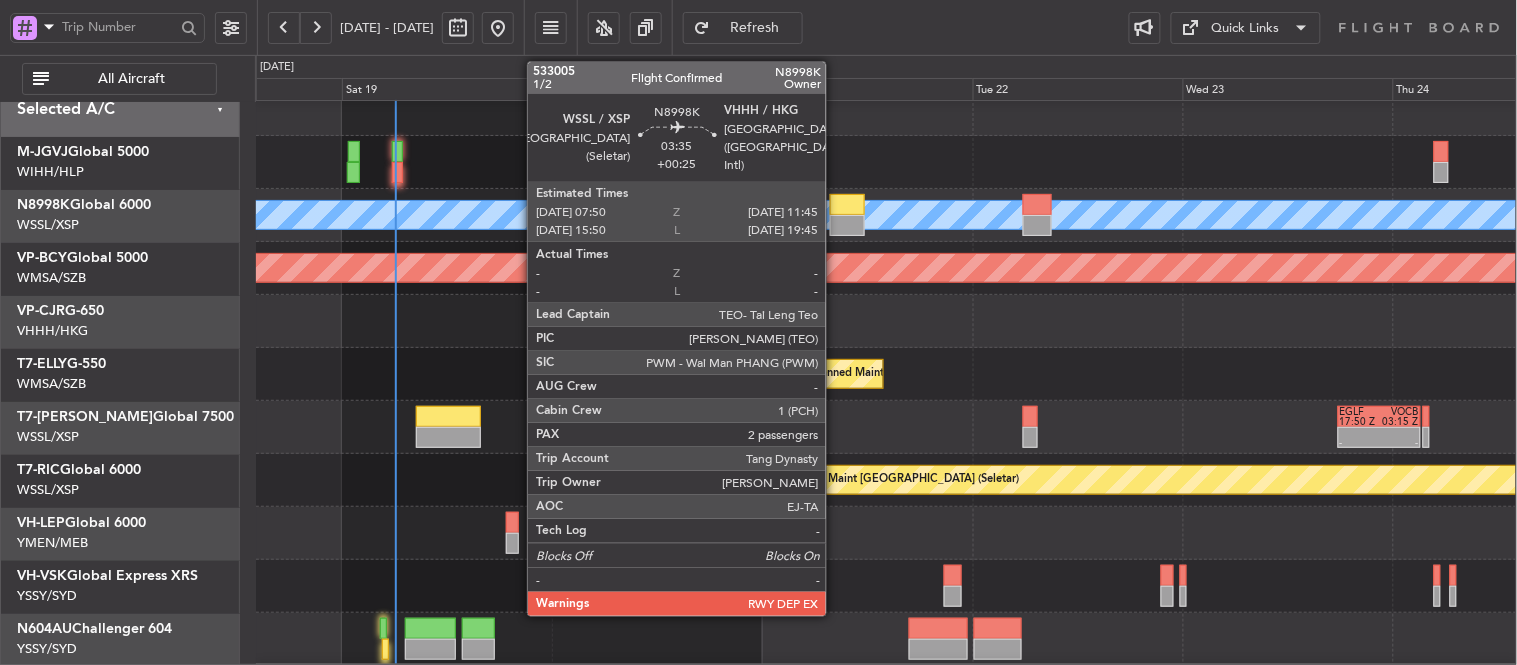 click 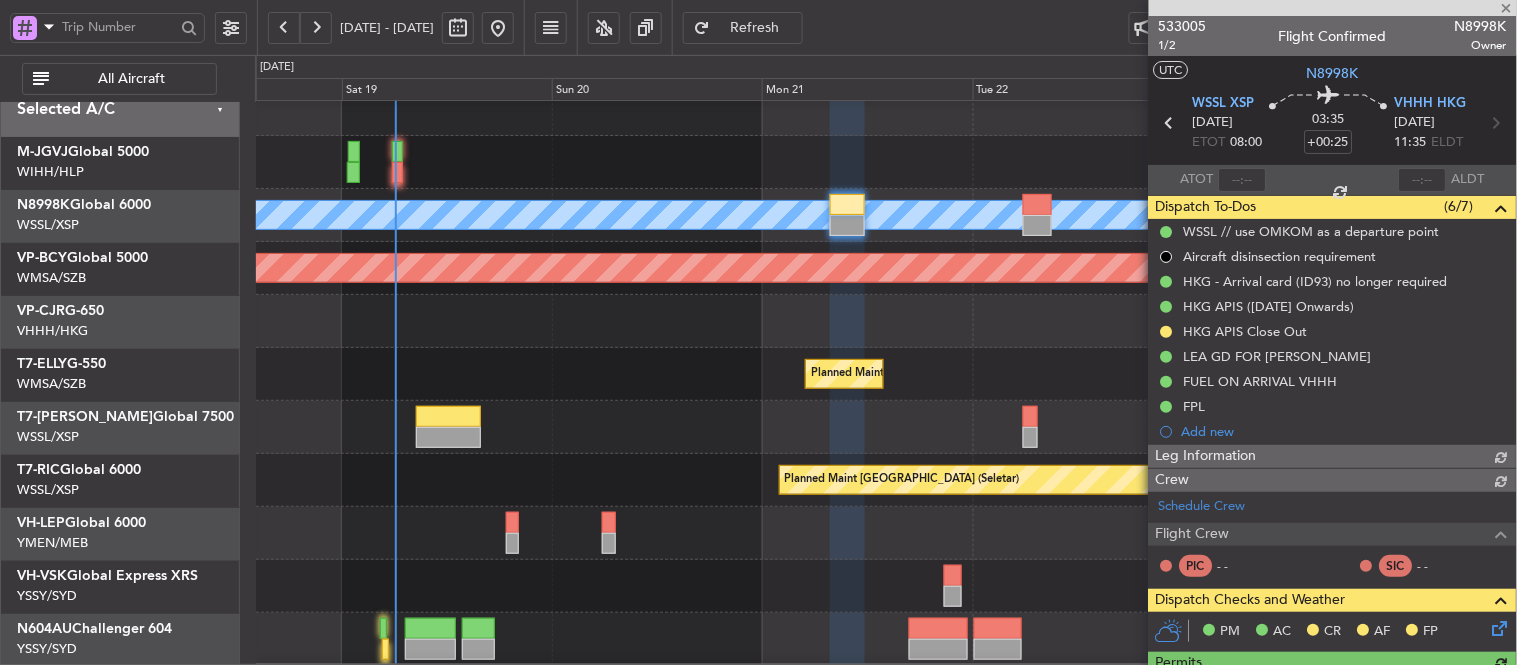 type on "[PERSON_NAME] (EYU)" 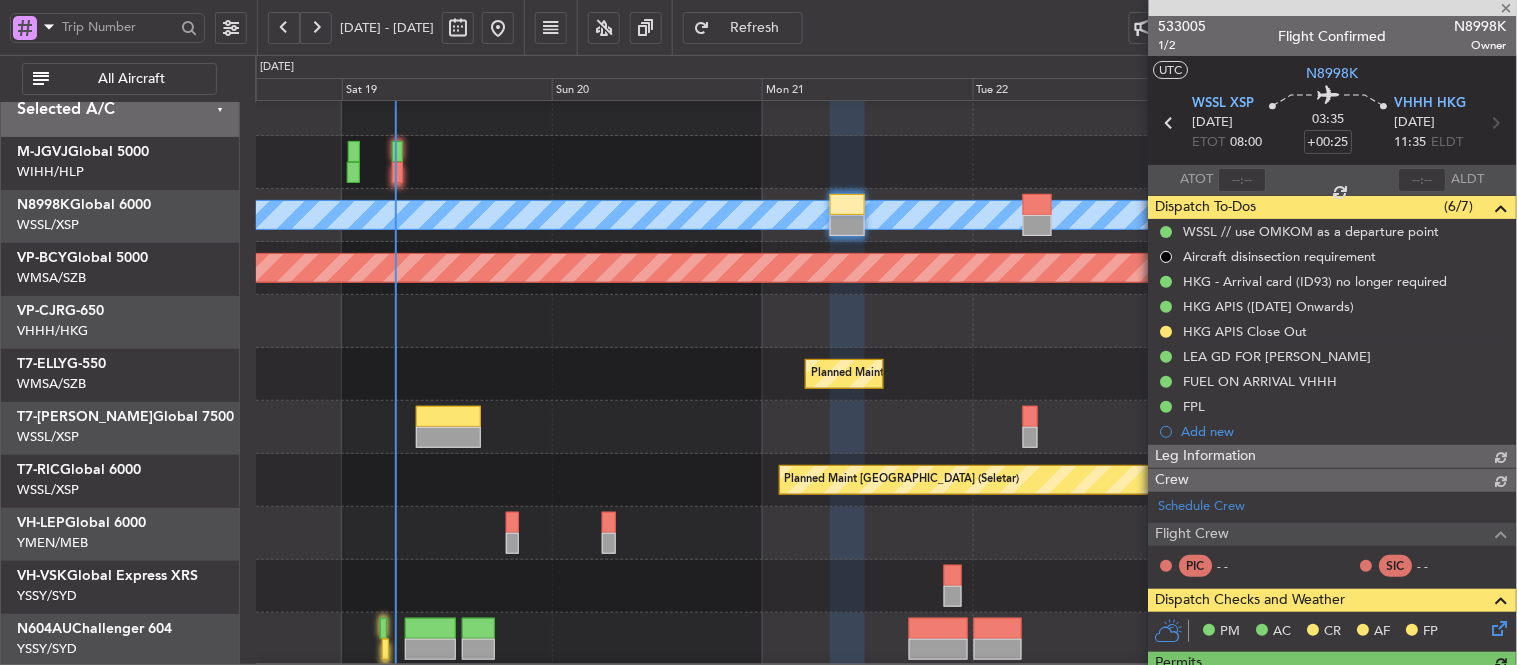 type on "F0440" 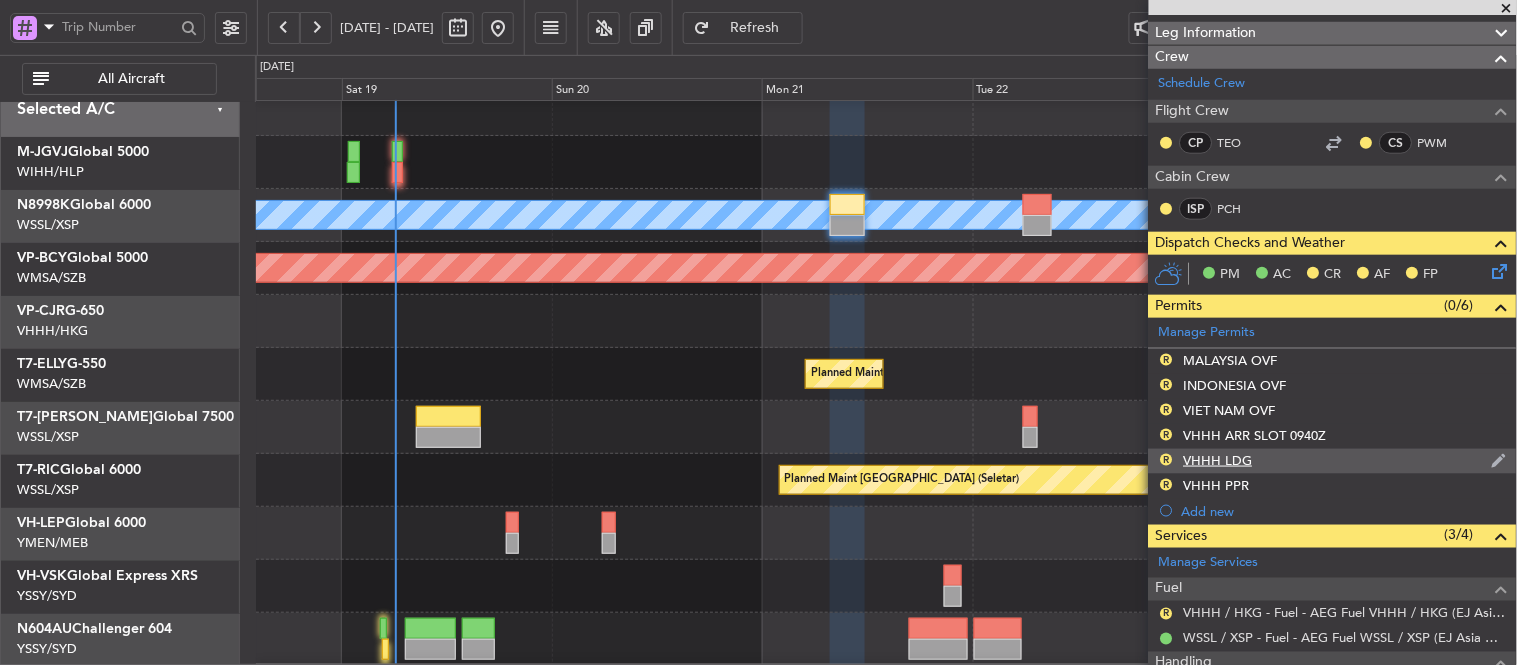 scroll, scrollTop: 444, scrollLeft: 0, axis: vertical 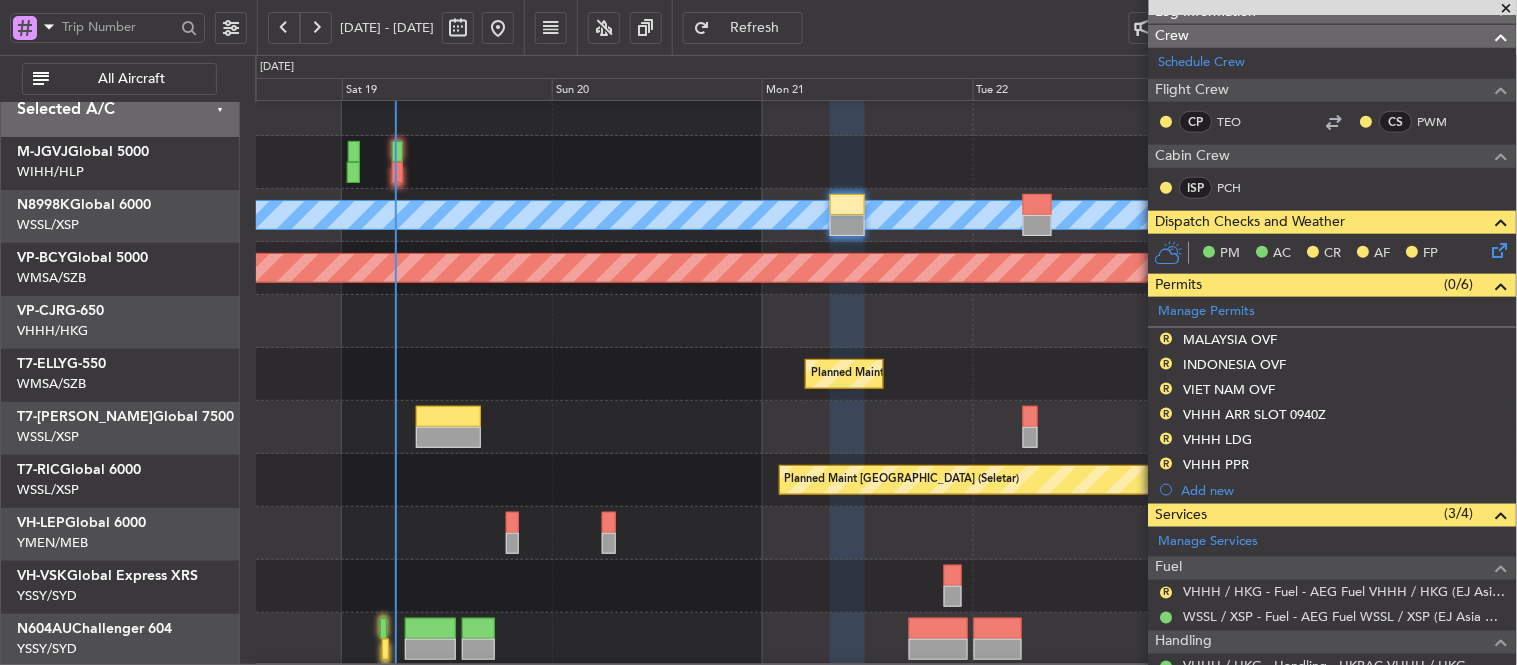 click at bounding box center [1507, 9] 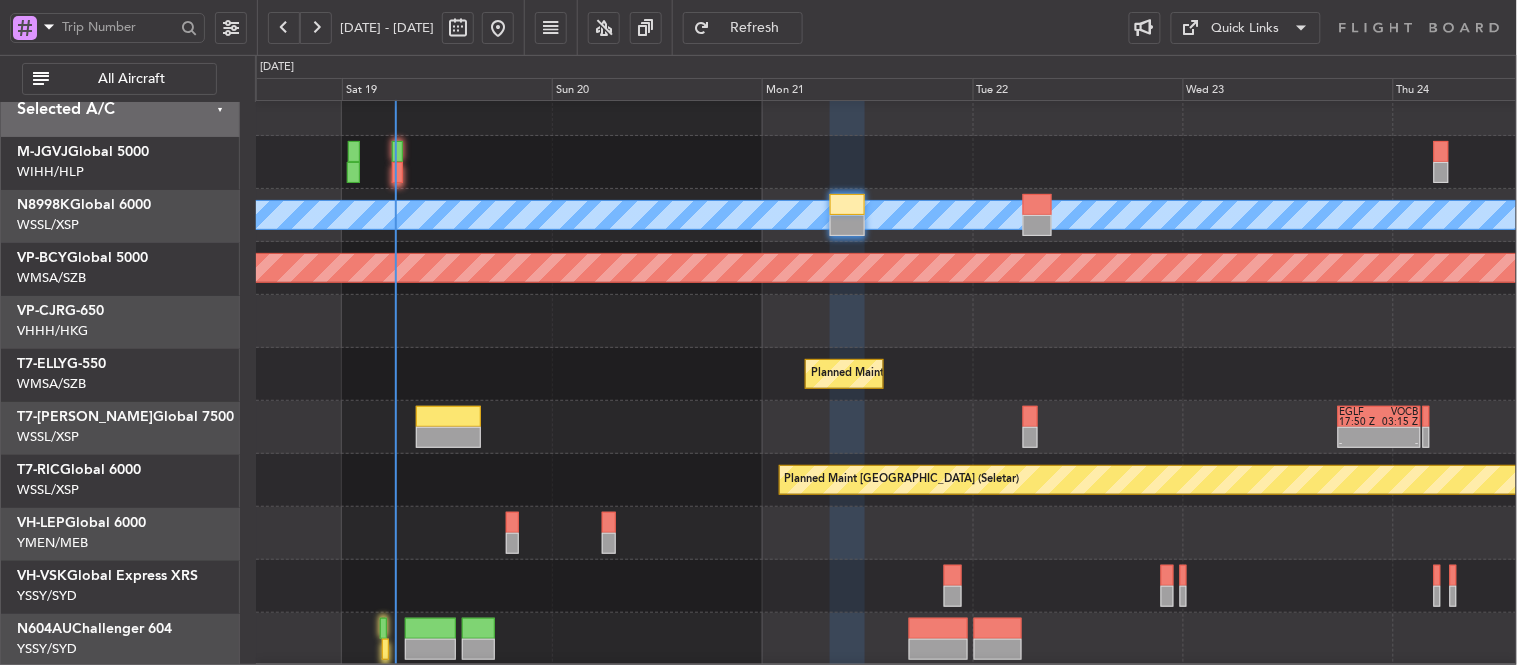 type on "0" 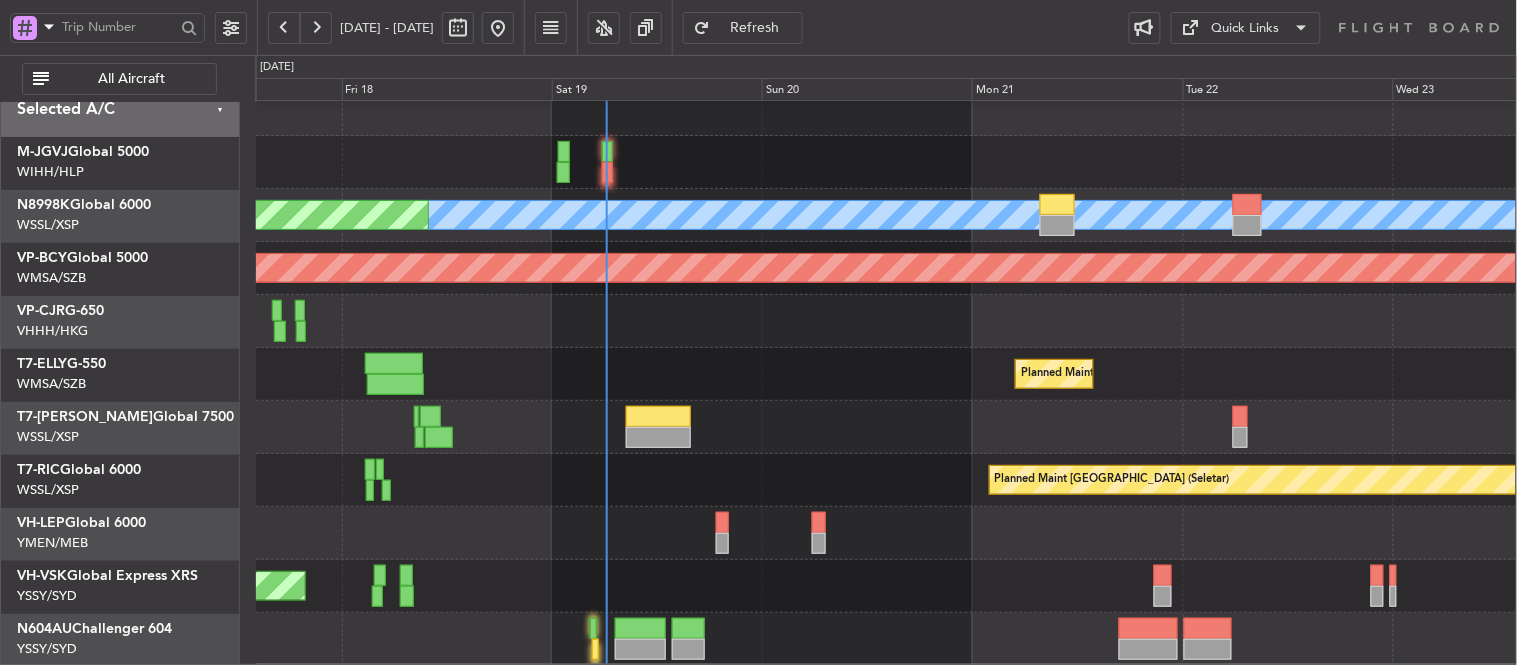 click on "Planned Maint [GEOGRAPHIC_DATA] (Seletar)
MEL
Planned Maint [GEOGRAPHIC_DATA] (Seletar)
Planned Maint [GEOGRAPHIC_DATA] (Seletar)
[GEOGRAPHIC_DATA] (Mineta [GEOGRAPHIC_DATA])
MEL San Jose (Mineta [GEOGRAPHIC_DATA])
Planned Maint Sharjah (Sharjah Intl)
[PERSON_NAME] (Sultan [PERSON_NAME])
[PERSON_NAME] (Sultan [PERSON_NAME])
Planned Maint [GEOGRAPHIC_DATA] (Sultan [PERSON_NAME])
-
-
EGLF
17:50 Z
VOCB
03:15 Z
Planned Maint [GEOGRAPHIC_DATA] (Seletar)
Unplanned Maint Sydney ([PERSON_NAME] Intl)" 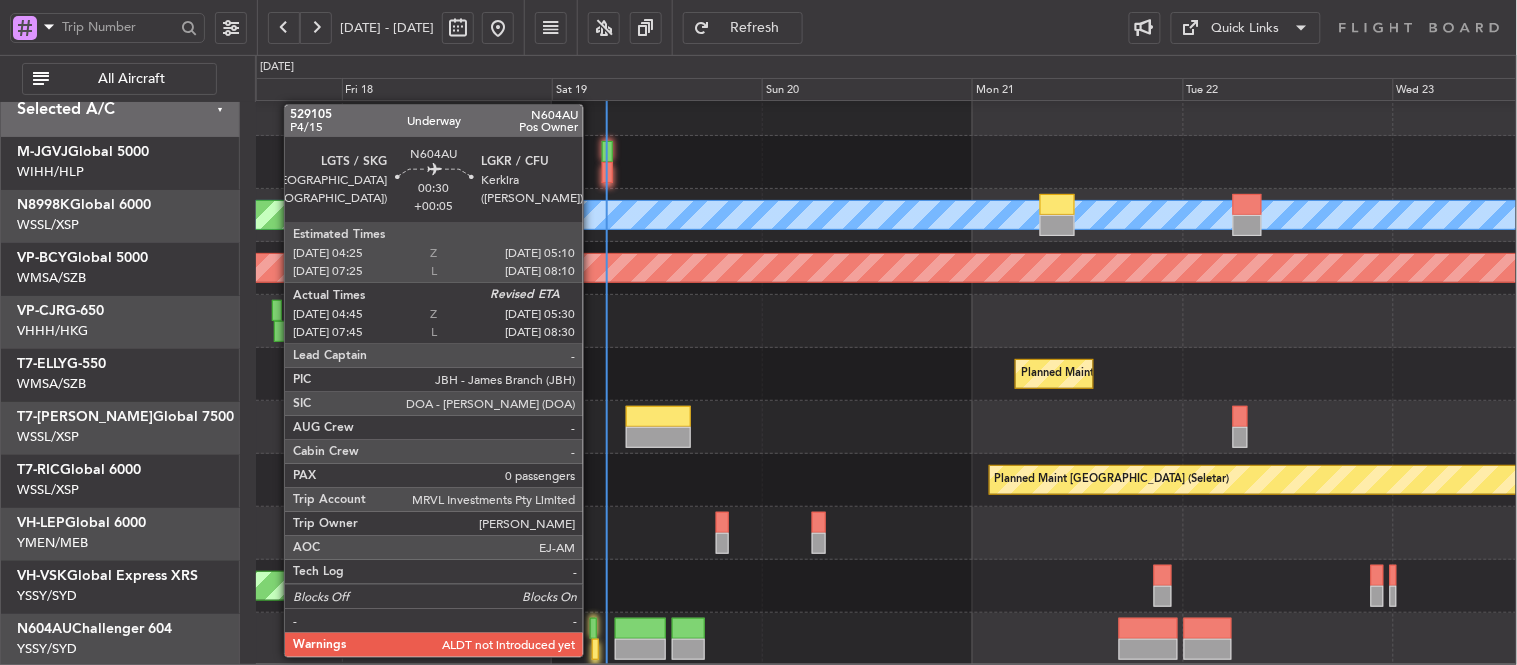click 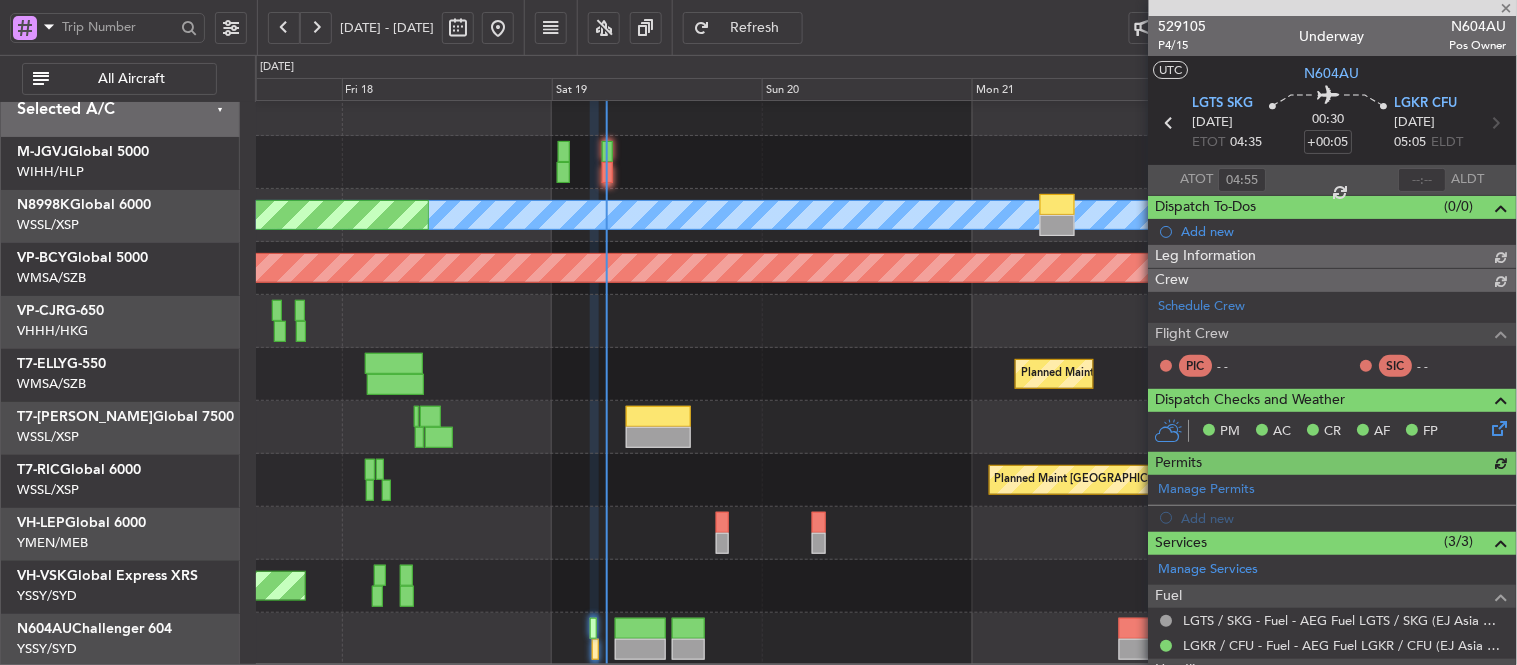 type on "[PERSON_NAME] (EYU)" 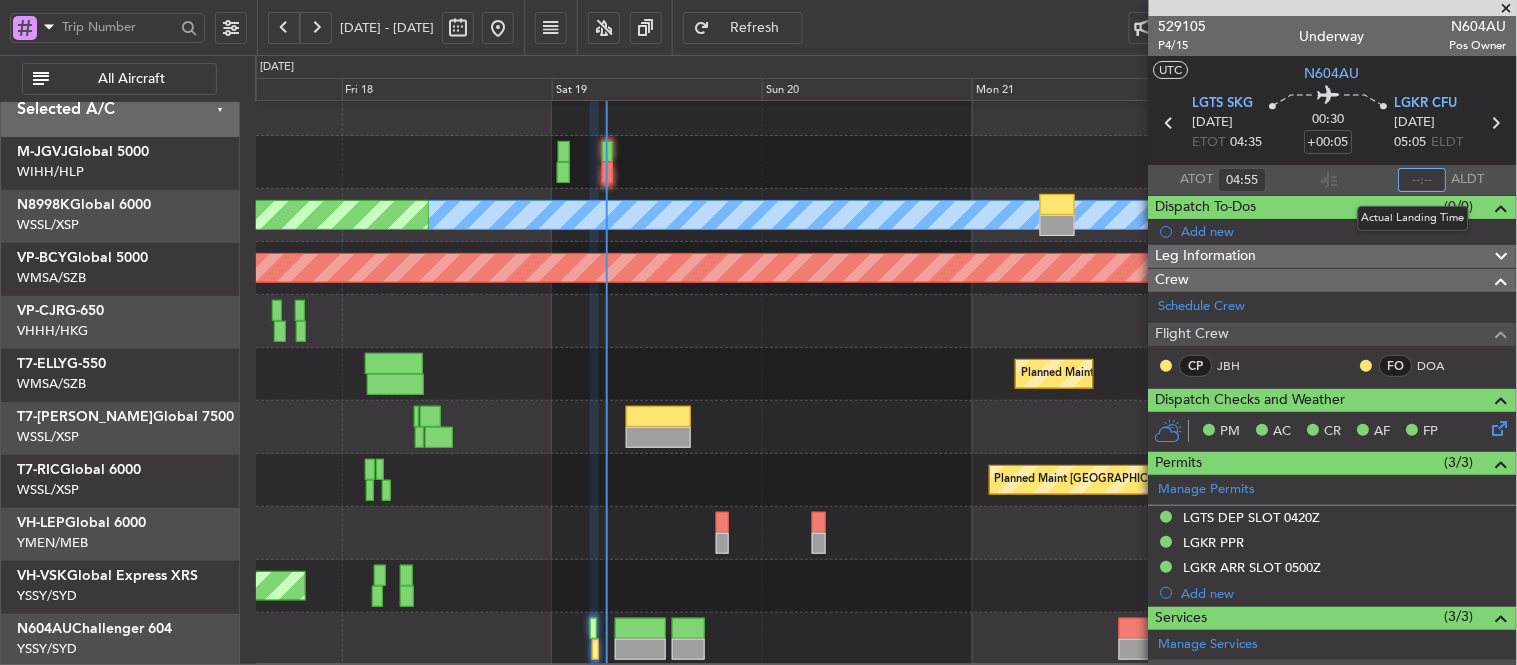 click at bounding box center (1423, 180) 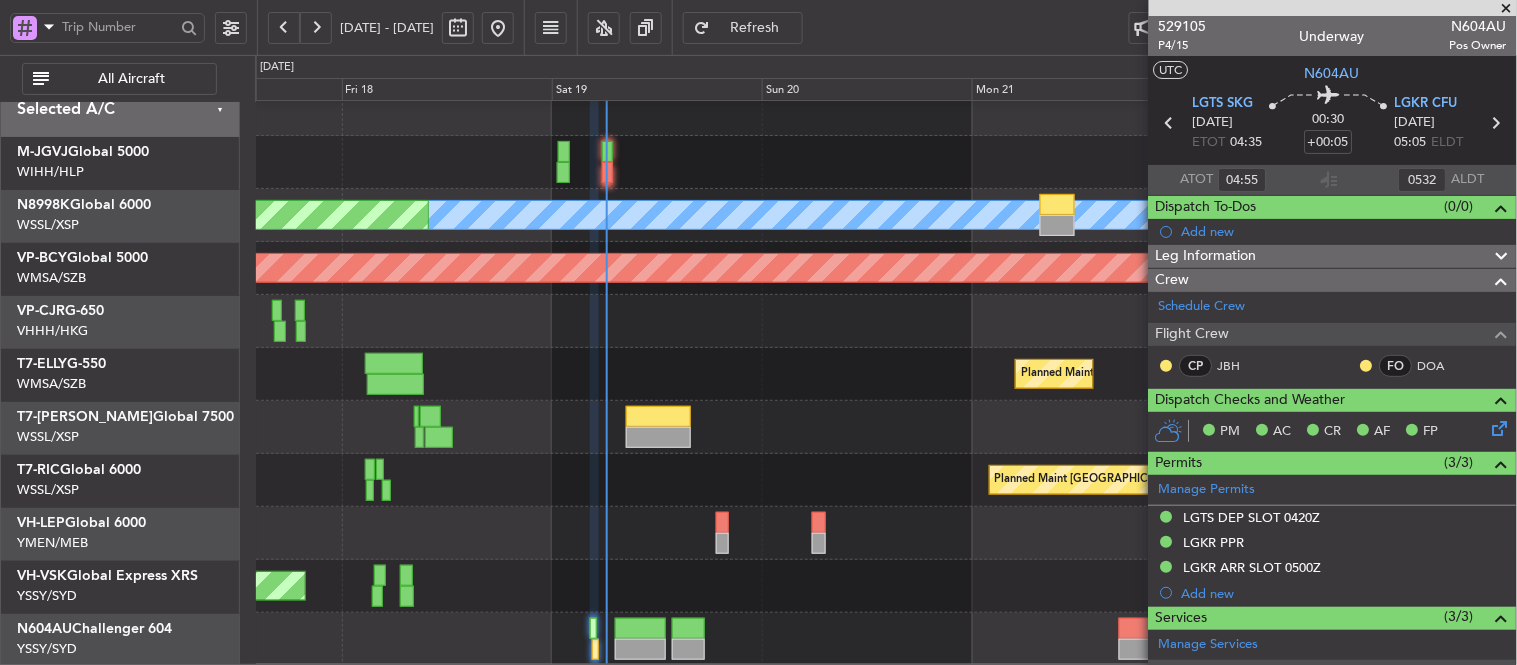 click on "Flight Time Correction" at bounding box center [1324, 186] 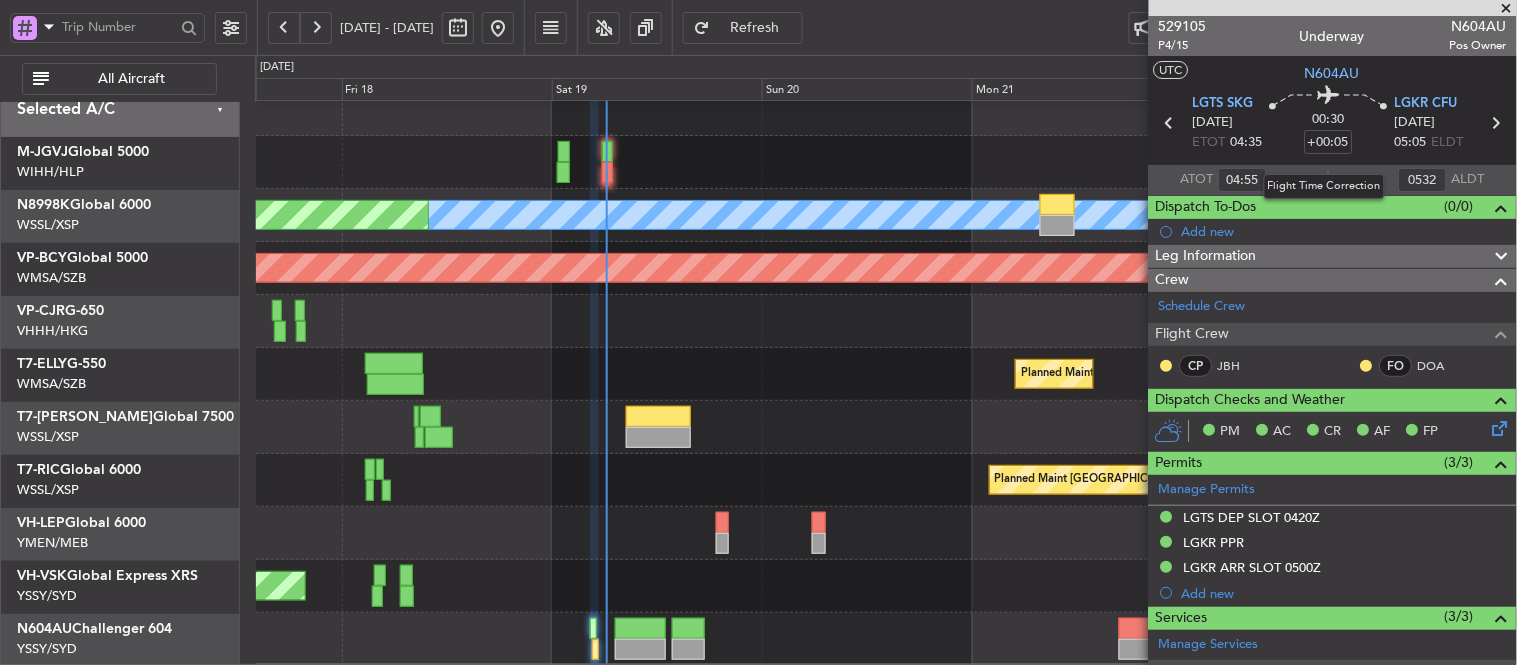 type on "05:32" 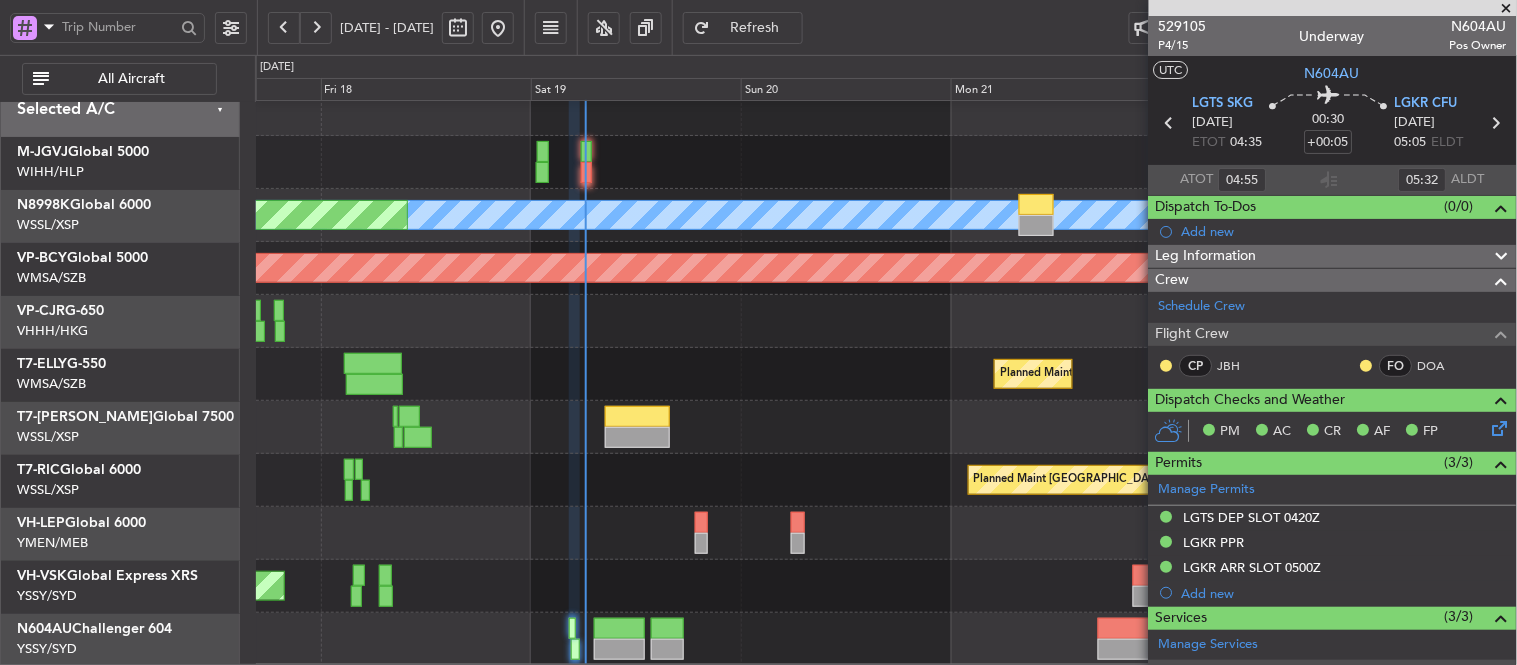 click on "Planned Maint [GEOGRAPHIC_DATA] (Seletar)
MEL
Planned Maint [GEOGRAPHIC_DATA] (Seletar)
Planned Maint [GEOGRAPHIC_DATA] (Seletar)
[GEOGRAPHIC_DATA] (Mineta [GEOGRAPHIC_DATA])
MEL San Jose (Mineta [GEOGRAPHIC_DATA])
Planned Maint Sharjah (Sharjah Intl)
[PERSON_NAME] (Sultan [PERSON_NAME])
[PERSON_NAME] (Sultan [PERSON_NAME])
Planned Maint [GEOGRAPHIC_DATA] (Sultan [PERSON_NAME])
-
-
EGLF
17:50 Z
VOCB
03:15 Z
Planned Maint [GEOGRAPHIC_DATA] (Seletar)
Unplanned Maint Sydney ([PERSON_NAME] Intl)" 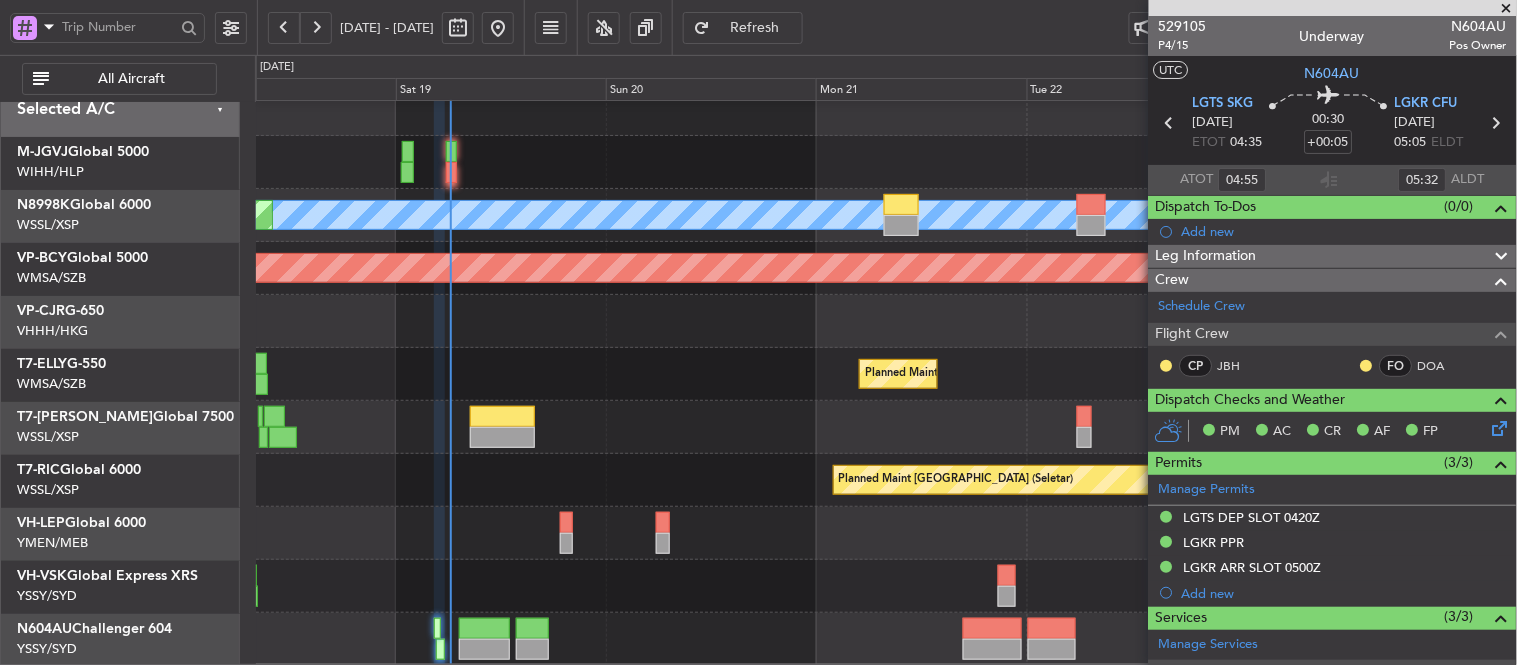 scroll, scrollTop: 15, scrollLeft: 0, axis: vertical 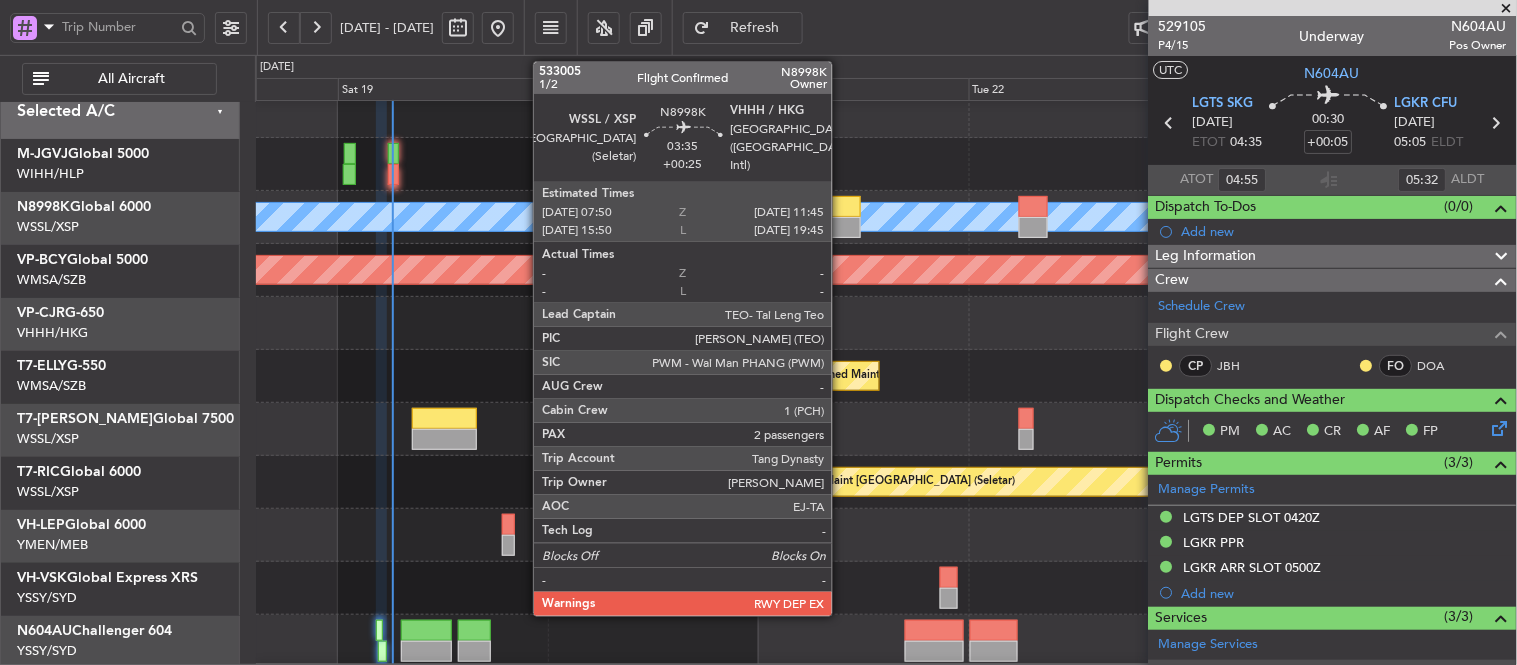 click 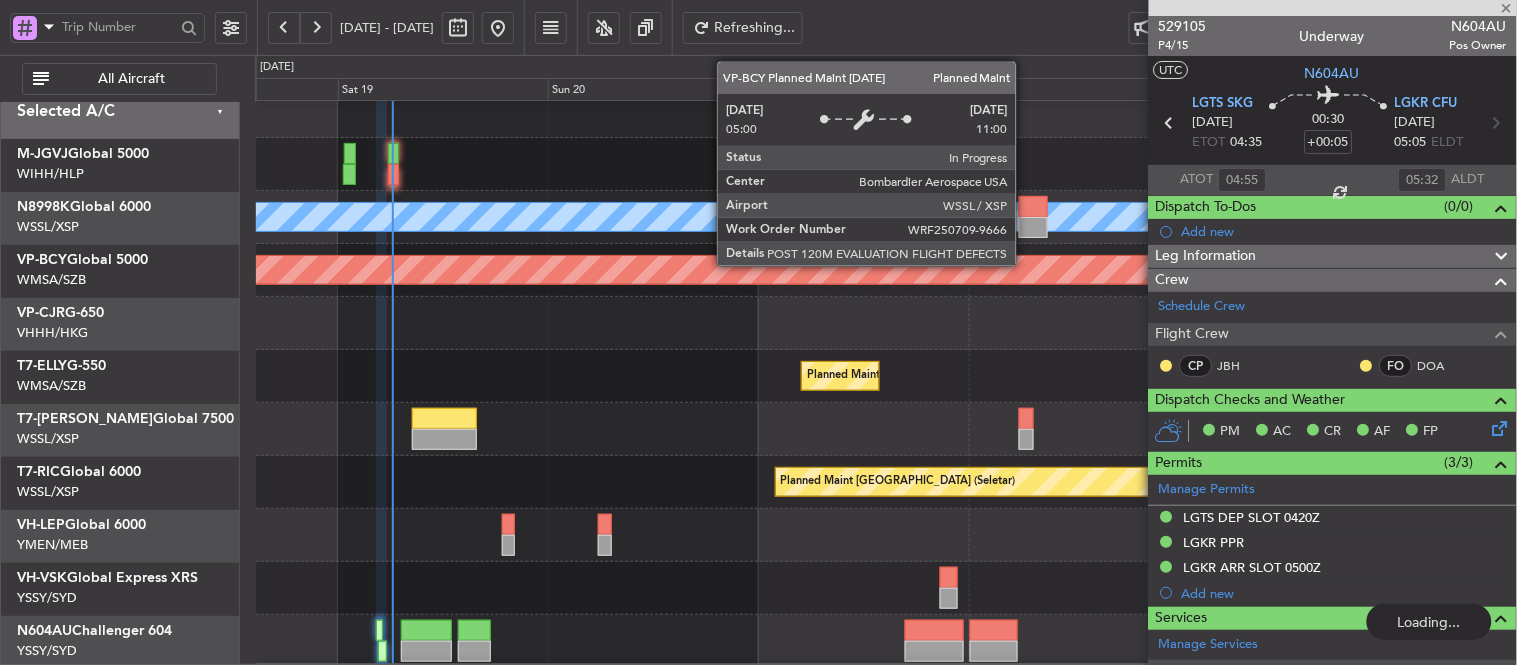 type on "+00:25" 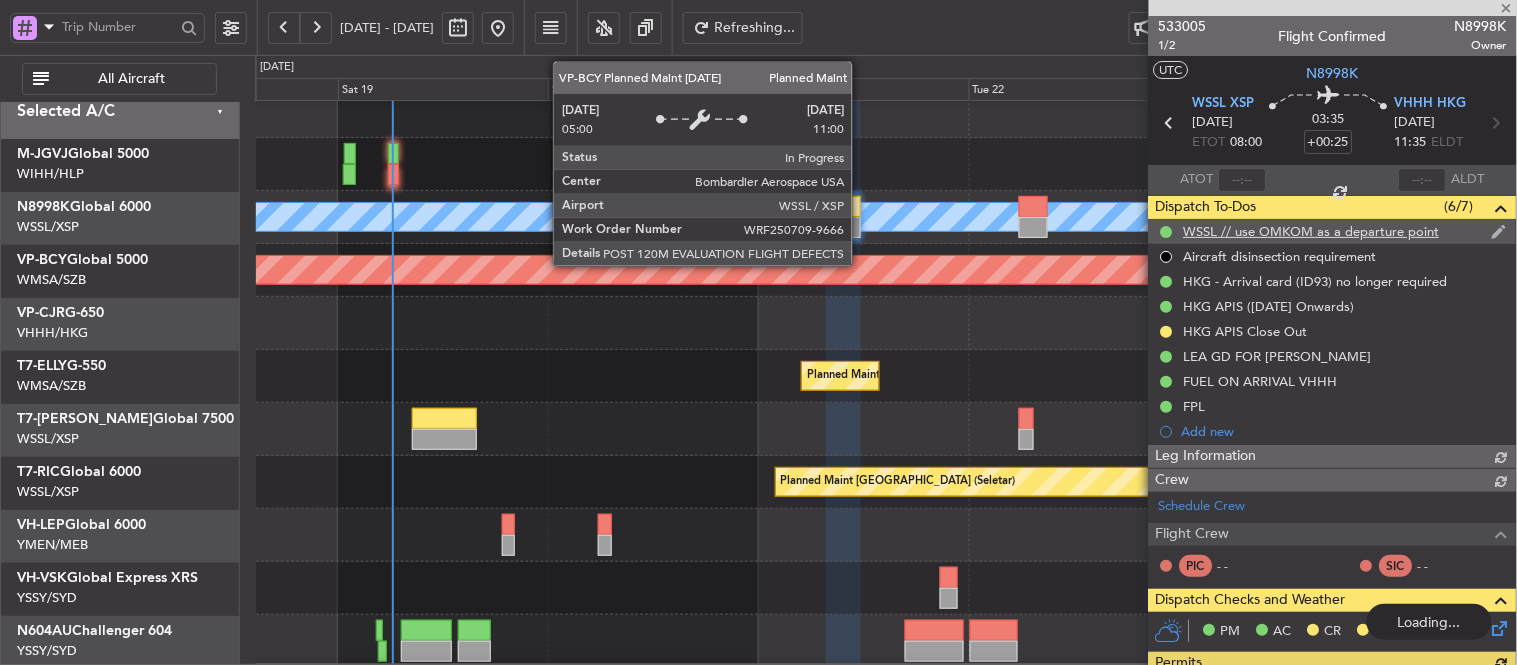 type on "[PERSON_NAME] (EYU)" 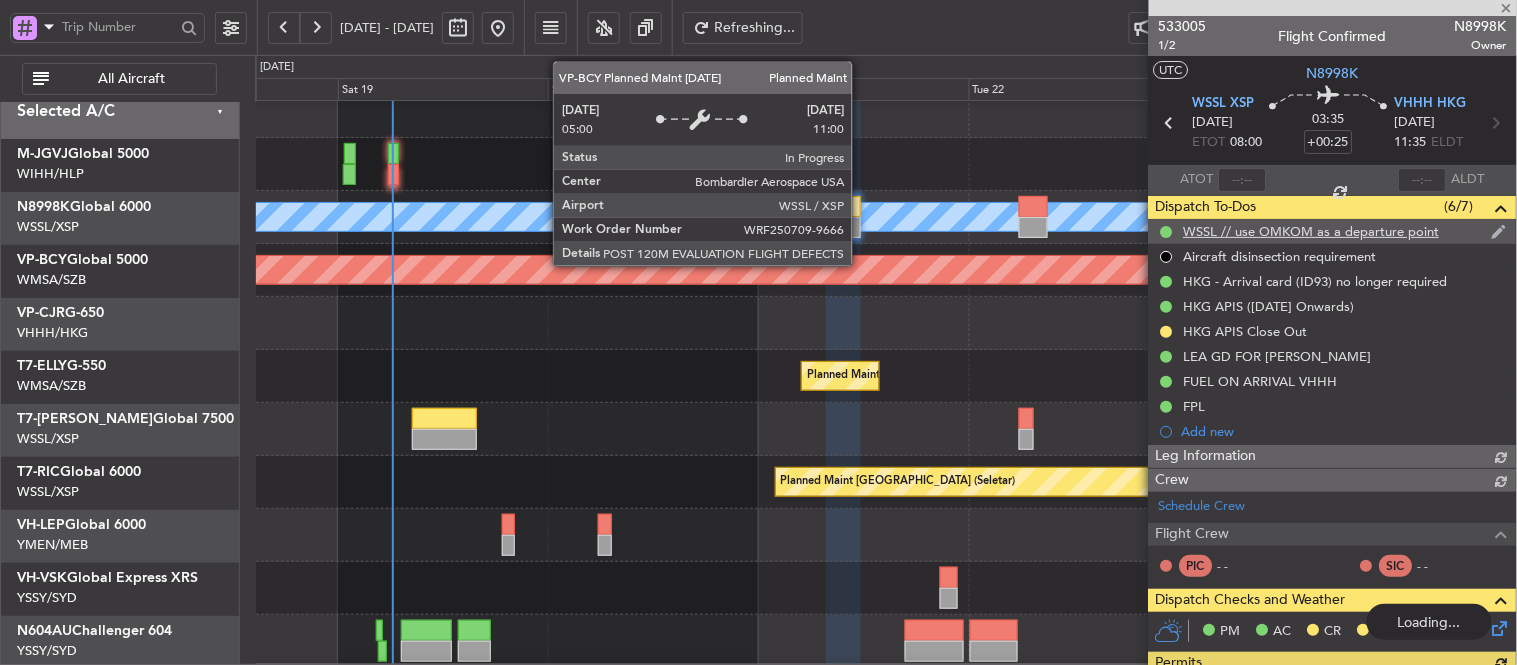 type on "F0440" 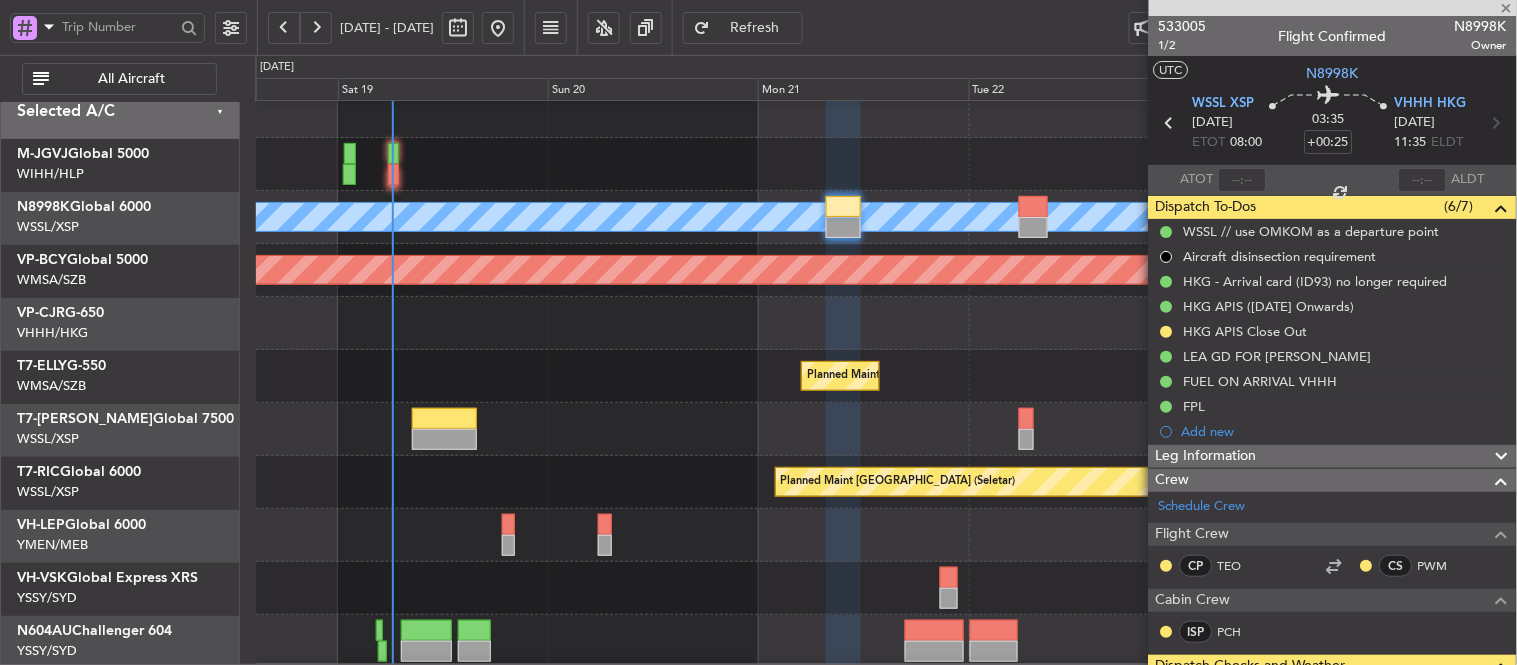 type on "+00:05" 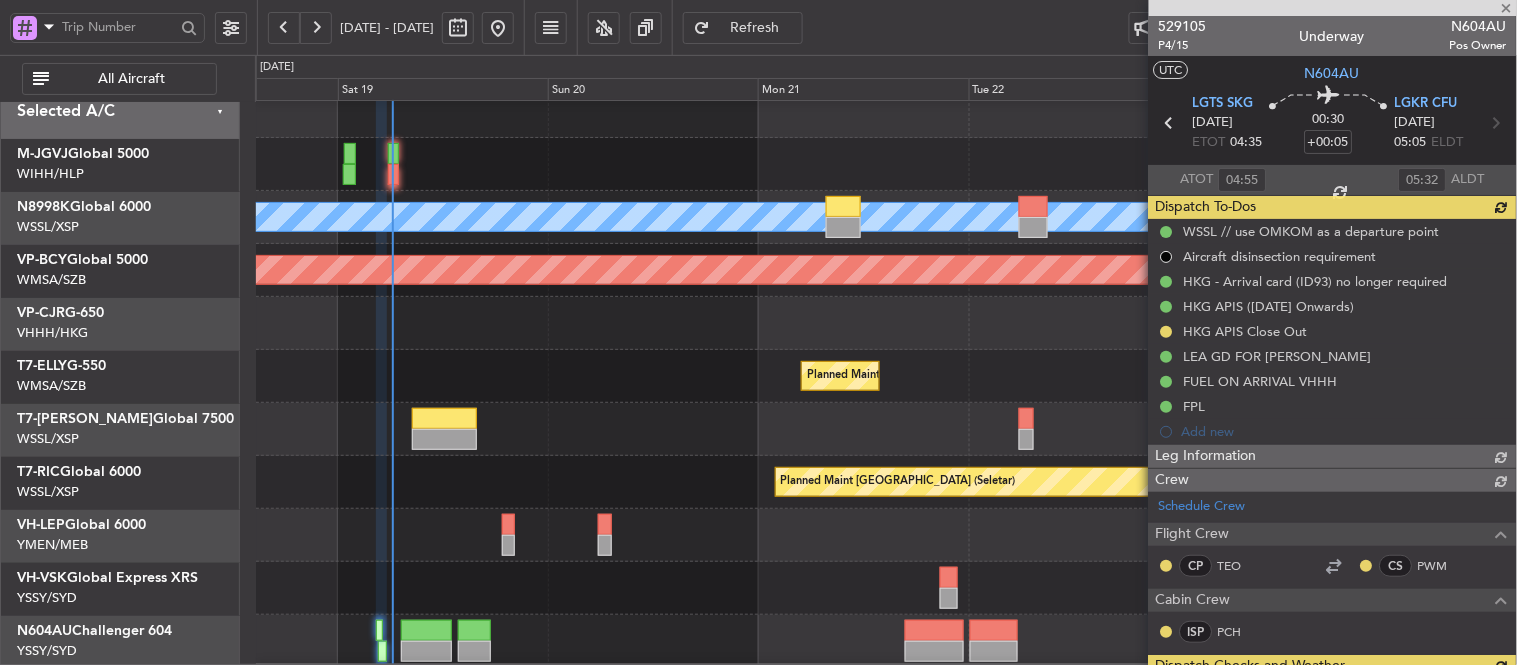 type on "[PERSON_NAME] (EYU)" 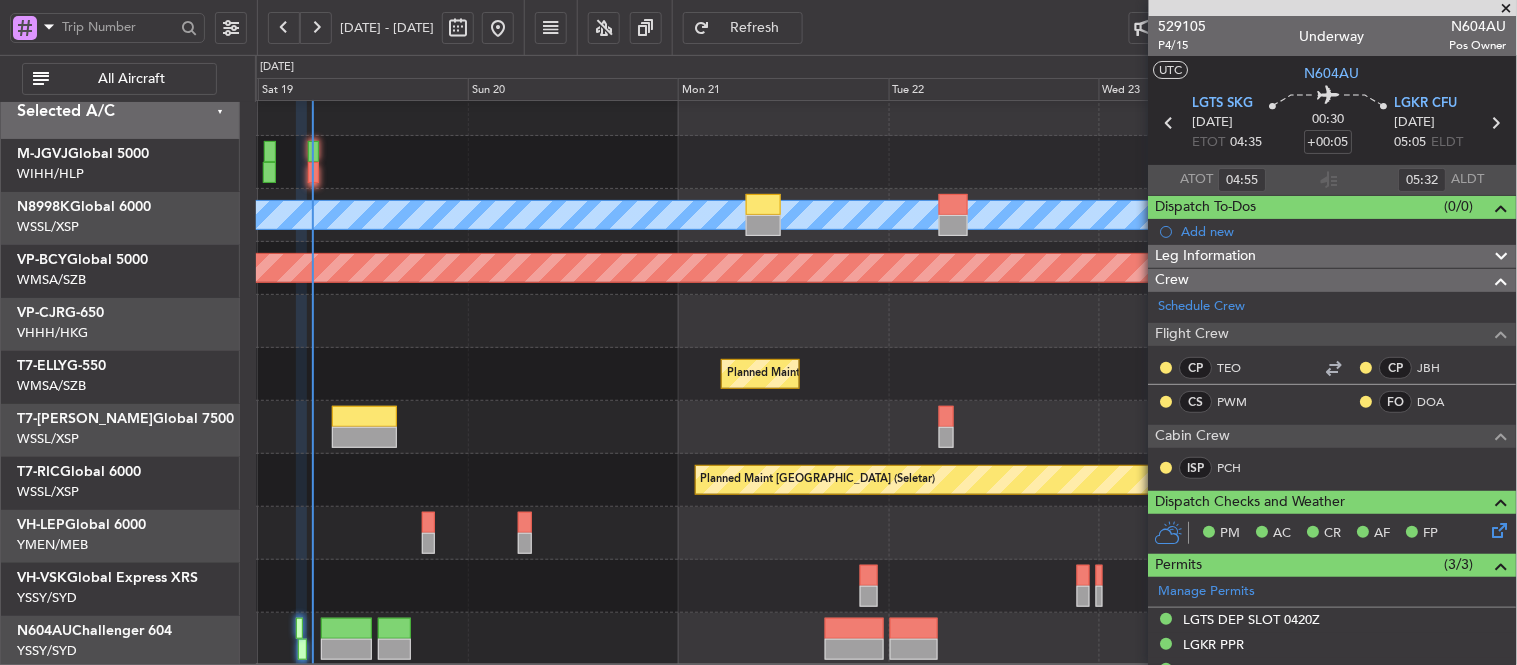 scroll, scrollTop: 17, scrollLeft: 0, axis: vertical 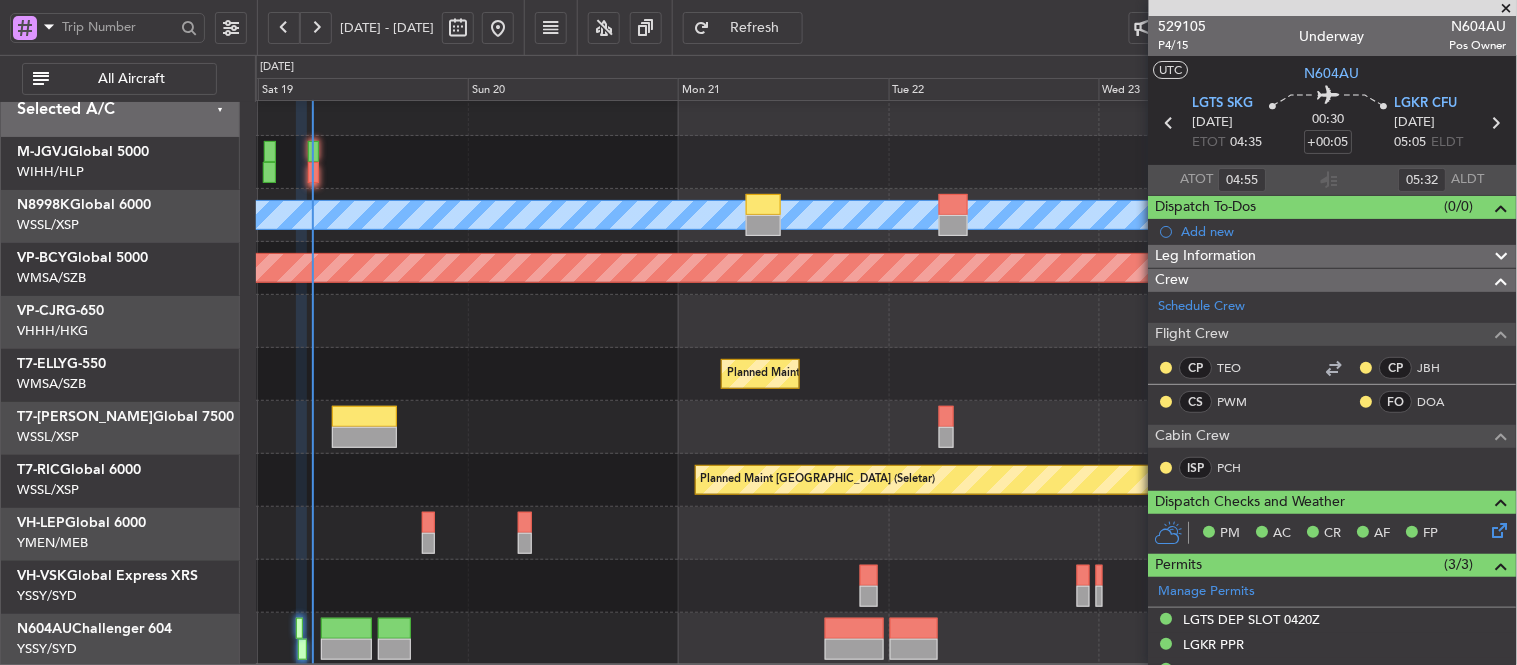click on "Planned Maint [GEOGRAPHIC_DATA] (Seletar)
MEL
Planned Maint [GEOGRAPHIC_DATA] (Seletar)
Planned Maint [GEOGRAPHIC_DATA] (Seletar)
Planned Maint Sharjah (Sharjah Intl)
[PERSON_NAME] (Sultan [PERSON_NAME])
[PERSON_NAME] (Sultan [PERSON_NAME])
Planned Maint [GEOGRAPHIC_DATA] (Sultan [PERSON_NAME])
-
-
EGLF
17:50 Z
VOCB
03:15 Z
Planned Maint [GEOGRAPHIC_DATA] (Seletar)
Unplanned Maint Sydney ([PERSON_NAME] Intl)" 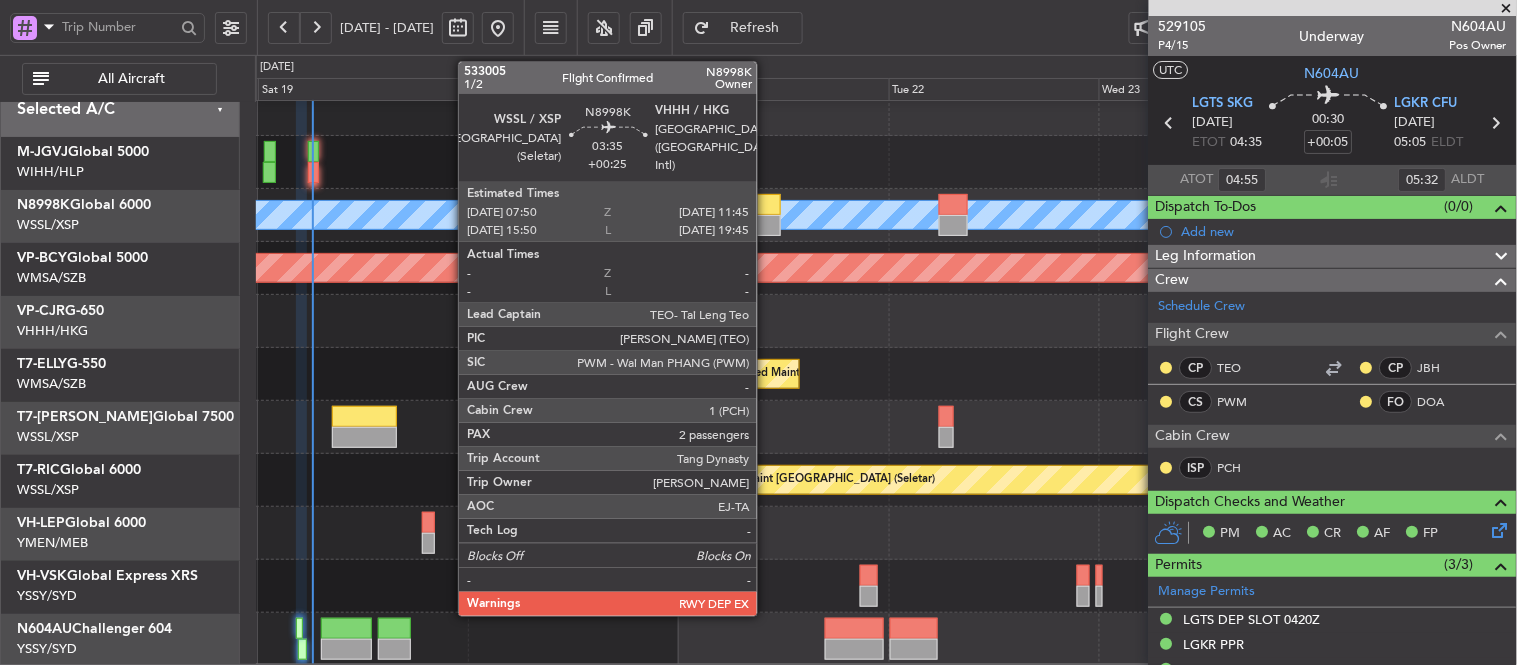 click 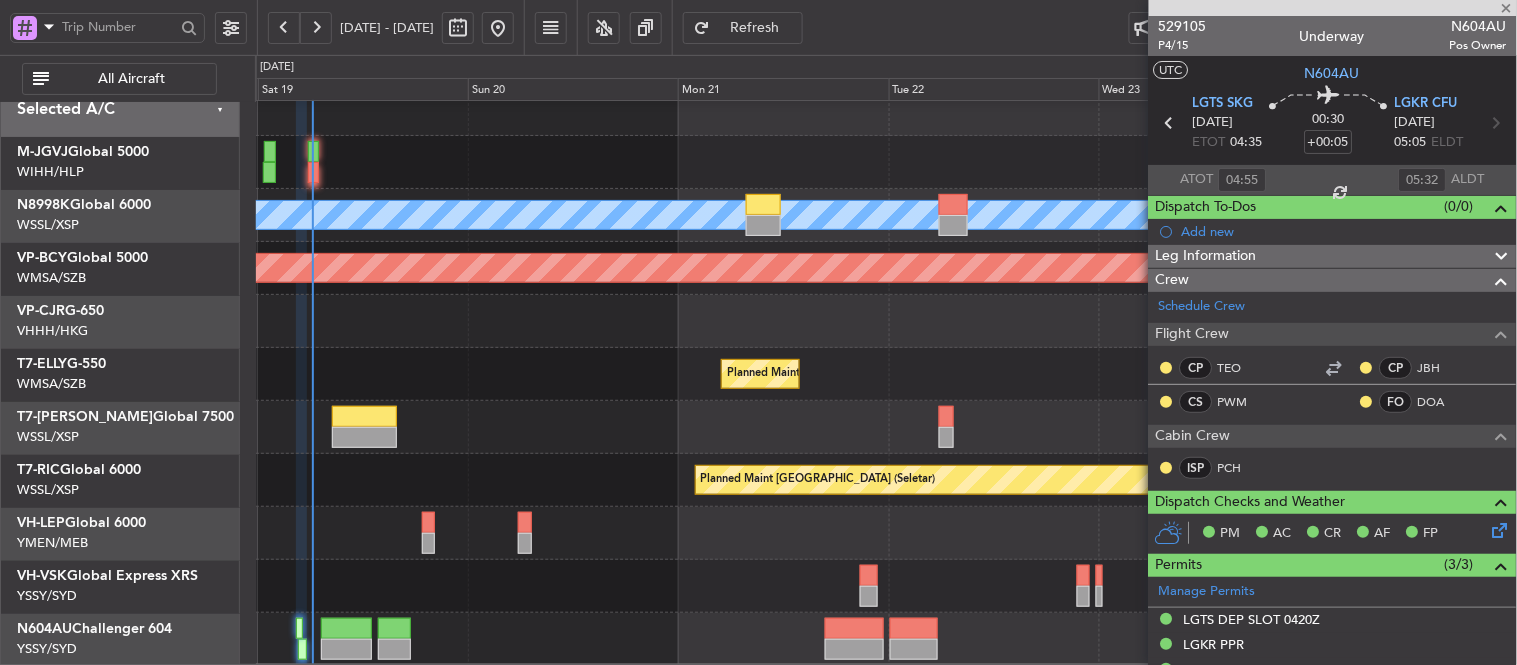 type on "+00:25" 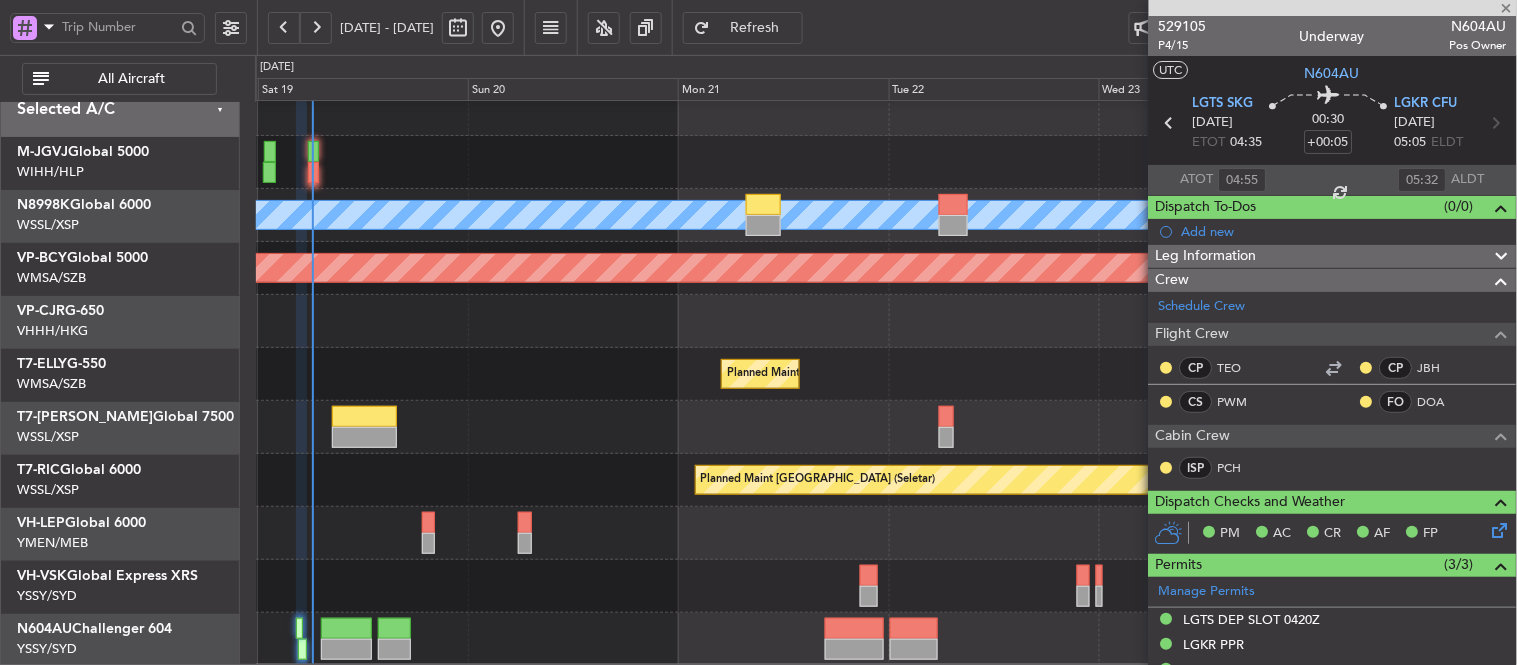 type 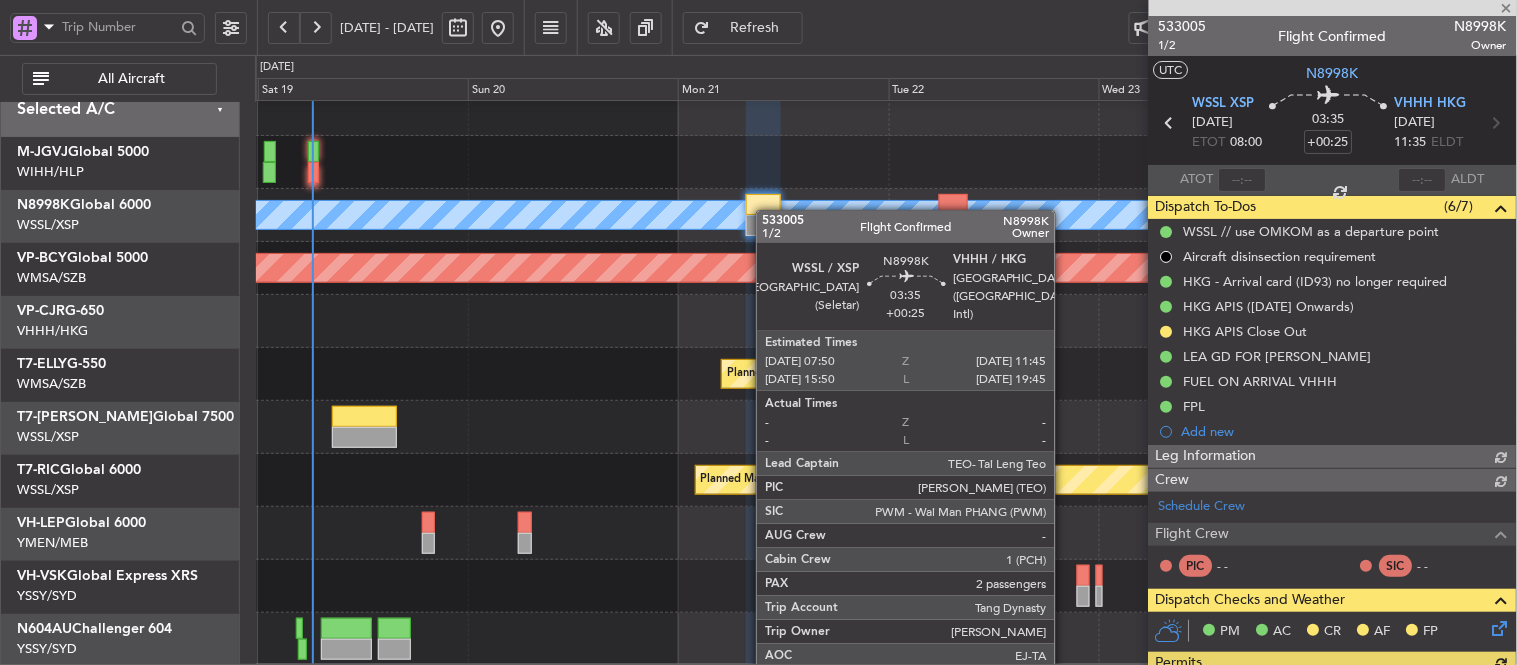 type on "[PERSON_NAME] (EYU)" 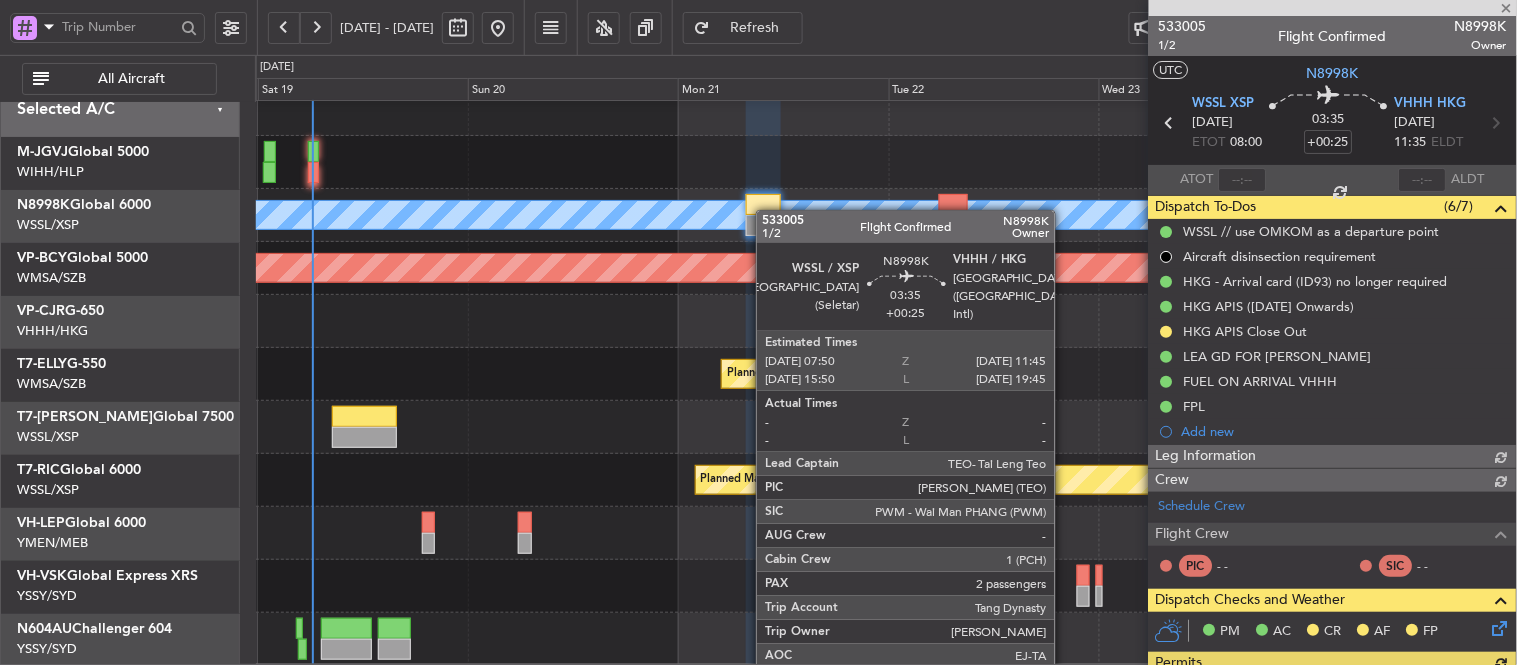 type on "F0440" 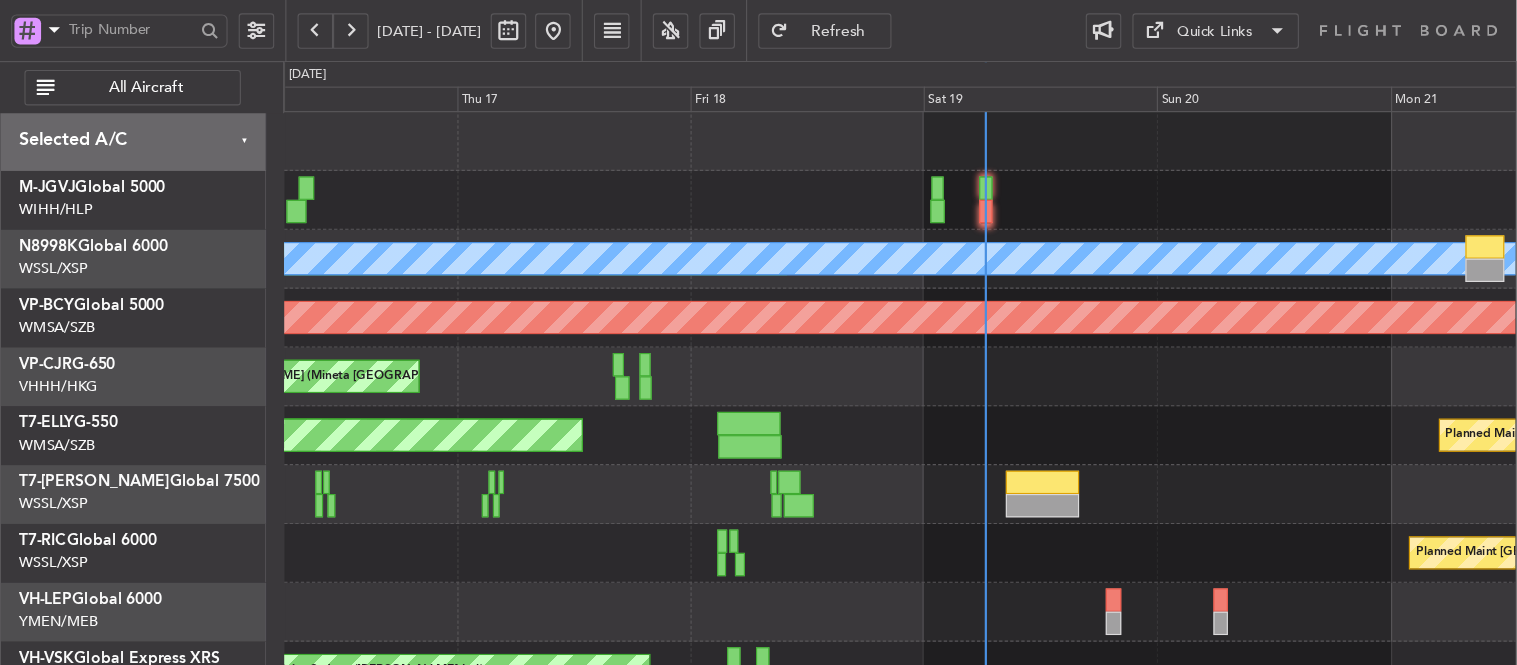 scroll, scrollTop: 0, scrollLeft: 0, axis: both 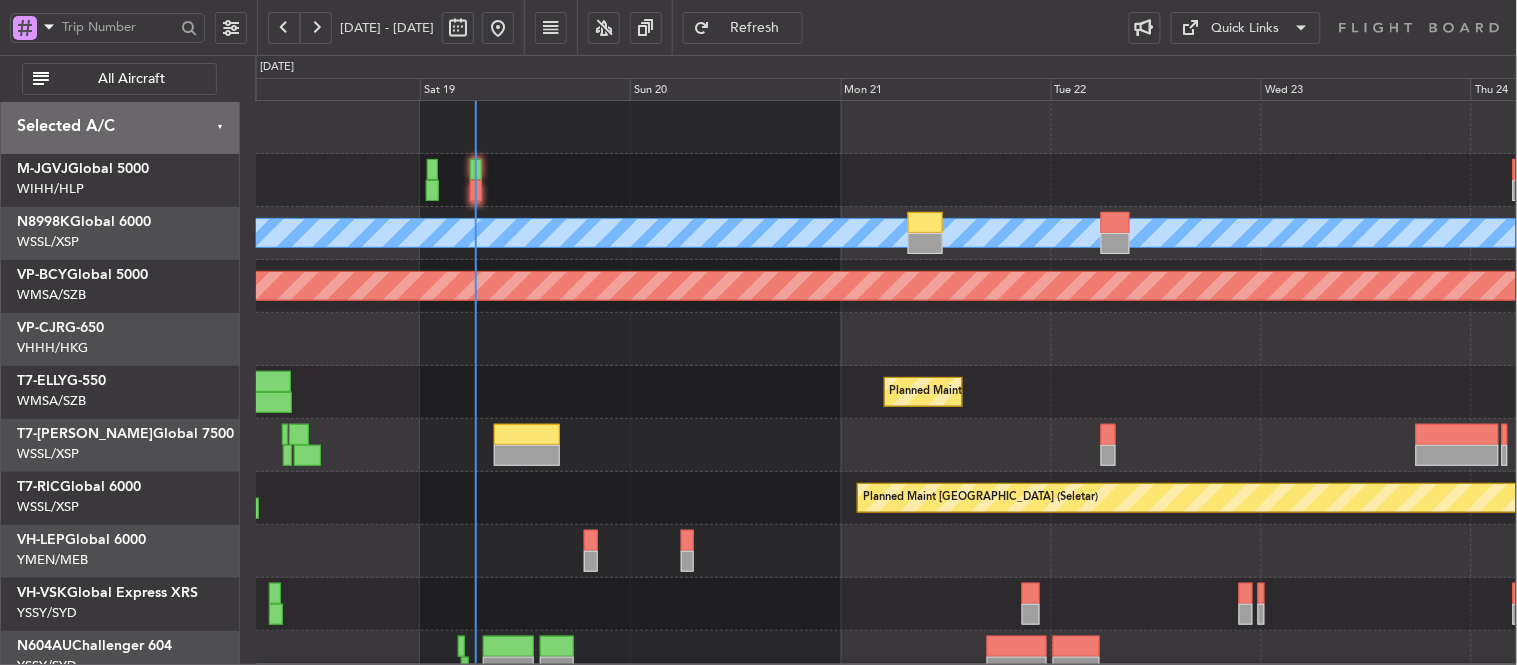 click on "Planned Maint Singapore (Seletar)
MEL" 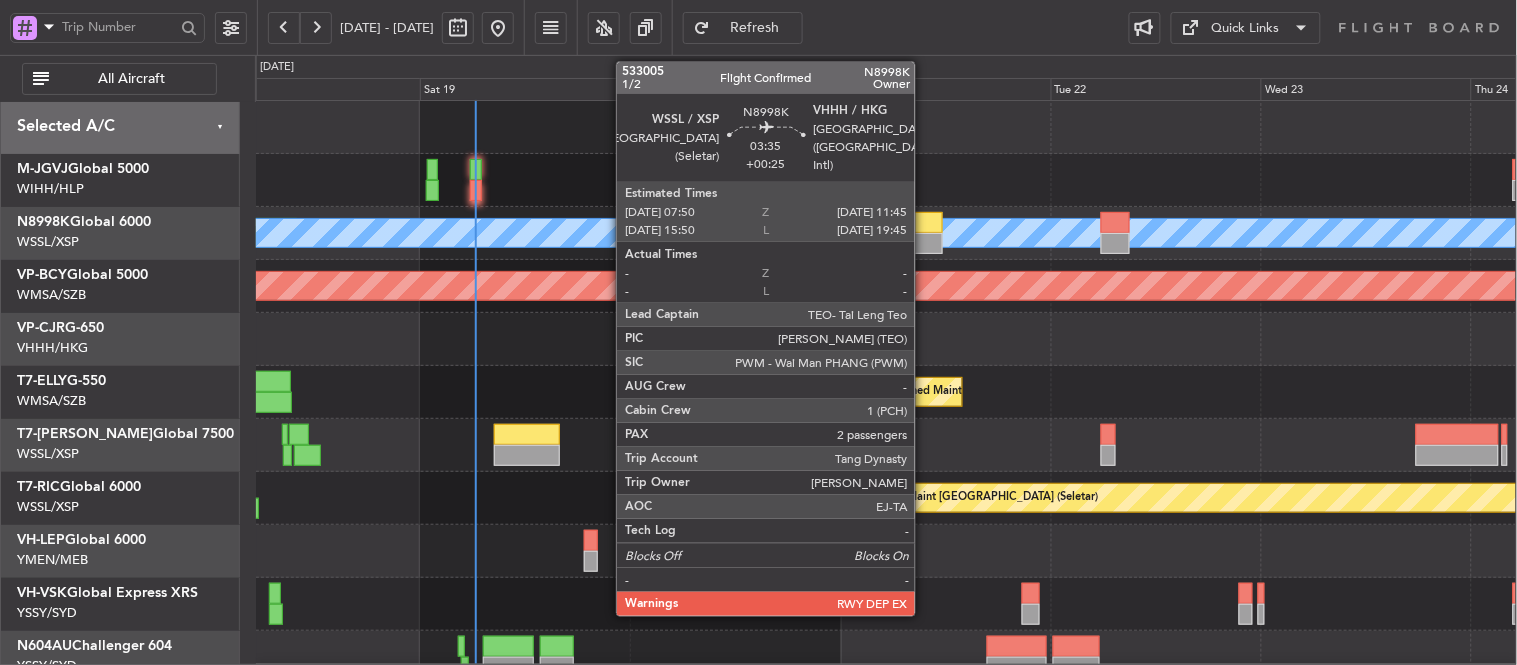 click 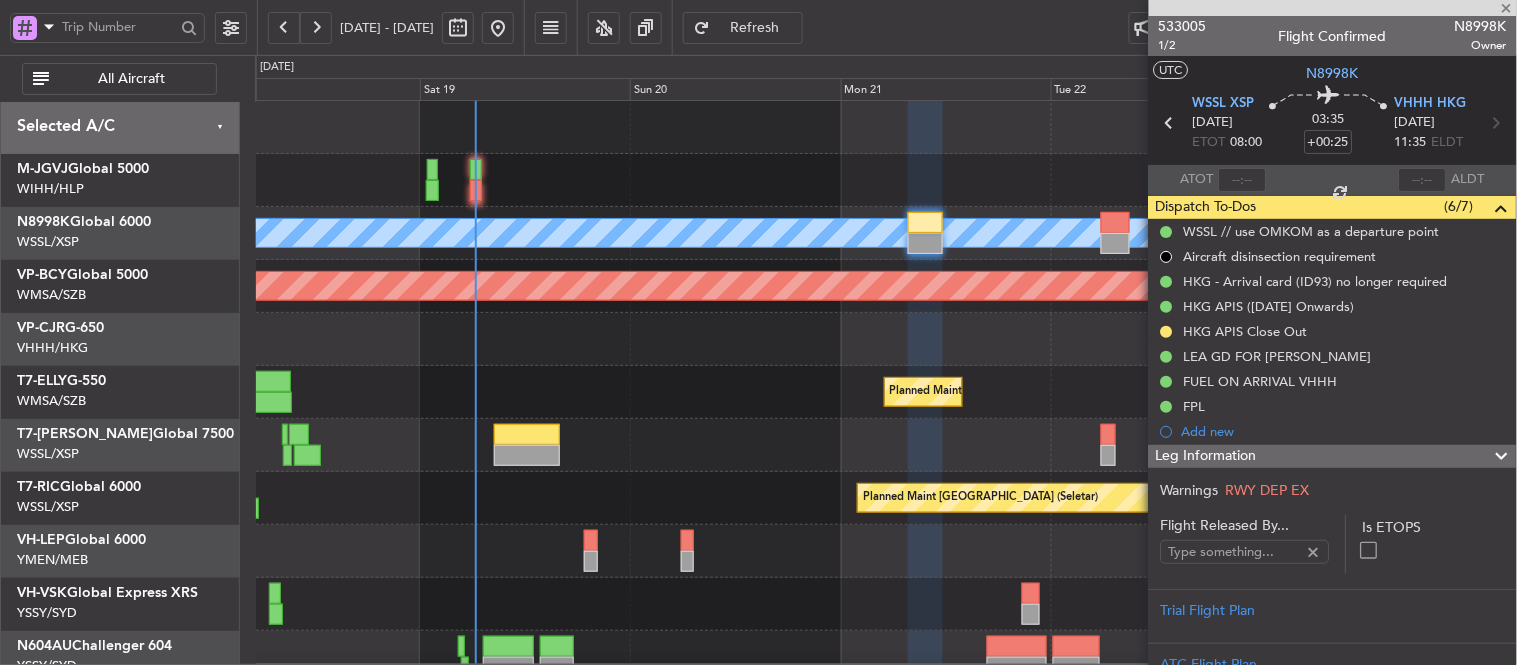 type on "[PERSON_NAME] (EYU)" 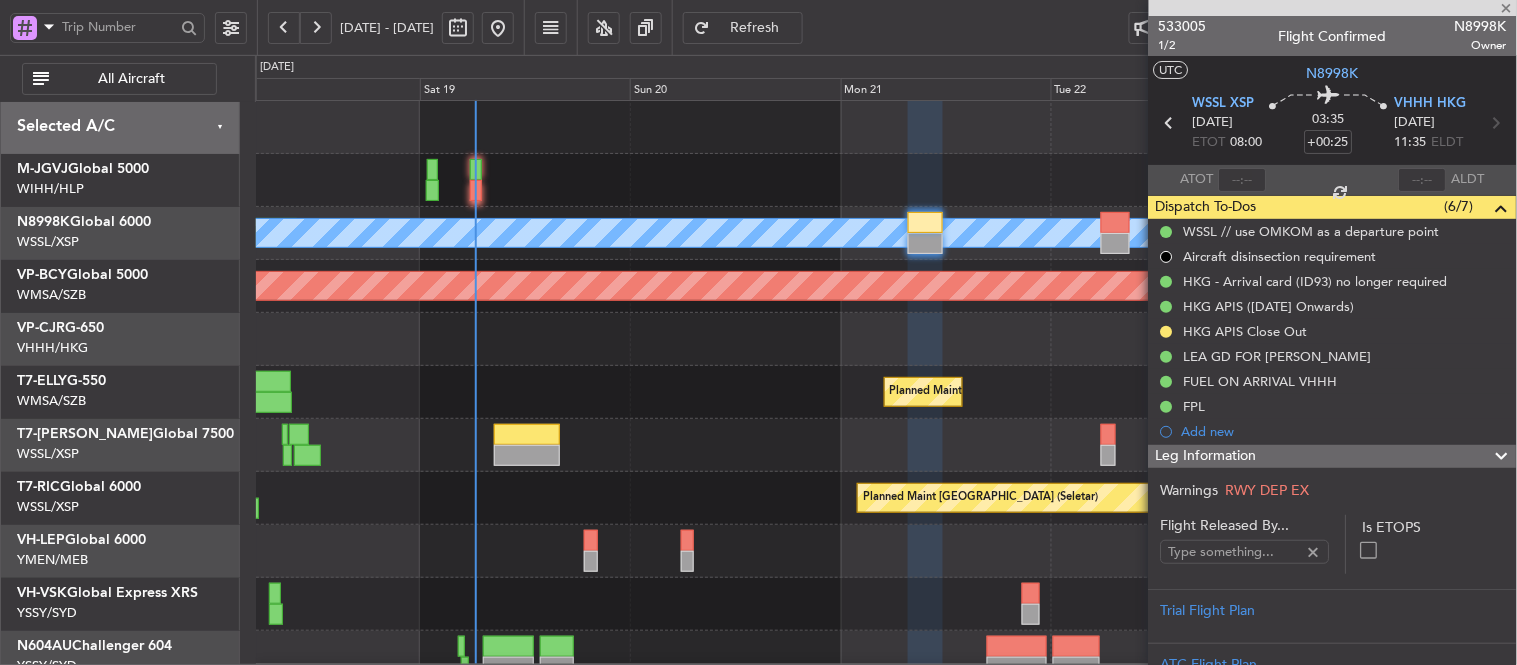 type on "F0440" 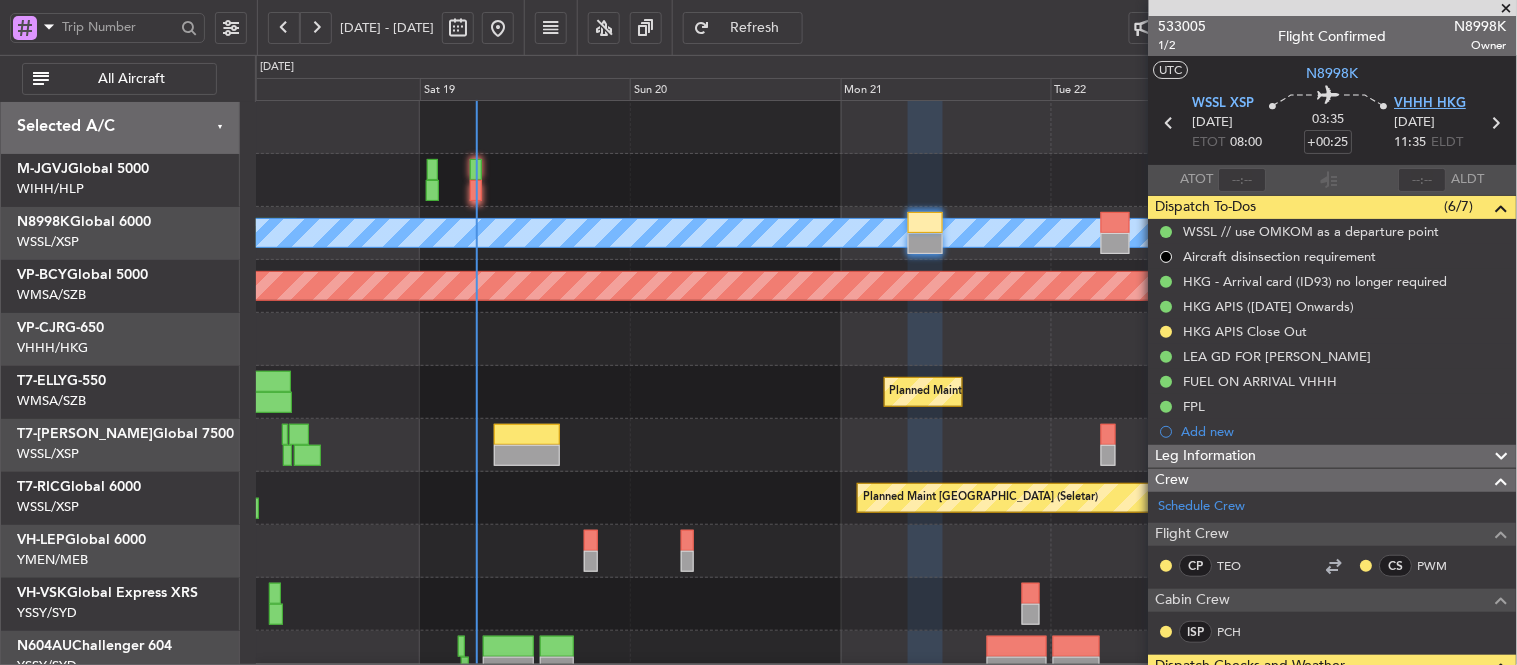 click on "VHHH  HKG" at bounding box center (1431, 104) 